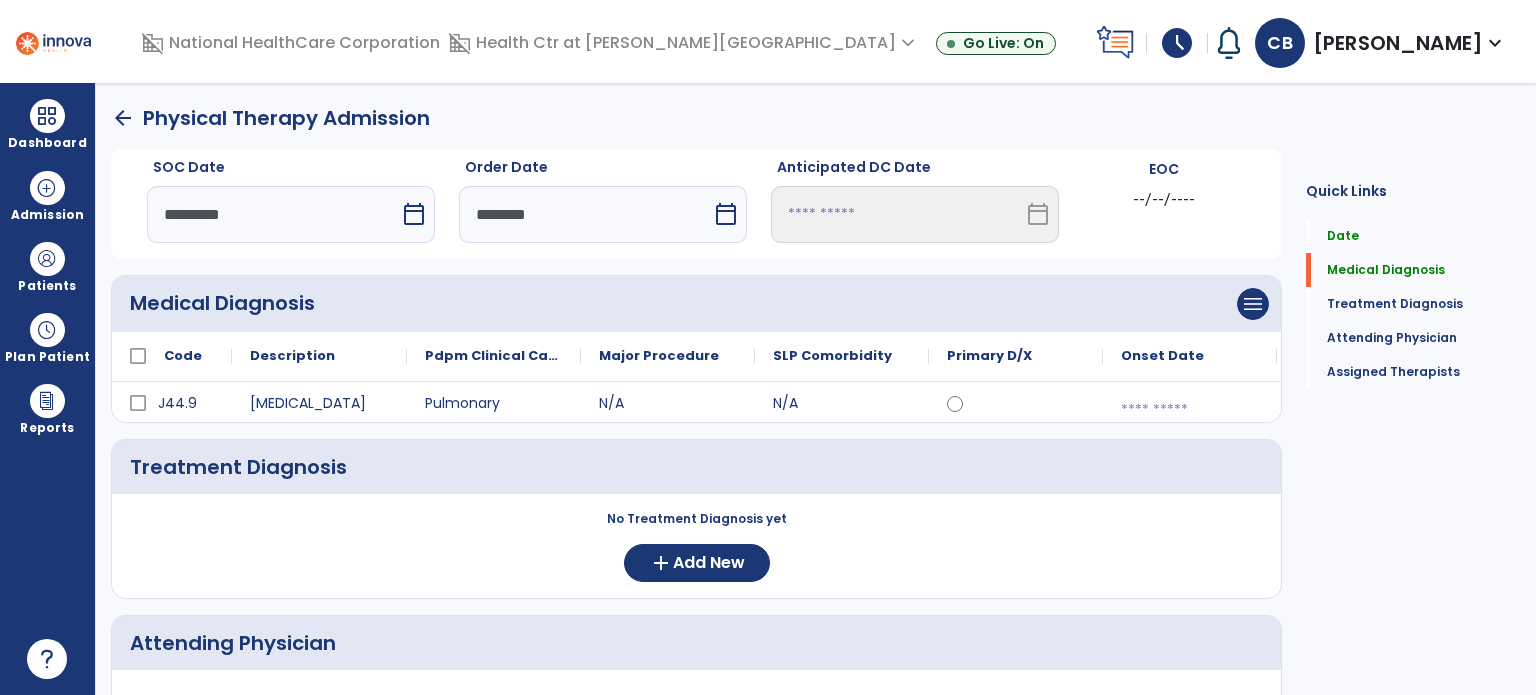 scroll, scrollTop: 0, scrollLeft: 0, axis: both 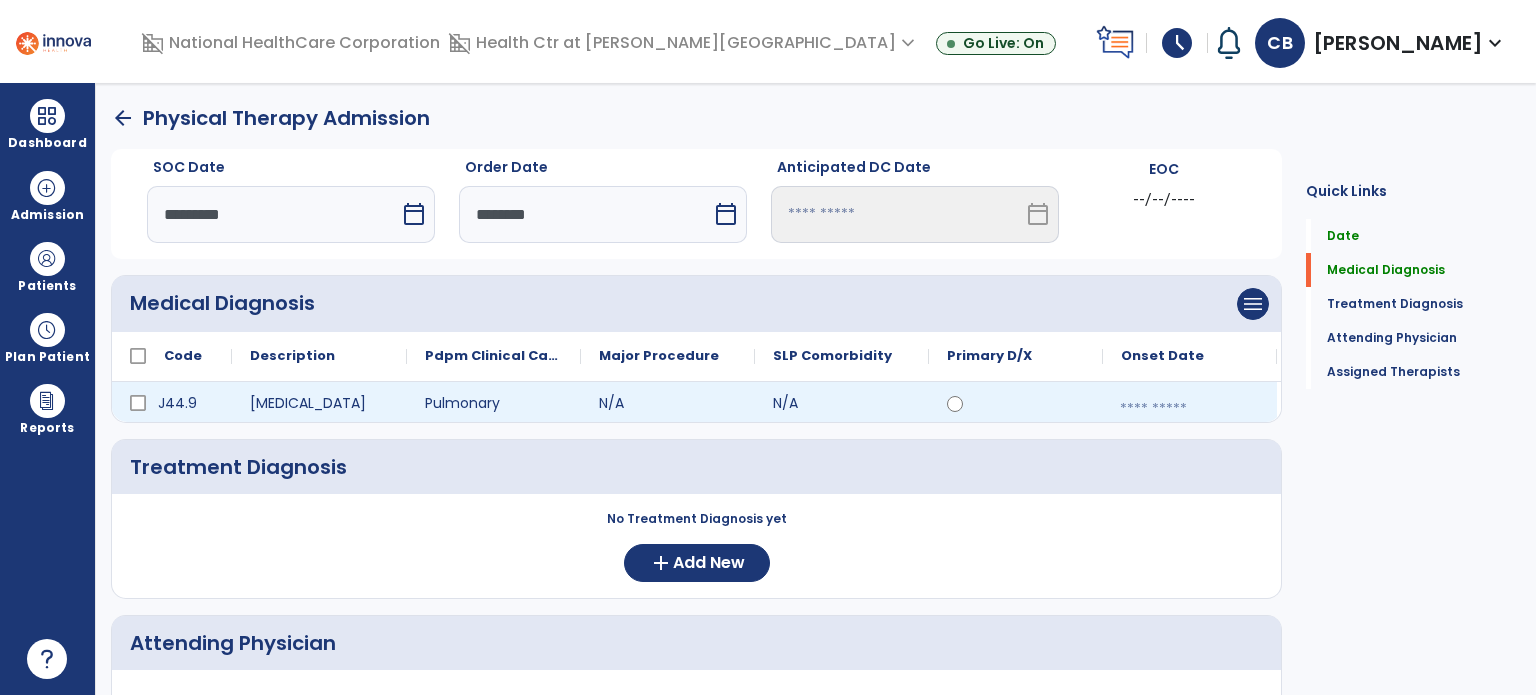 click at bounding box center (1190, 409) 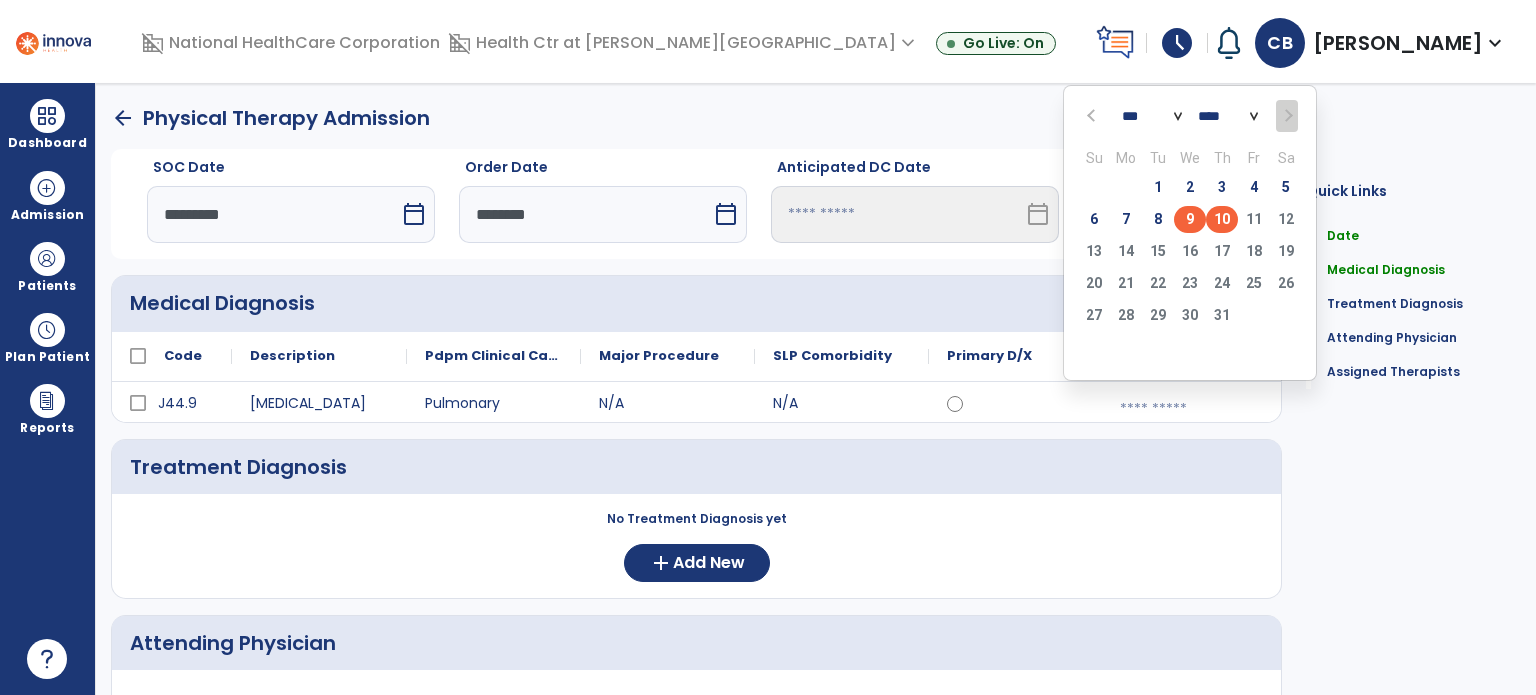 click on "9" 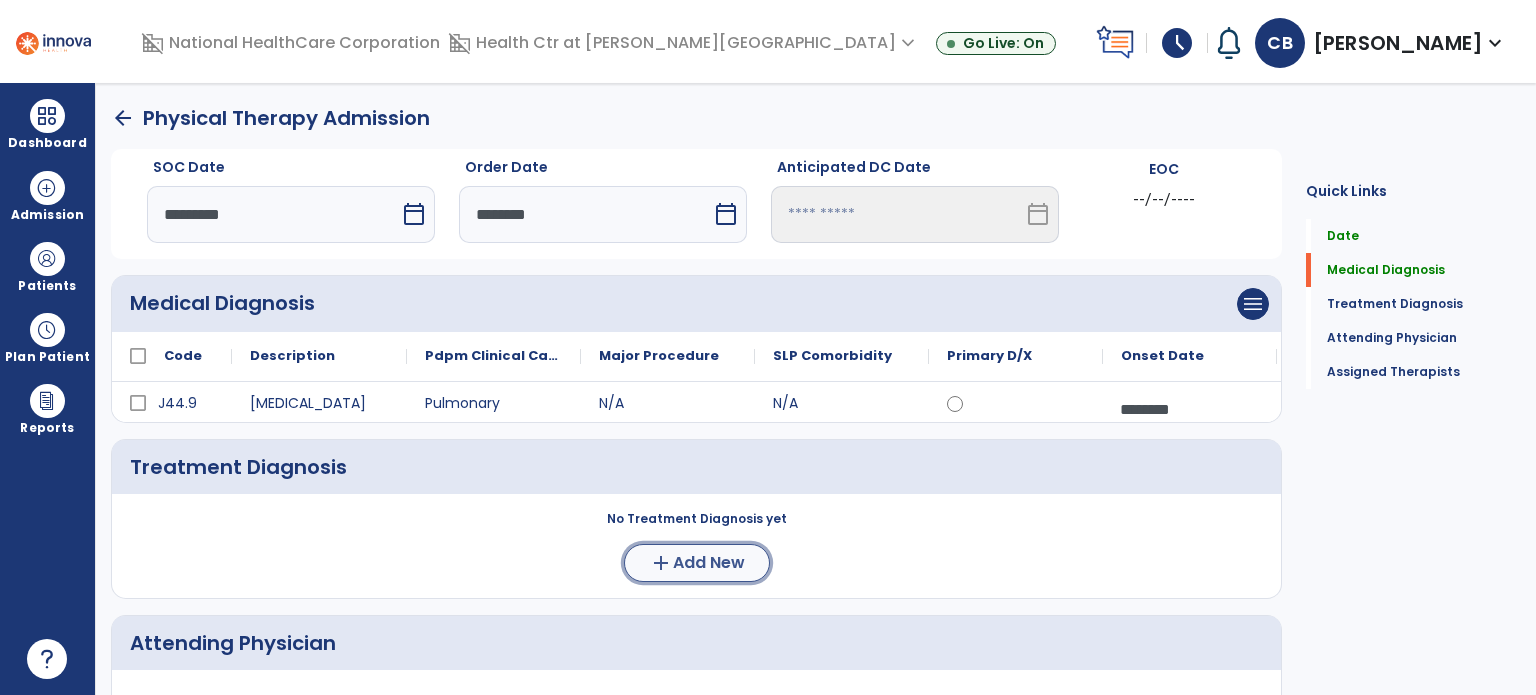 click on "Add New" 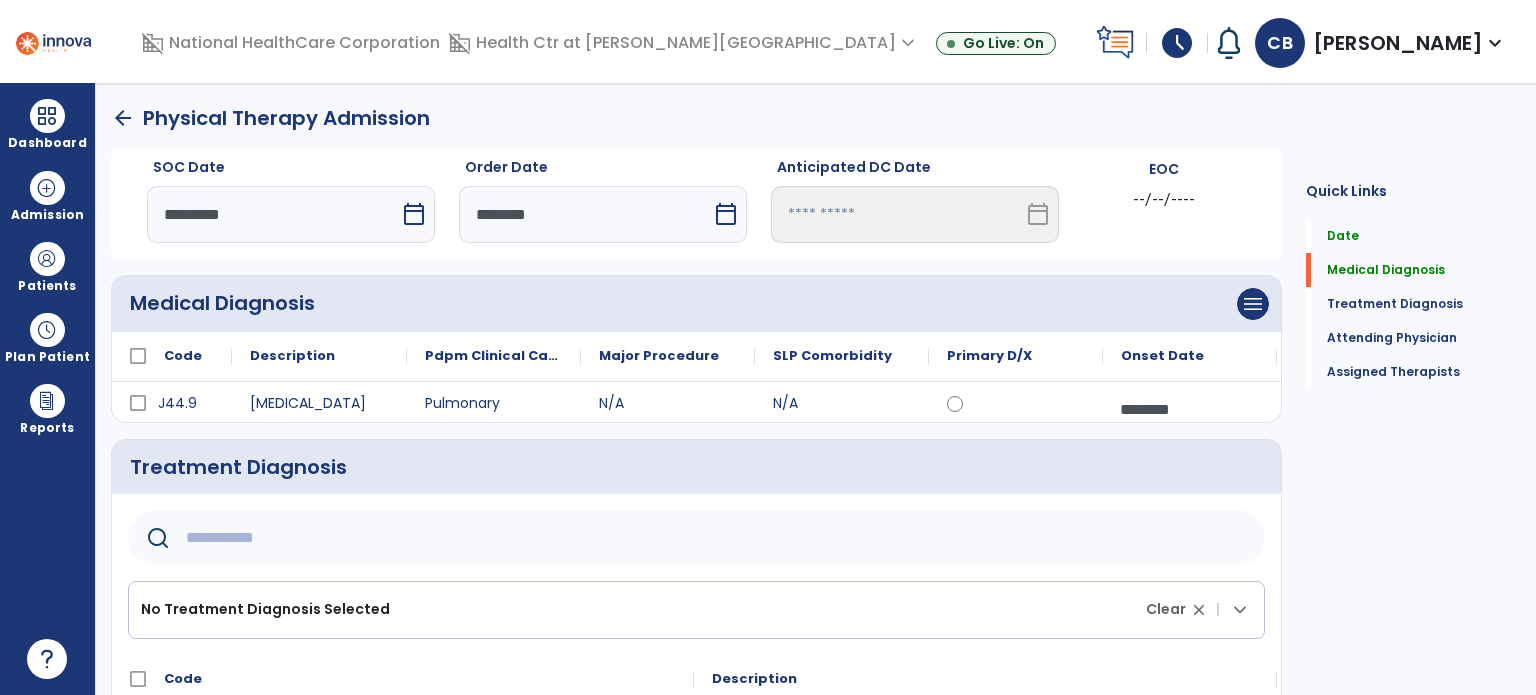 click 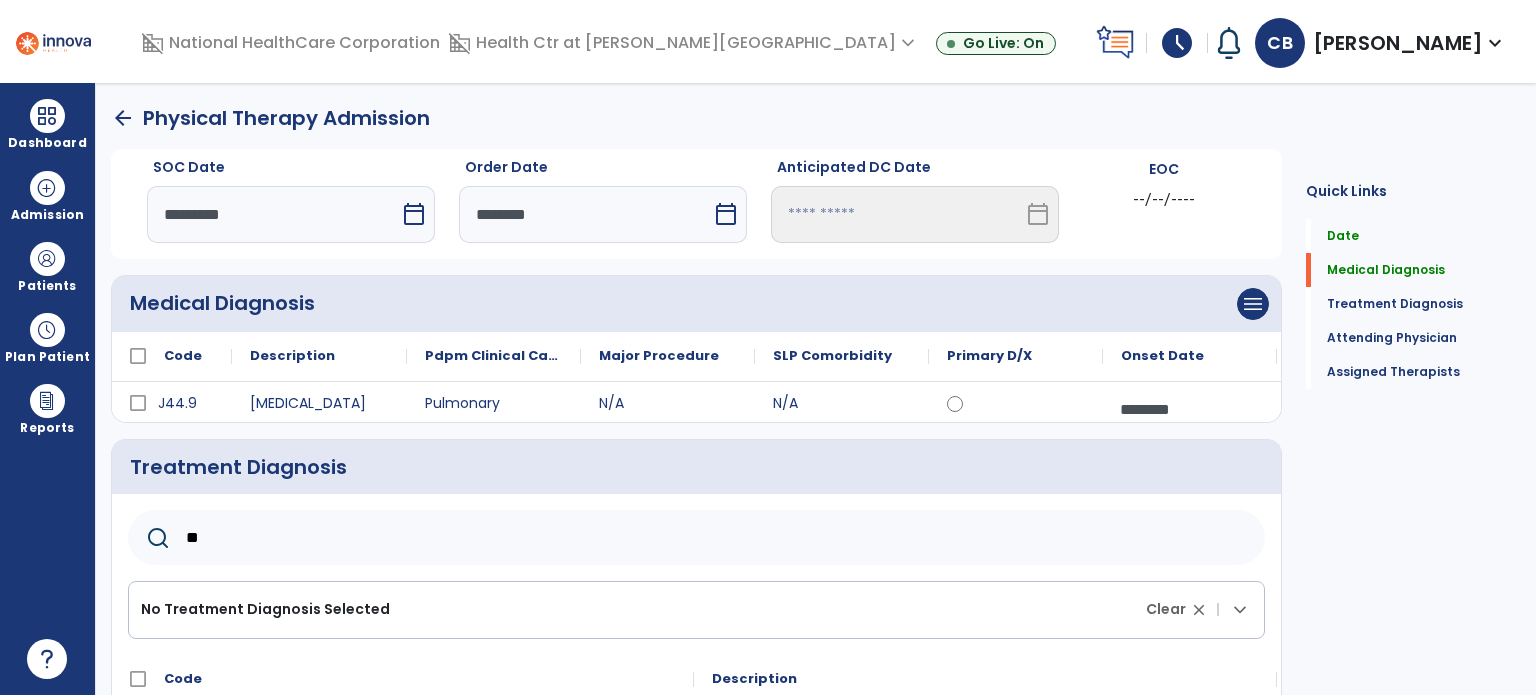 type on "*" 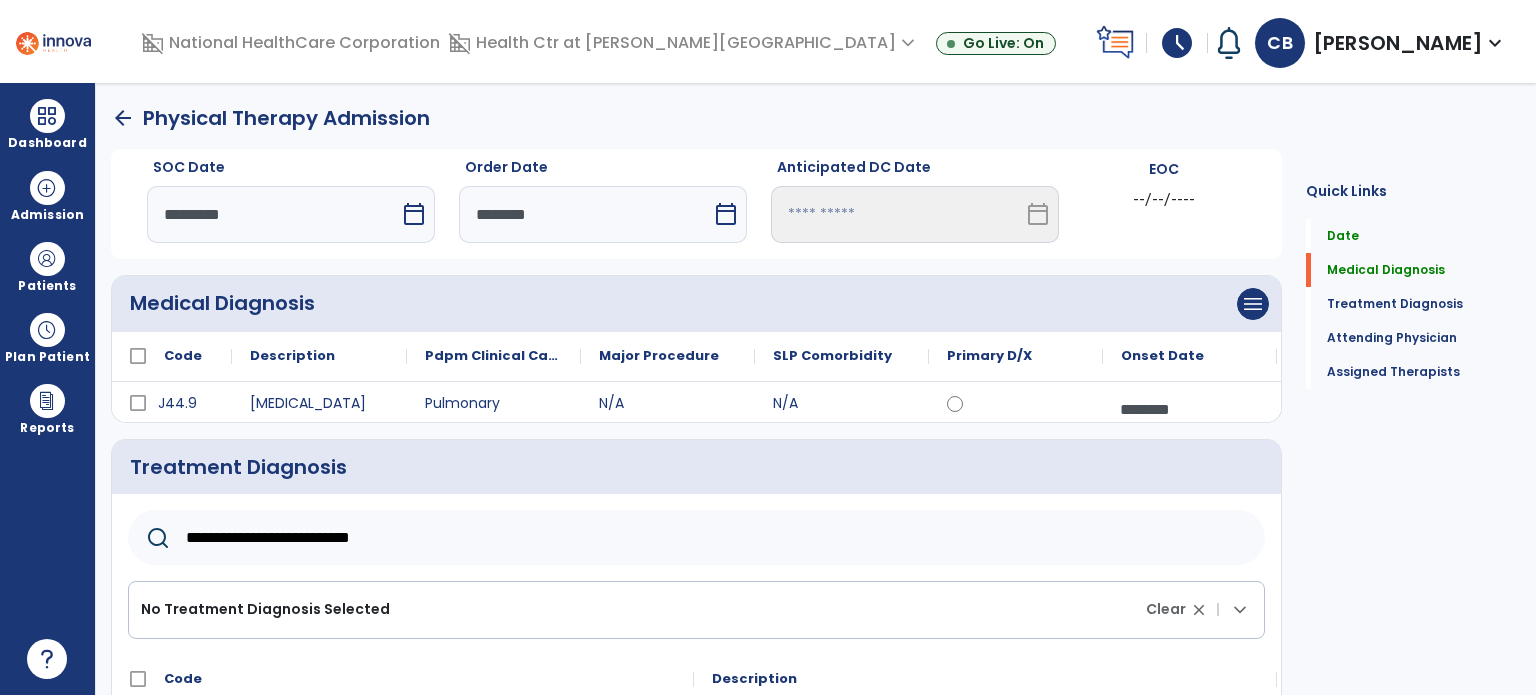 click on "Quick Links  Date   Date   Medical Diagnosis   Medical Diagnosis   Treatment Diagnosis   Treatment Diagnosis   Attending Physician   Attending Physician   Assigned Therapists   Assigned Therapists" 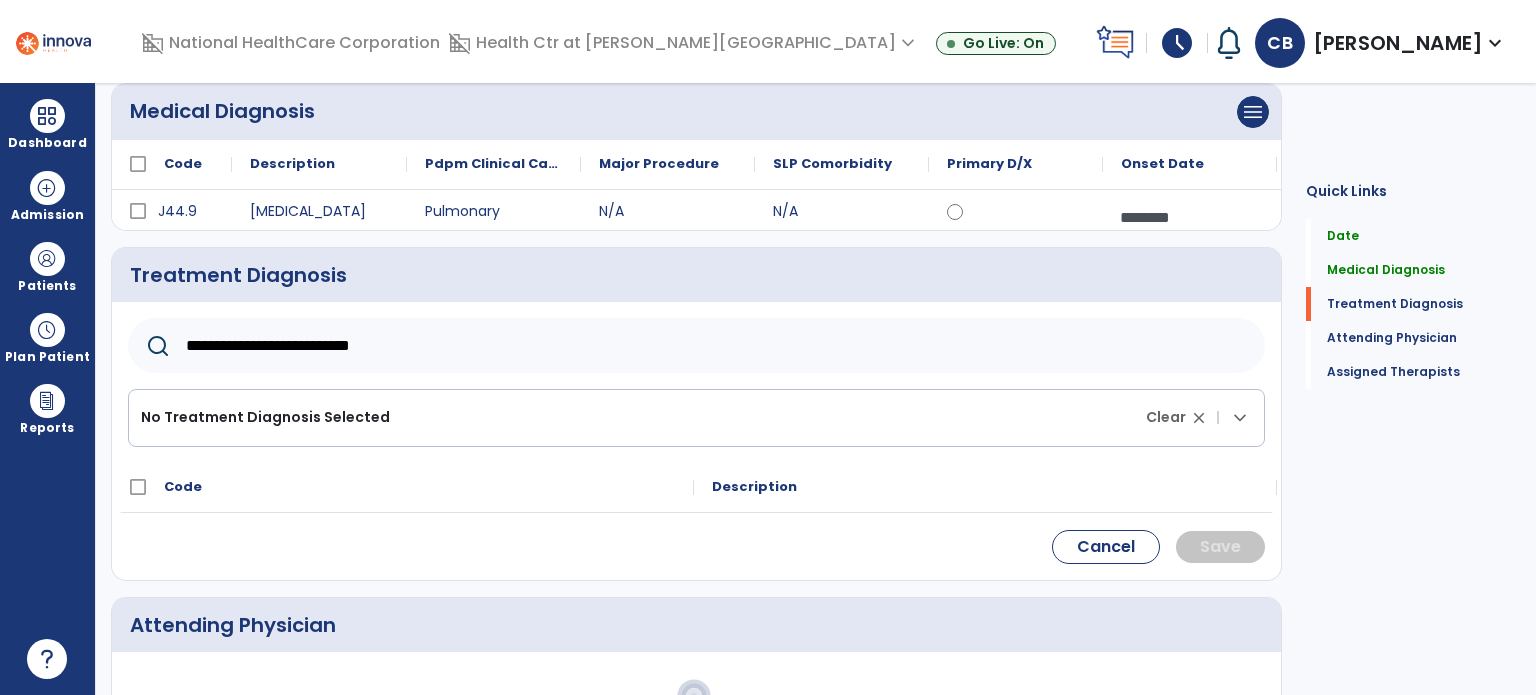 scroll, scrollTop: 197, scrollLeft: 0, axis: vertical 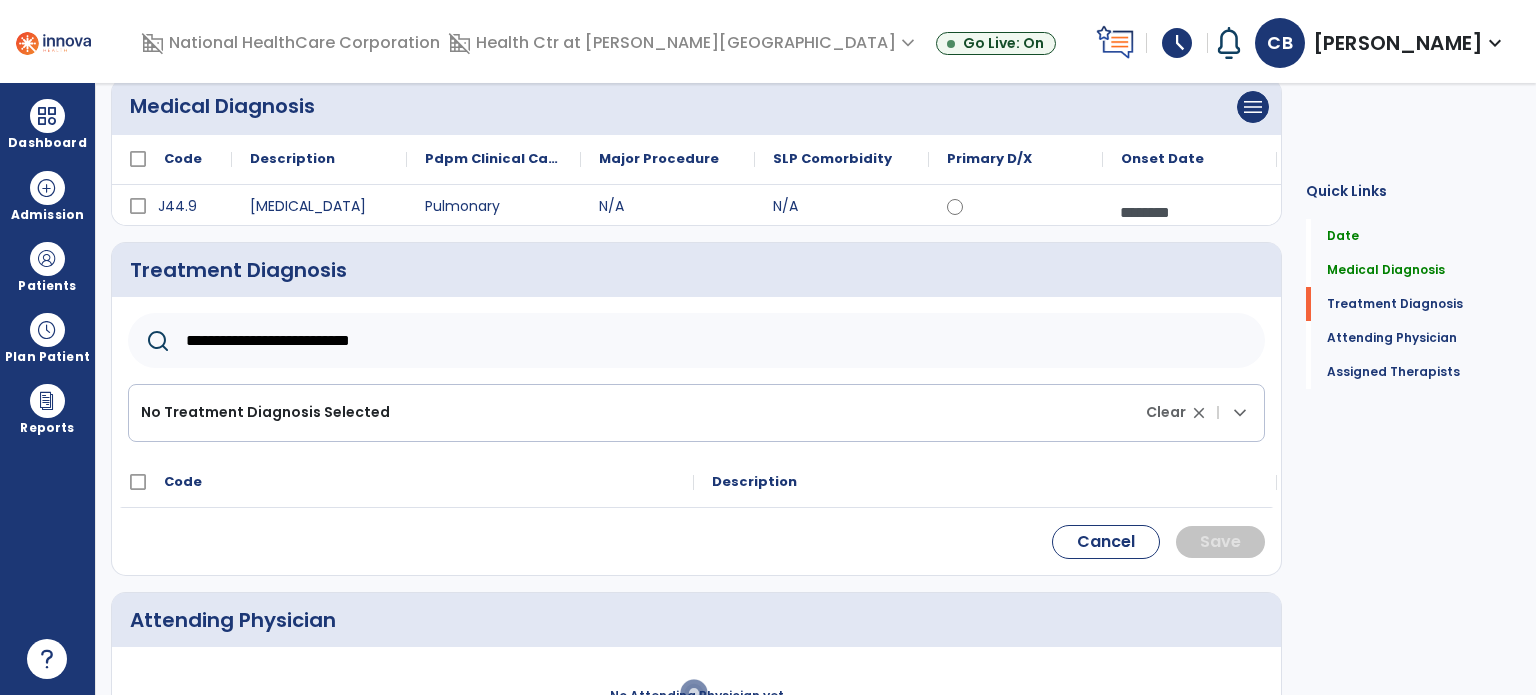 click on "**********" 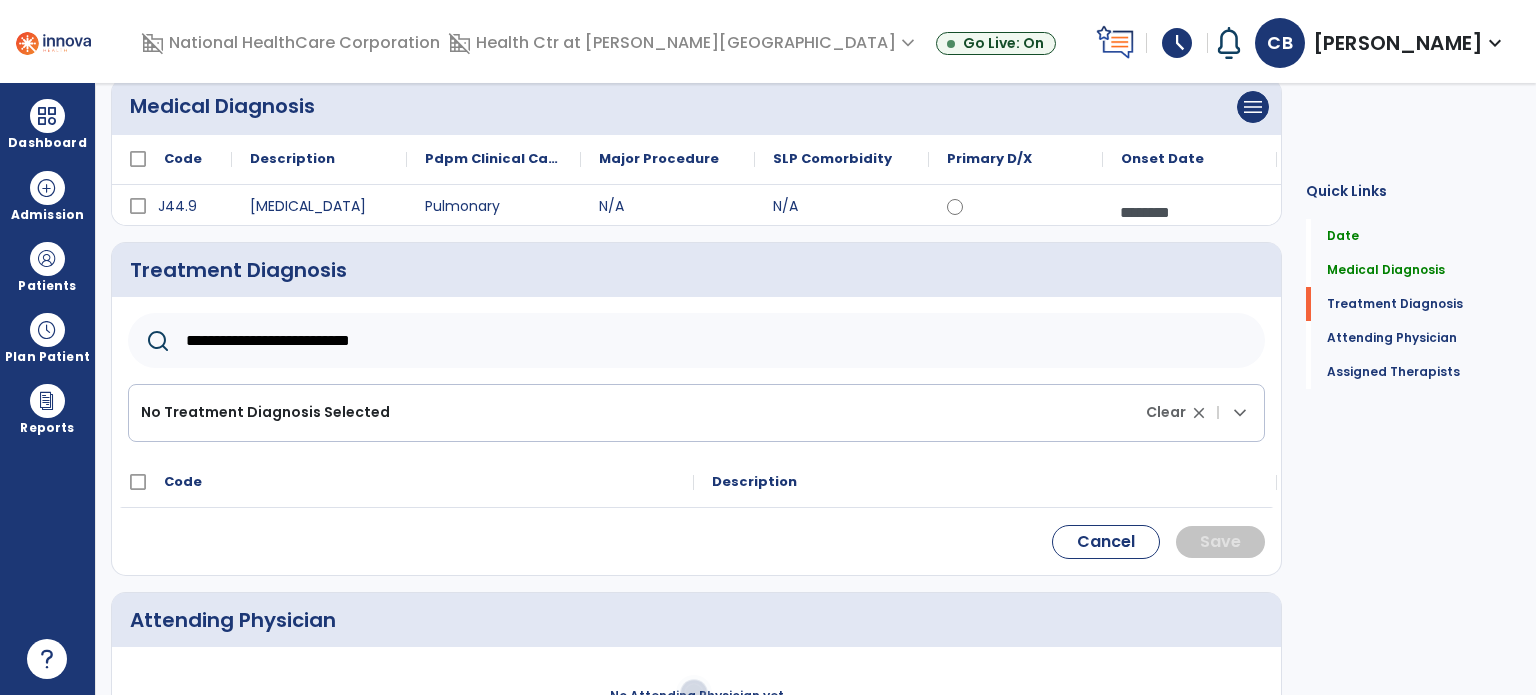 click on "**********" 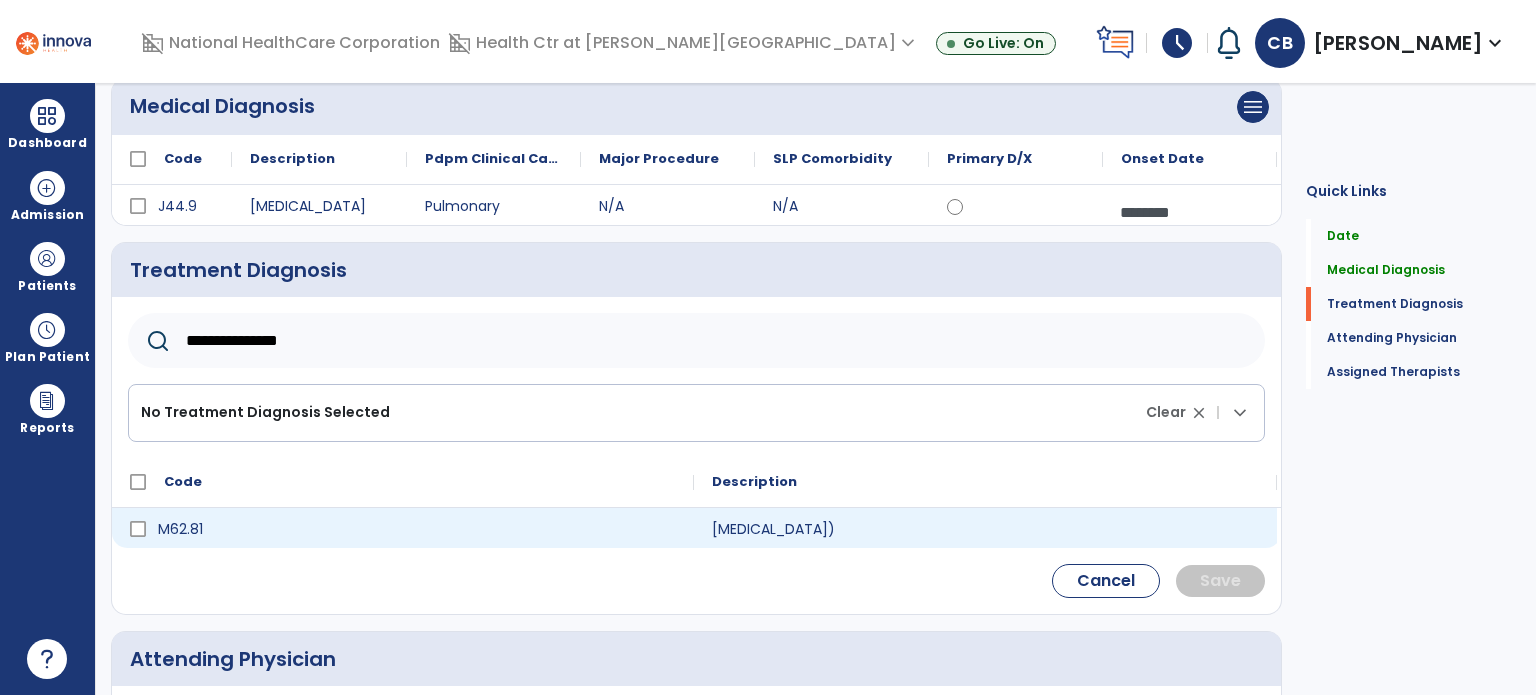 type on "**********" 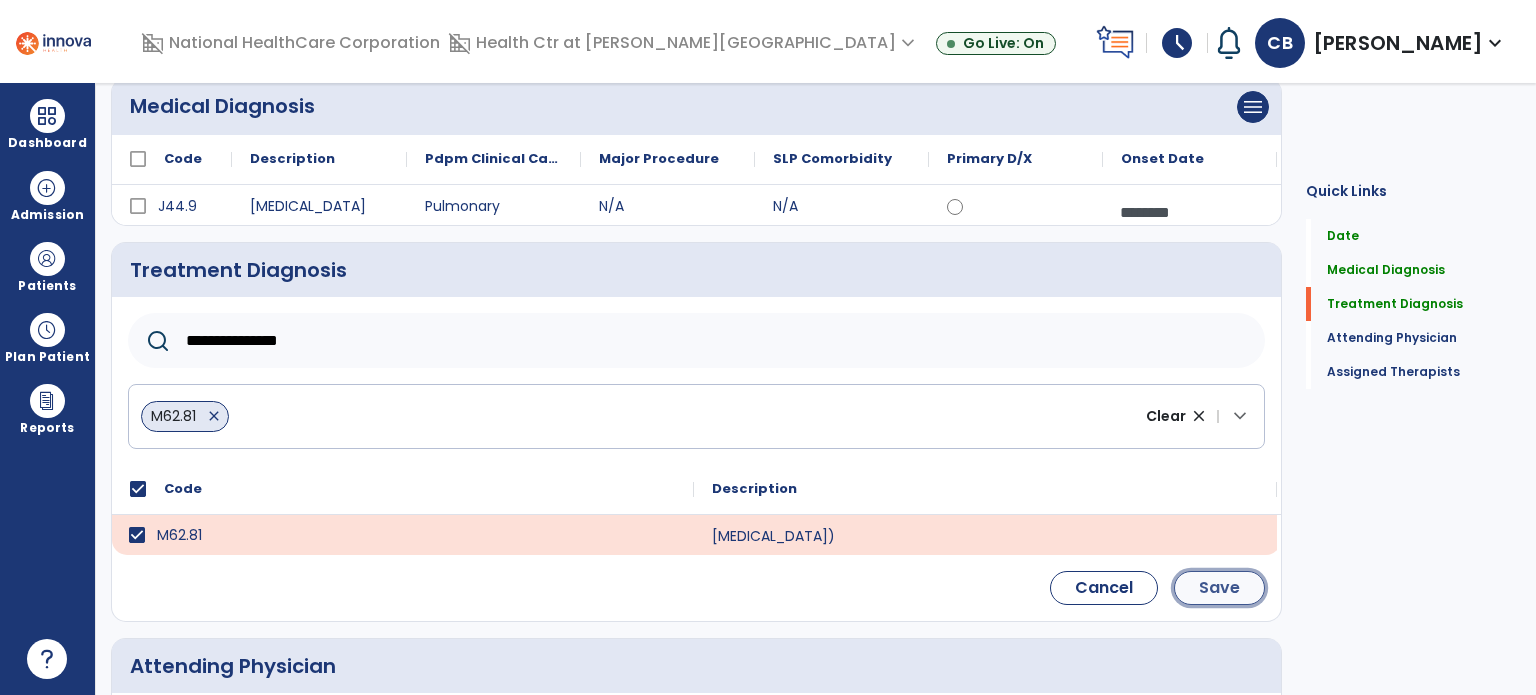 click on "Save" 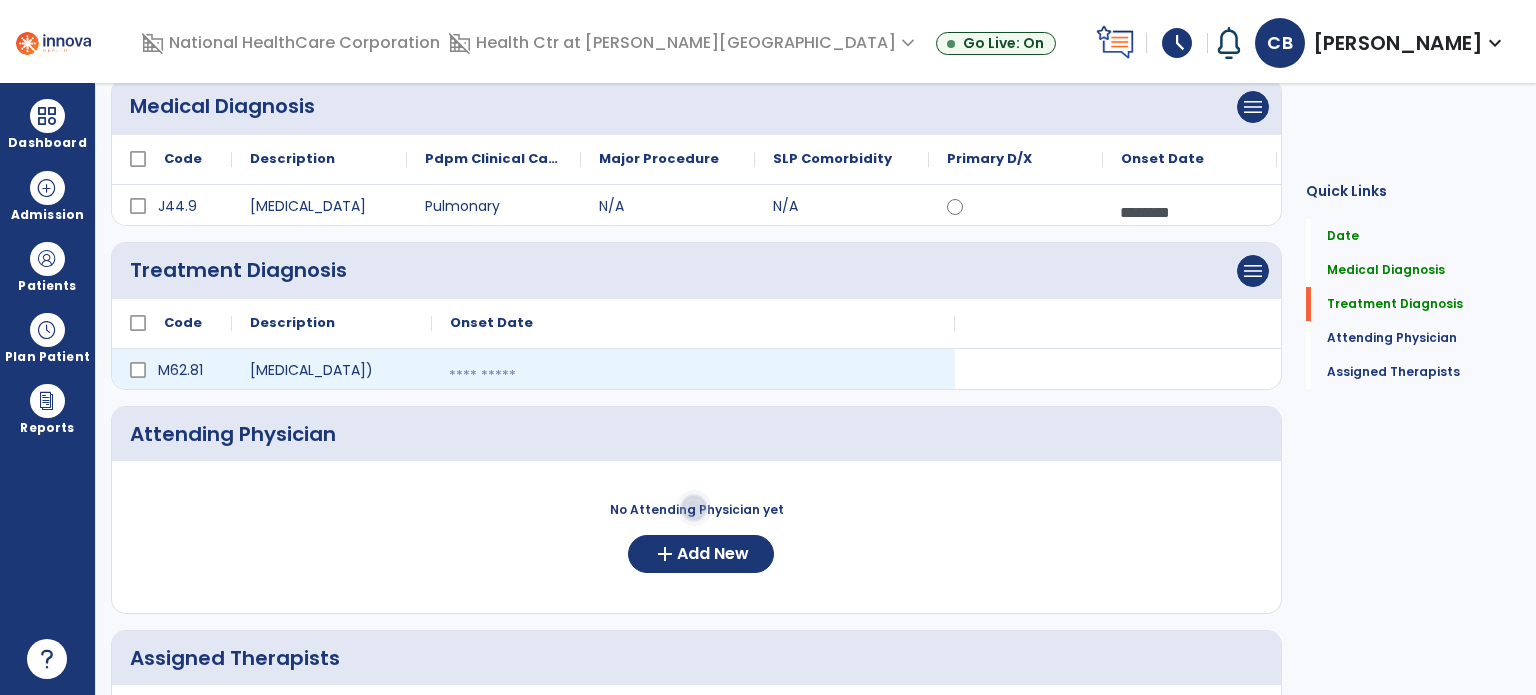 click at bounding box center [693, 376] 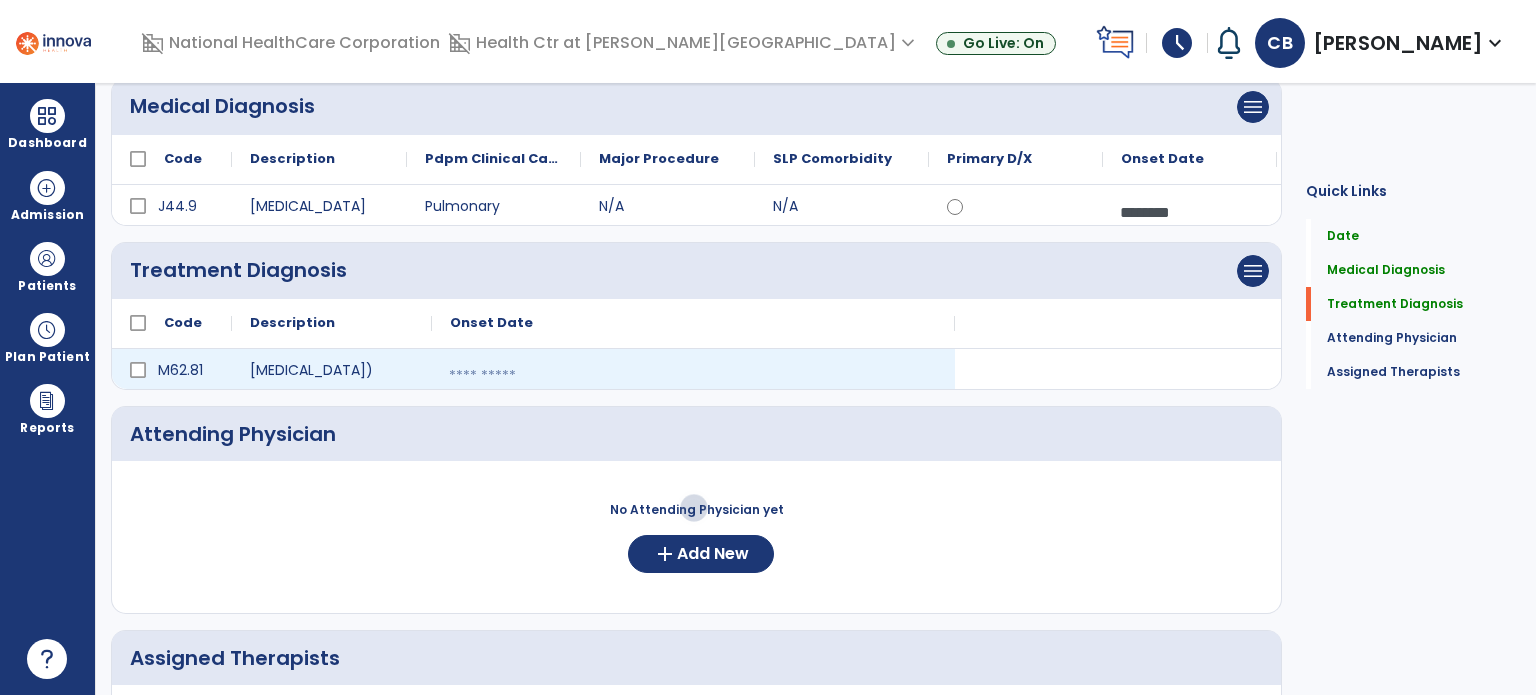 select on "*" 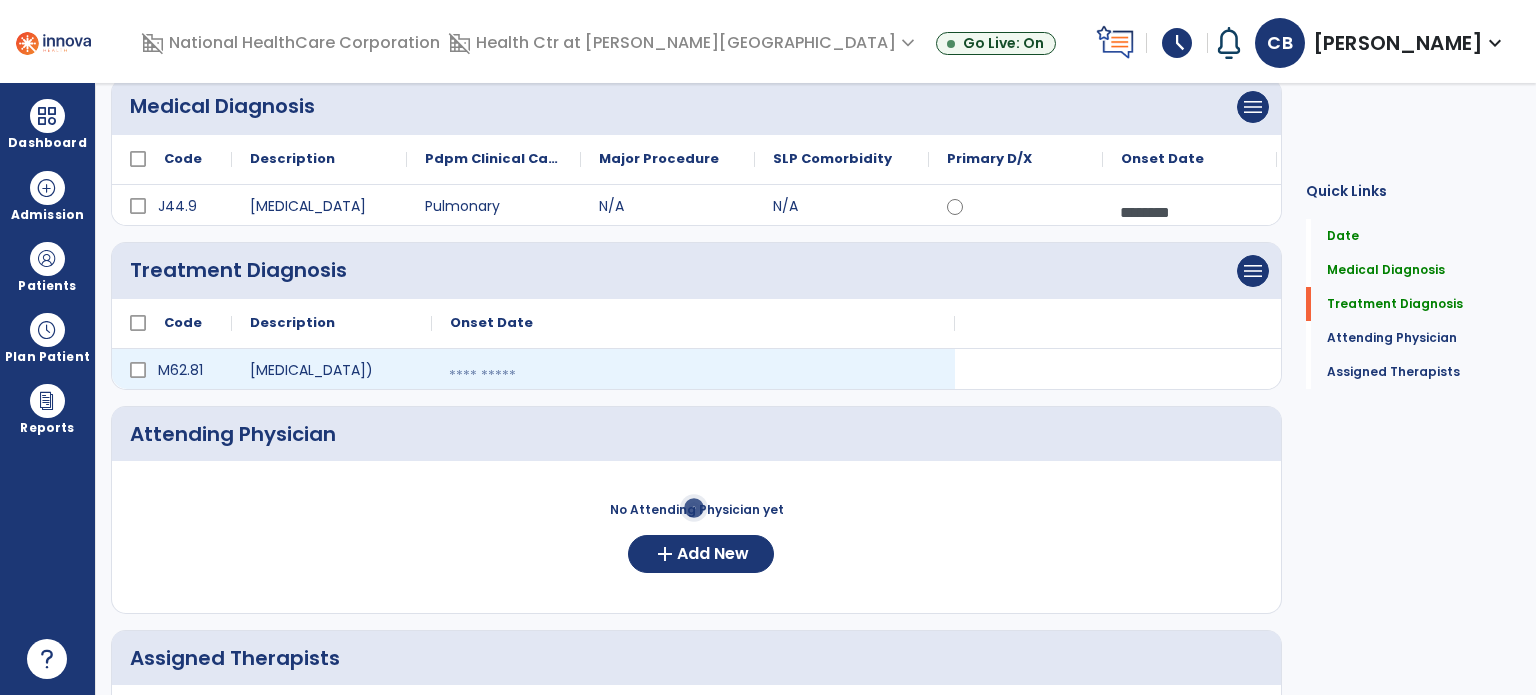 select on "****" 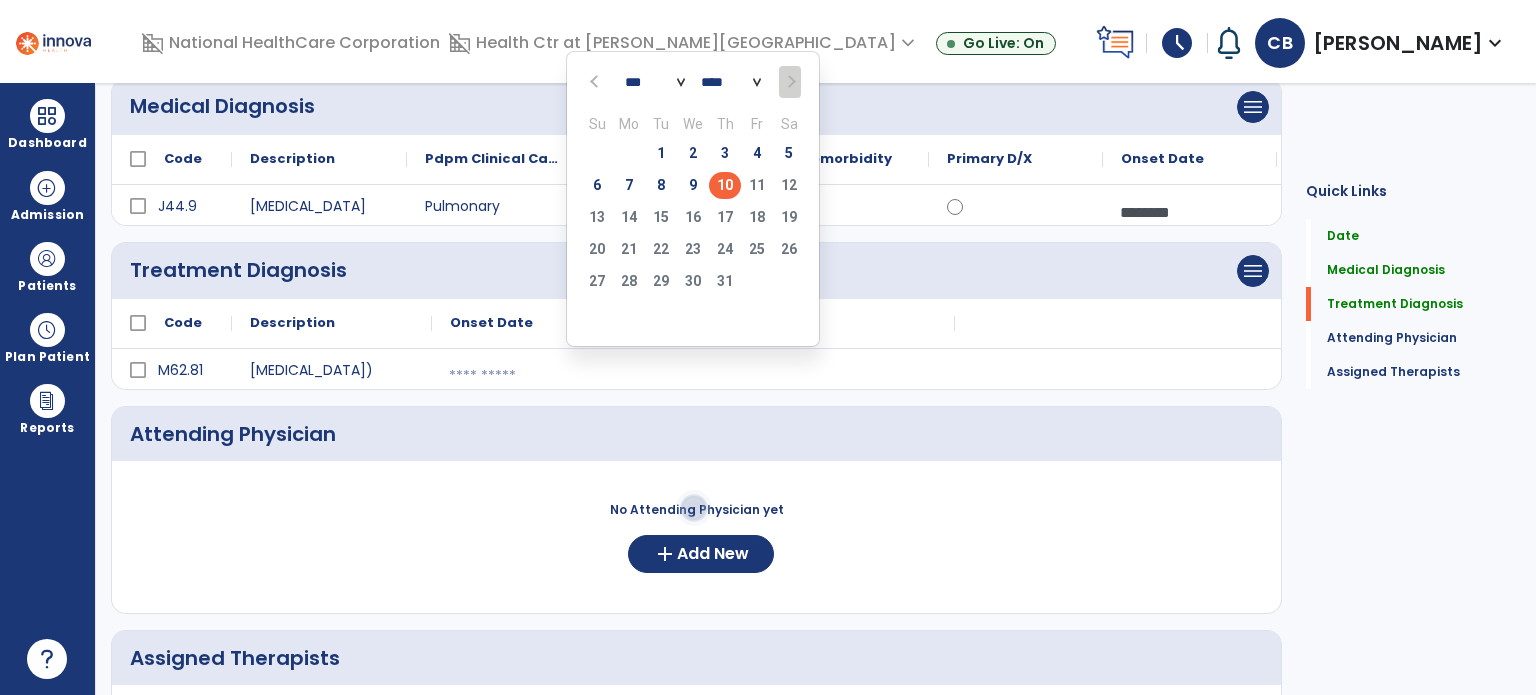 click on "10" 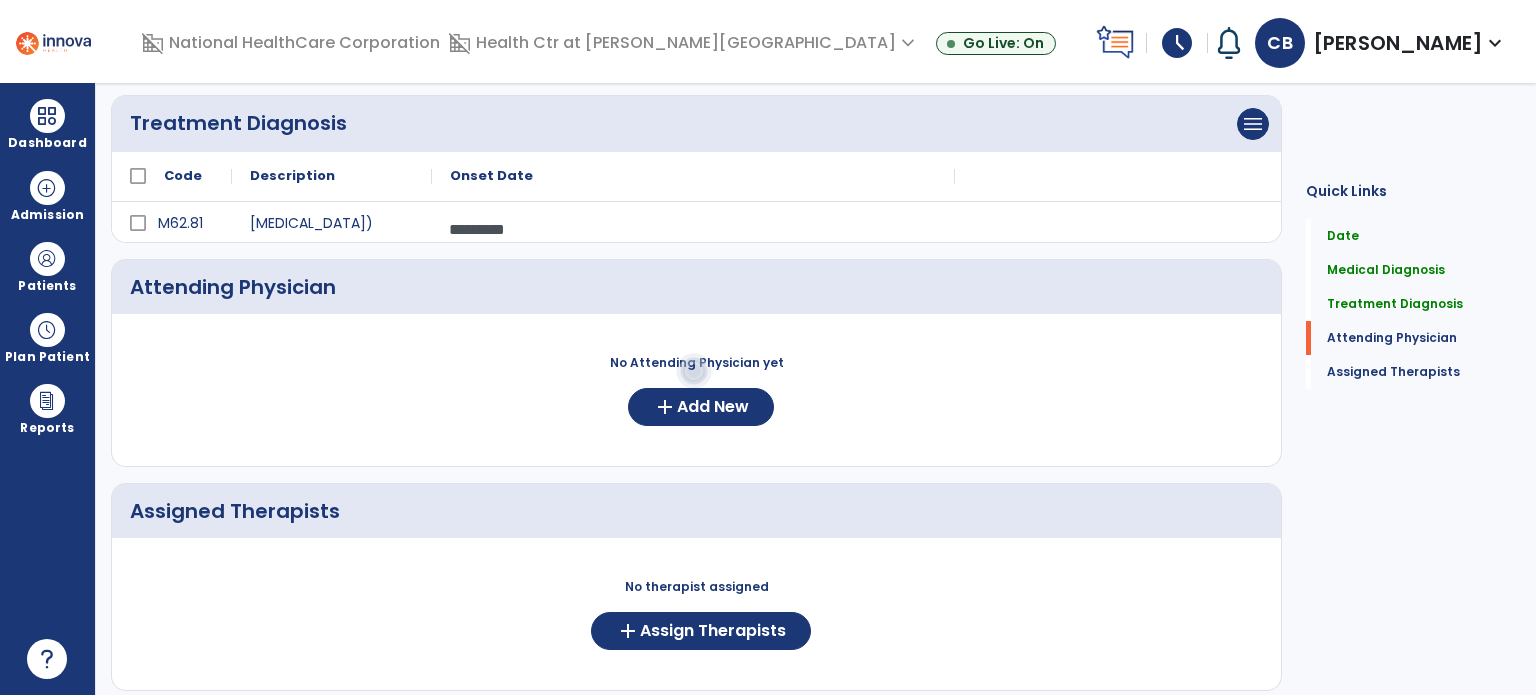 scroll, scrollTop: 348, scrollLeft: 0, axis: vertical 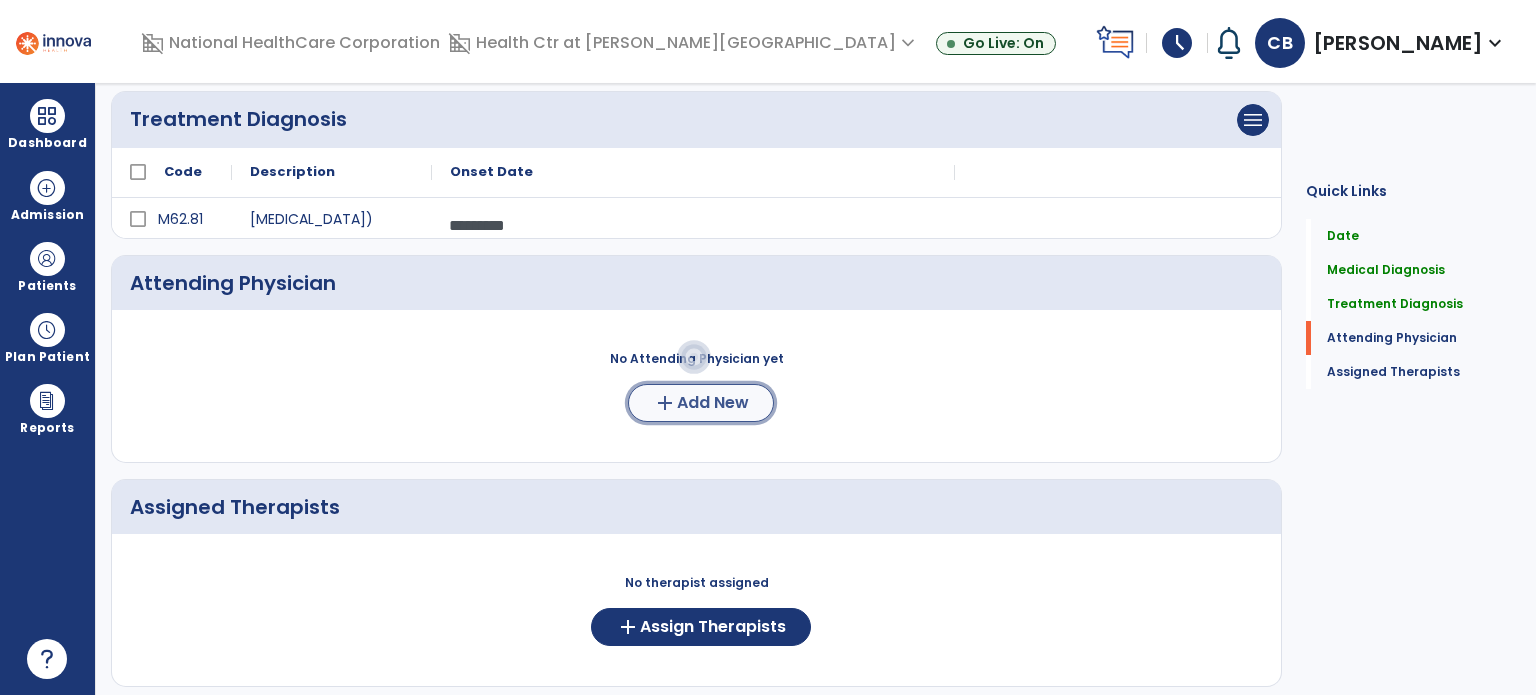 click on "Add New" 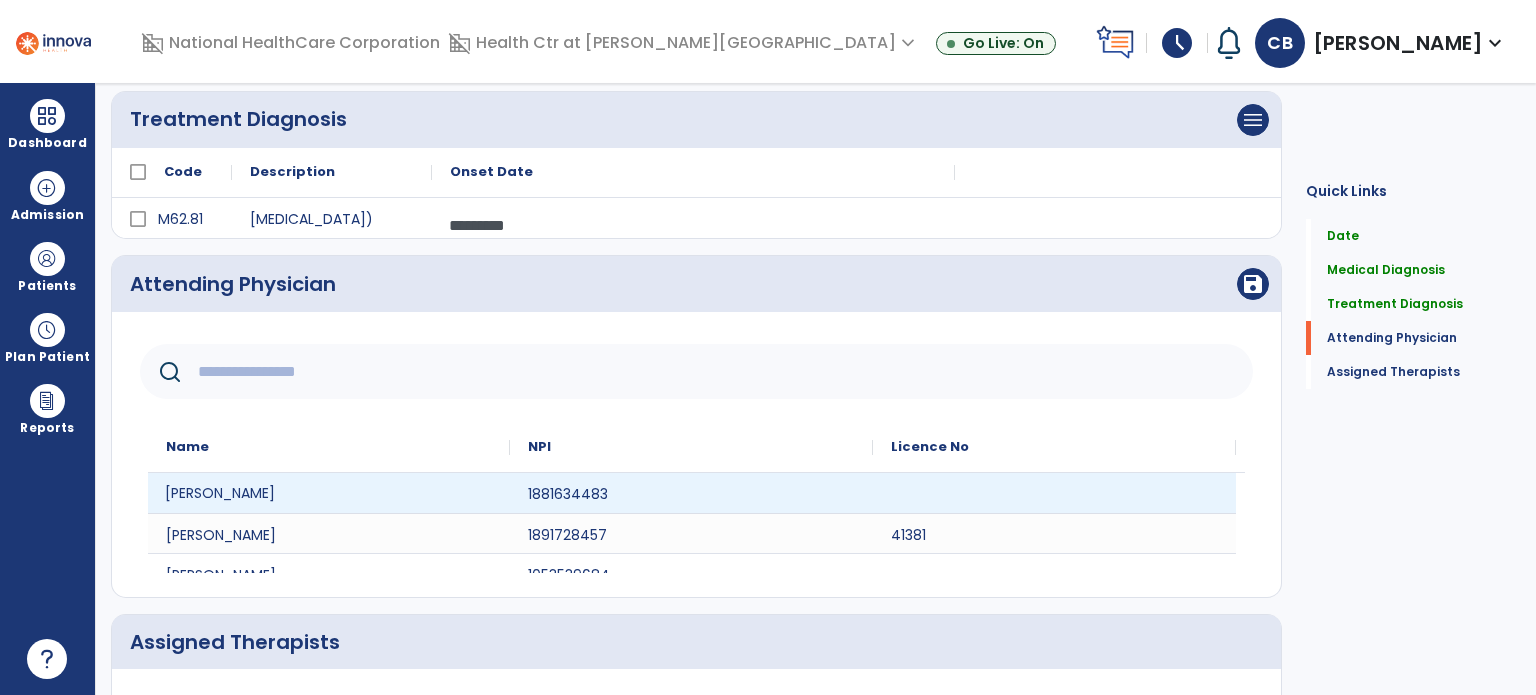 click on "[PERSON_NAME]" 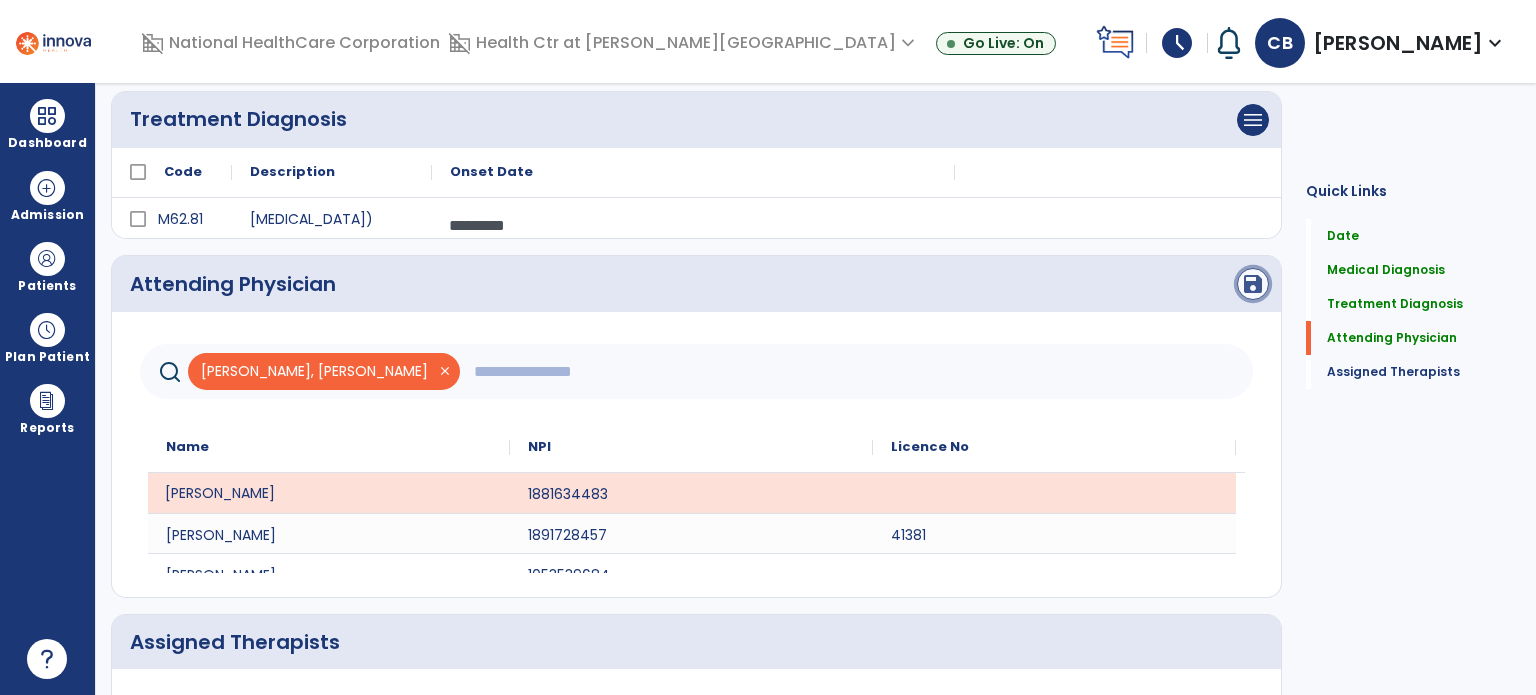 click on "save" 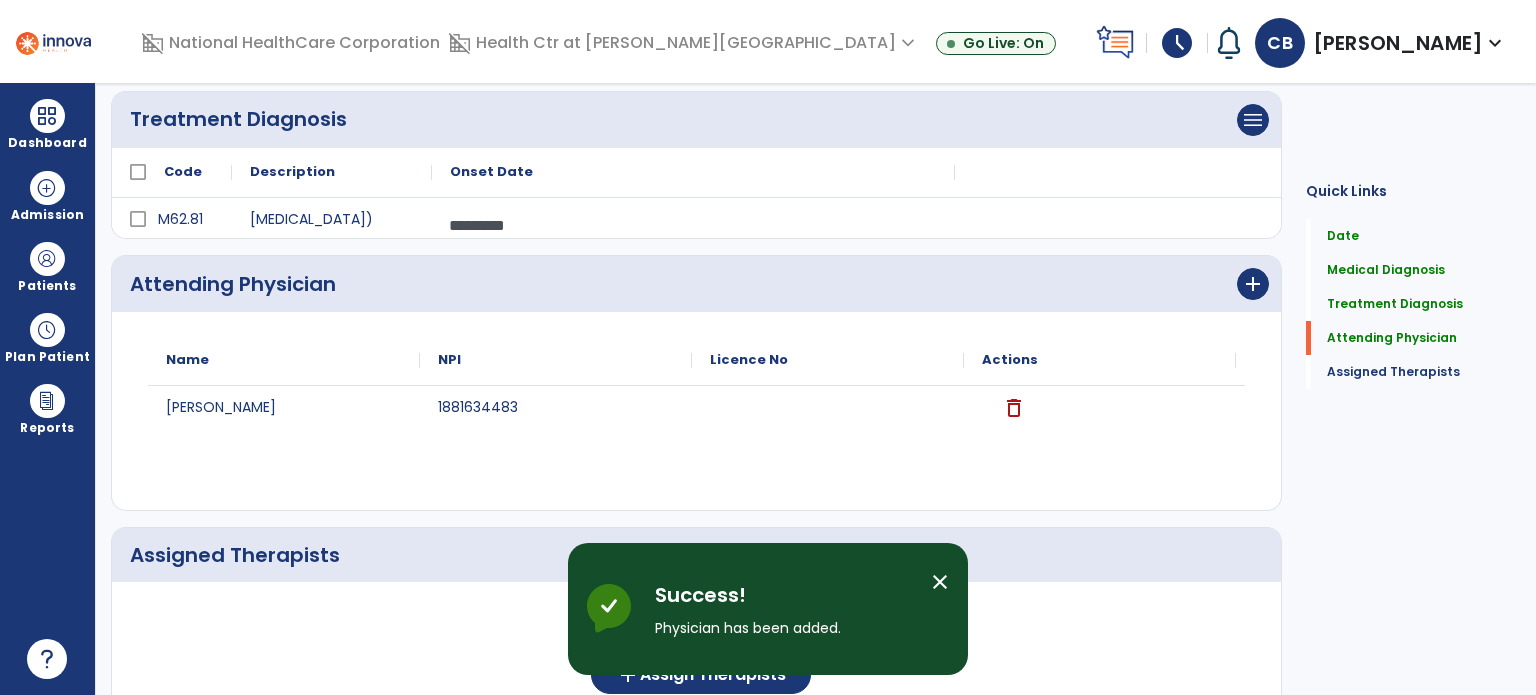scroll, scrollTop: 477, scrollLeft: 0, axis: vertical 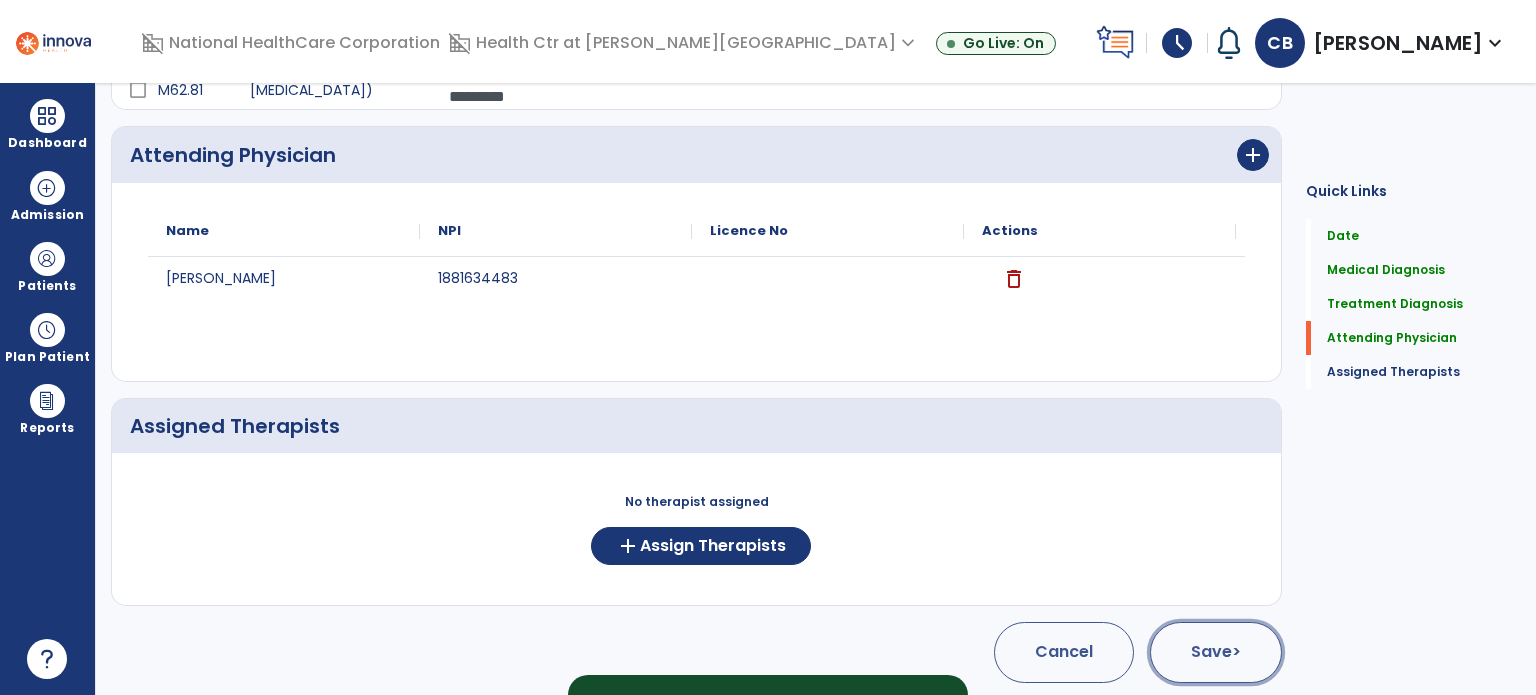 click on "Save  >" 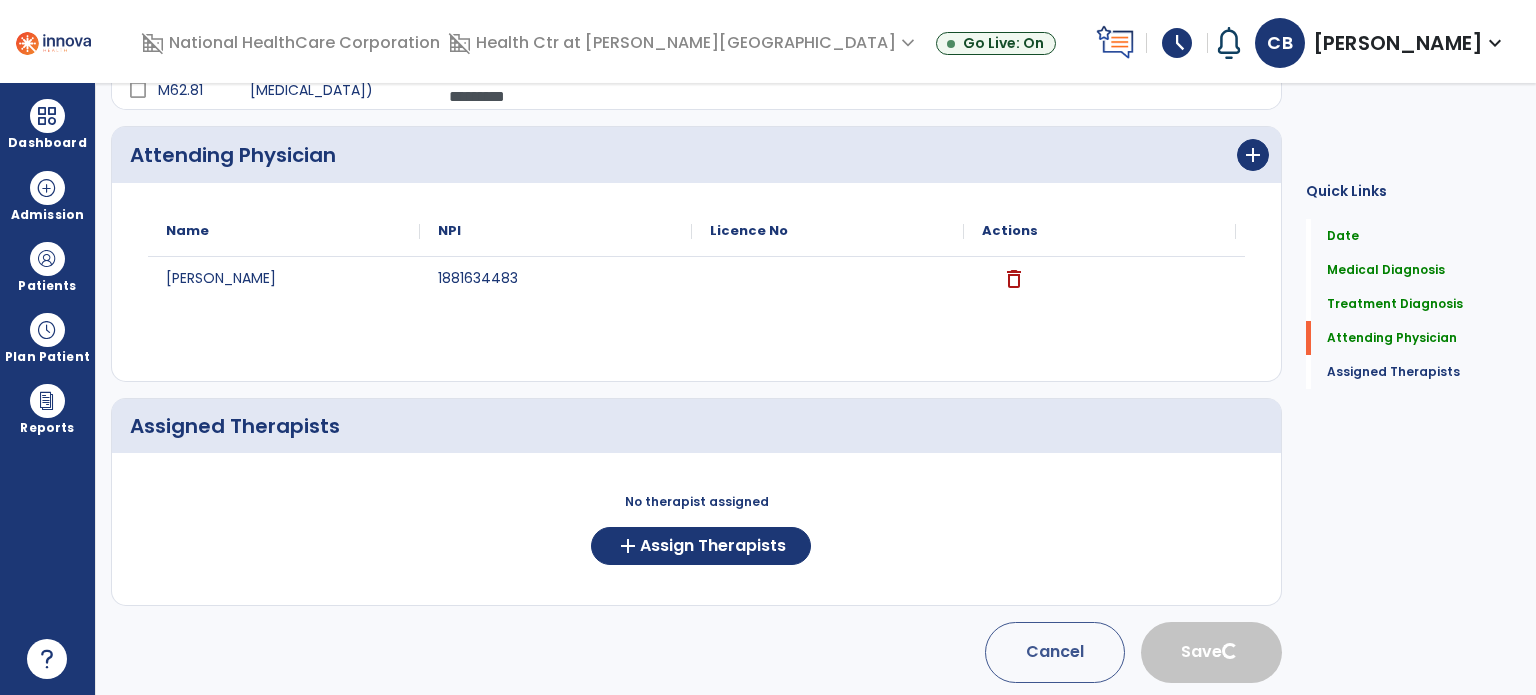 type 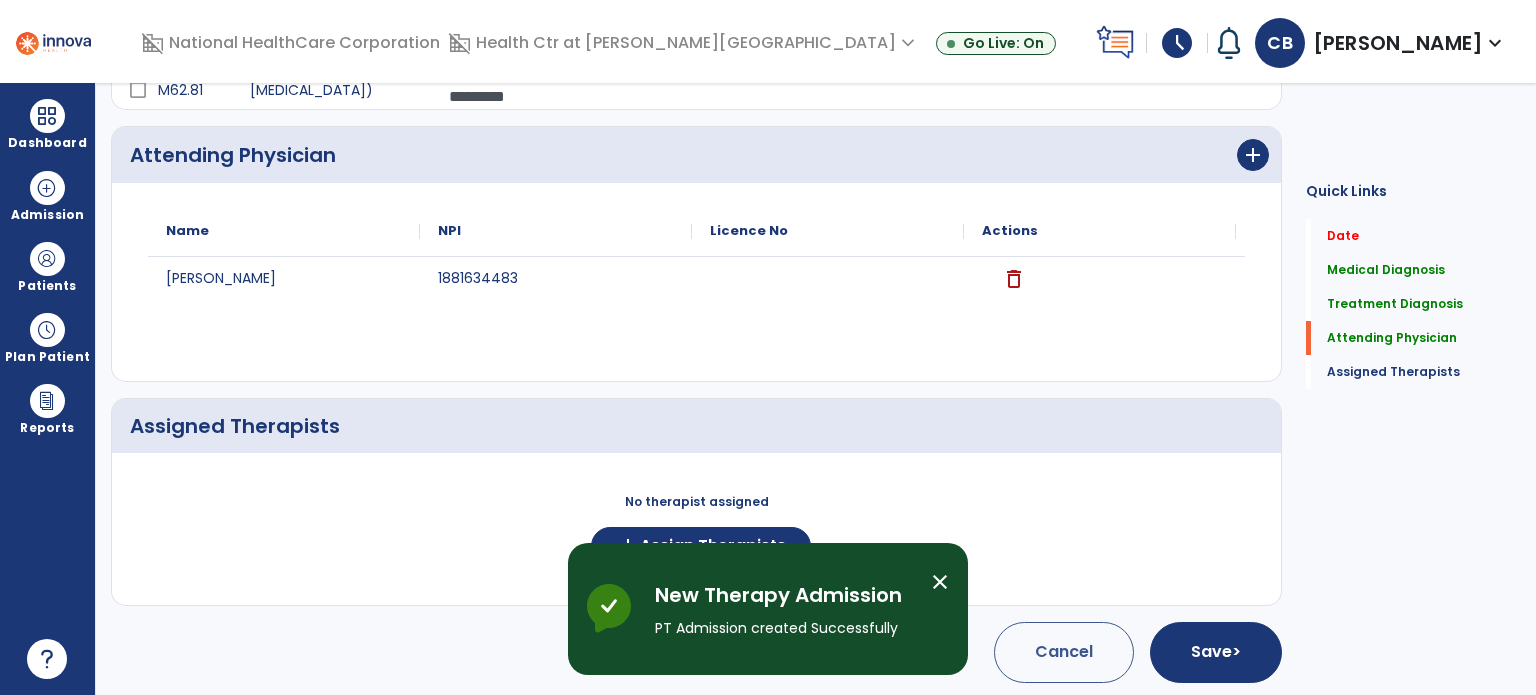 scroll, scrollTop: 0, scrollLeft: 0, axis: both 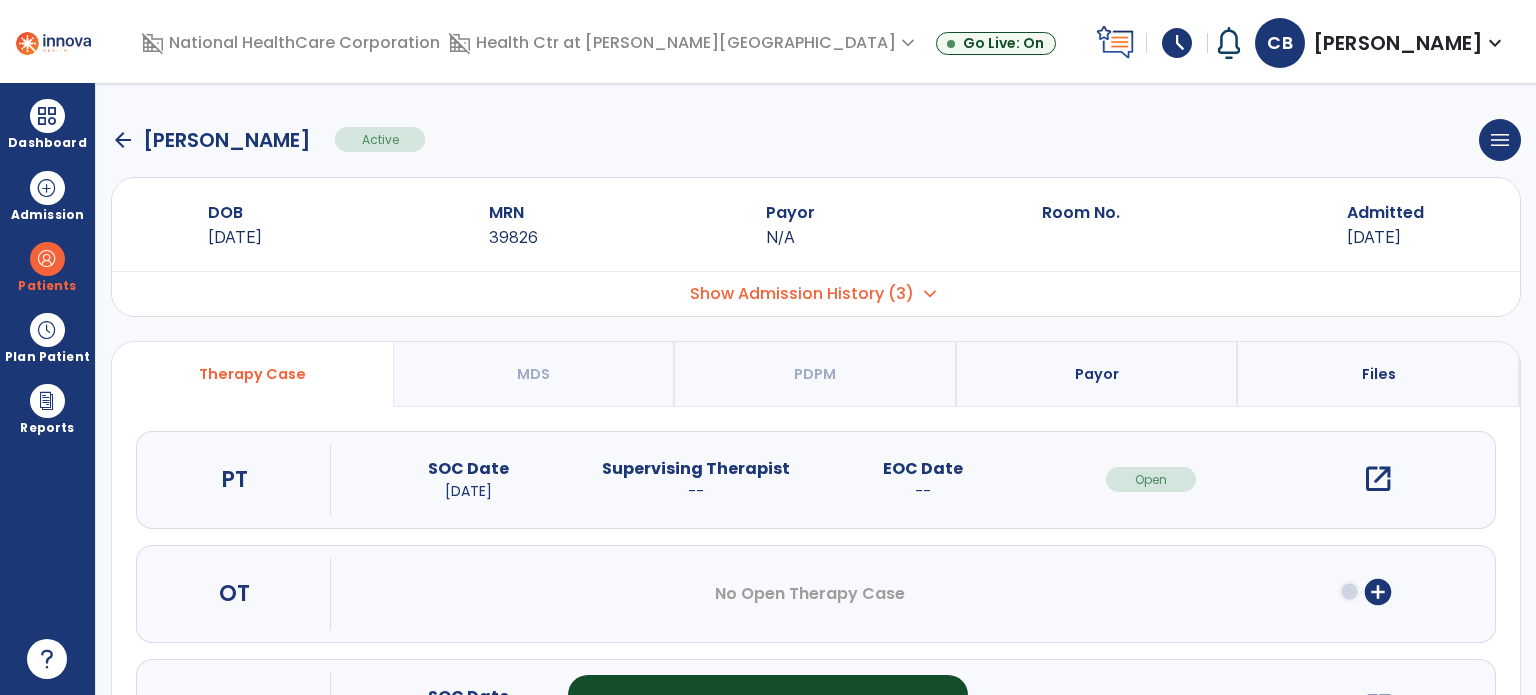 click on "open_in_new" at bounding box center (1378, 479) 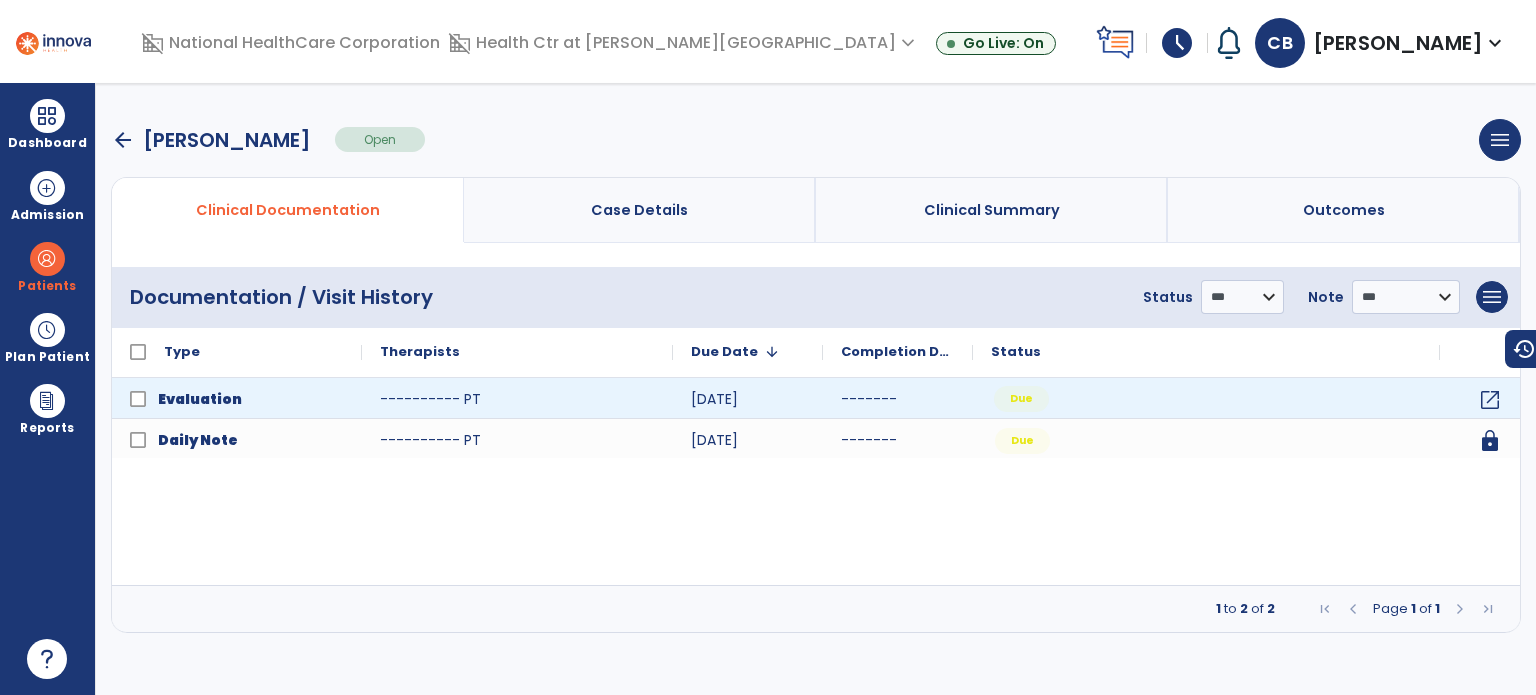click on "Due" 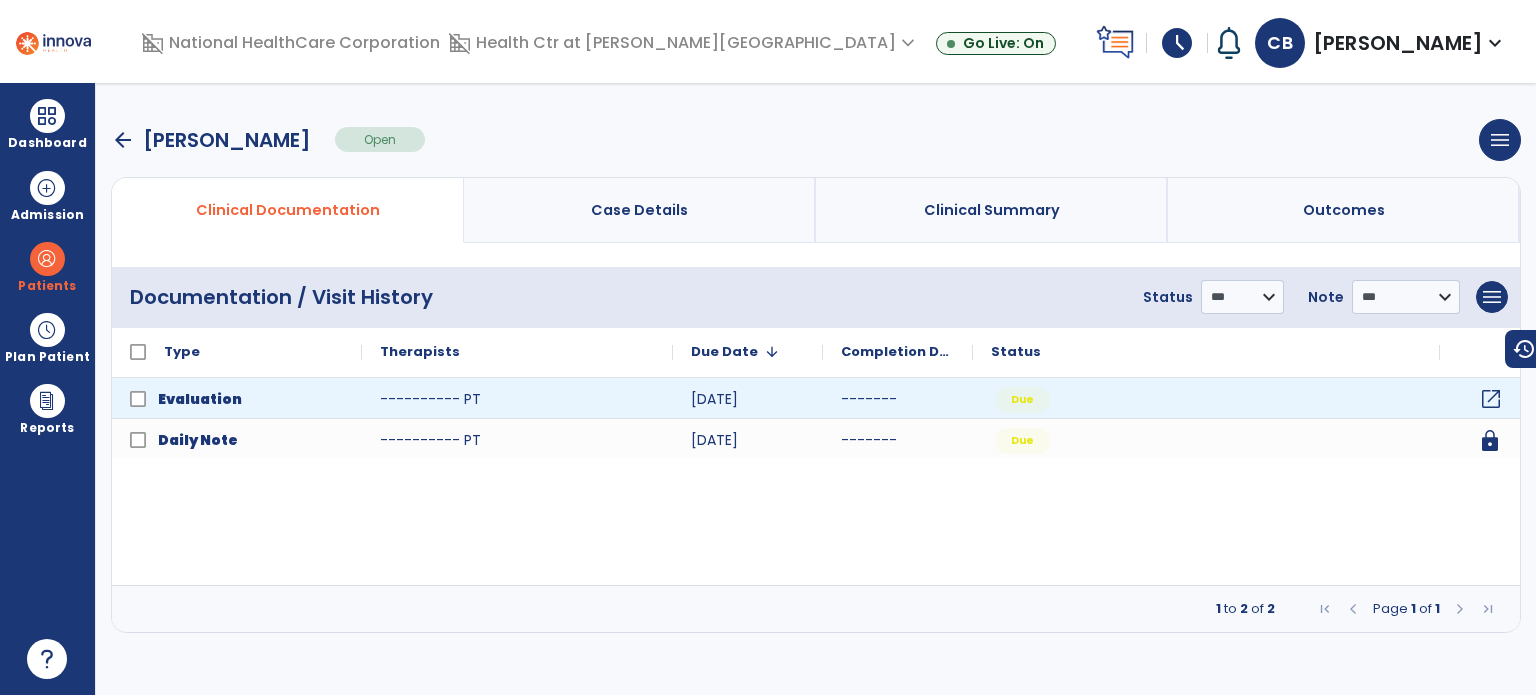 click on "open_in_new" 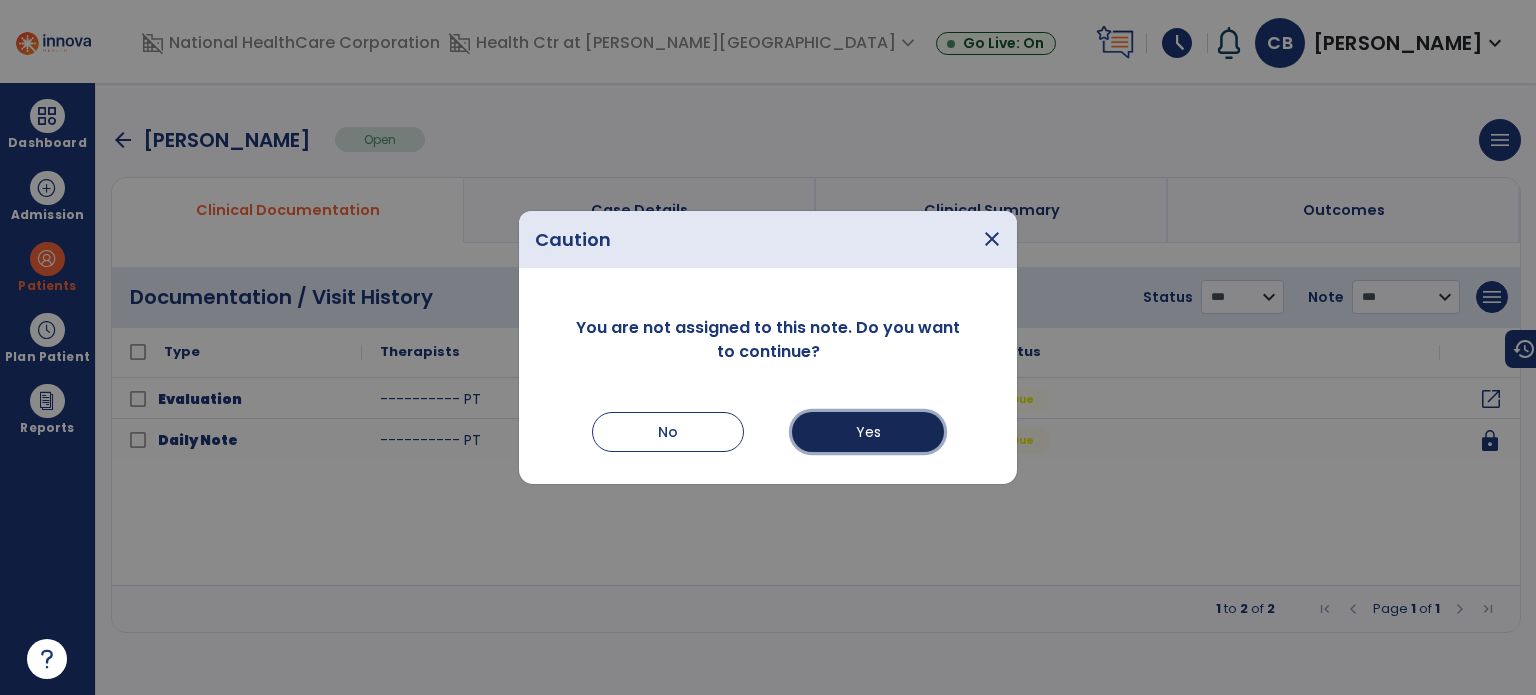 click on "Yes" at bounding box center (868, 432) 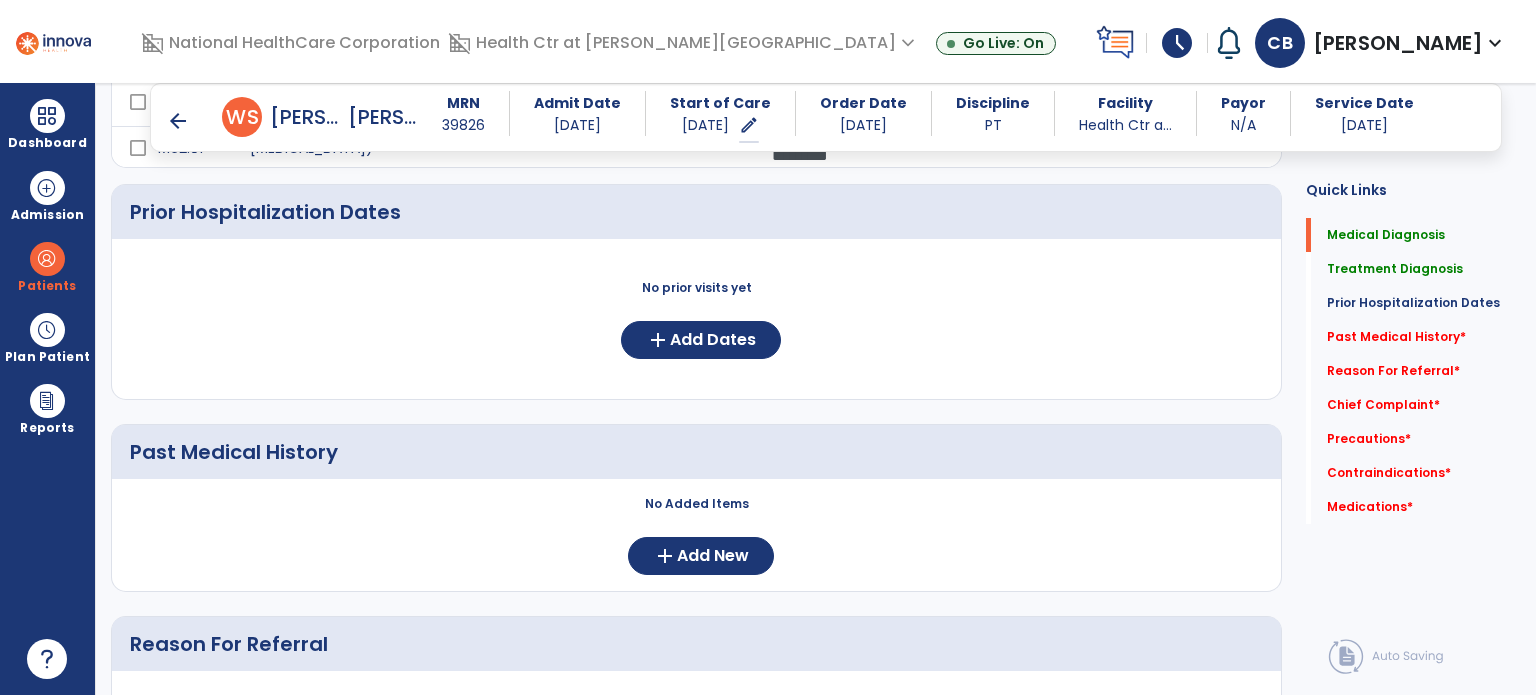scroll, scrollTop: 514, scrollLeft: 0, axis: vertical 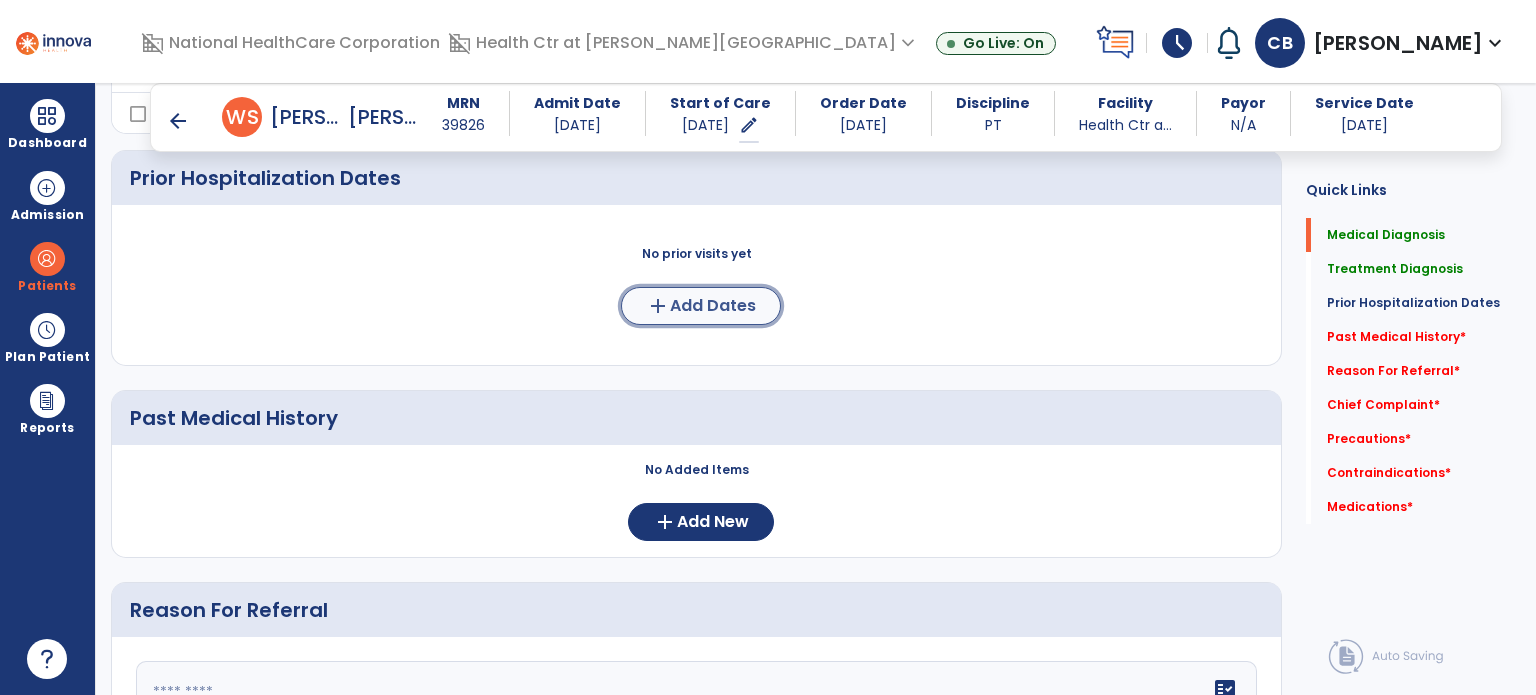 click on "Add Dates" 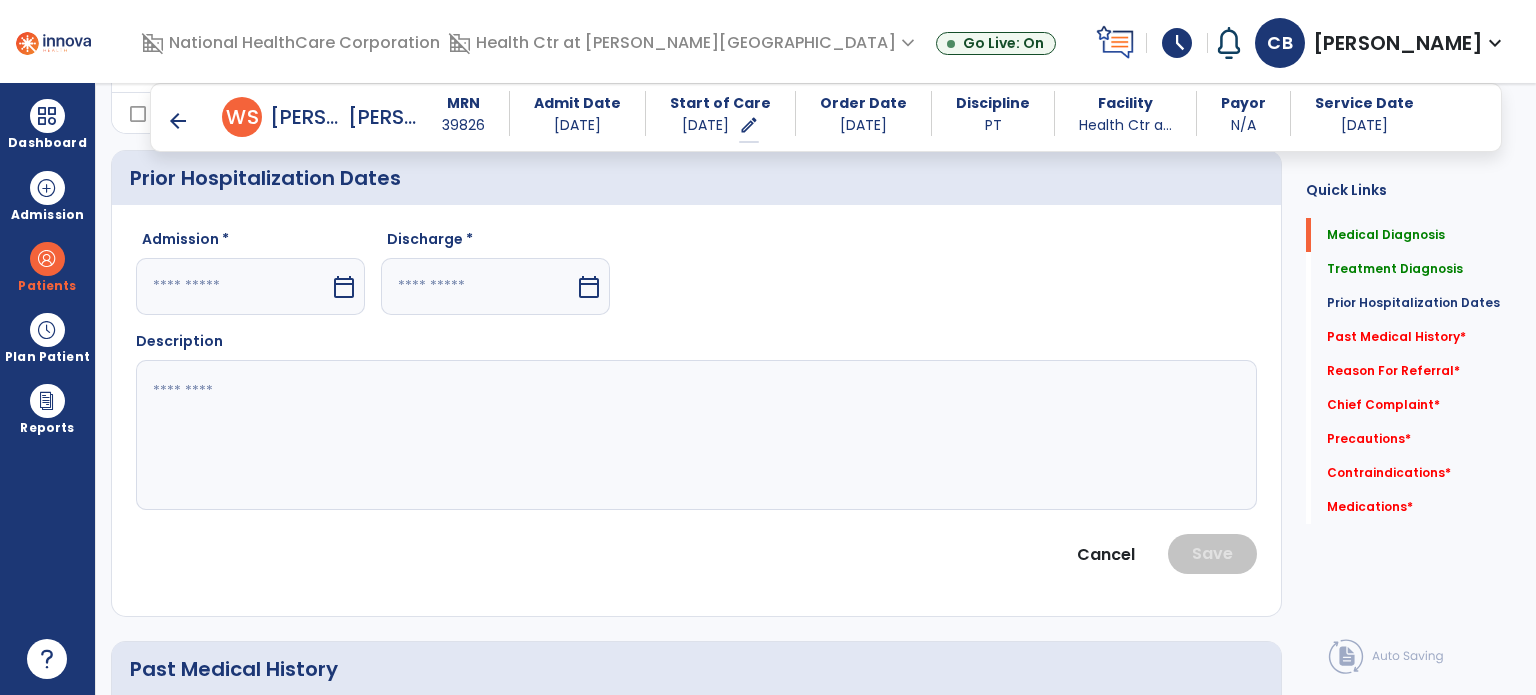 click at bounding box center (233, 286) 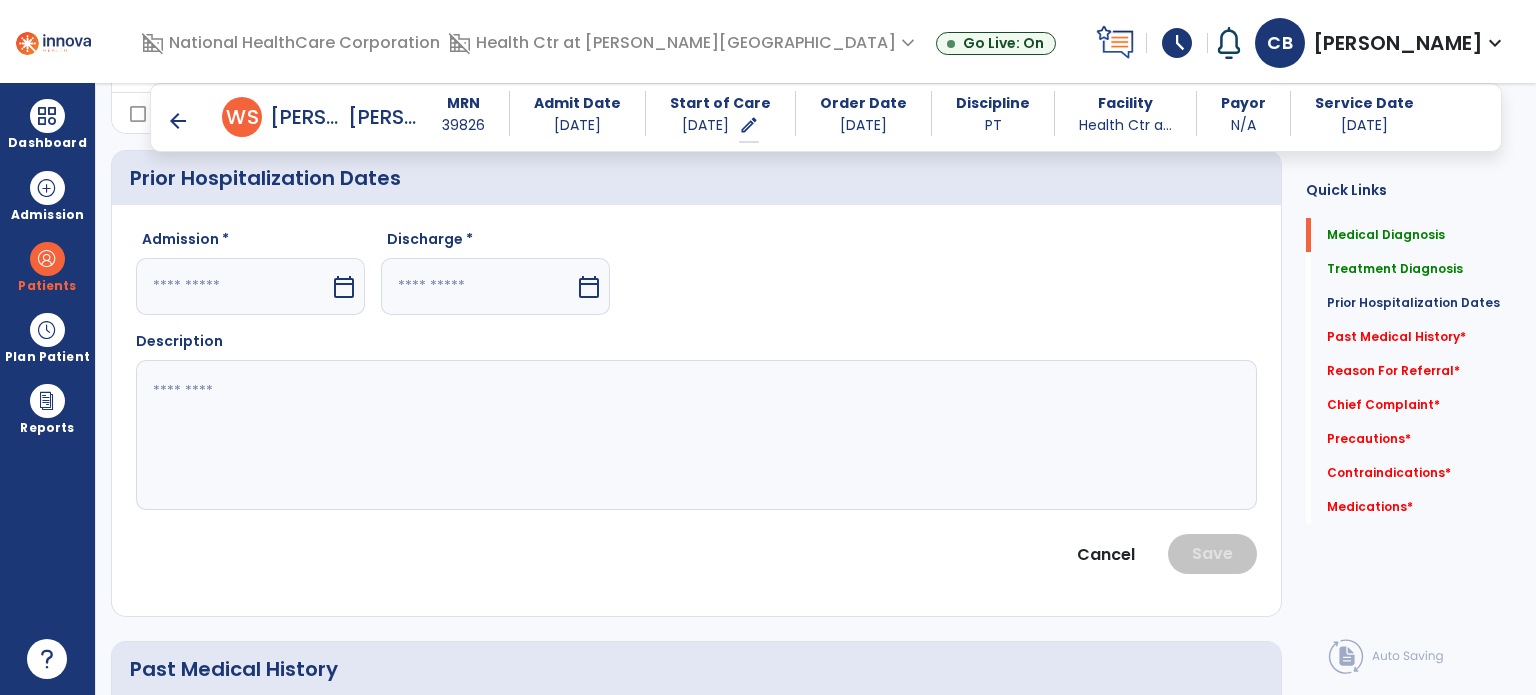 select on "*" 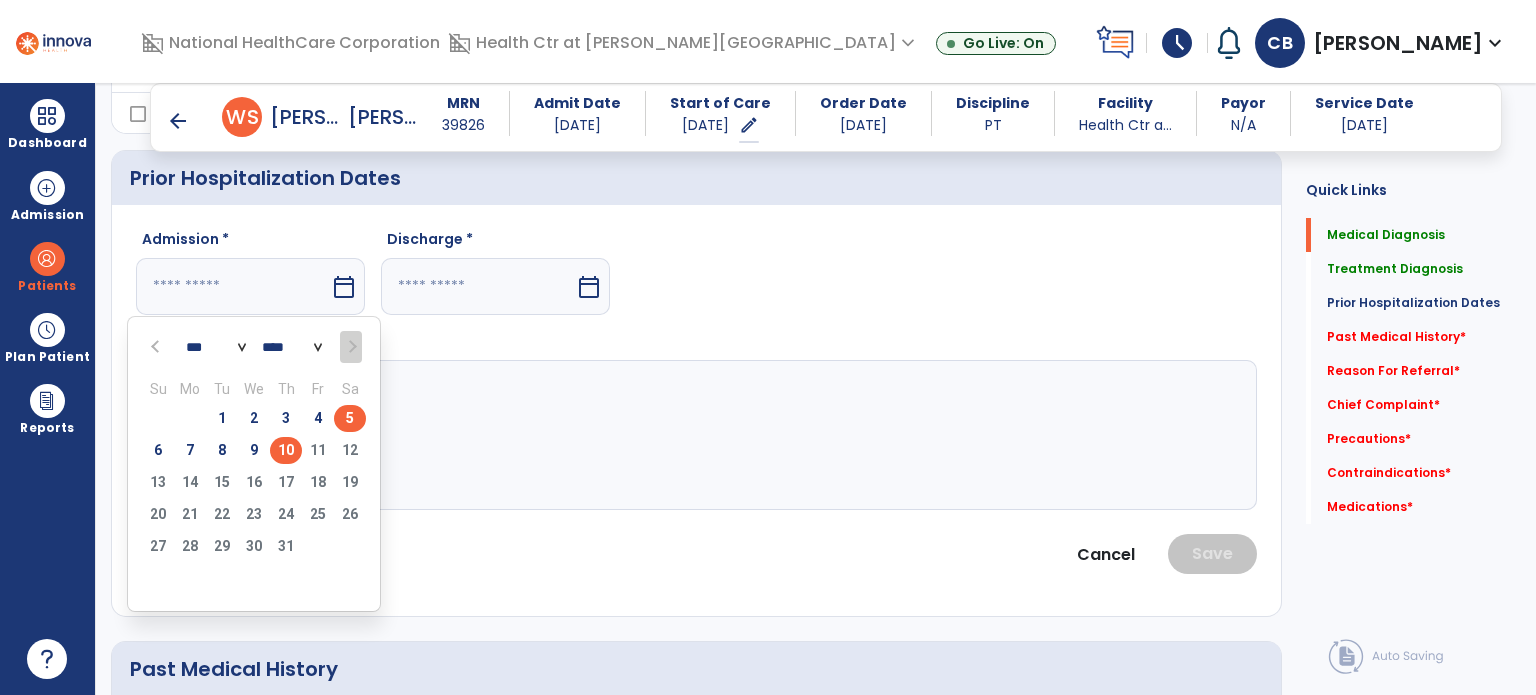 click on "5" at bounding box center [350, 418] 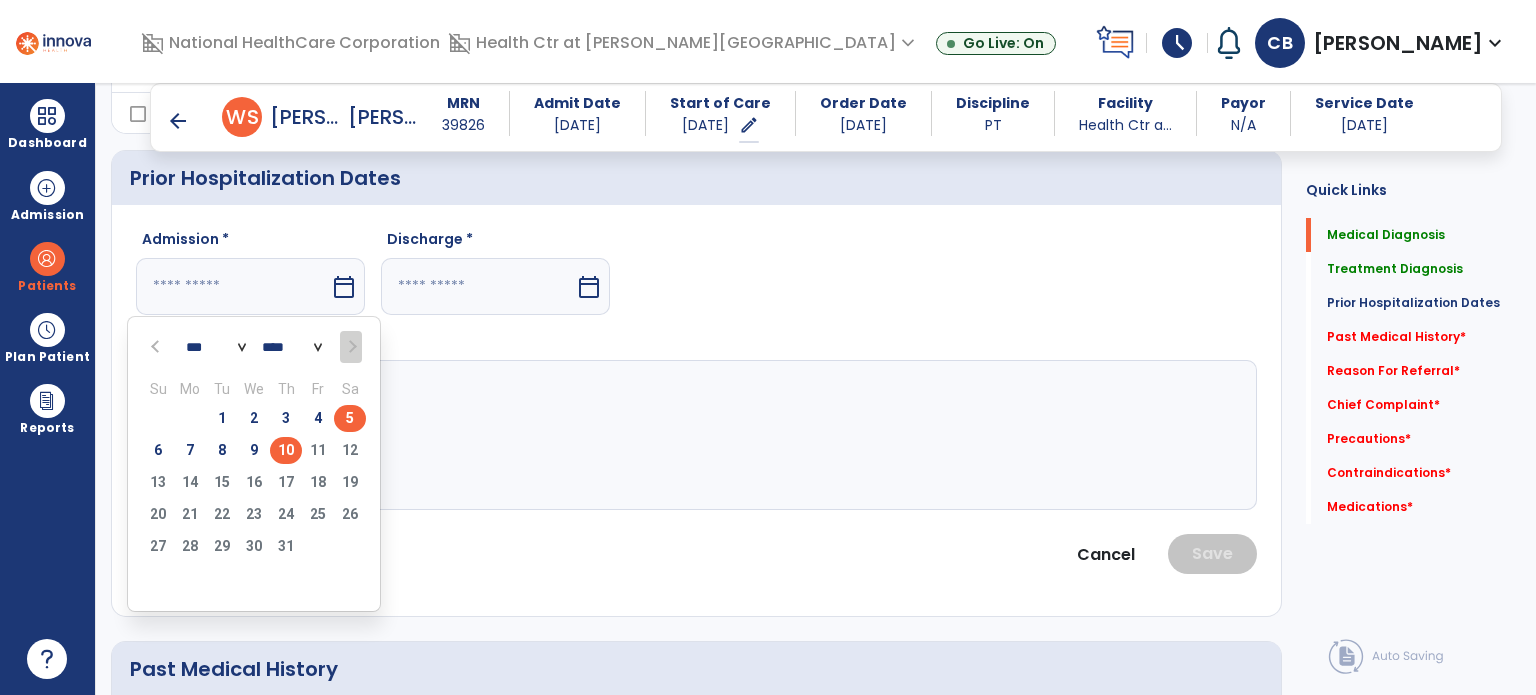 type on "********" 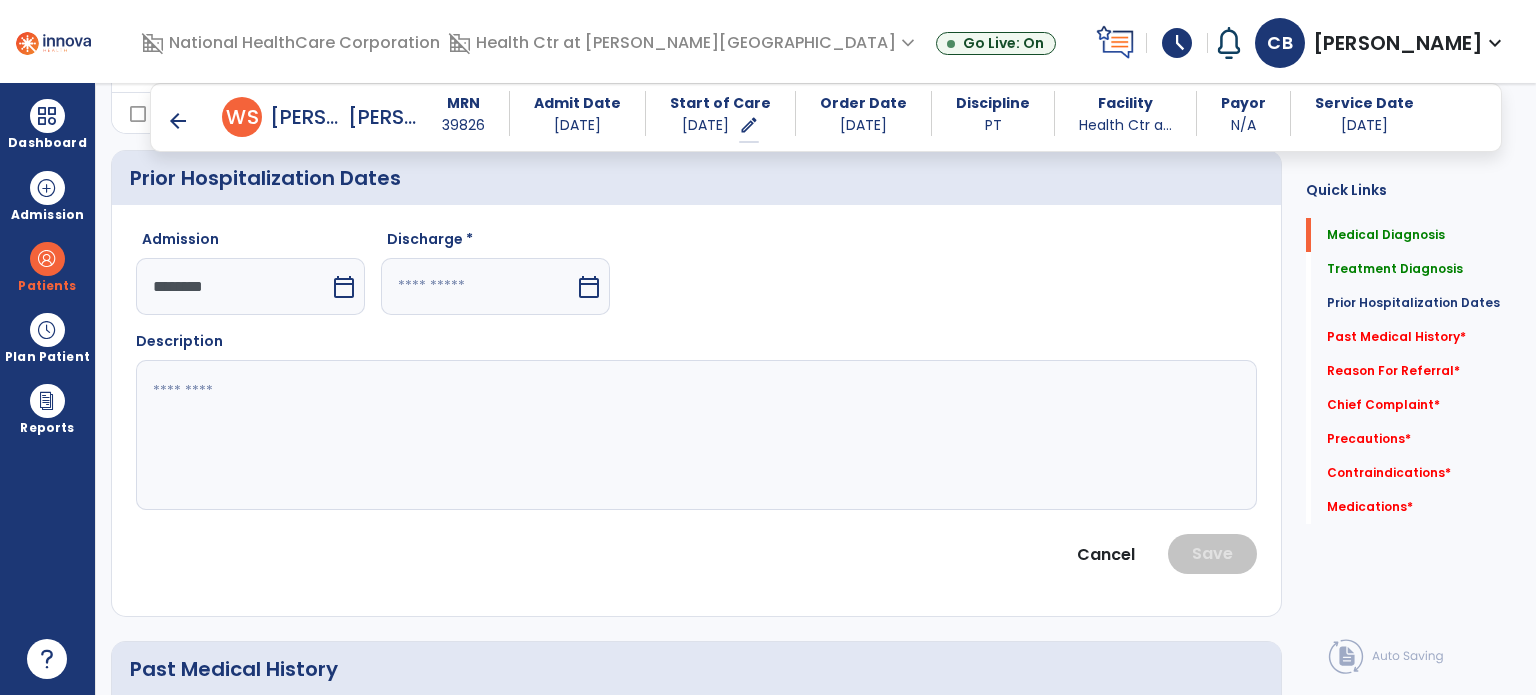 click at bounding box center [478, 286] 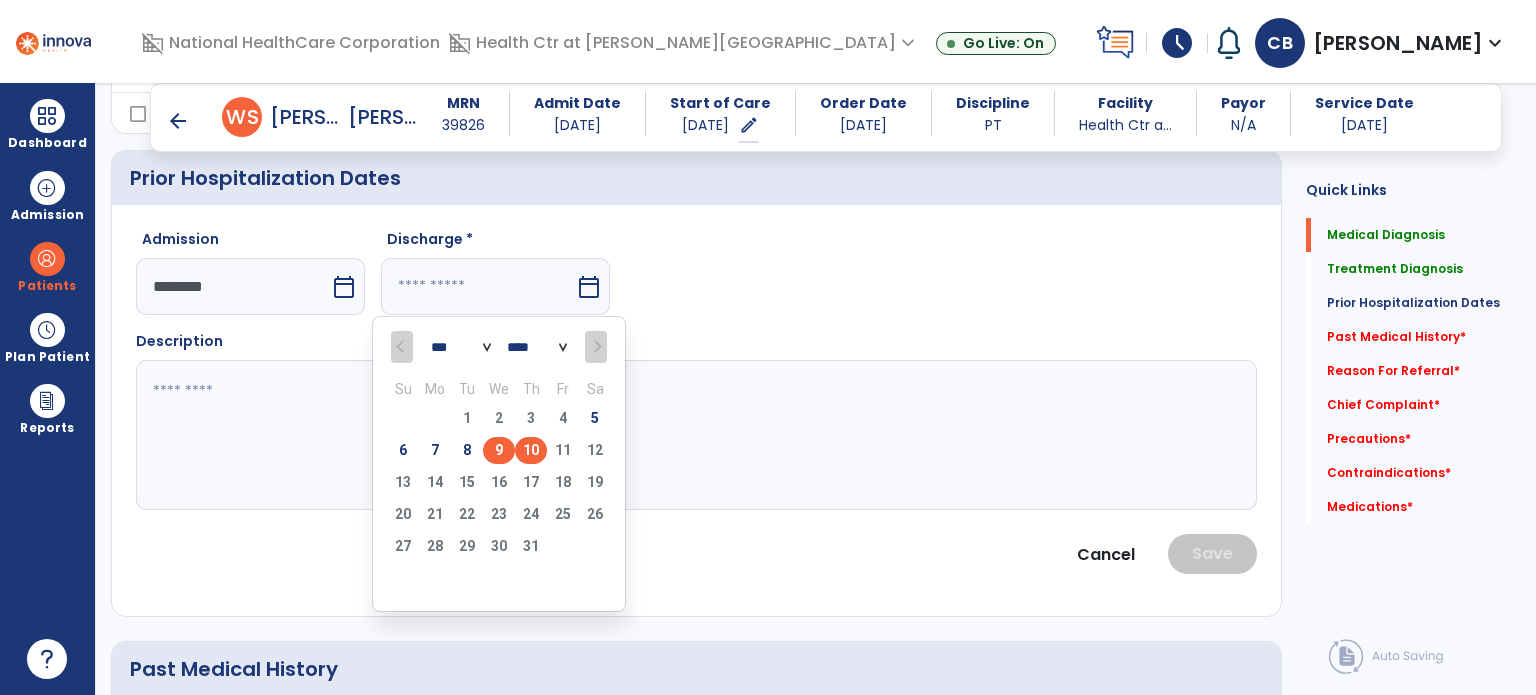 click on "9" at bounding box center [499, 450] 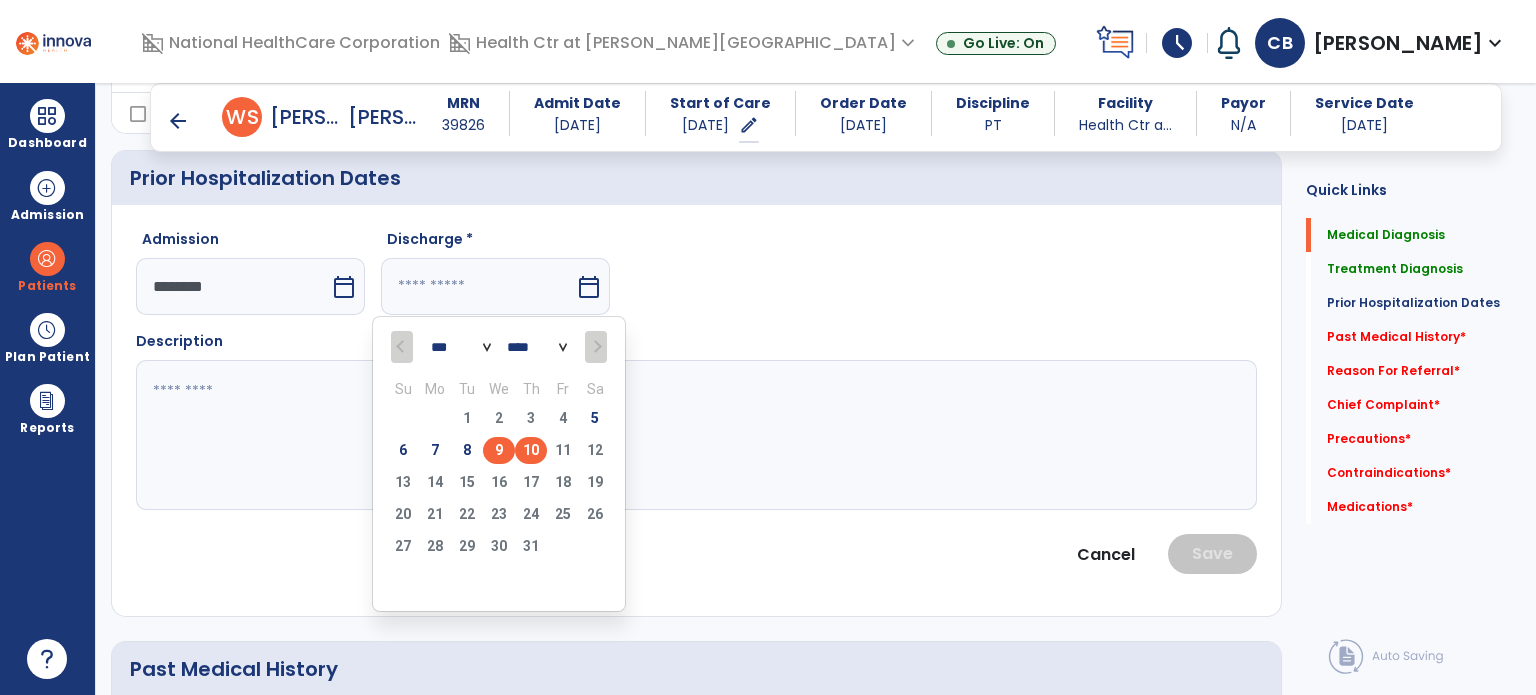 type on "********" 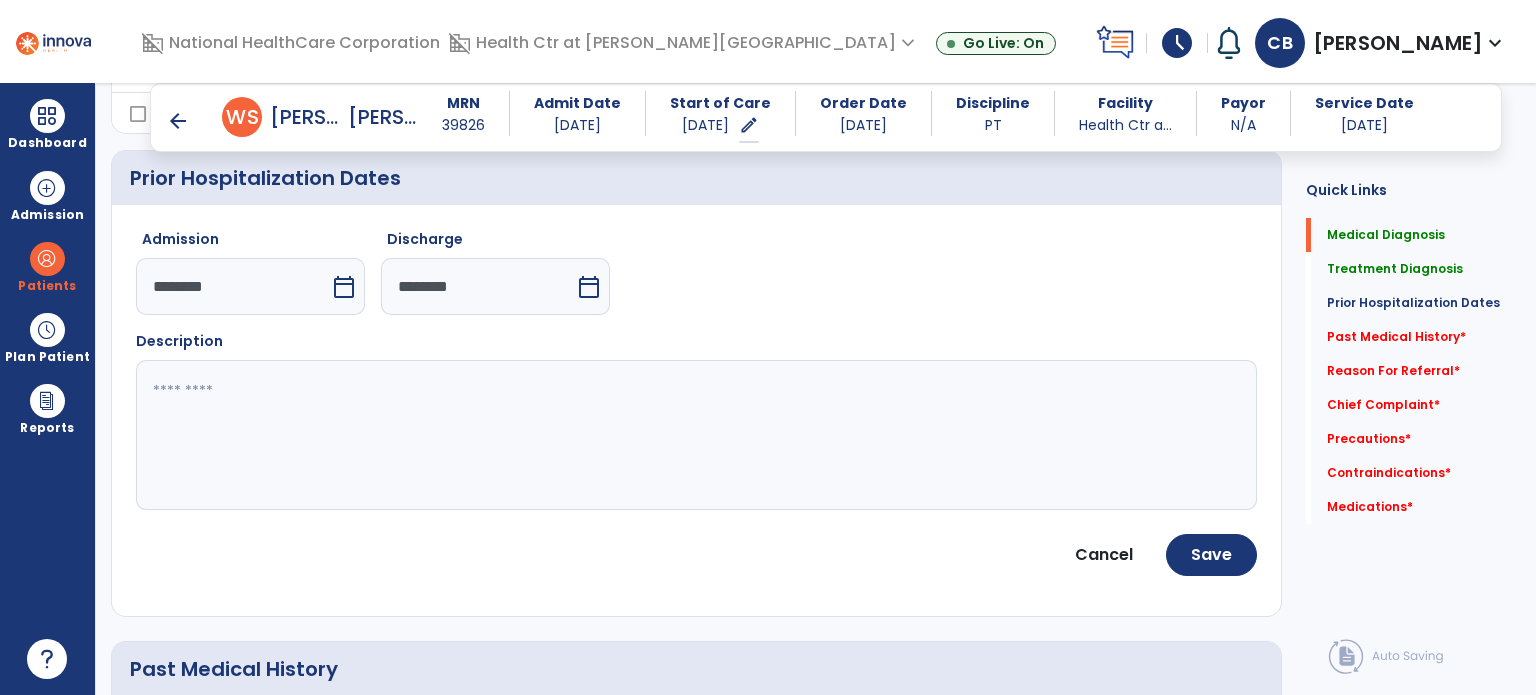 click 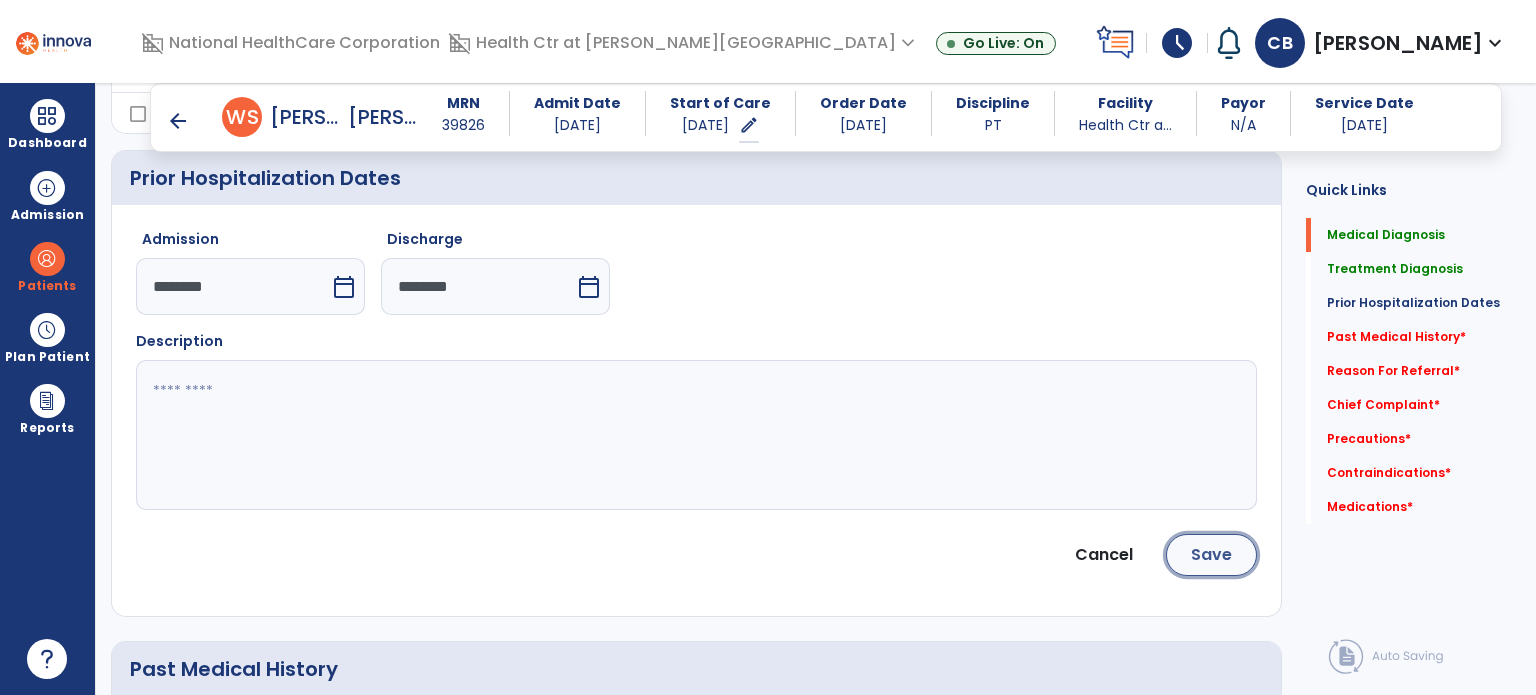 click on "Save" 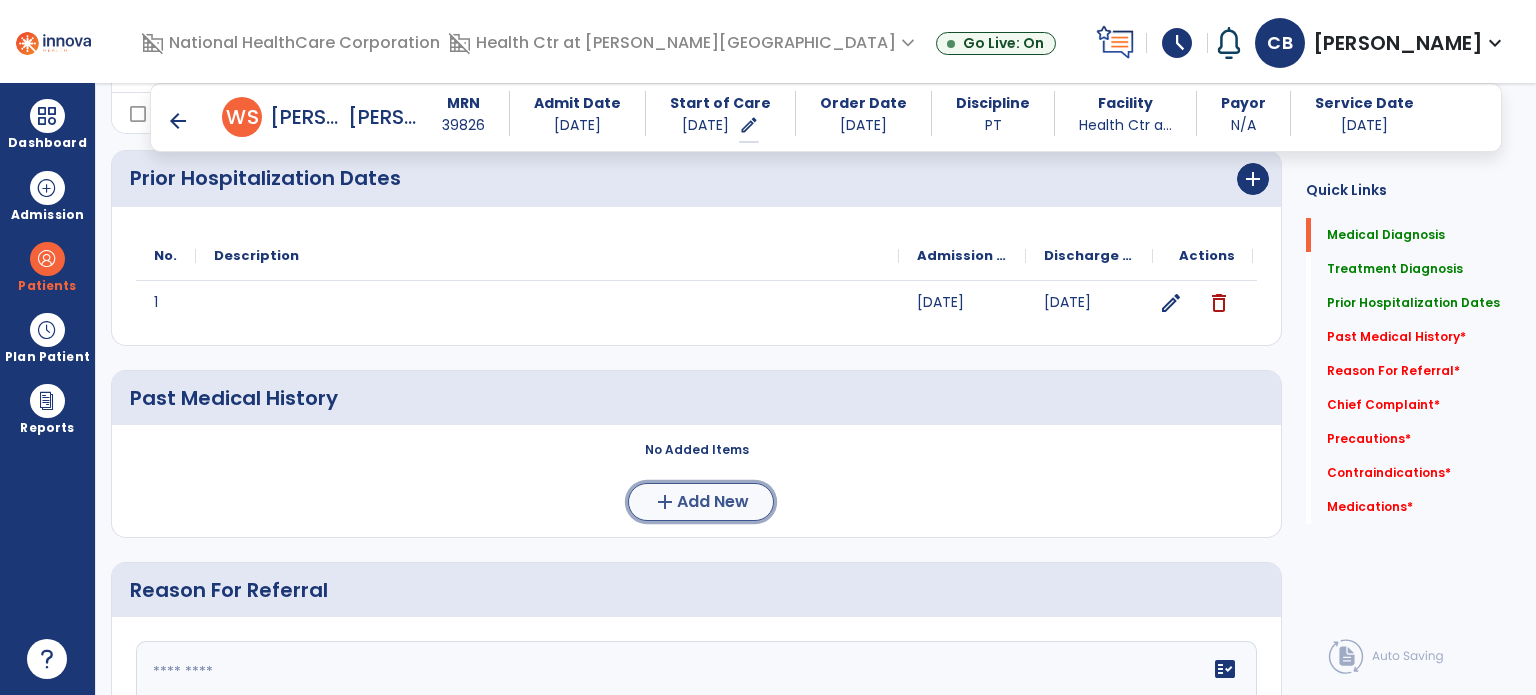 click on "Add New" 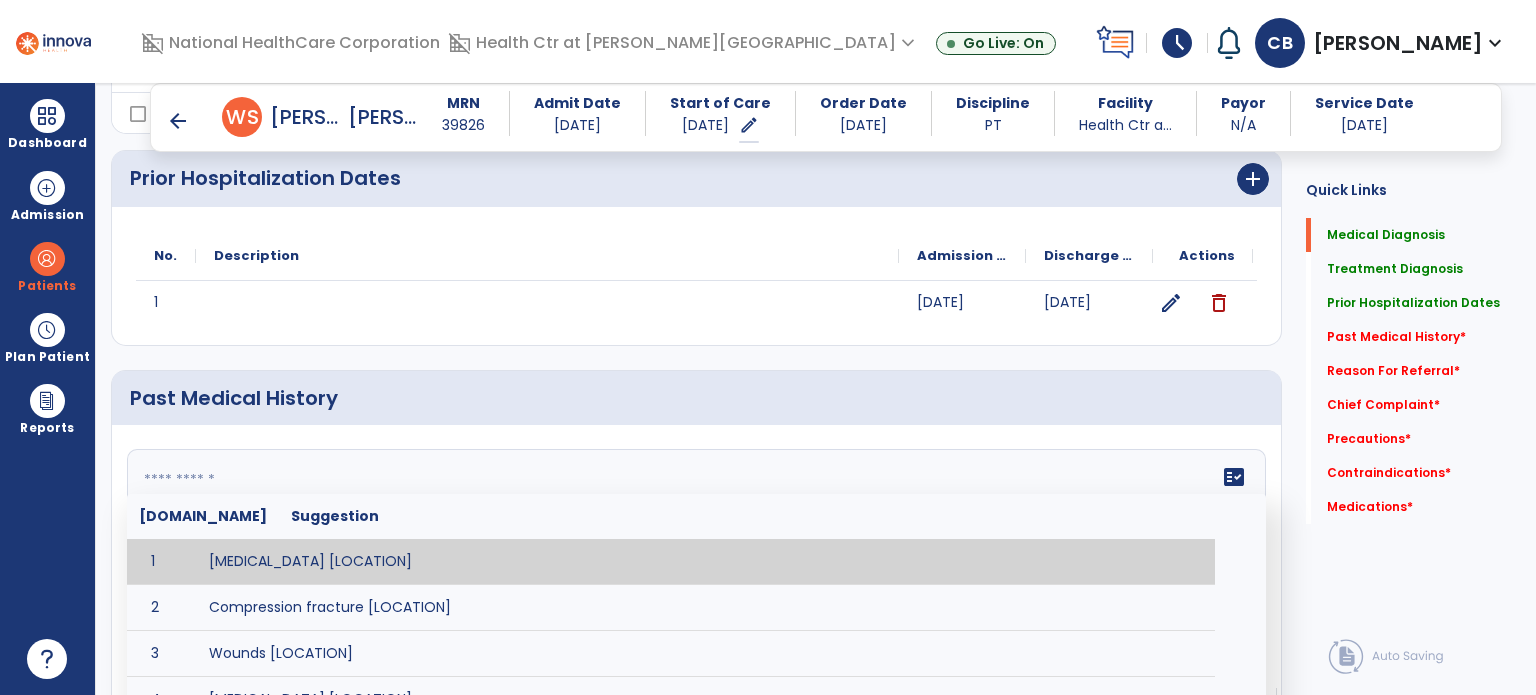 click 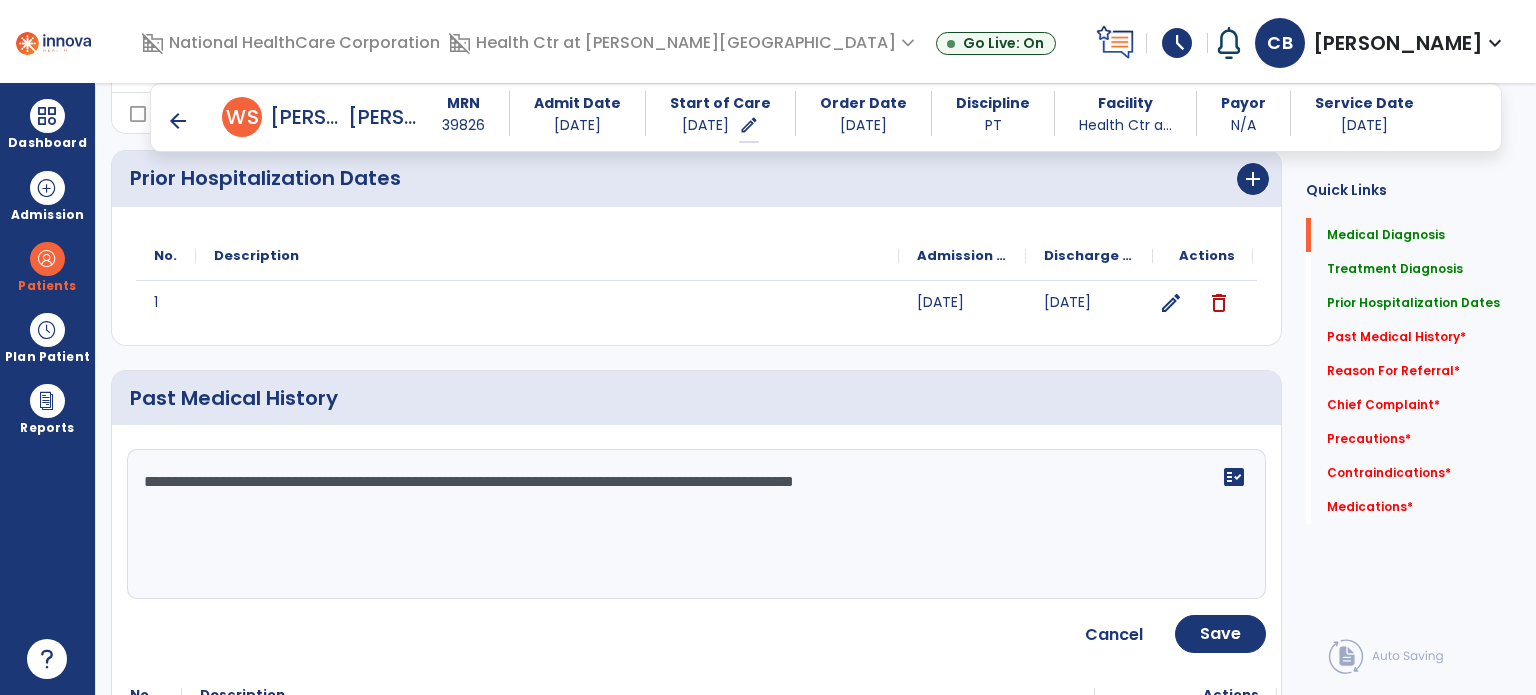 click on "**********" 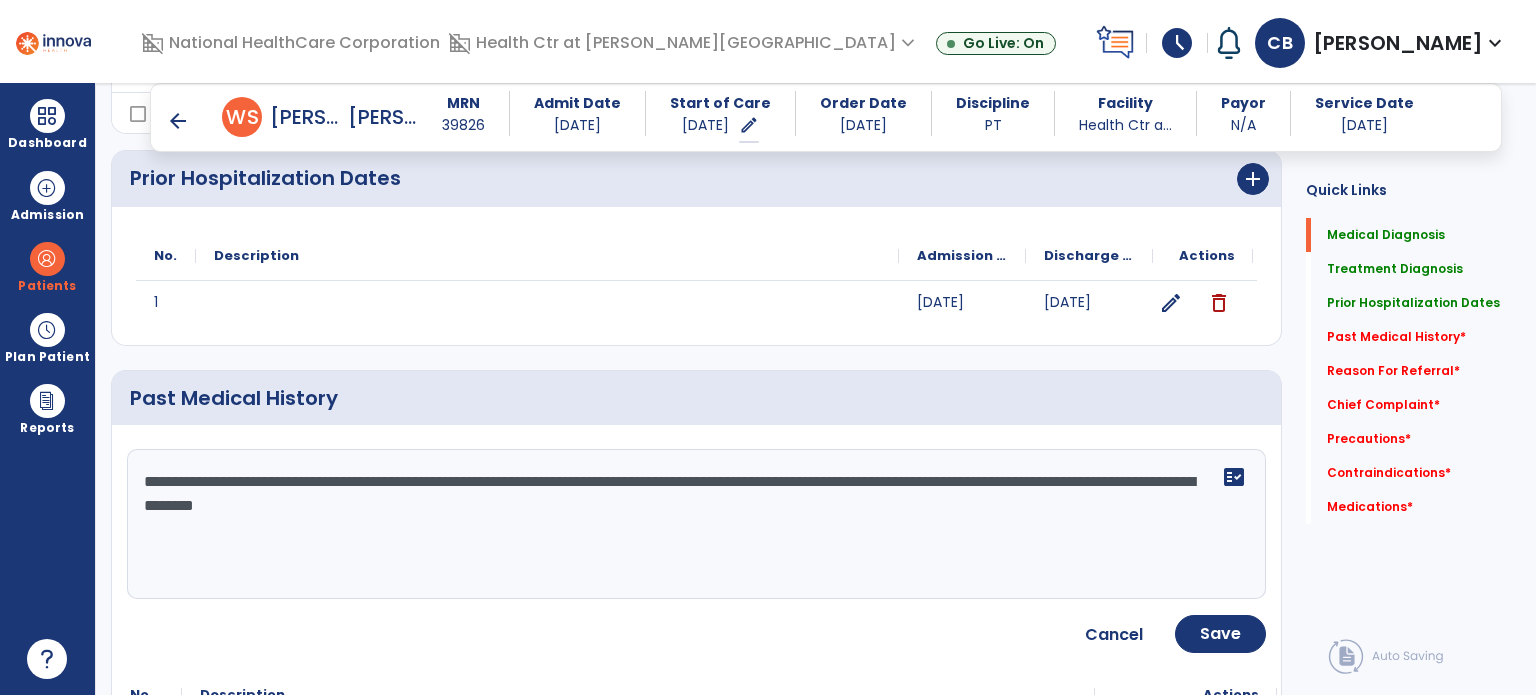 click on "**********" 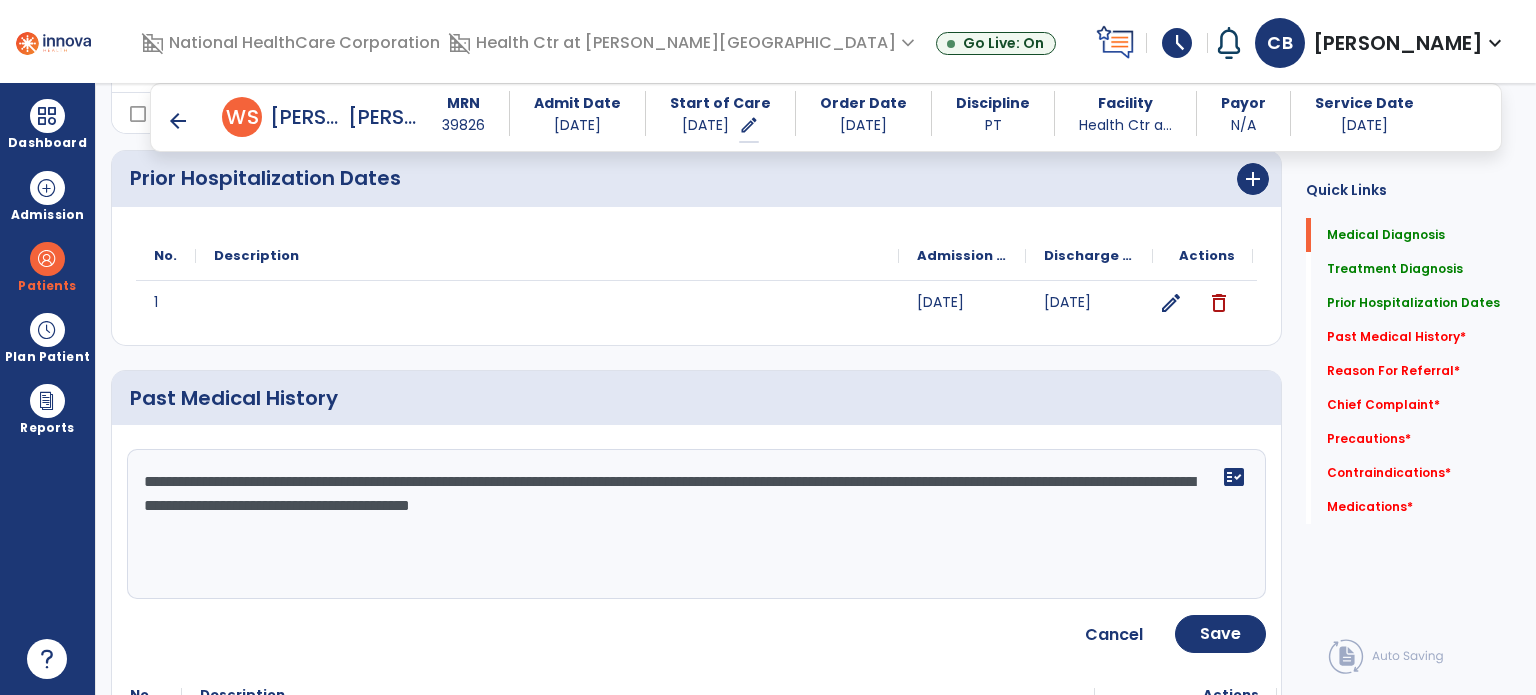click on "**********" 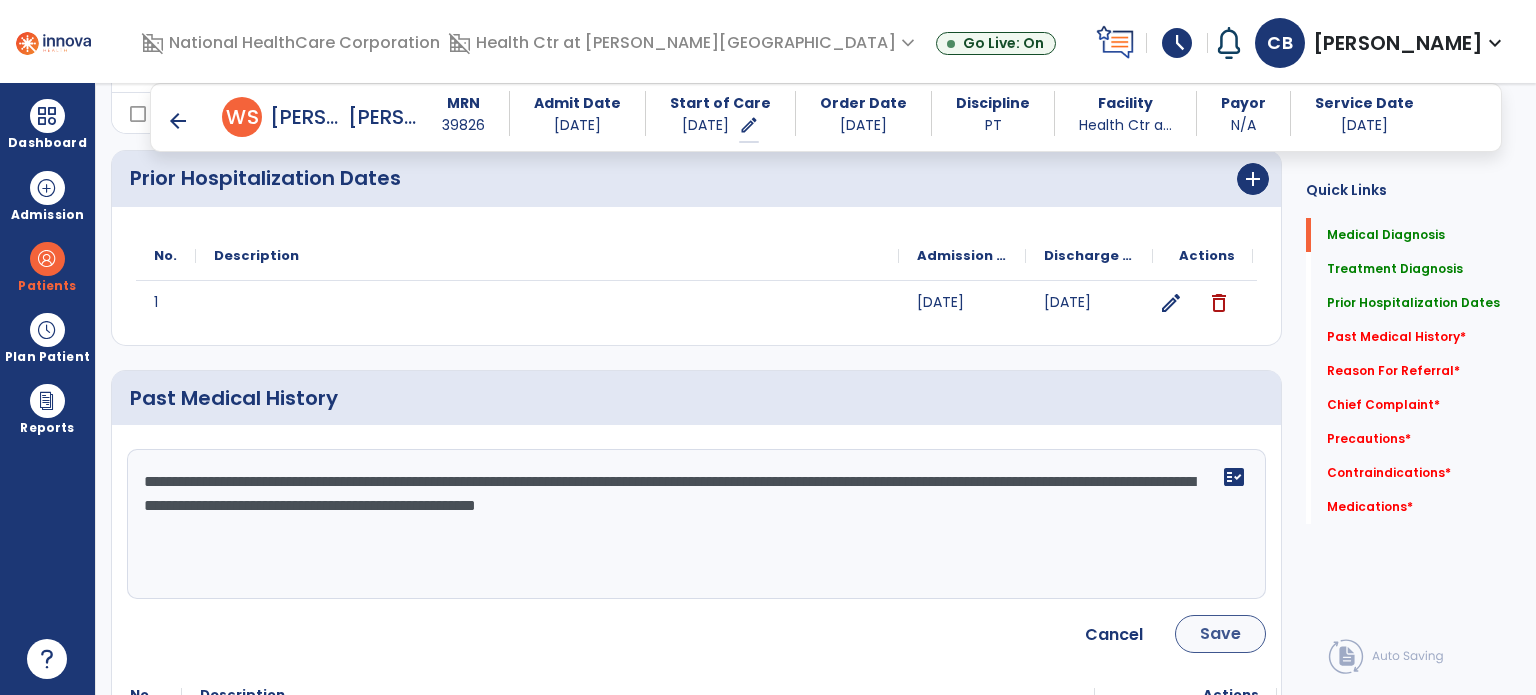 type on "**********" 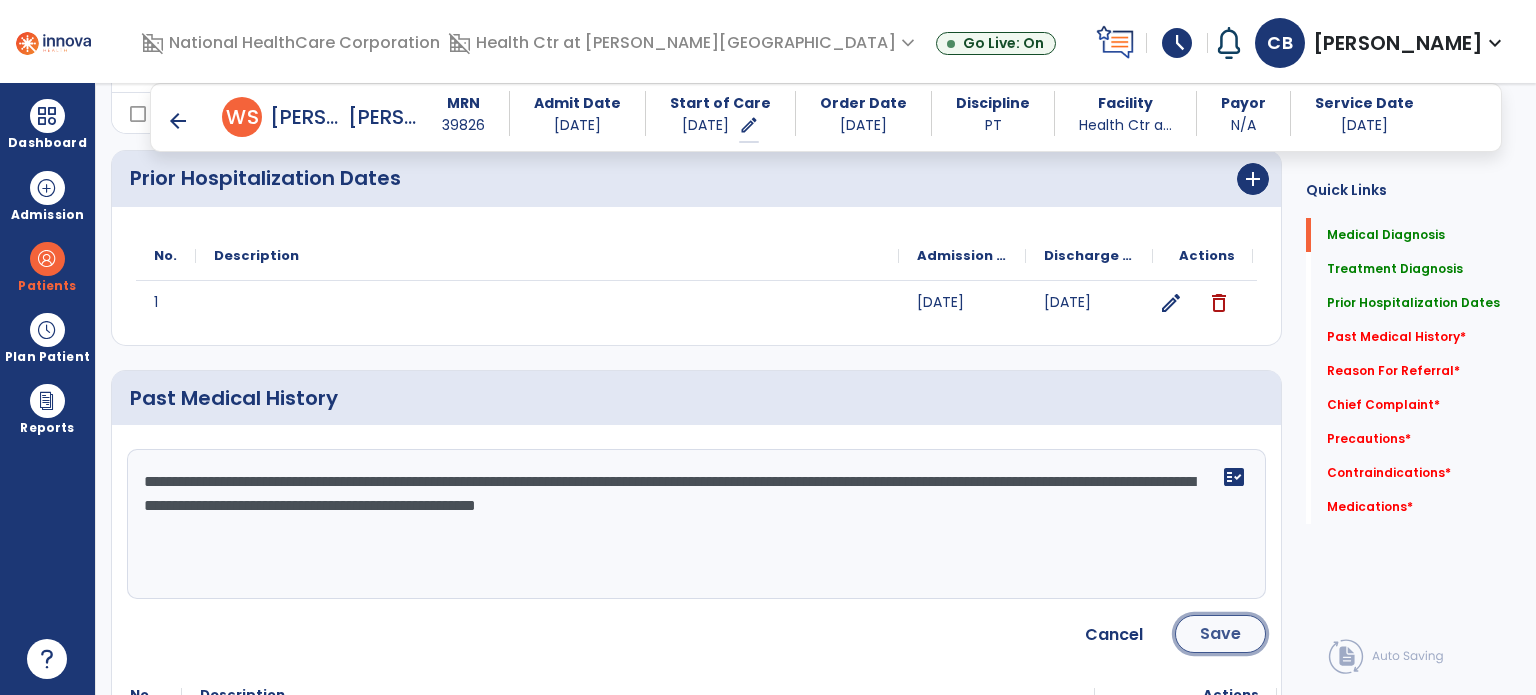 click on "Save" 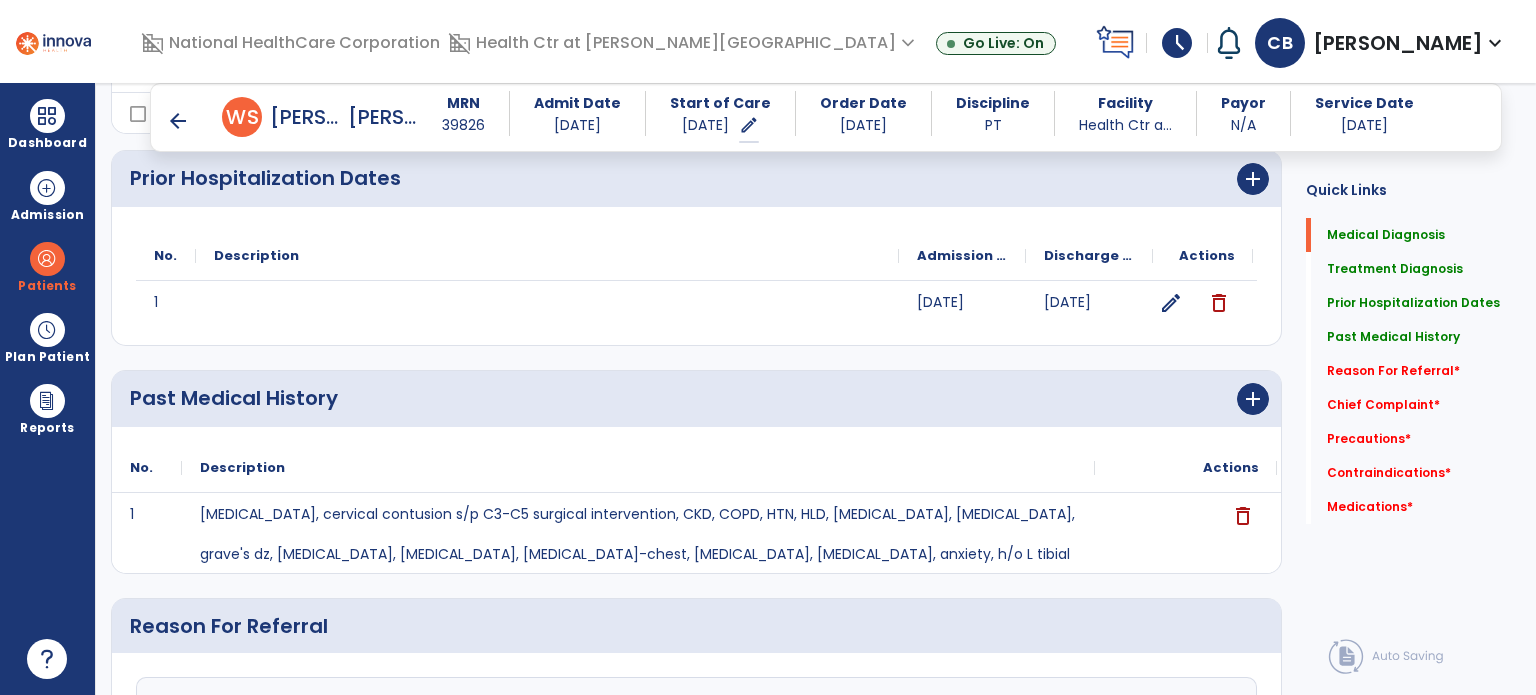 click 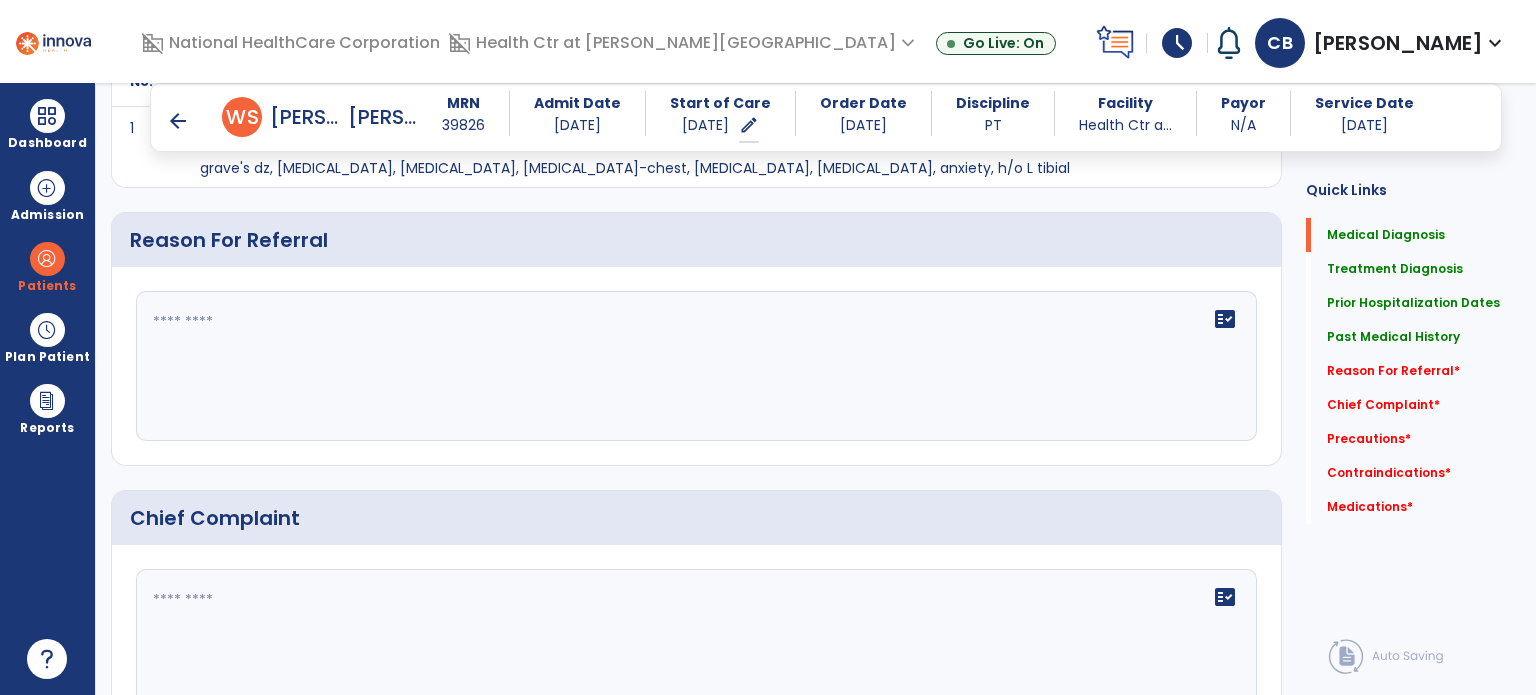 scroll, scrollTop: 909, scrollLeft: 0, axis: vertical 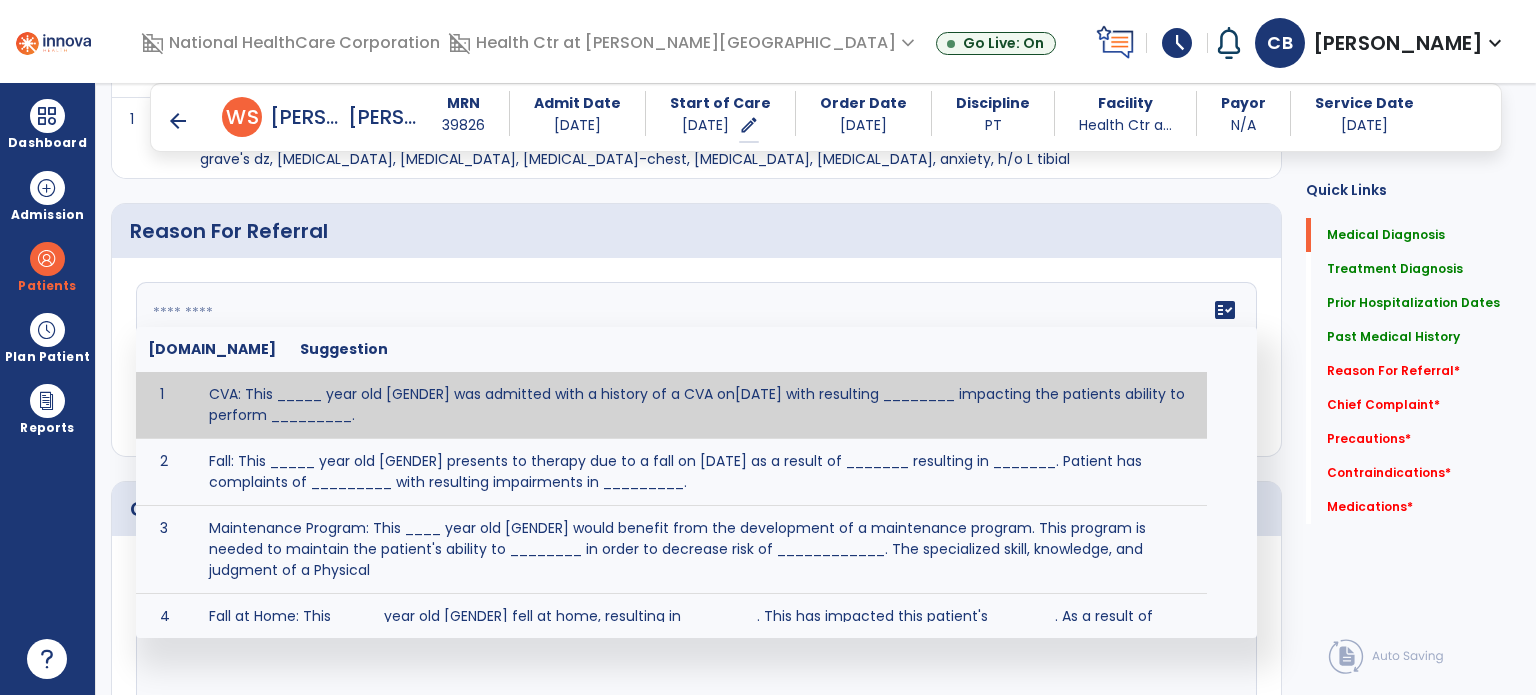 click on "fact_check  [DOMAIN_NAME] Suggestion 1 CVA: This _____ year old [GENDER] was admitted with a history of a CVA on[DATE] with resulting ________ impacting the patients ability to perform _________. 2 Fall: This _____ year old [GENDER] presents to therapy due to a fall on [DATE] as a result of _______ resulting in _______.  Patient has complaints of _________ with resulting impairments in _________. 3 Maintenance Program: This ____ year old [GENDER] would benefit from the development of a maintenance program.  This program is needed to maintain the patient's ability to ________ in order to decrease risk of ____________.  The specialized skill, knowledge, and judgment of a Physical  4 Fall at Home: This _____ year old [GENDER] fell at home, resulting  in ________.  This has impacted this patient's _______.  As a result of these noted limitations in functional activities, this patient is unable to safely return to home.  This patient requires skilled therapy in order to improve safety and function. 5 6 7 8 9 10" 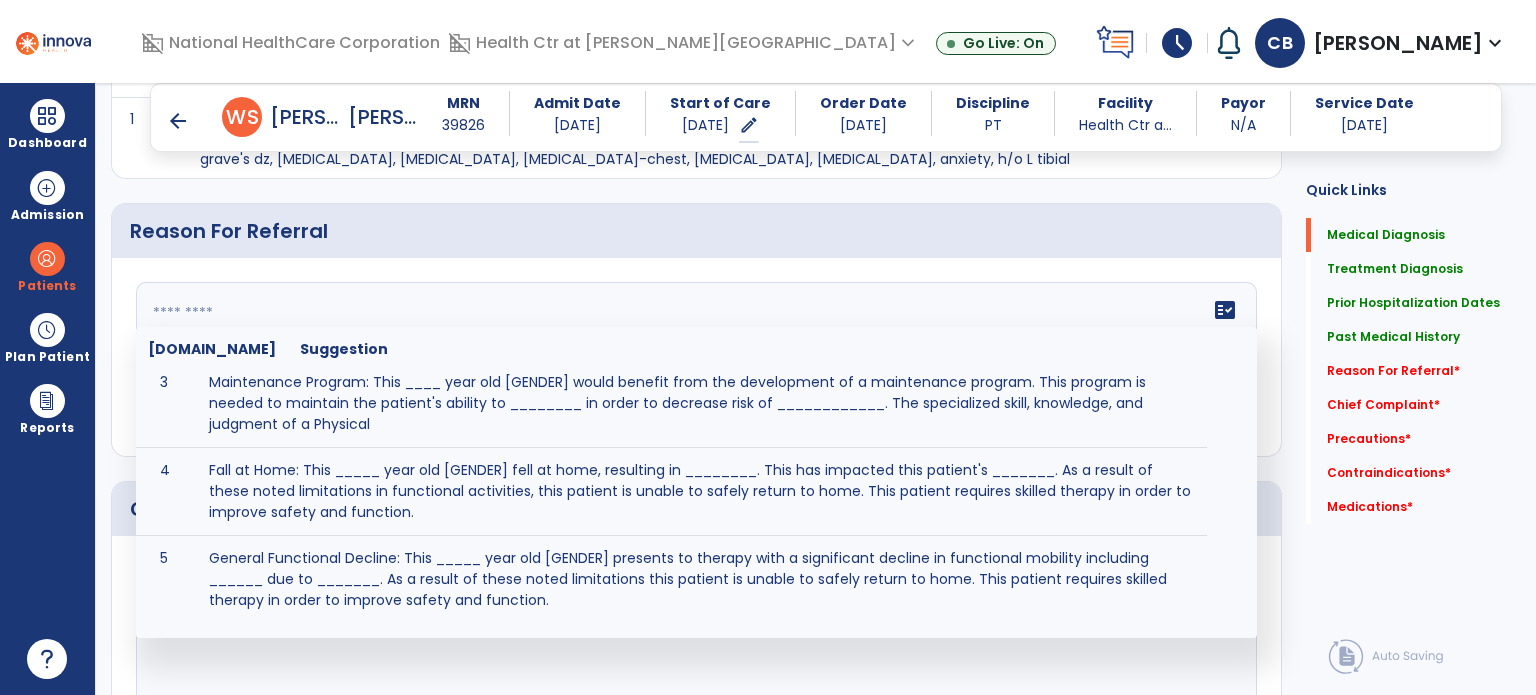 scroll, scrollTop: 234, scrollLeft: 0, axis: vertical 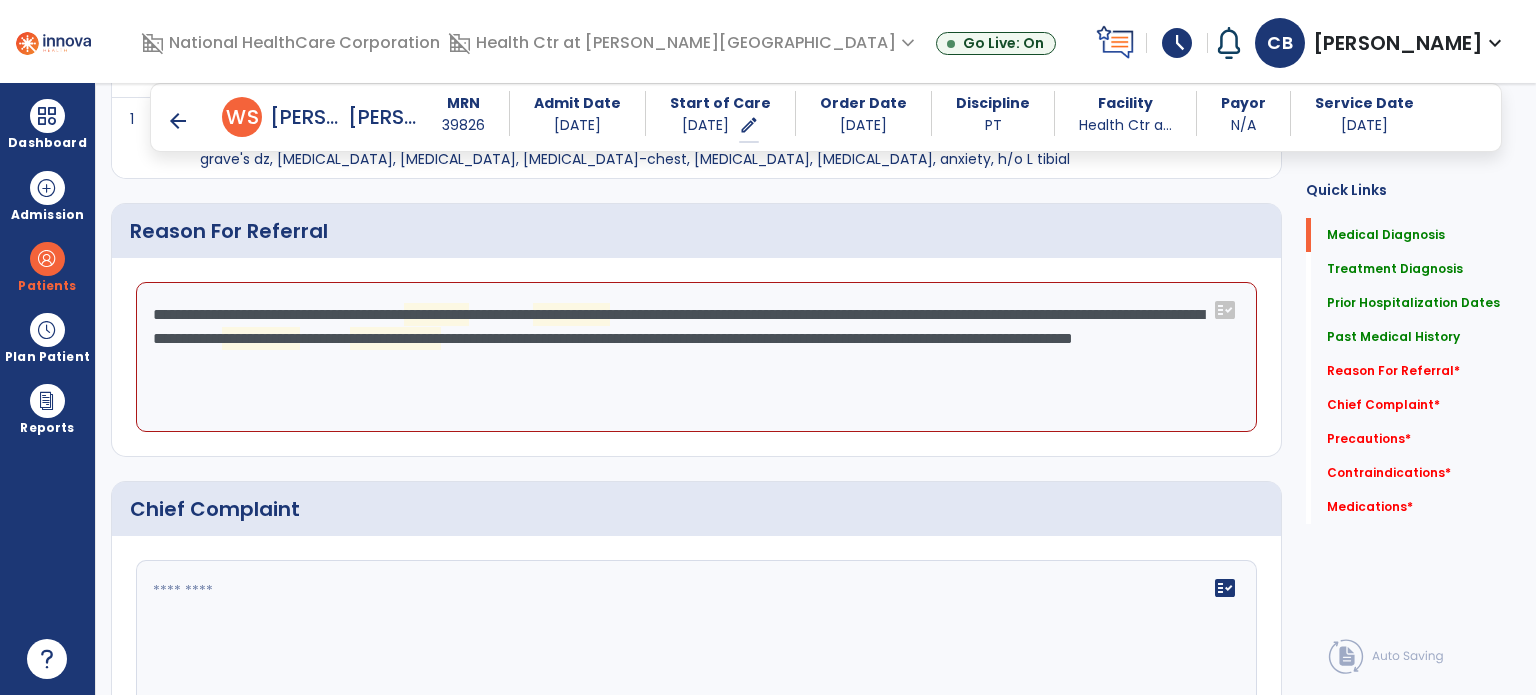 click on "**********" 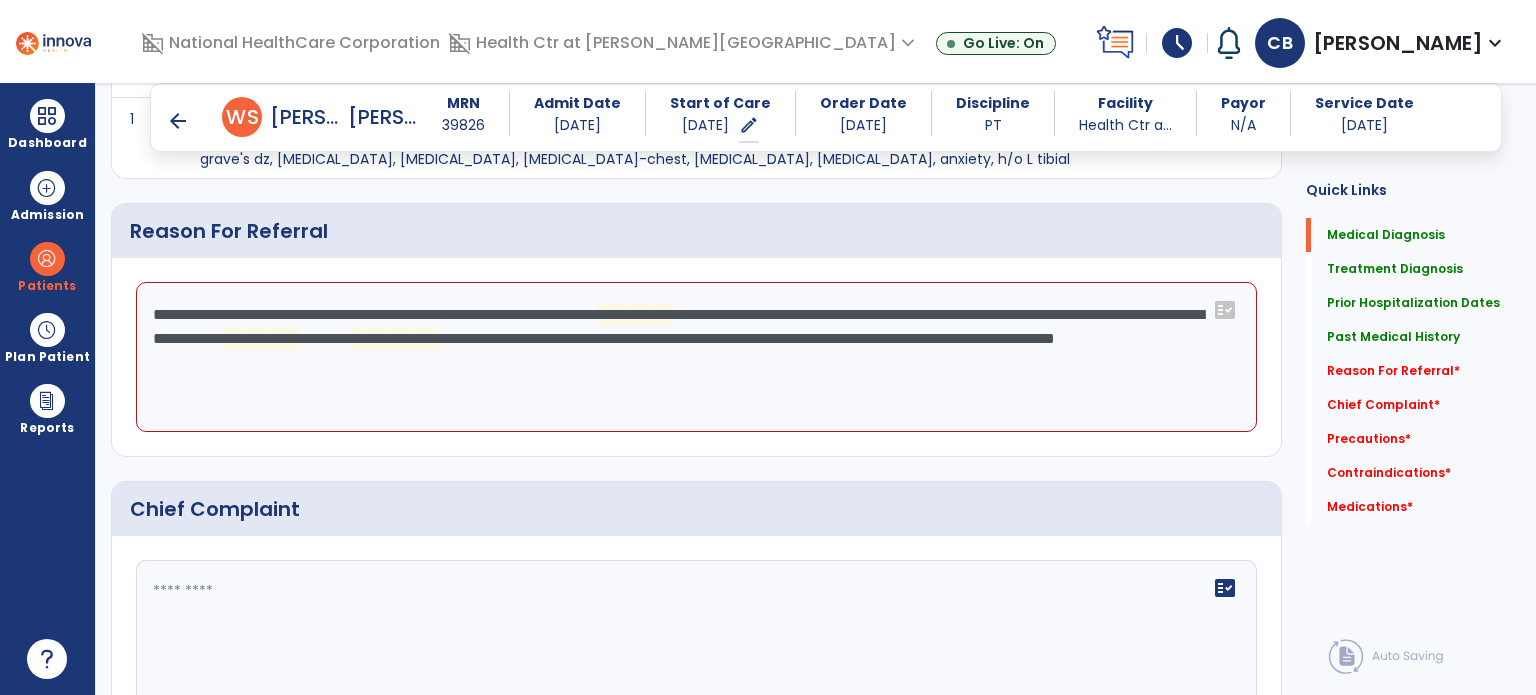 click on "**********" 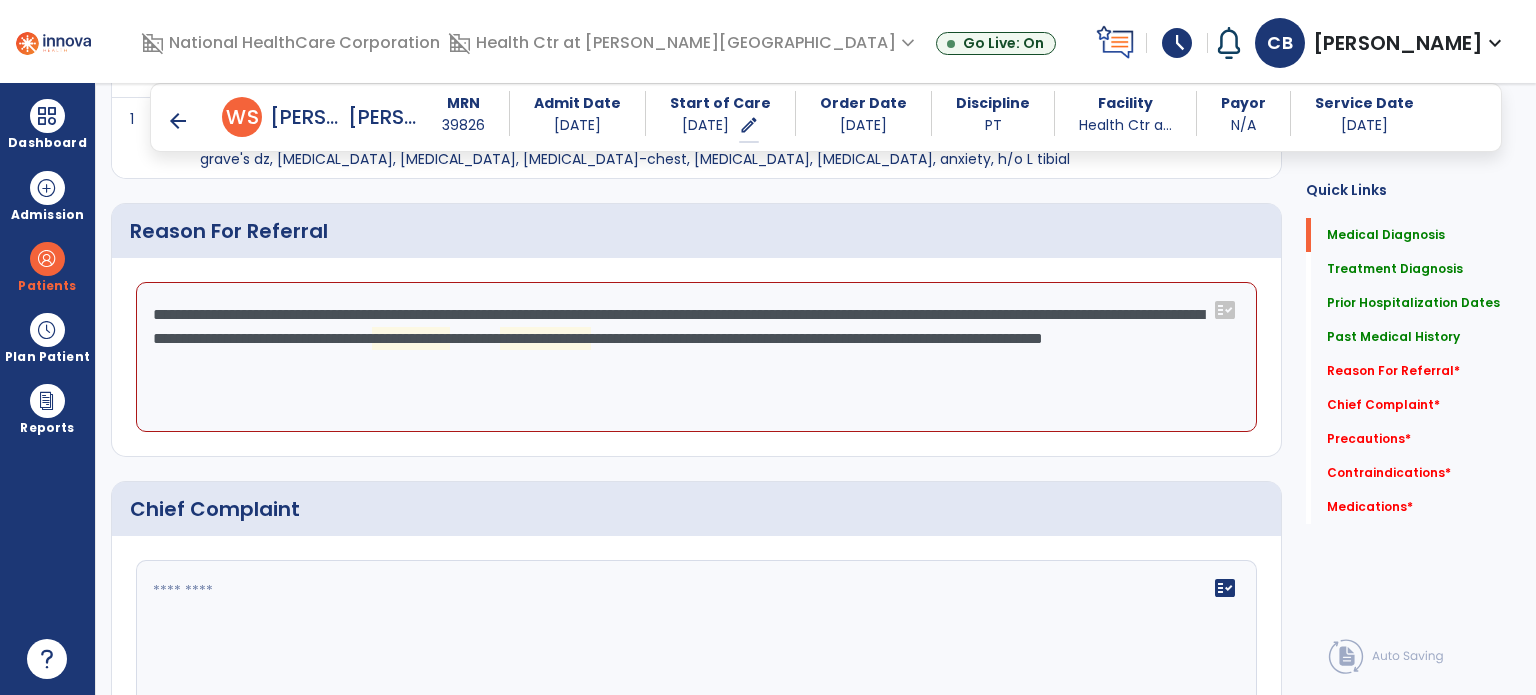 click on "**********" 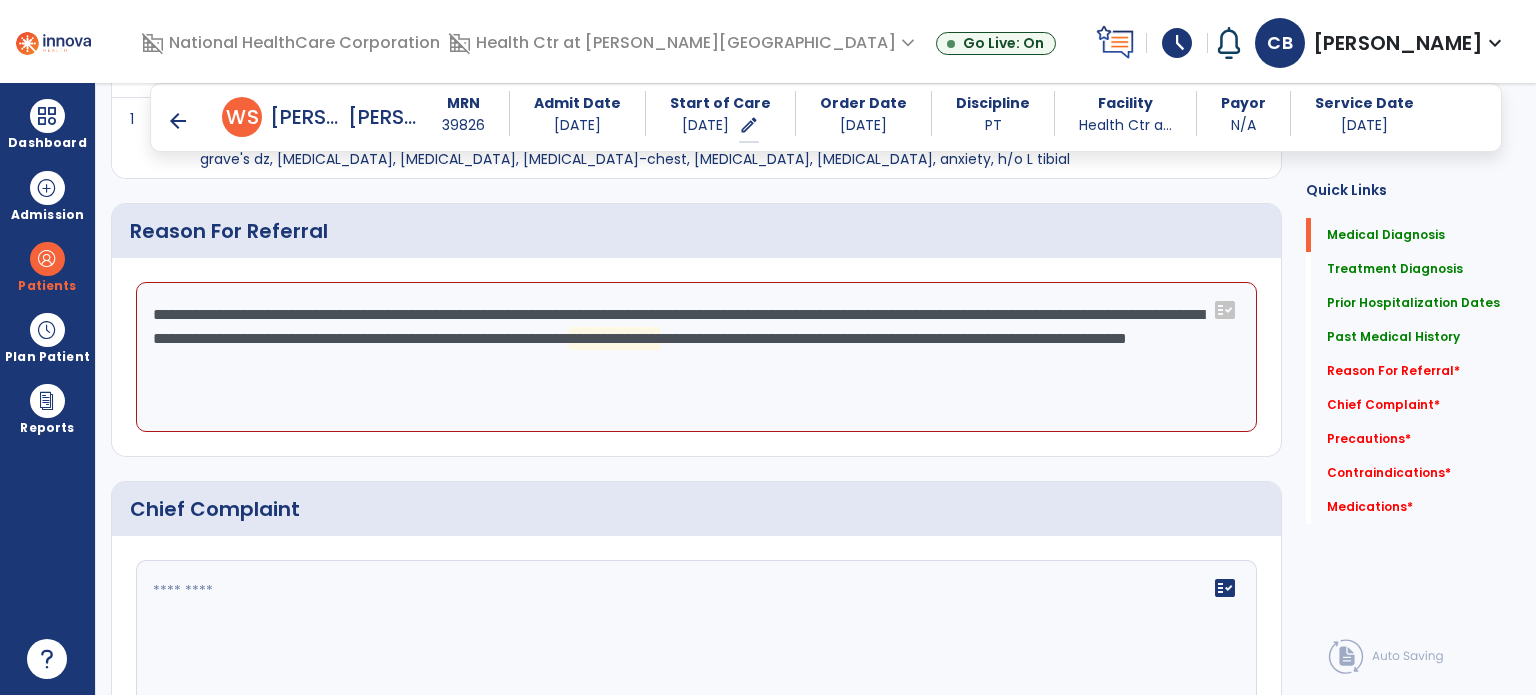 click on "**********" 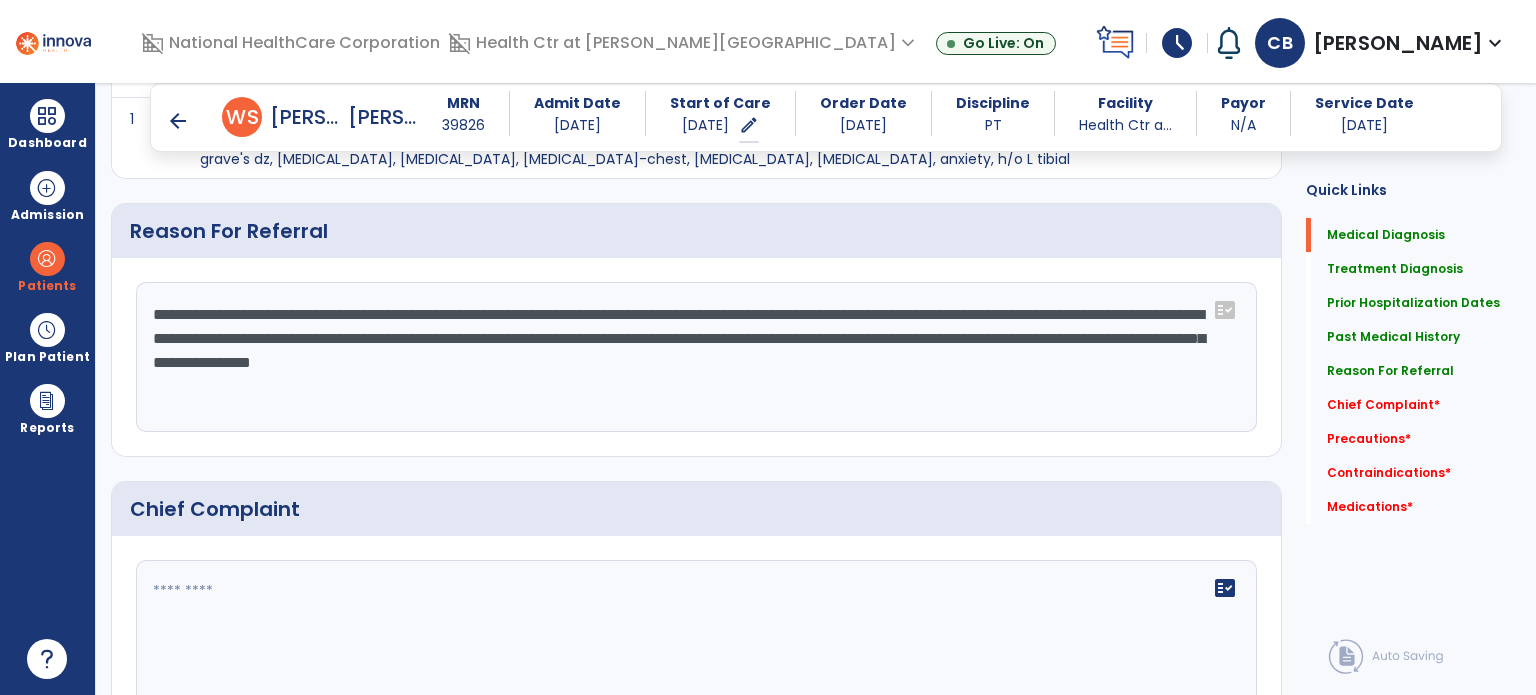 type on "**********" 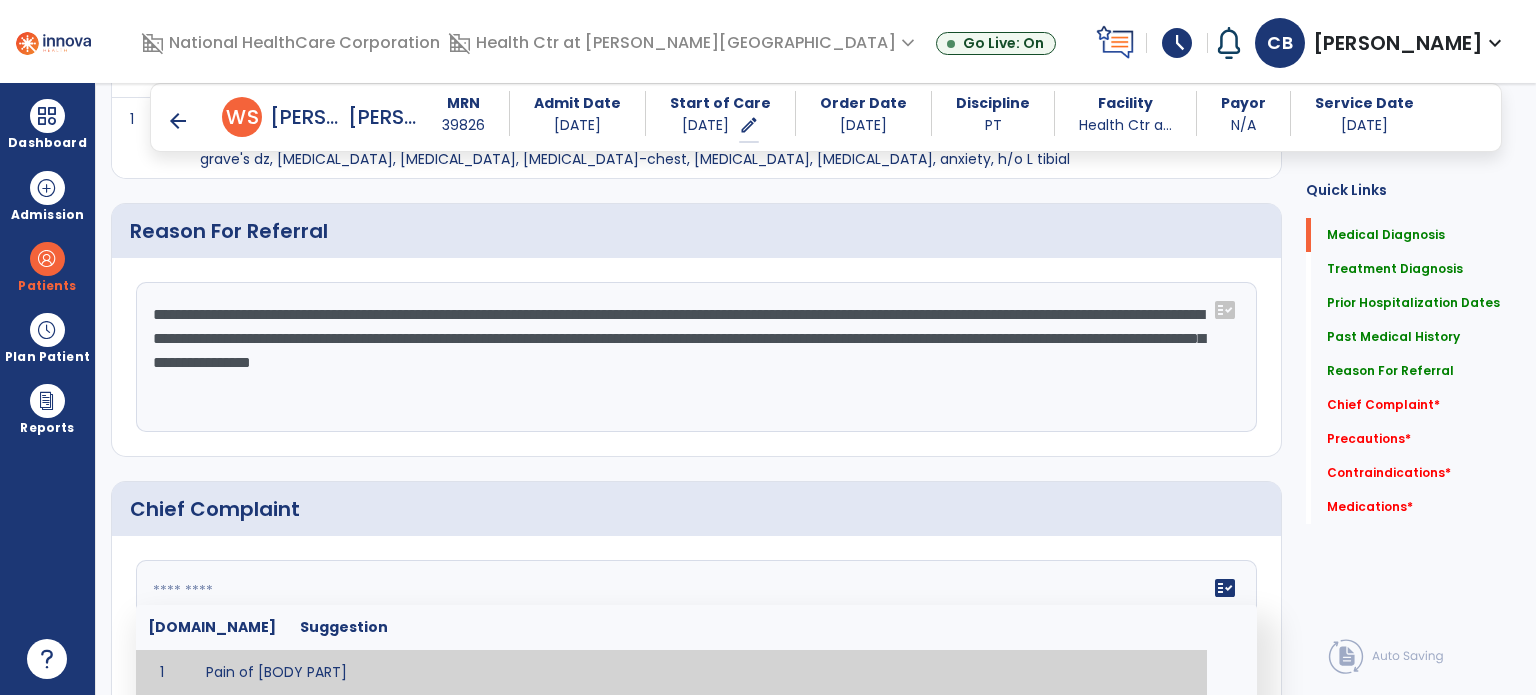 click 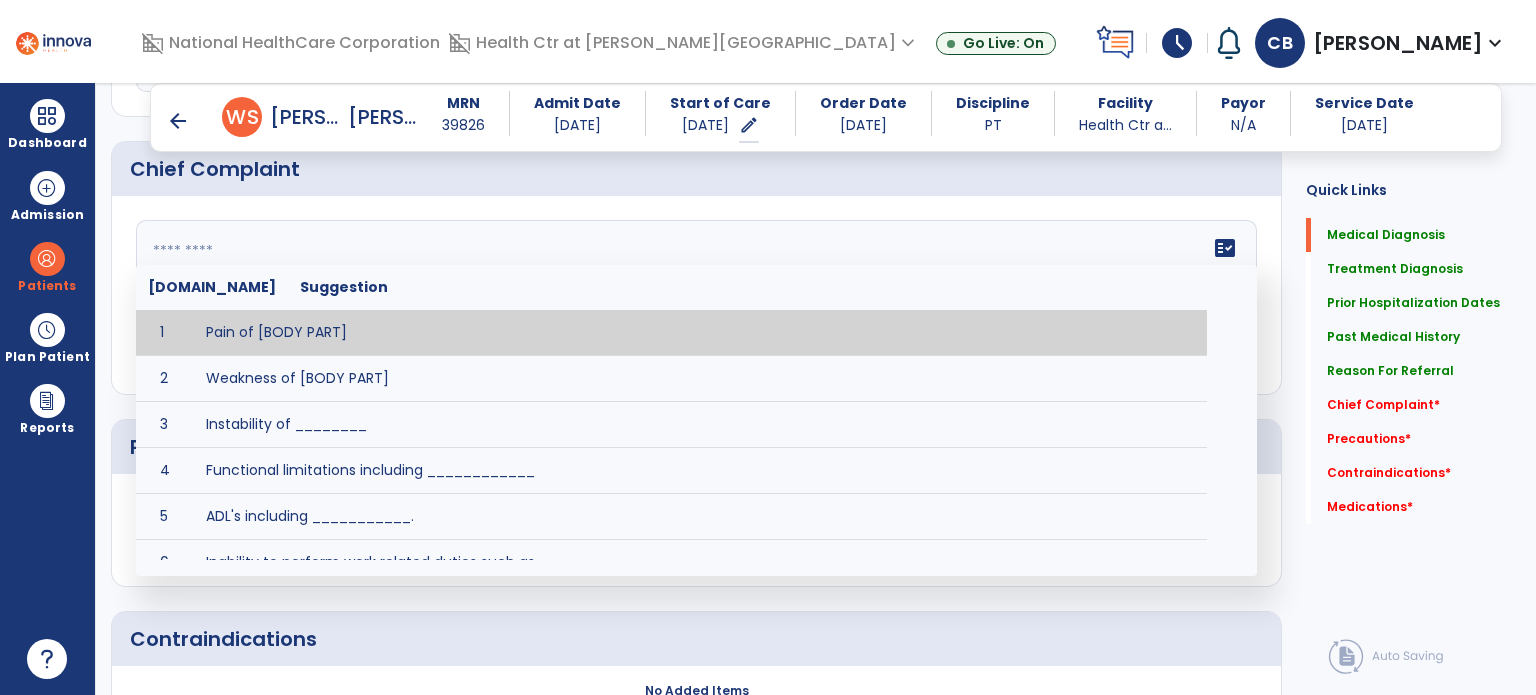 scroll, scrollTop: 1306, scrollLeft: 0, axis: vertical 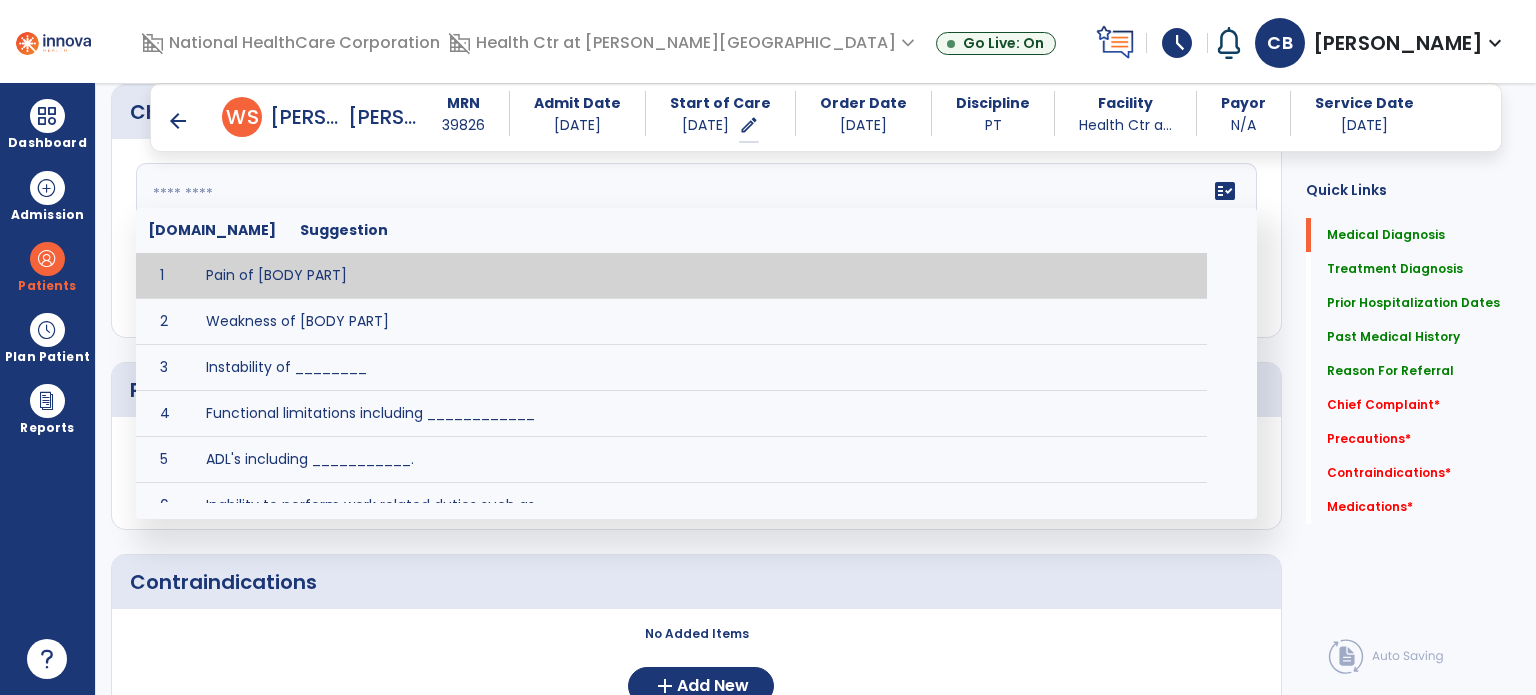click 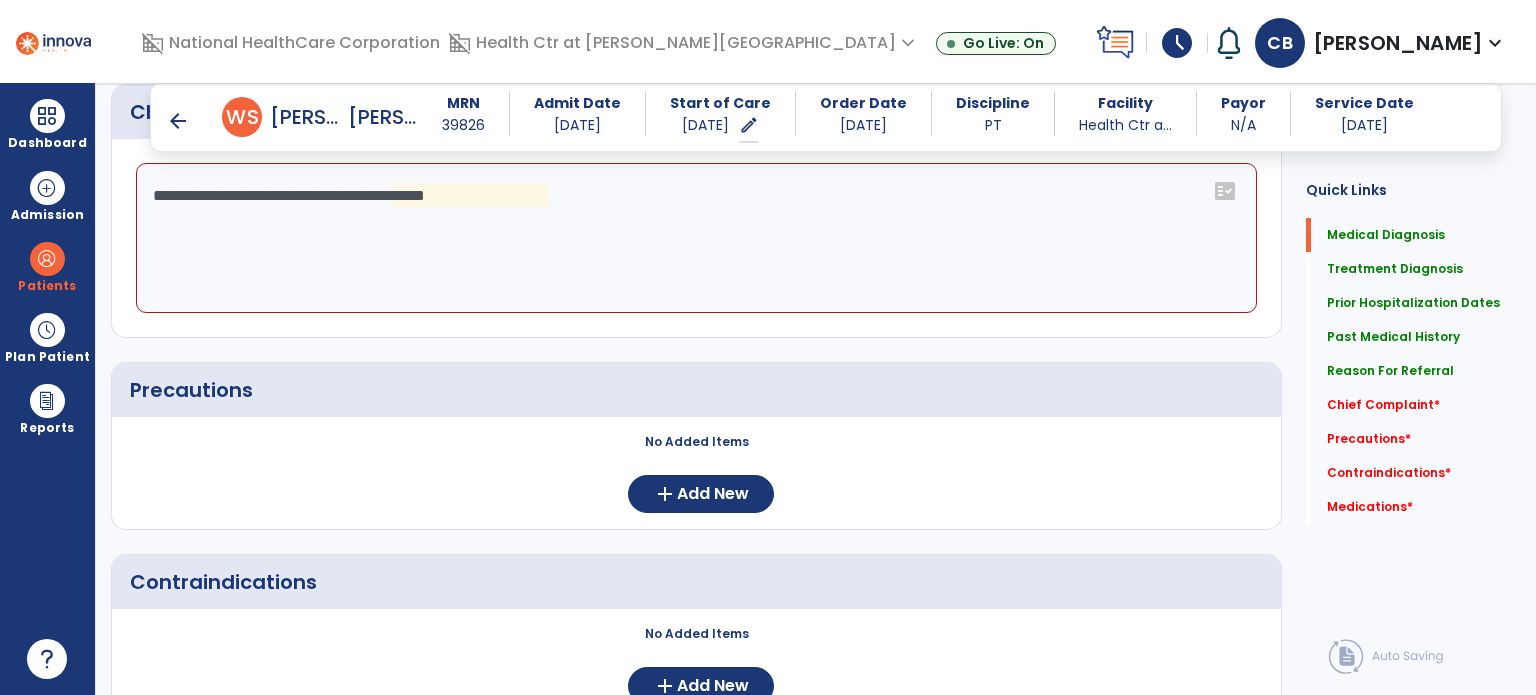 click on "**********" 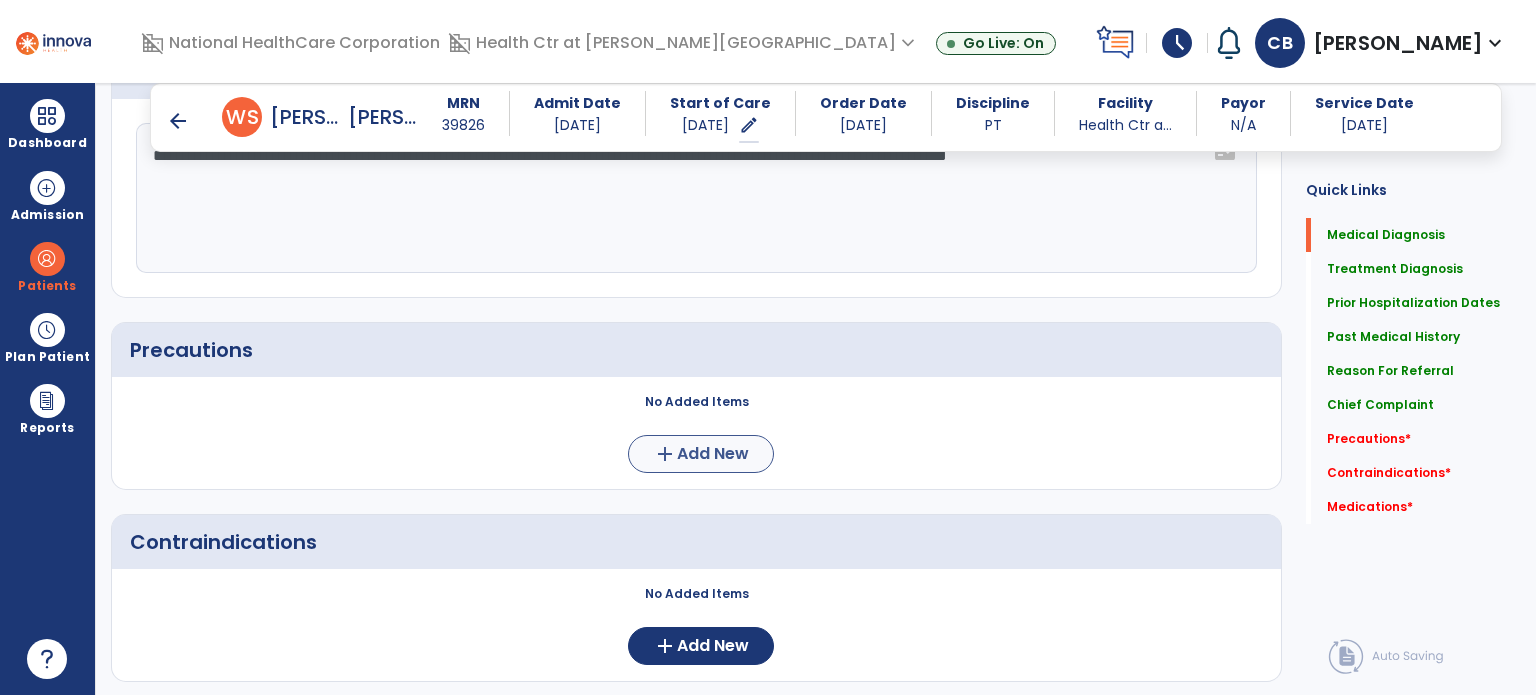 type on "**********" 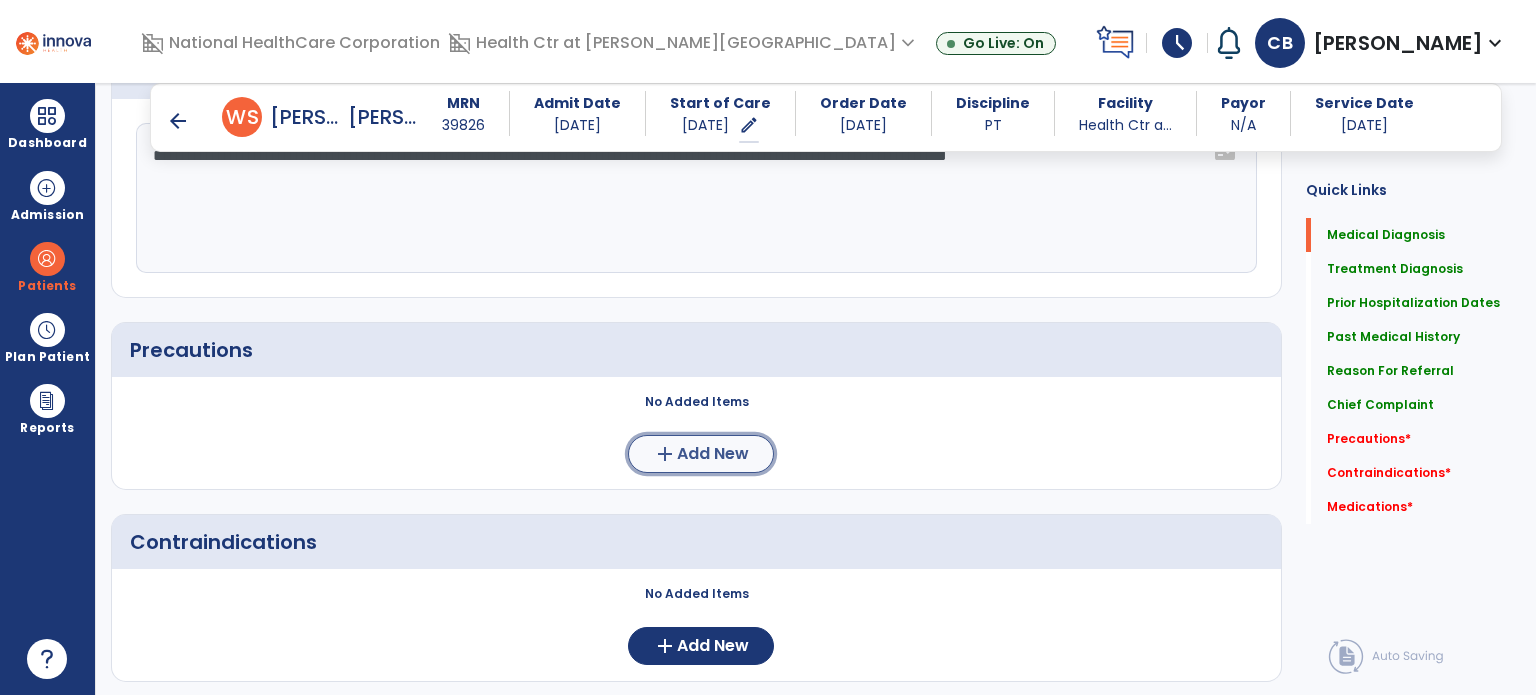 scroll, scrollTop: 1306, scrollLeft: 0, axis: vertical 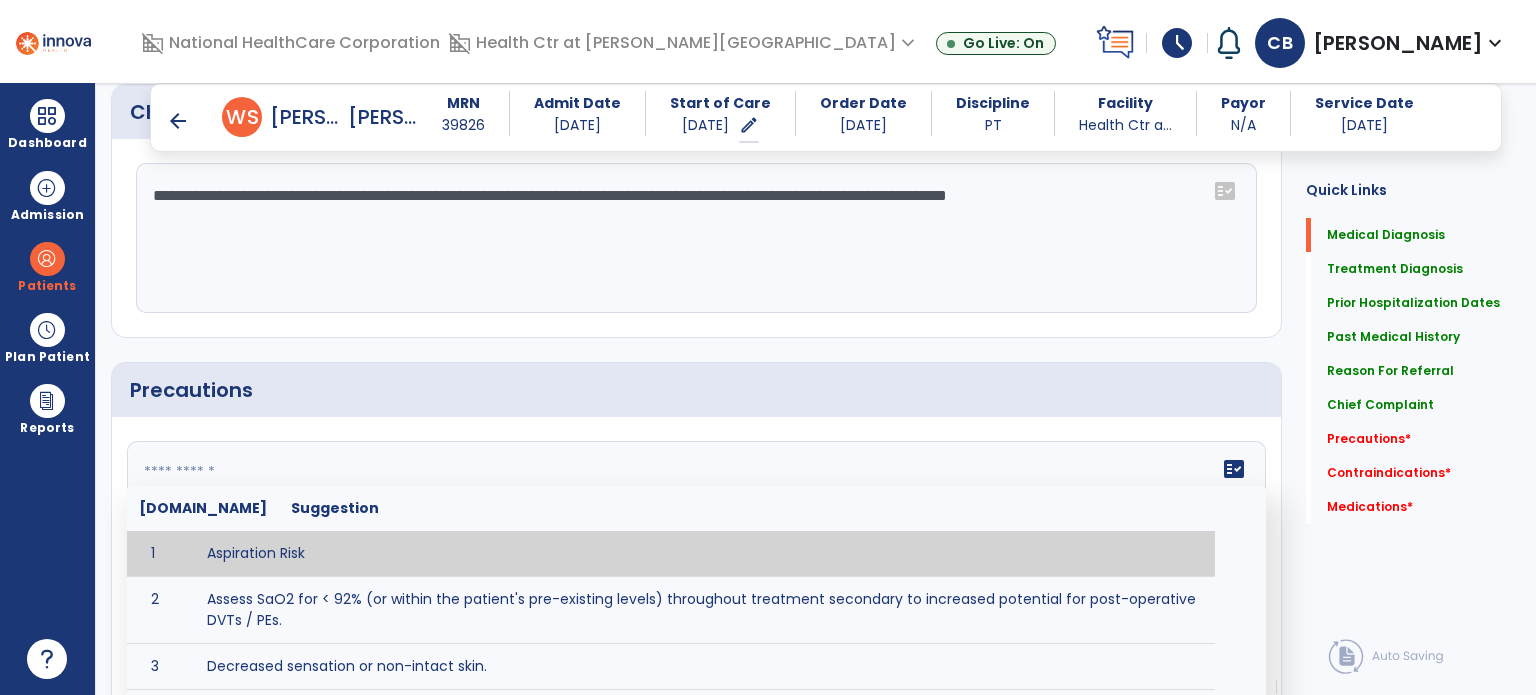 click 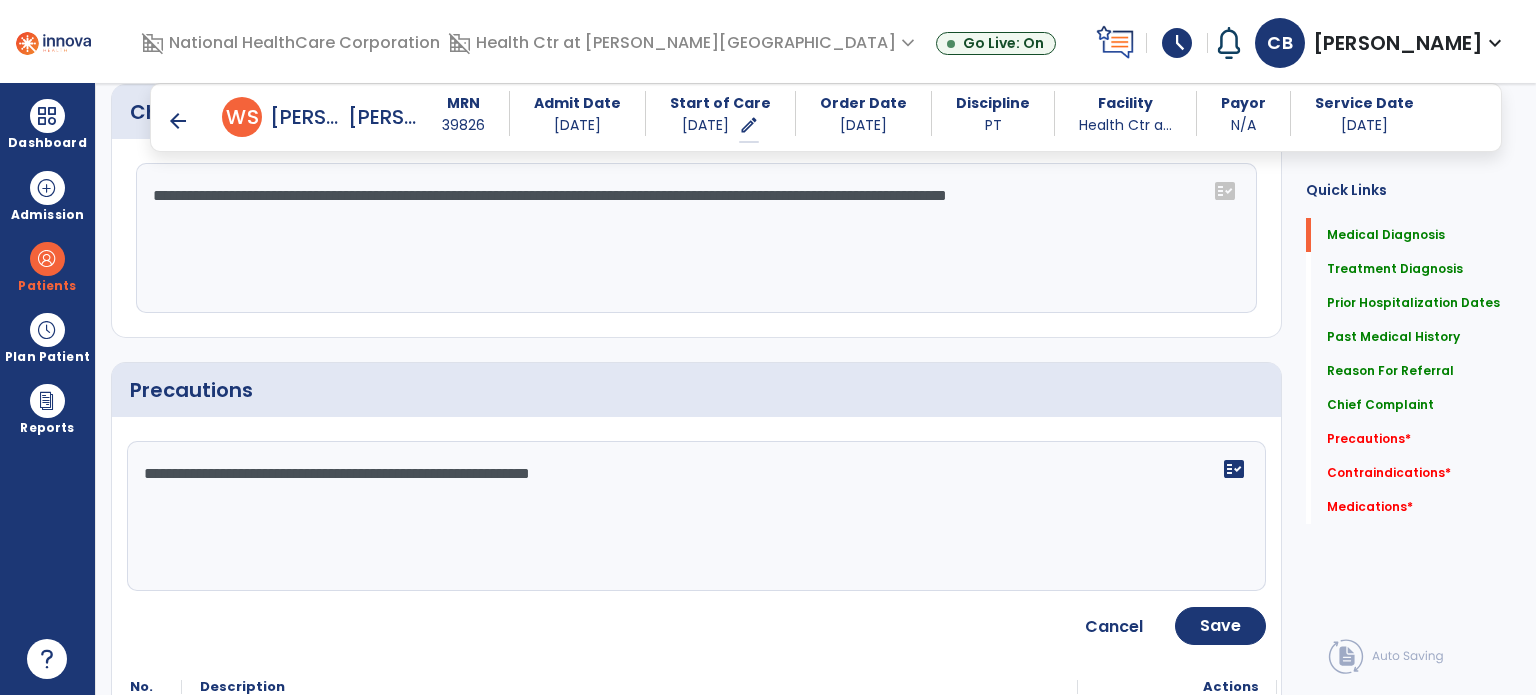 click on "**********" 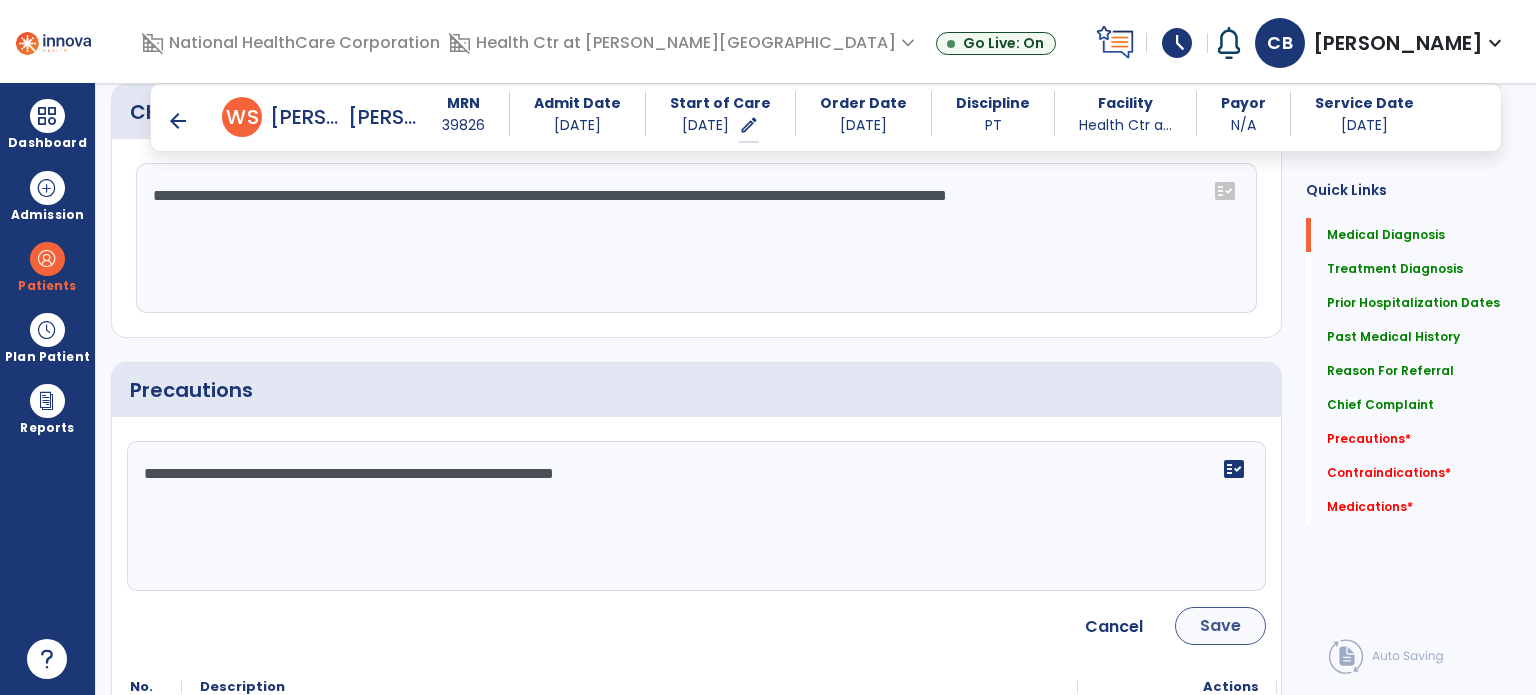 type on "**********" 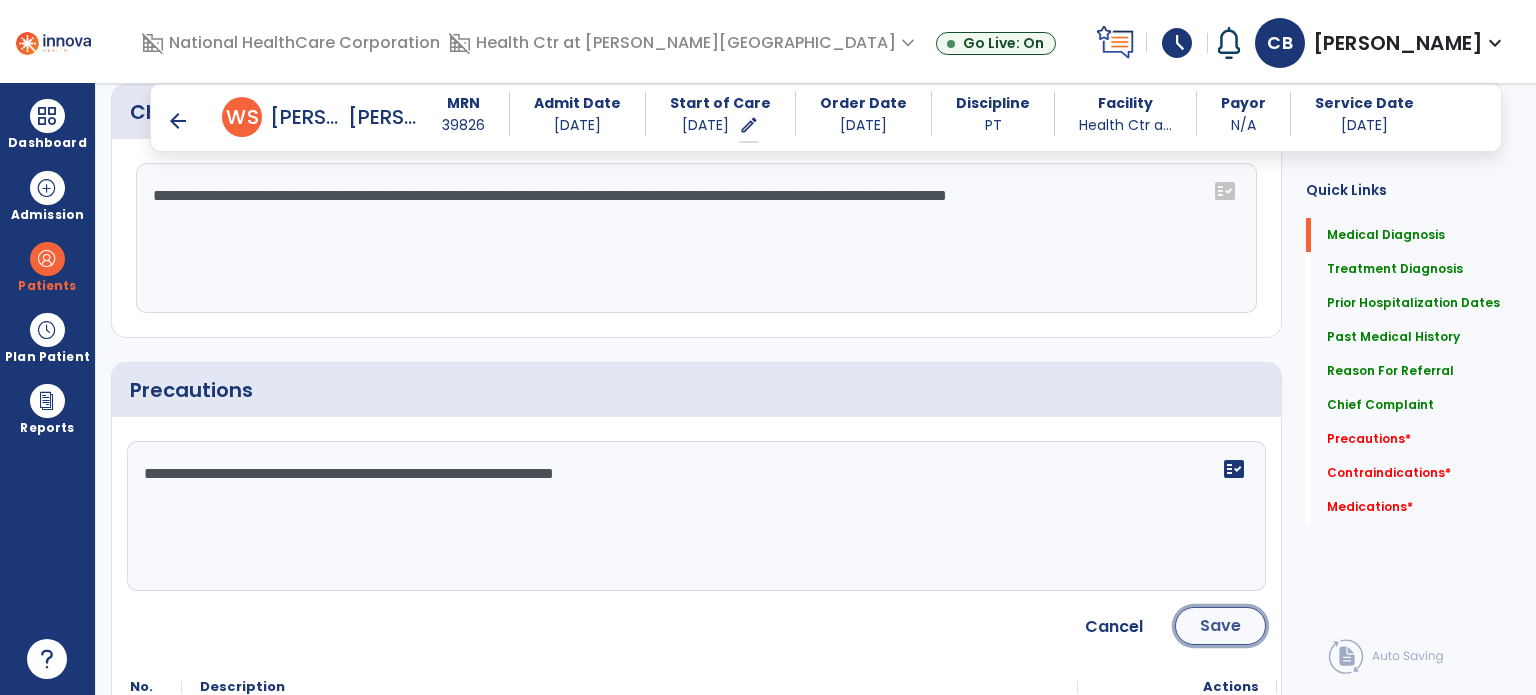 click on "Save" 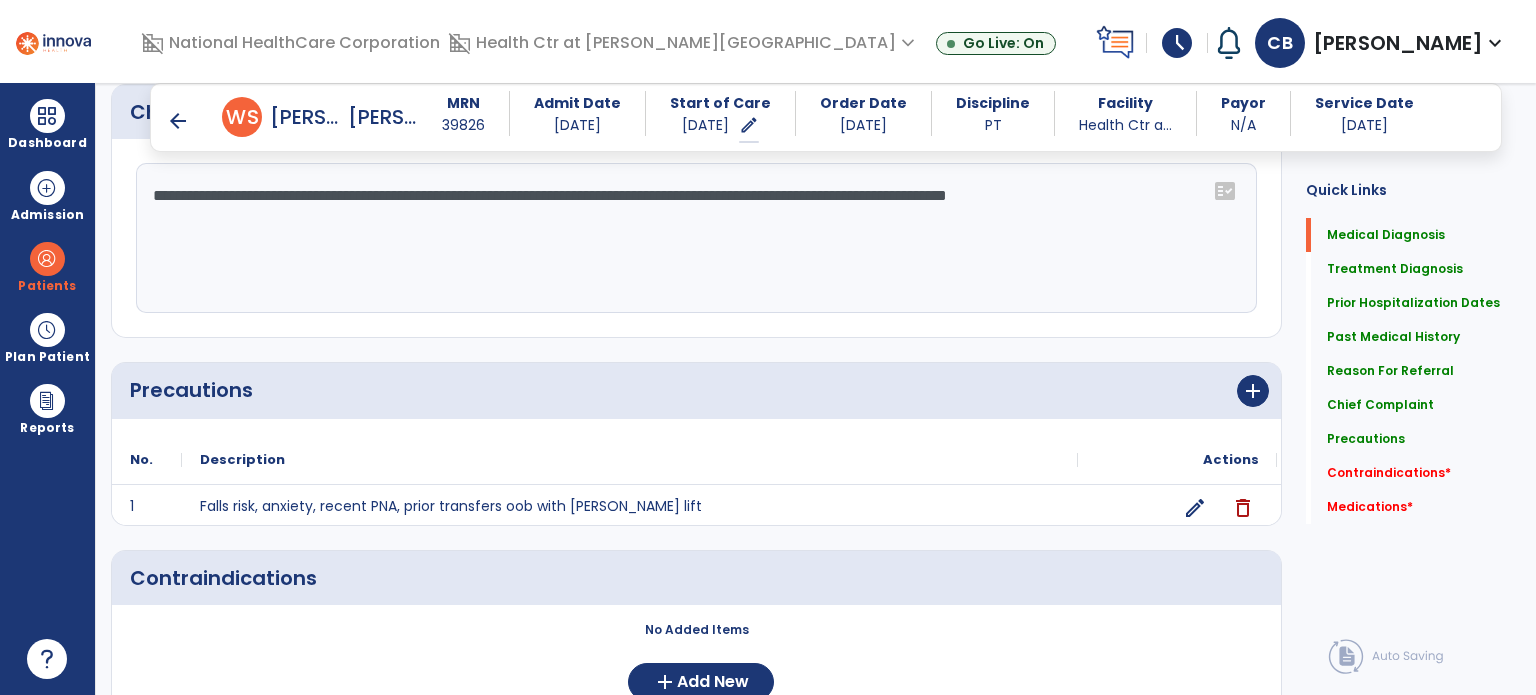scroll, scrollTop: 1306, scrollLeft: 0, axis: vertical 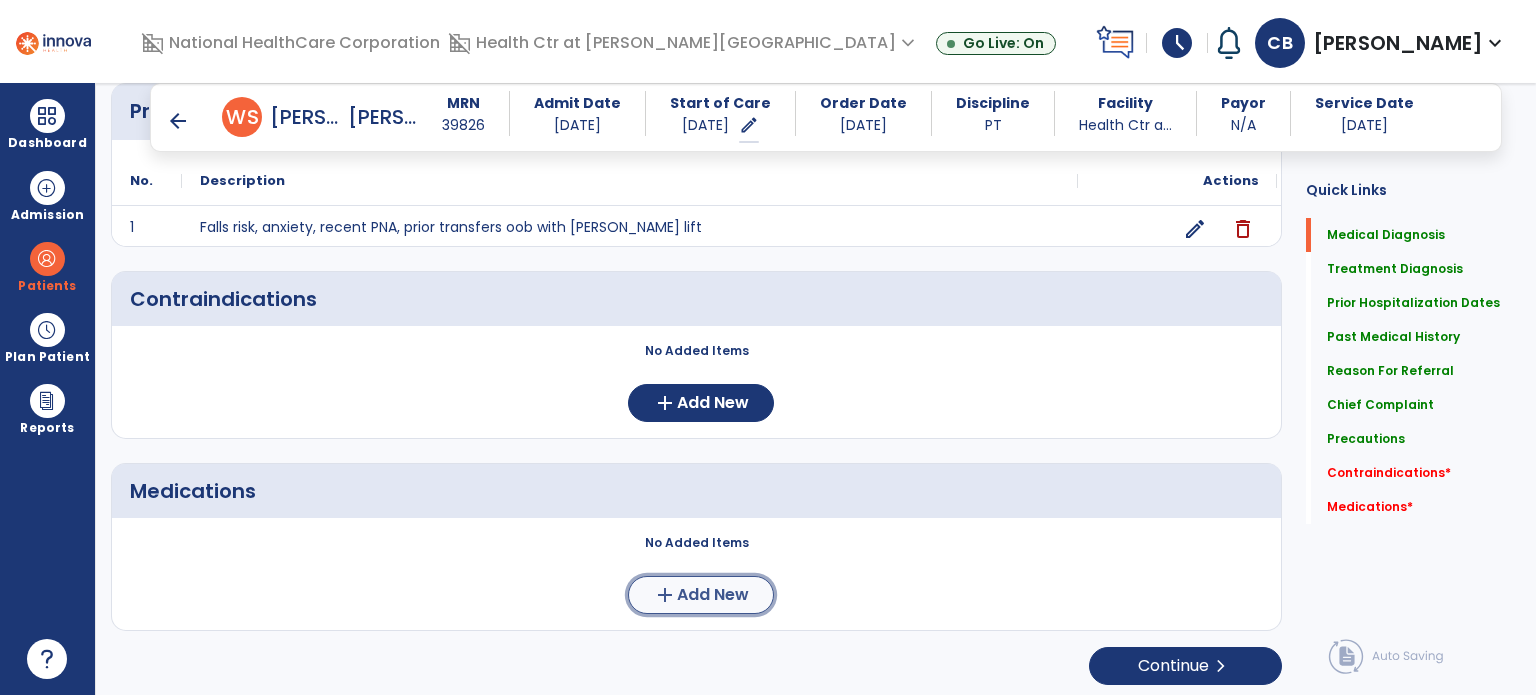 click on "Add New" 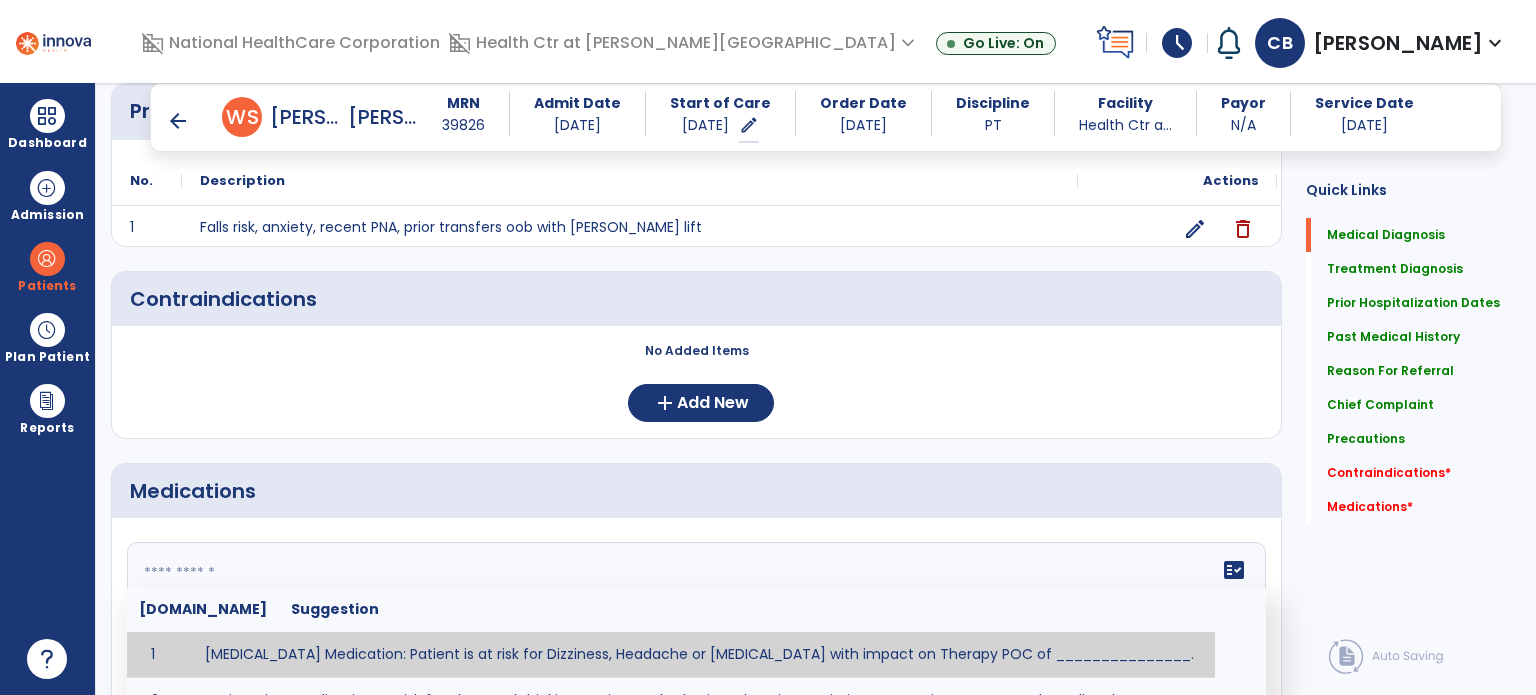 click on "fact_check  [DOMAIN_NAME] Suggestion 1 [MEDICAL_DATA] Medication: Patient is at risk for Dizziness, Headache or [MEDICAL_DATA] with impact on Therapy POC of _______________. 2 Anti-Anxiety Medication: at risk for Abnormal thinking, Anxiety, Arrhythmias, Clumsiness, Dizziness, Drowsiness, Dry mouth, GI disturbances, Headache, Increased appetite, Loss of appetite, [MEDICAL_DATA], Sedation, Seizures, [MEDICAL_DATA], Unsteadiness, Weakness or Weight gain with impact on Therapy POC of _____________. 3 Anti-Arrhythmic Agents: at risk for Arrhythmias, Confusion, EKG changes, Hallucinations, [MEDICAL_DATA], Increased blood pressure, Increased heart rate, [MEDICAL_DATA] or Toxicity with impact on Therapy POC of 4 Anti-Coagulant medications: with potential risk for hemorrhage (including [MEDICAL_DATA] and coughing up blood), and [MEDICAL_DATA] syndrome). Potential impact on therapy progress includes _________. 5 6 7 8 [MEDICAL_DATA] for ______________. 9 10 11 12 13 14 15 16 17 18 19 20 21 22 23 24" 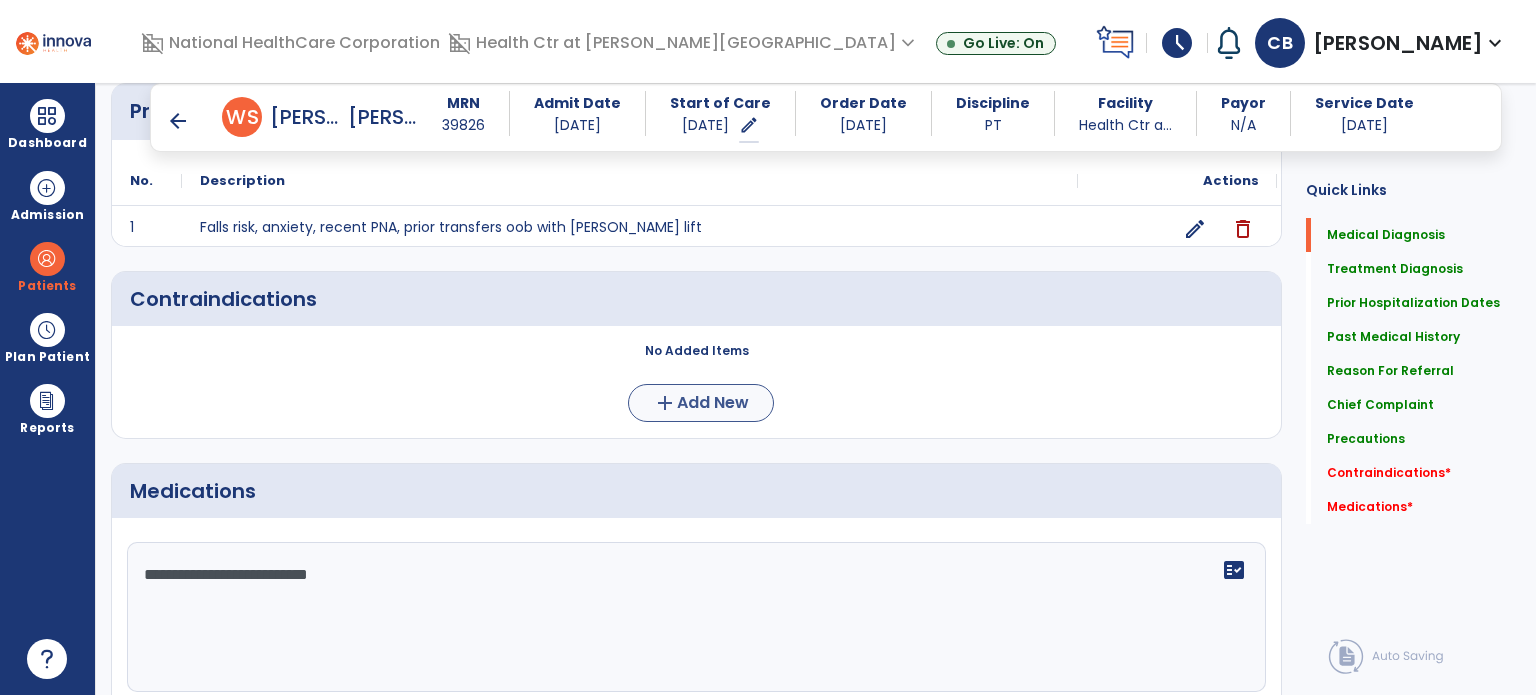 type on "**********" 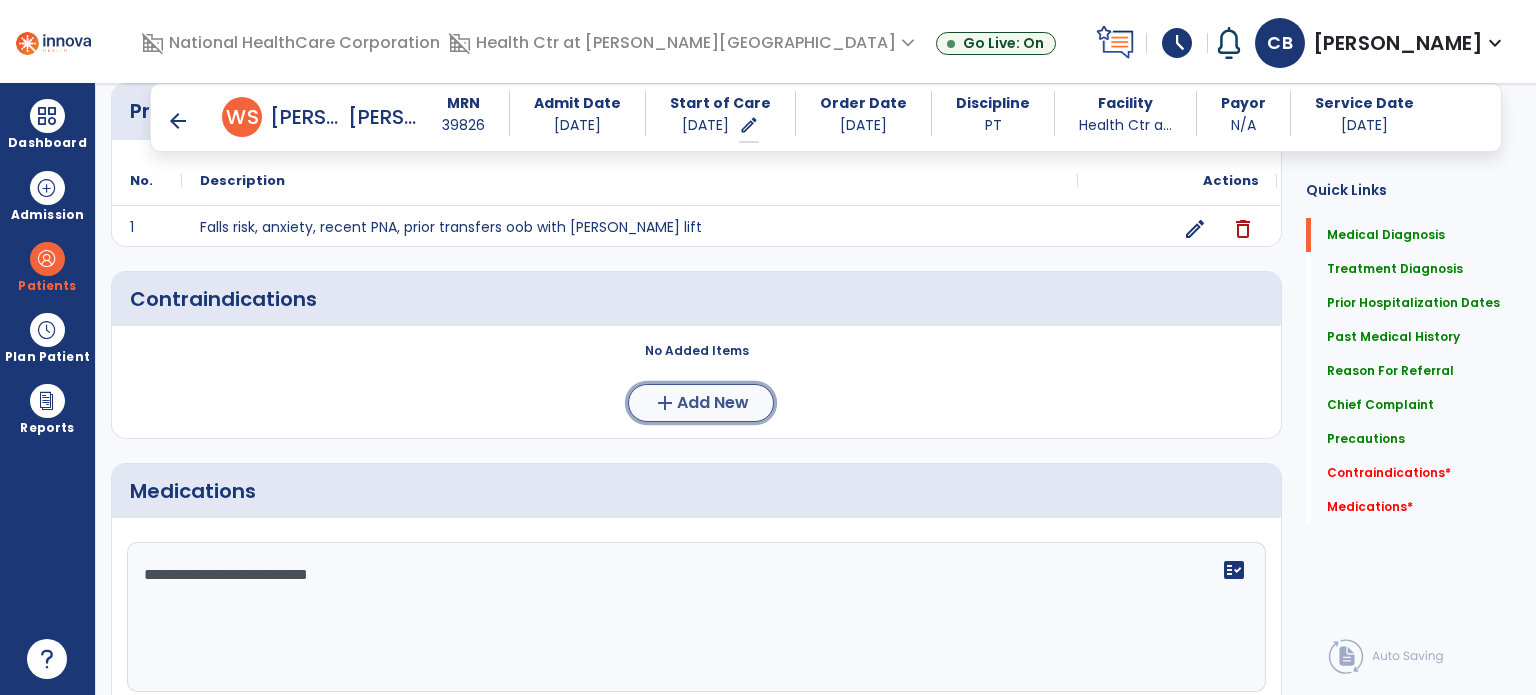 click on "Add New" 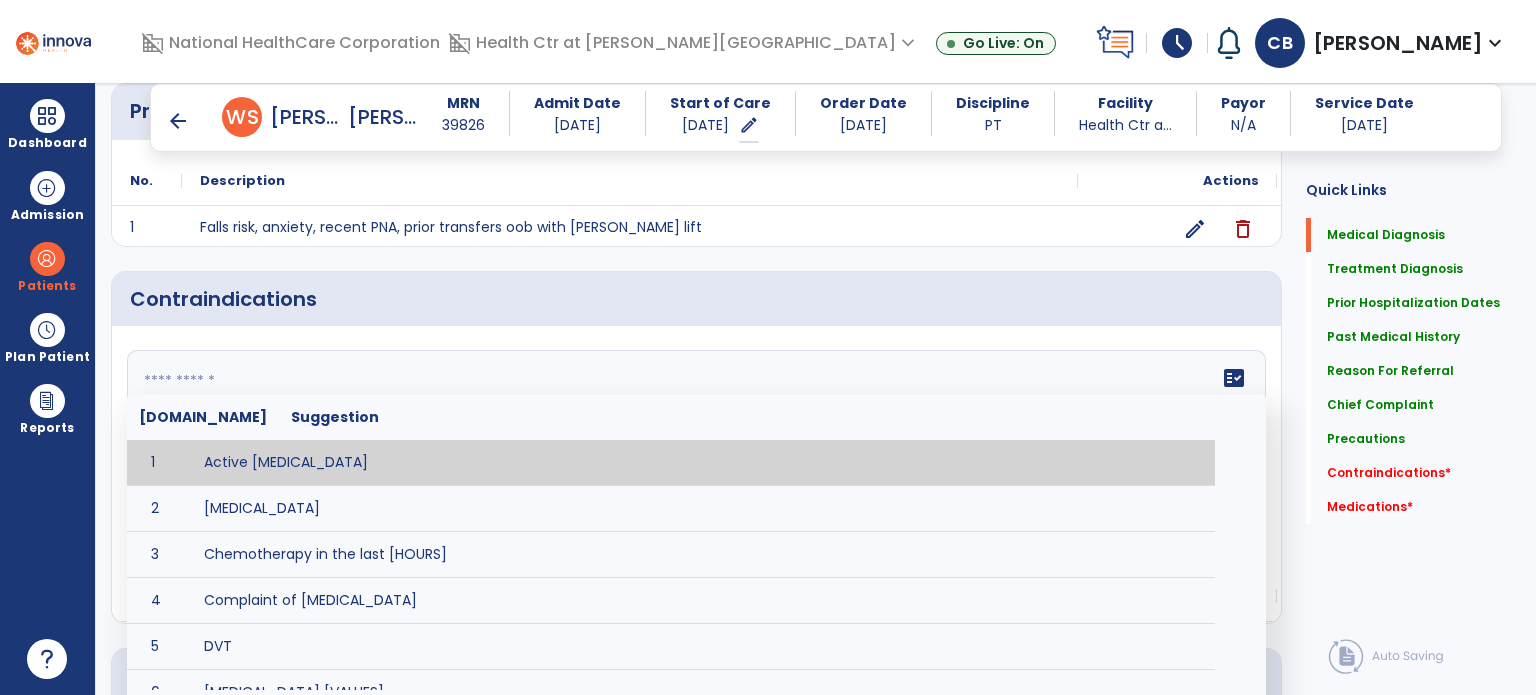 click on "fact_check  [DOMAIN_NAME] Suggestion 1 Active [MEDICAL_DATA] 2 [MEDICAL_DATA] 3 Chemotherapy in the last [HOURS] 4 Complaint of [MEDICAL_DATA] 5 DVT 6 [MEDICAL_DATA] [VALUES] 7 Inflammation or infection in the heart. 8 [MEDICAL_DATA] lower than [VALUE] 9 [MEDICAL_DATA] 10 Pulmonary [MEDICAL_DATA] 11 Recent changes in EKG 12 Severe [MEDICAL_DATA] 13 Severe dehydration 14 Severe diaphoresis 15 Severe [MEDICAL_DATA] 16 Severe shortness of breath/dyspnea 17 Significantly elevated potassium levels 18 Significantly [MEDICAL_DATA] levels 19 Suspected or known [MEDICAL_DATA] 20 [MEDICAL_DATA] 21 Uncontrolled [MEDICAL_DATA] with blood sugar levels greater than [VALUE] or less than [Value]  22 [MEDICAL_DATA] 23 Untreated [MEDICAL_DATA]" 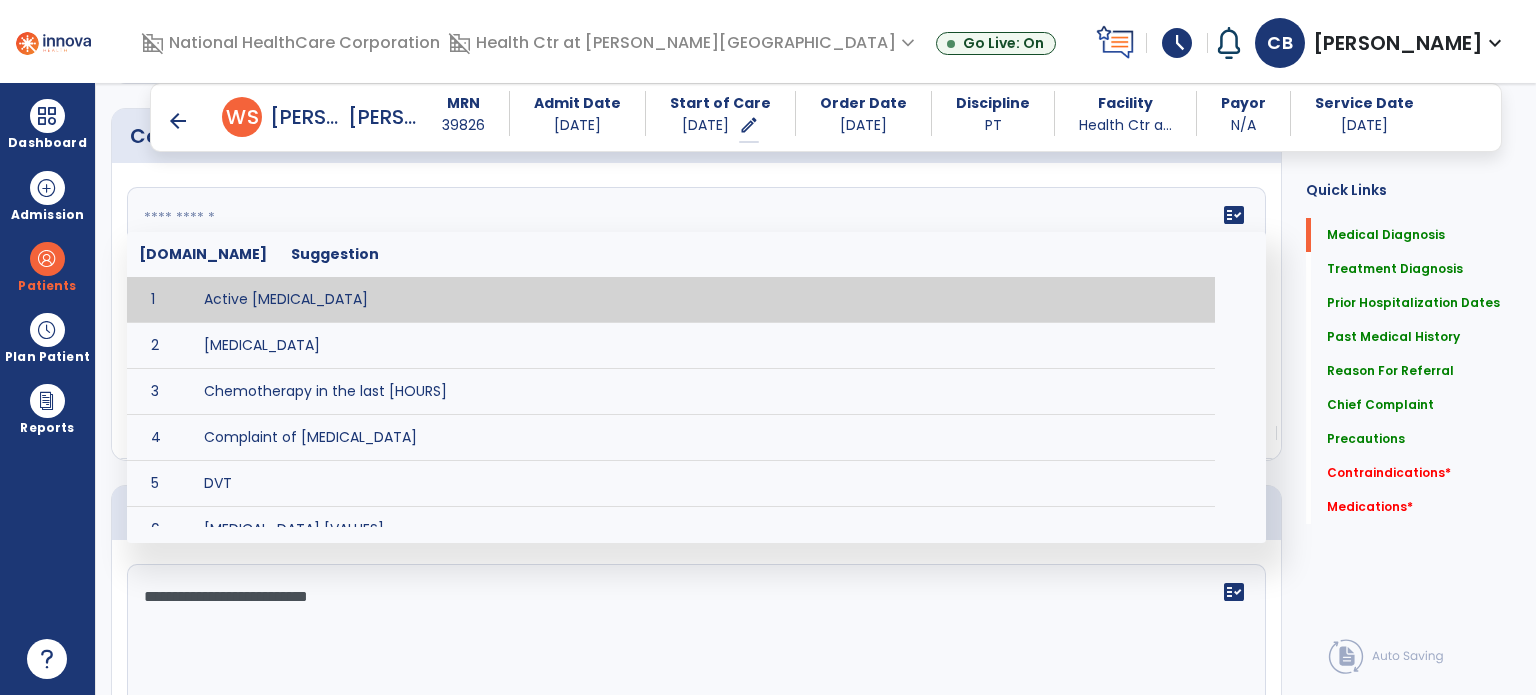 scroll, scrollTop: 1752, scrollLeft: 0, axis: vertical 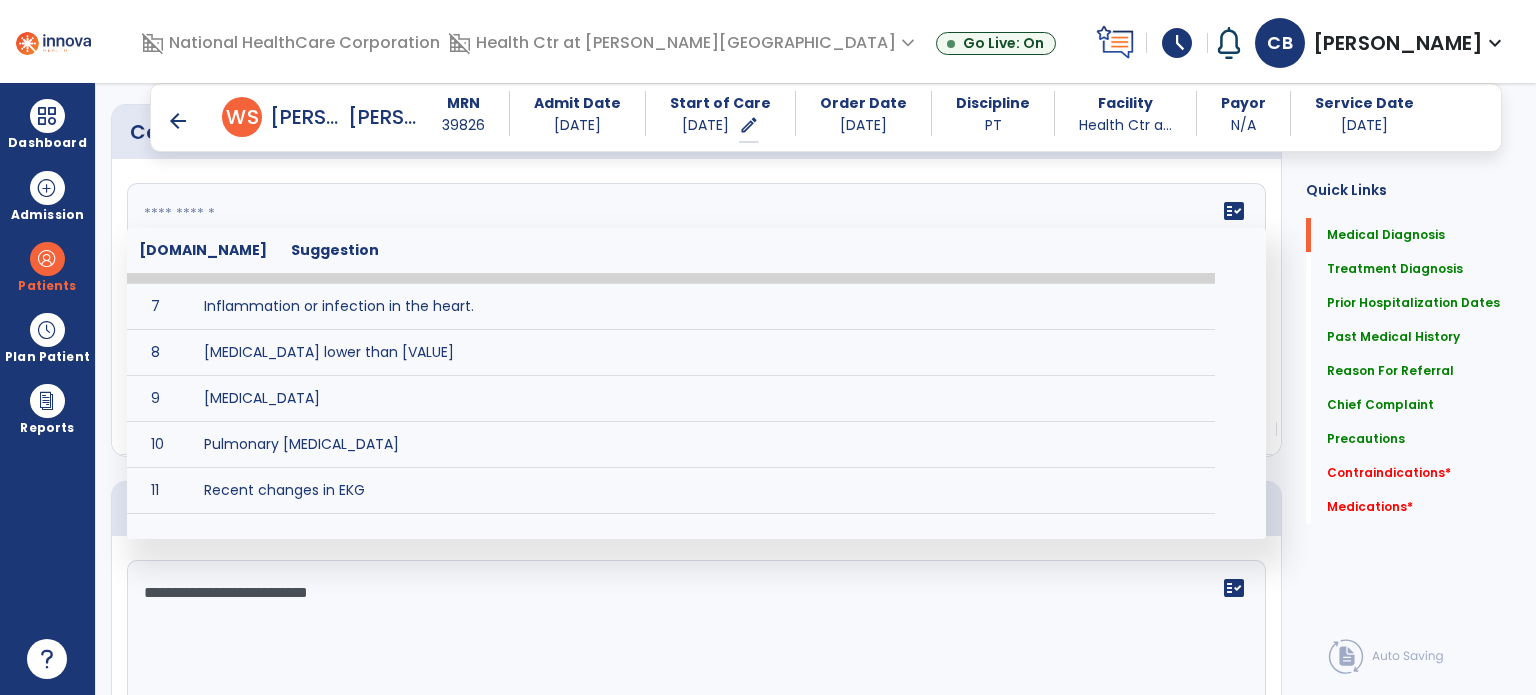 click 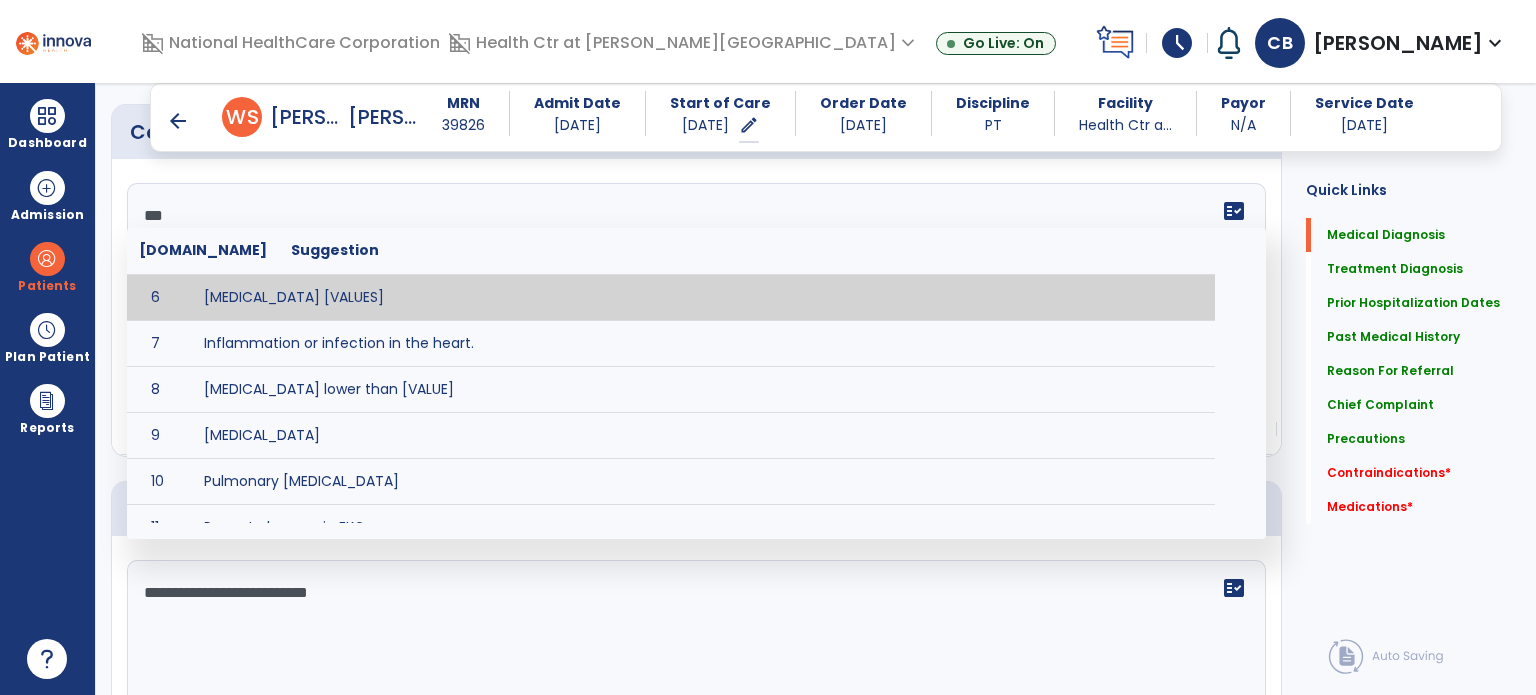 scroll, scrollTop: 0, scrollLeft: 0, axis: both 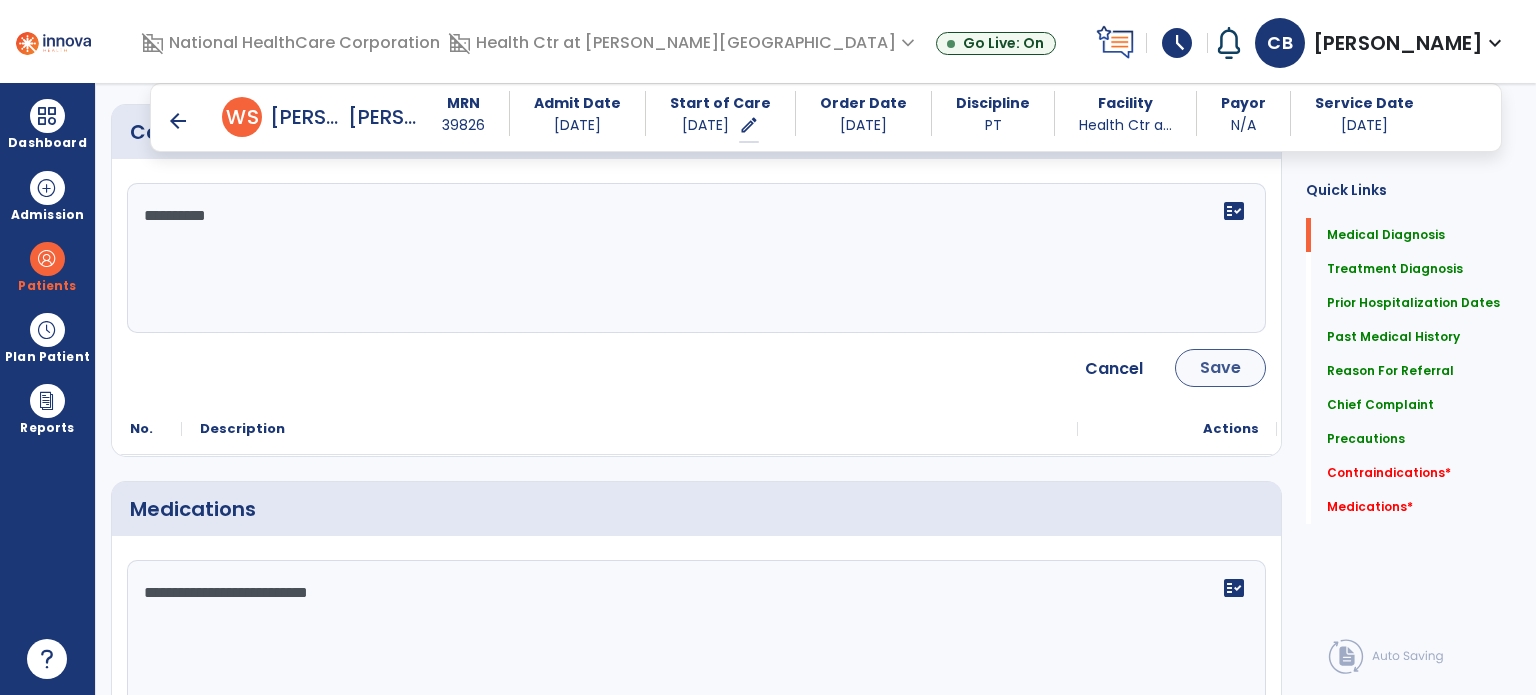 type on "**********" 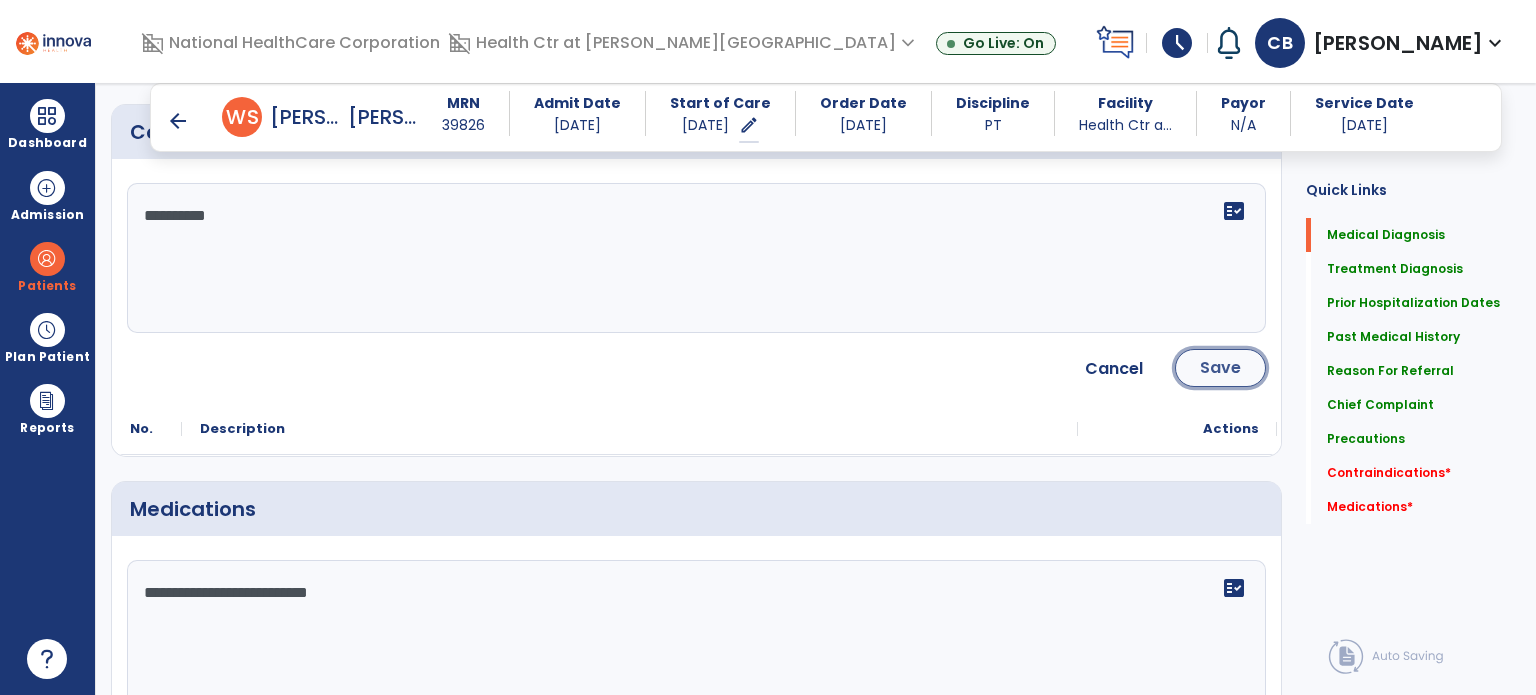 click on "Save" 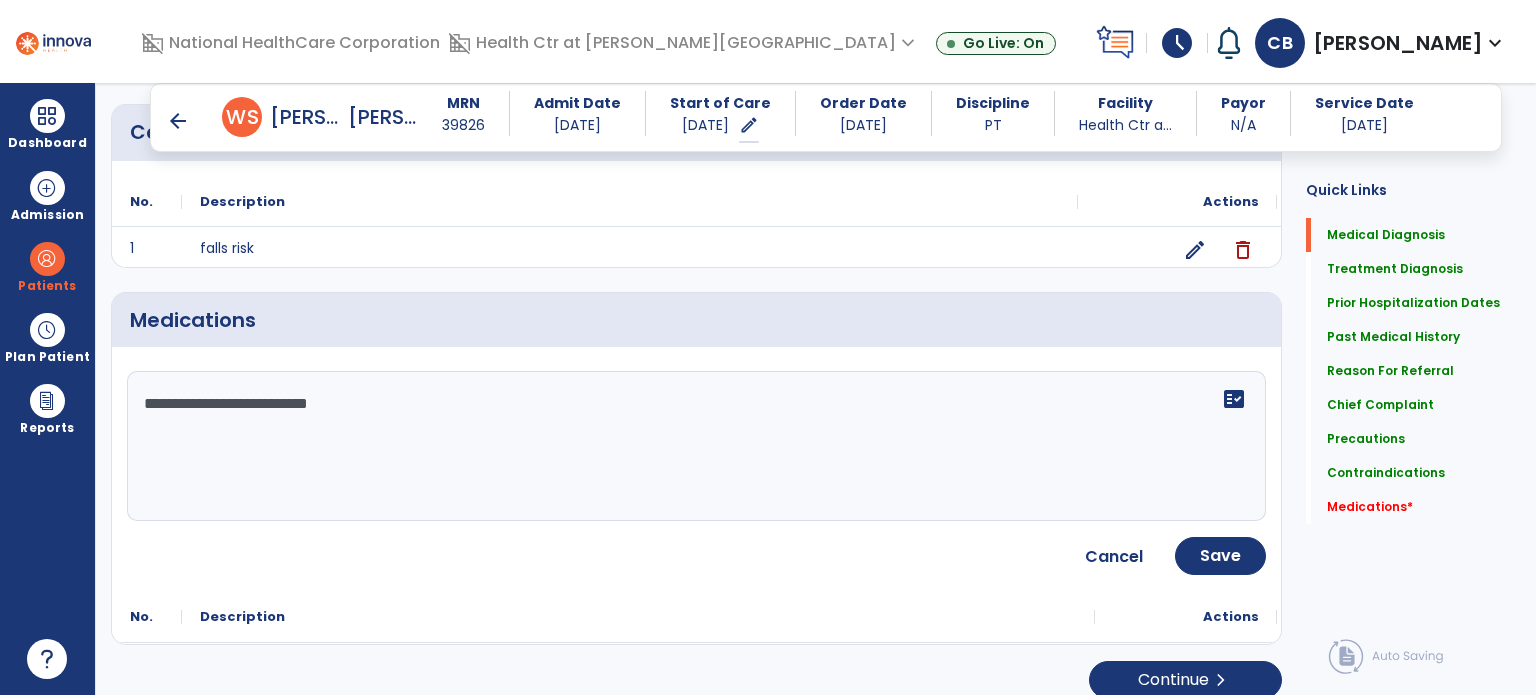 scroll, scrollTop: 1752, scrollLeft: 0, axis: vertical 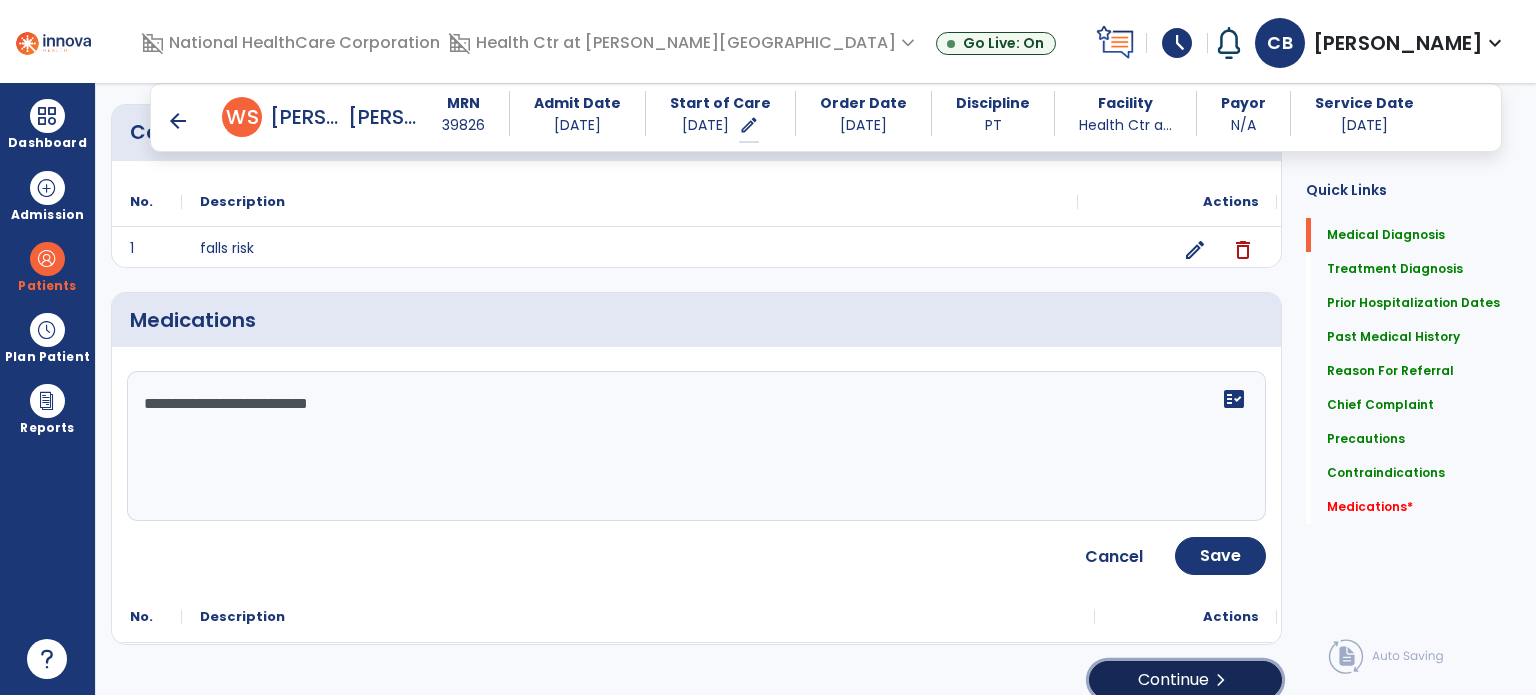 click on "Continue  chevron_right" 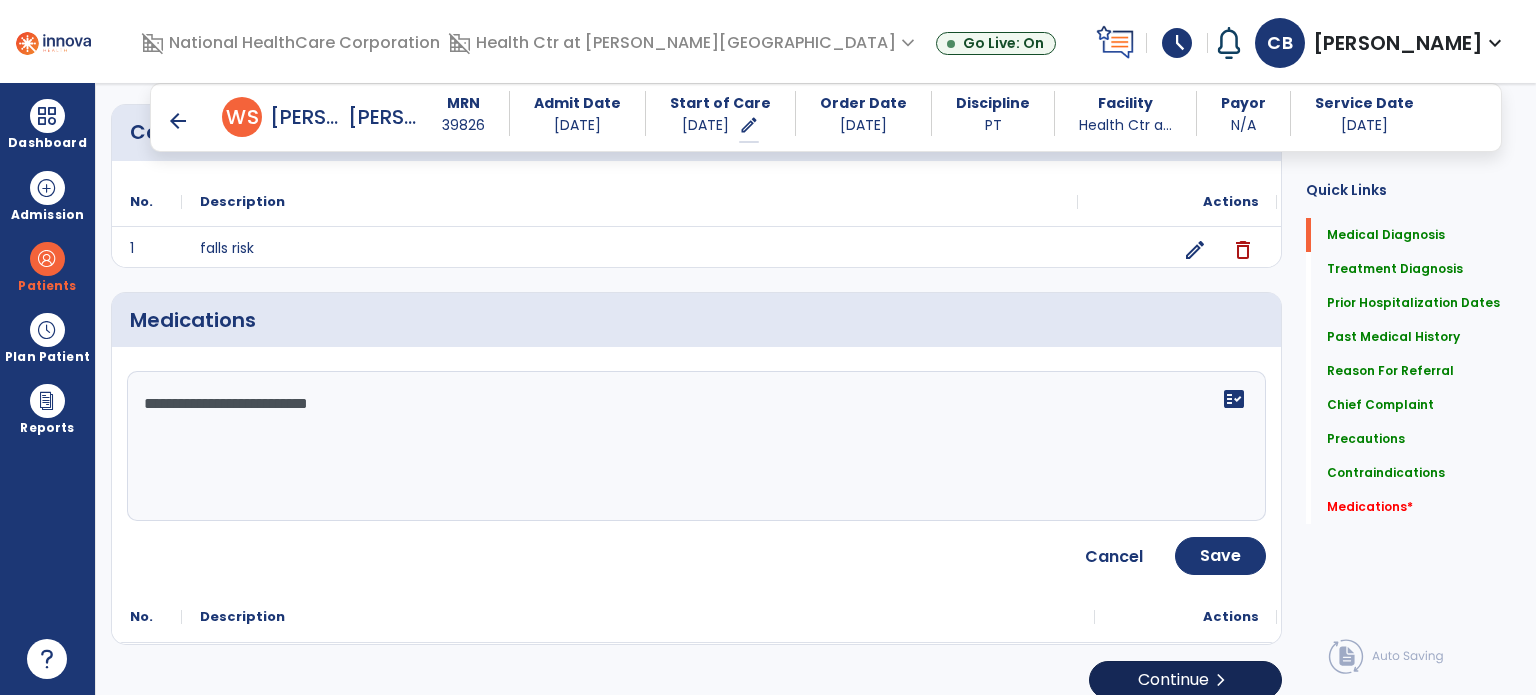 scroll, scrollTop: 0, scrollLeft: 0, axis: both 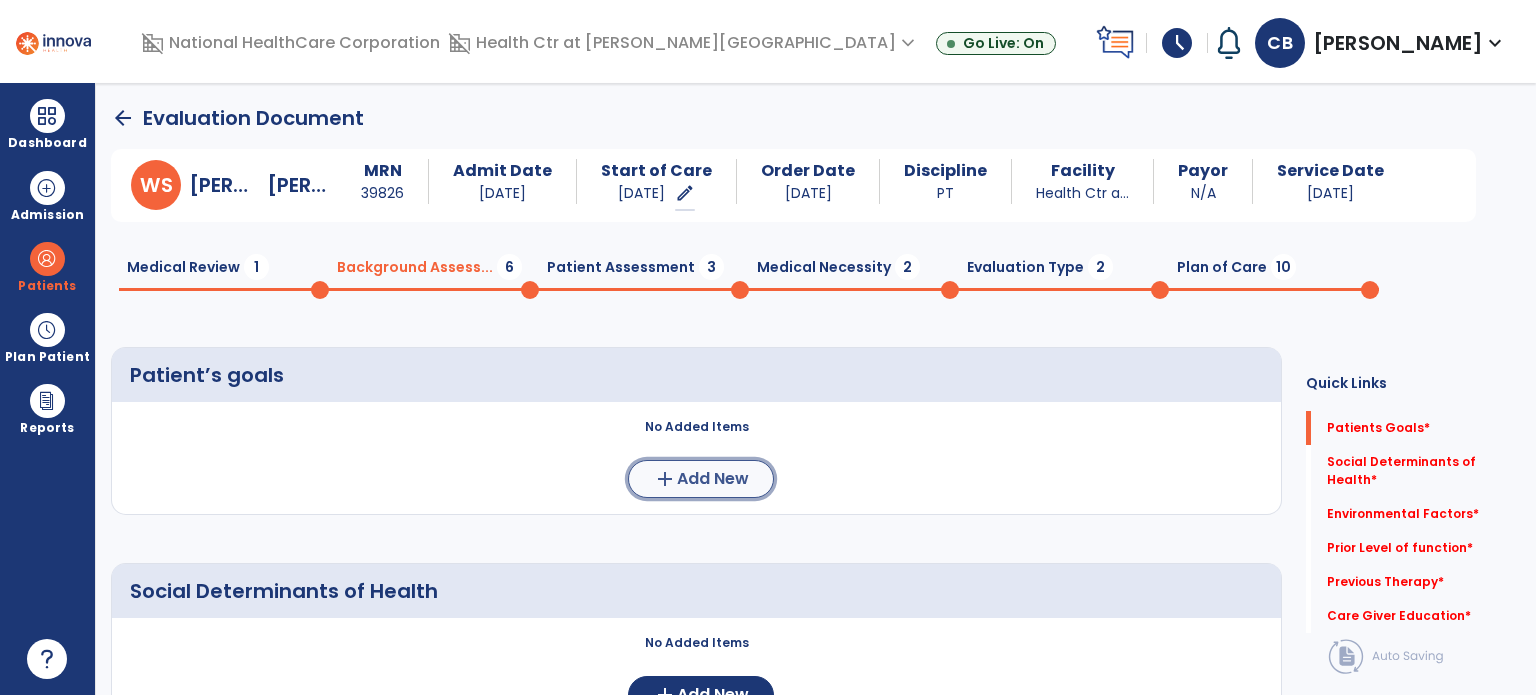 click on "Add New" 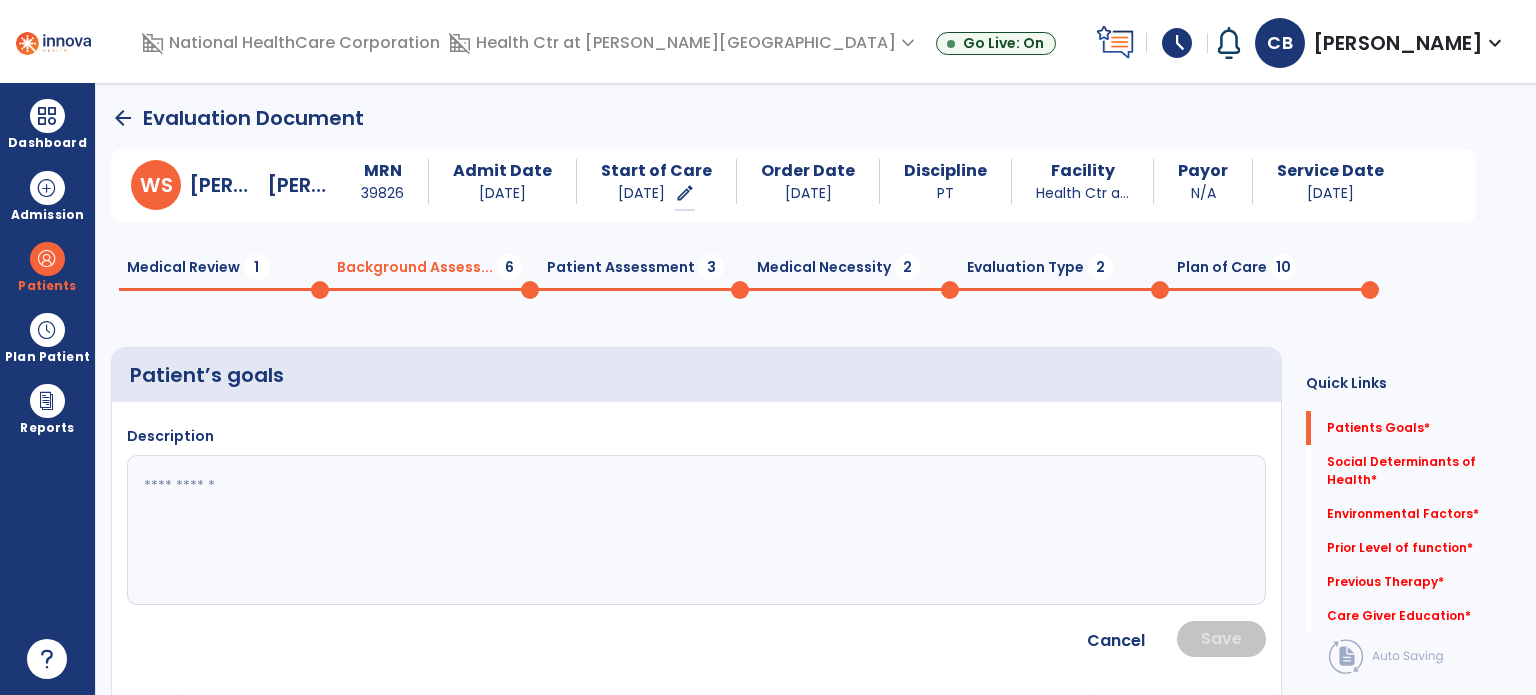 click 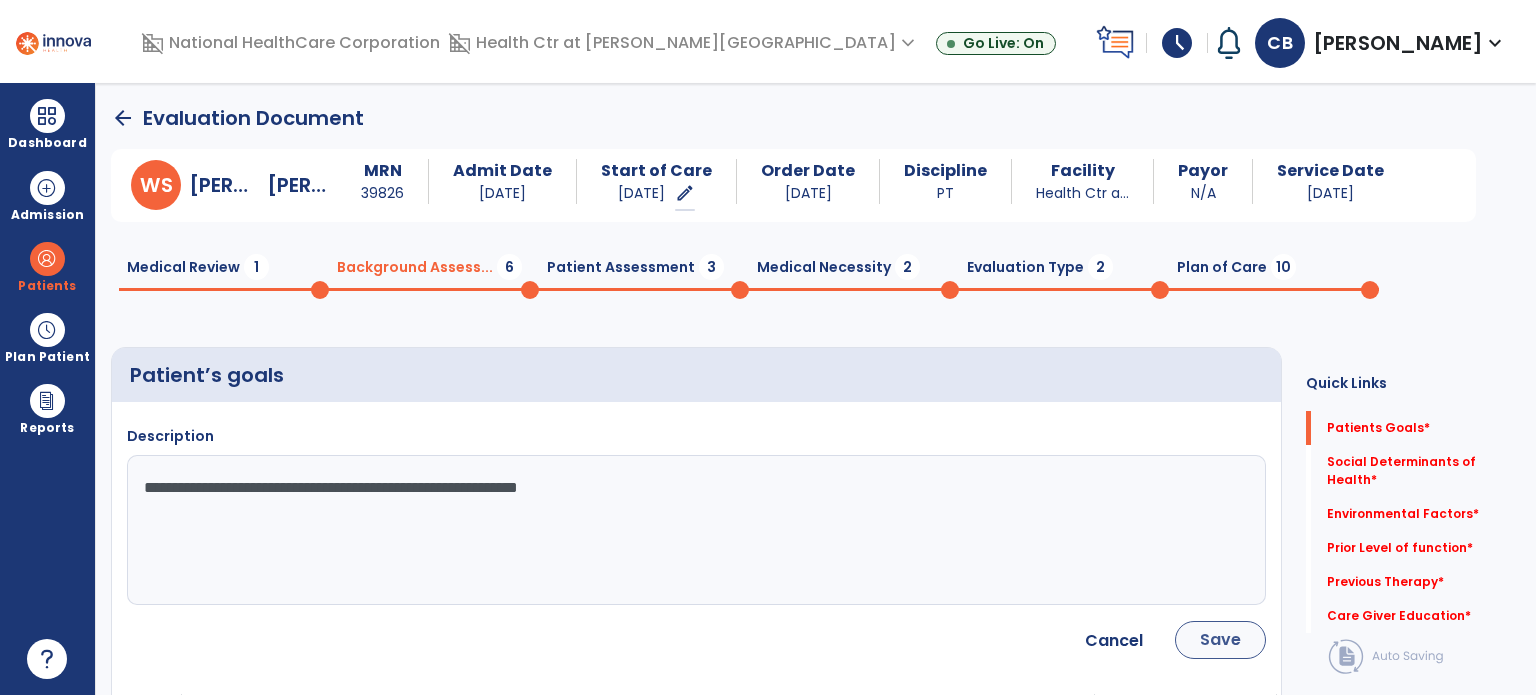 type on "**********" 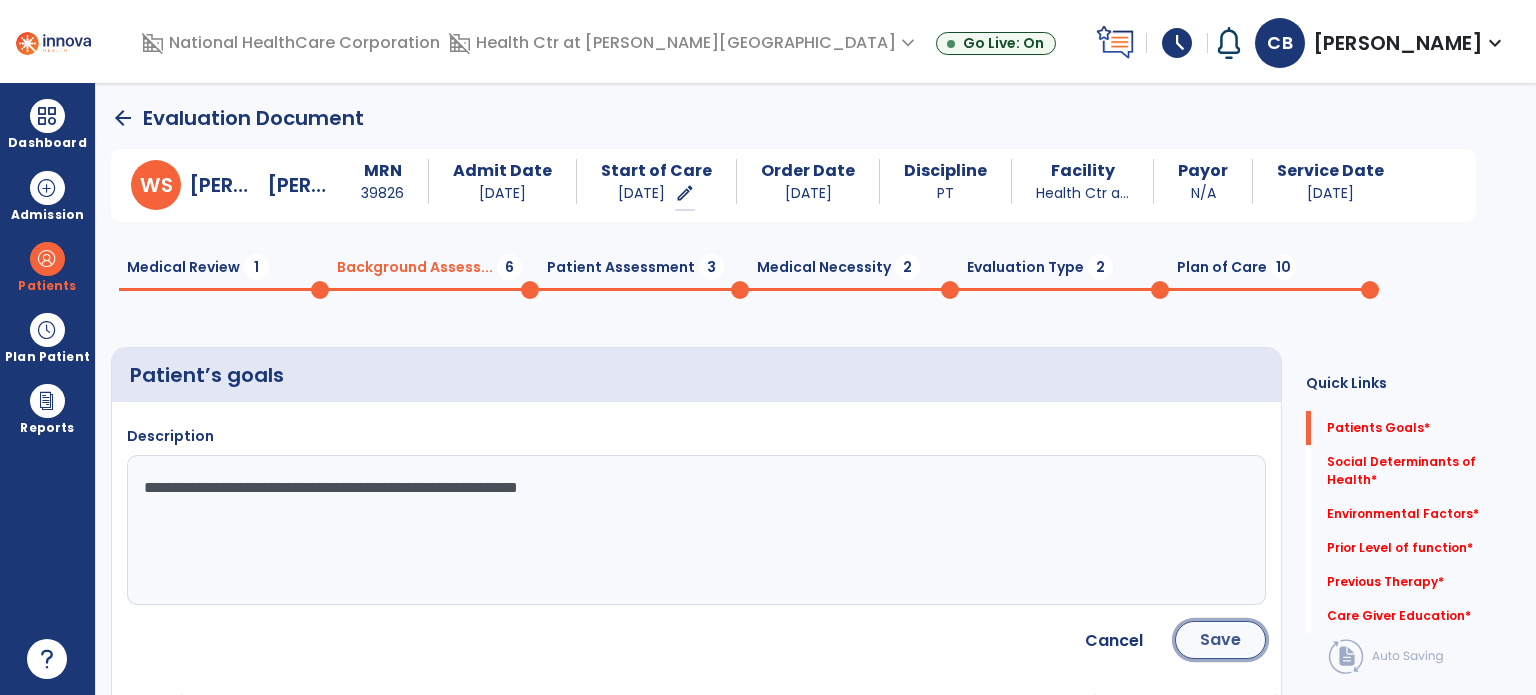 click on "Save" 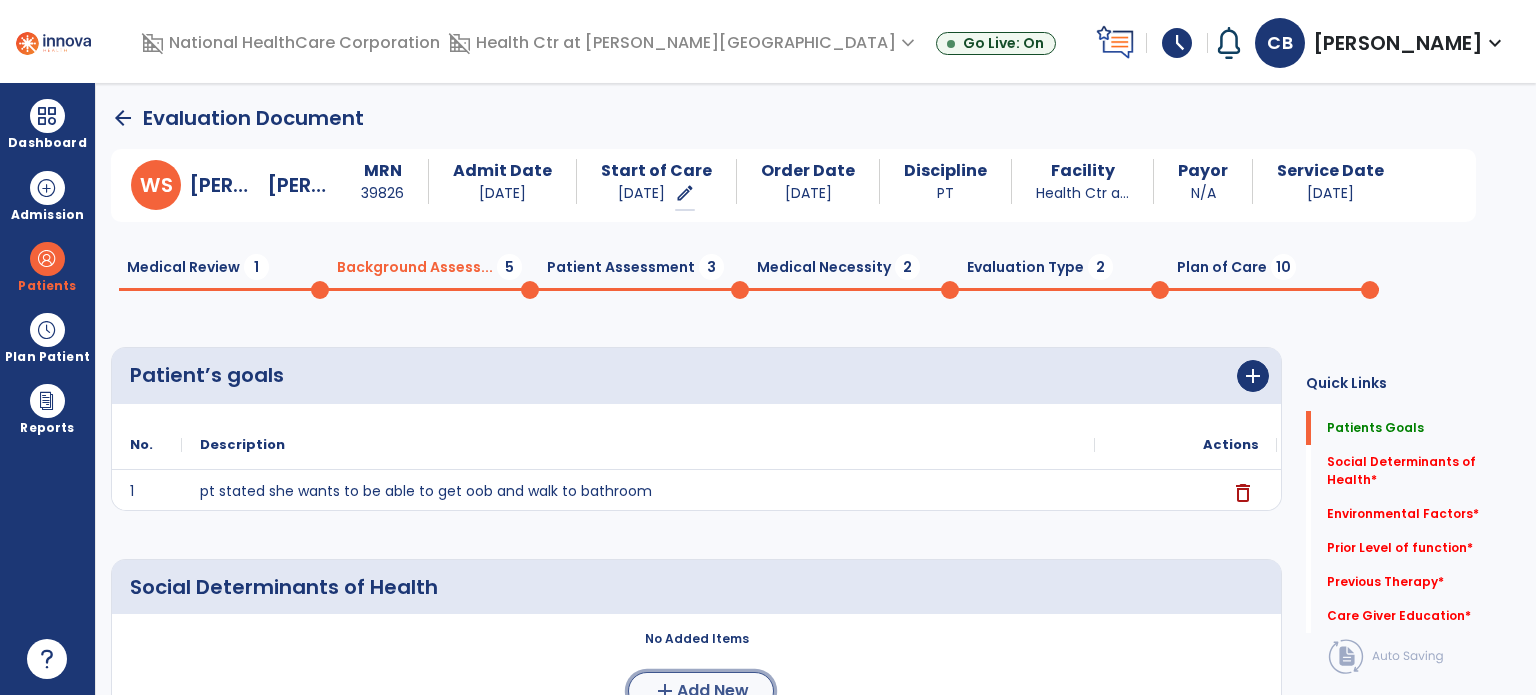 click on "Add New" 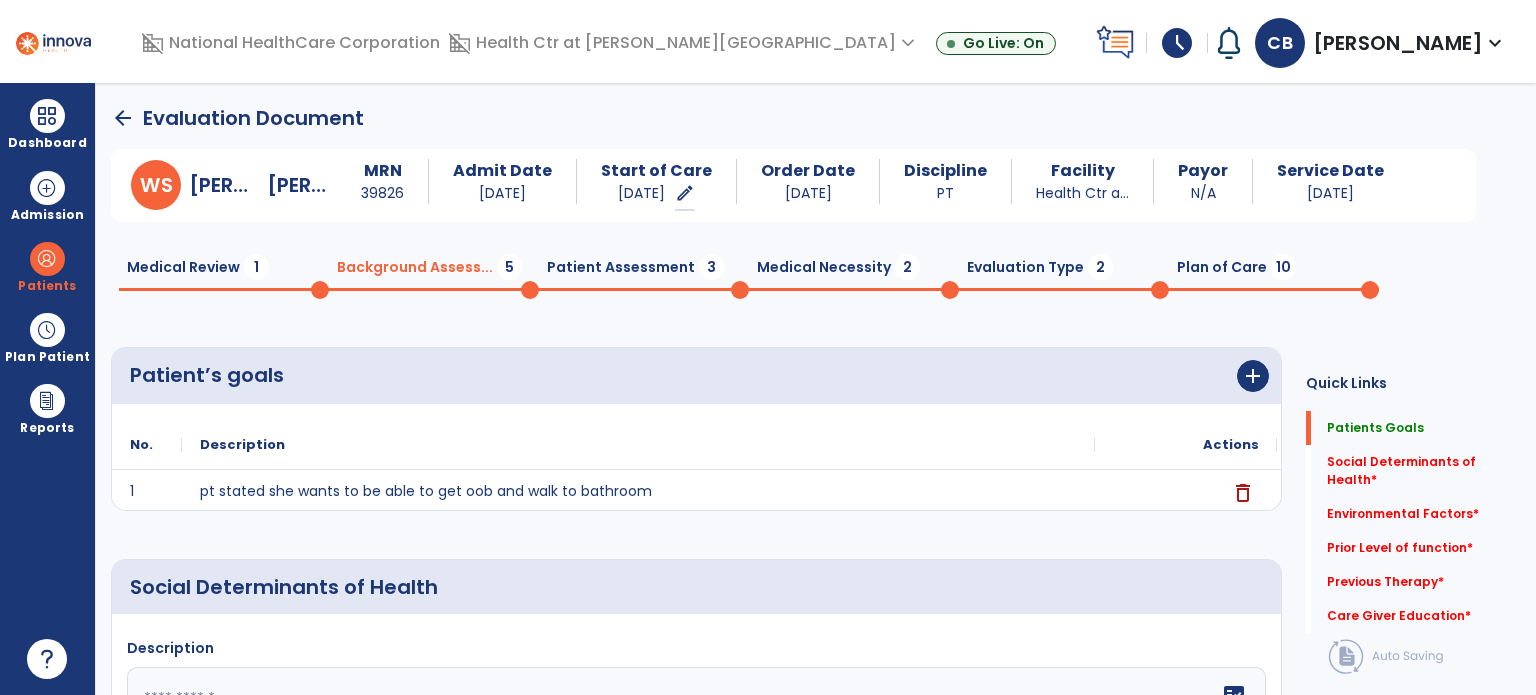 click 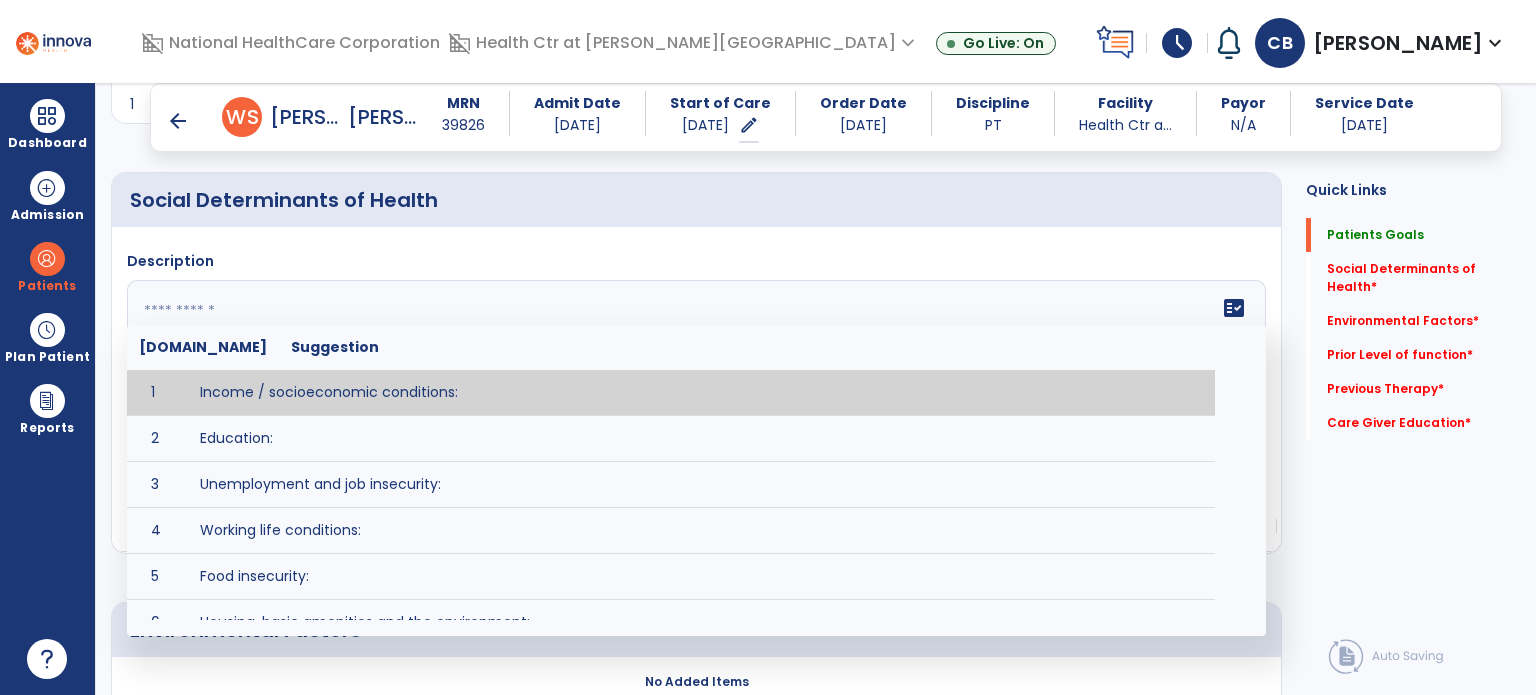 scroll, scrollTop: 364, scrollLeft: 0, axis: vertical 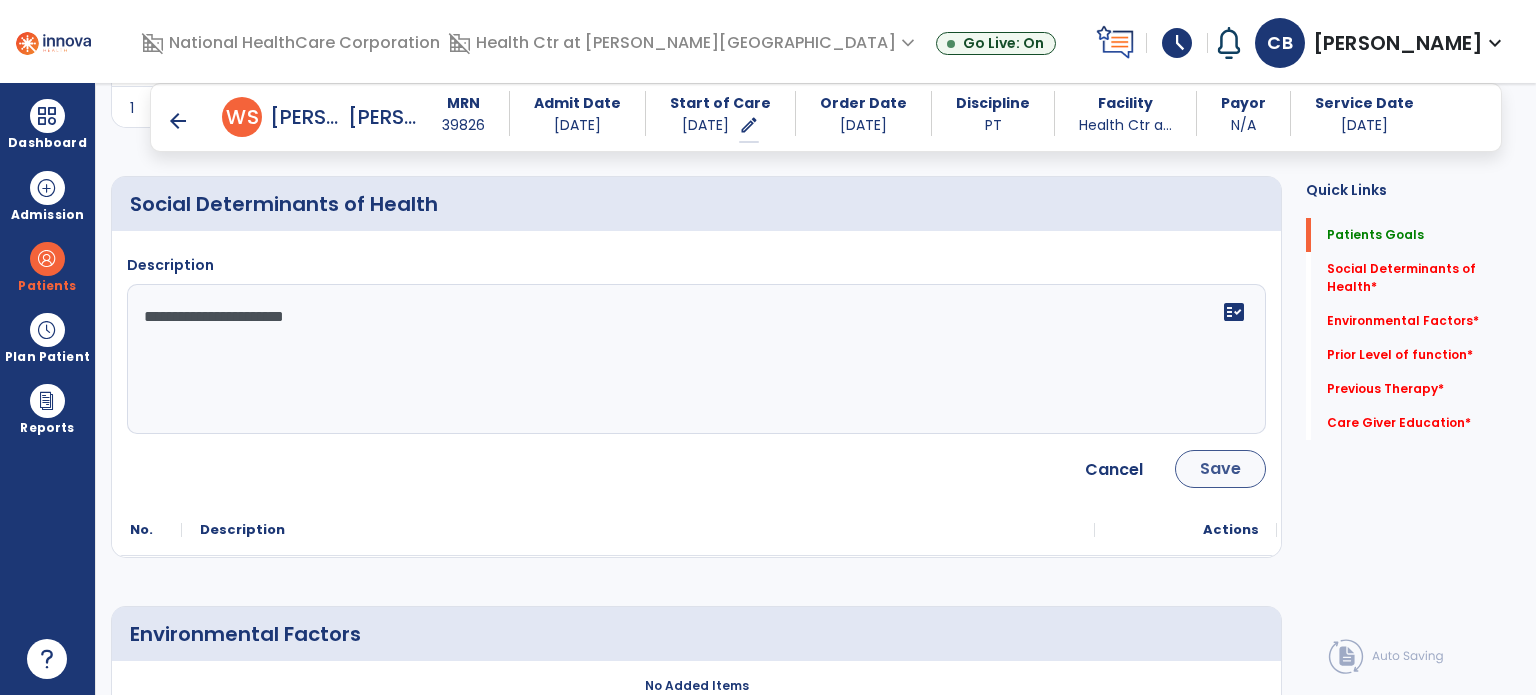type on "**********" 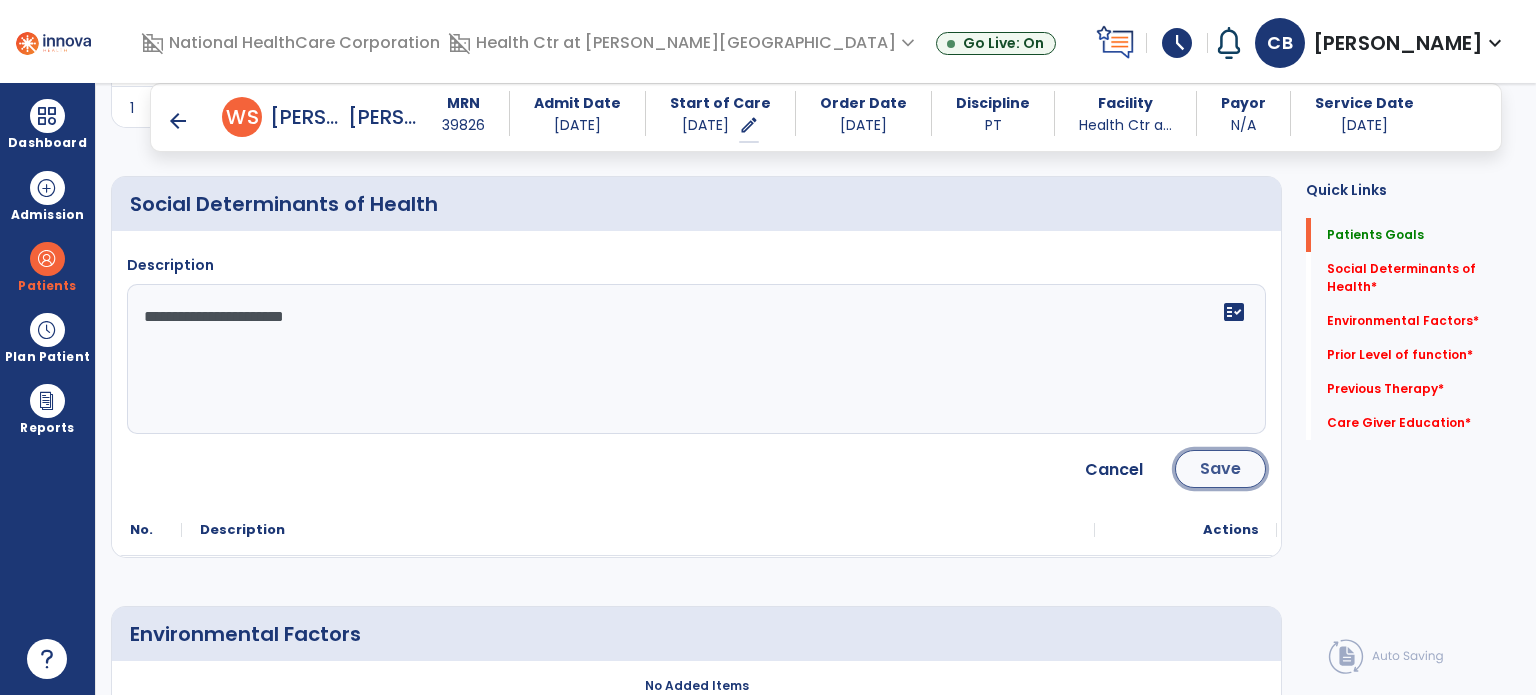 click on "Save" 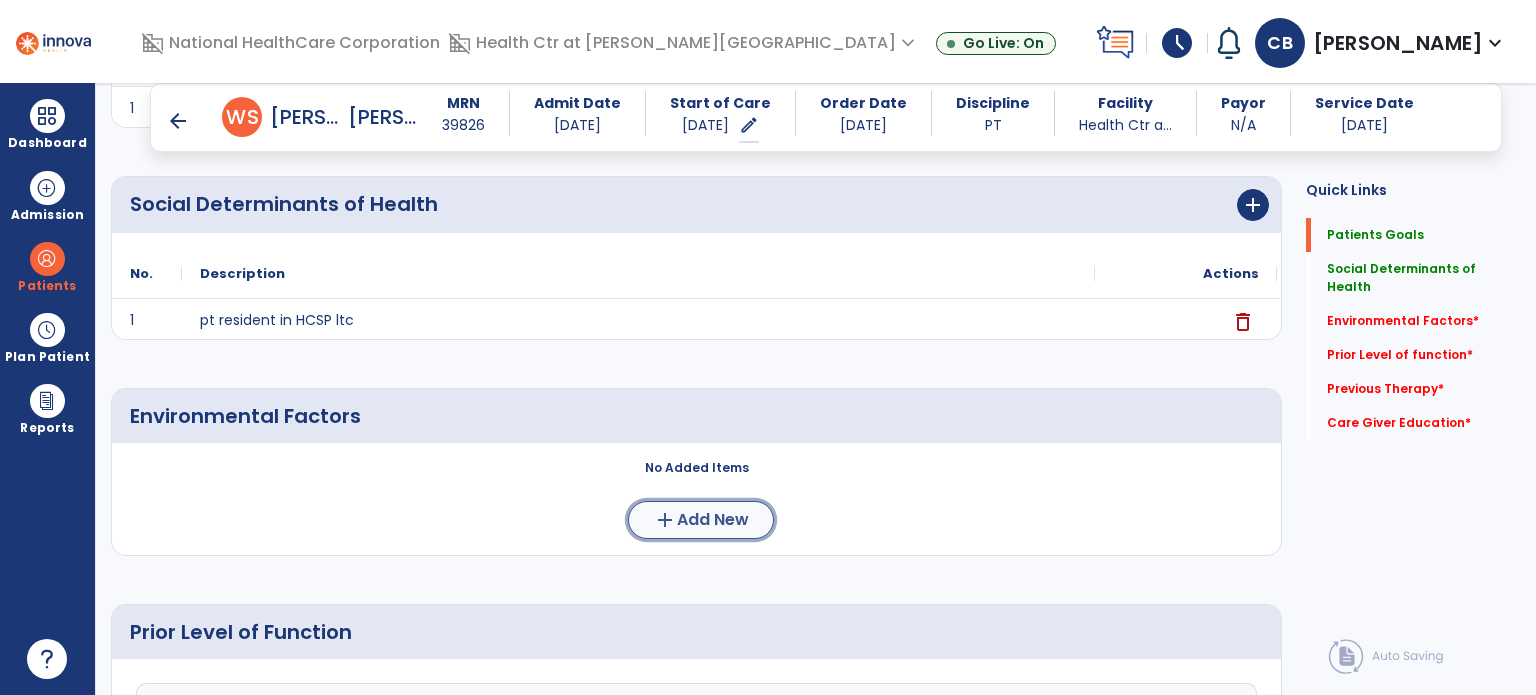 click on "add  Add New" 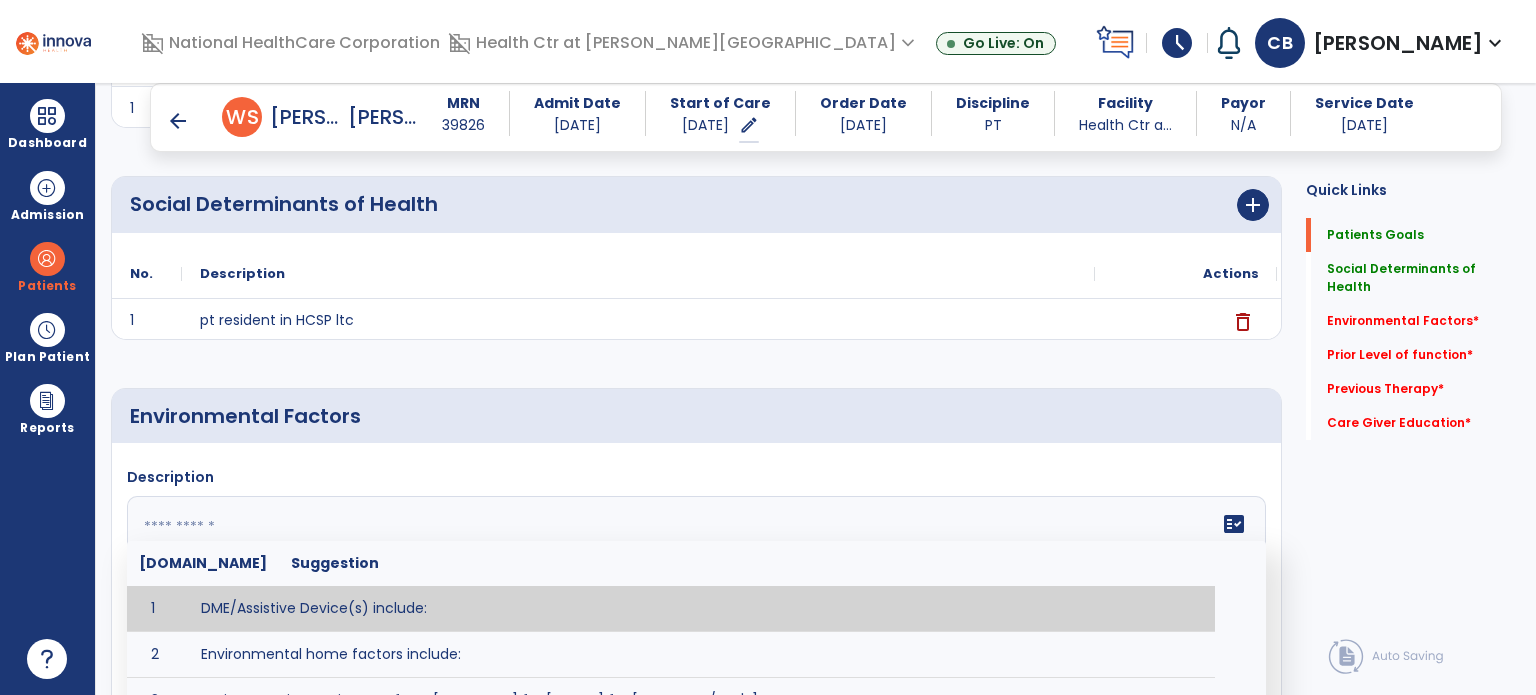 click on "fact_check  [DOMAIN_NAME] Suggestion 1 DME/Assistive Device(s) include:  2 Environmental home factors include:  3 Patient requires assistance from [CAREGIVER] for [HOURS] for [ACTIVITIES/ADL'S]. 4 Patient did not use assistive devices or DME at home. 5 Patient had meals on wheels. 6 Patient has caregiver help at home who will be able to provide assistance upon discharge. 7 Patient lived alone at home prior to admission and will [HAVE or HAVE NOT] assistance at home from [CAREGIVER] upon discharge. 8 Patient lives alone. 9 Patient lives with caregiver who provides support/aid for ____________. 10 Patient lives with spouse/significant other. 11 Patient needs to clime [NUMBER] stairs [WITH/WITHOUT] railing in order to reach [ROOM]. 12 Patient uses adaptive equipment at home including [EQUIPMENT] and has the following home modifications __________. 13 Patient was able to complete community activities (driving, shopping, community ambulation, etc.) independently. 14 15 16 17" 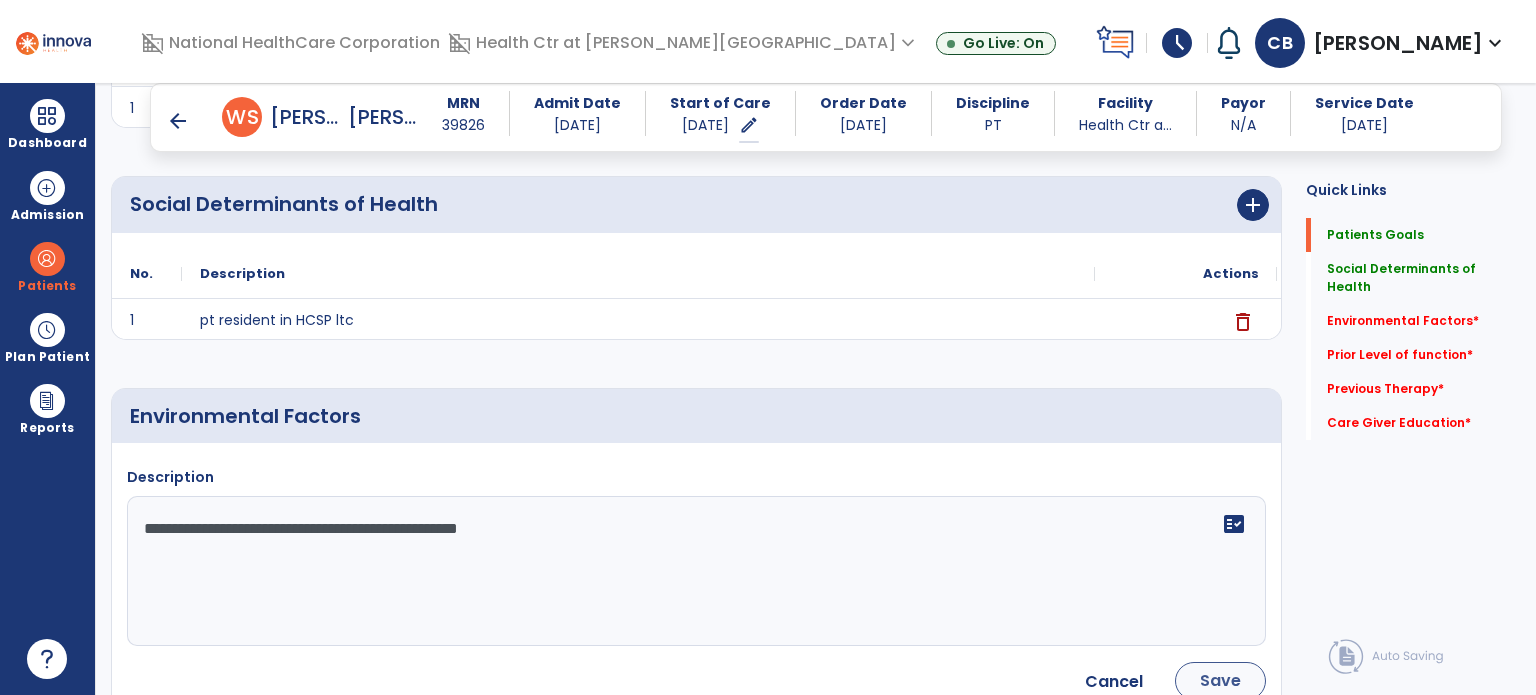 type on "**********" 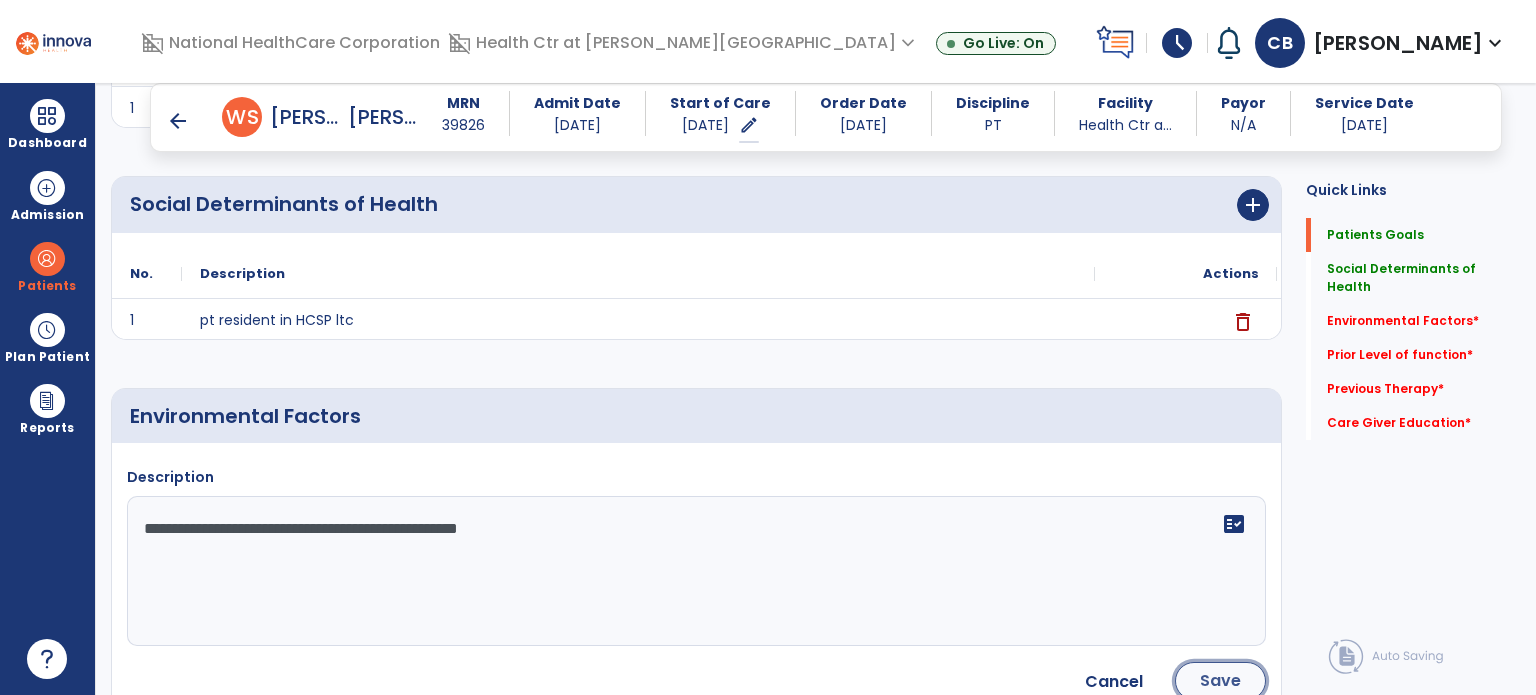 click on "Save" 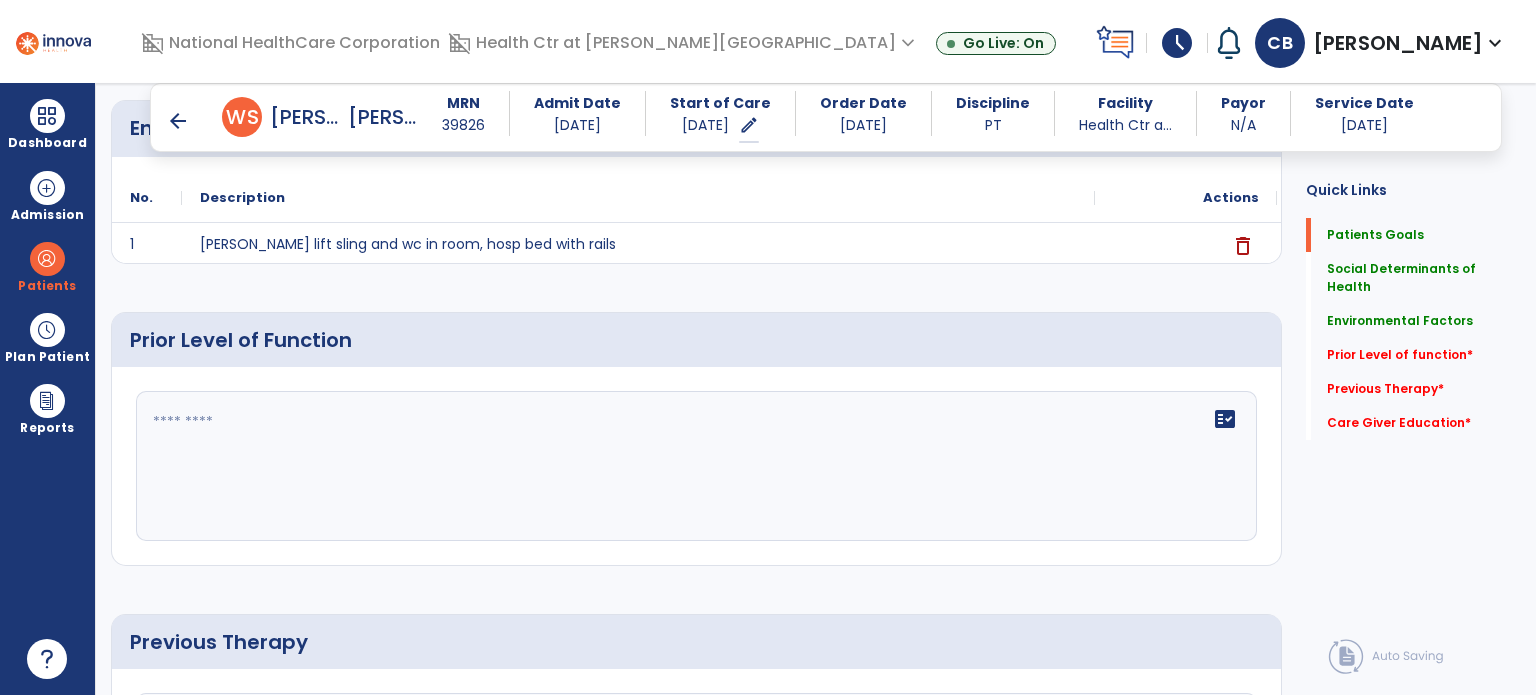 scroll, scrollTop: 765, scrollLeft: 0, axis: vertical 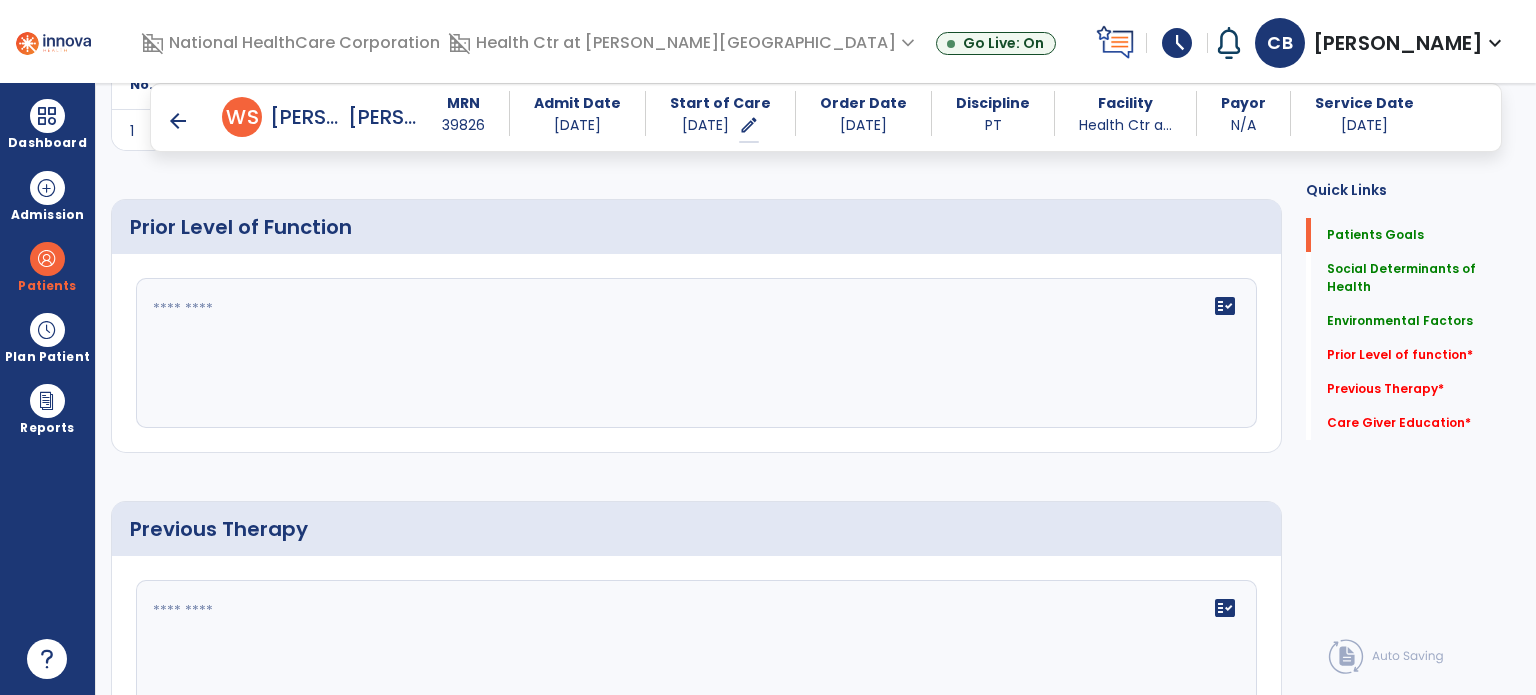 click on "fact_check" 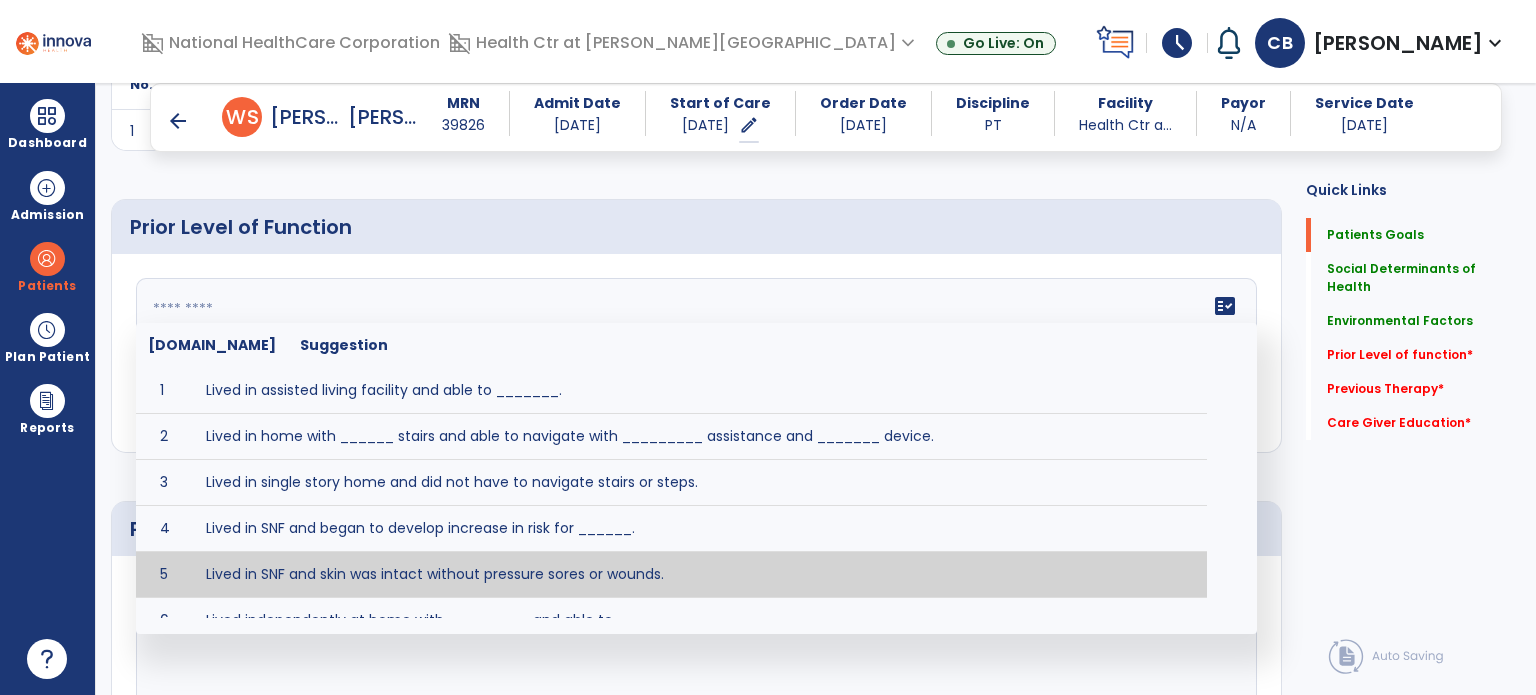 scroll, scrollTop: 0, scrollLeft: 0, axis: both 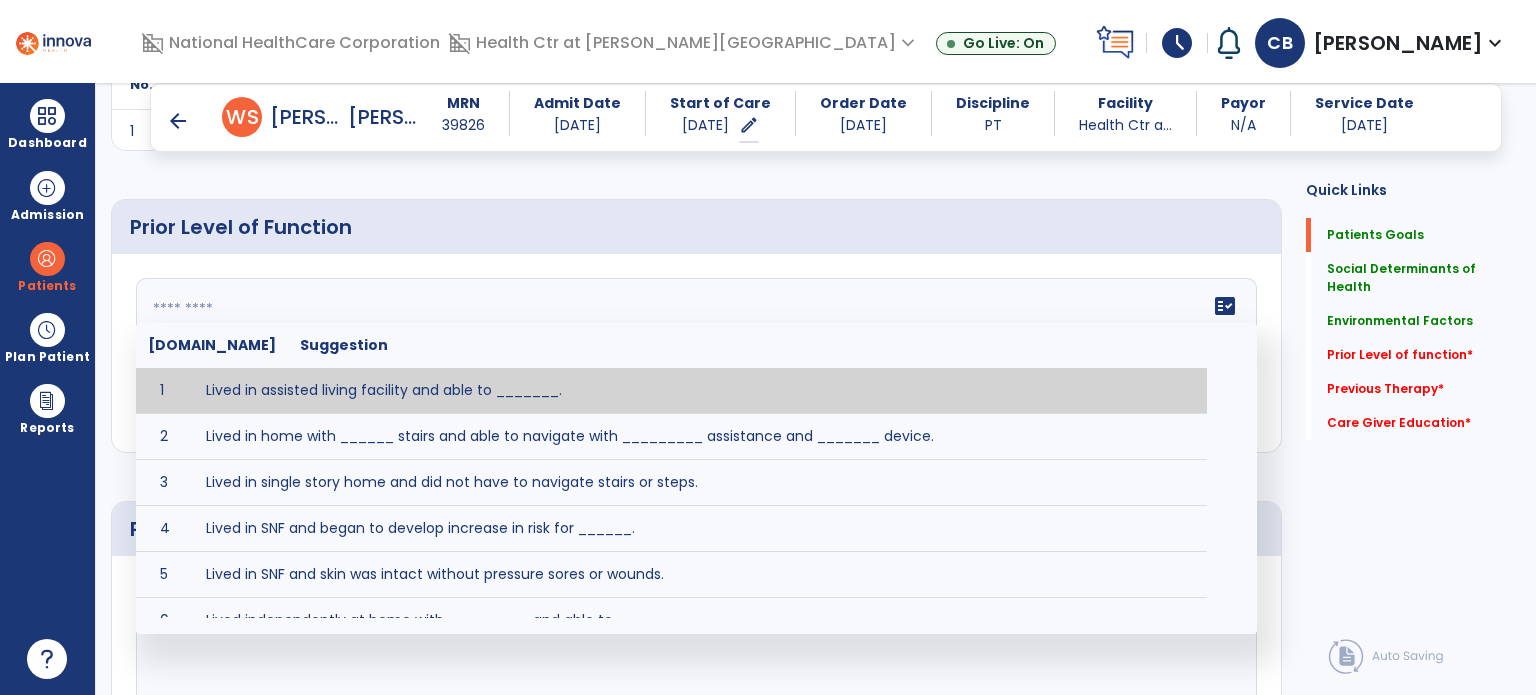 click 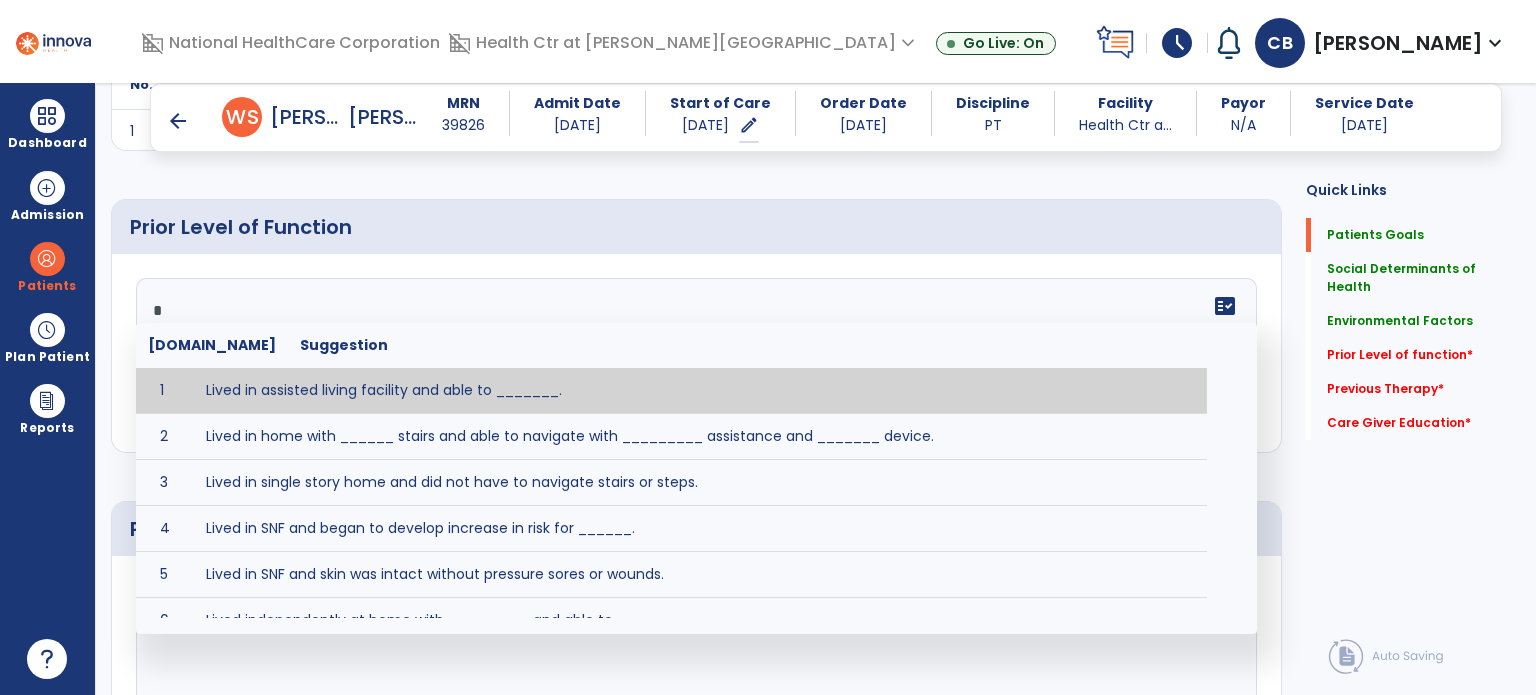 click on "*" 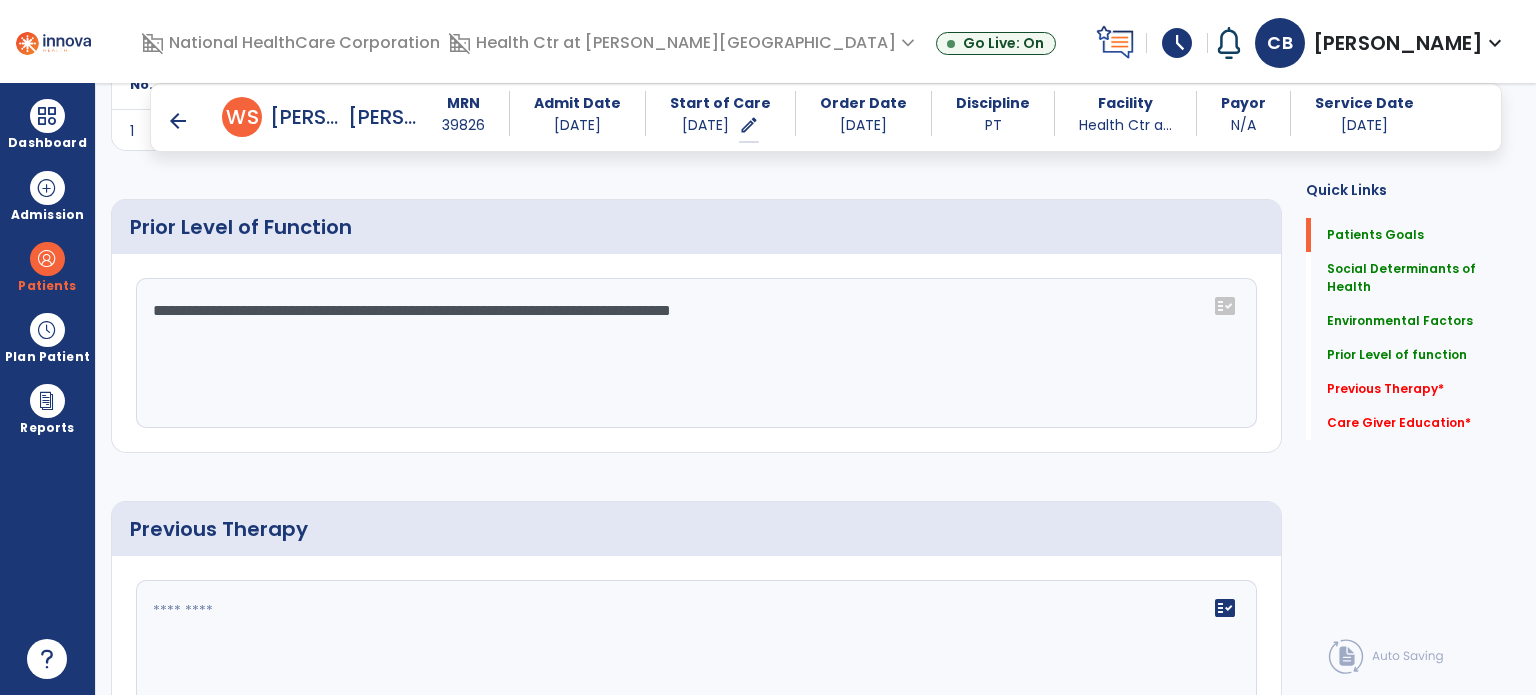 type on "**********" 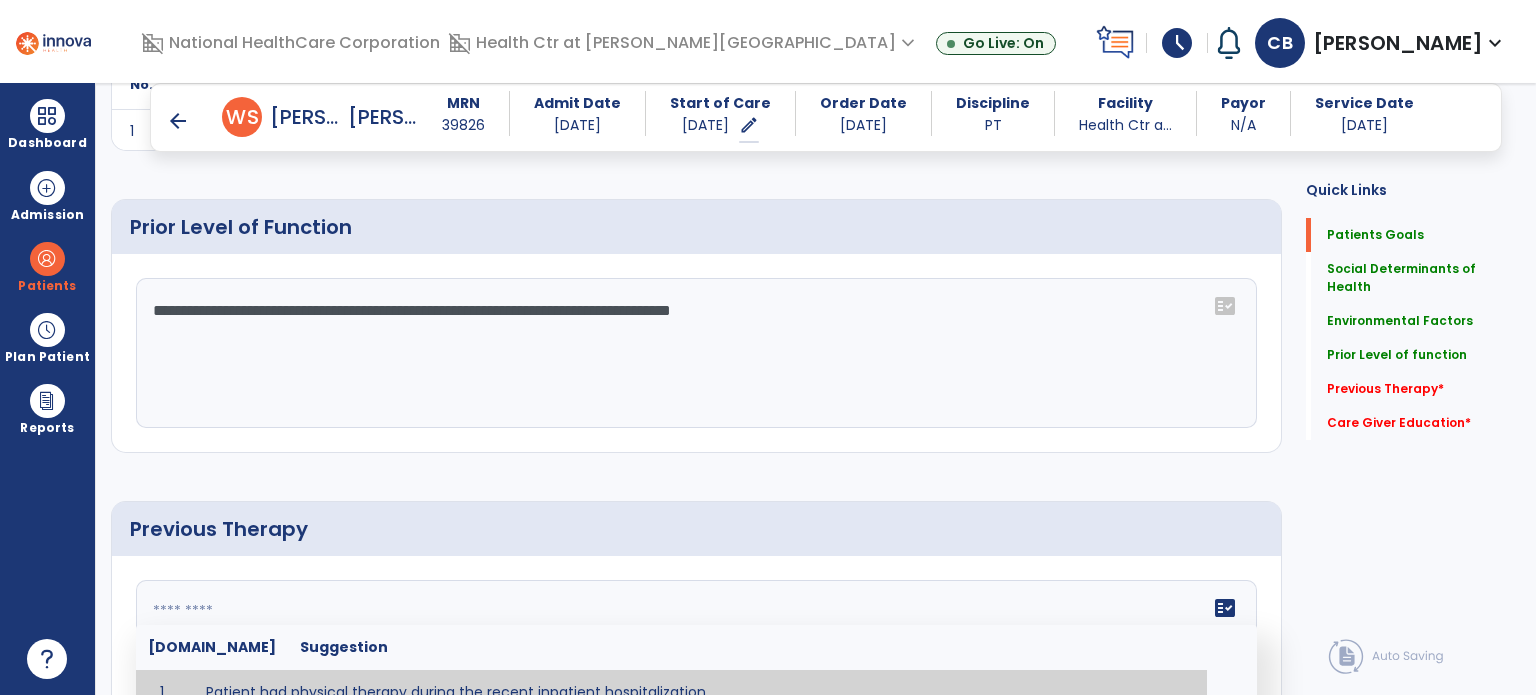 type on "**********" 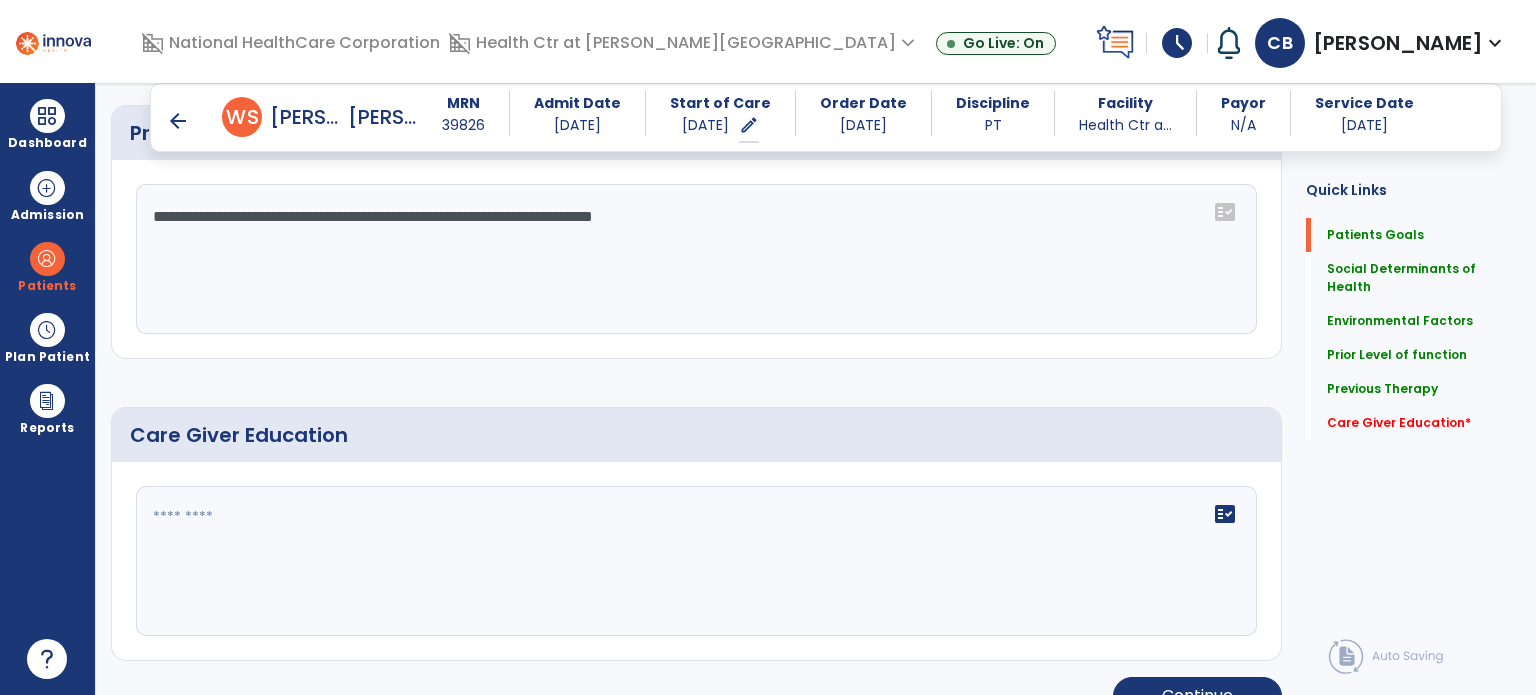 scroll, scrollTop: 1192, scrollLeft: 0, axis: vertical 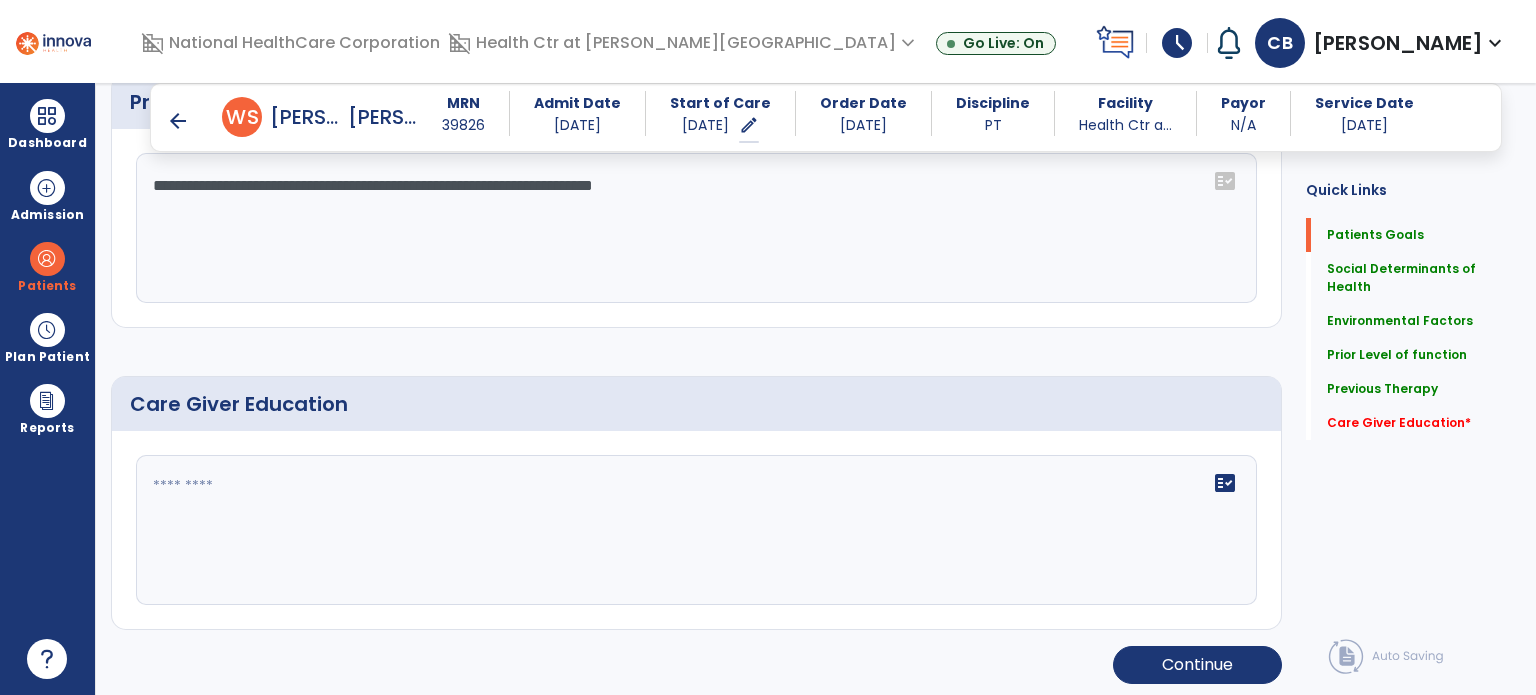 click on "fact_check" 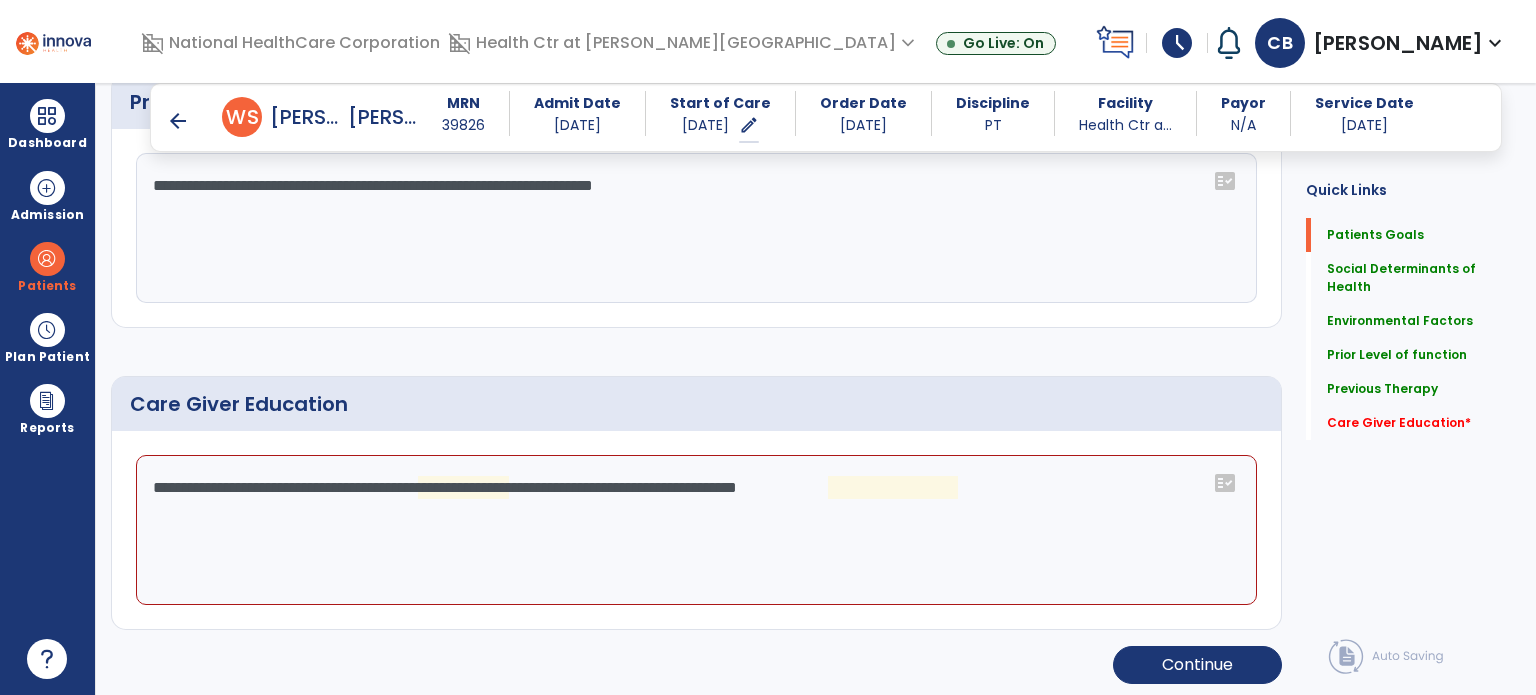 click on "**********" 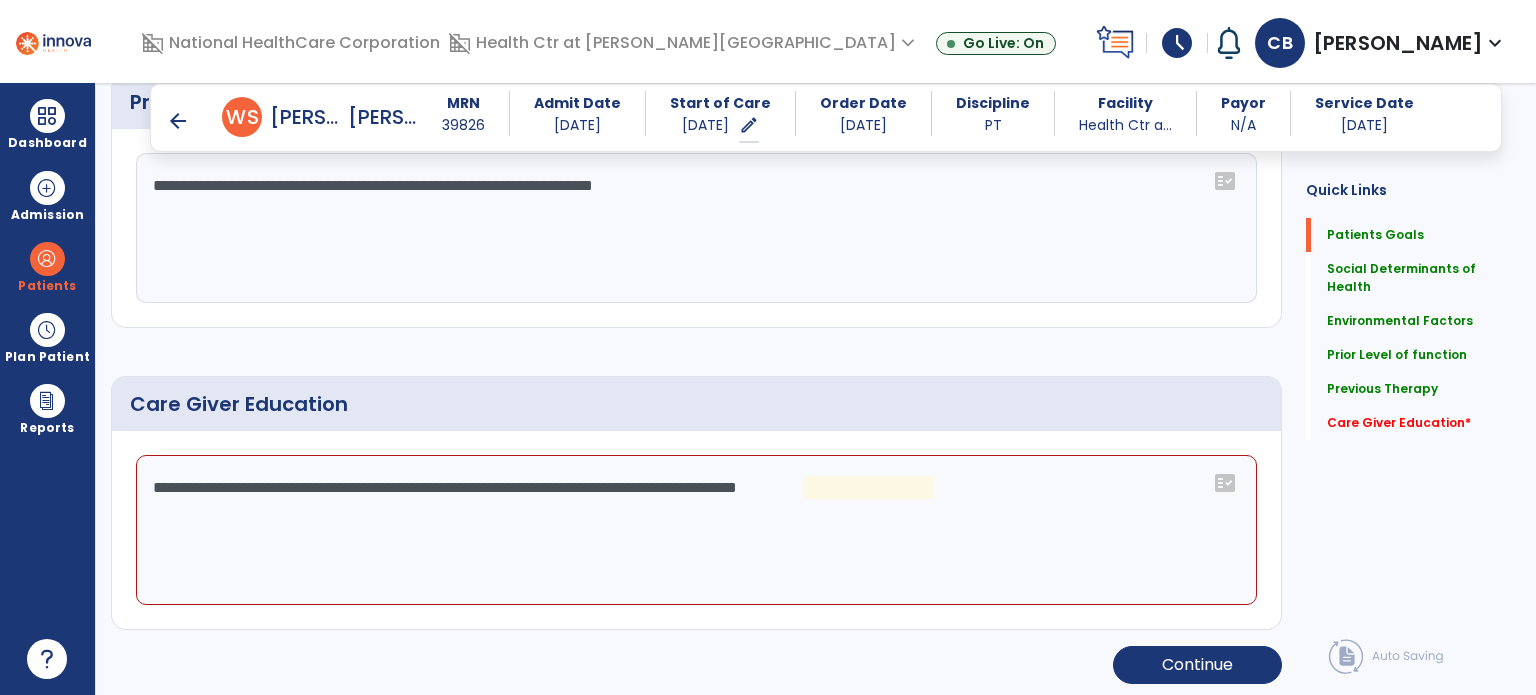click on "**********" 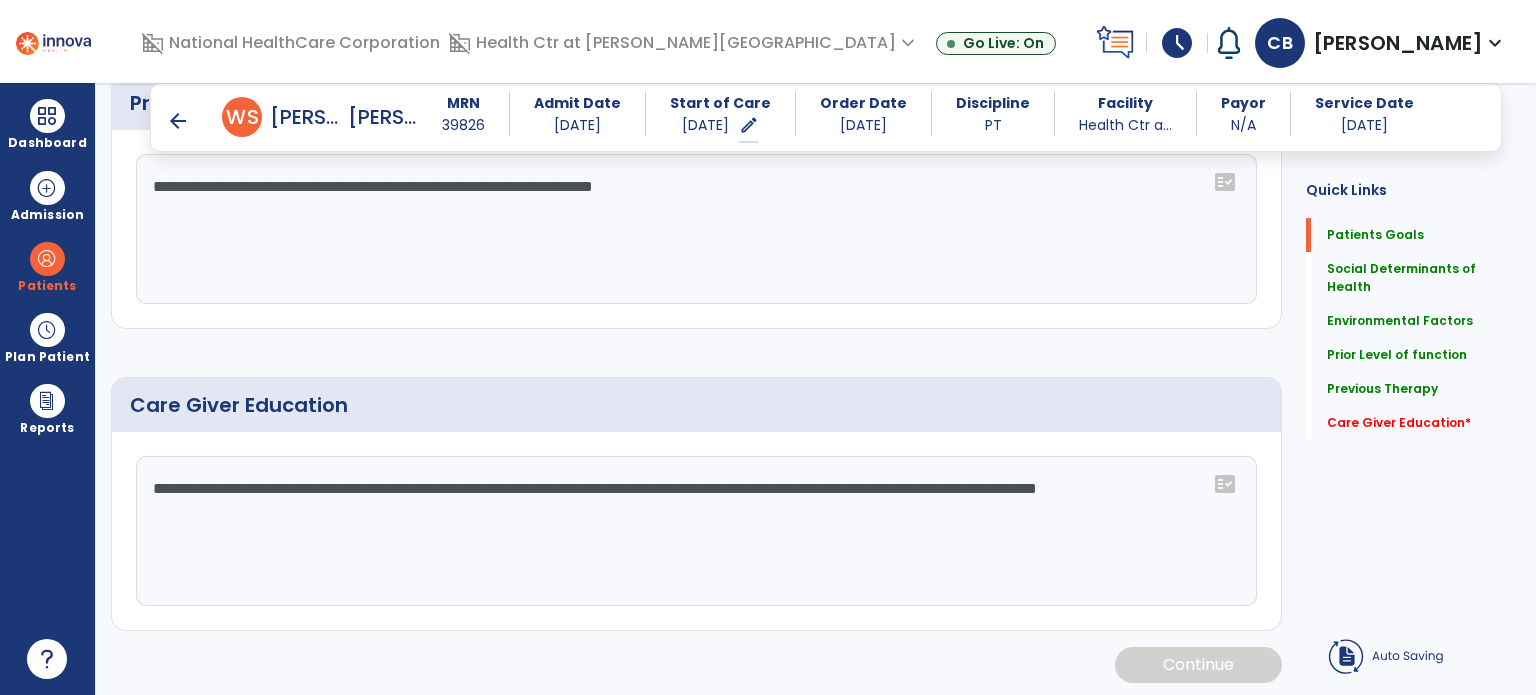 scroll, scrollTop: 1192, scrollLeft: 0, axis: vertical 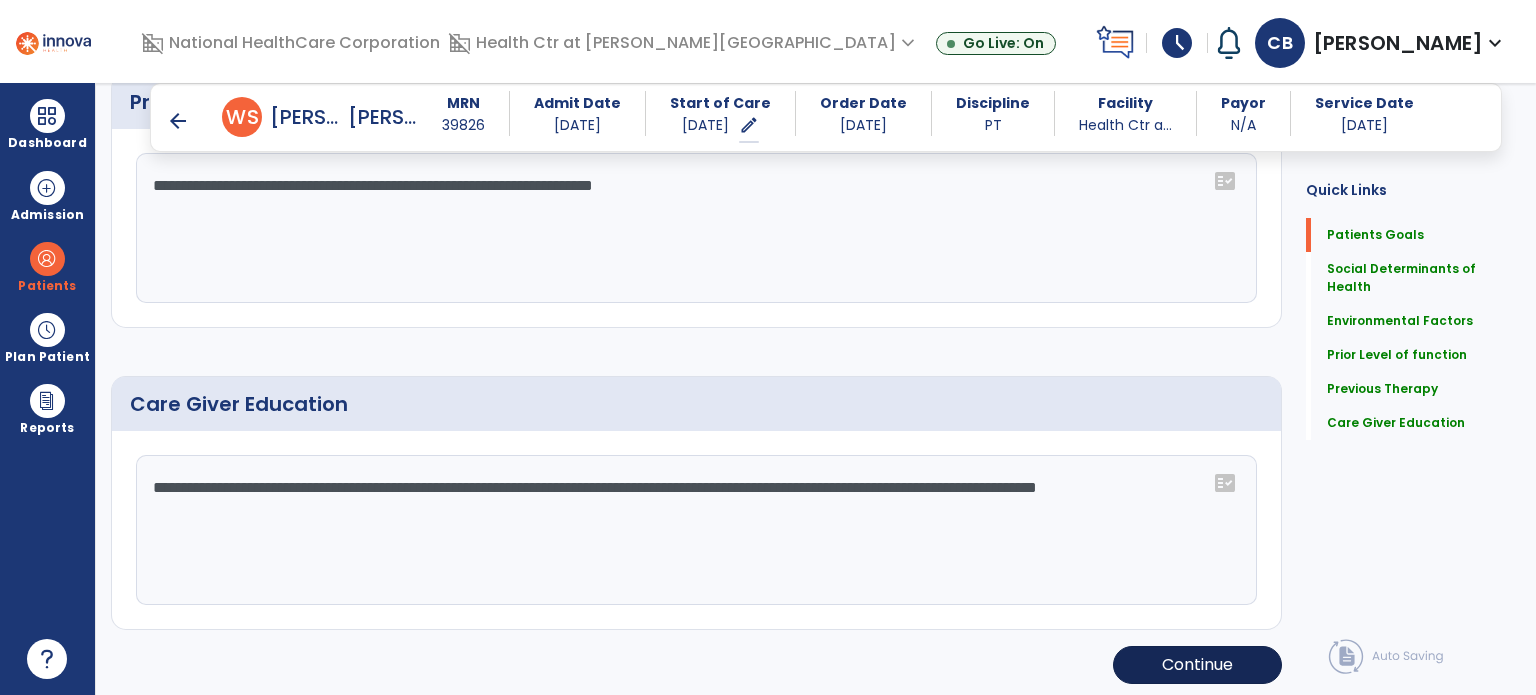 type on "**********" 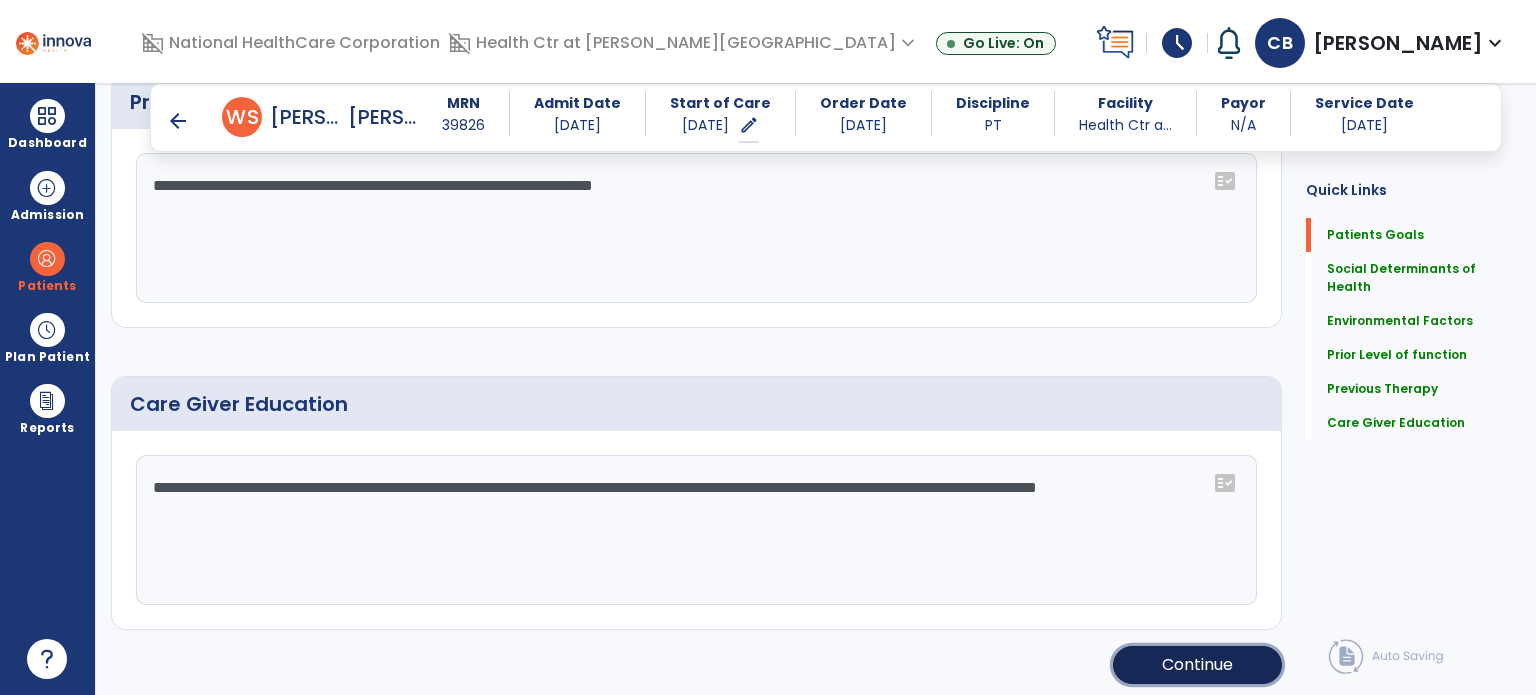 click on "Continue" 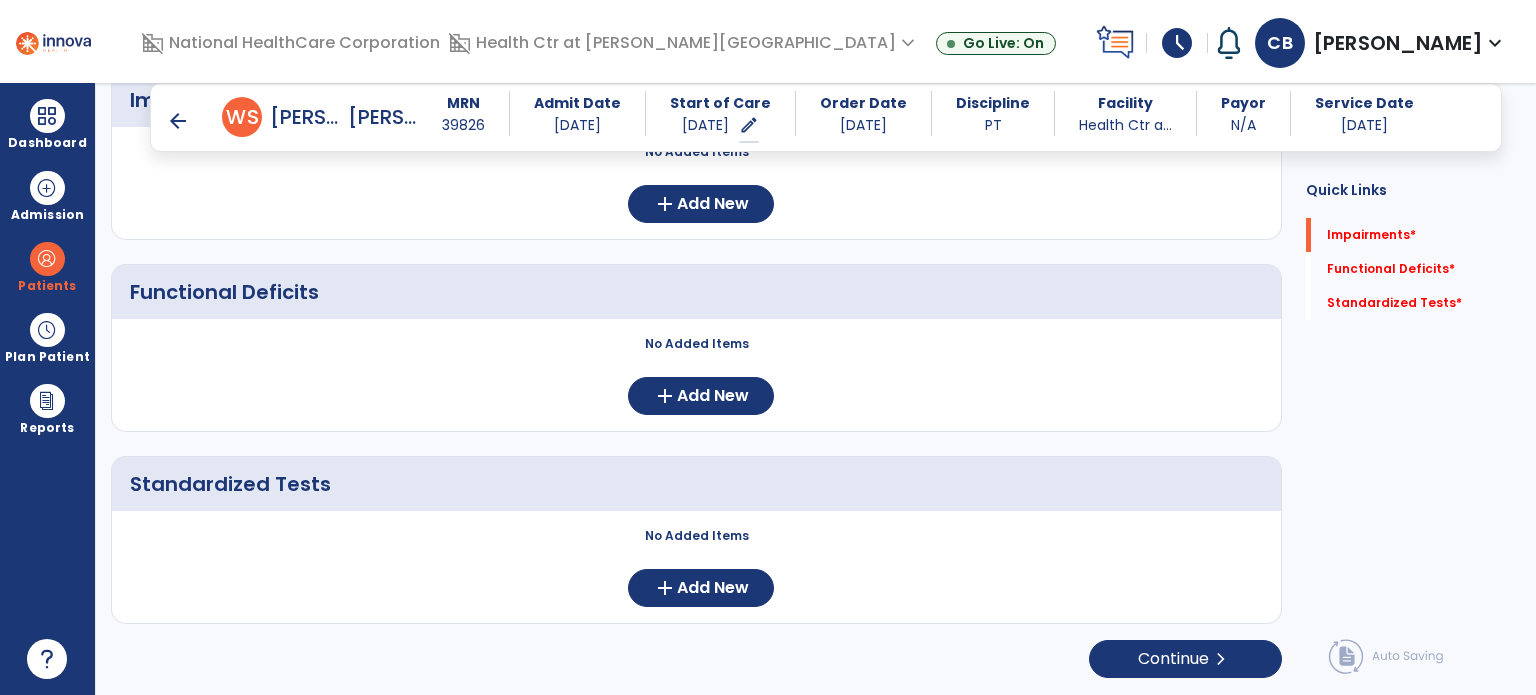 scroll, scrollTop: 252, scrollLeft: 0, axis: vertical 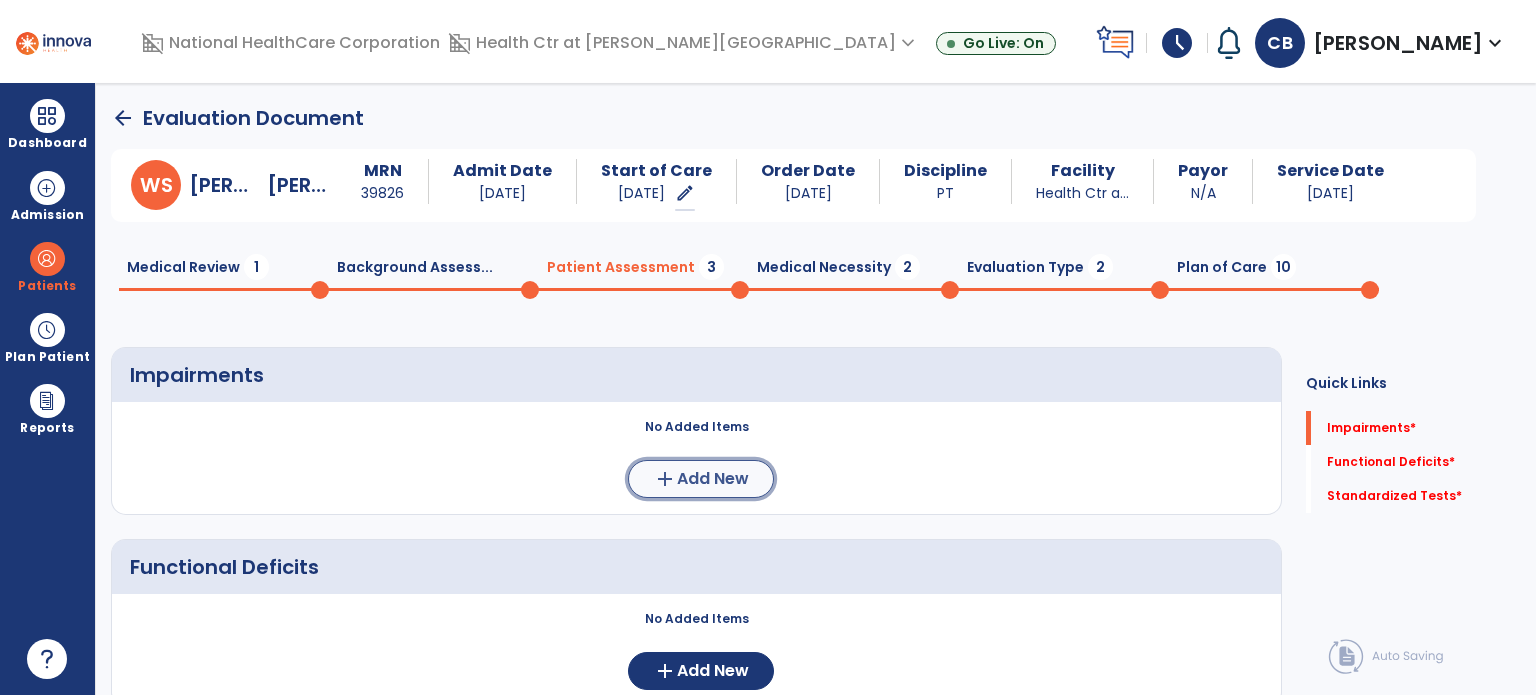 click on "add  Add New" 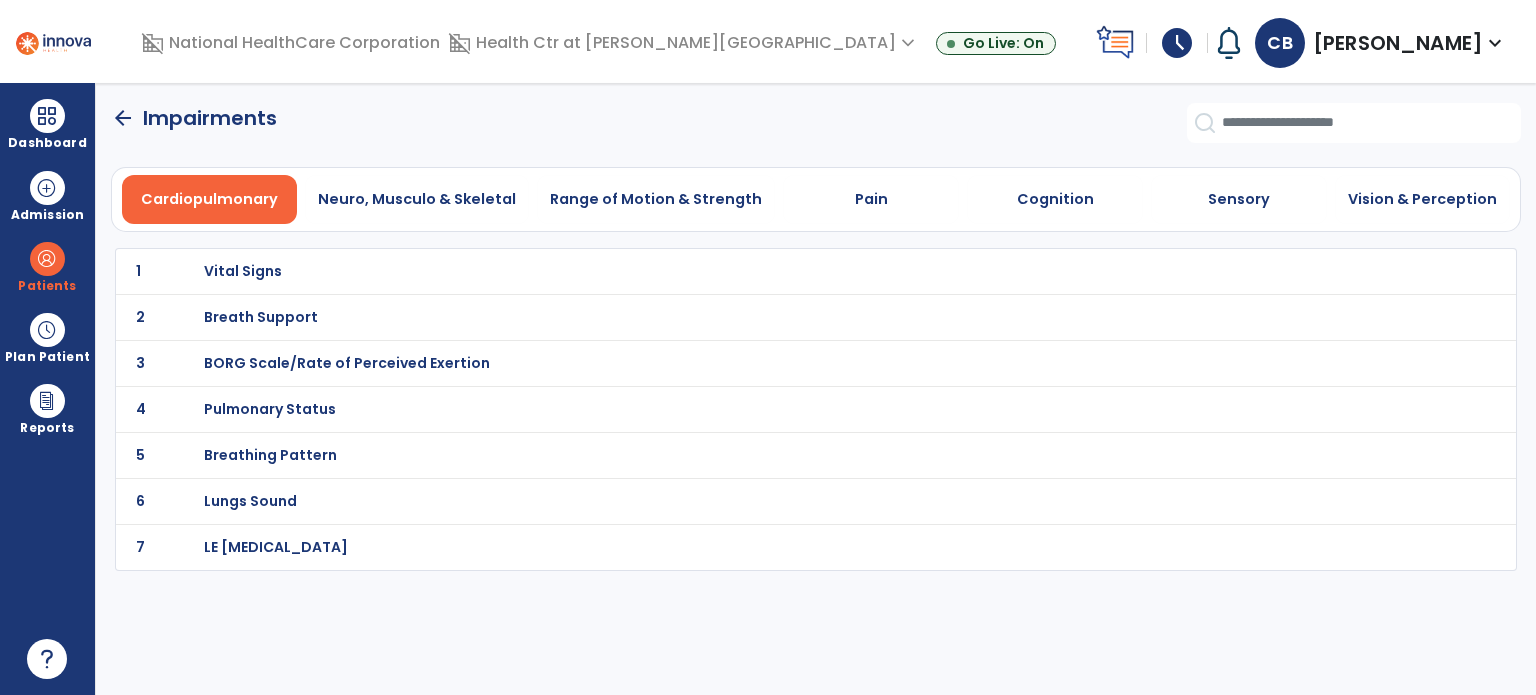 click on "Vital Signs" at bounding box center [243, 271] 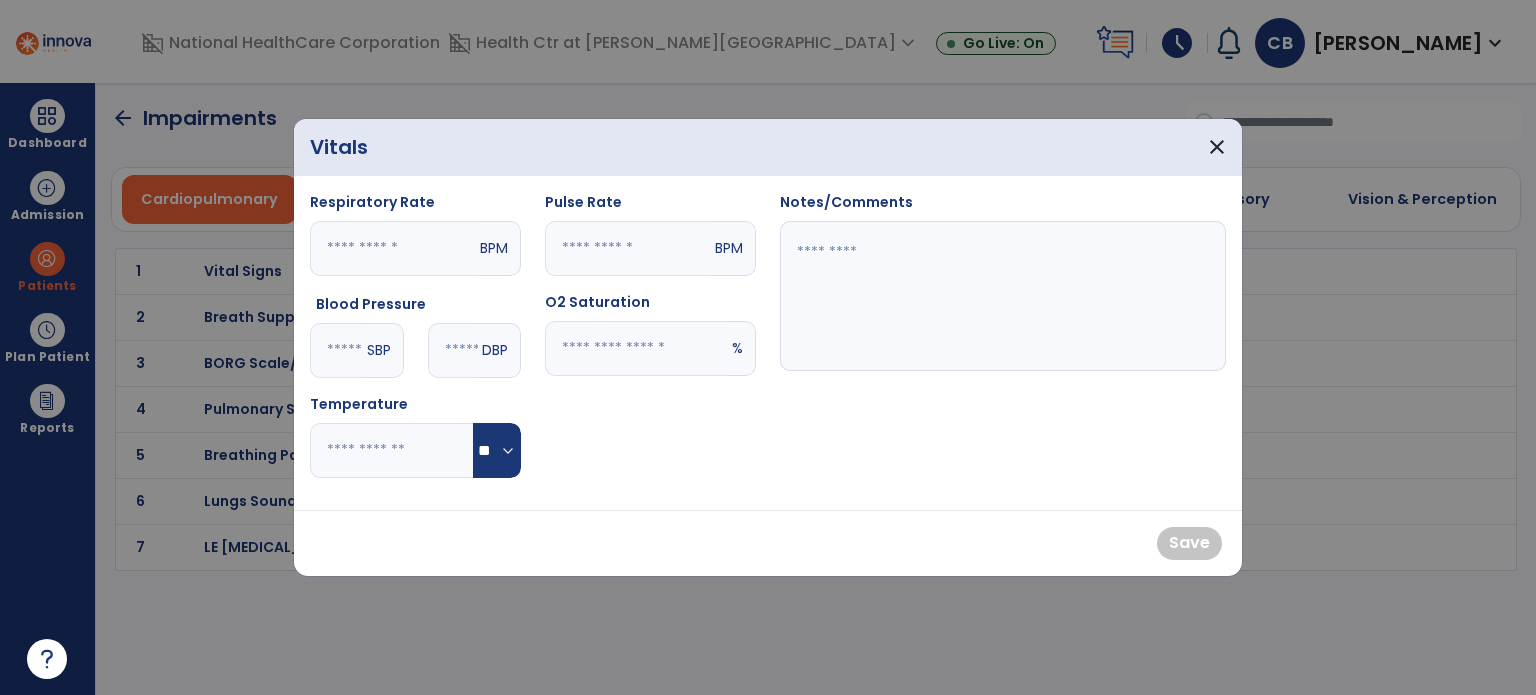 click at bounding box center (393, 248) 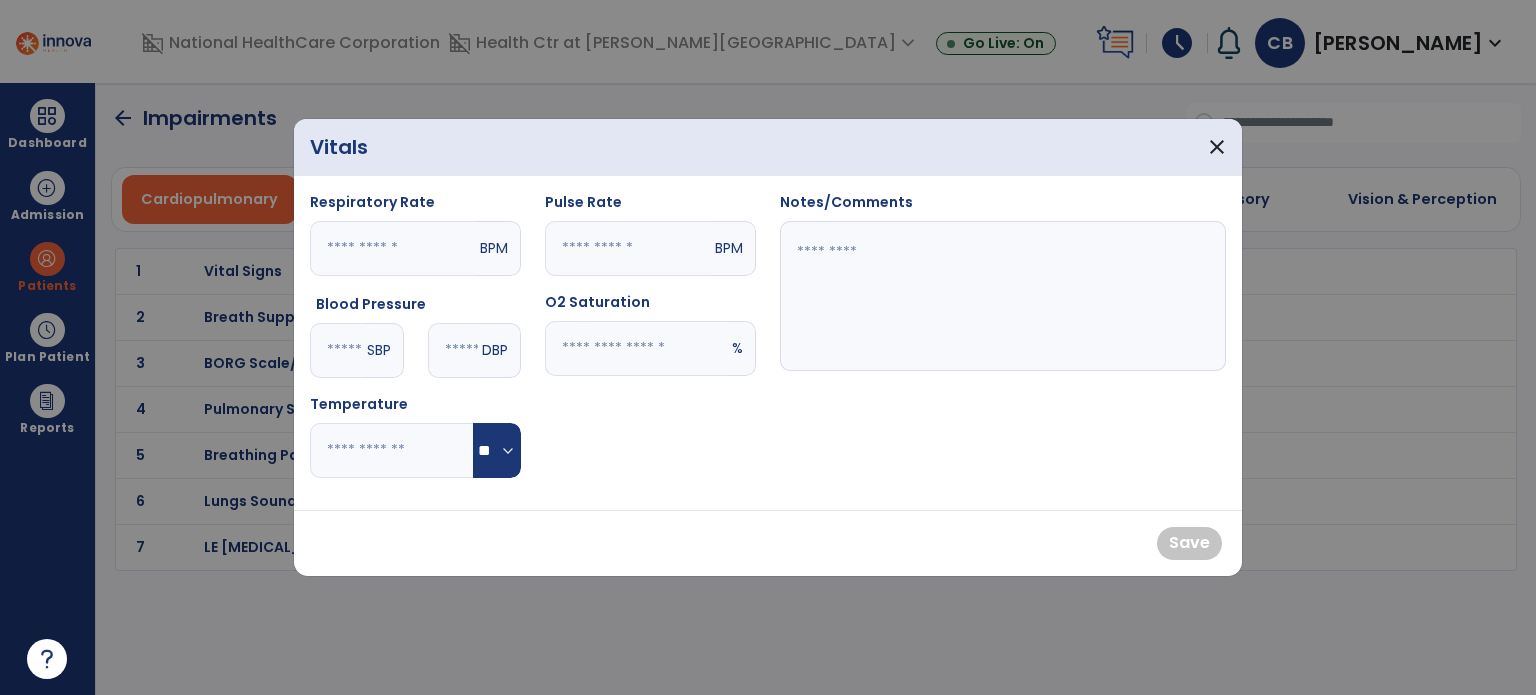 type on "**" 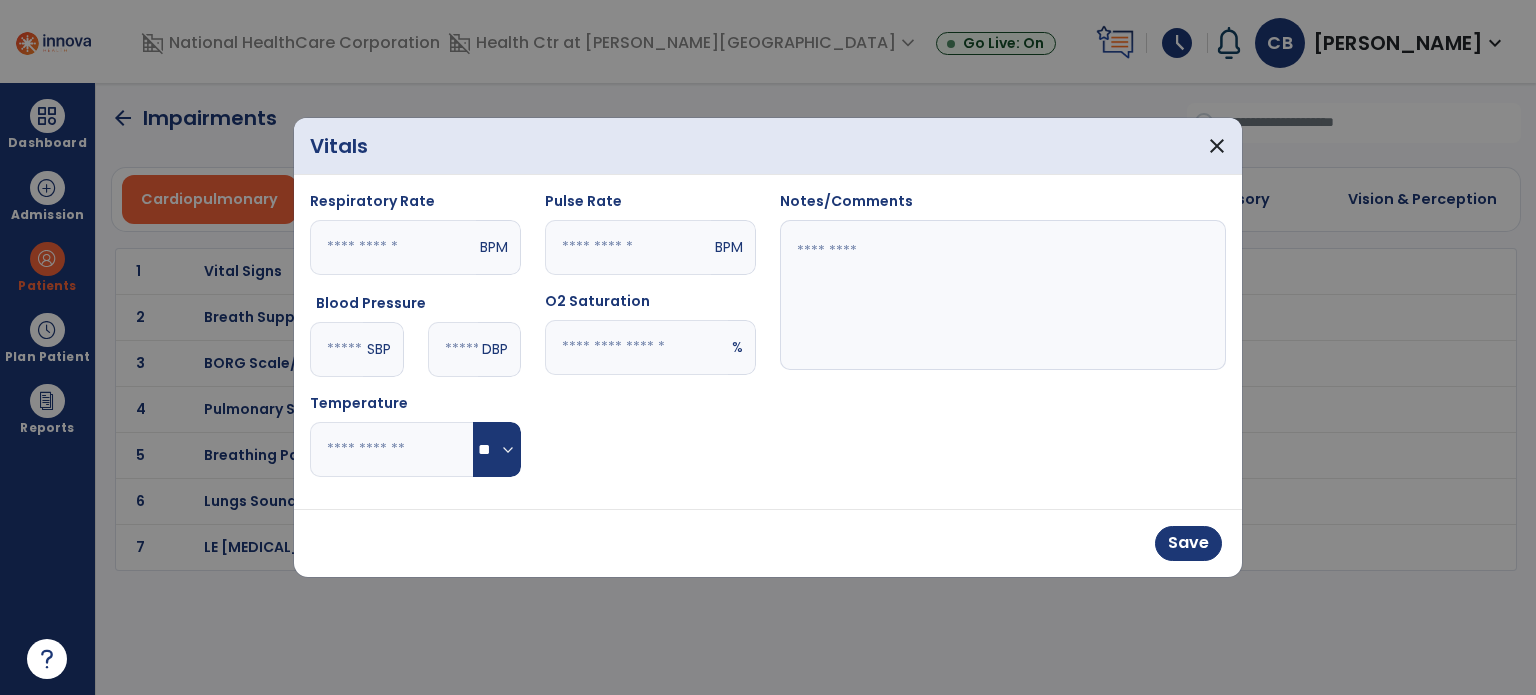 click at bounding box center [628, 247] 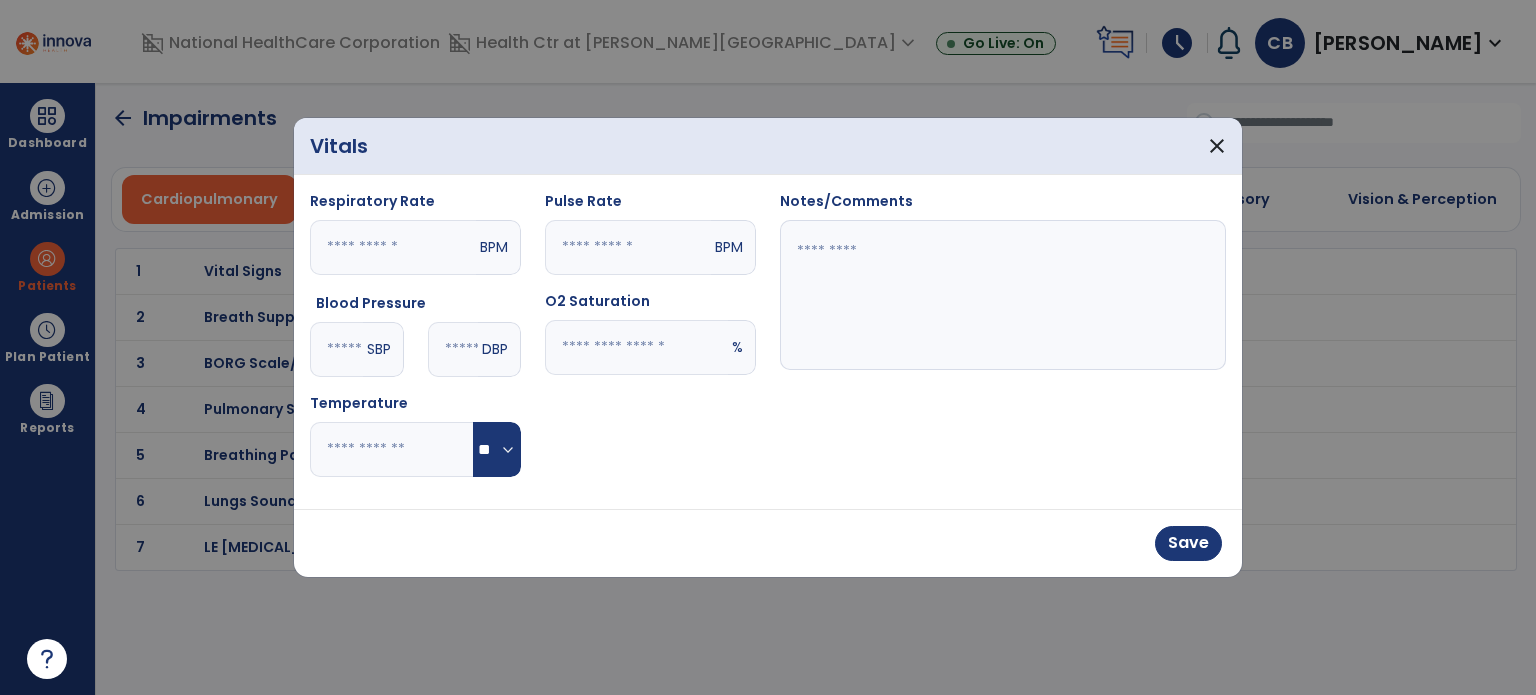 type on "**" 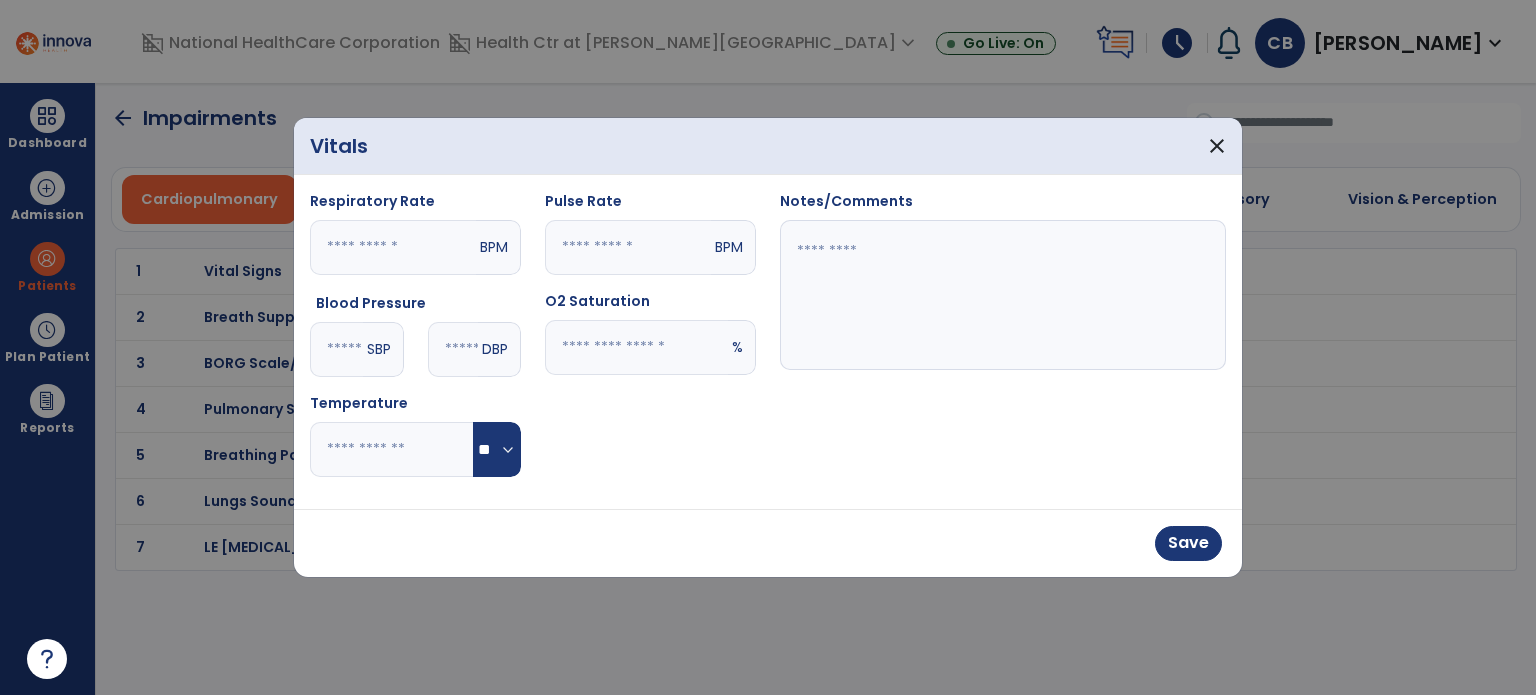click at bounding box center [336, 349] 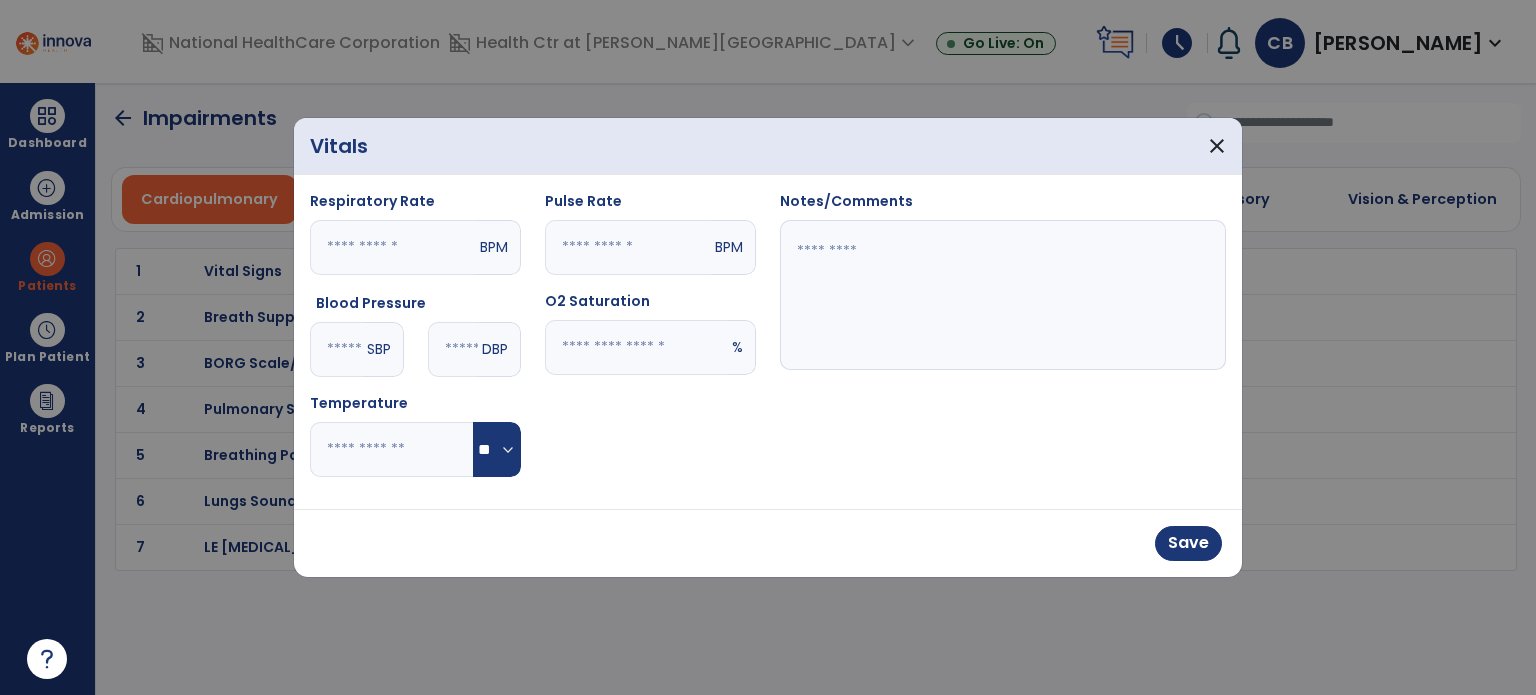 type on "*" 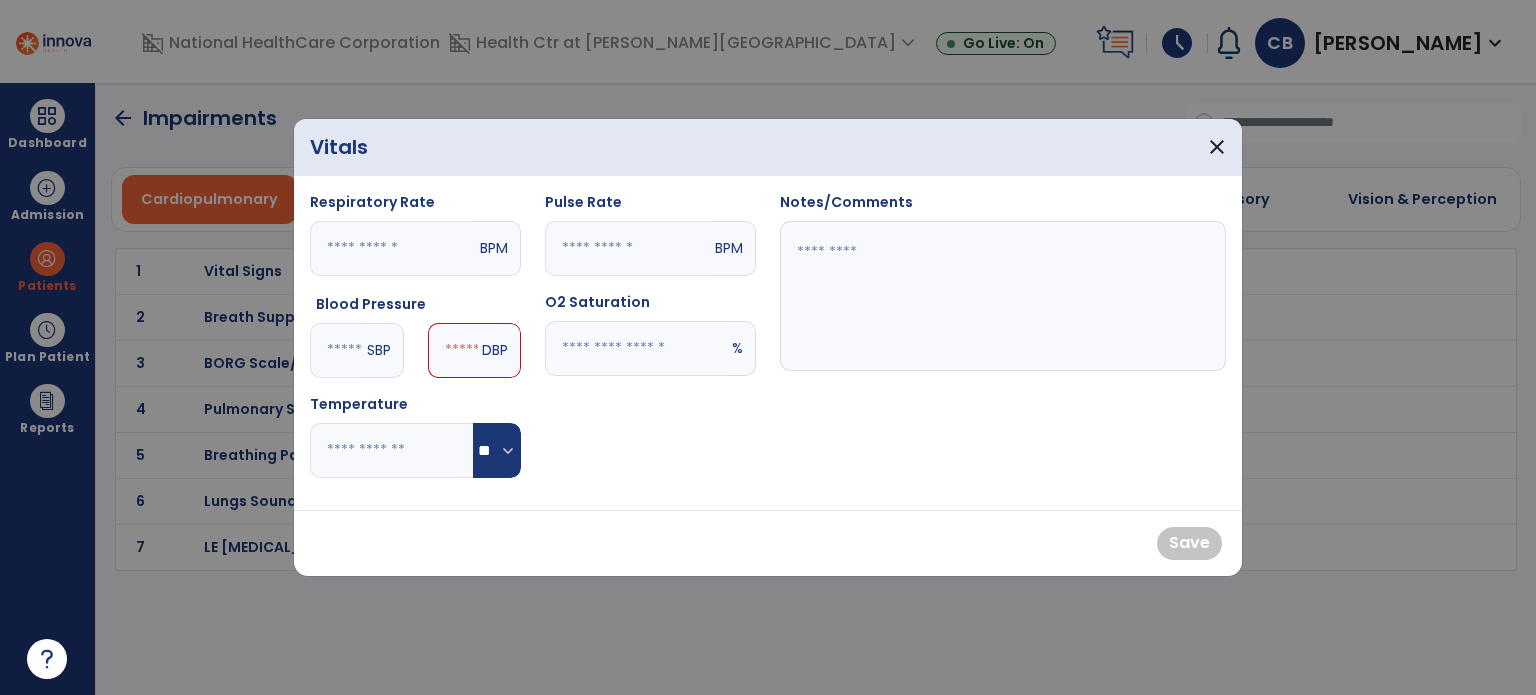 type on "***" 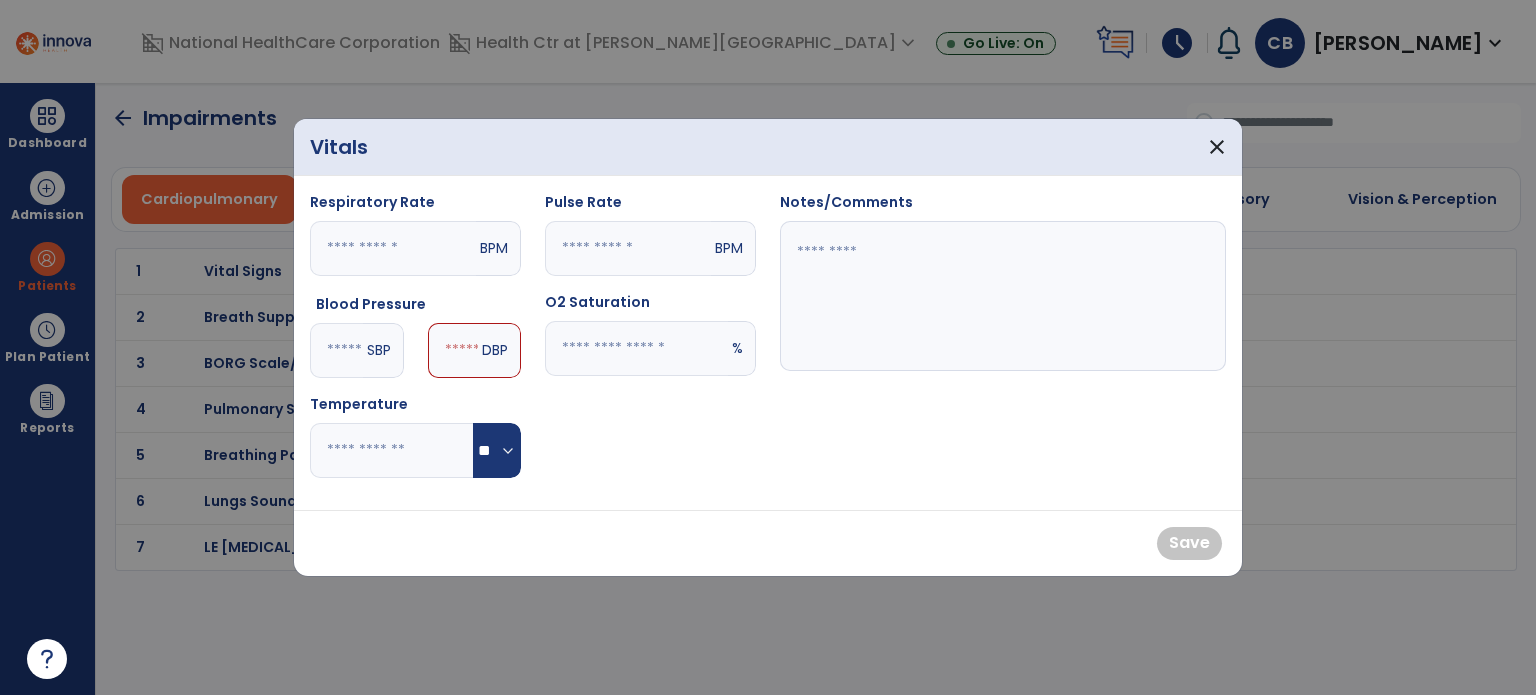 click at bounding box center (453, 350) 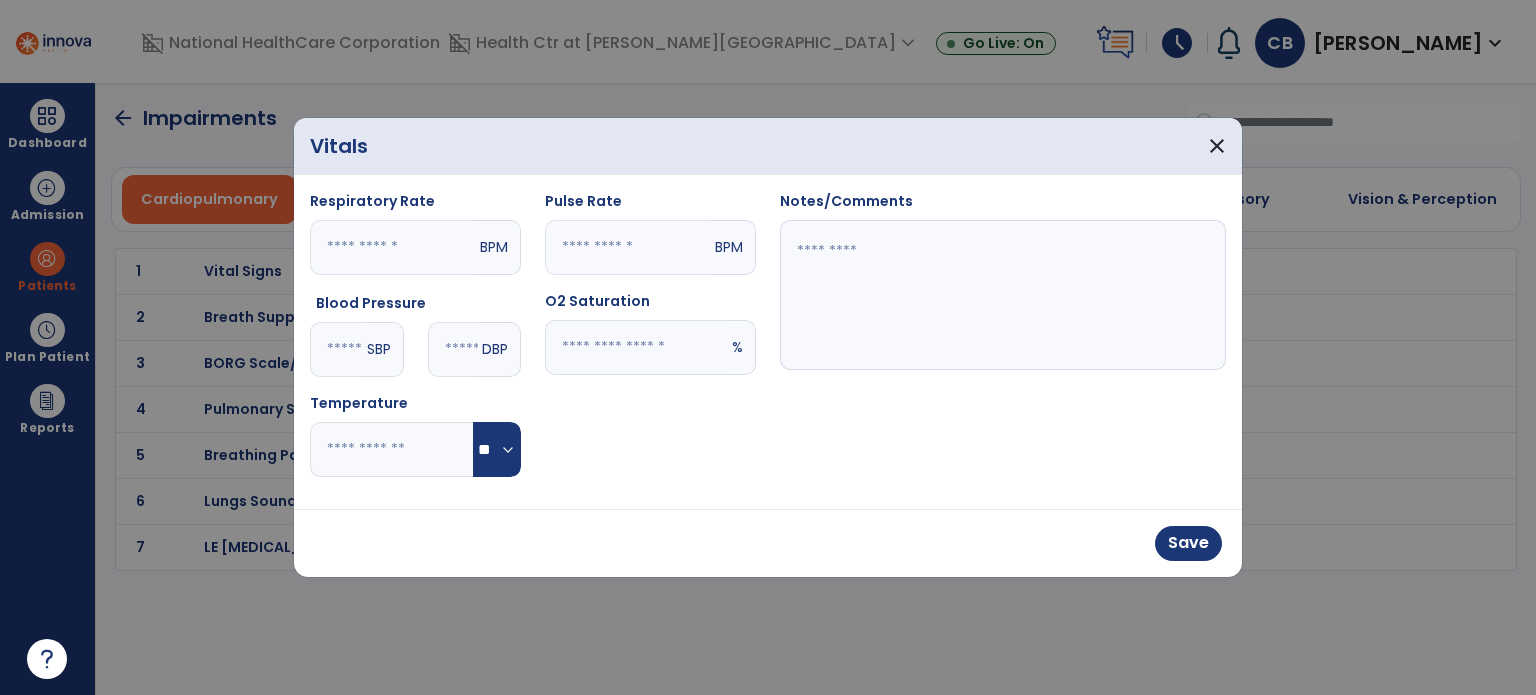 type on "**" 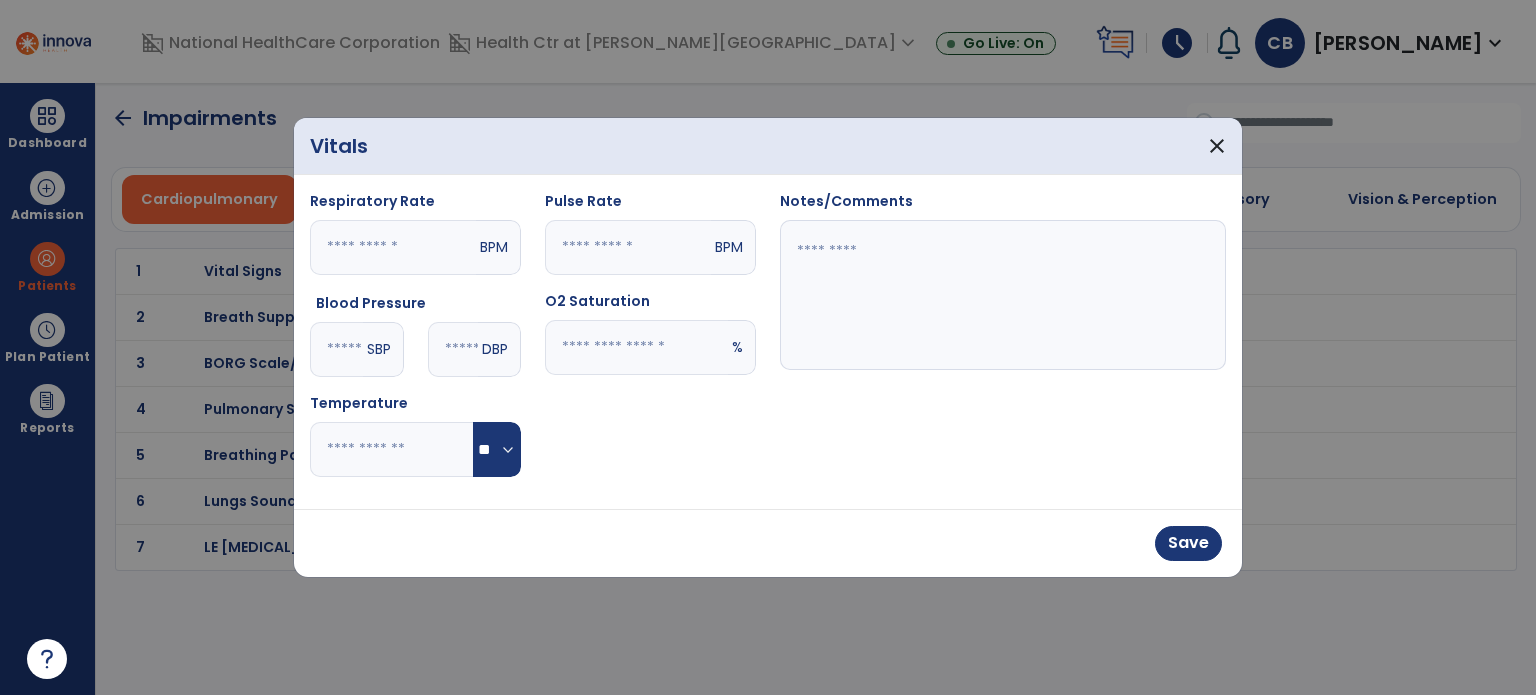 click at bounding box center (636, 347) 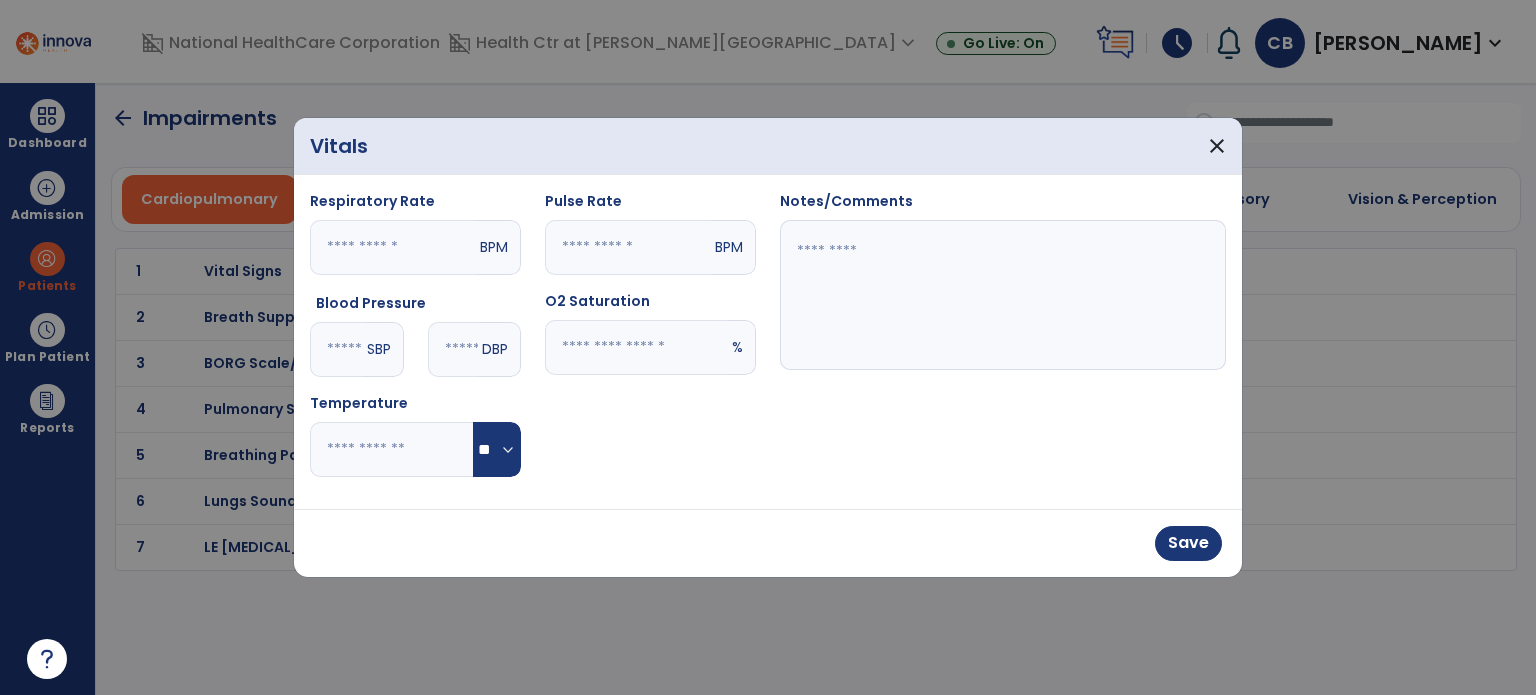 type on "**" 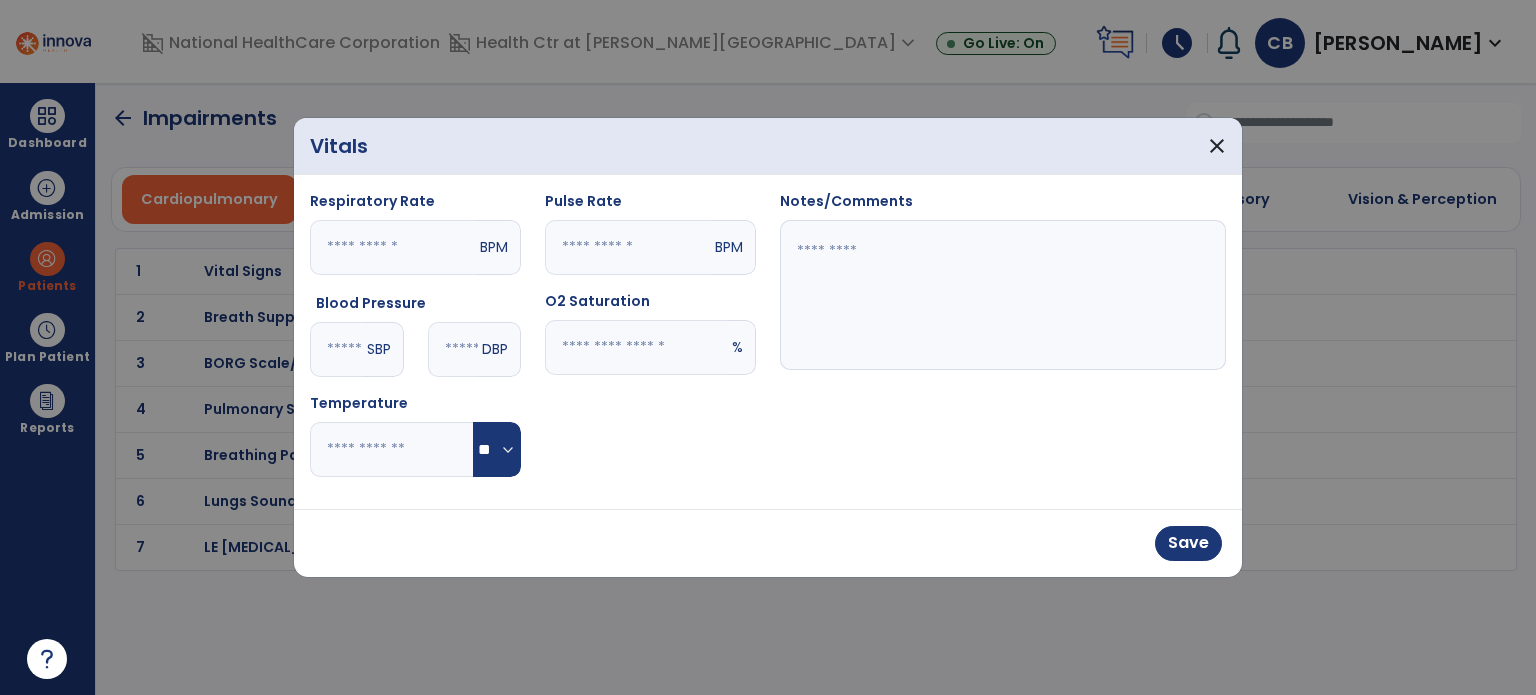 click at bounding box center (1003, 295) 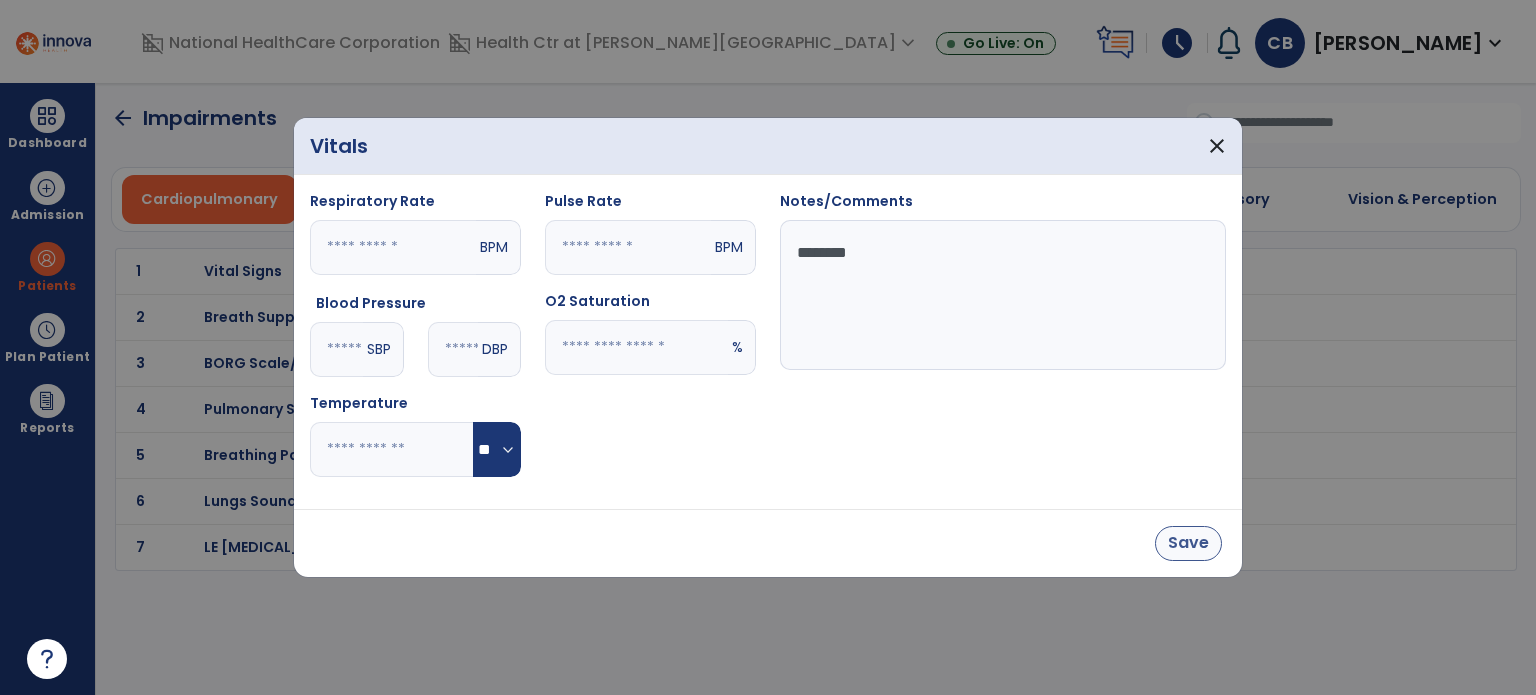type on "********" 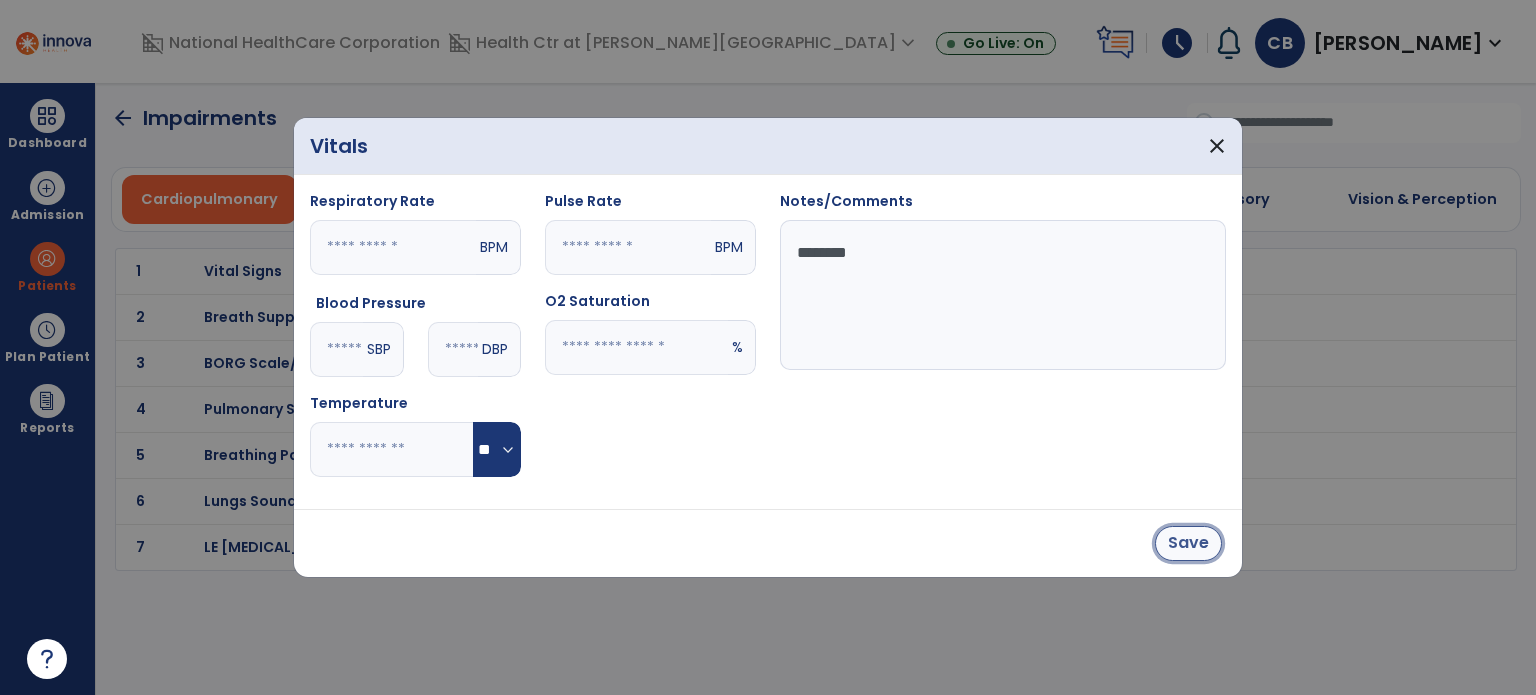 click on "Save" at bounding box center [1188, 543] 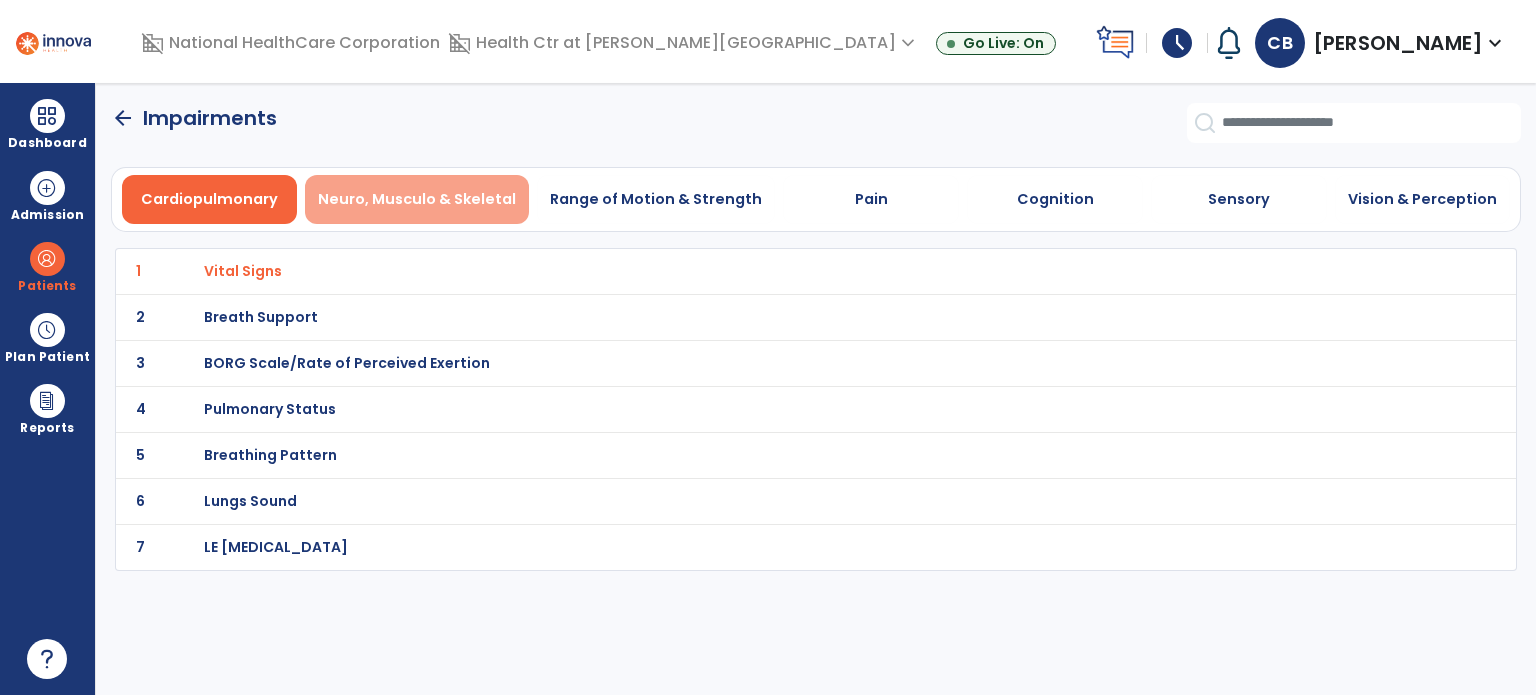 click on "Neuro, Musculo & Skeletal" at bounding box center (417, 199) 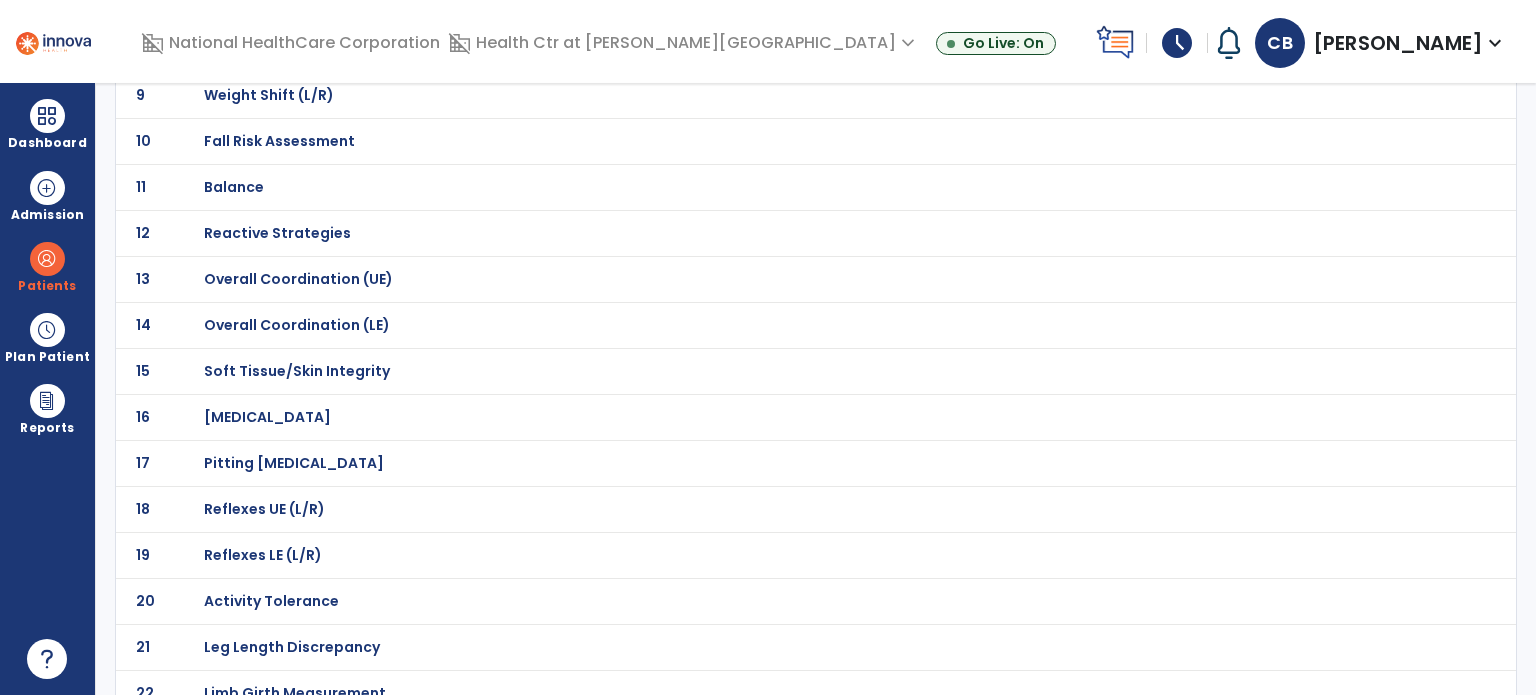 scroll, scrollTop: 566, scrollLeft: 0, axis: vertical 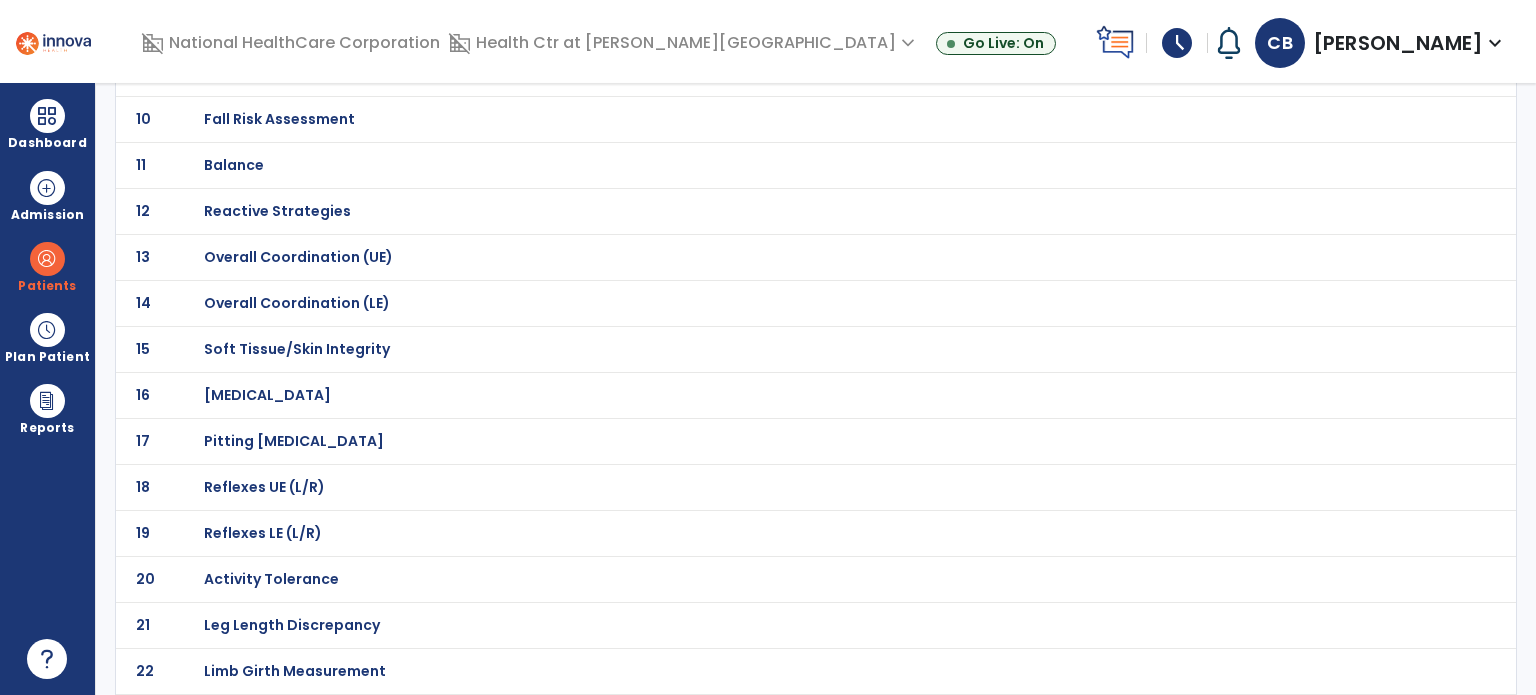 click on "Pitting [MEDICAL_DATA]" at bounding box center [772, -295] 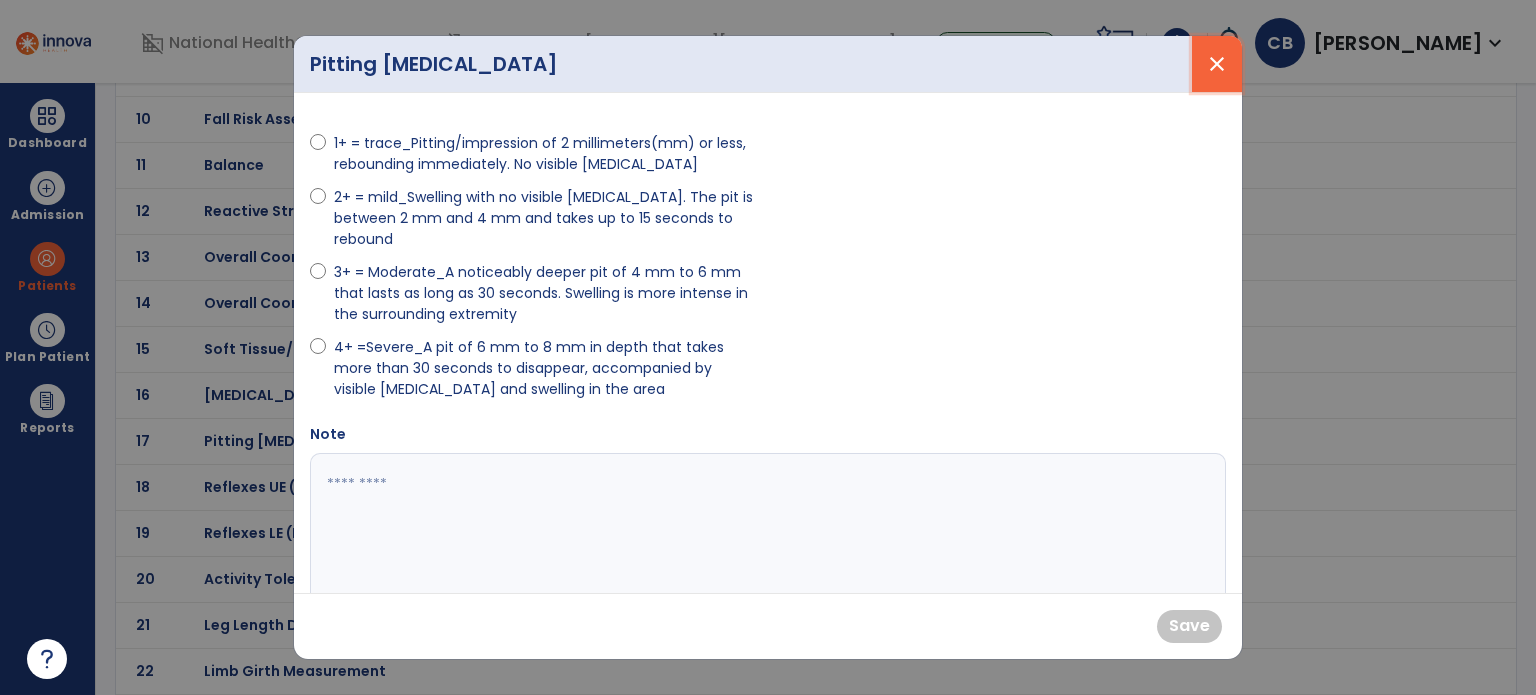 click on "close" at bounding box center (1217, 64) 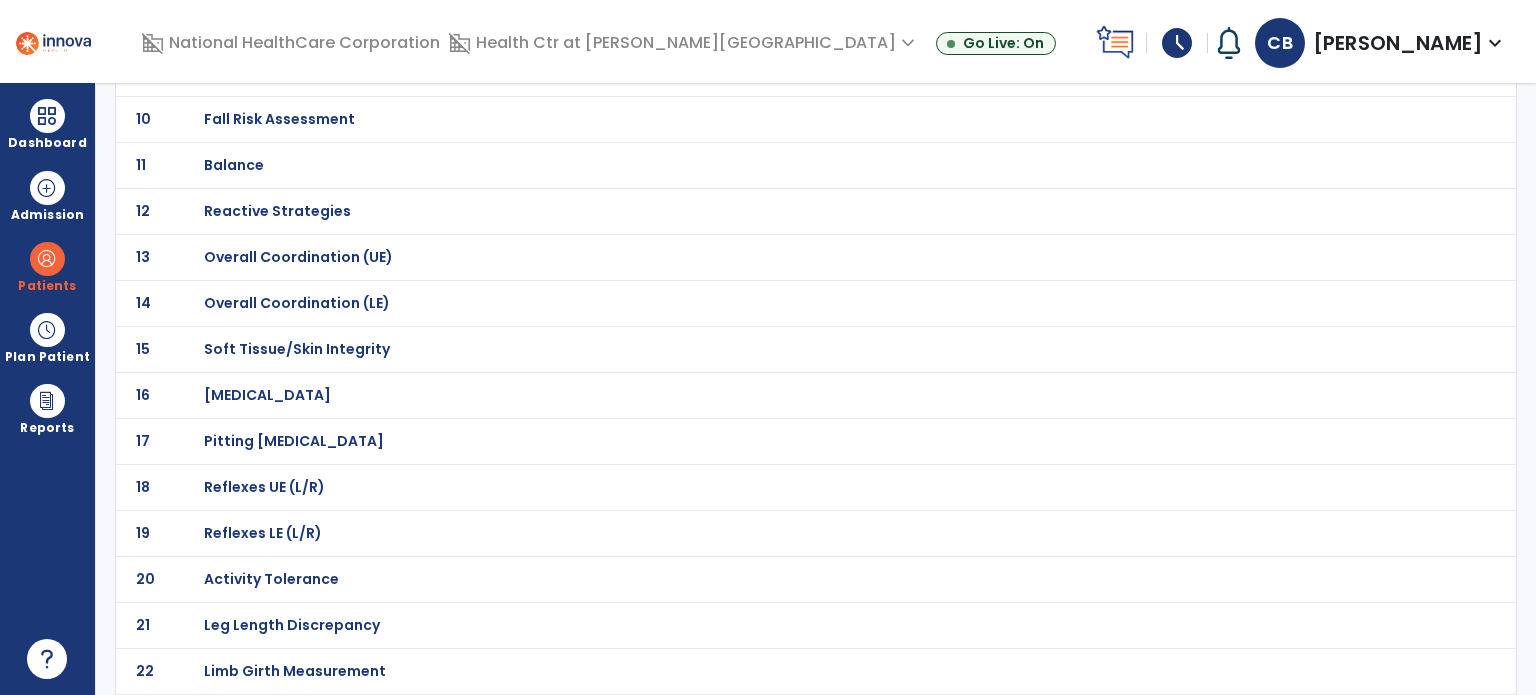 click on "[MEDICAL_DATA]" at bounding box center (275, -295) 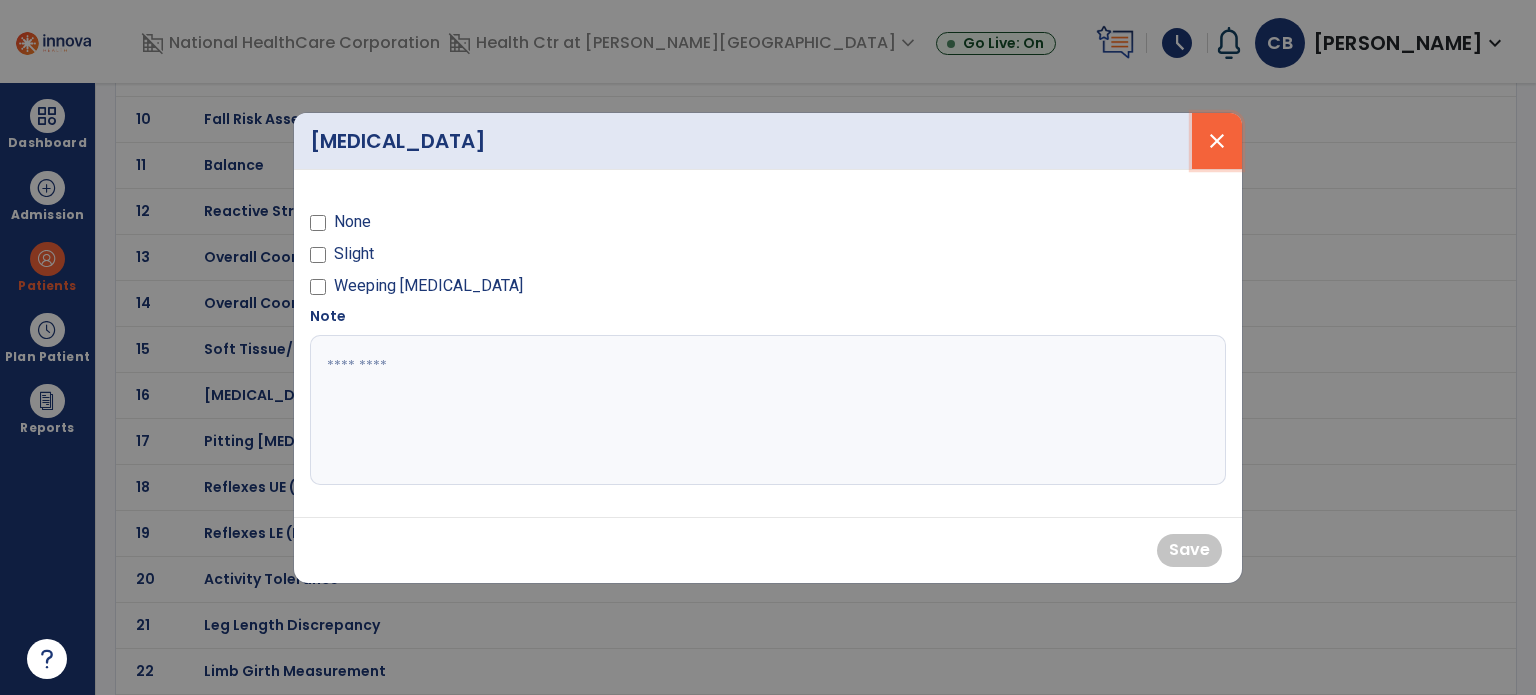 click on "close" at bounding box center (1217, 141) 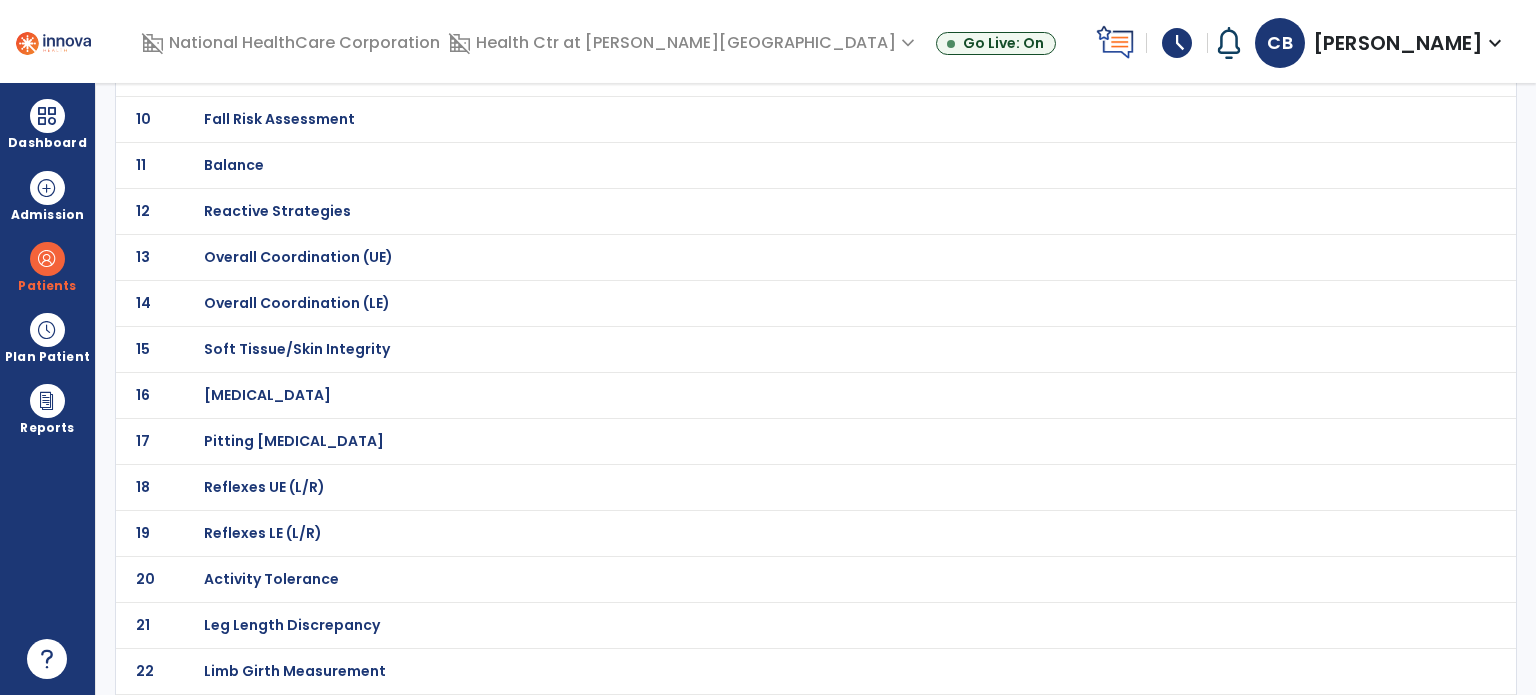 click on "Pitting [MEDICAL_DATA]" at bounding box center (275, -295) 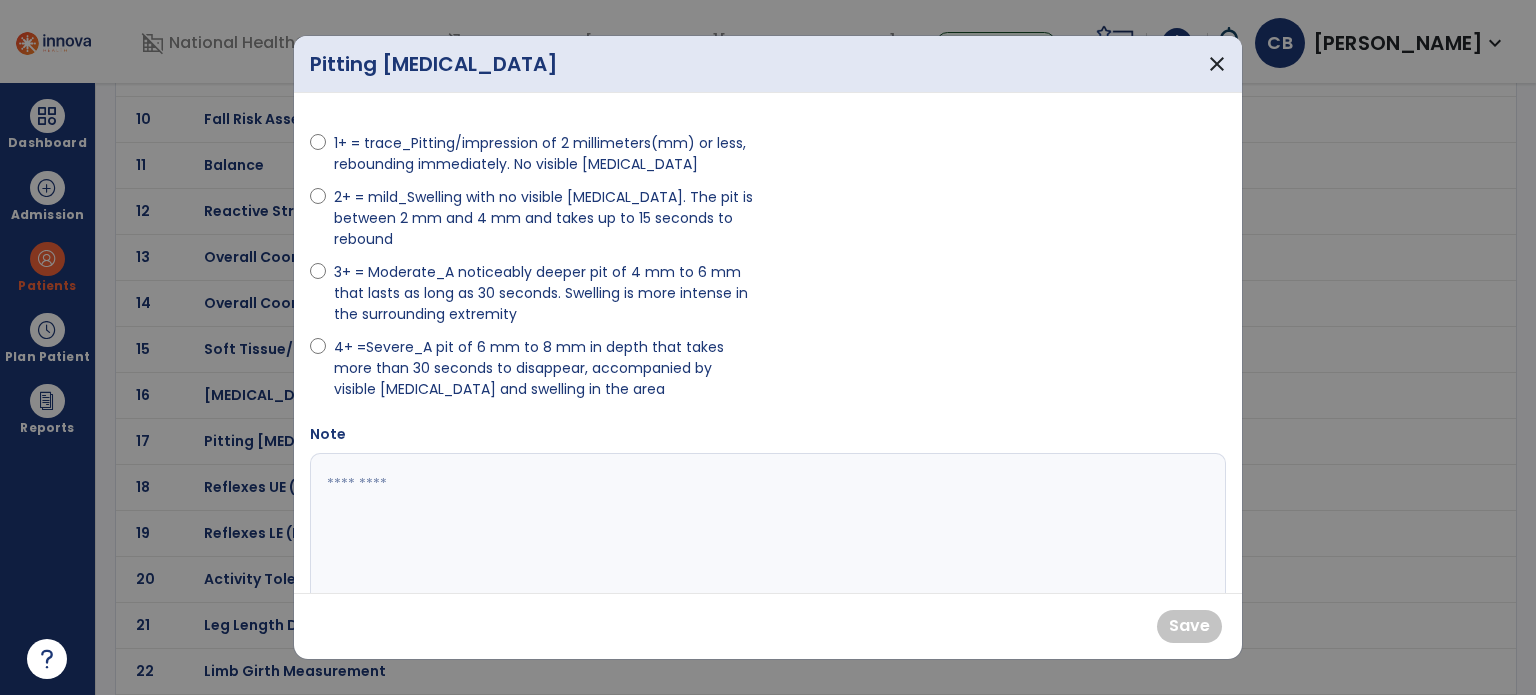 click on "1+ = trace_Pitting/impression of 2 millimeters(mm) or less, rebounding immediately. No visible [MEDICAL_DATA]" at bounding box center (545, 154) 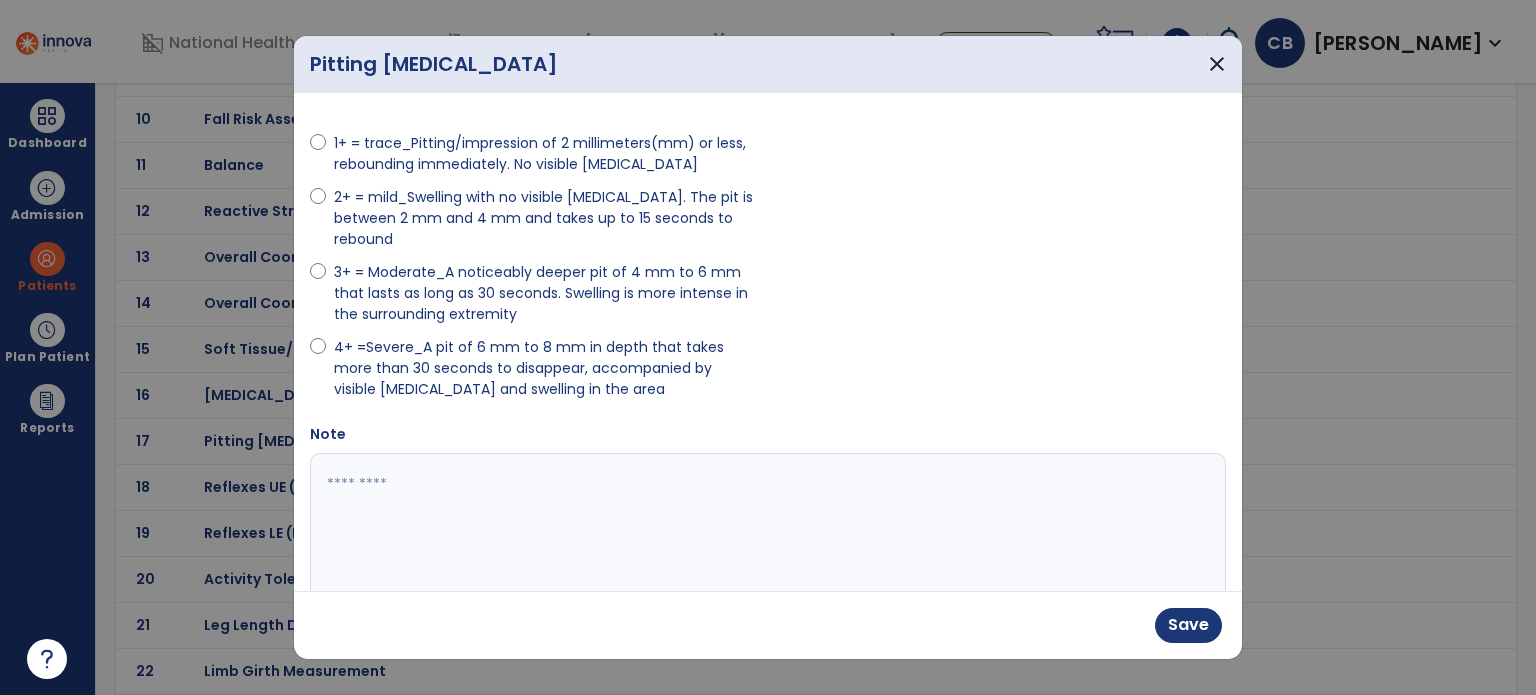 click at bounding box center (766, 528) 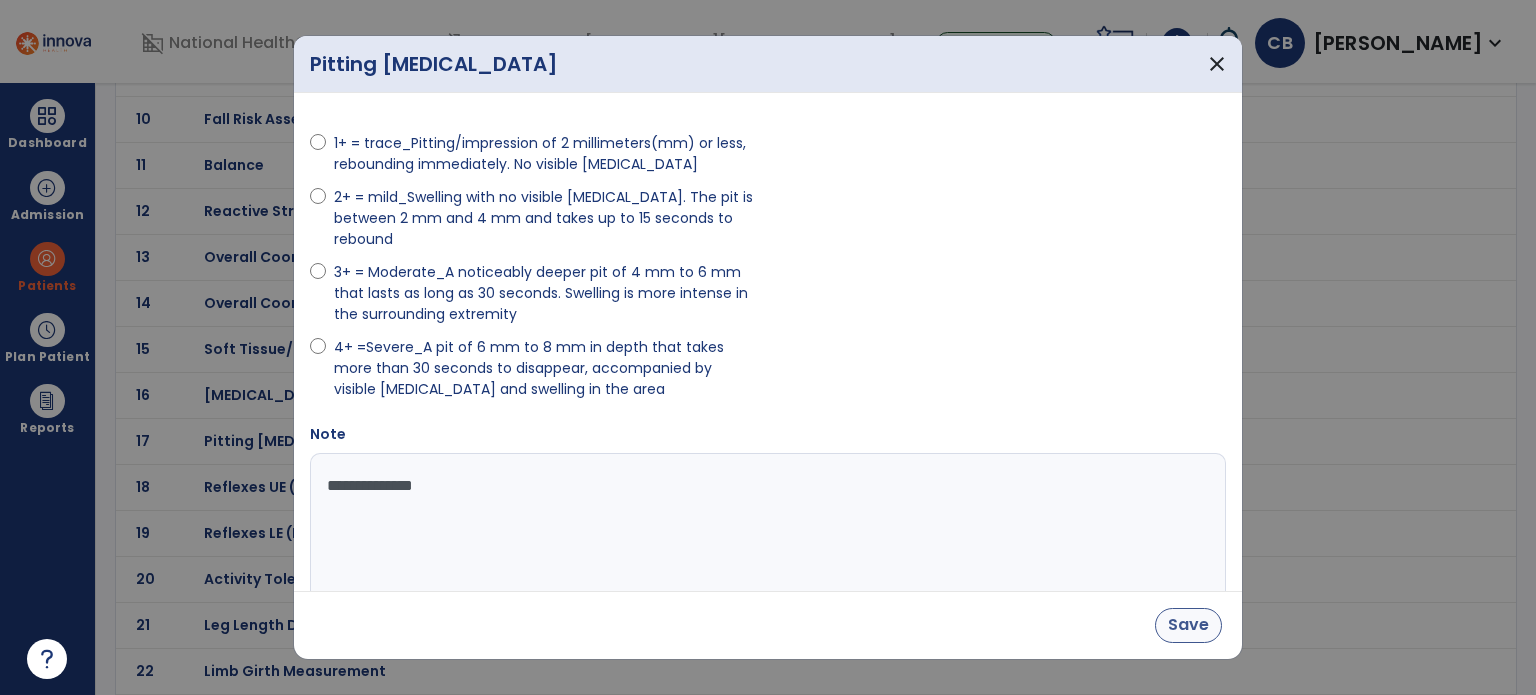 type on "**********" 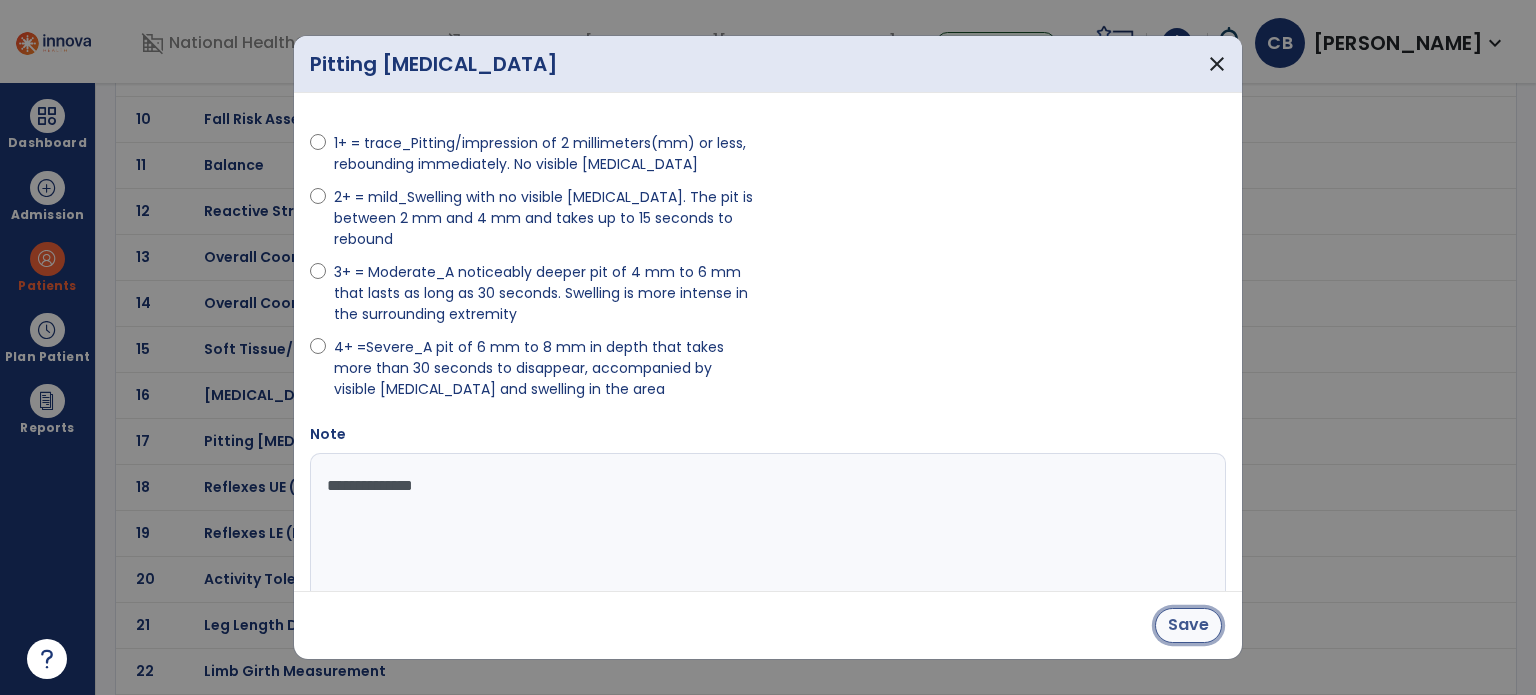 click on "Save" at bounding box center [1188, 625] 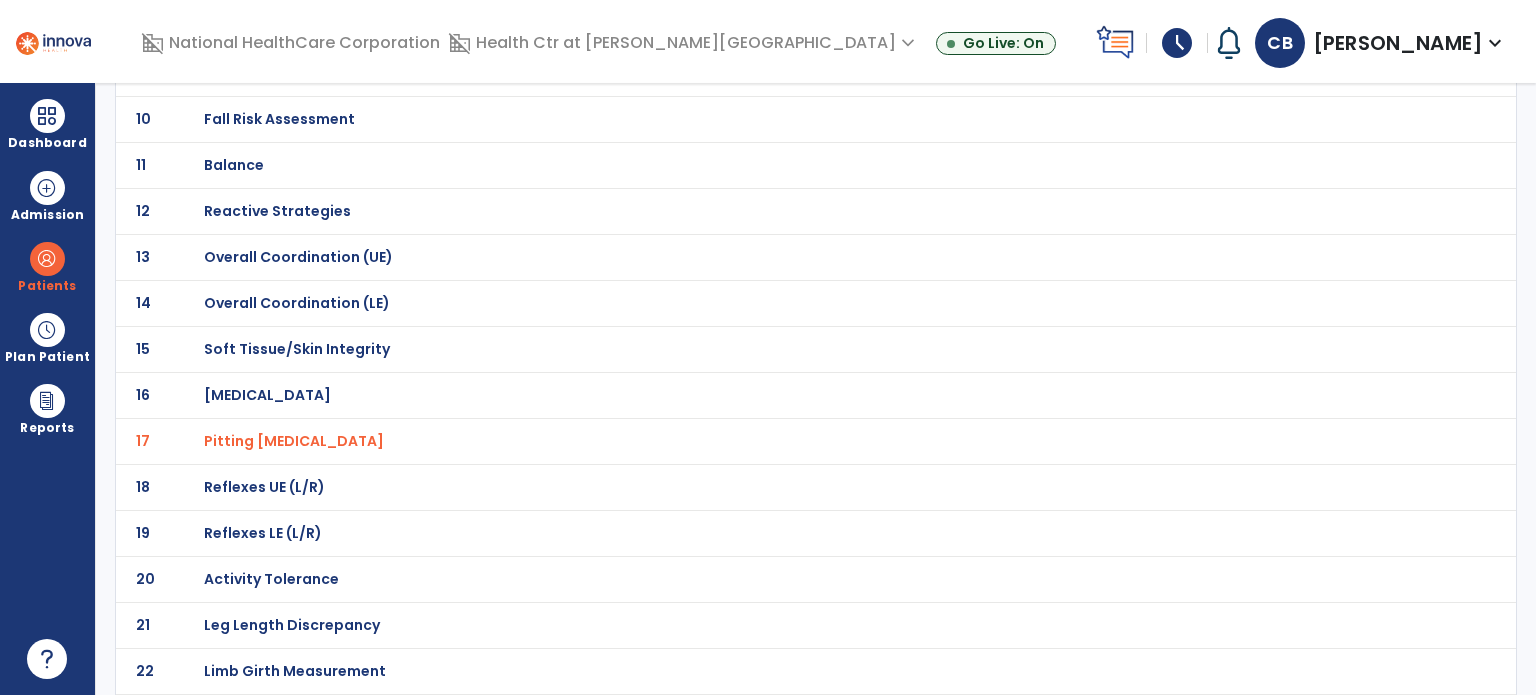 click on "Activity Tolerance" at bounding box center [275, -295] 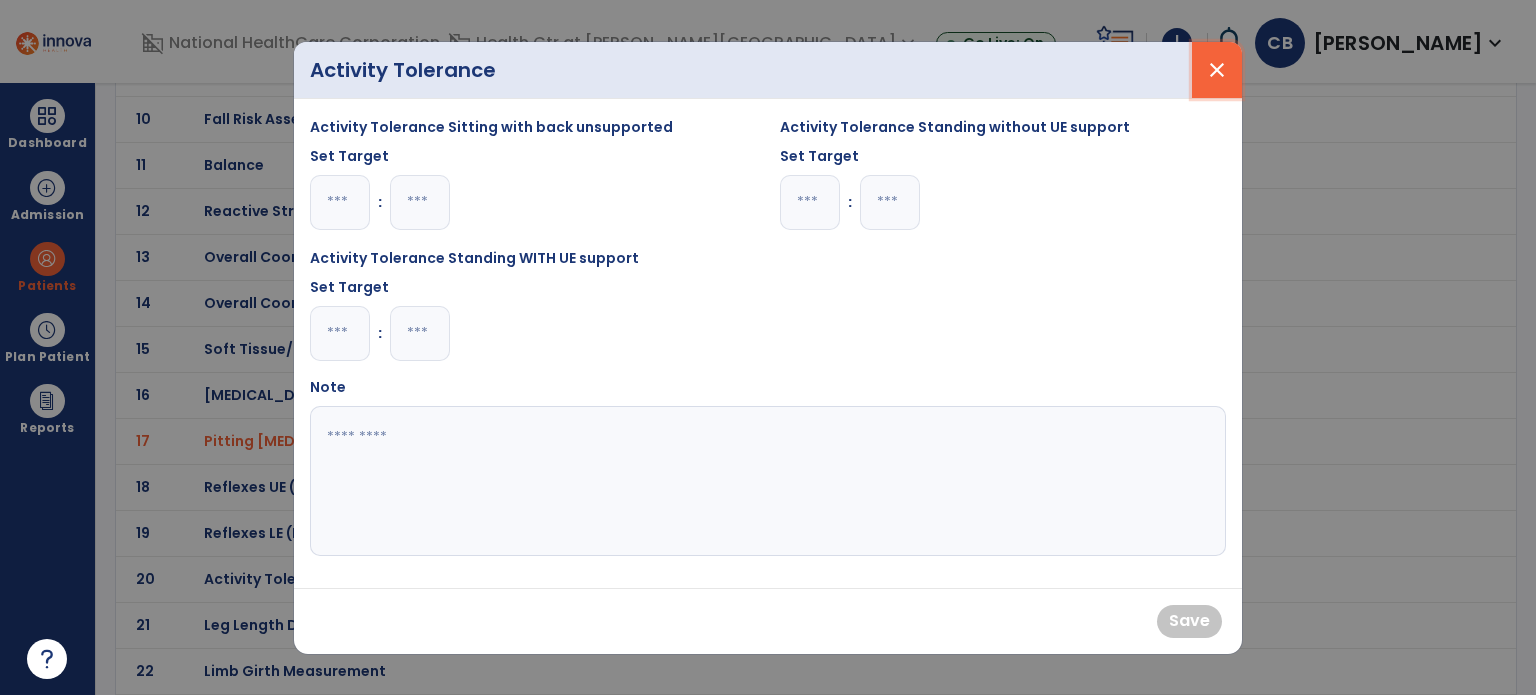 click on "close" at bounding box center (1217, 70) 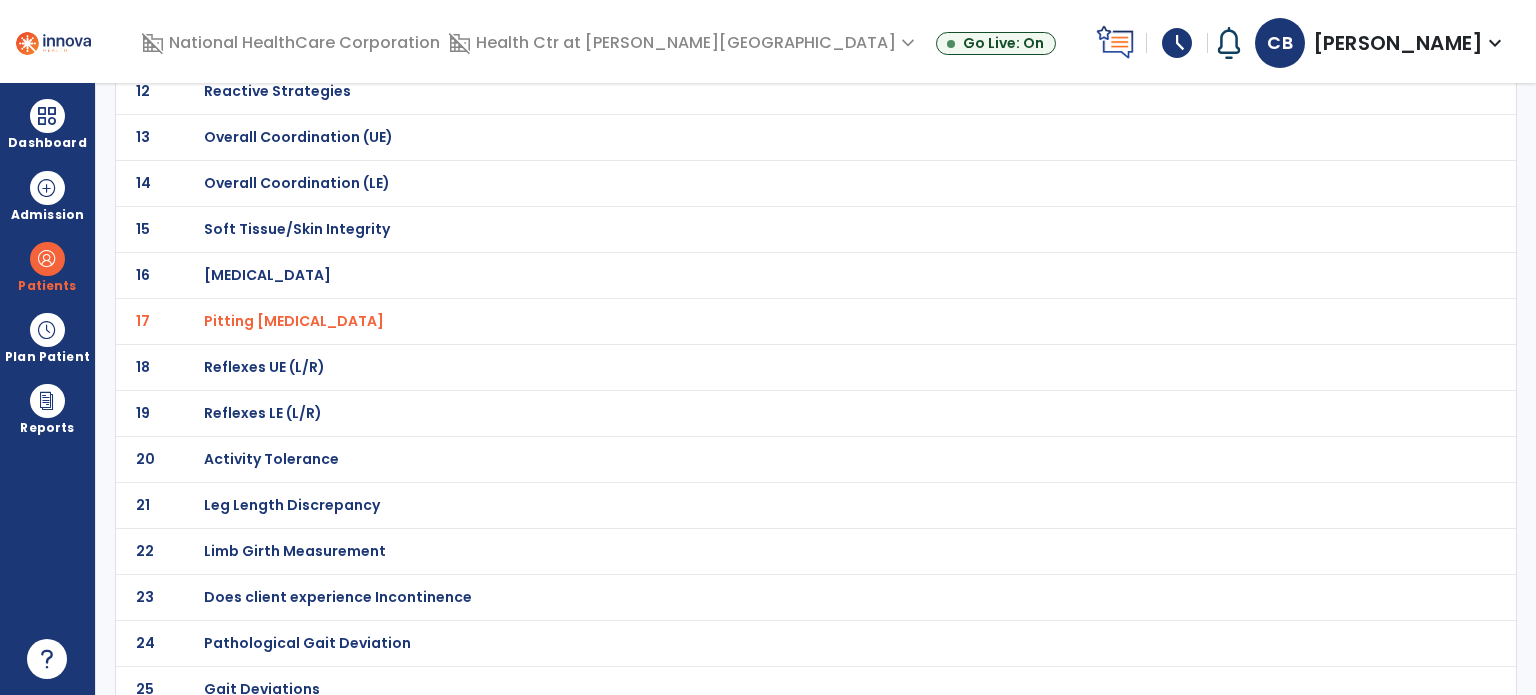 scroll, scrollTop: 698, scrollLeft: 0, axis: vertical 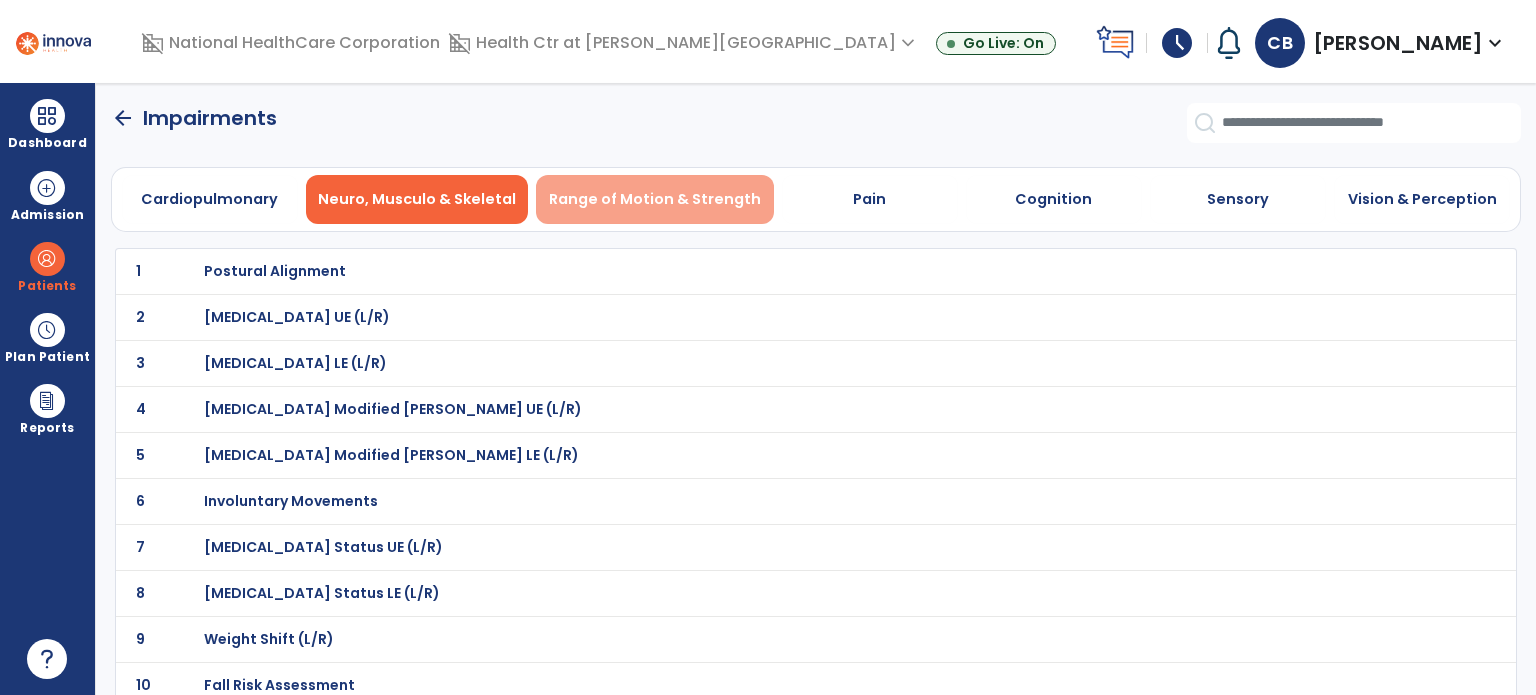 click on "Range of Motion & Strength" at bounding box center [655, 199] 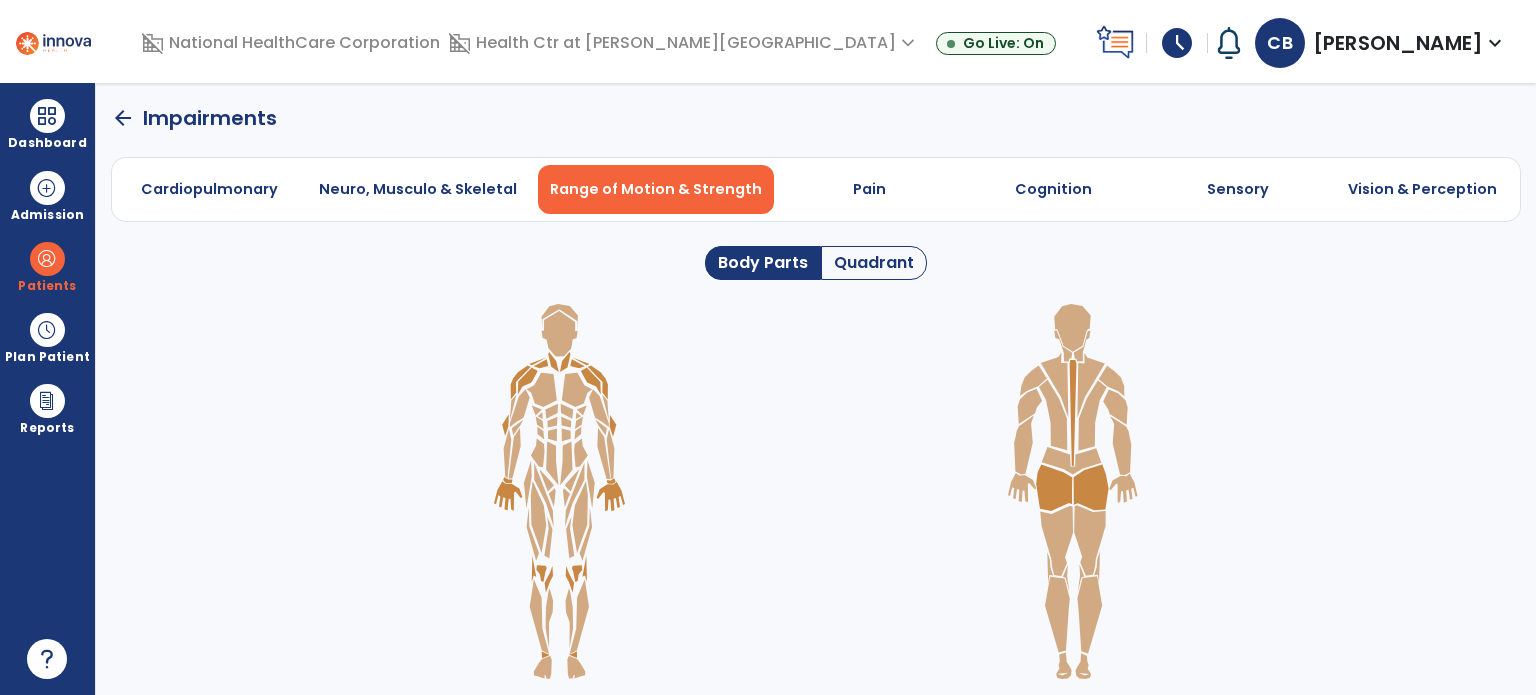 click on "Quadrant" 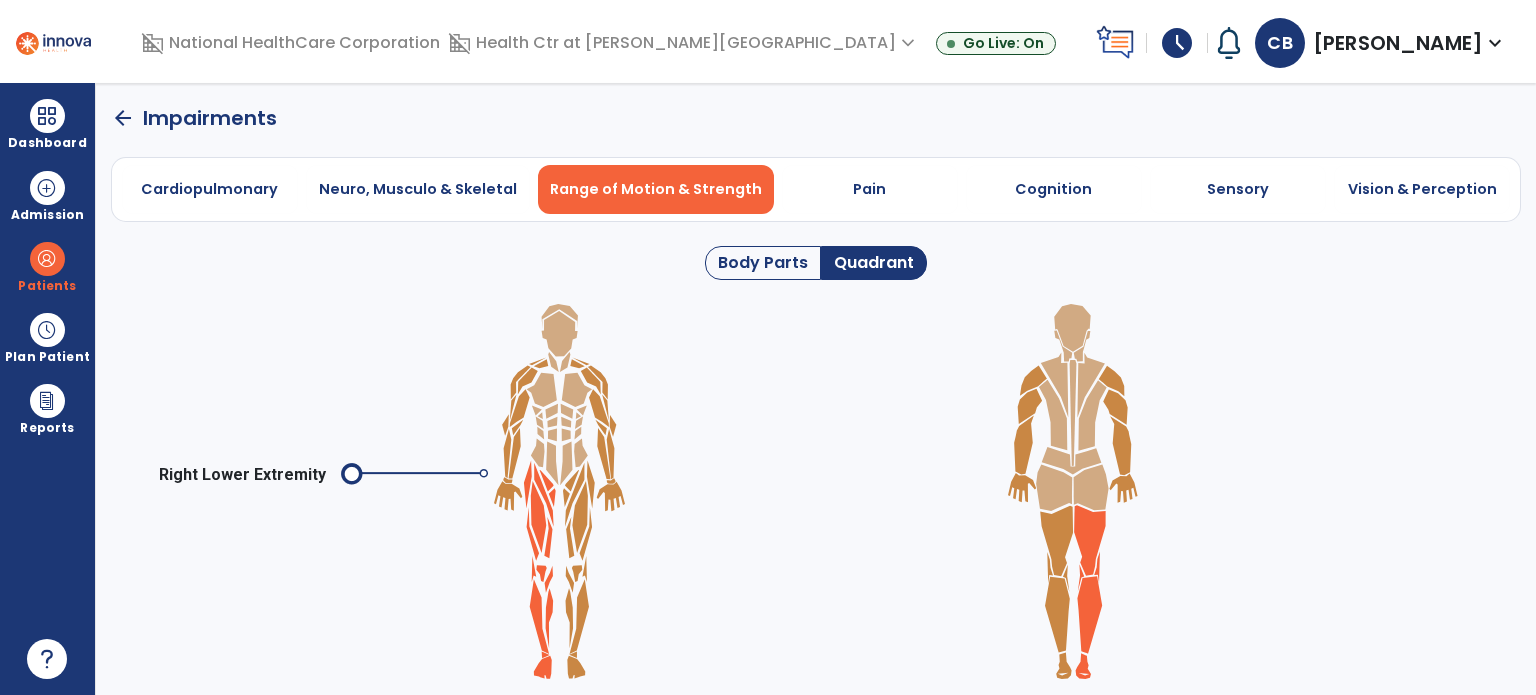 click 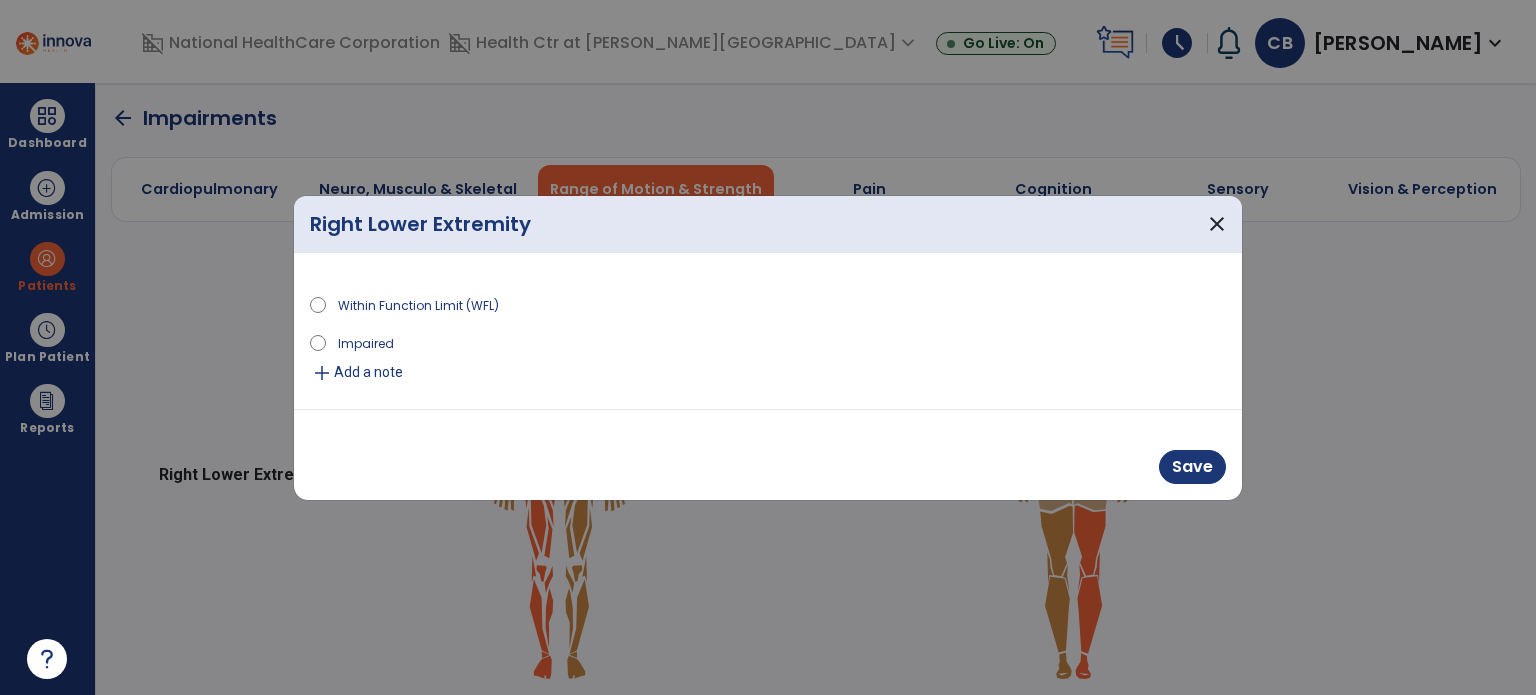 click on "Impaired" at bounding box center (768, 346) 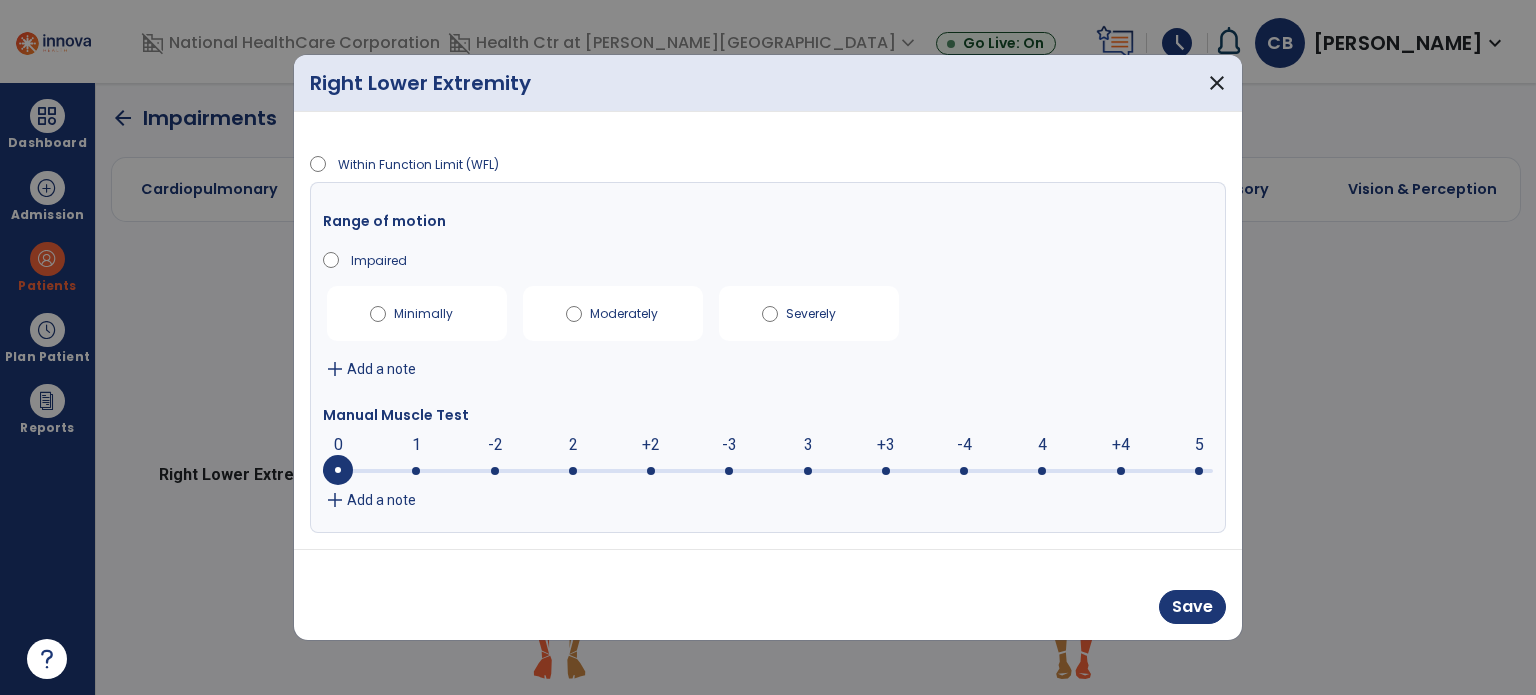 click on "Moderately" at bounding box center (613, 313) 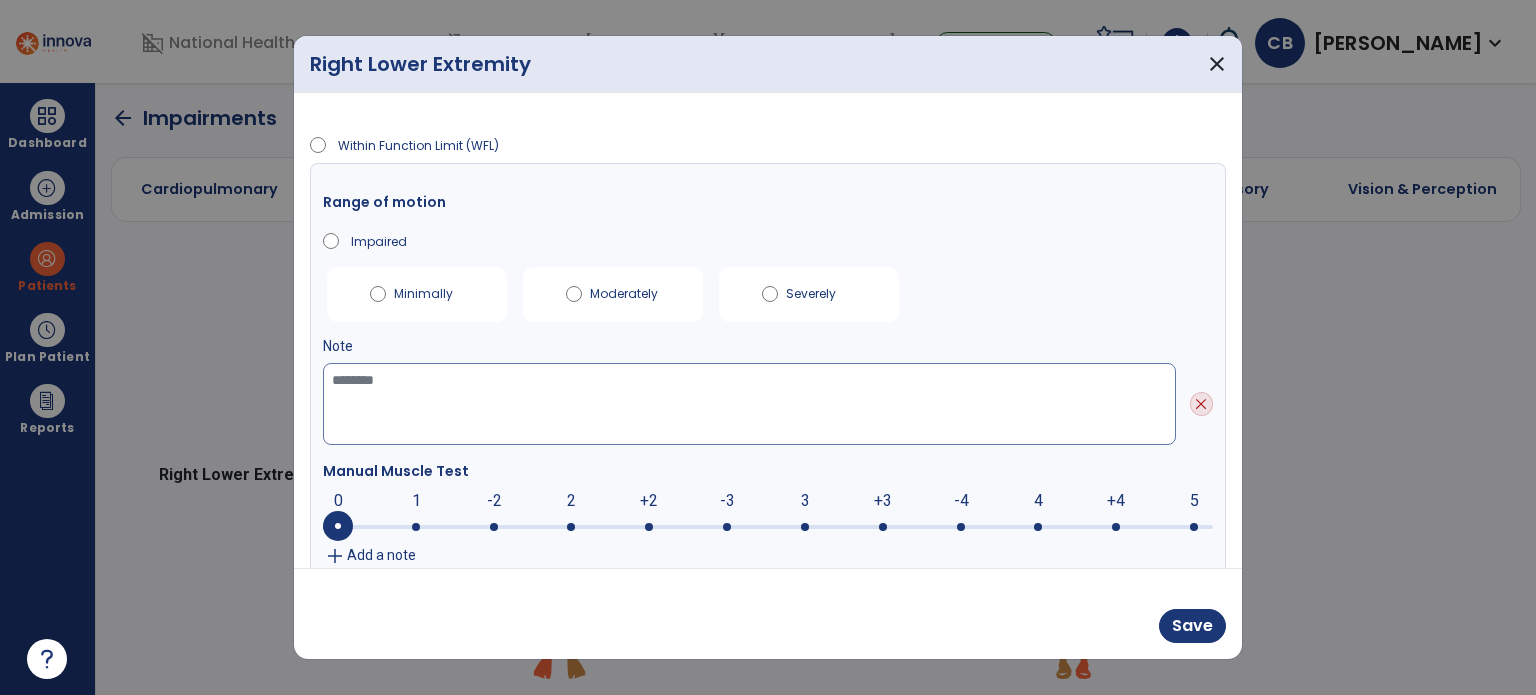 click at bounding box center [749, 404] 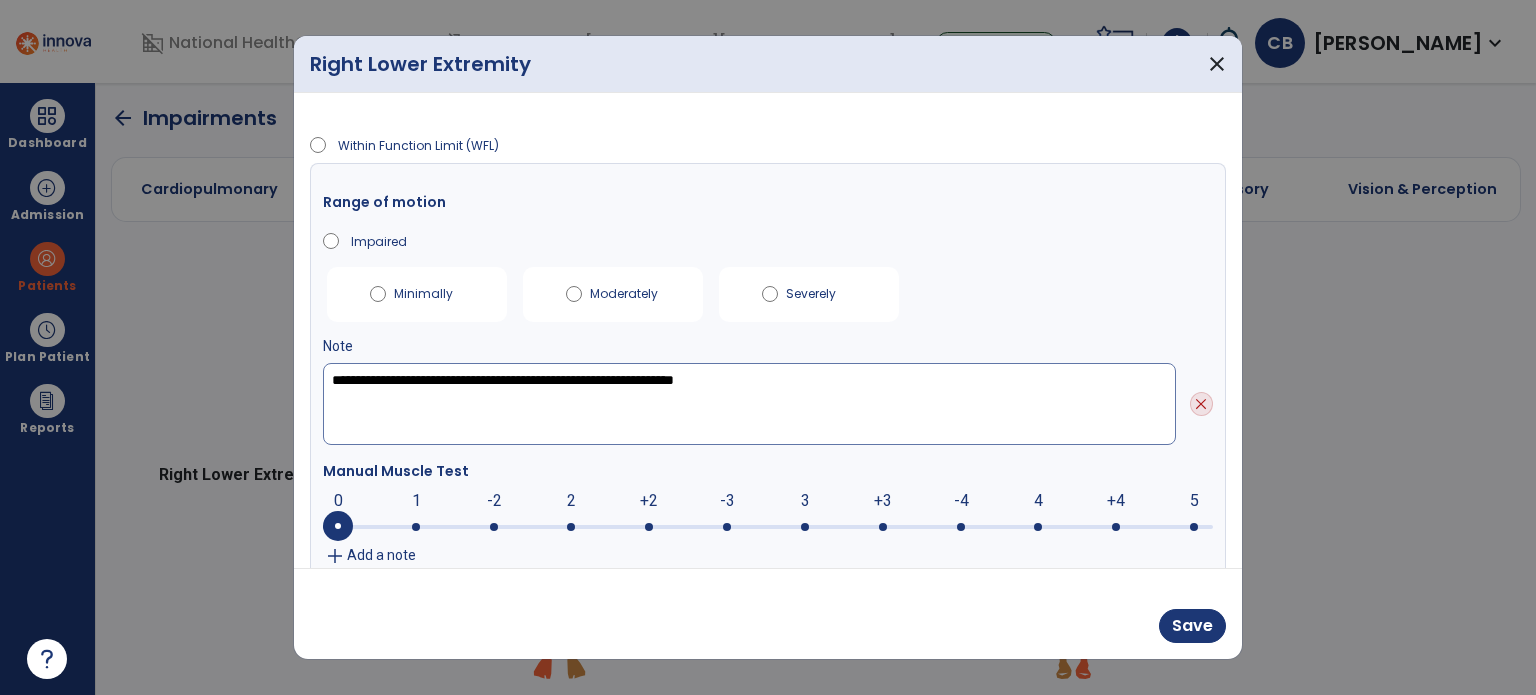 type on "**********" 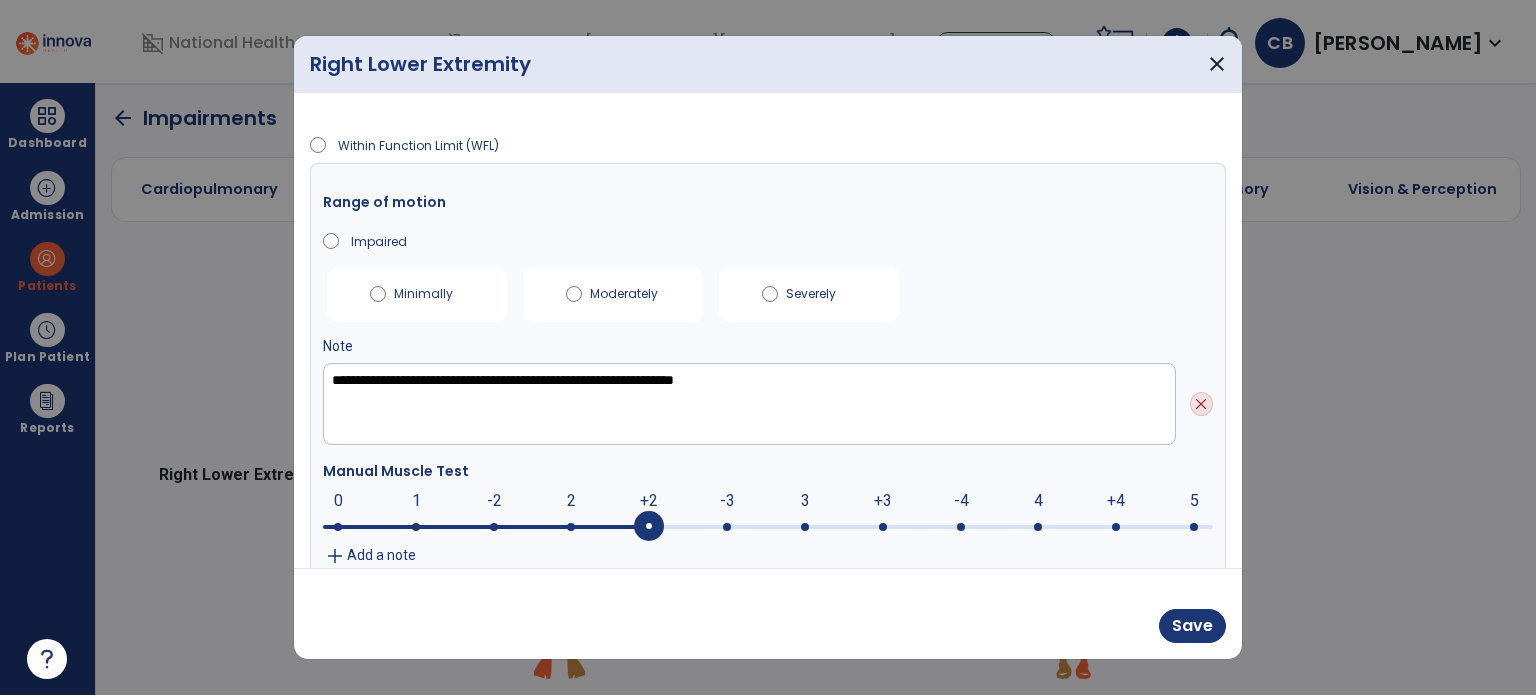 click at bounding box center (649, 527) 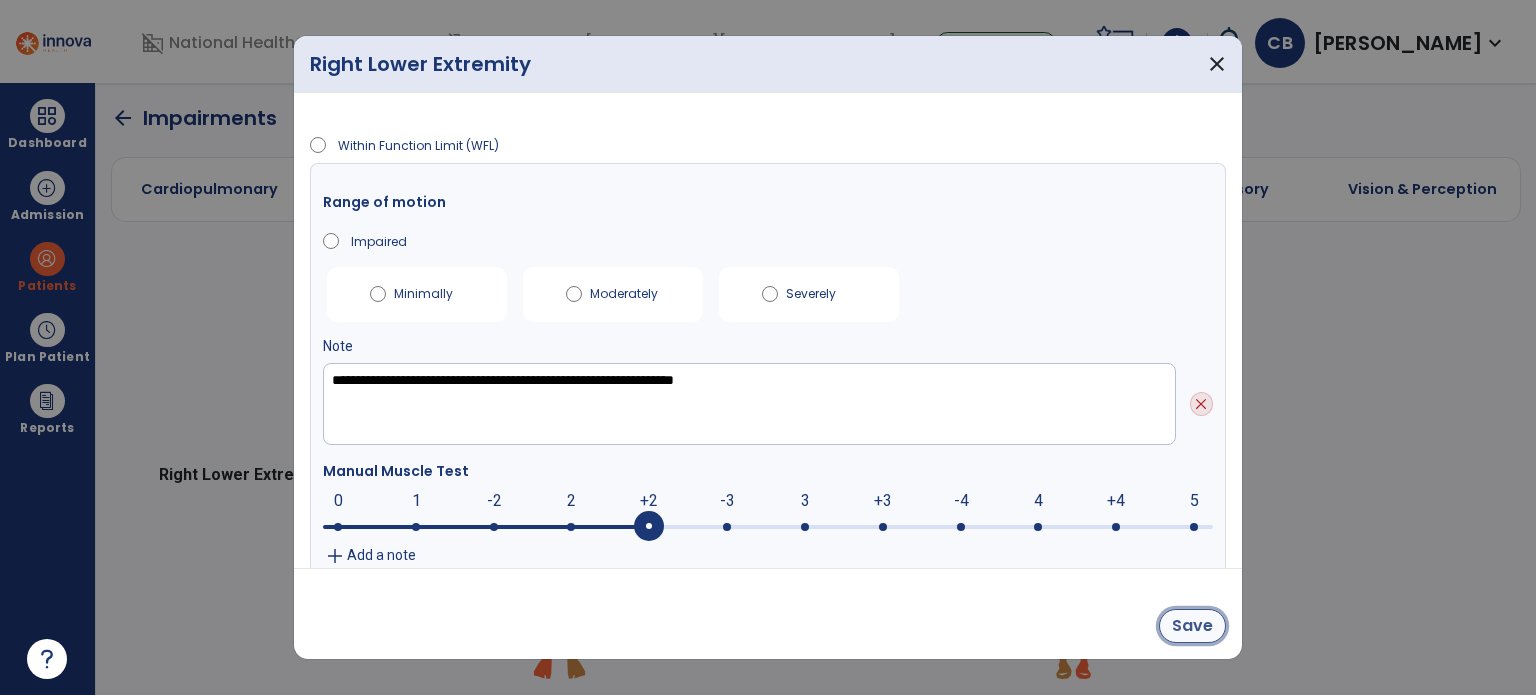 click on "Save" at bounding box center (1192, 626) 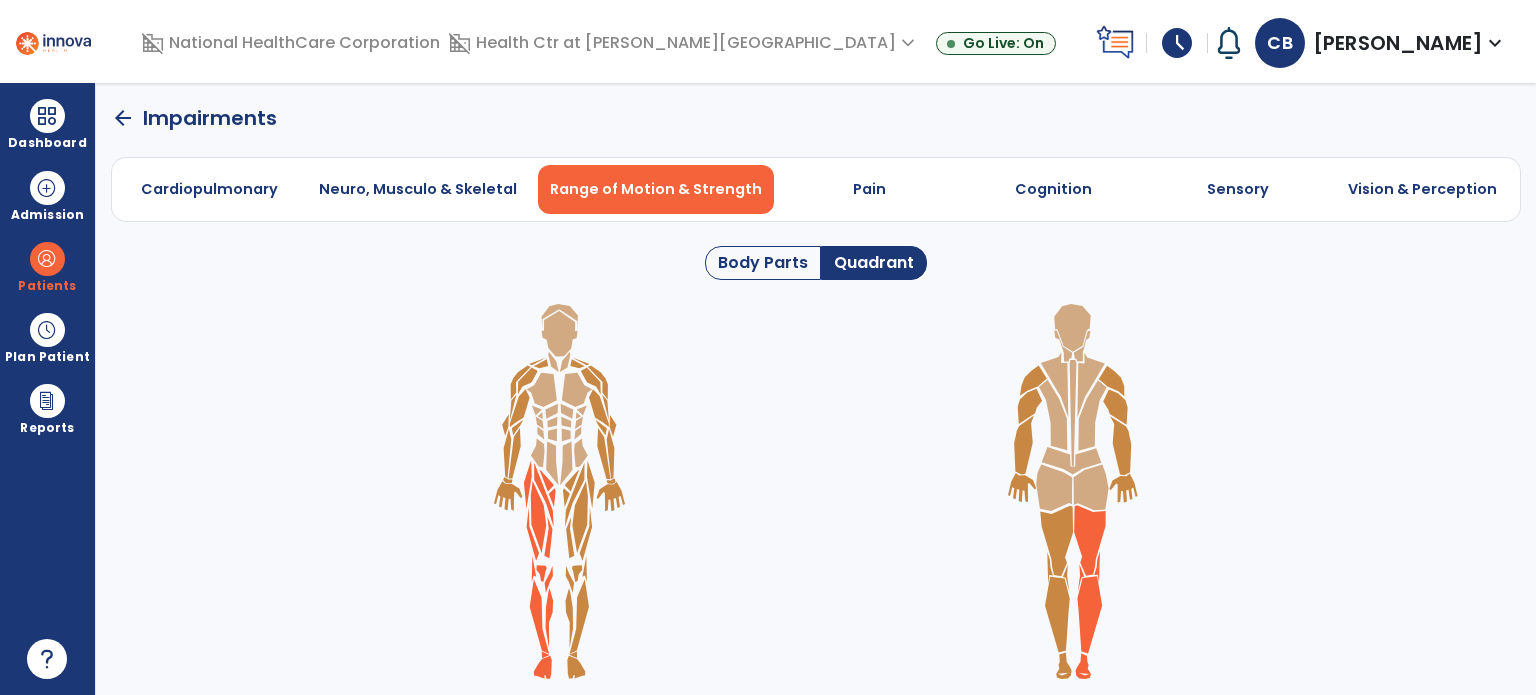 click 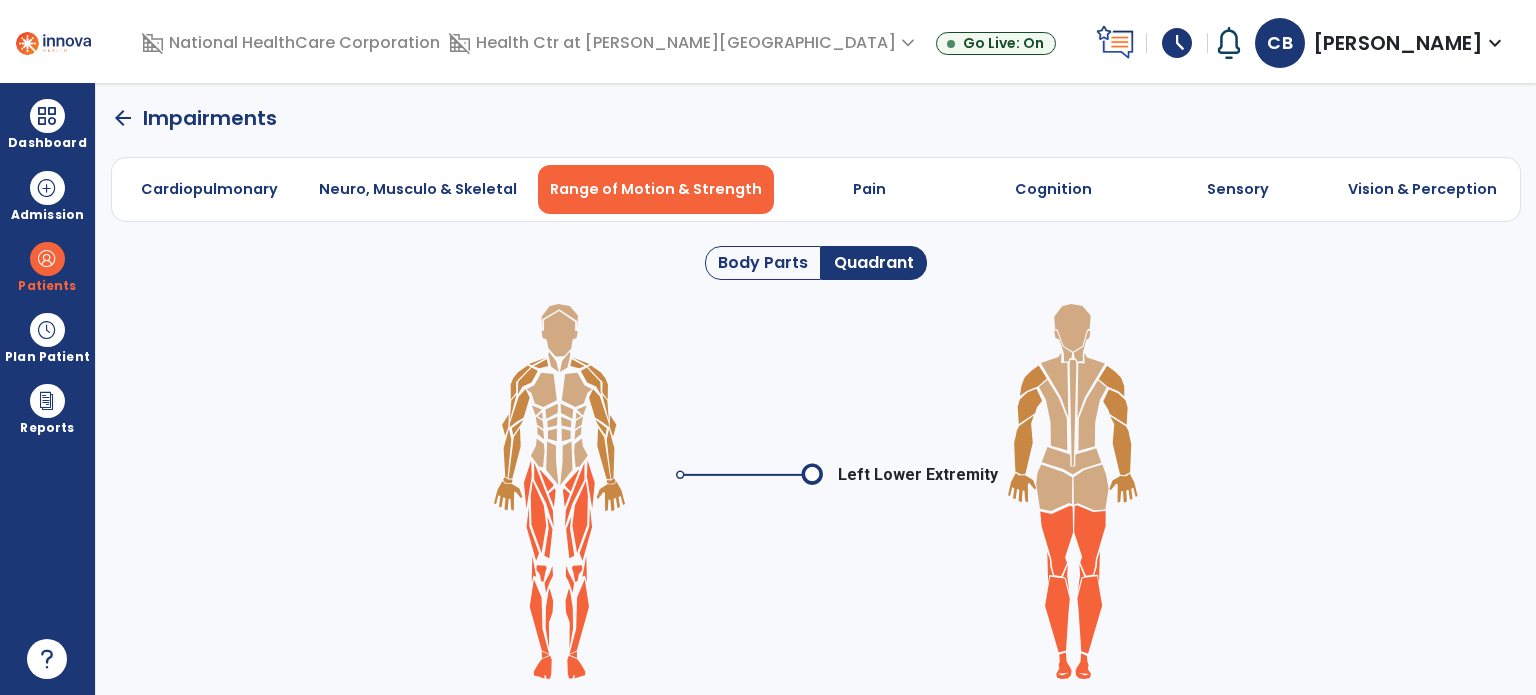 click 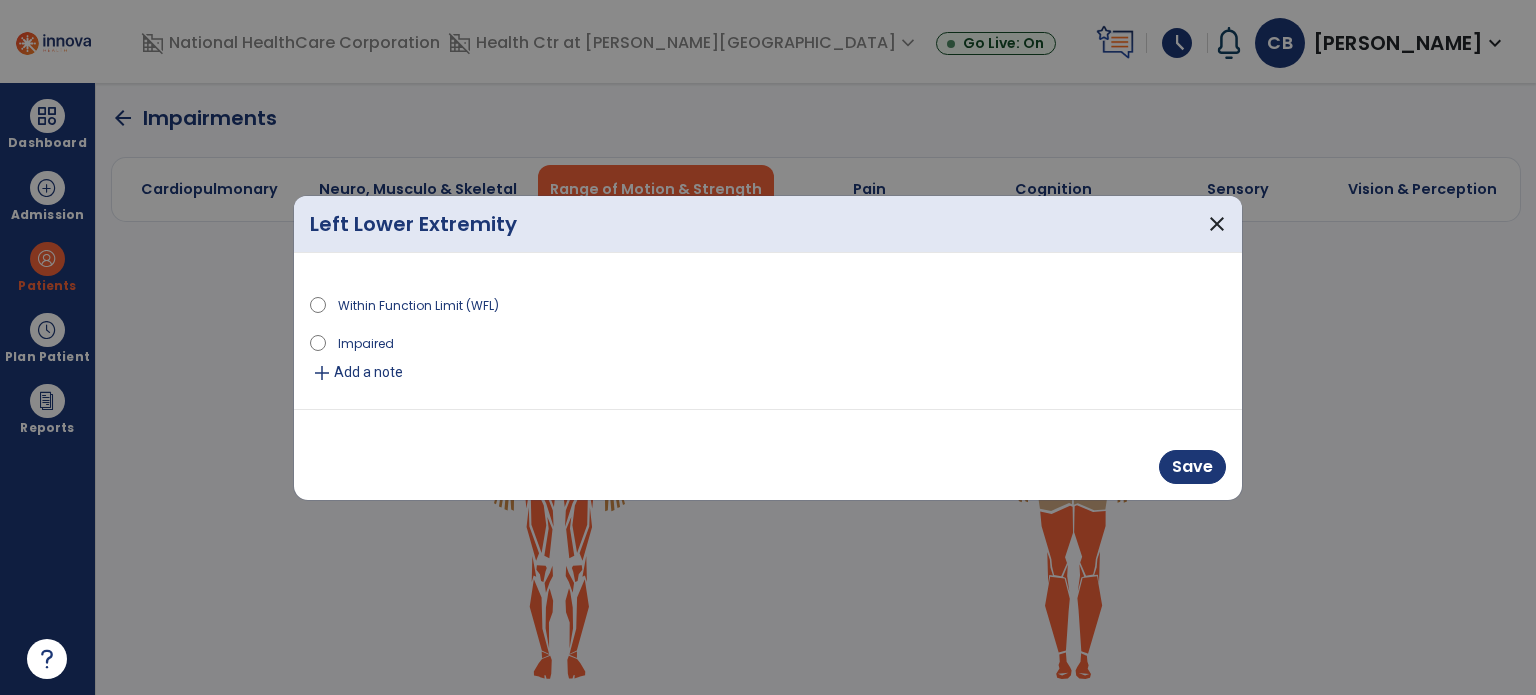 click on "Impaired" at bounding box center (366, 342) 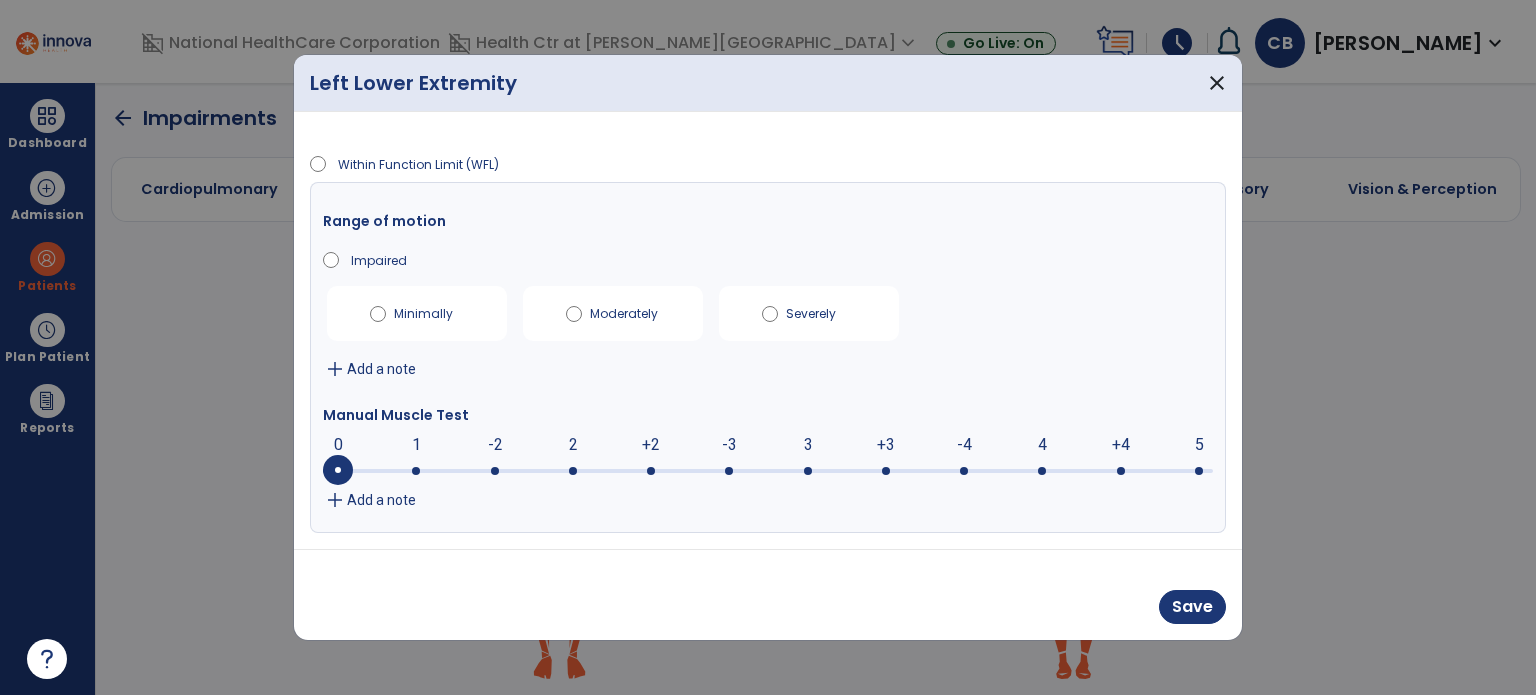 click on "Moderately" at bounding box center (625, 310) 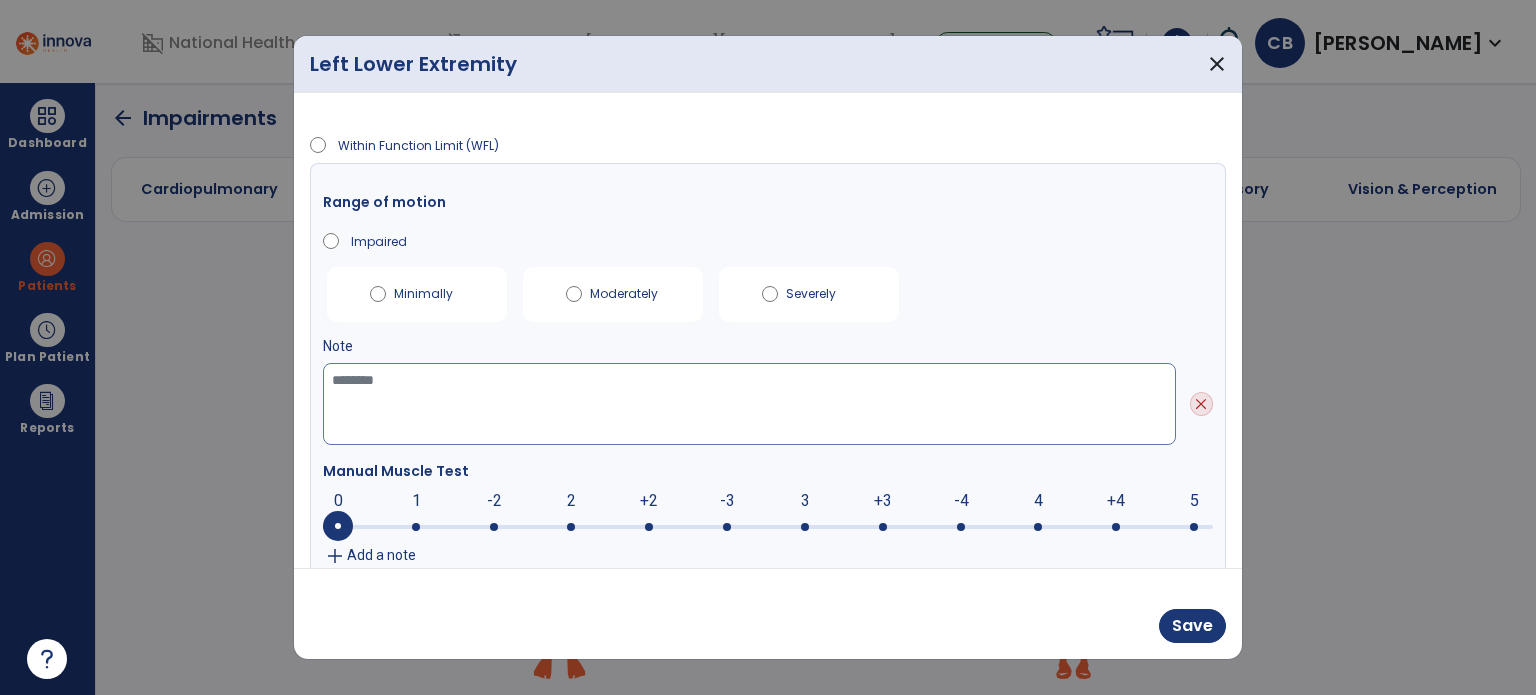 click at bounding box center [749, 404] 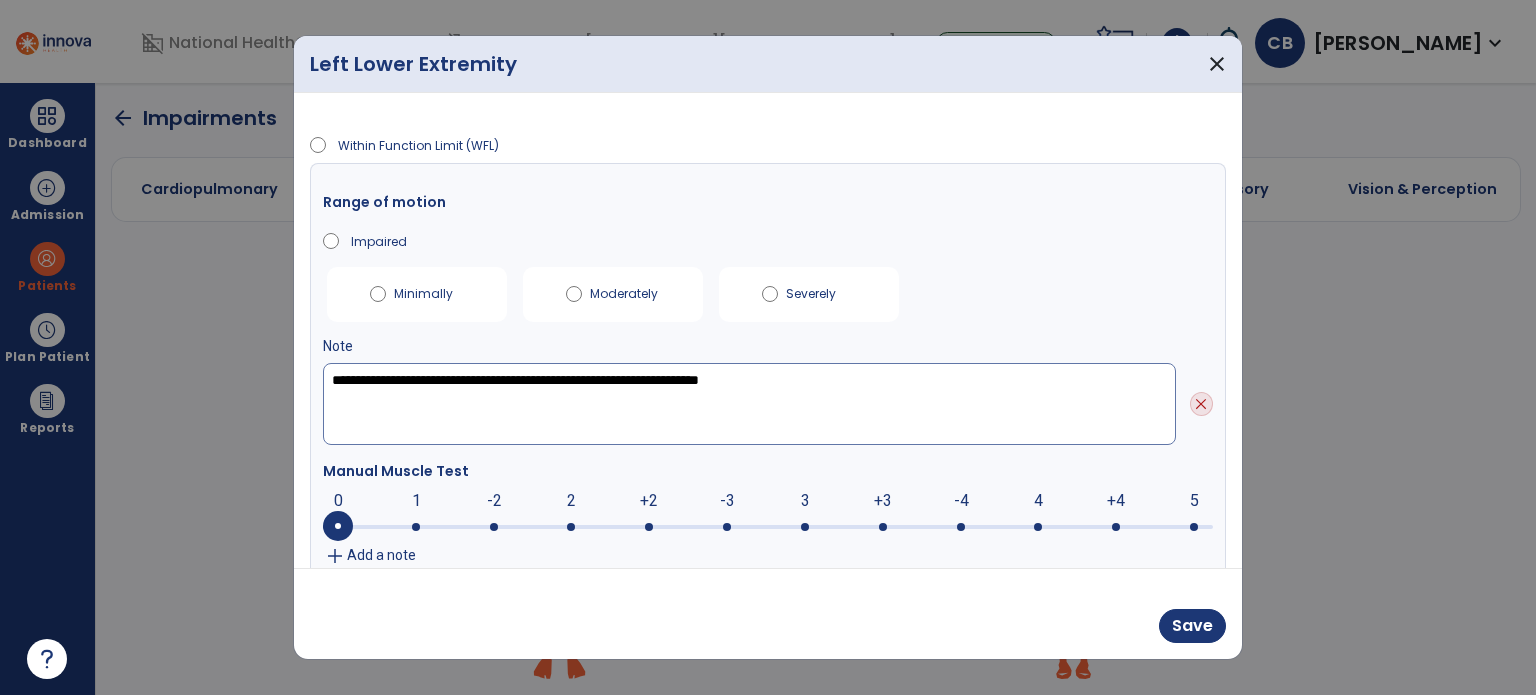 click on "**********" at bounding box center (749, 404) 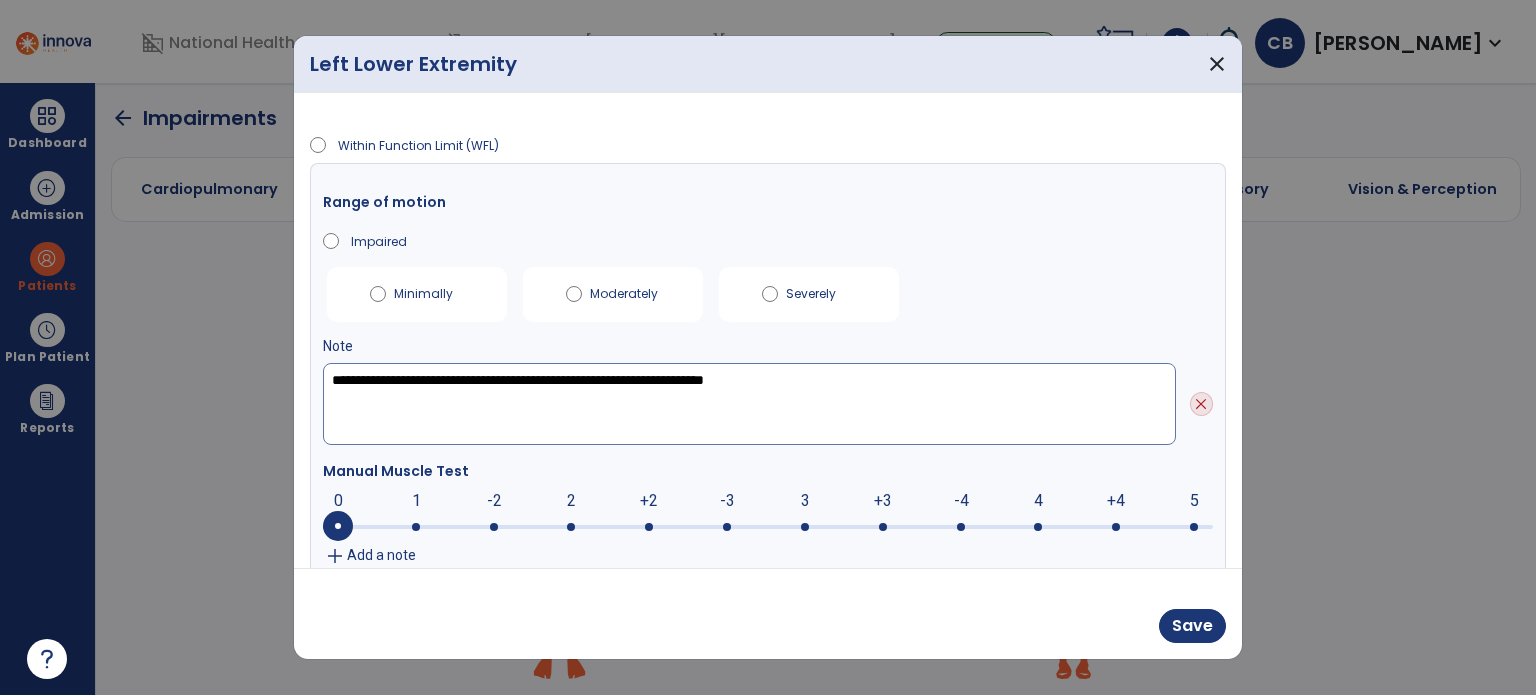 type on "**********" 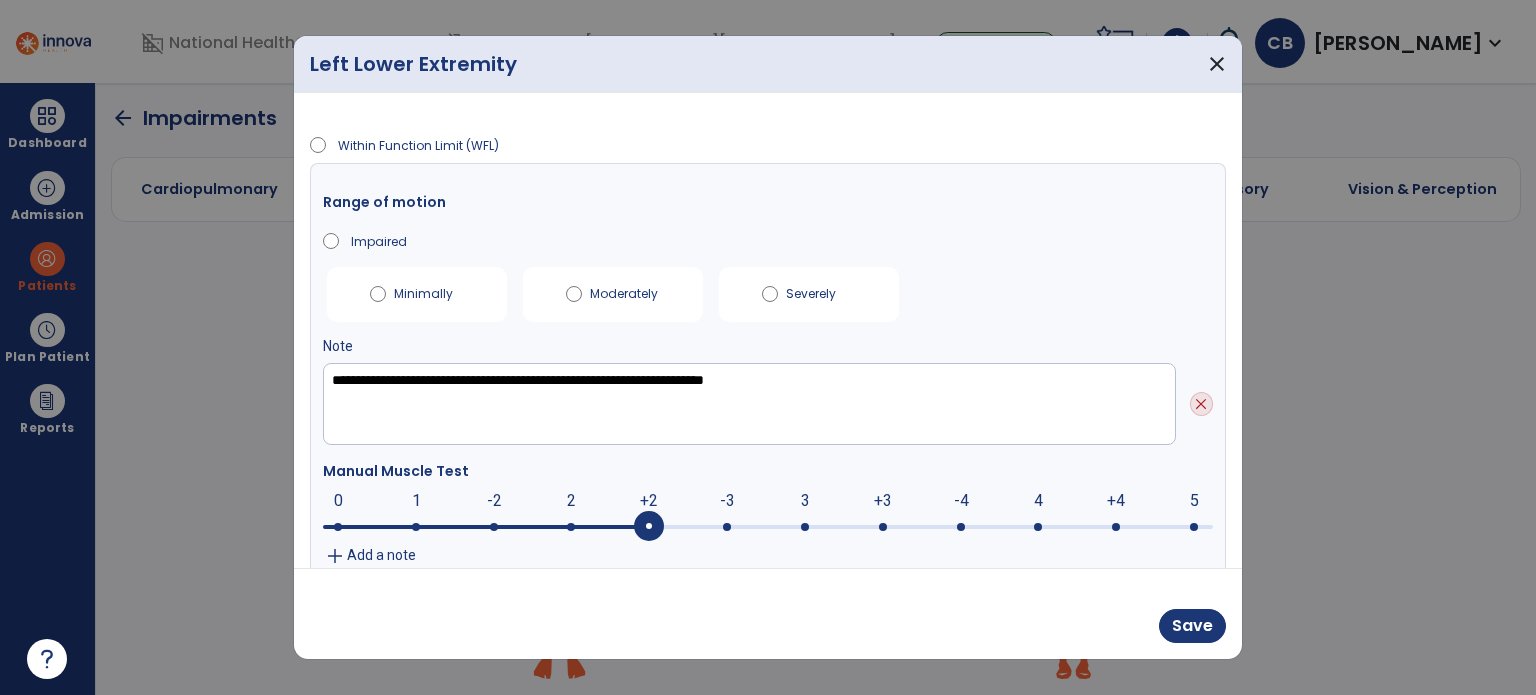 drag, startPoint x: 640, startPoint y: 523, endPoint x: 952, endPoint y: 587, distance: 318.49646 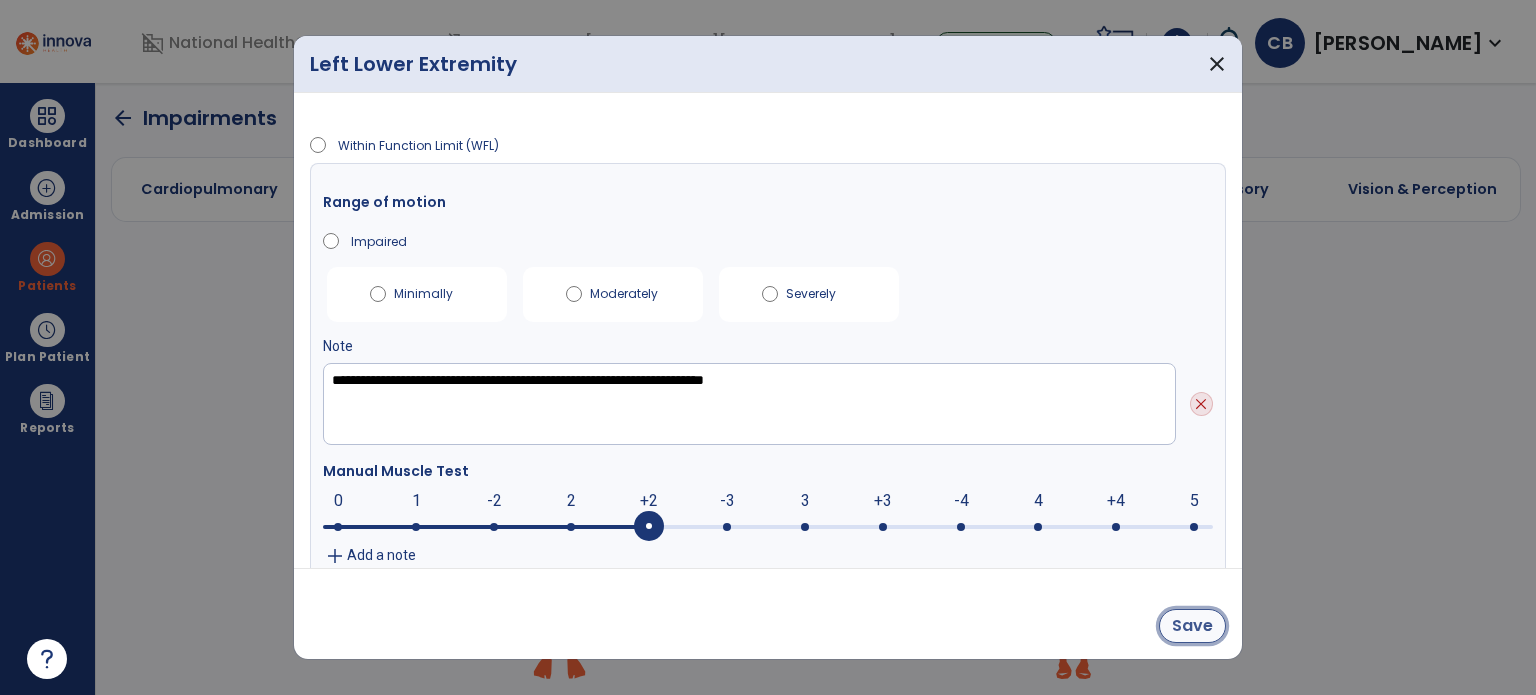 click on "Save" at bounding box center (1192, 626) 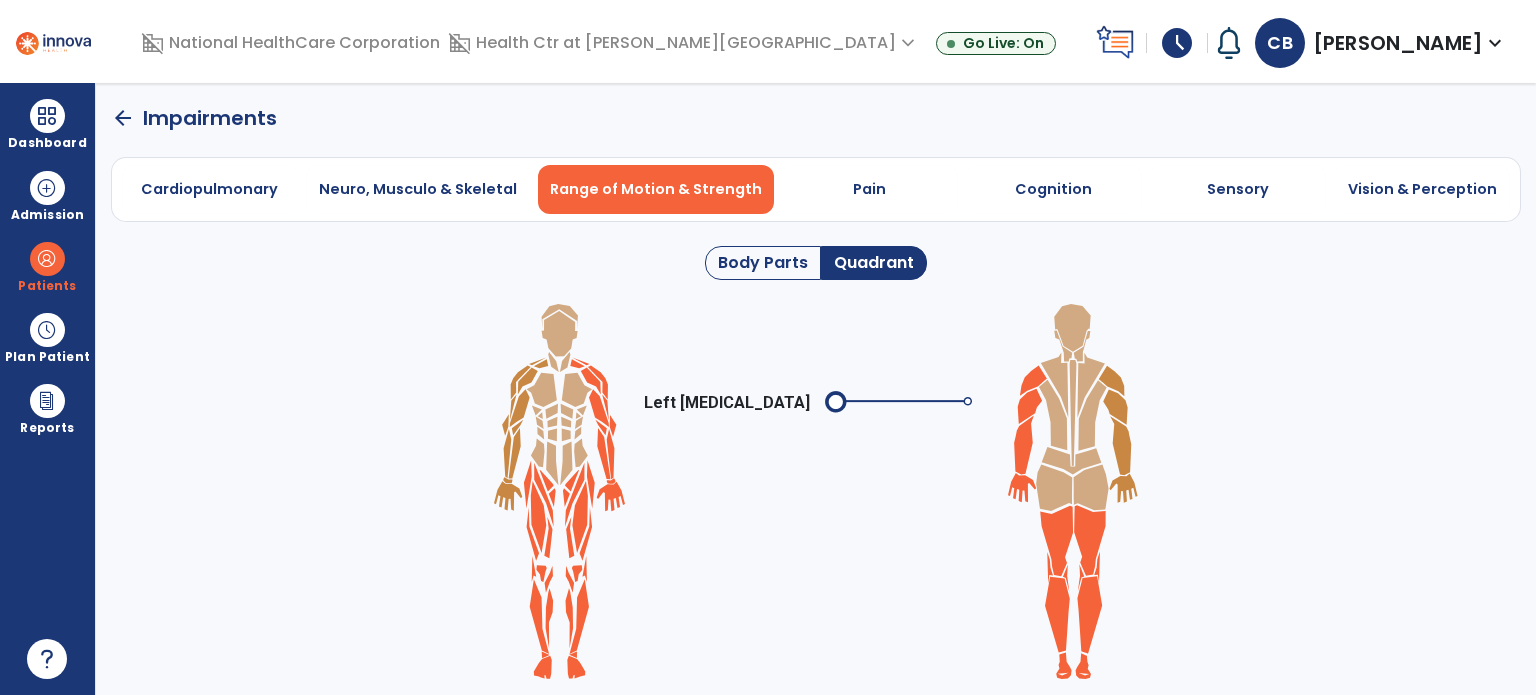 click on "arrow_back" 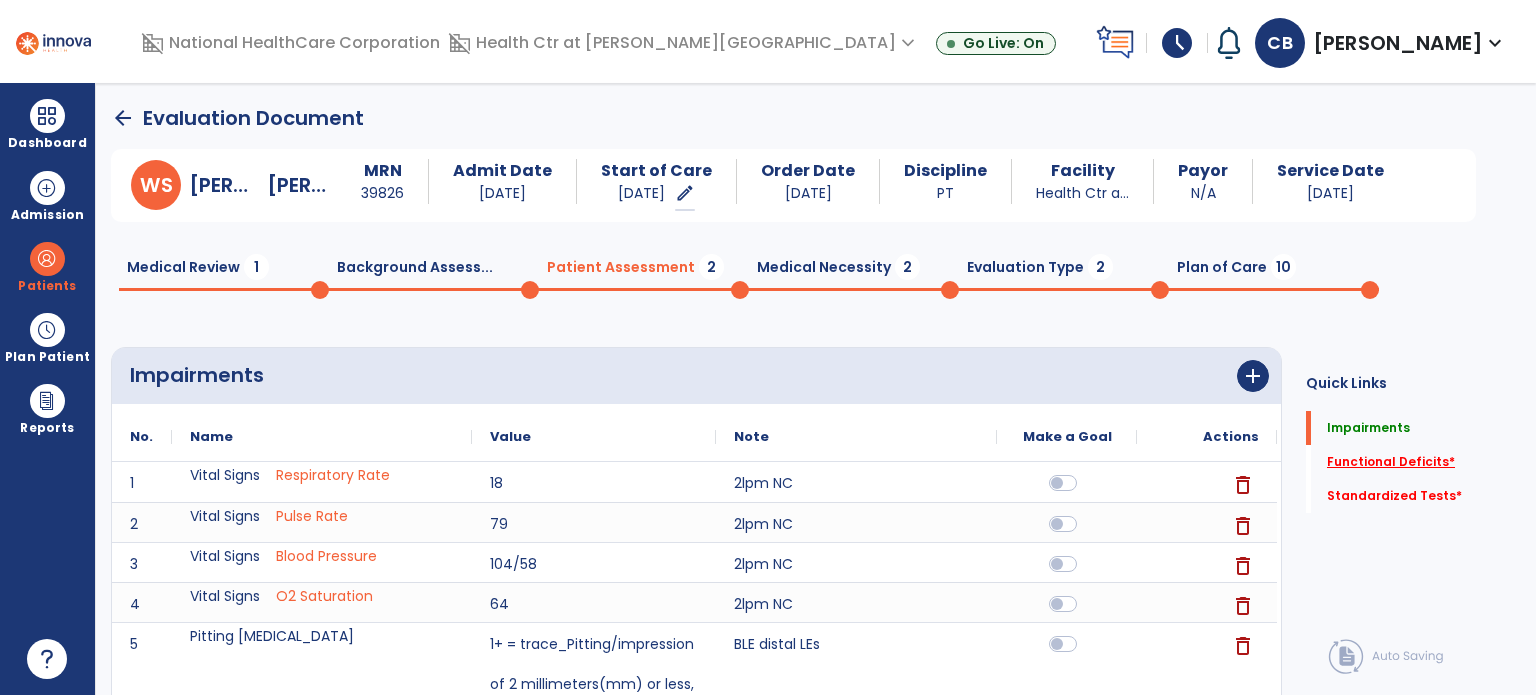 click on "Functional Deficits   *" 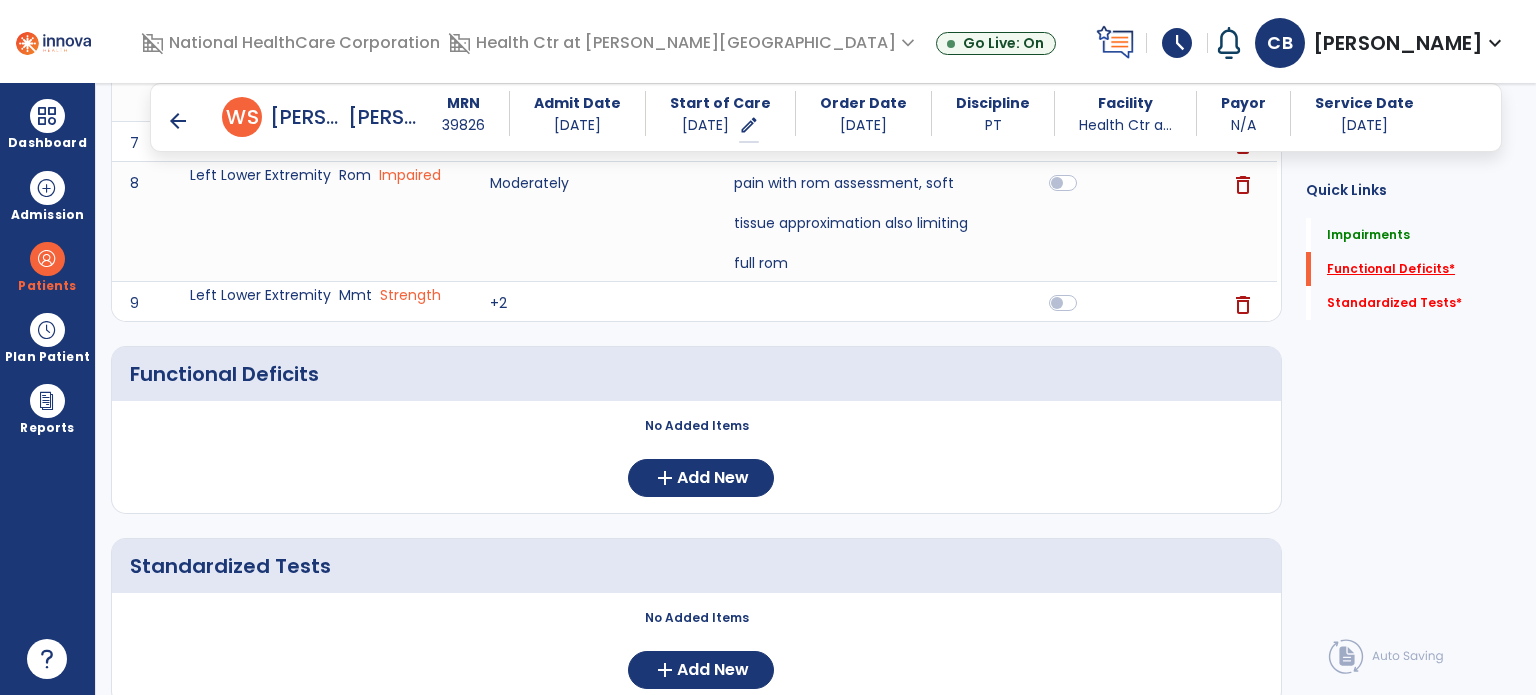scroll, scrollTop: 821, scrollLeft: 0, axis: vertical 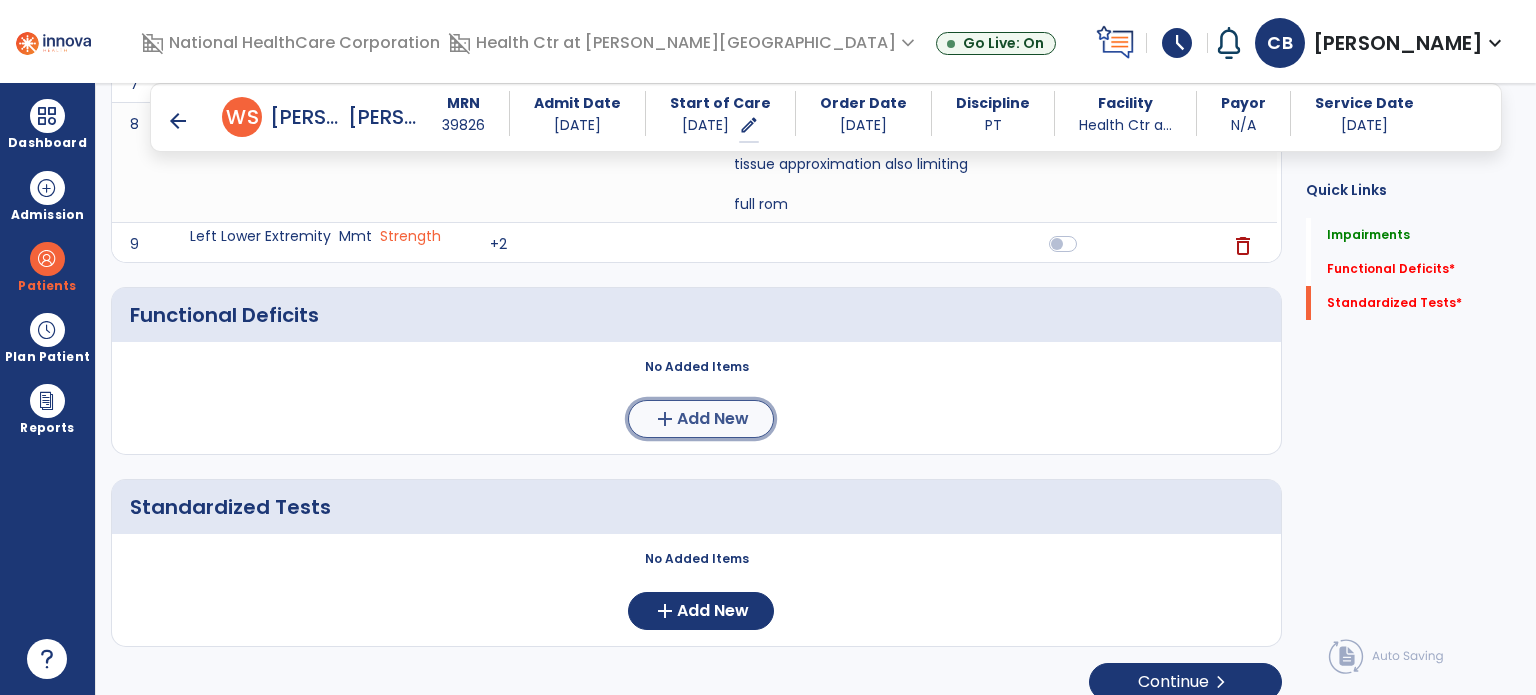 click on "Add New" 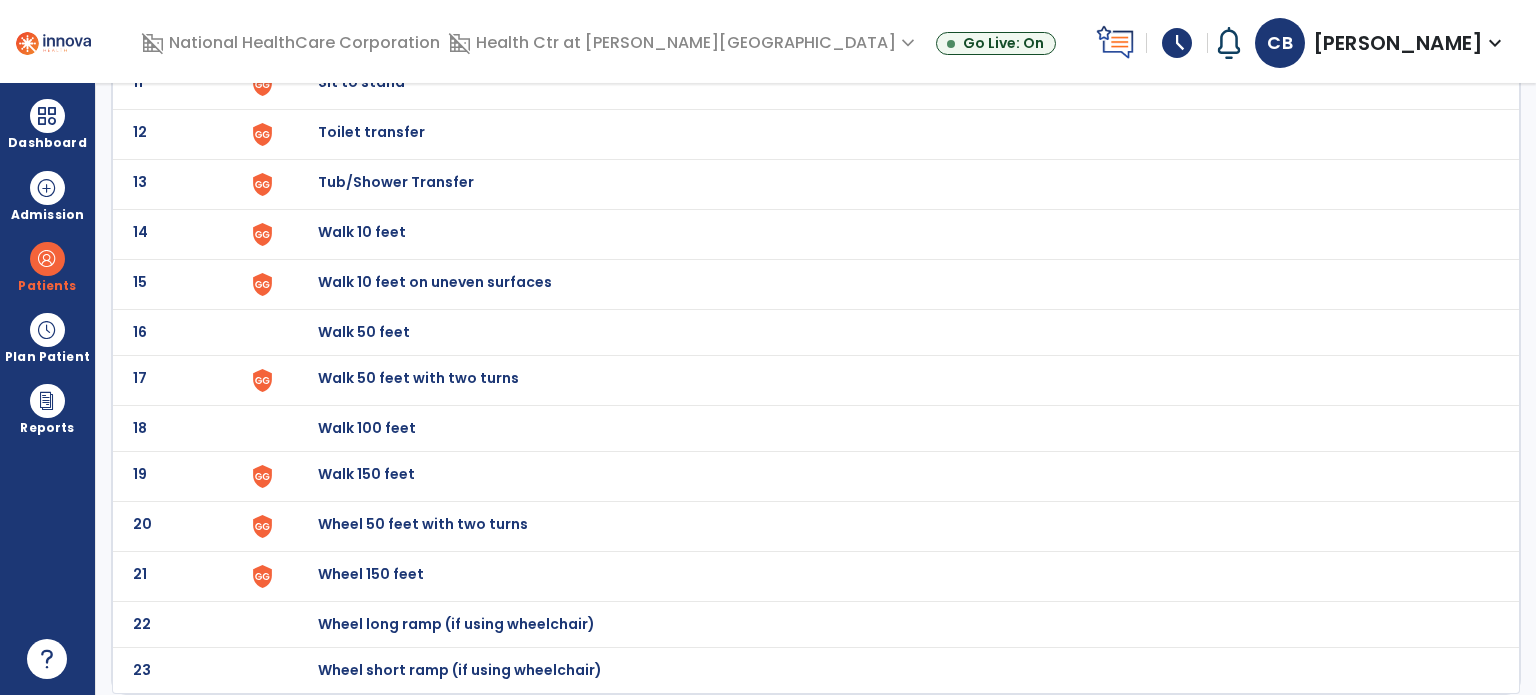 scroll, scrollTop: 0, scrollLeft: 0, axis: both 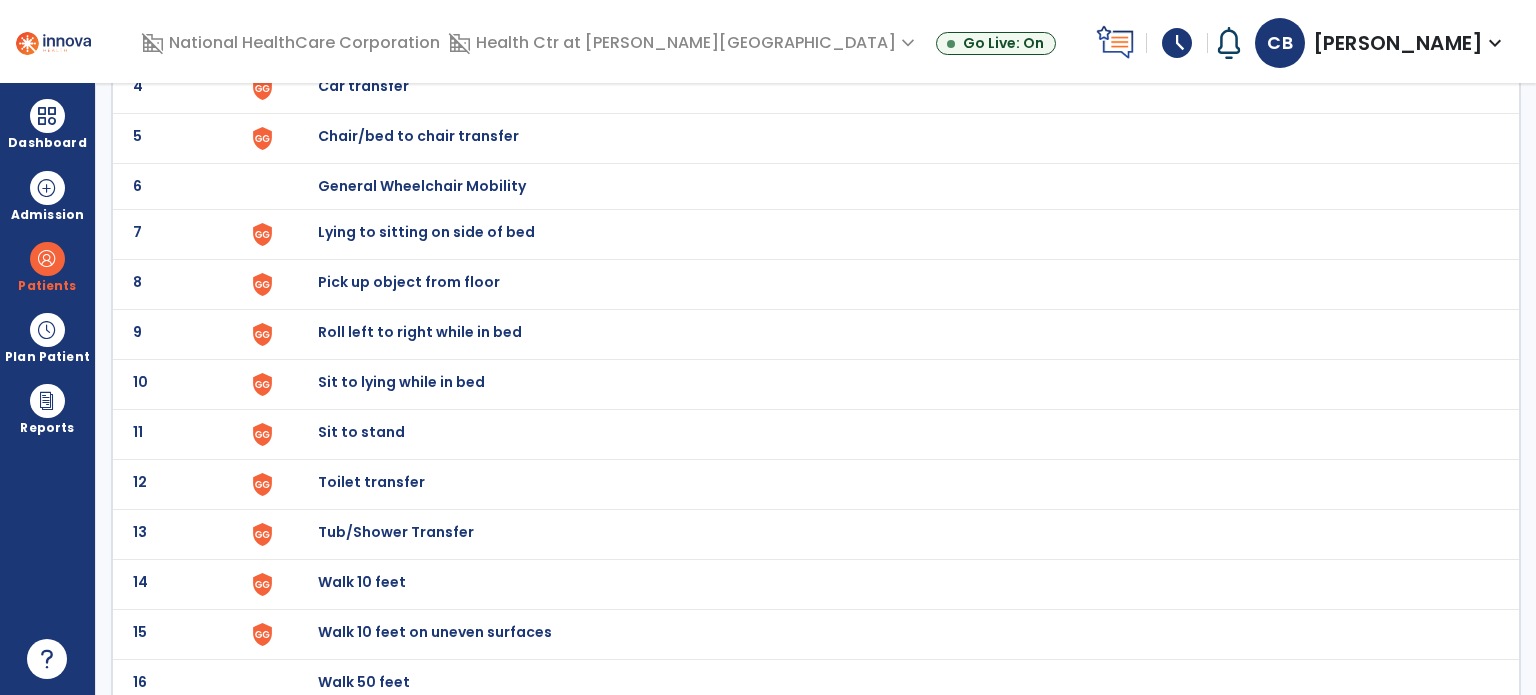 click on "Roll left to right while in bed" at bounding box center [888, -62] 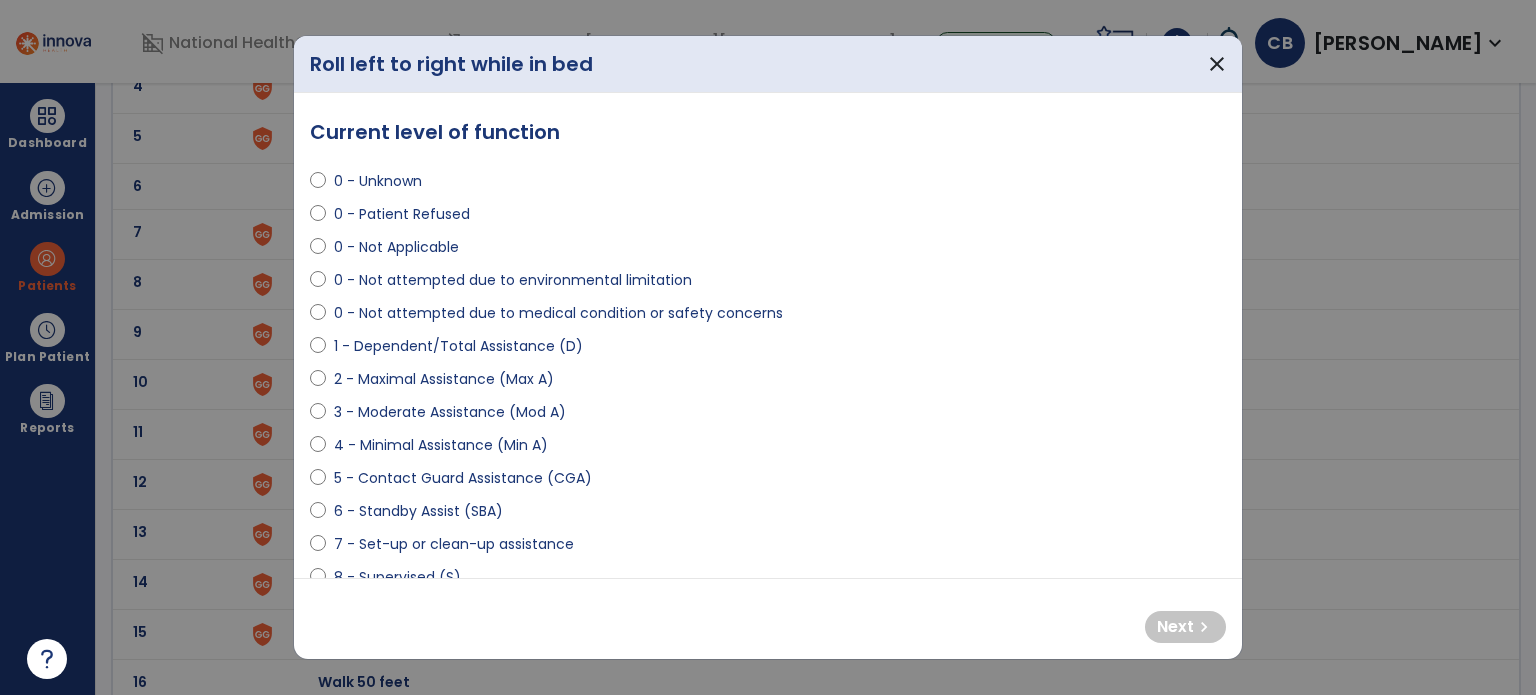 select on "**********" 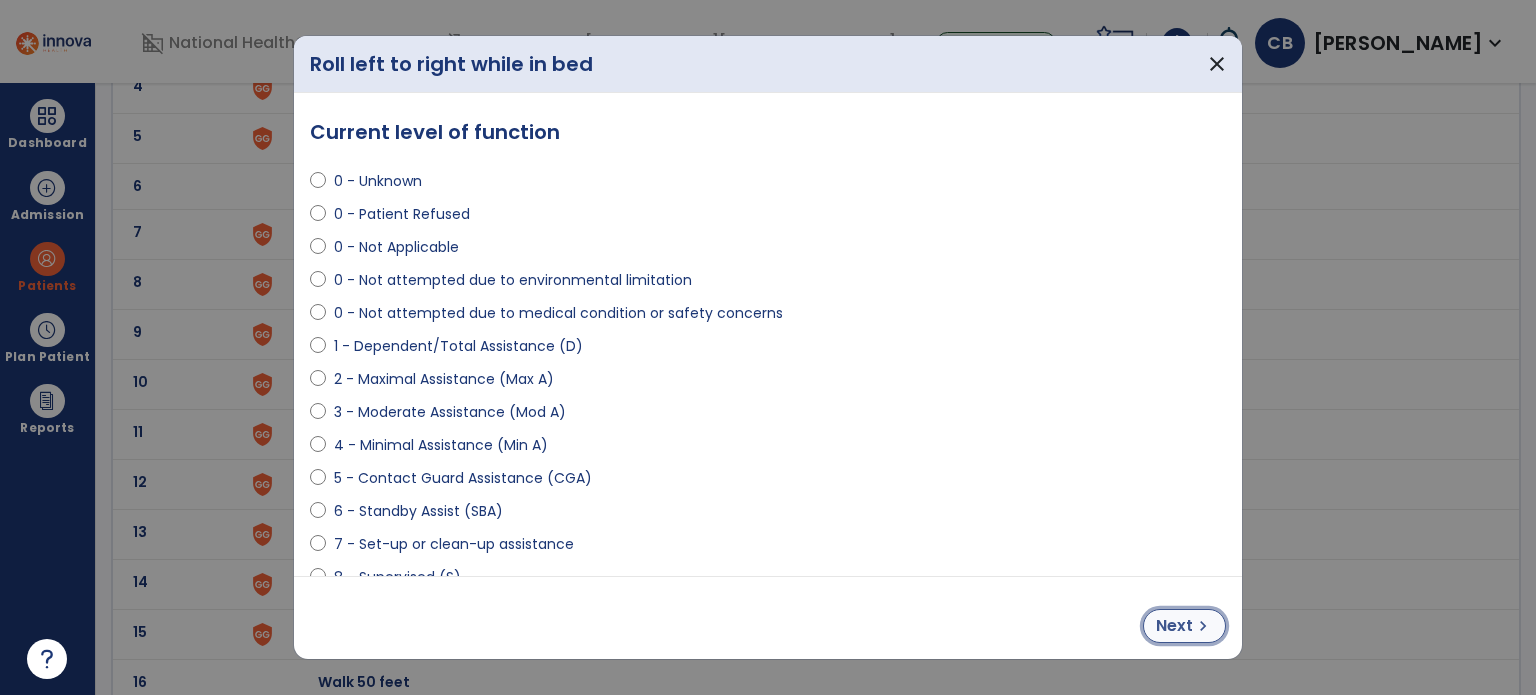 click on "Next" at bounding box center (1174, 626) 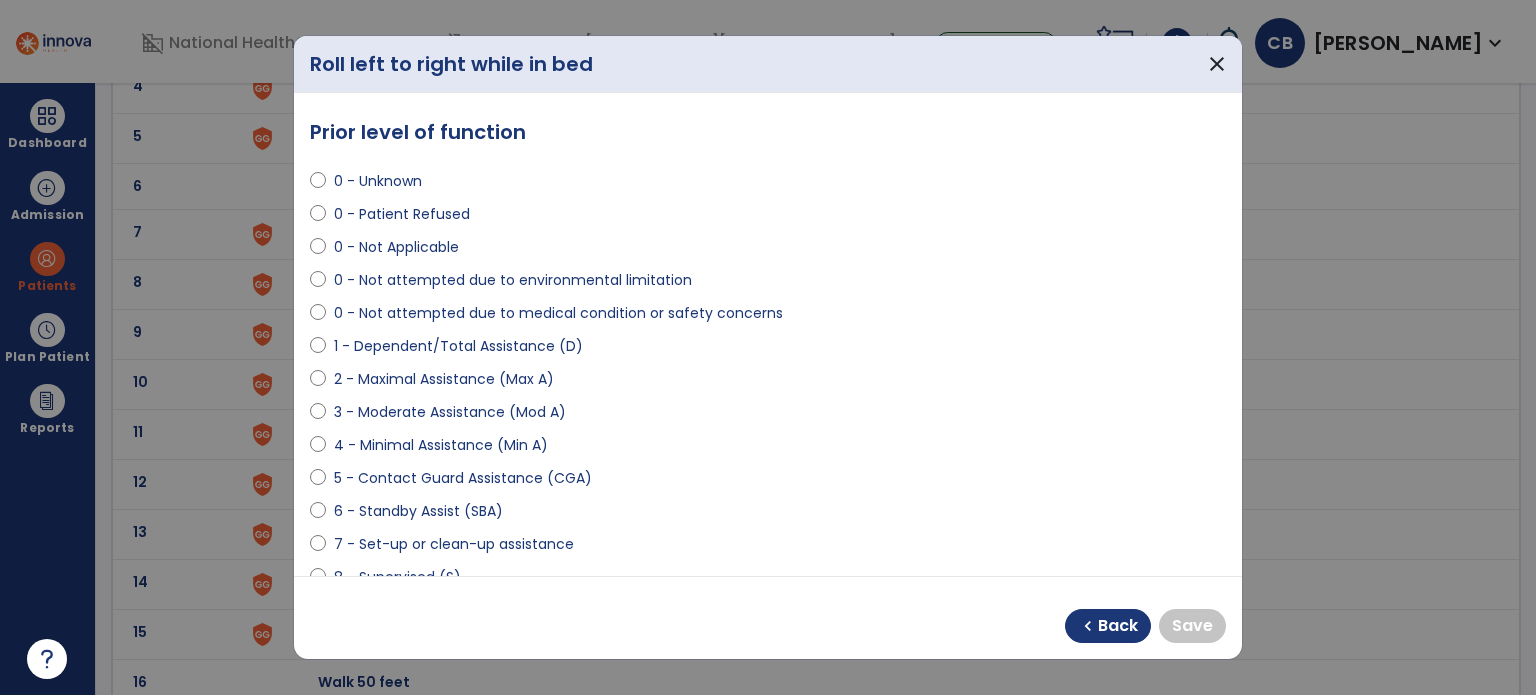 click at bounding box center (318, 416) 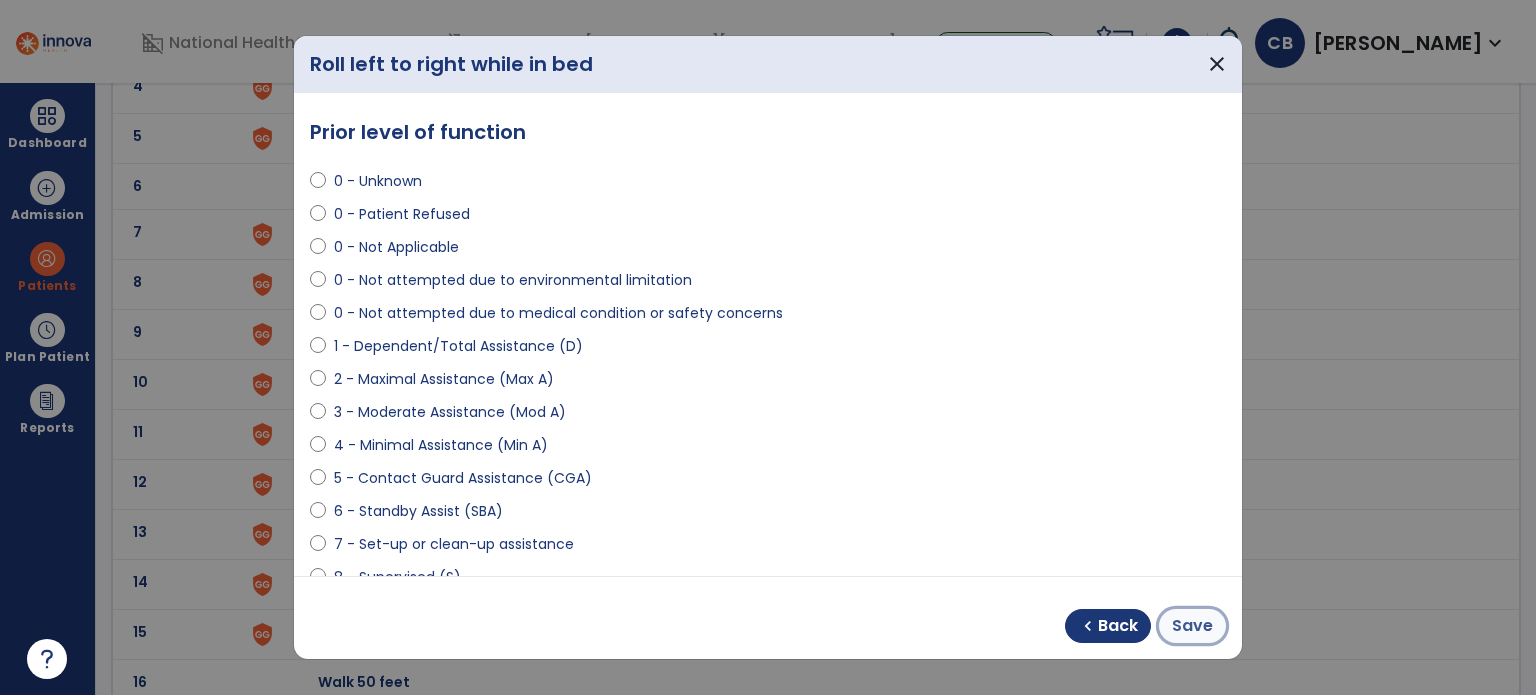 click on "Save" at bounding box center [1192, 626] 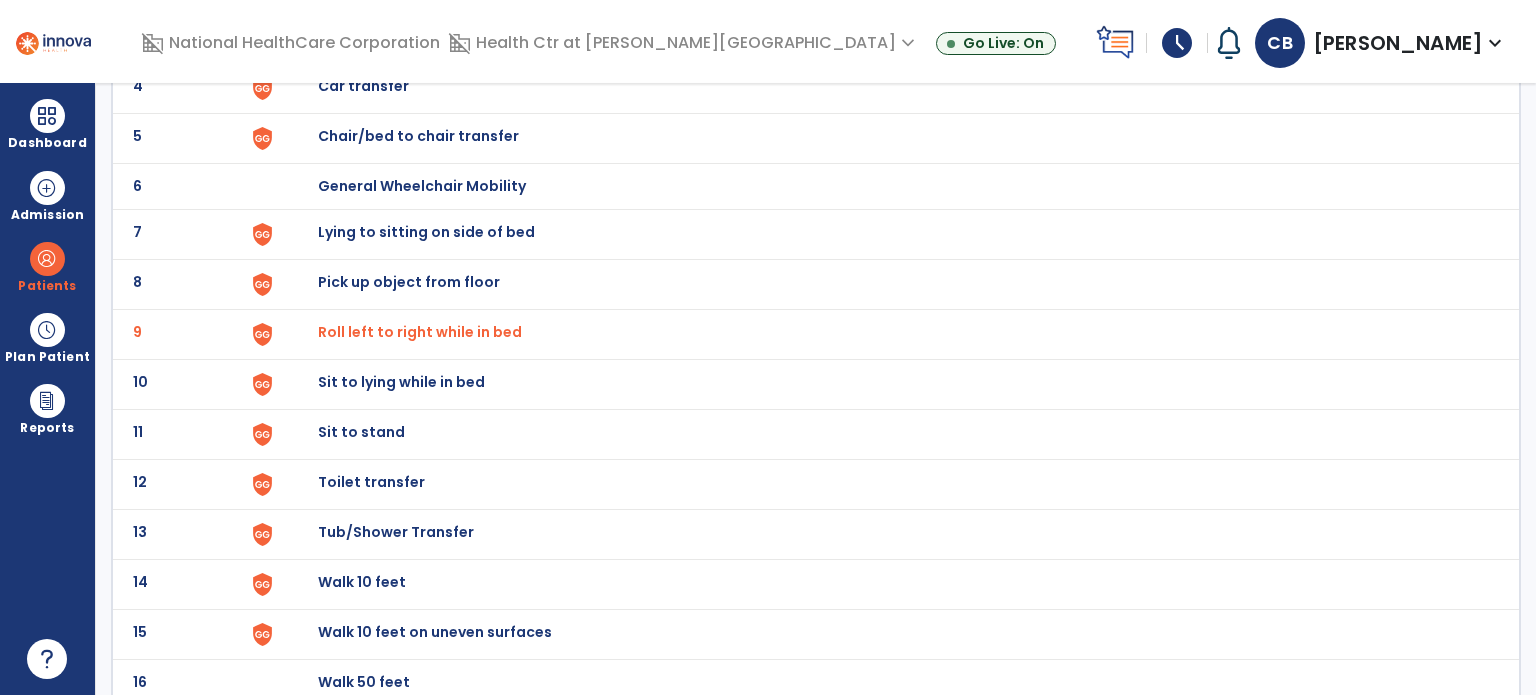 click on "Sit to lying while in bed" at bounding box center [364, -64] 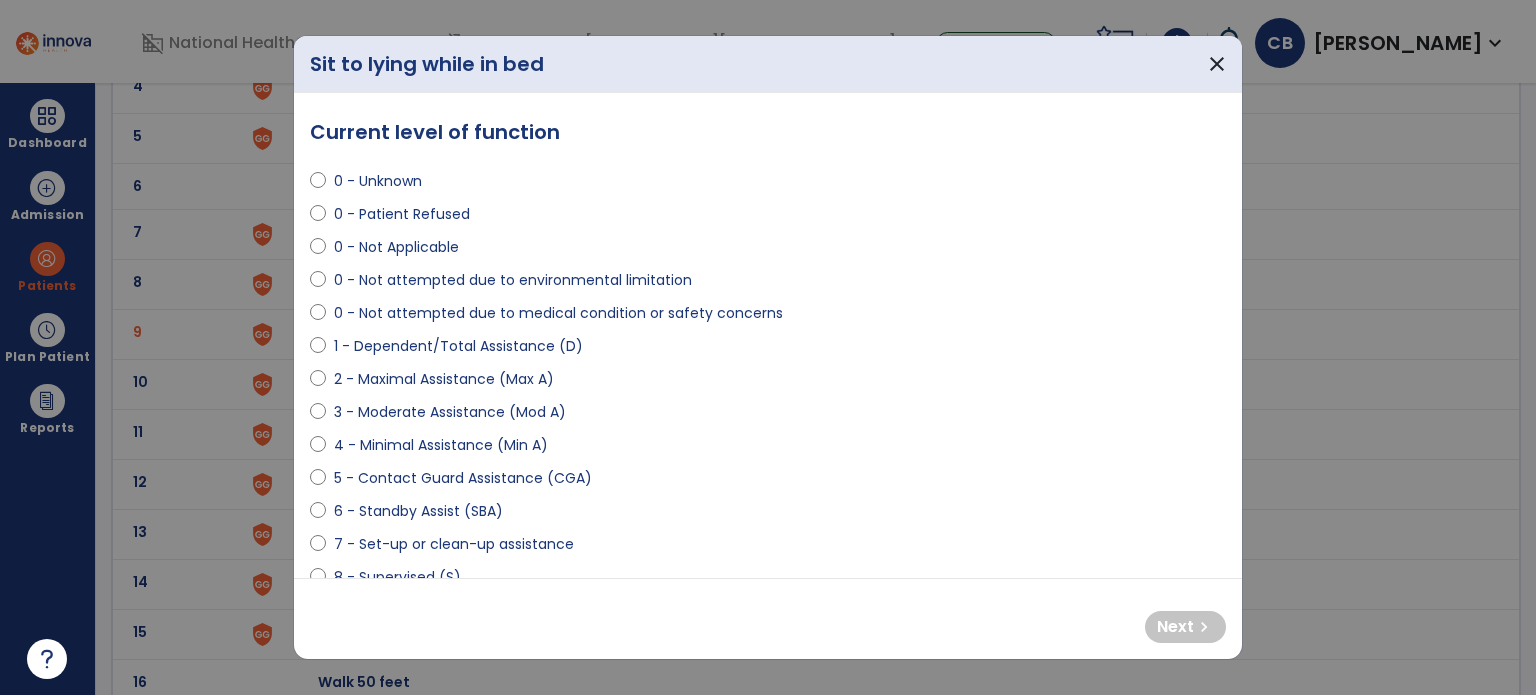 select on "**********" 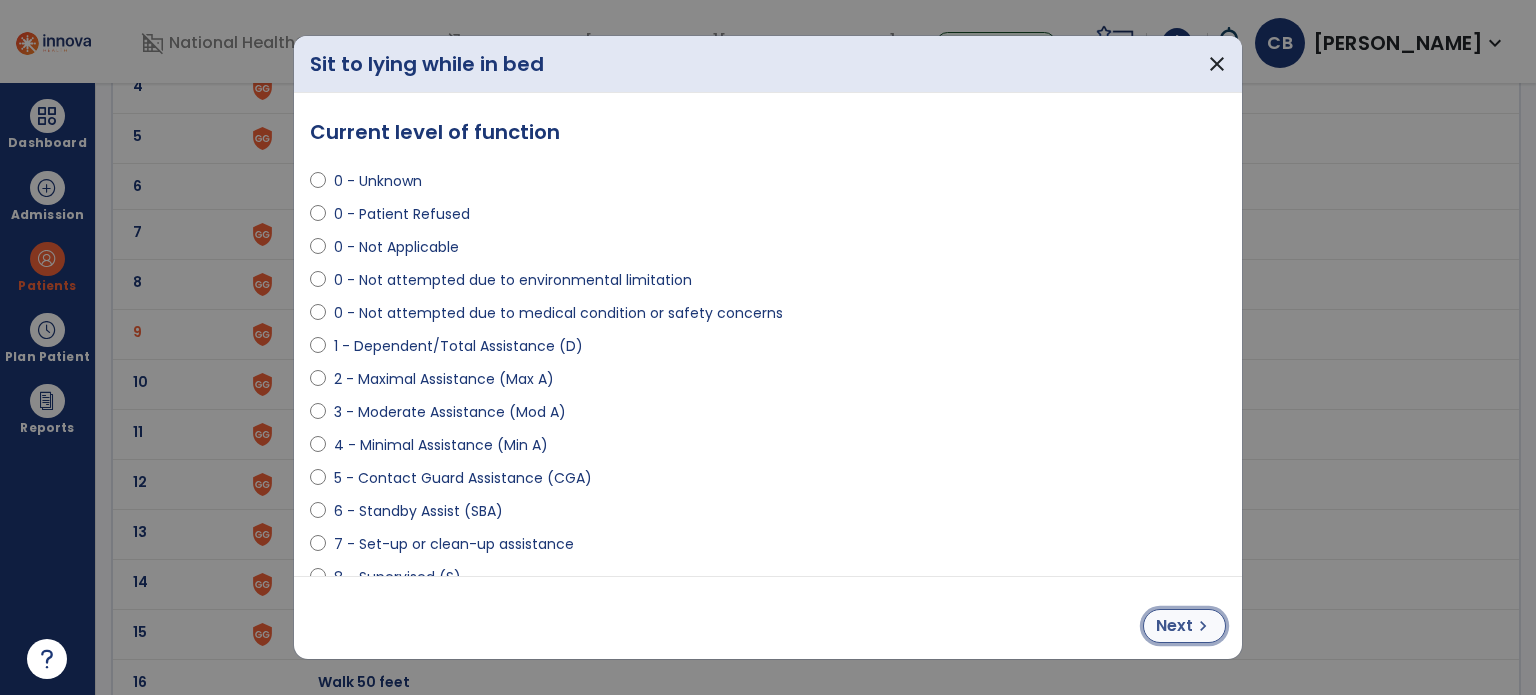 click on "Next" at bounding box center [1174, 626] 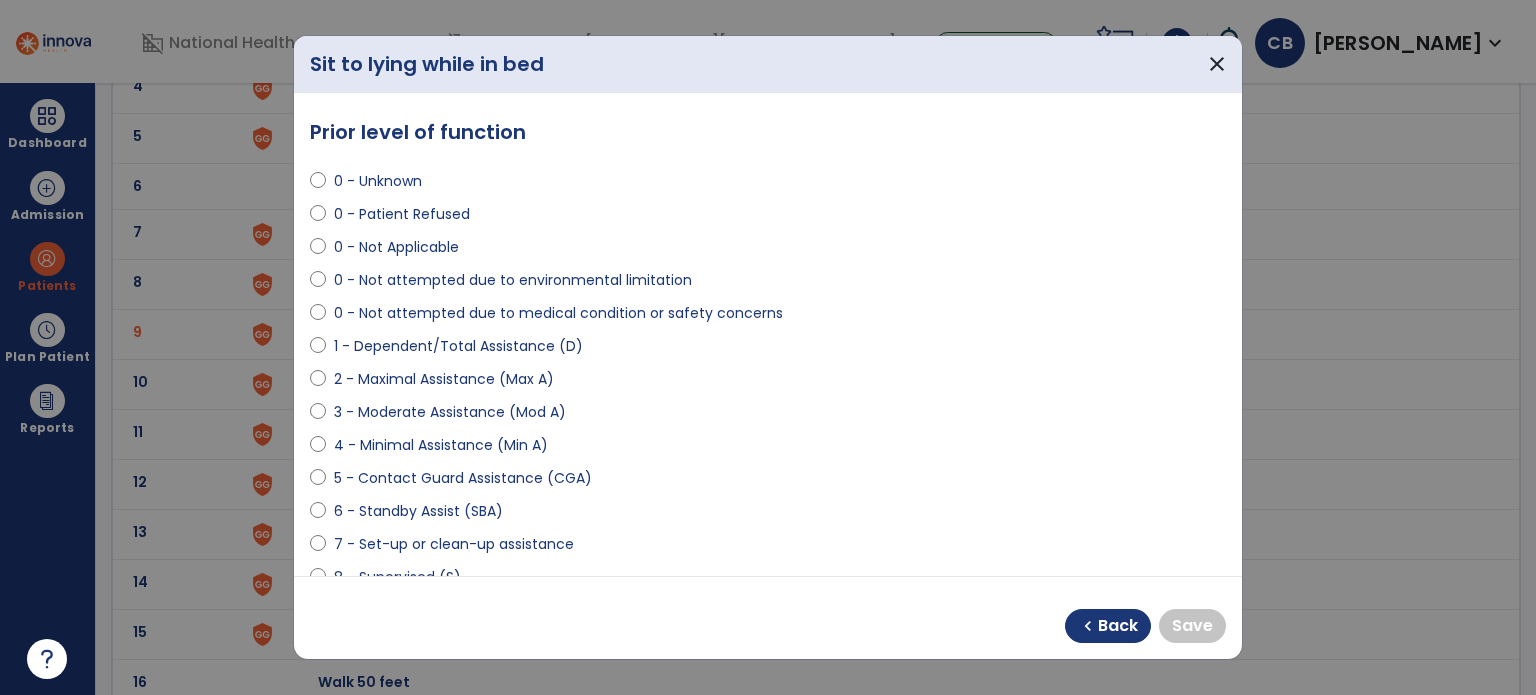 select on "**********" 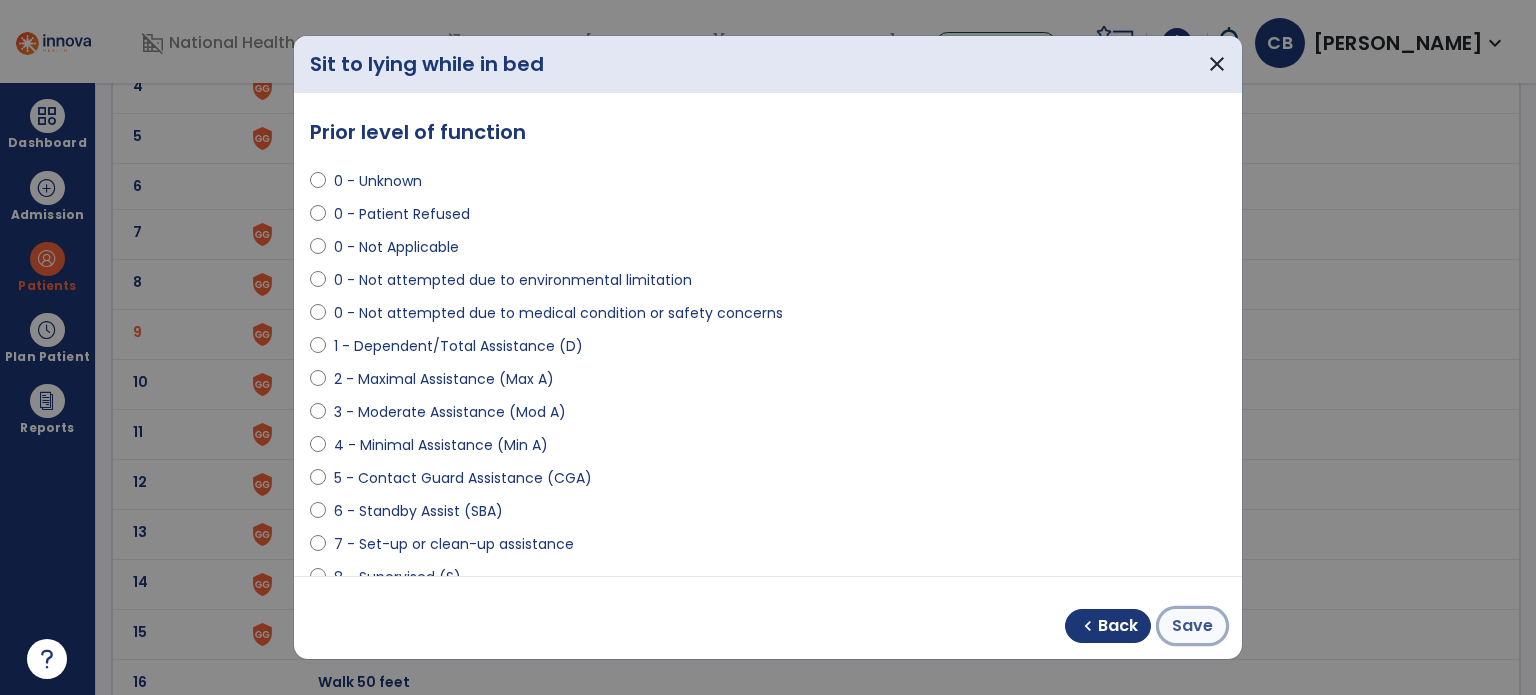 click on "Save" at bounding box center (1192, 626) 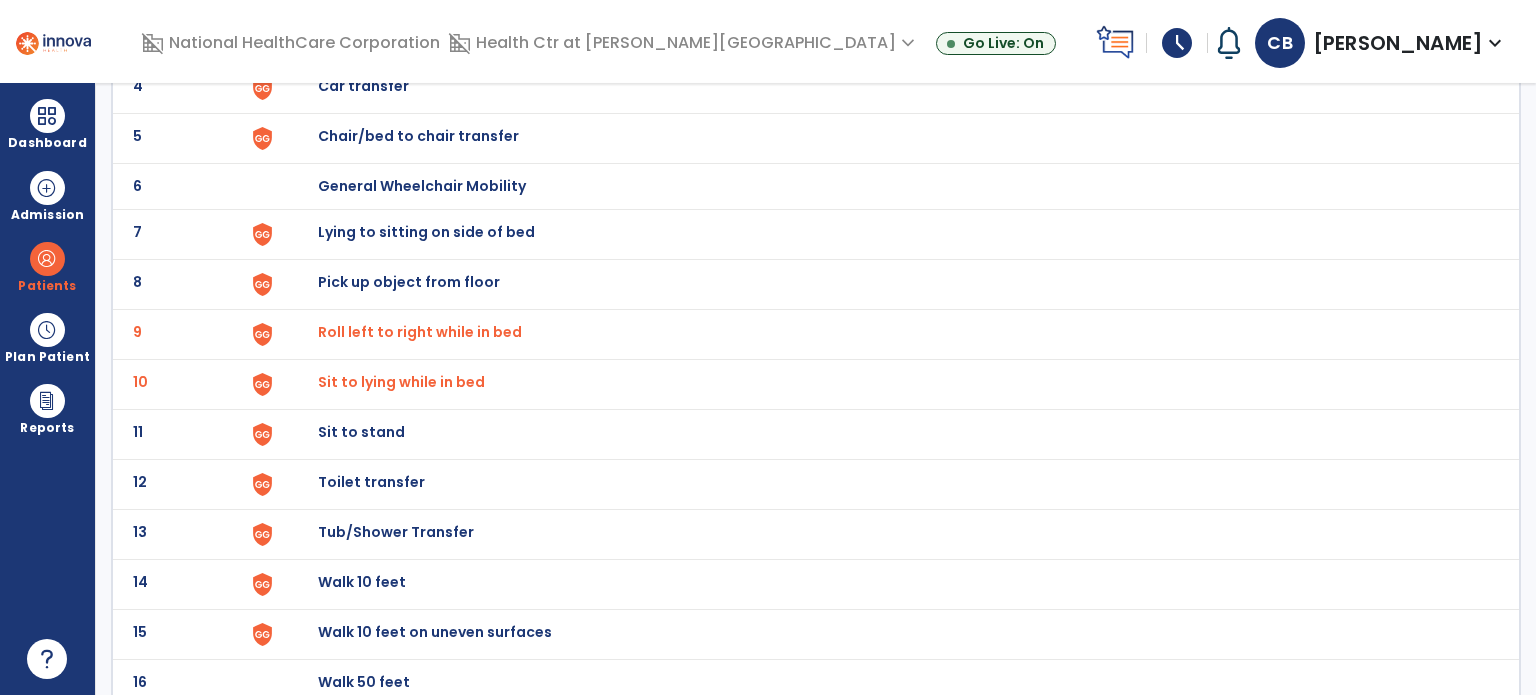 click on "Lying to sitting on side of bed" at bounding box center [364, -64] 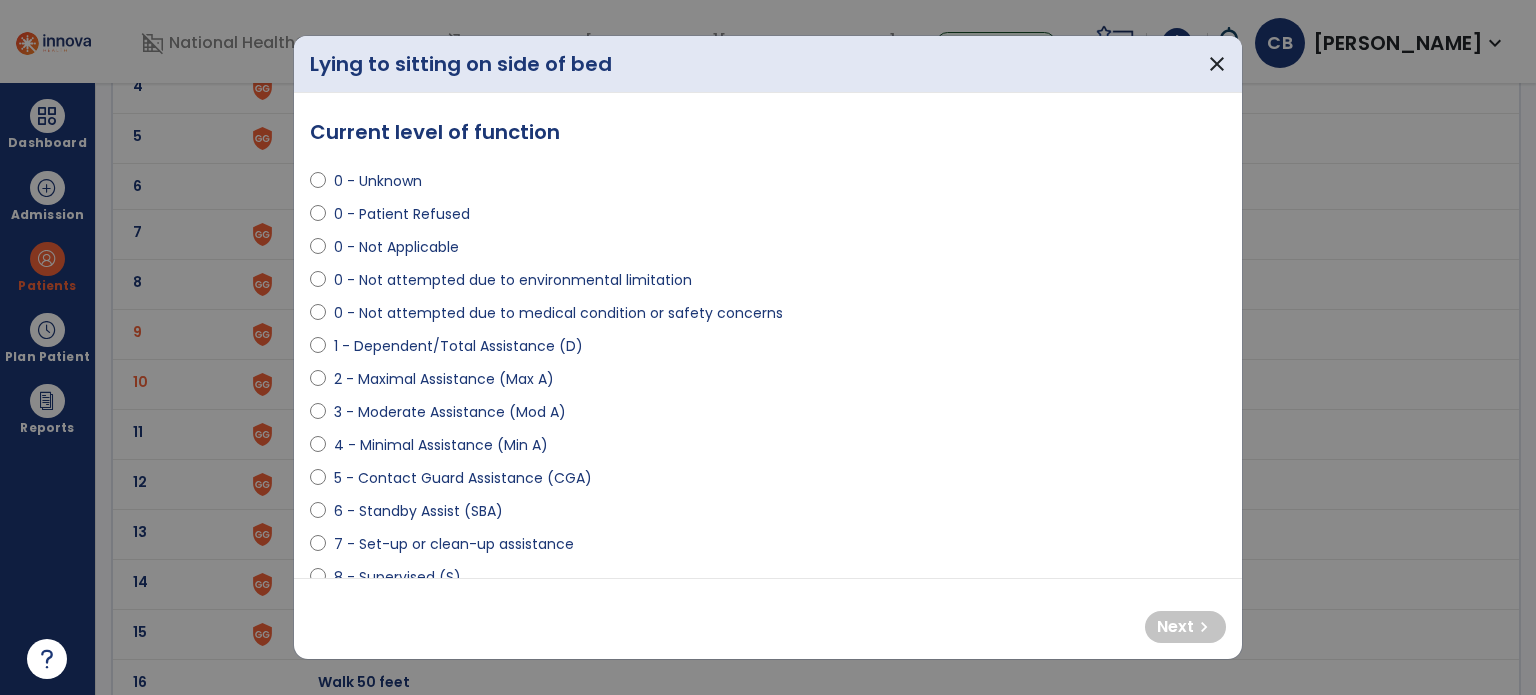 select on "**********" 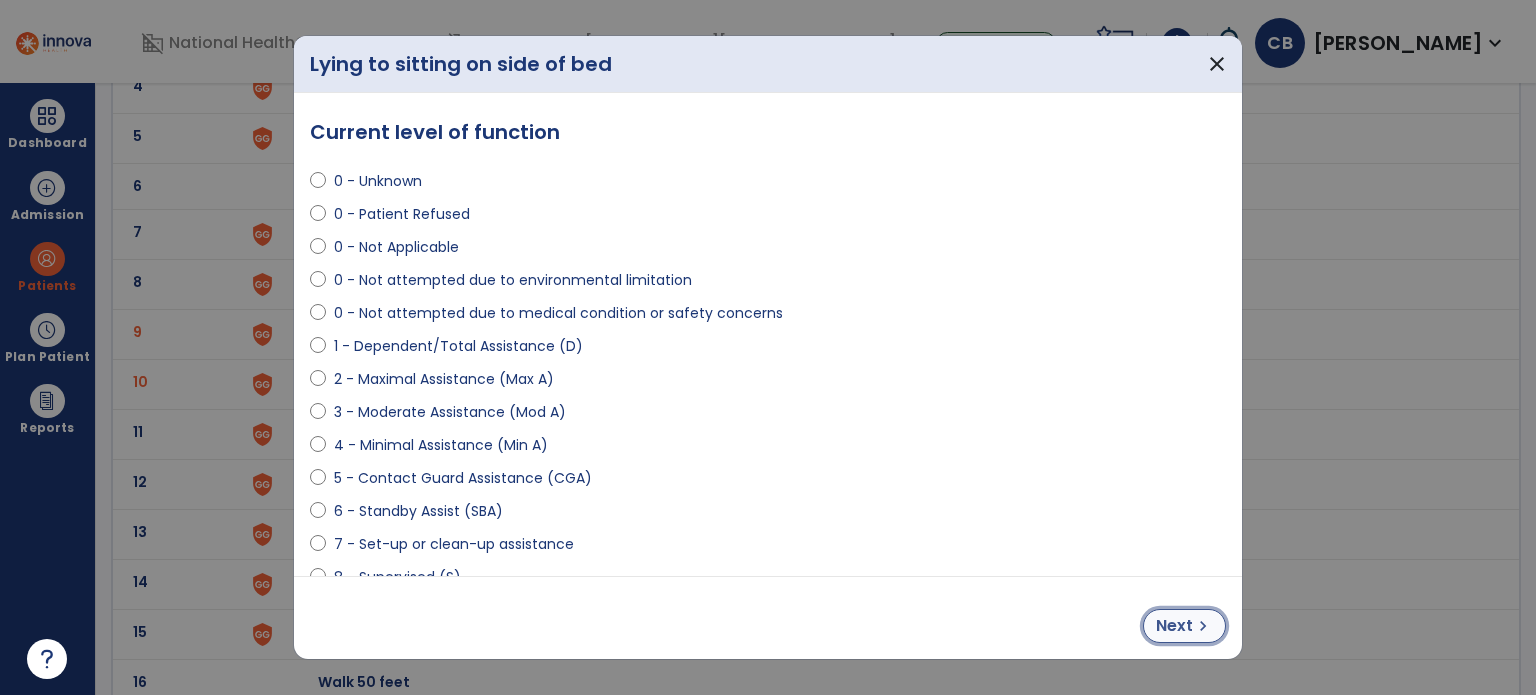 click on "Next" at bounding box center [1174, 626] 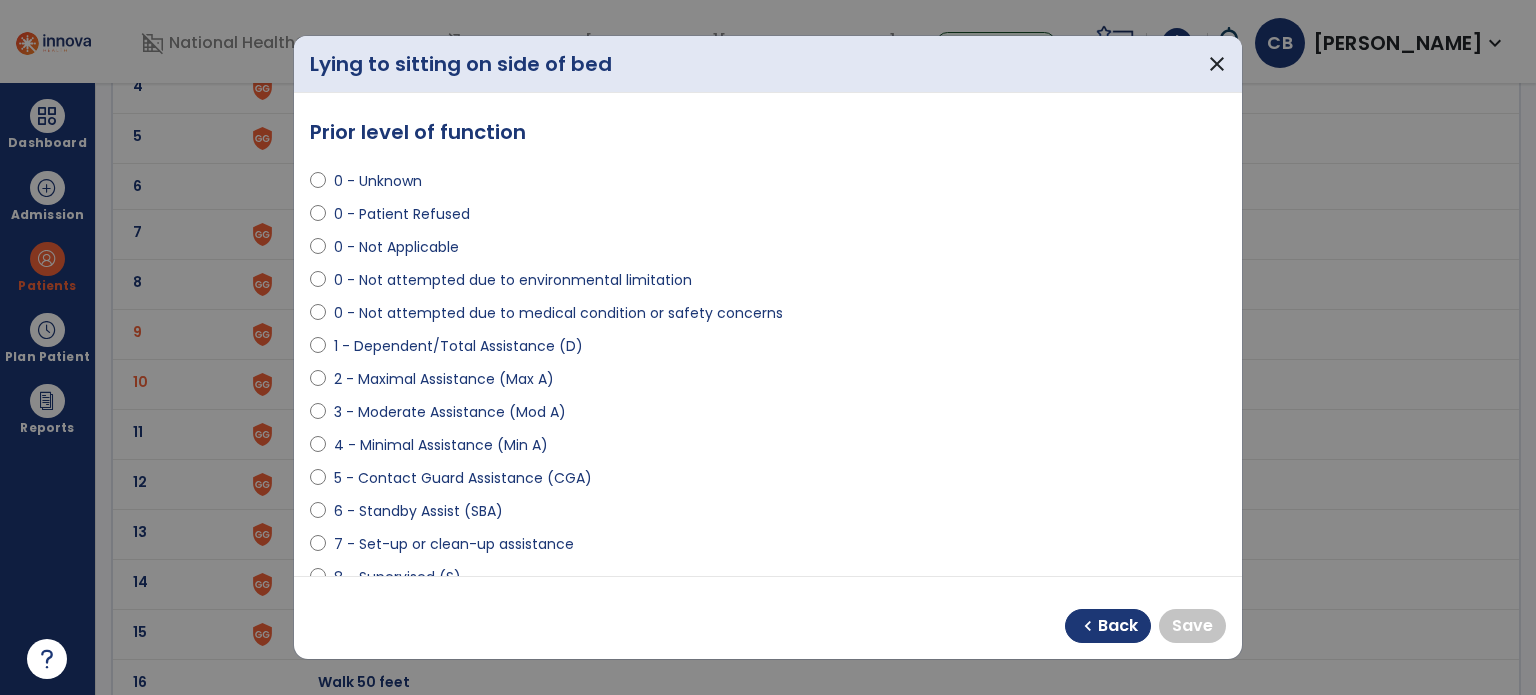 select on "**********" 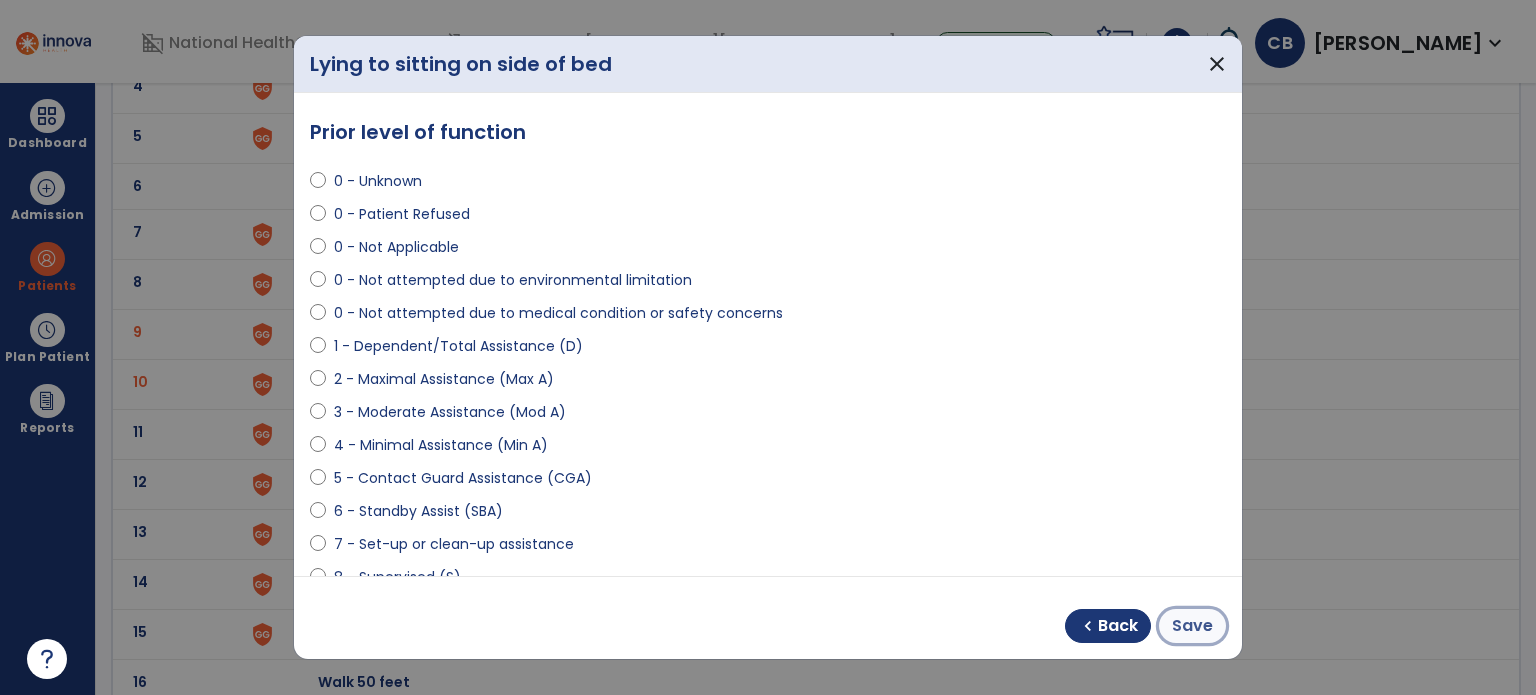 click on "Save" at bounding box center [1192, 626] 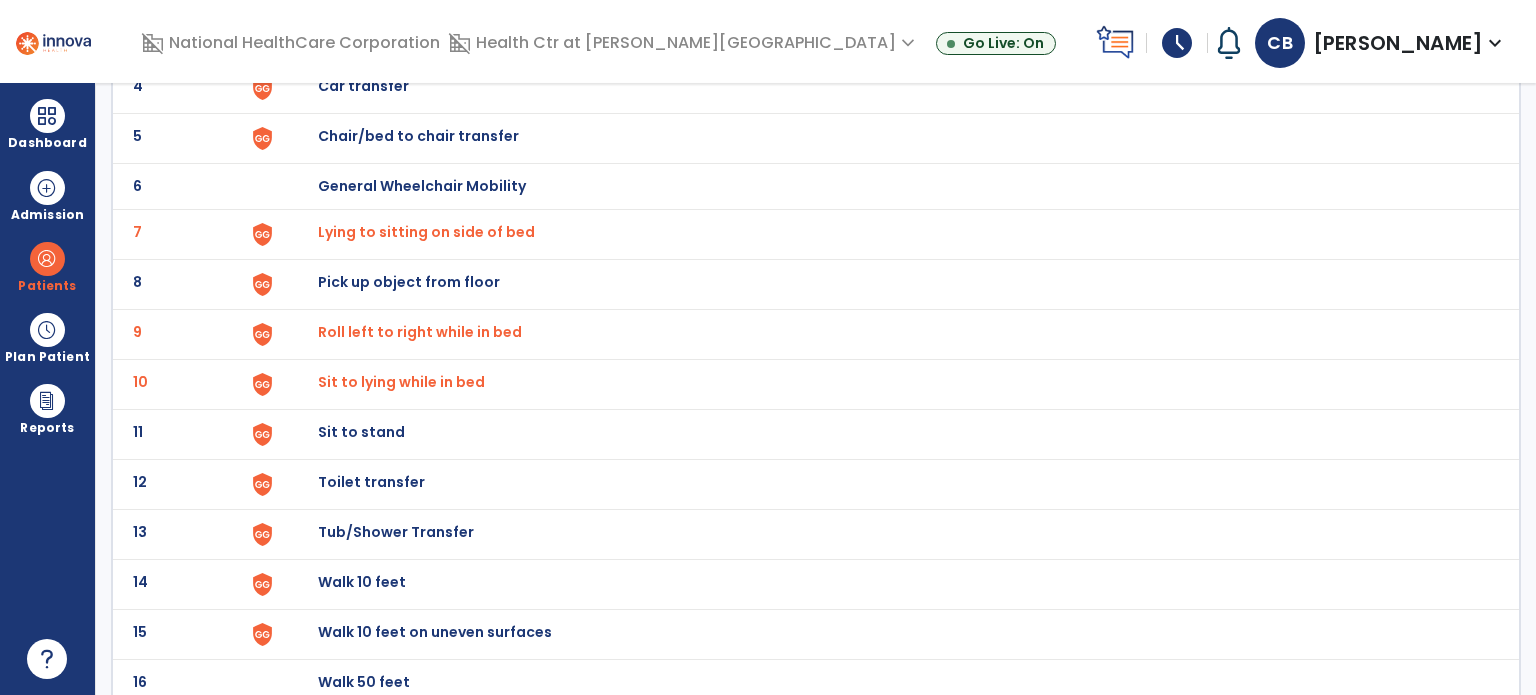 click on "Sit to stand" at bounding box center (364, -64) 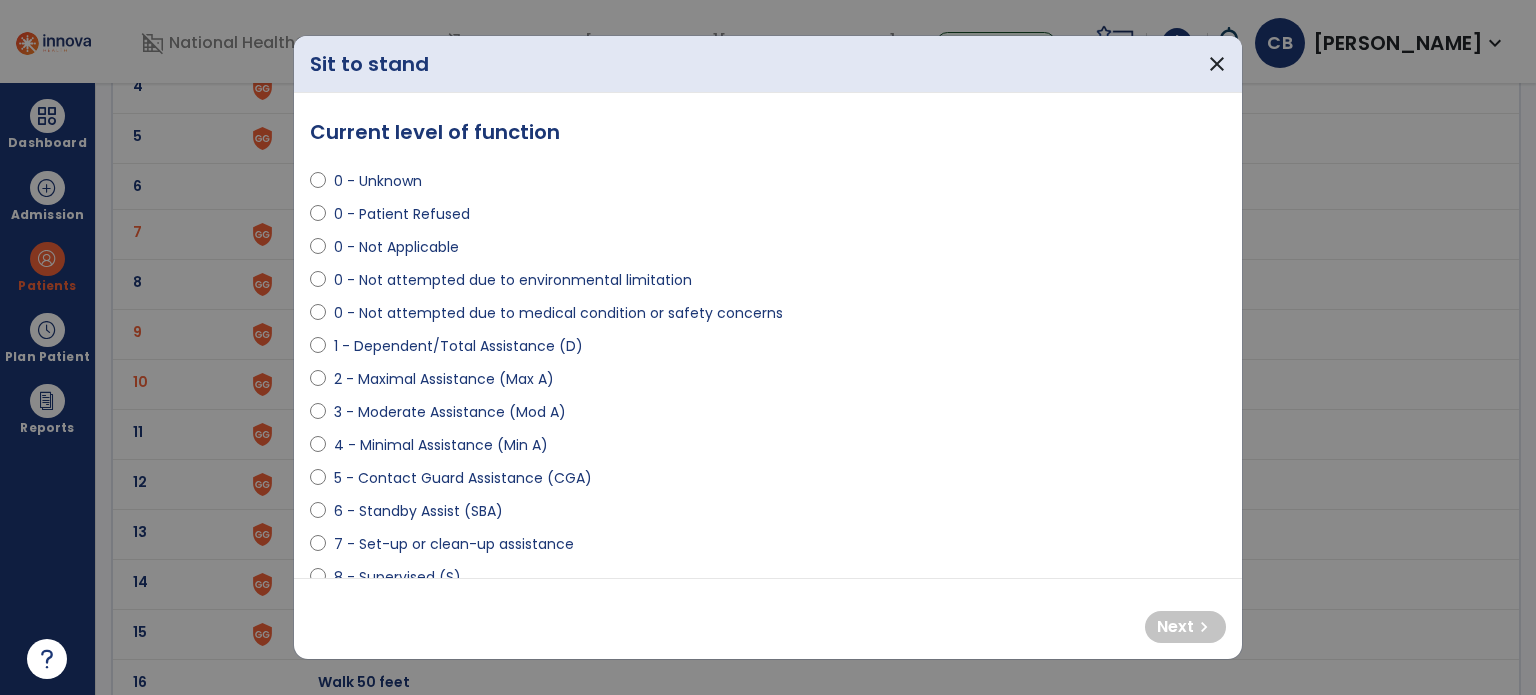 select on "**********" 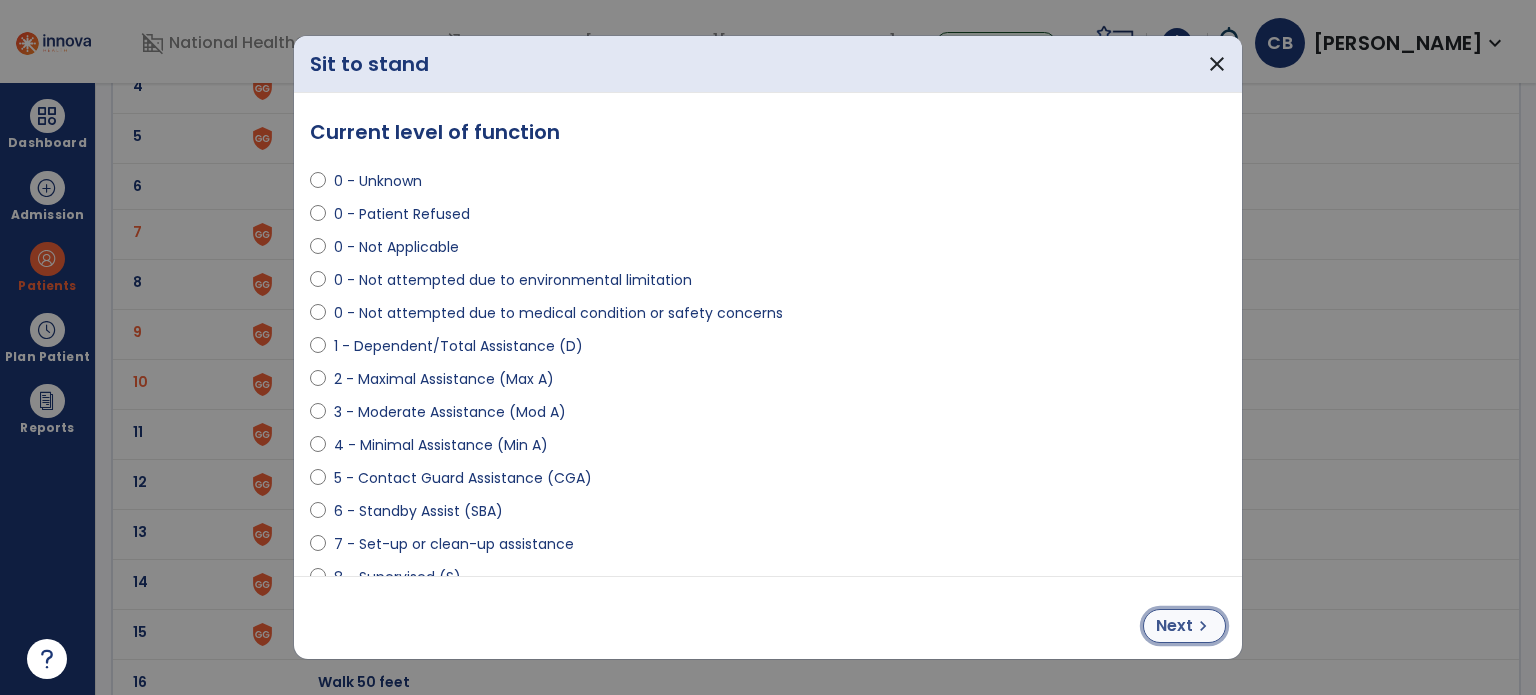 click on "Next" at bounding box center (1174, 626) 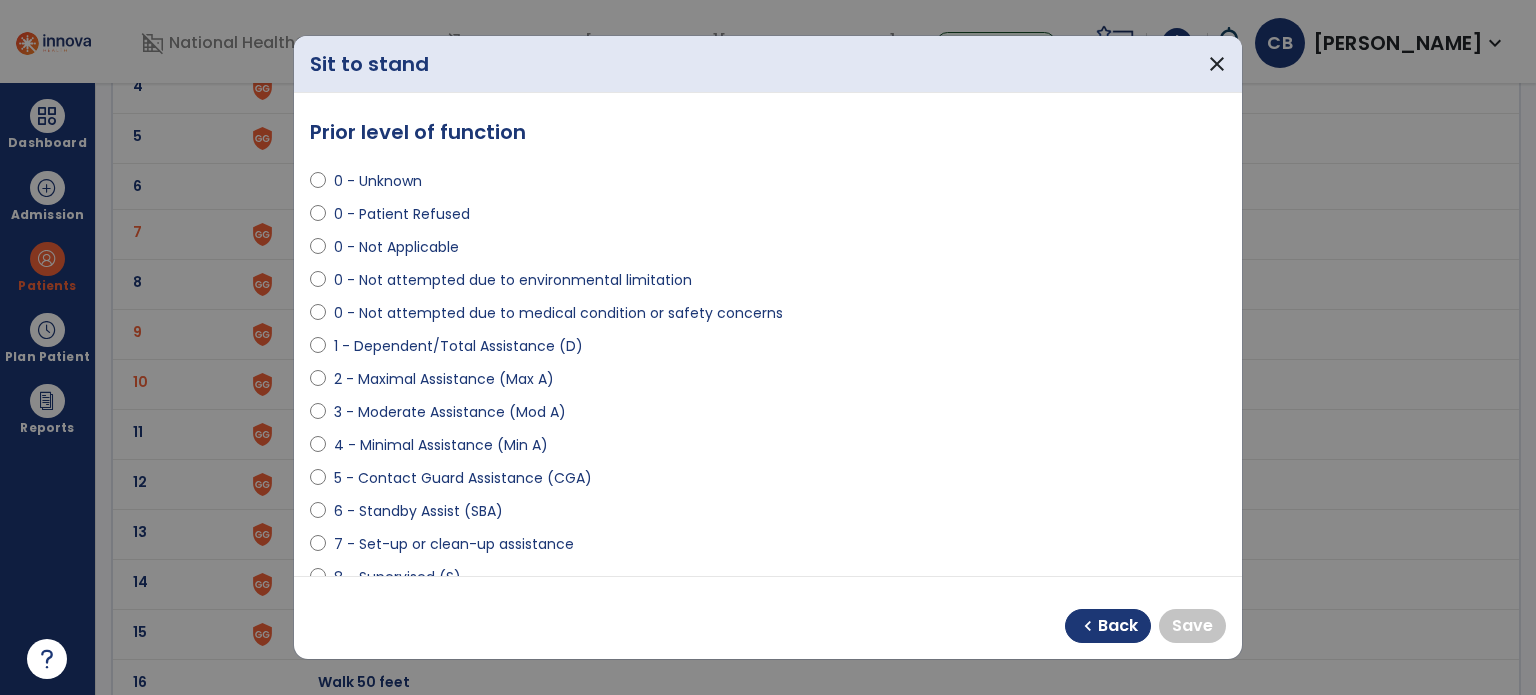 select on "**********" 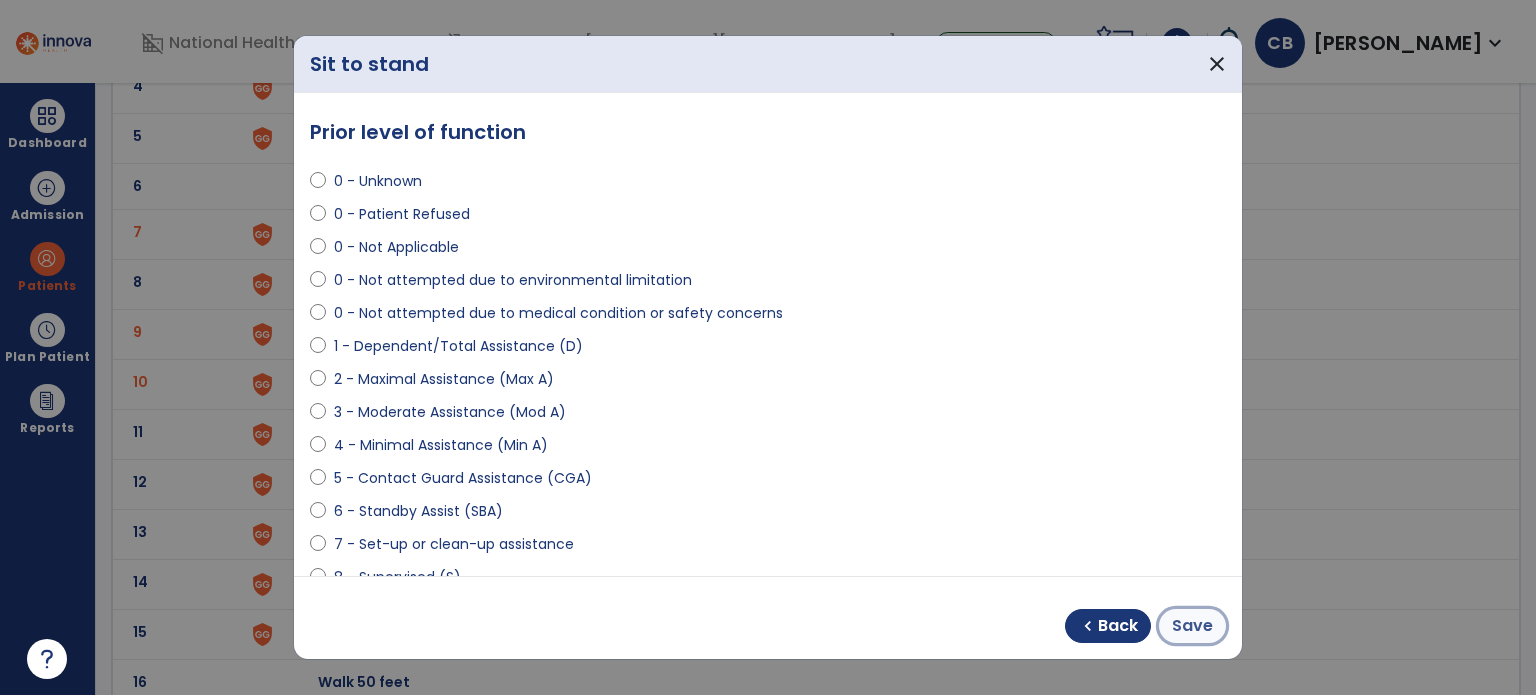 click on "Save" at bounding box center [1192, 626] 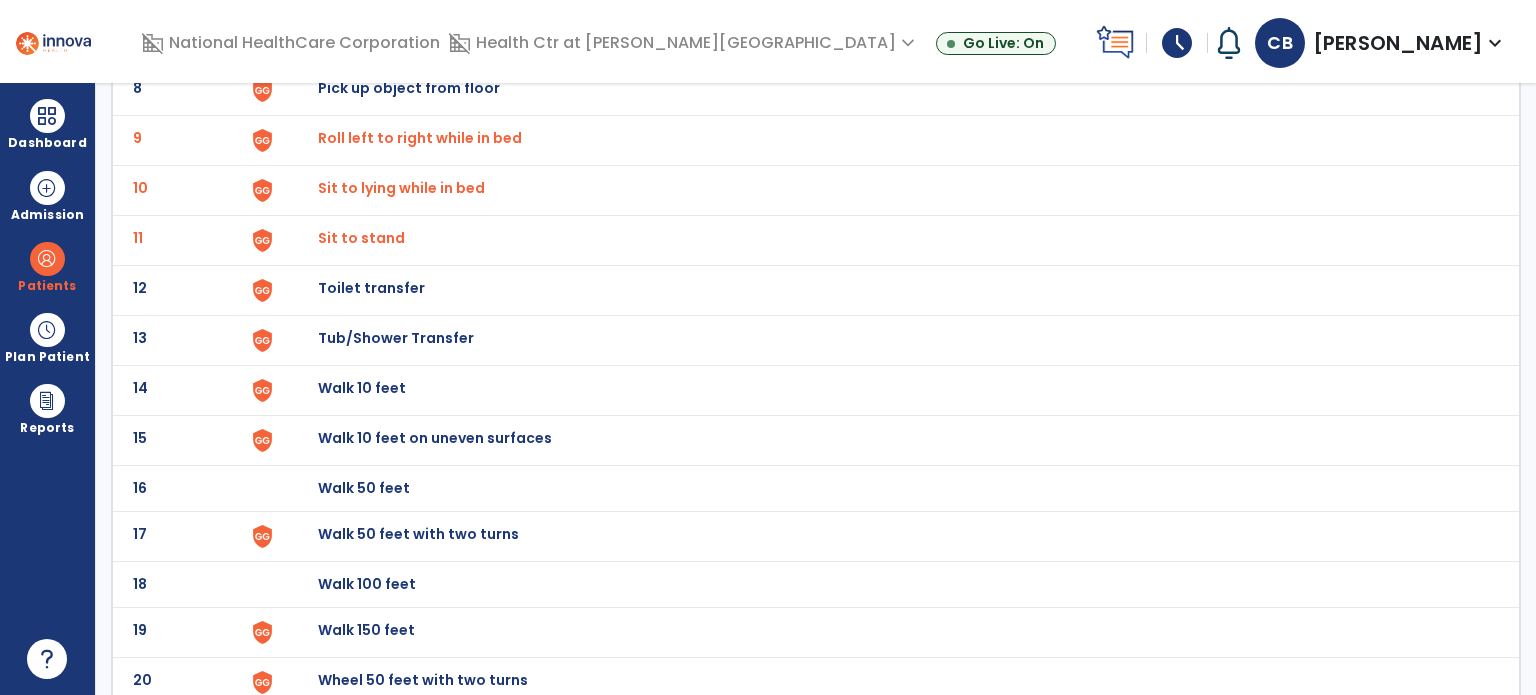 scroll, scrollTop: 670, scrollLeft: 0, axis: vertical 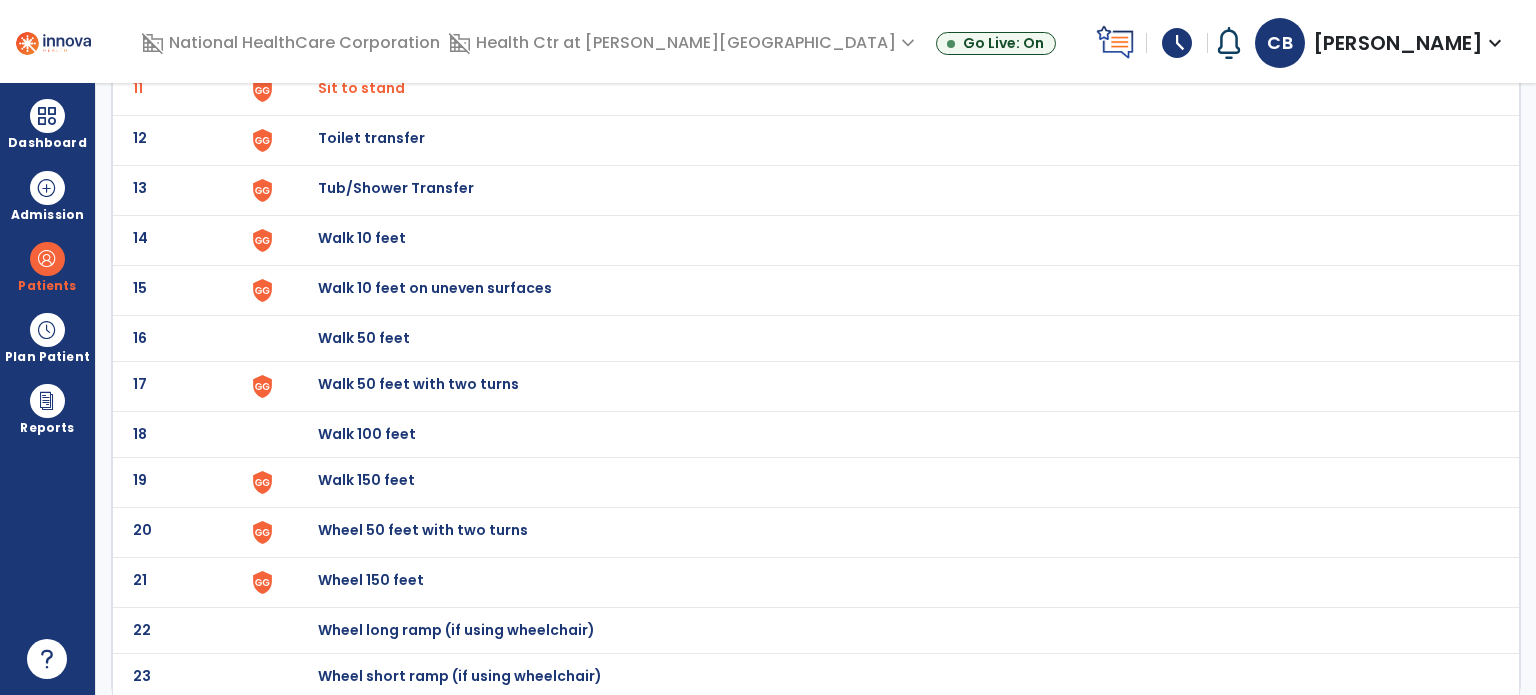 click on "Wheel 50 feet with two turns" at bounding box center (364, -408) 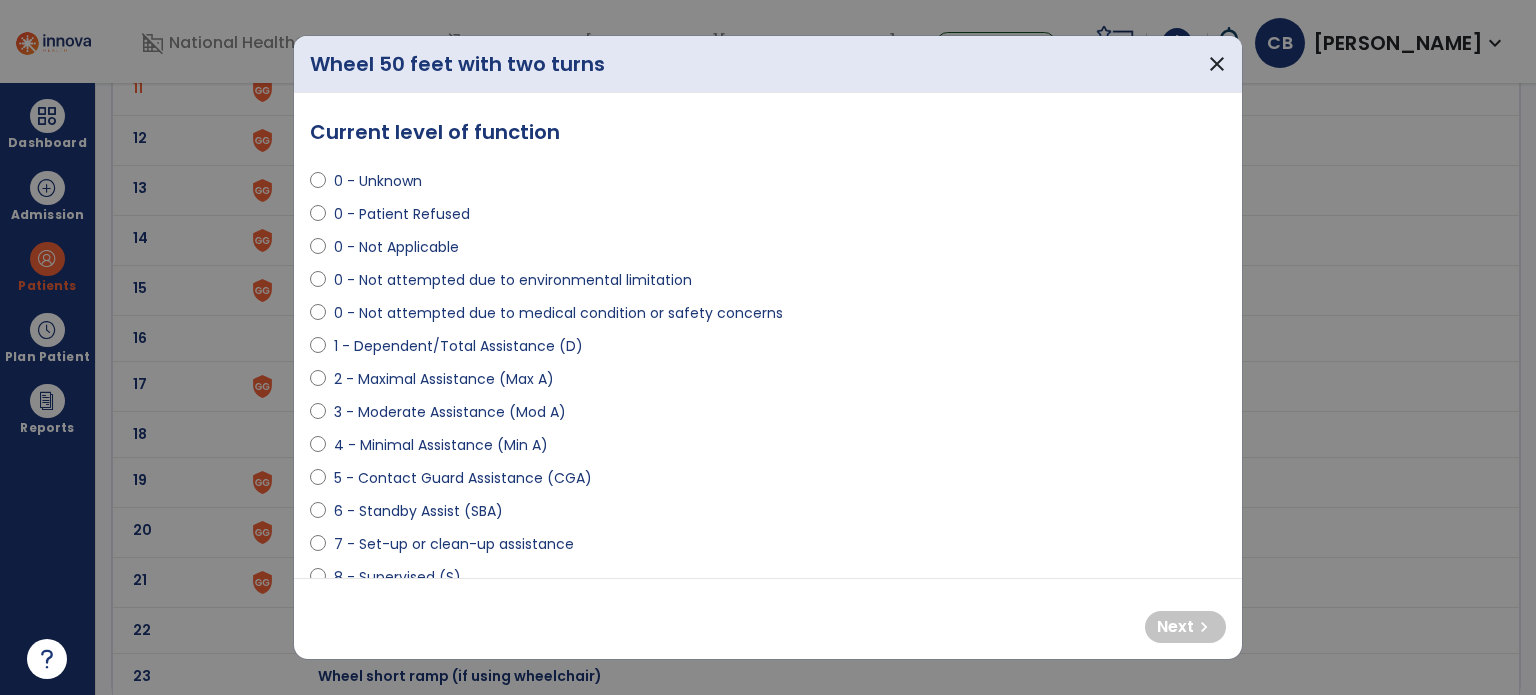 select on "**********" 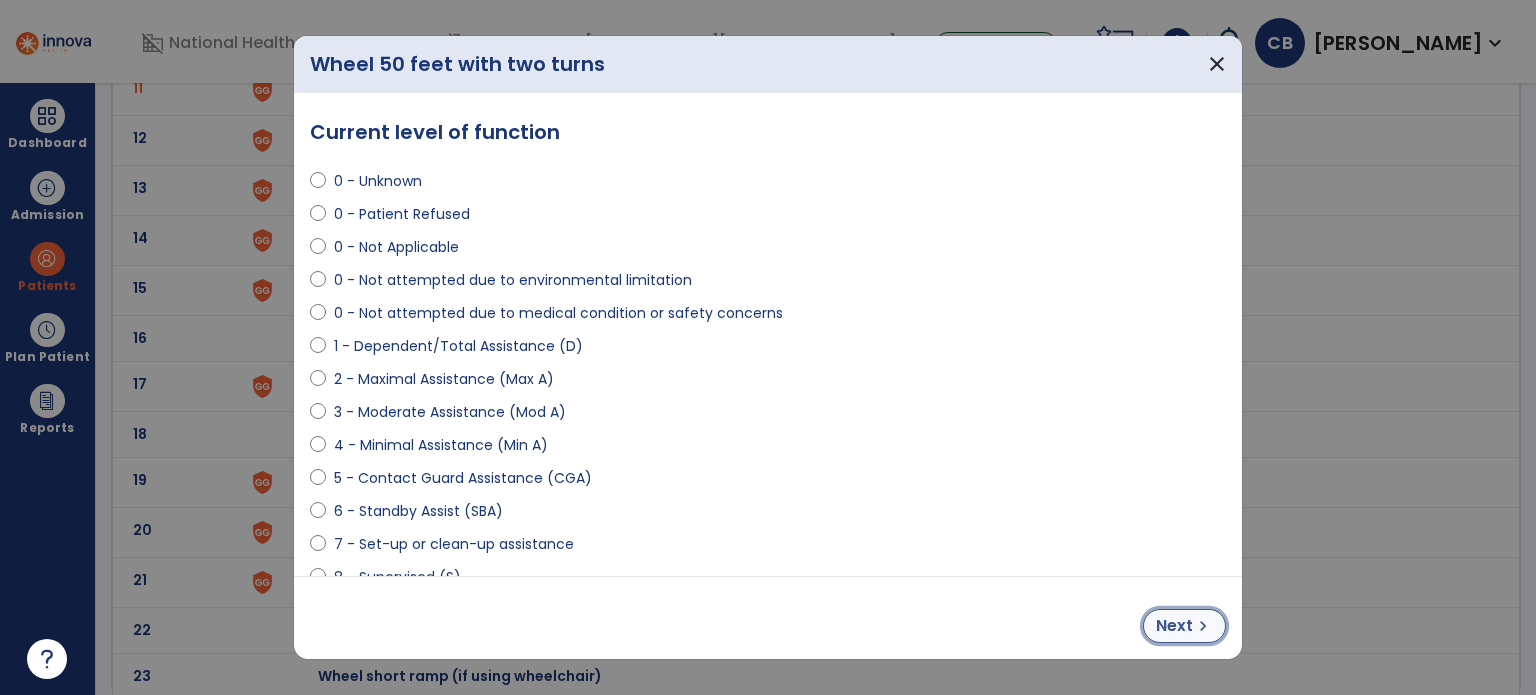 click on "Next" at bounding box center (1174, 626) 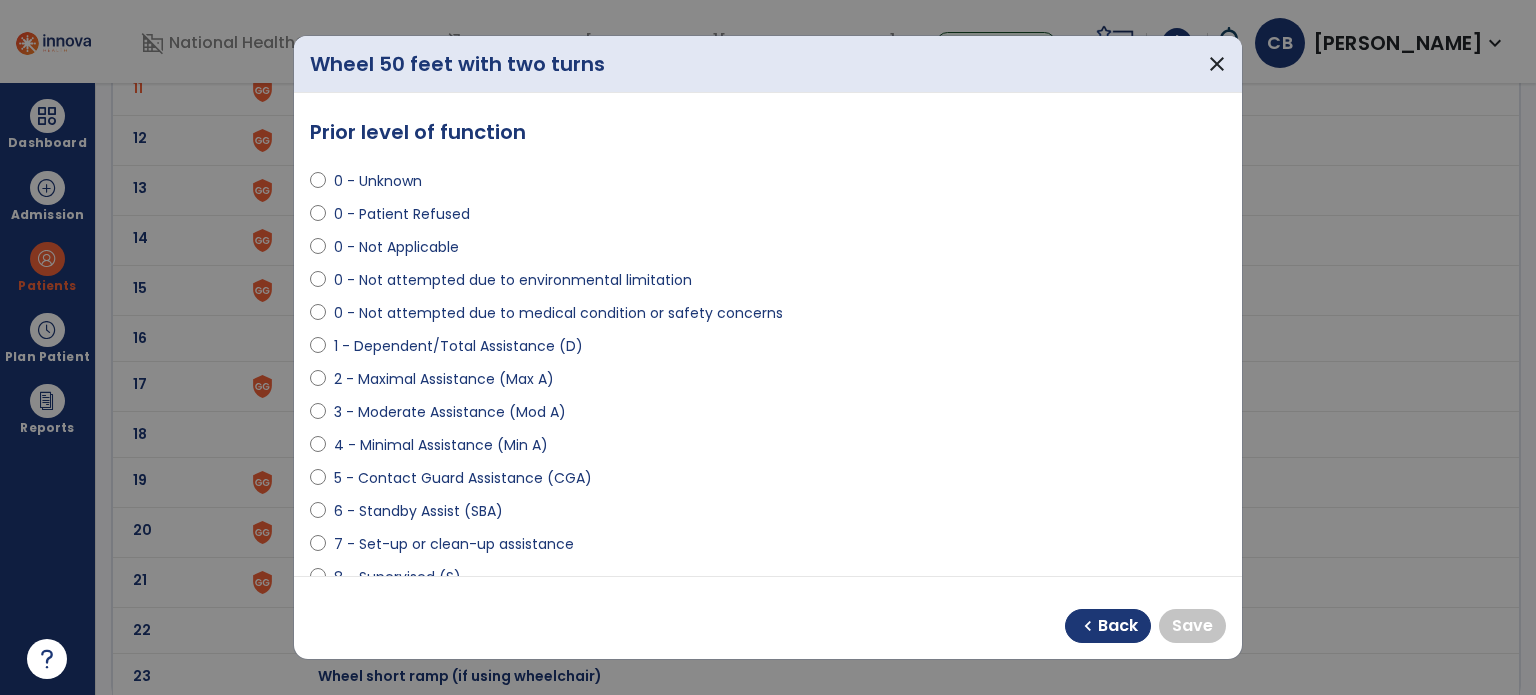 select on "**********" 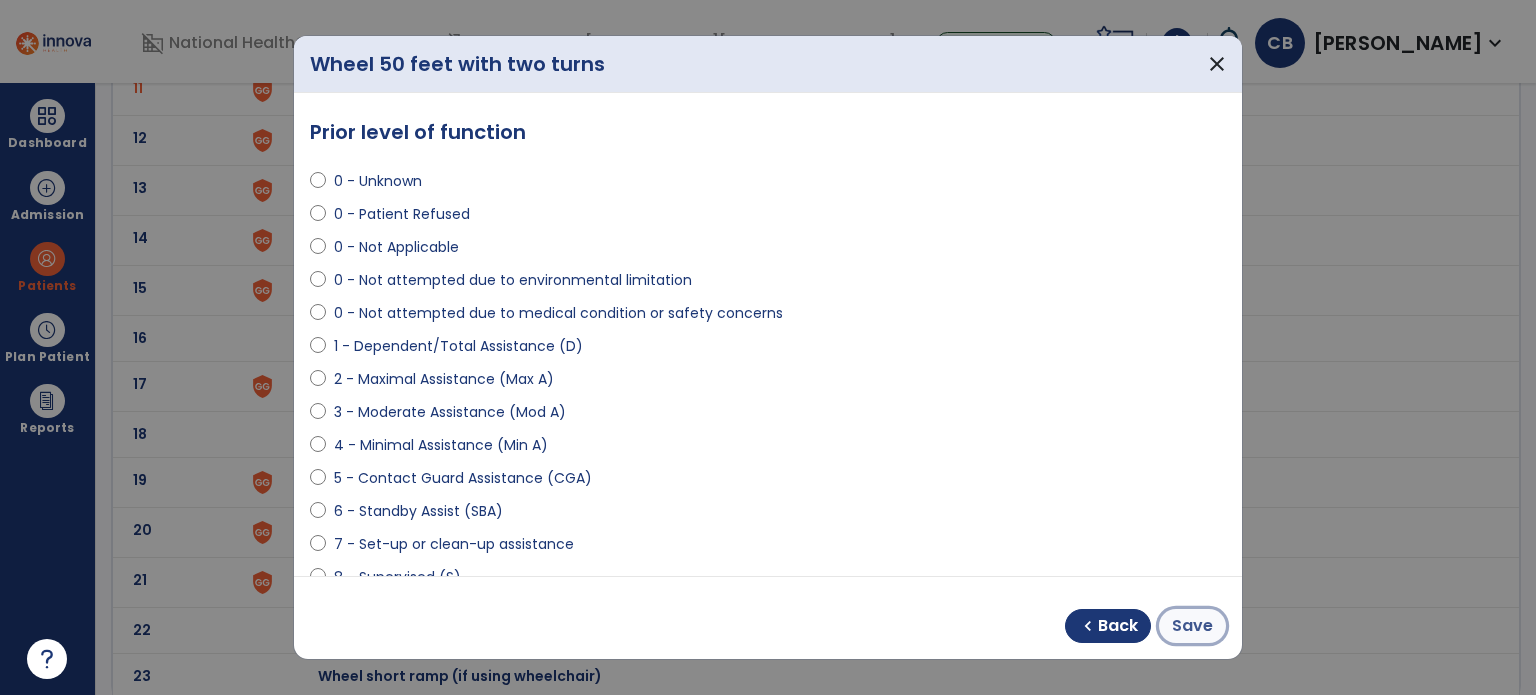 click on "Save" at bounding box center (1192, 626) 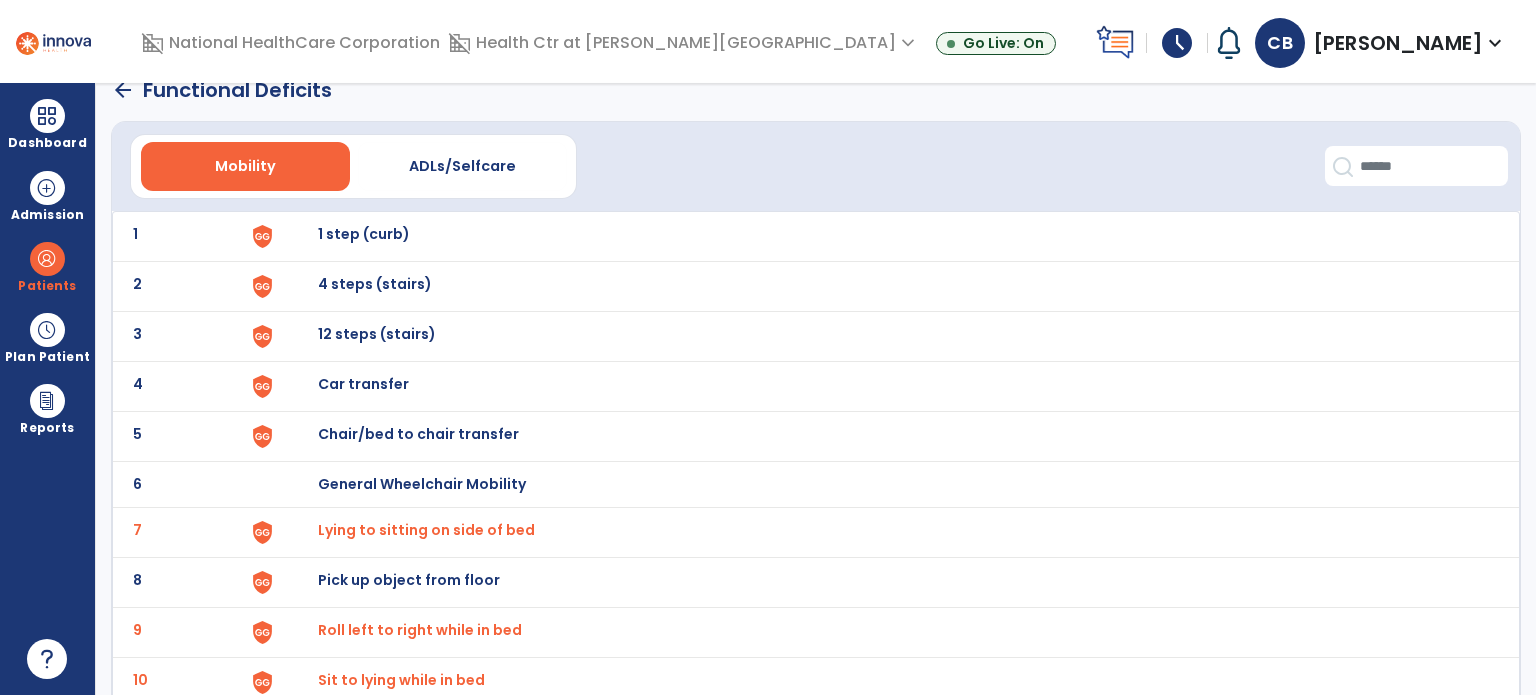 scroll, scrollTop: 0, scrollLeft: 0, axis: both 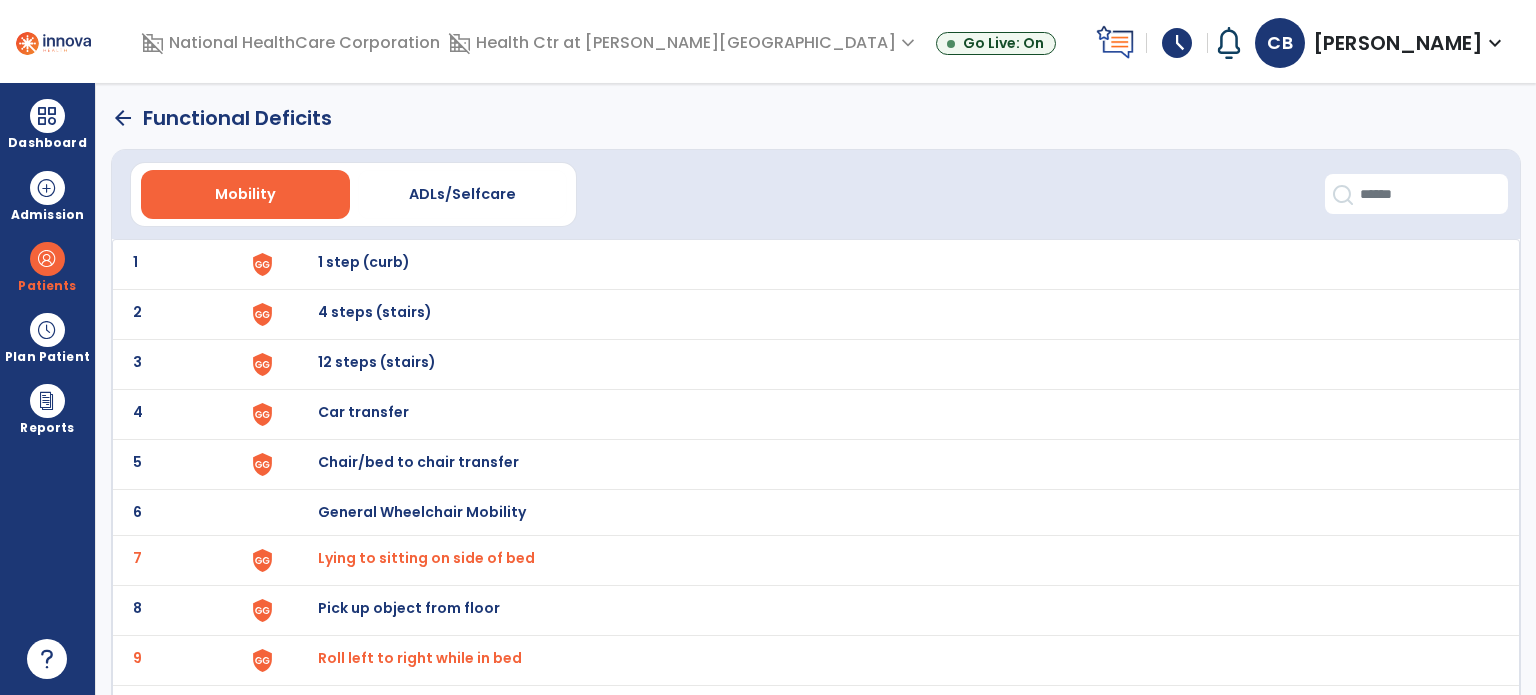 click on "arrow_back" 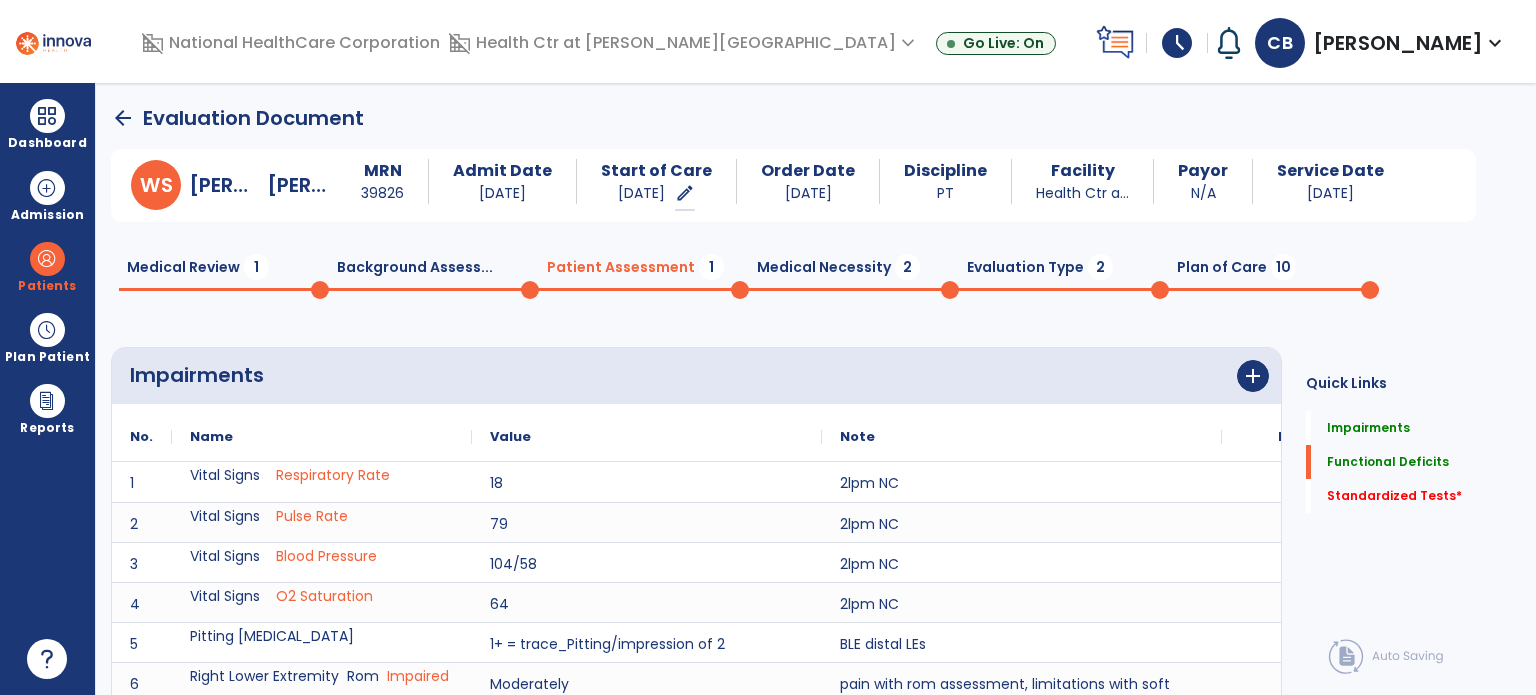 scroll, scrollTop: 20, scrollLeft: 0, axis: vertical 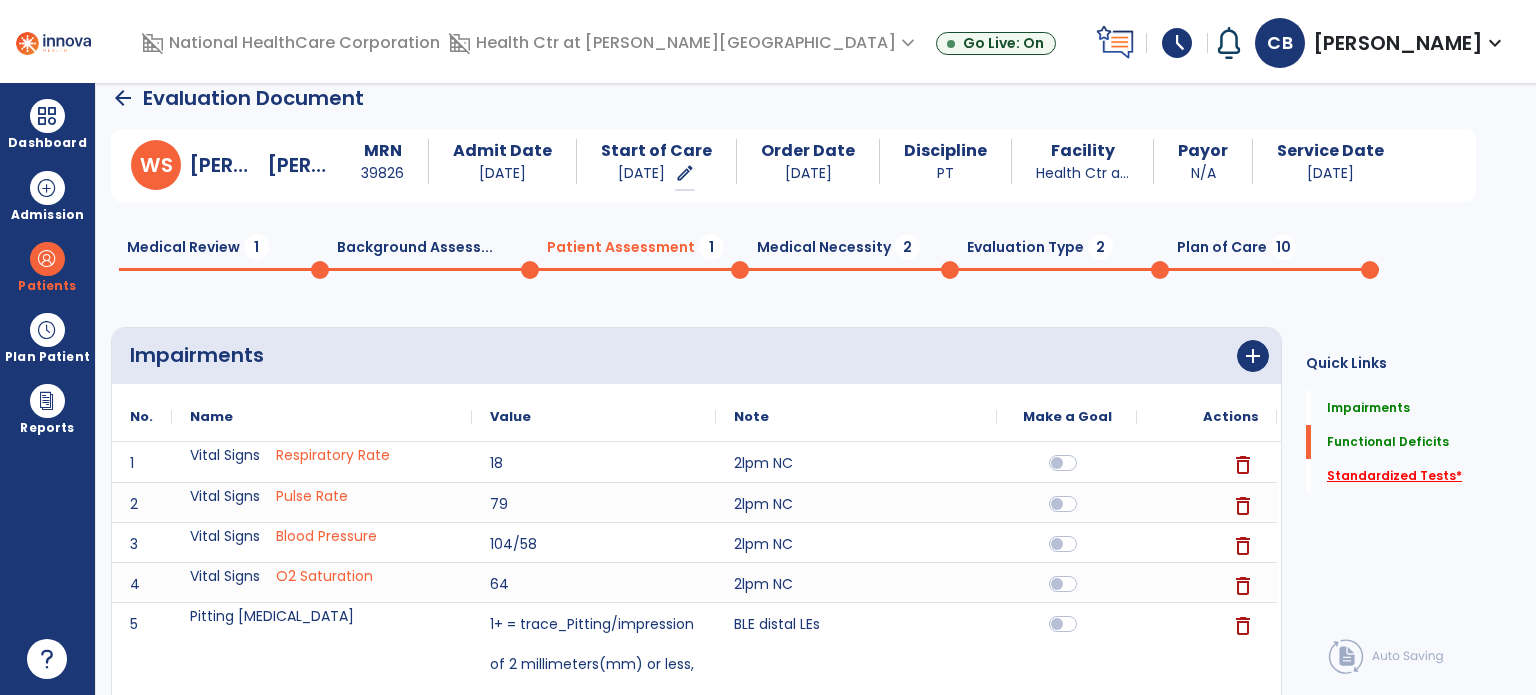 click on "Standardized Tests   *" 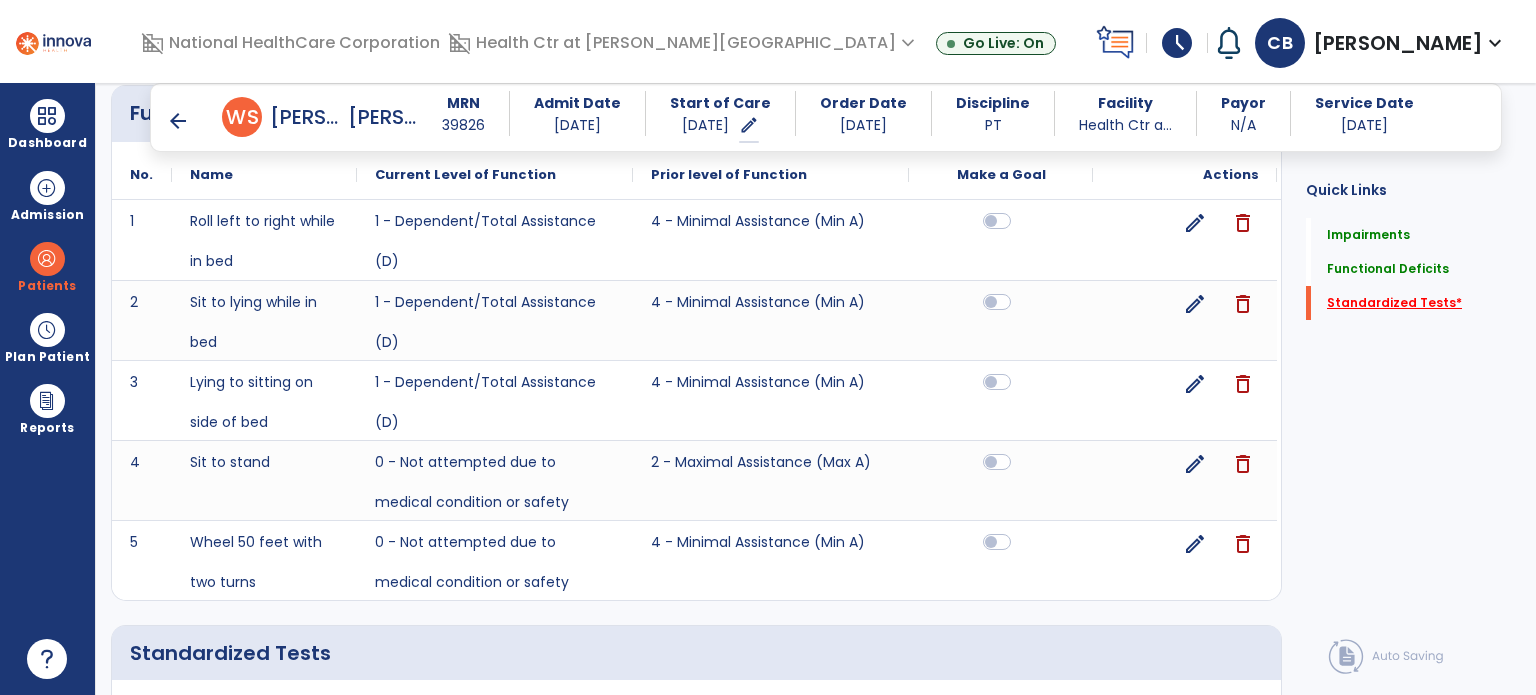 scroll, scrollTop: 1188, scrollLeft: 0, axis: vertical 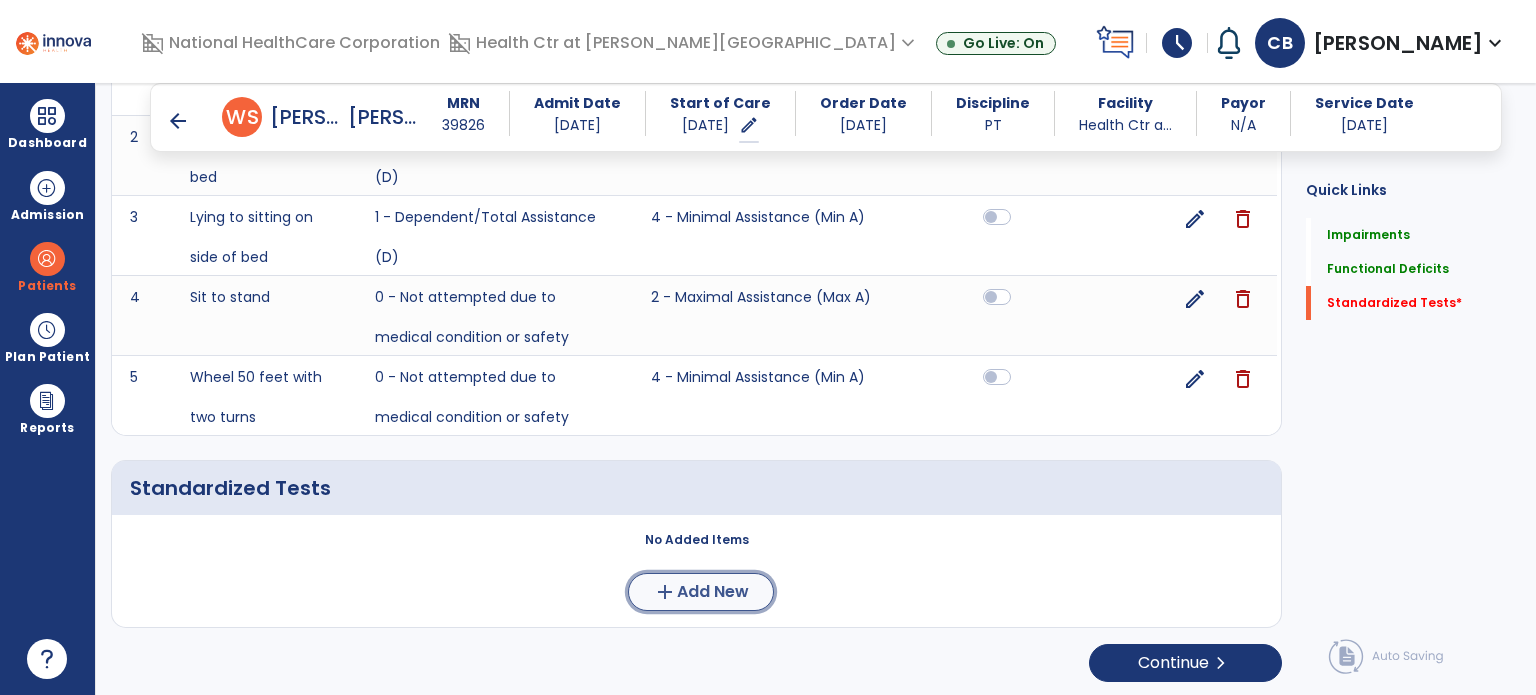 click on "Add New" 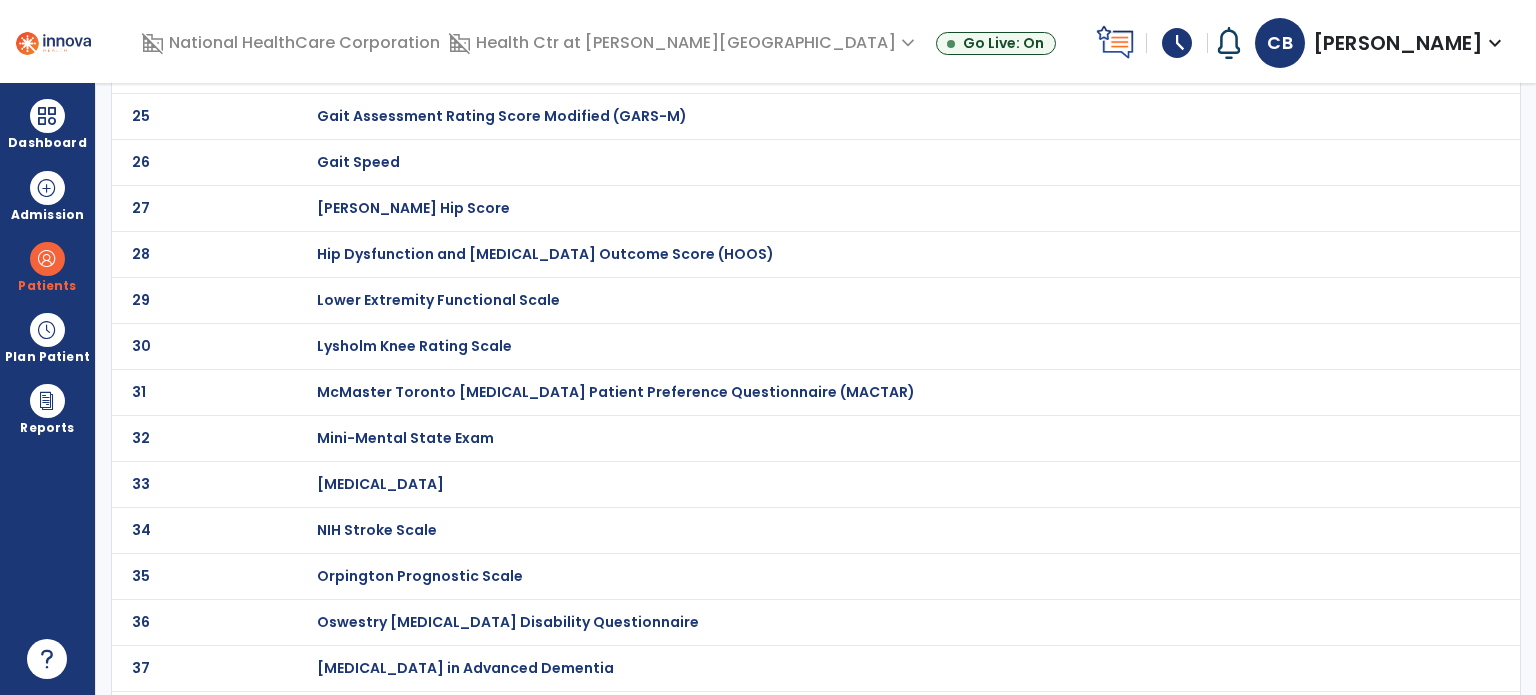 scroll, scrollTop: 0, scrollLeft: 0, axis: both 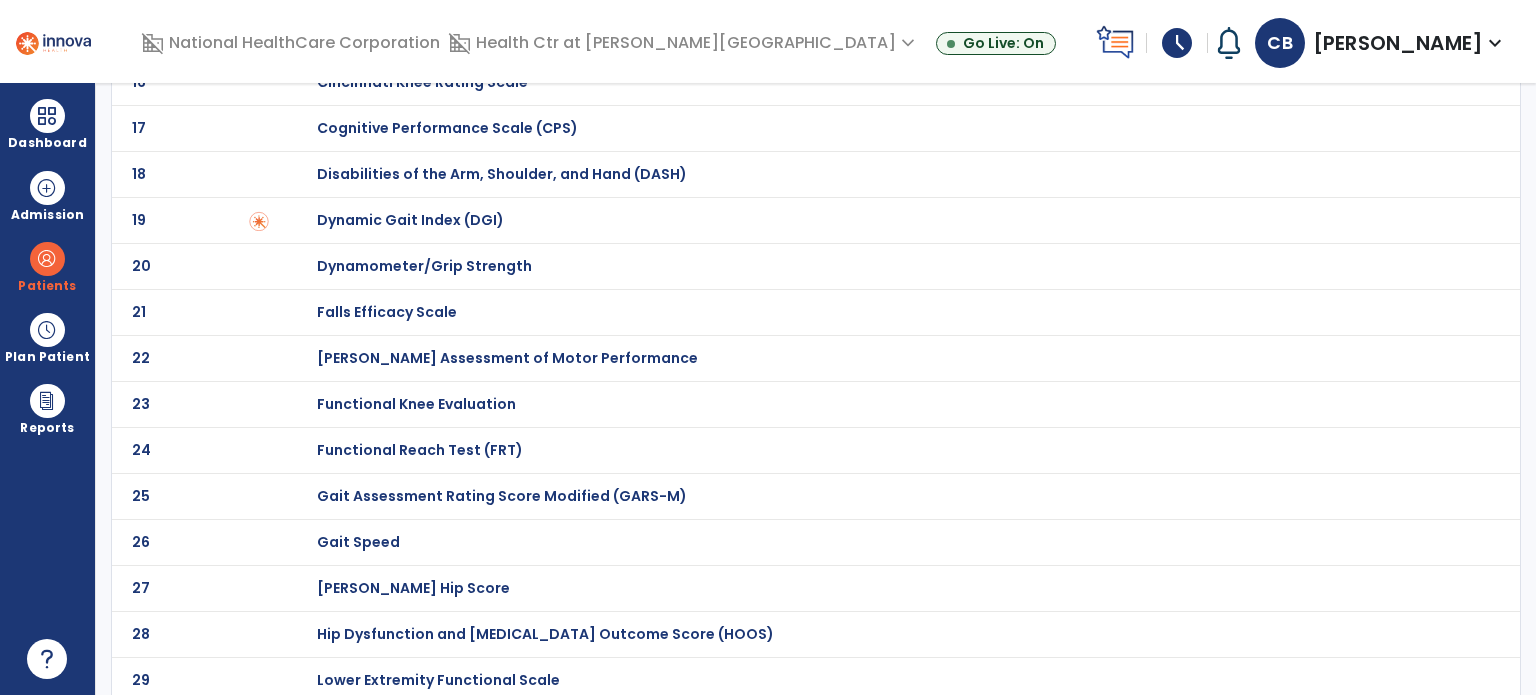 click on "23 Functional Knee Evaluation" 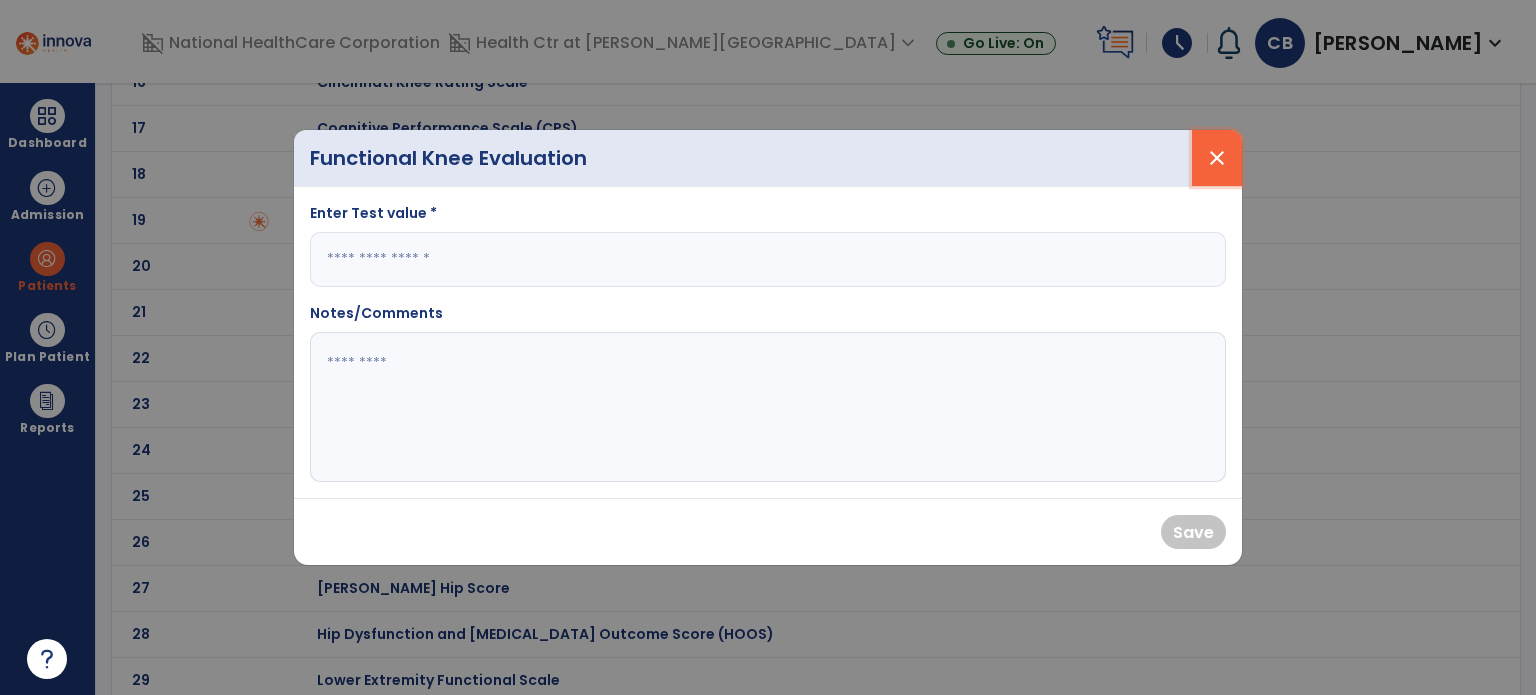click on "close" at bounding box center [1217, 158] 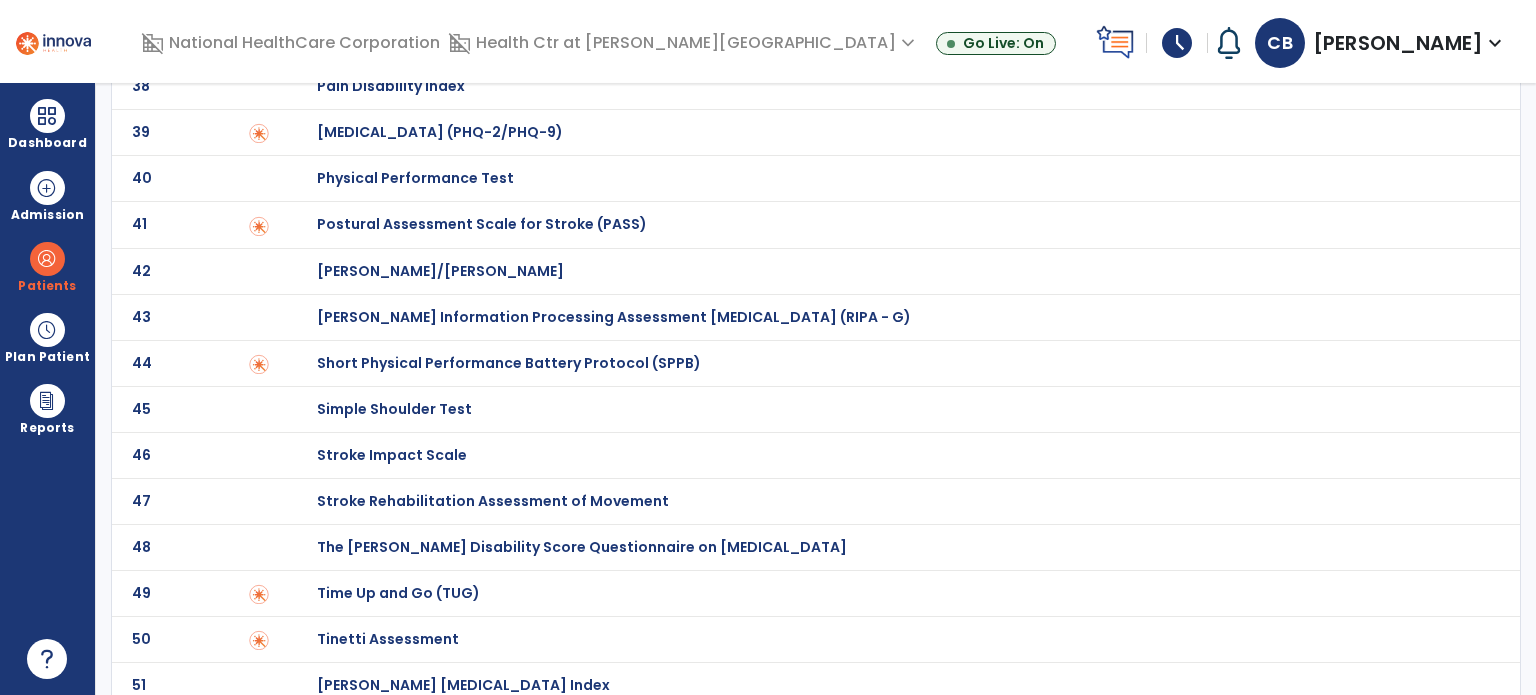 scroll, scrollTop: 1820, scrollLeft: 0, axis: vertical 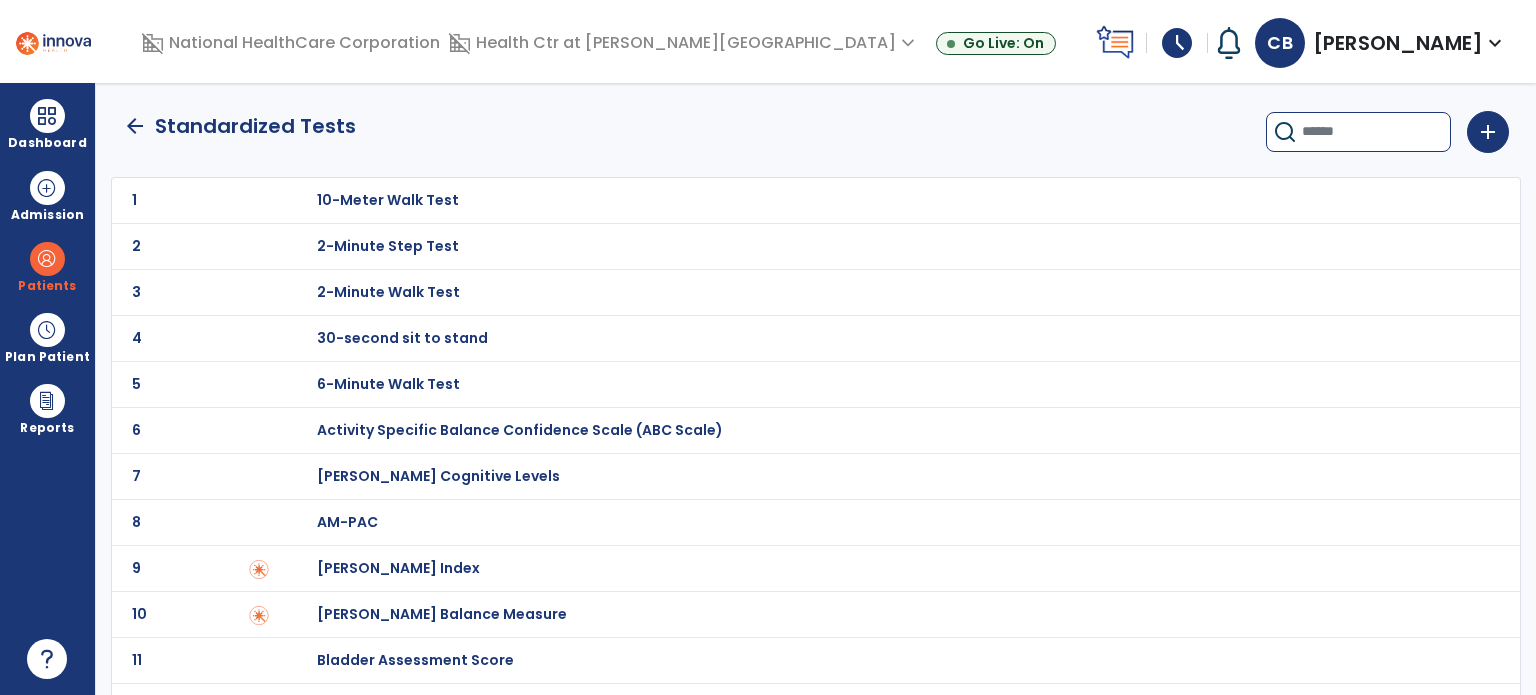 click 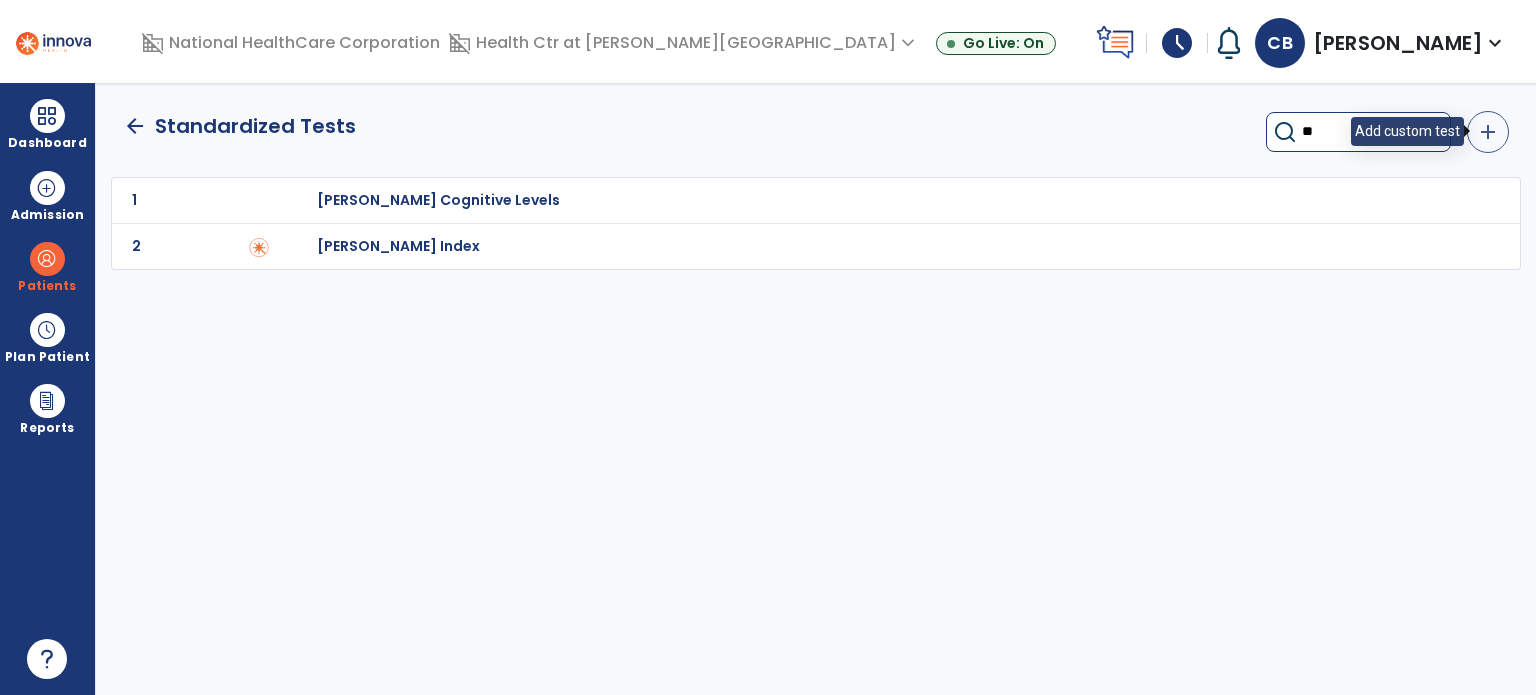 type on "**" 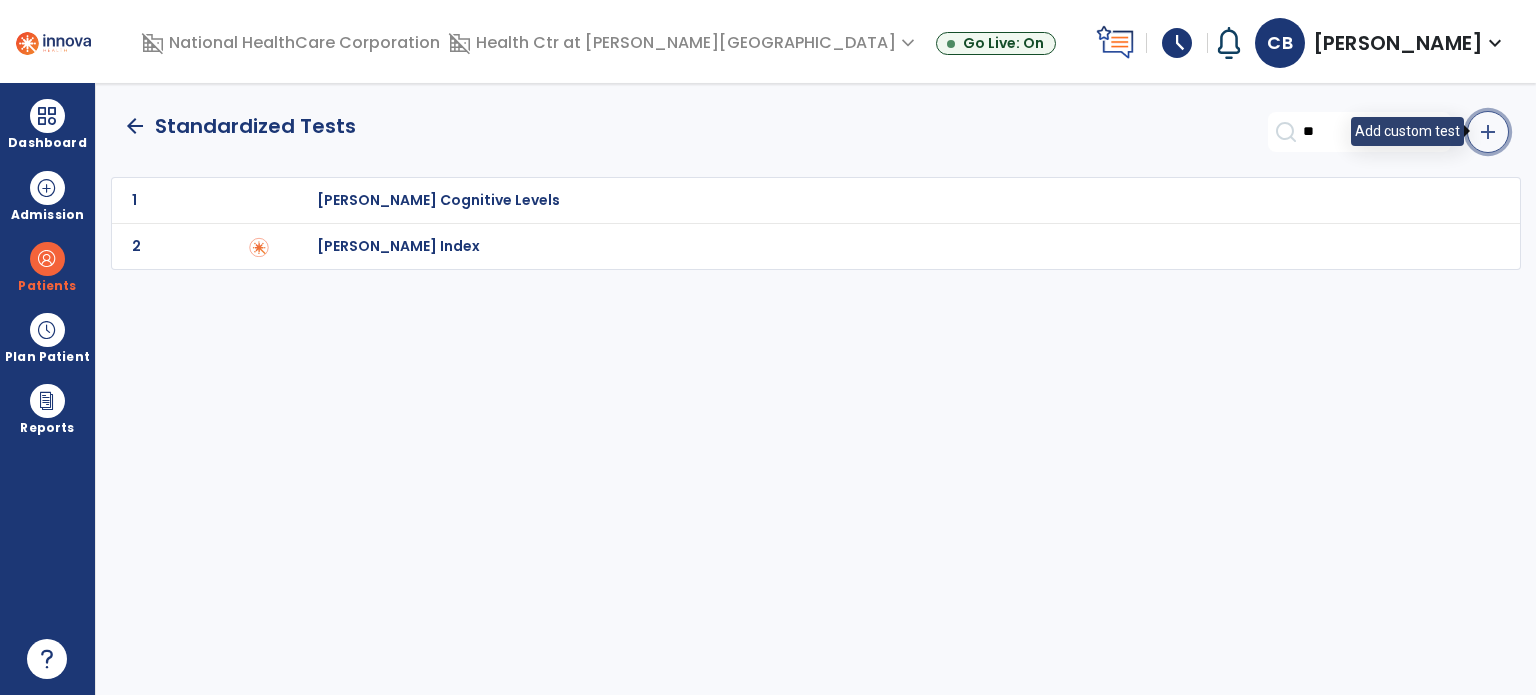 click on "add" 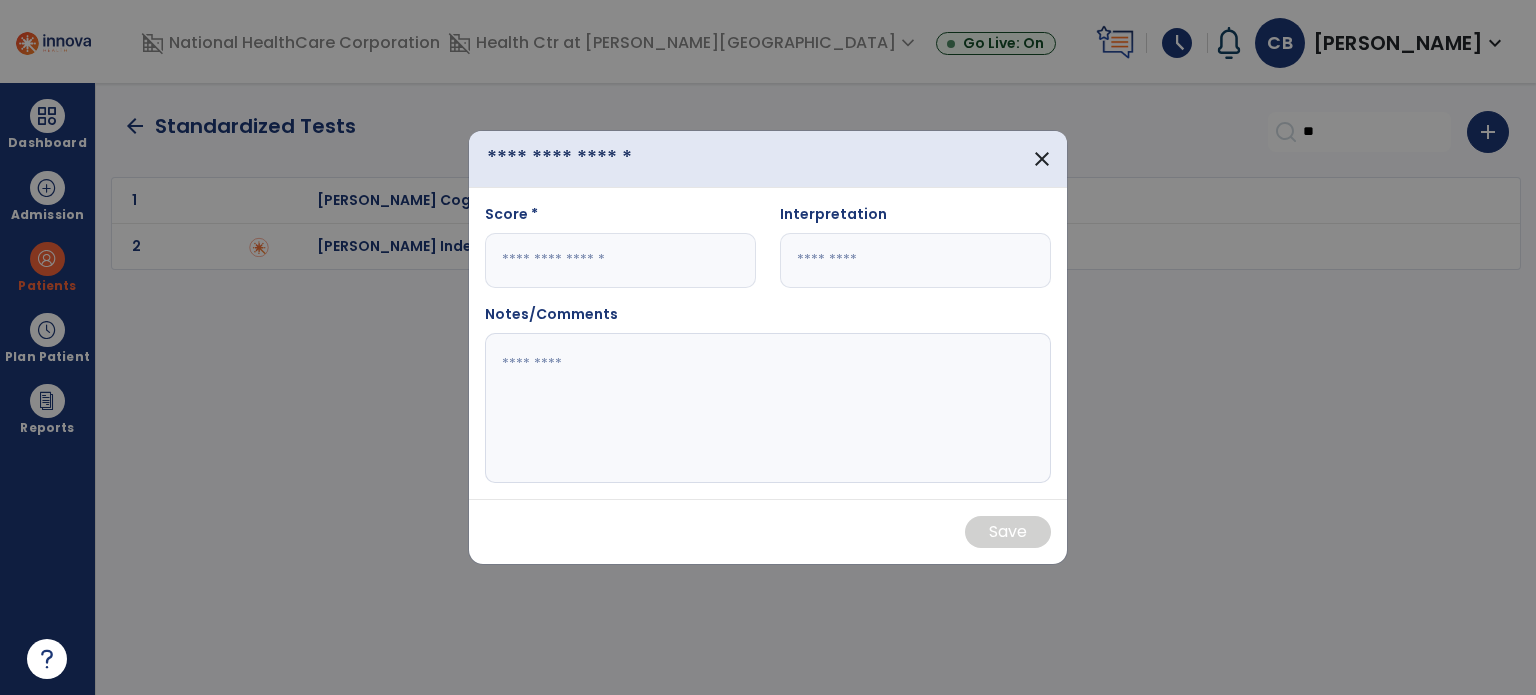 click at bounding box center [600, 159] 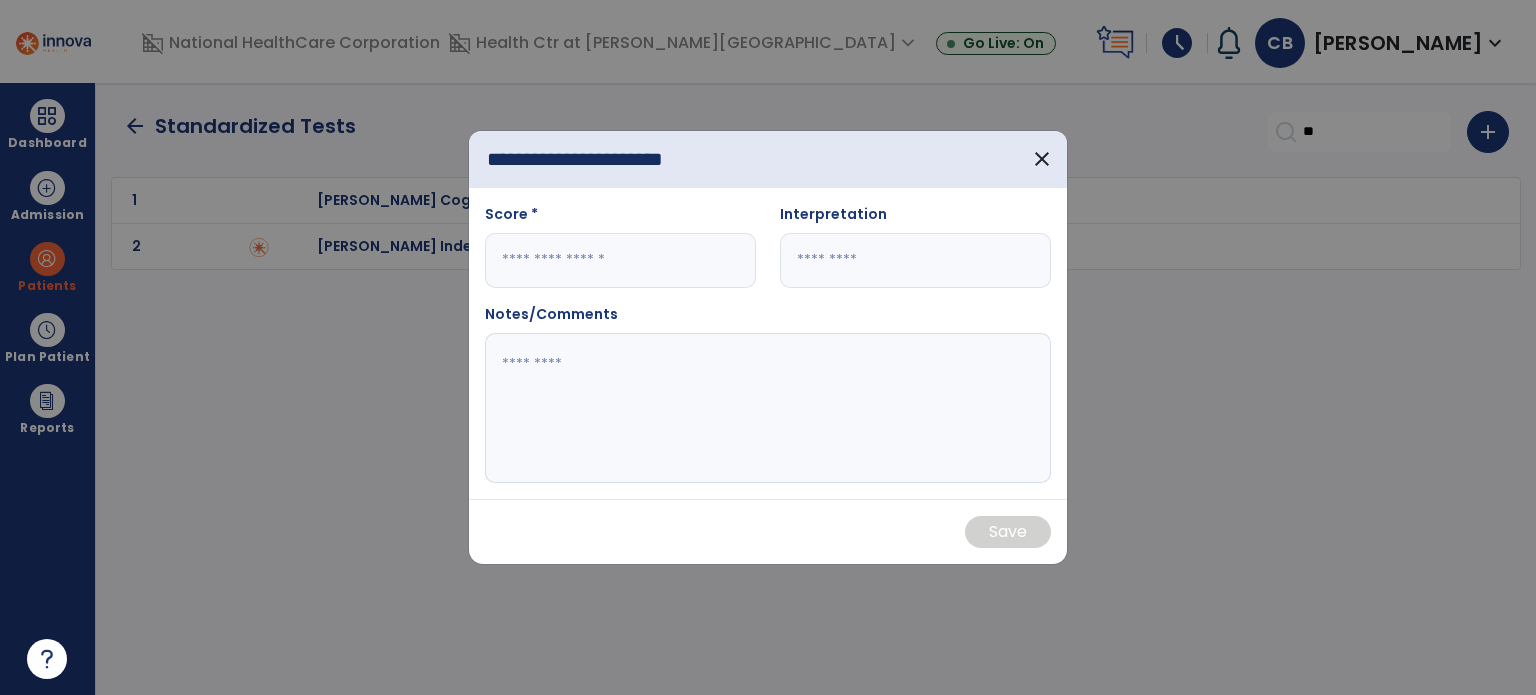 type on "**********" 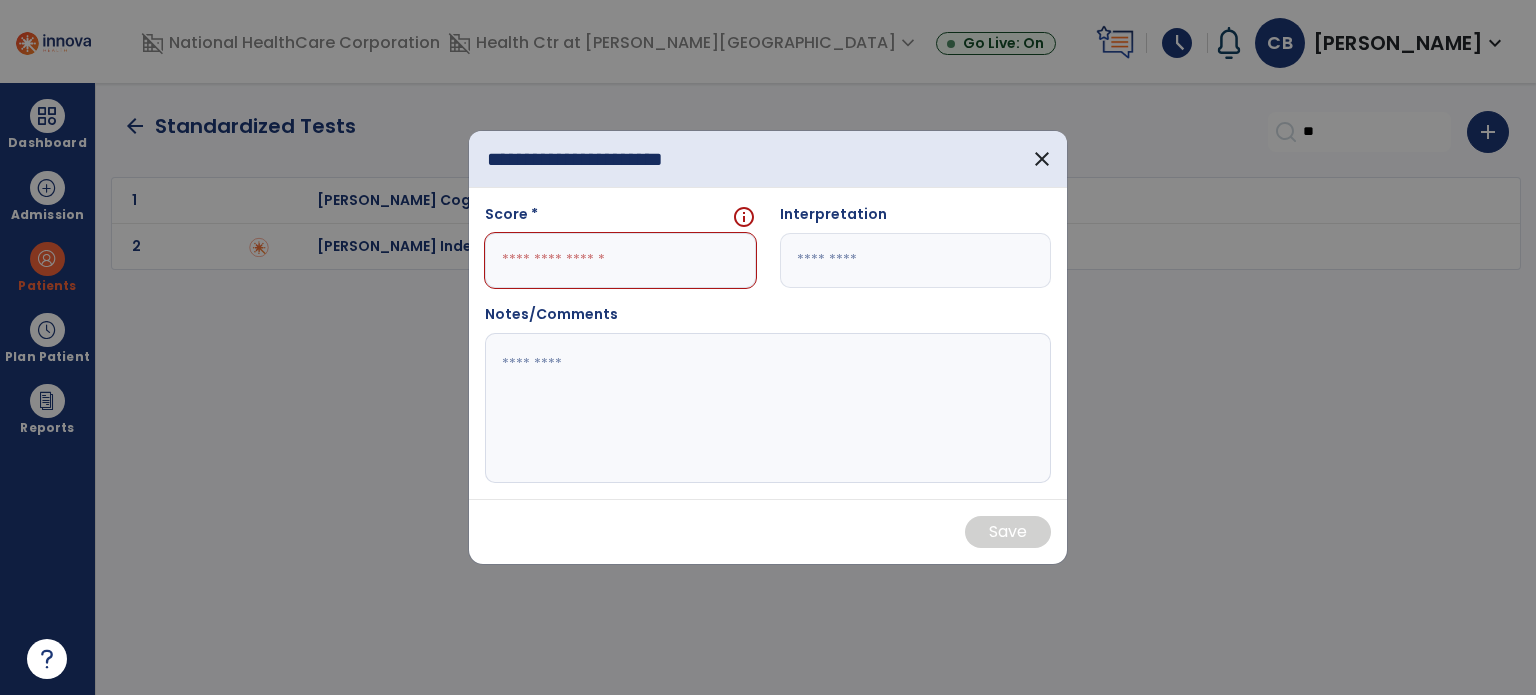 click at bounding box center (768, 347) 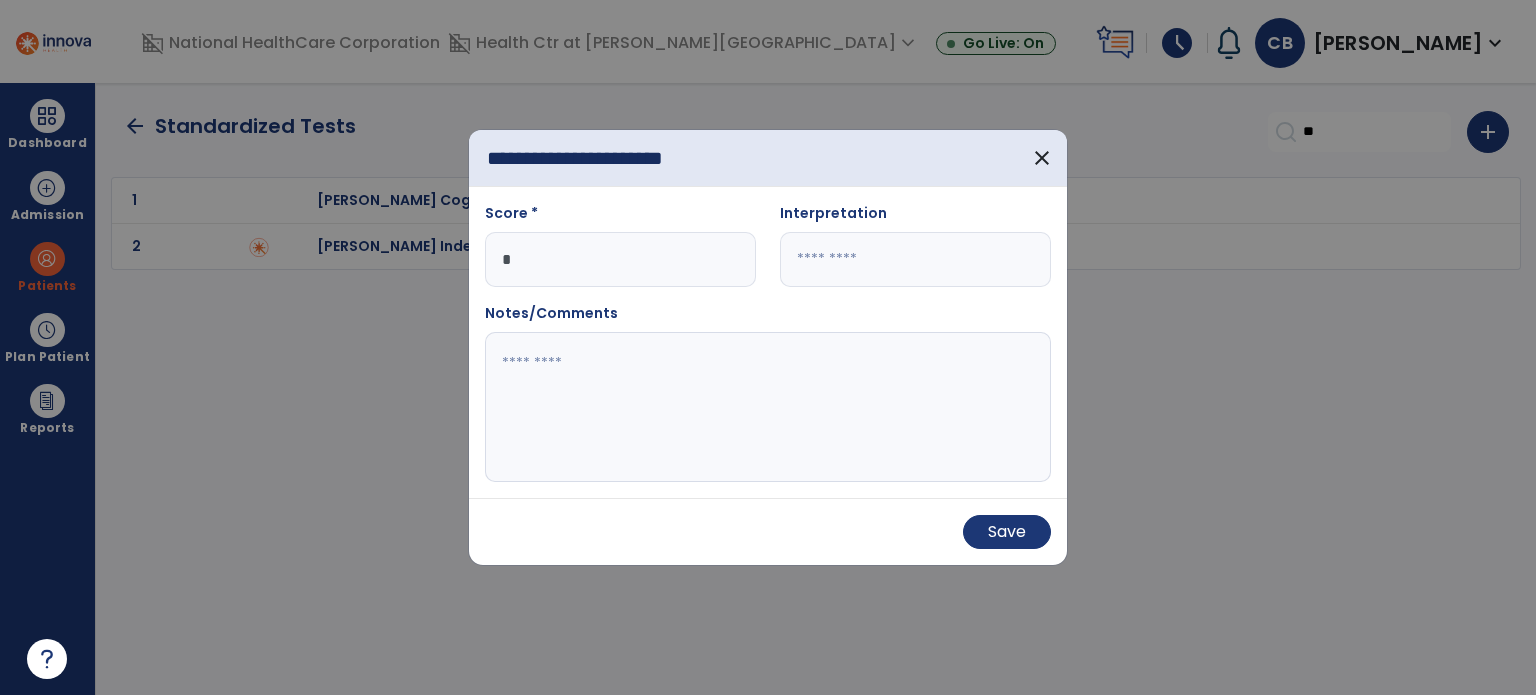 type on "*" 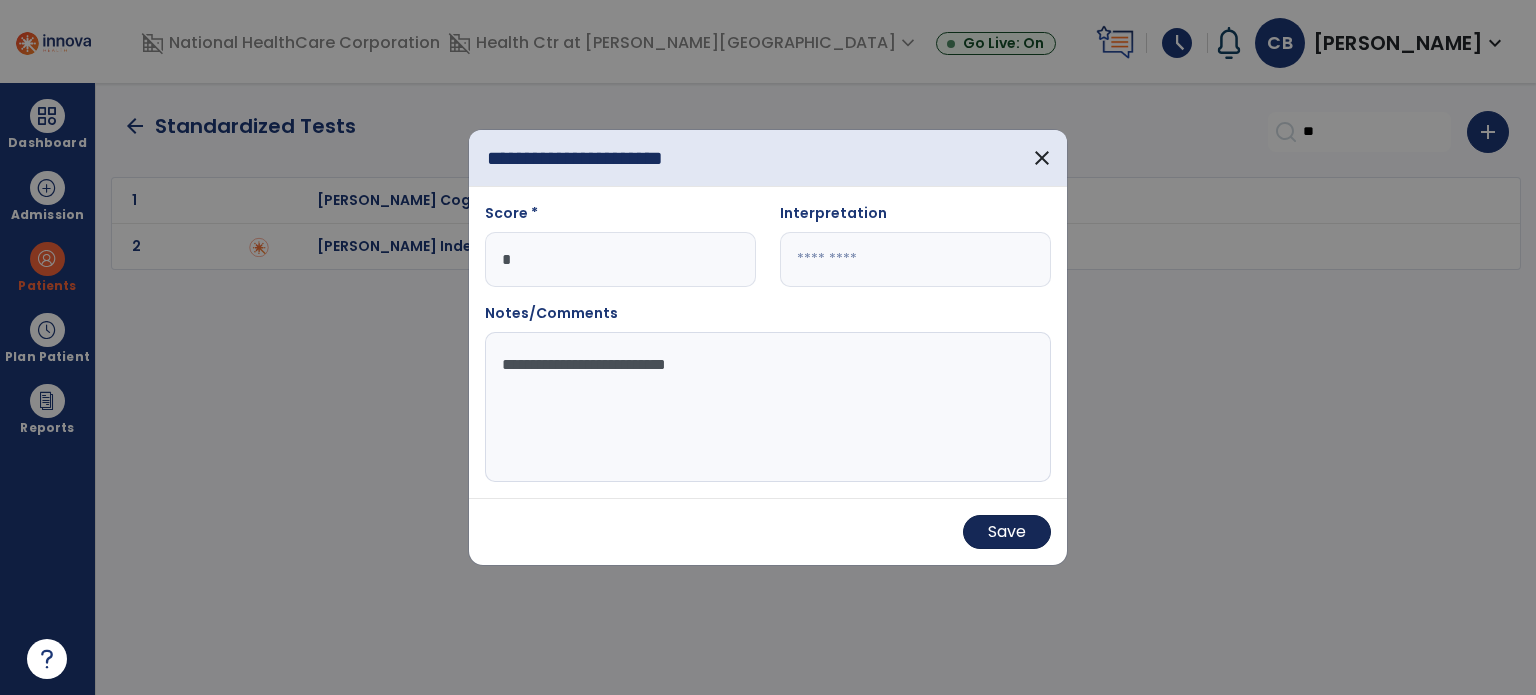 type on "**********" 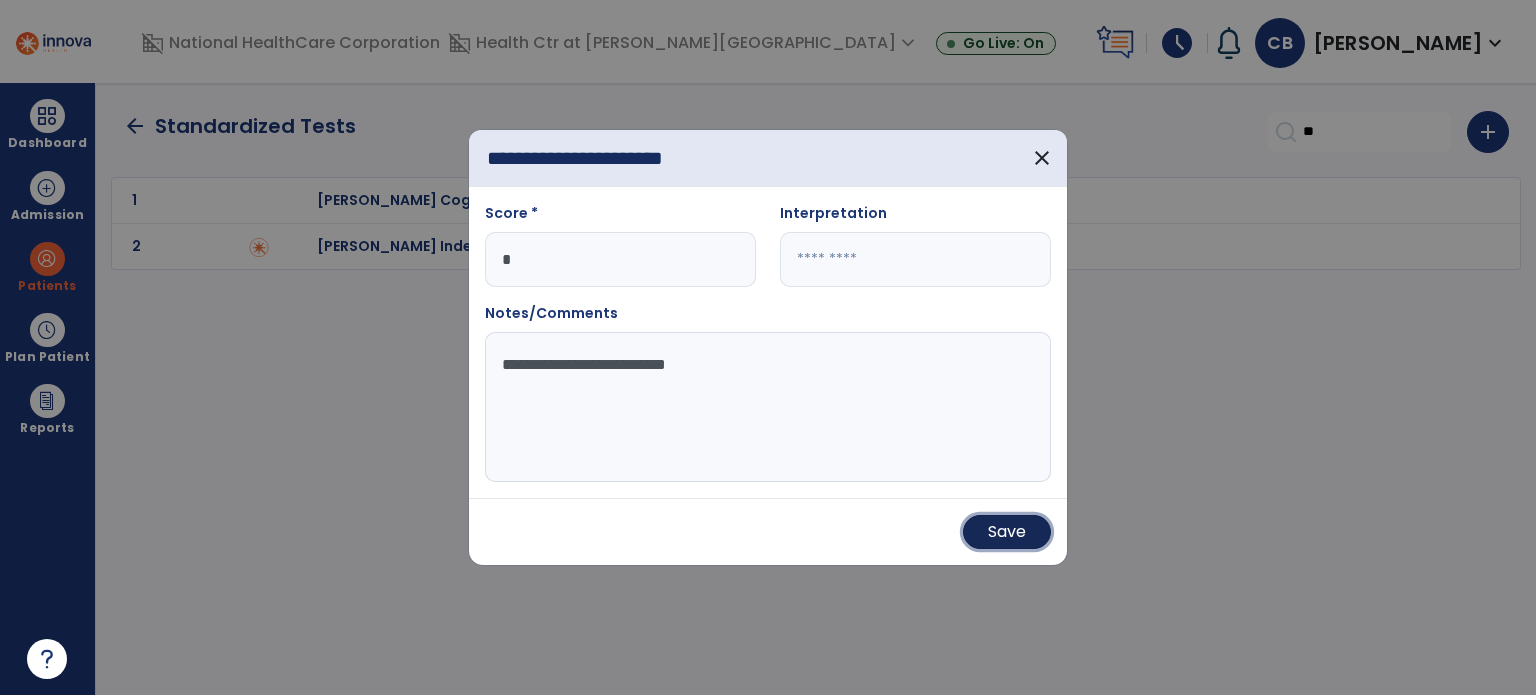 click on "Save" at bounding box center [1007, 532] 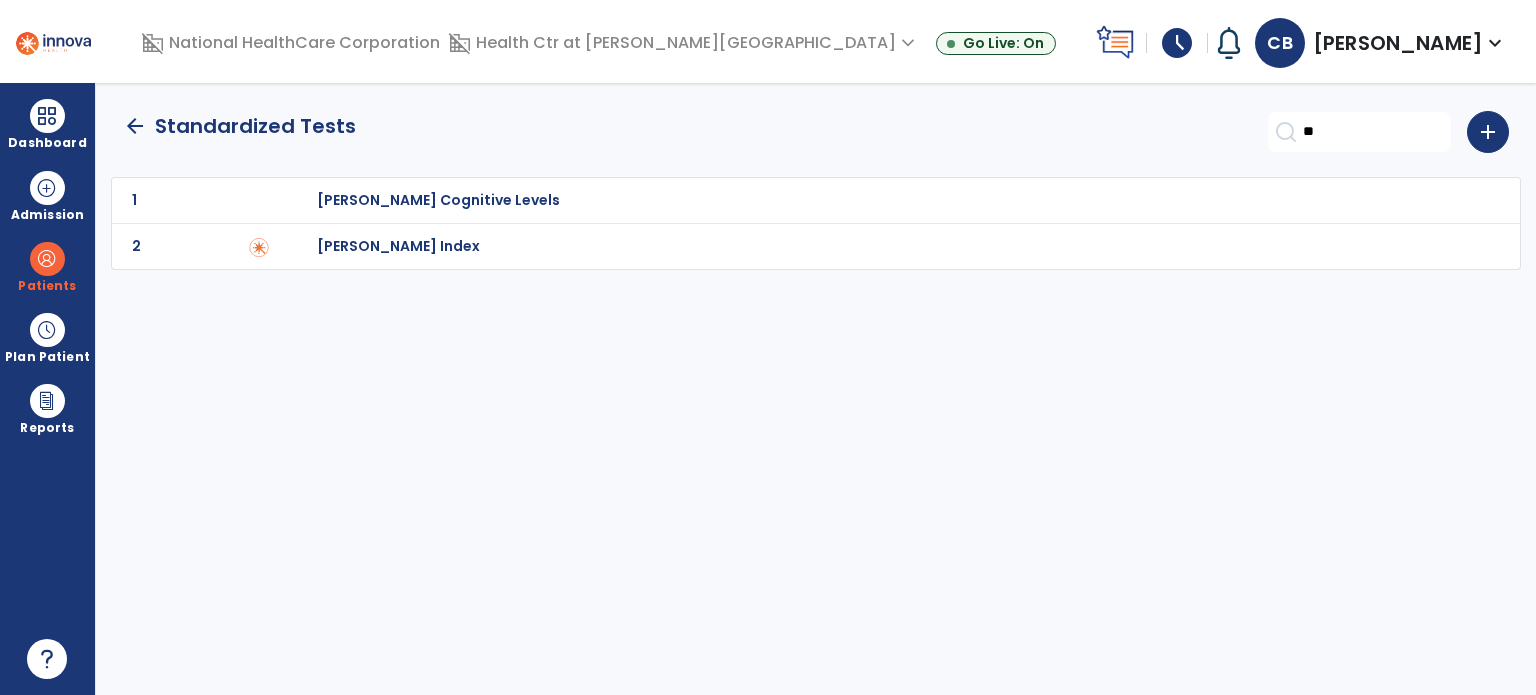 click on "arrow_back" 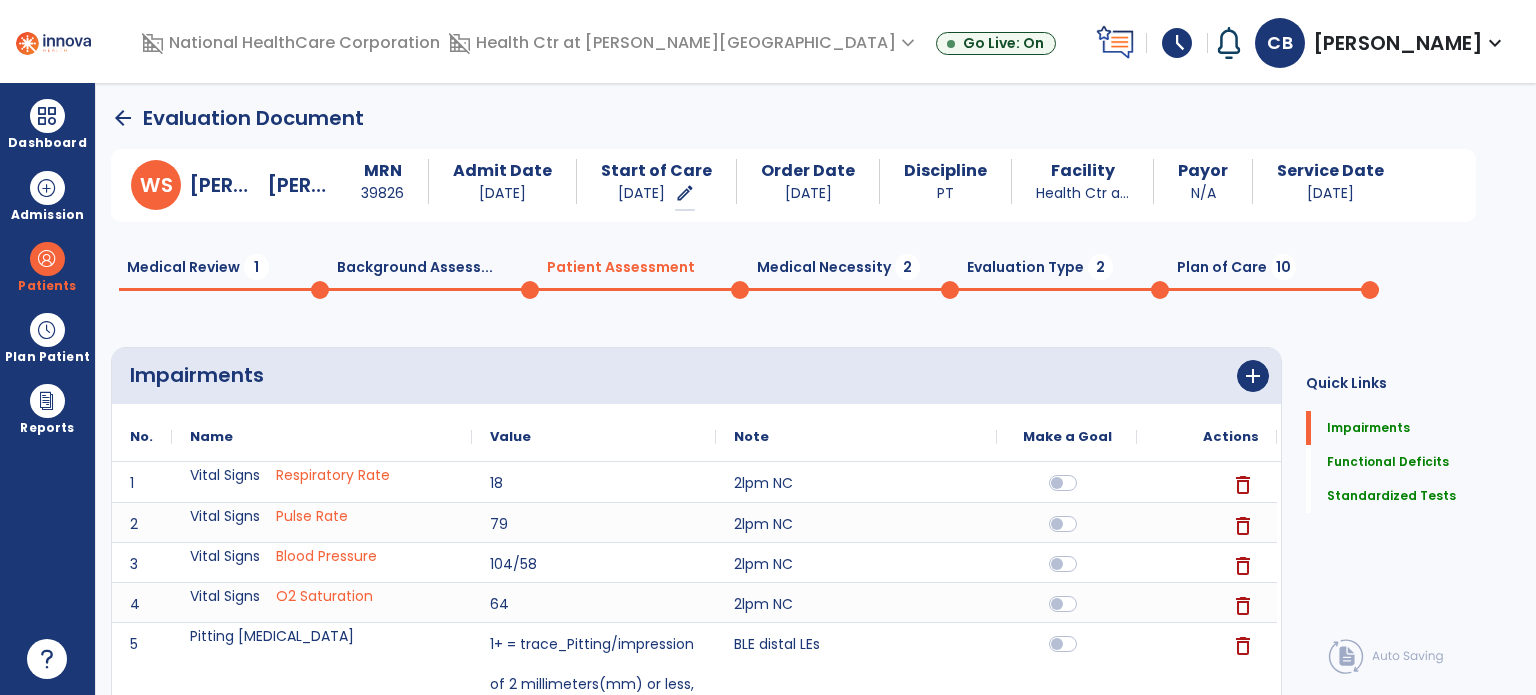 click on "Medical Necessity  2" 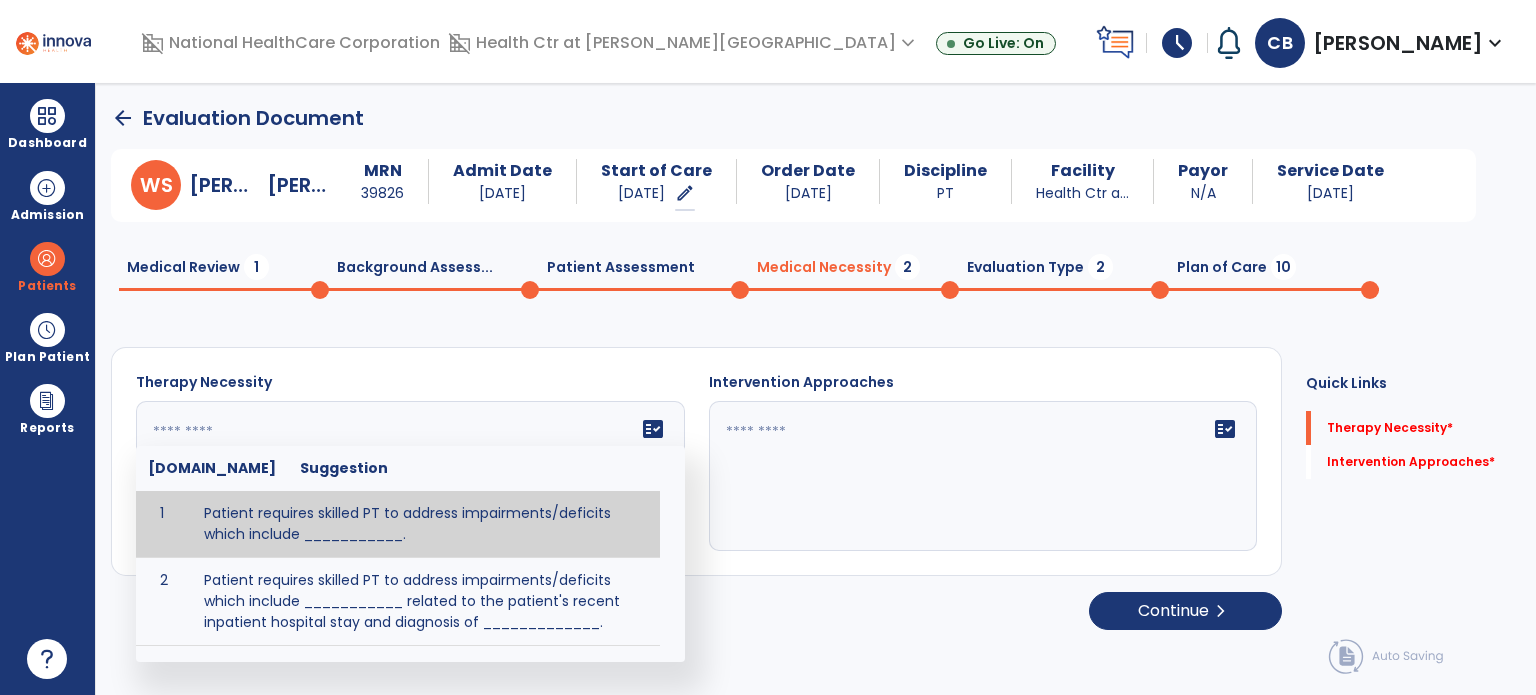 click on "fact_check  [DOMAIN_NAME] Suggestion 1 Patient requires skilled PT to address impairments/deficits which include ___________. 2 Patient requires skilled PT to address impairments/deficits which include ___________ related to the patient's recent inpatient hospital stay and diagnosis of _____________." 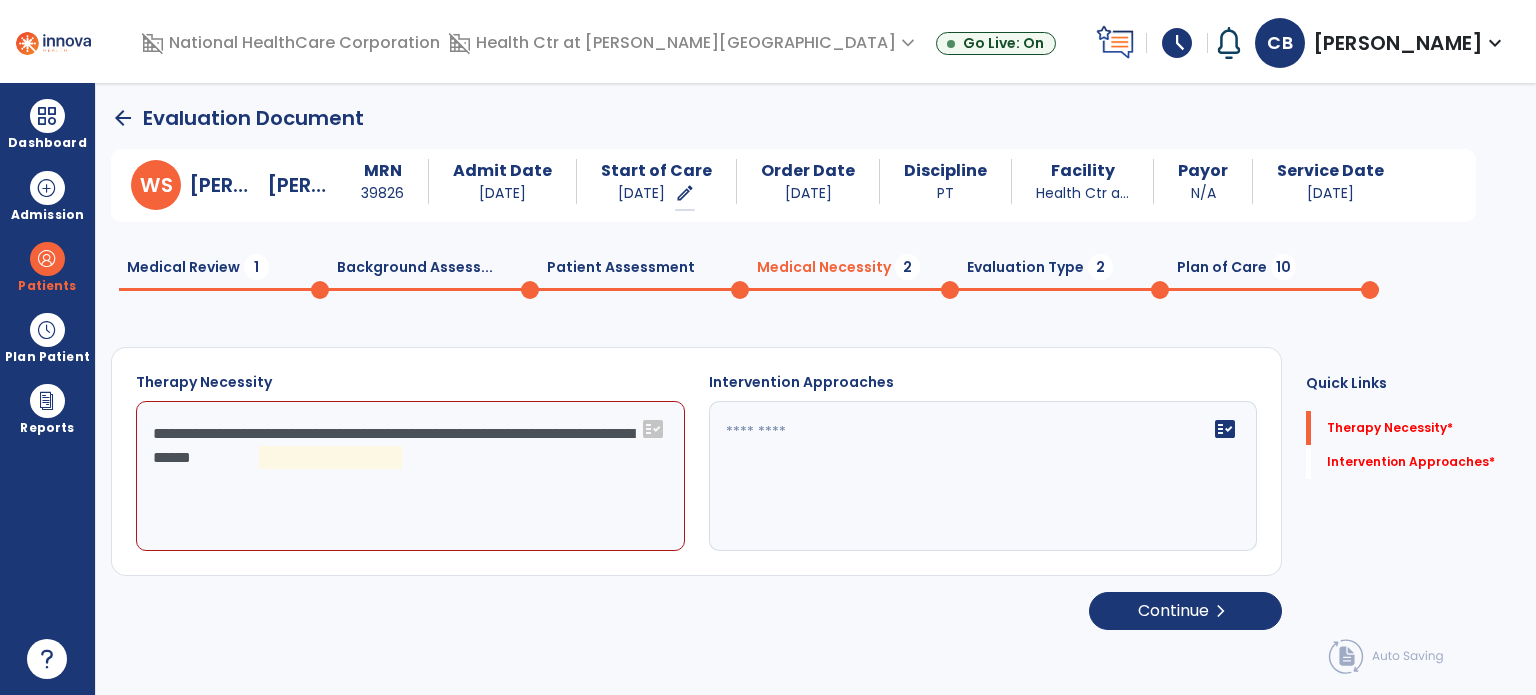 click on "**********" 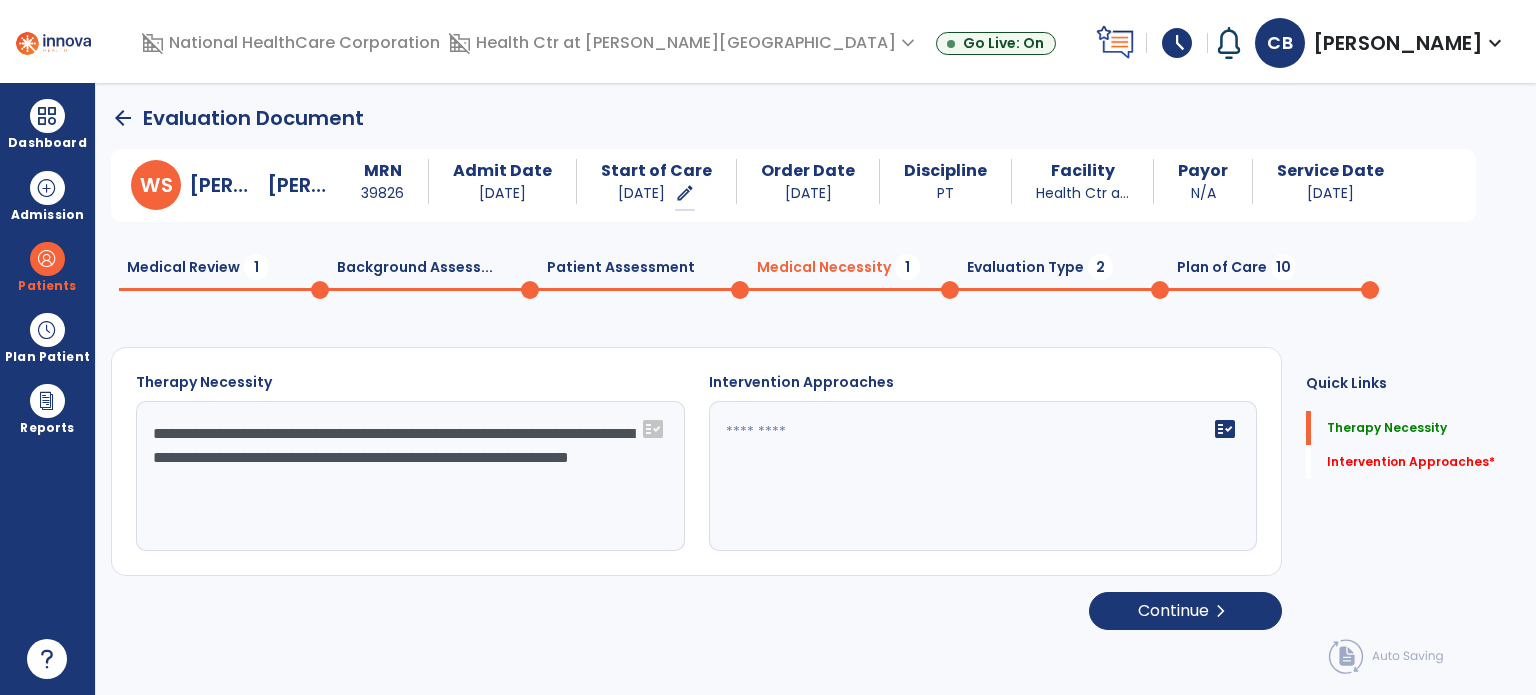 type on "**********" 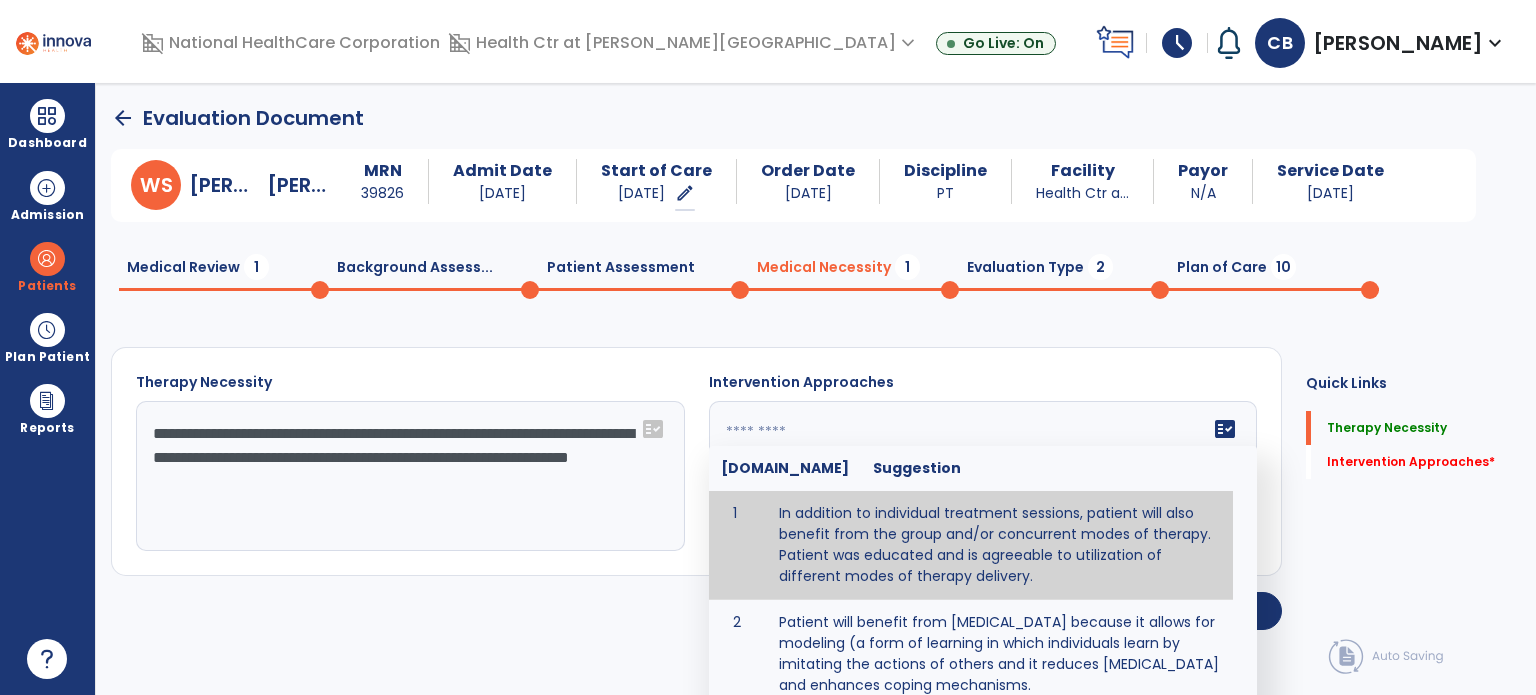 click on "fact_check  [DOMAIN_NAME] Suggestion 1 In addition to individual treatment sessions, patient will also benefit from the group and/or concurrent modes of therapy. Patient was educated and is agreeable to utilization of different modes of therapy delivery. 2 Patient will benefit from [MEDICAL_DATA] because it allows for modeling (a form of learning in which individuals learn by imitating the actions of others and it reduces [MEDICAL_DATA] and enhances coping mechanisms. 3 Patient will benefit from [MEDICAL_DATA] to: Create a network that promotes growth and learning by enabling patients to receive and give support and to share experiences from different points of view. 4 Patient will benefit from group/concurrent therapy because it is supported by evidence to promote increased patient engagement and sustainable outcomes. 5 Patient will benefit from group/concurrent therapy to: Promote independence and minimize dependence." 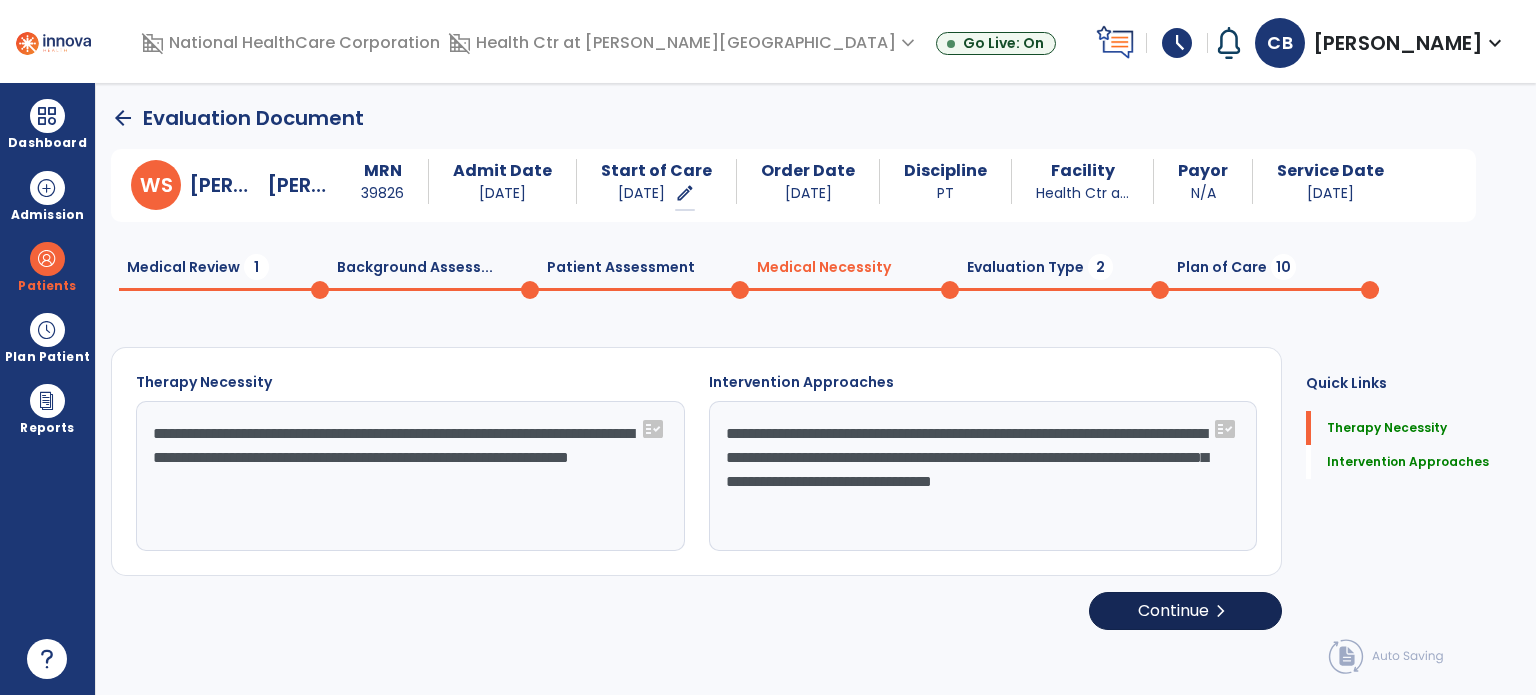 type on "**********" 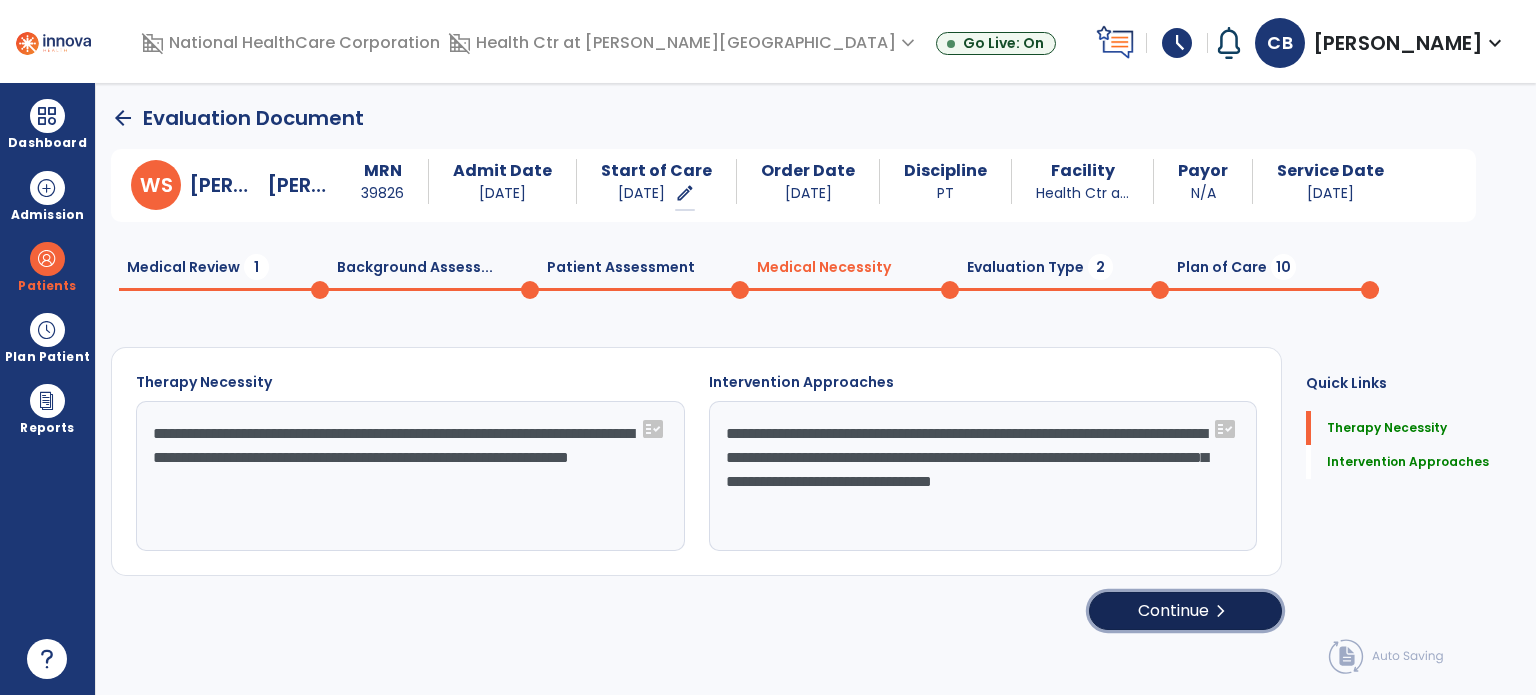 click on "Continue  chevron_right" 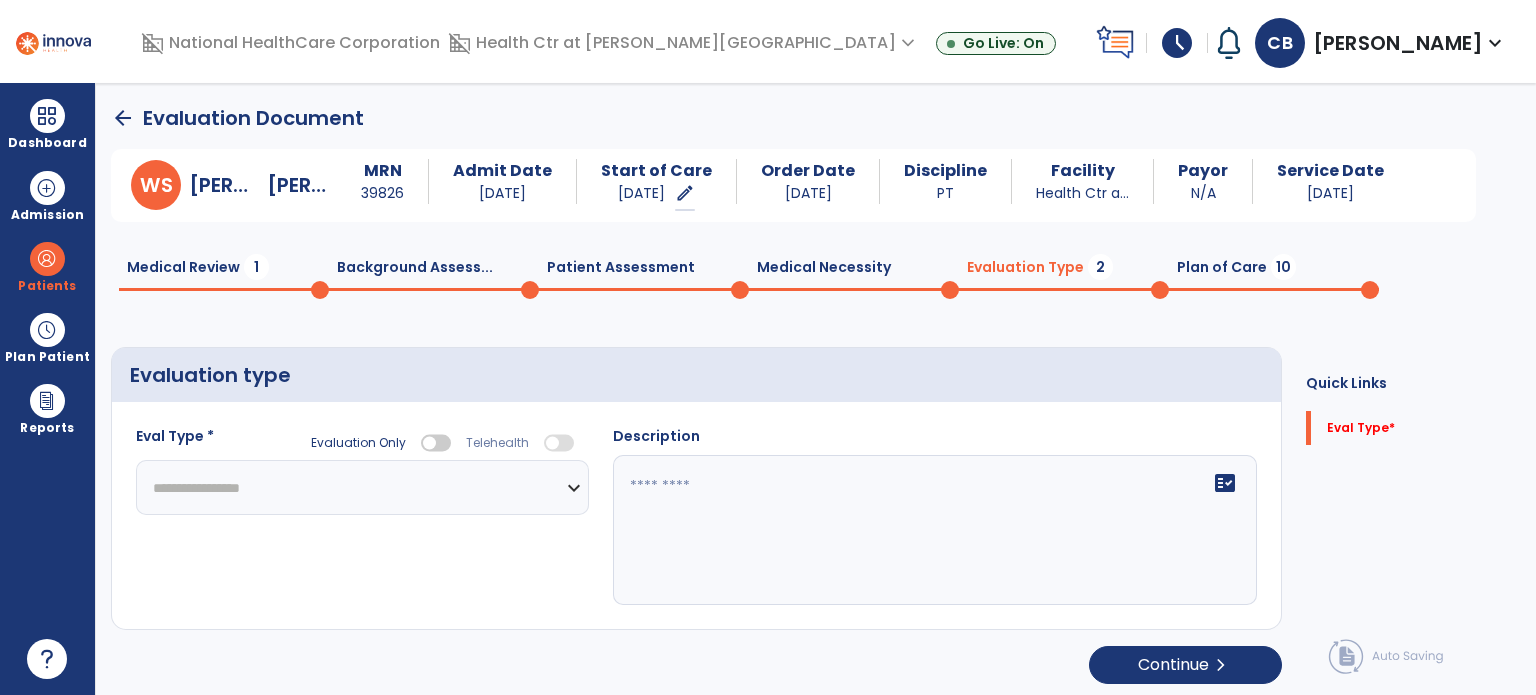 click on "**********" 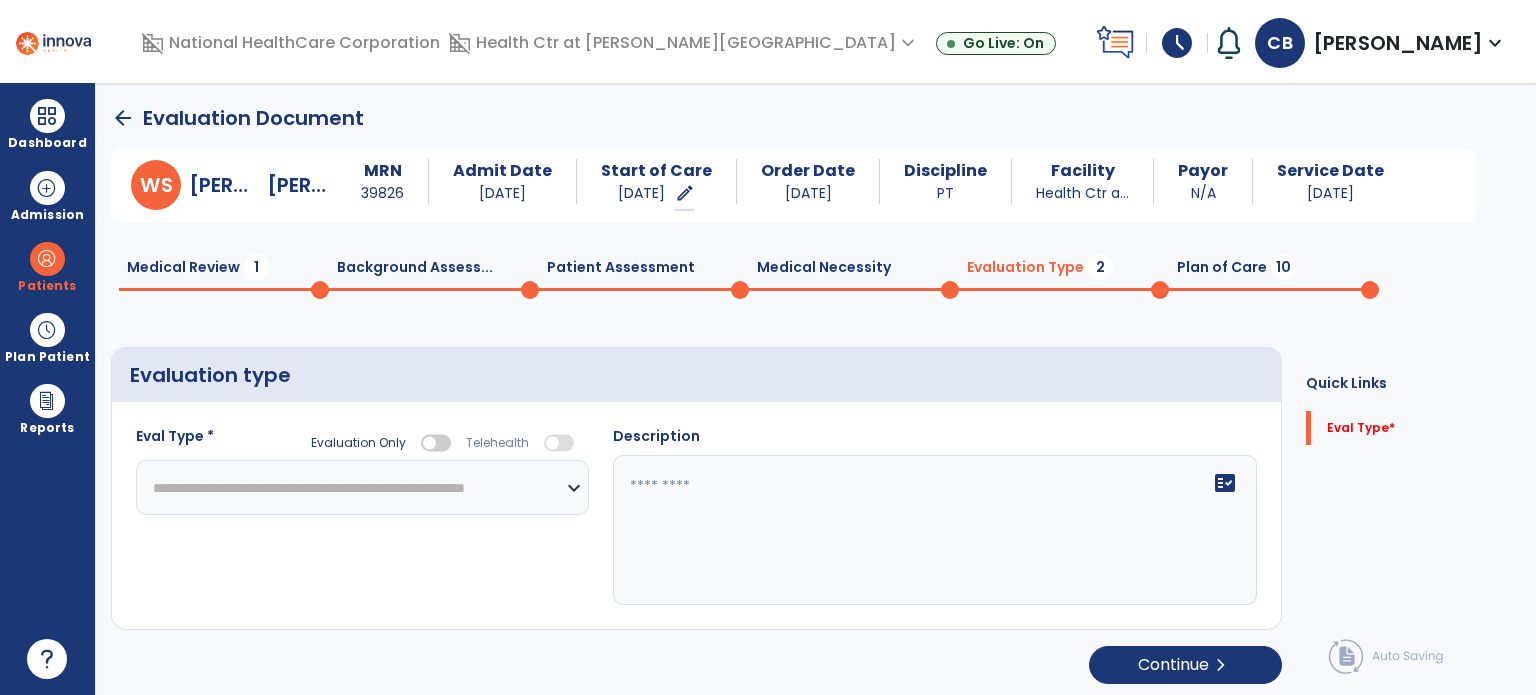 click on "**********" 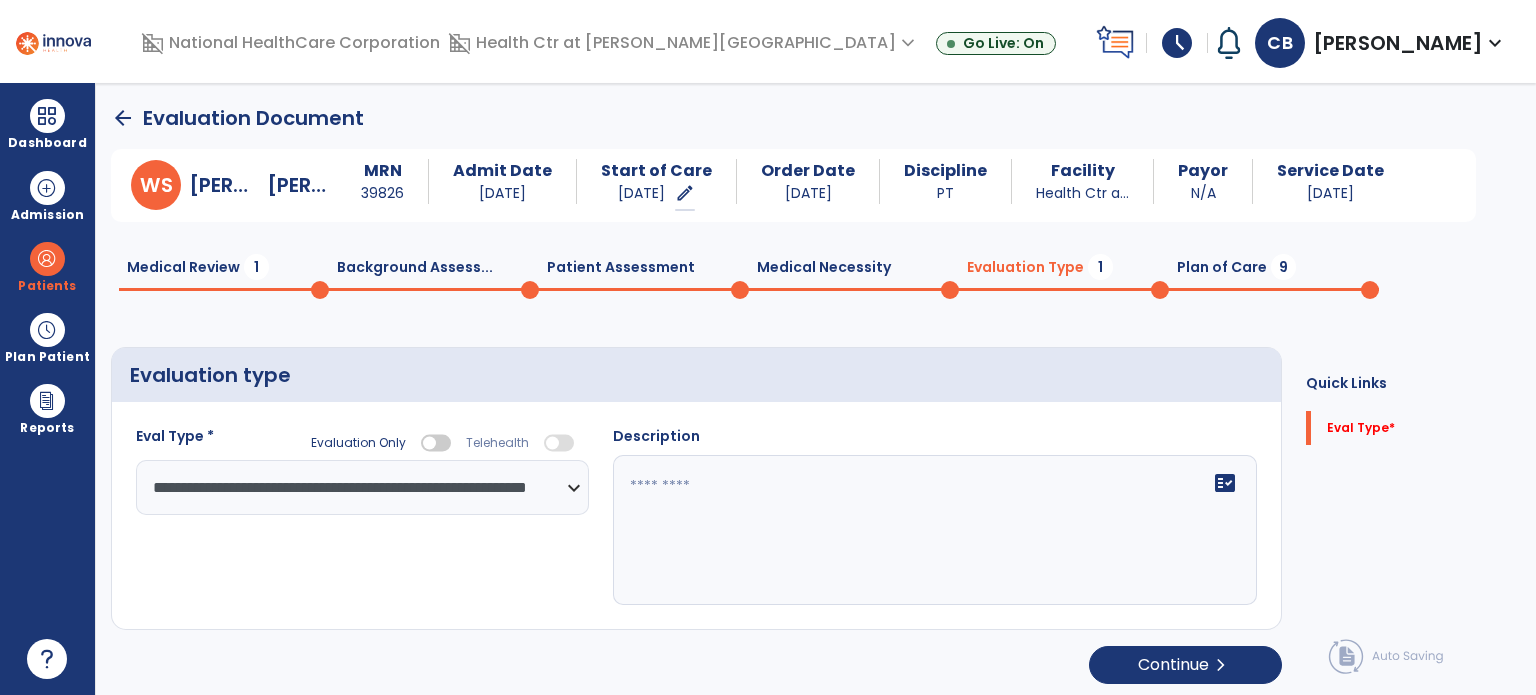click on "fact_check" 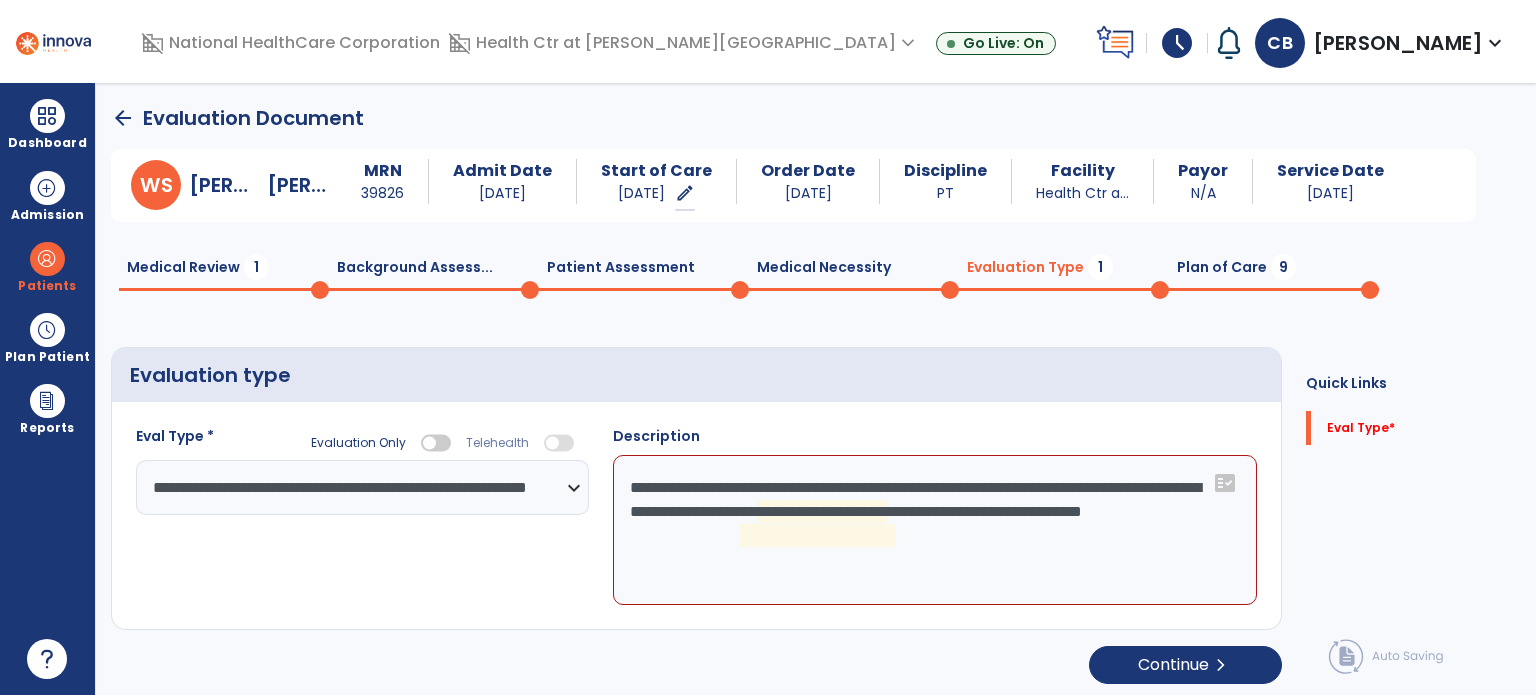 click on "**********" 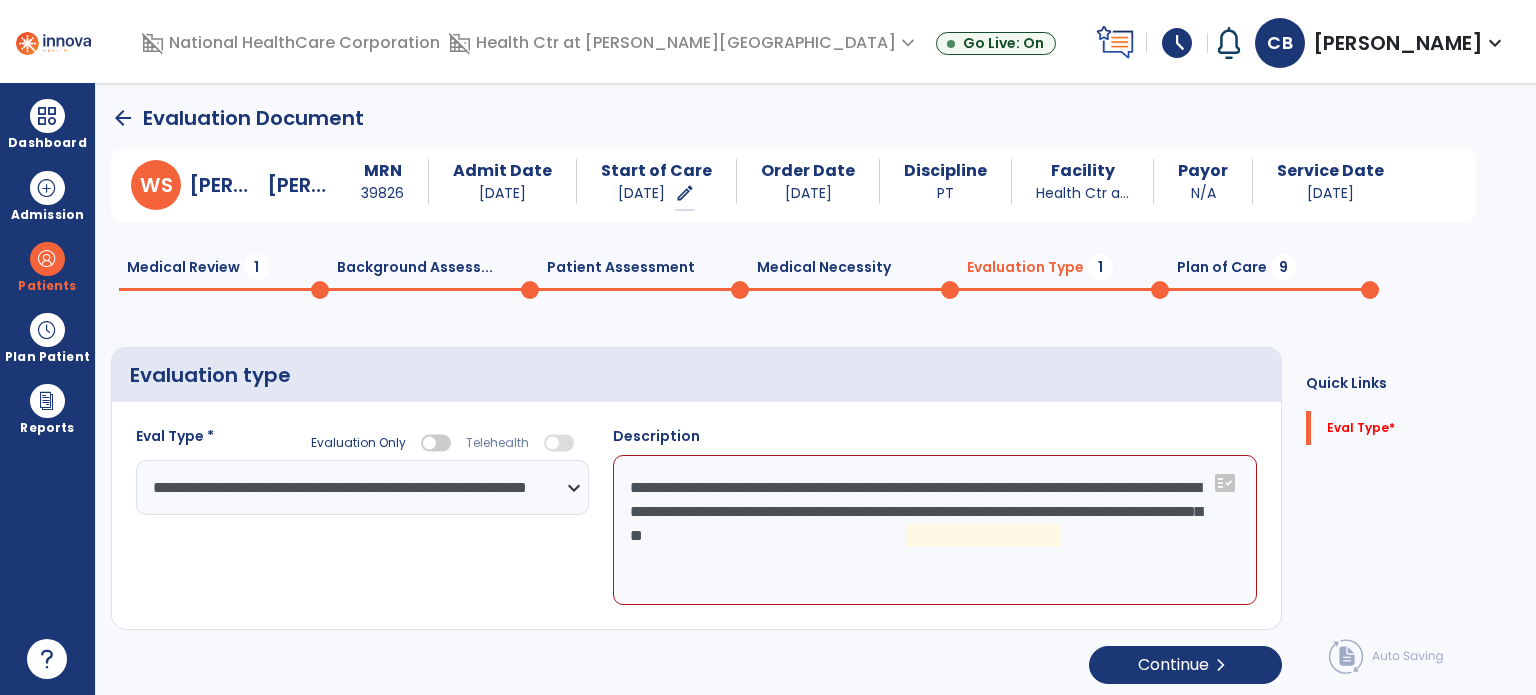 click on "**********" 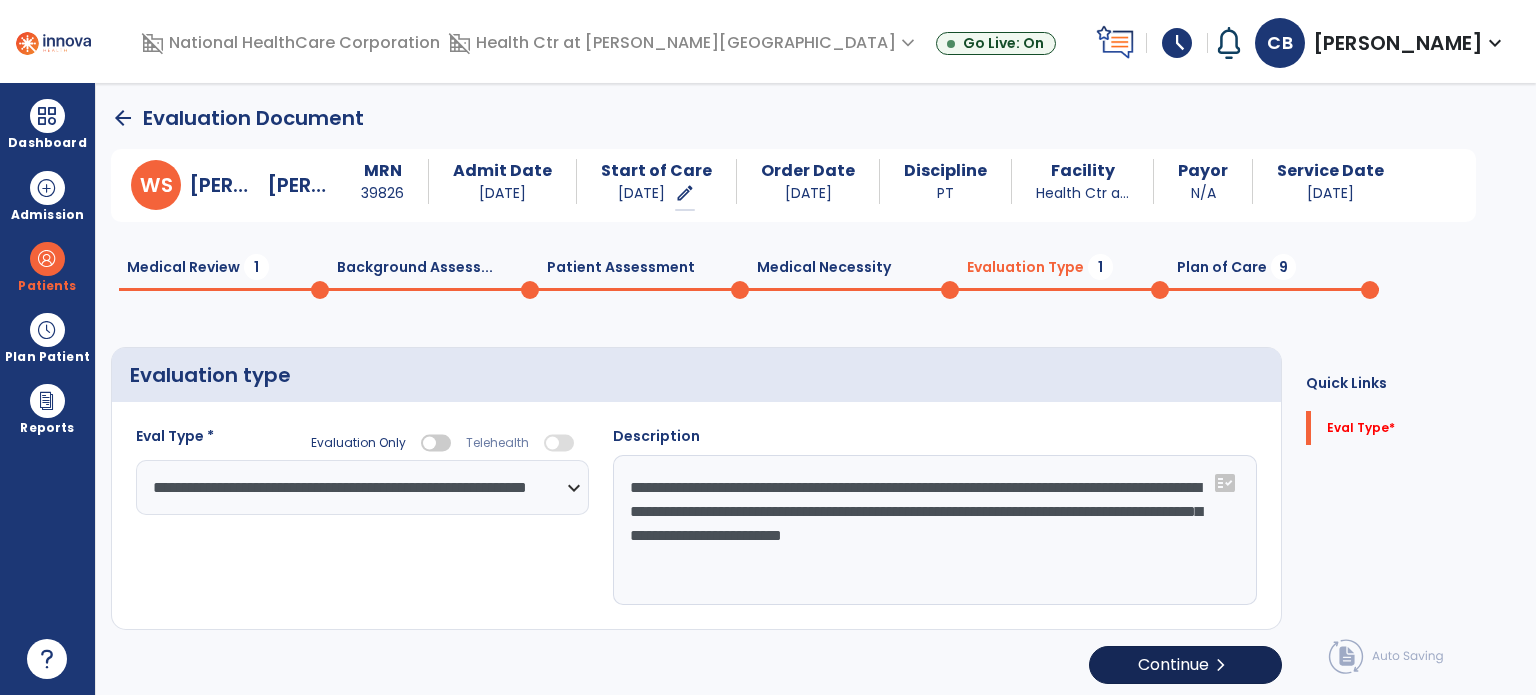 type on "**********" 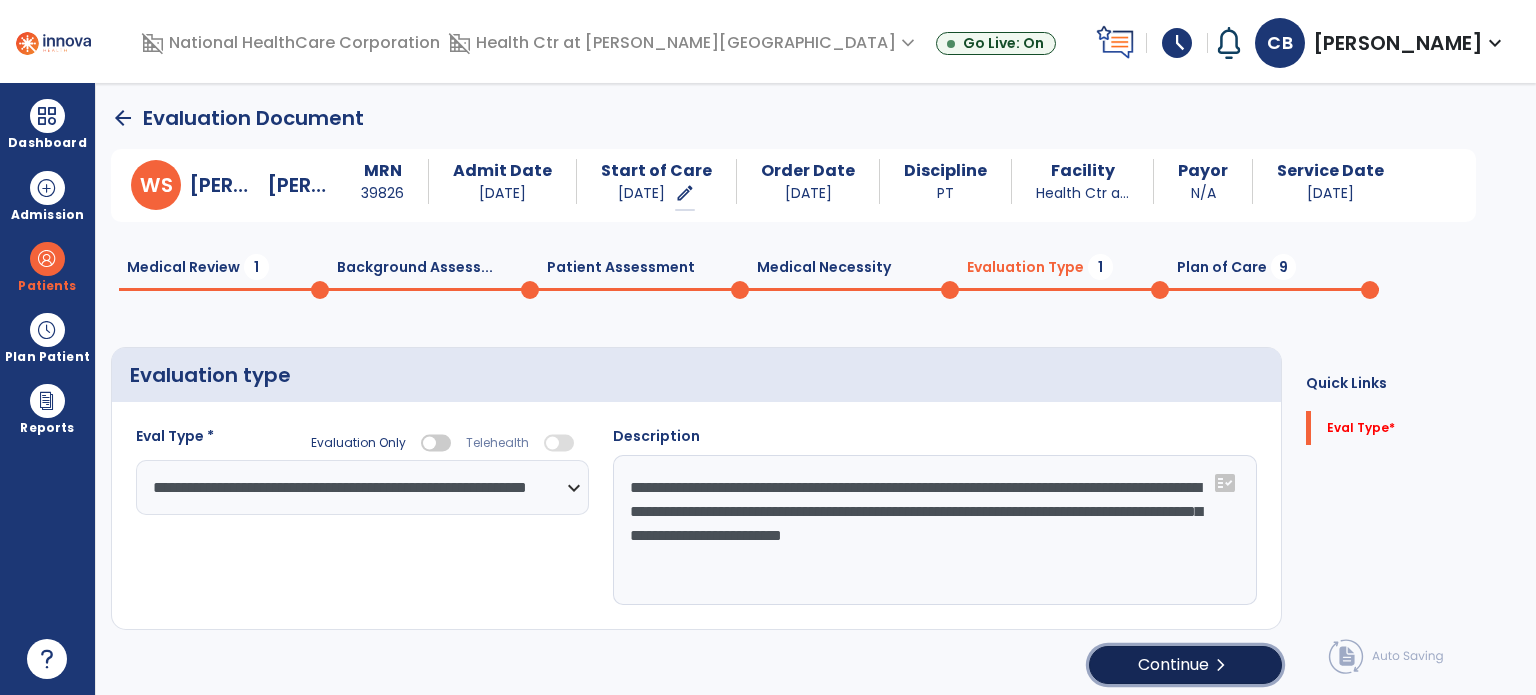 click on "Continue  chevron_right" 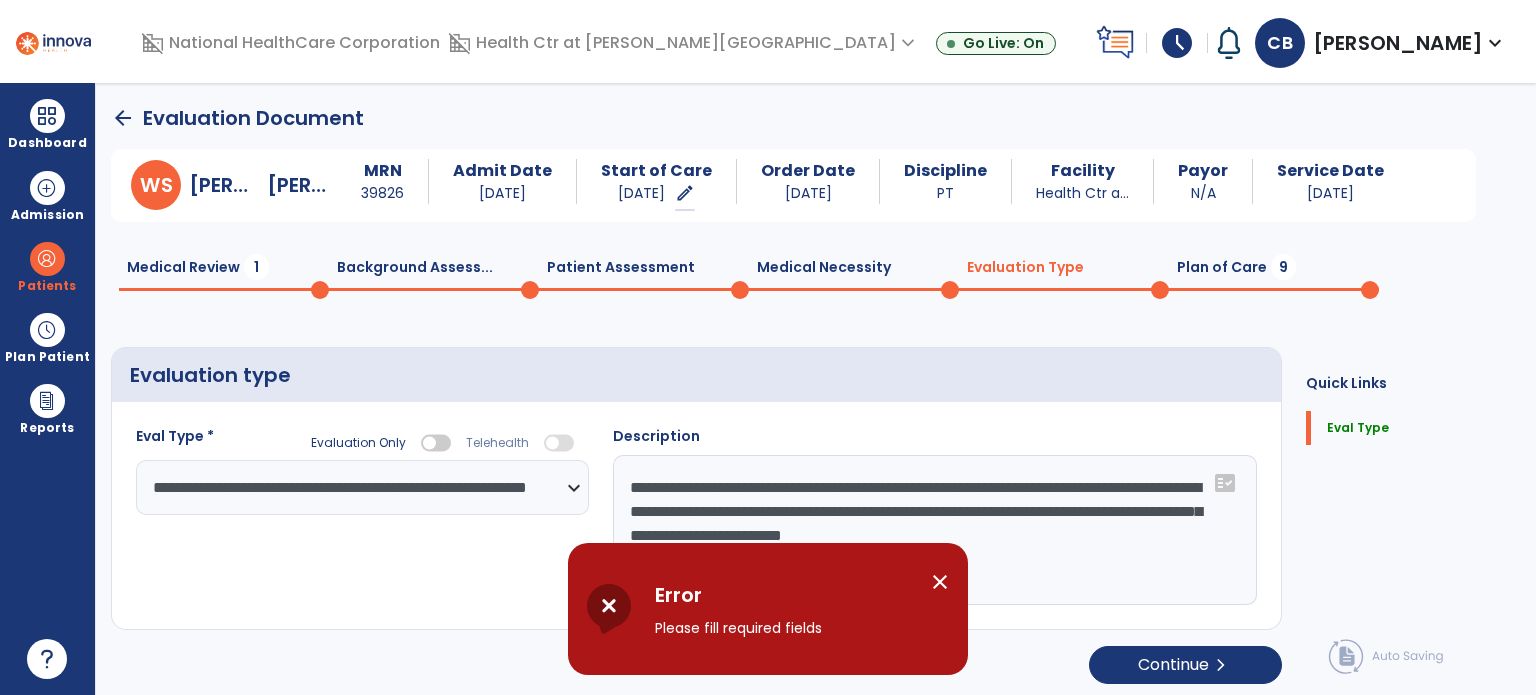 click on "Please fill required fields" at bounding box center (785, 628) 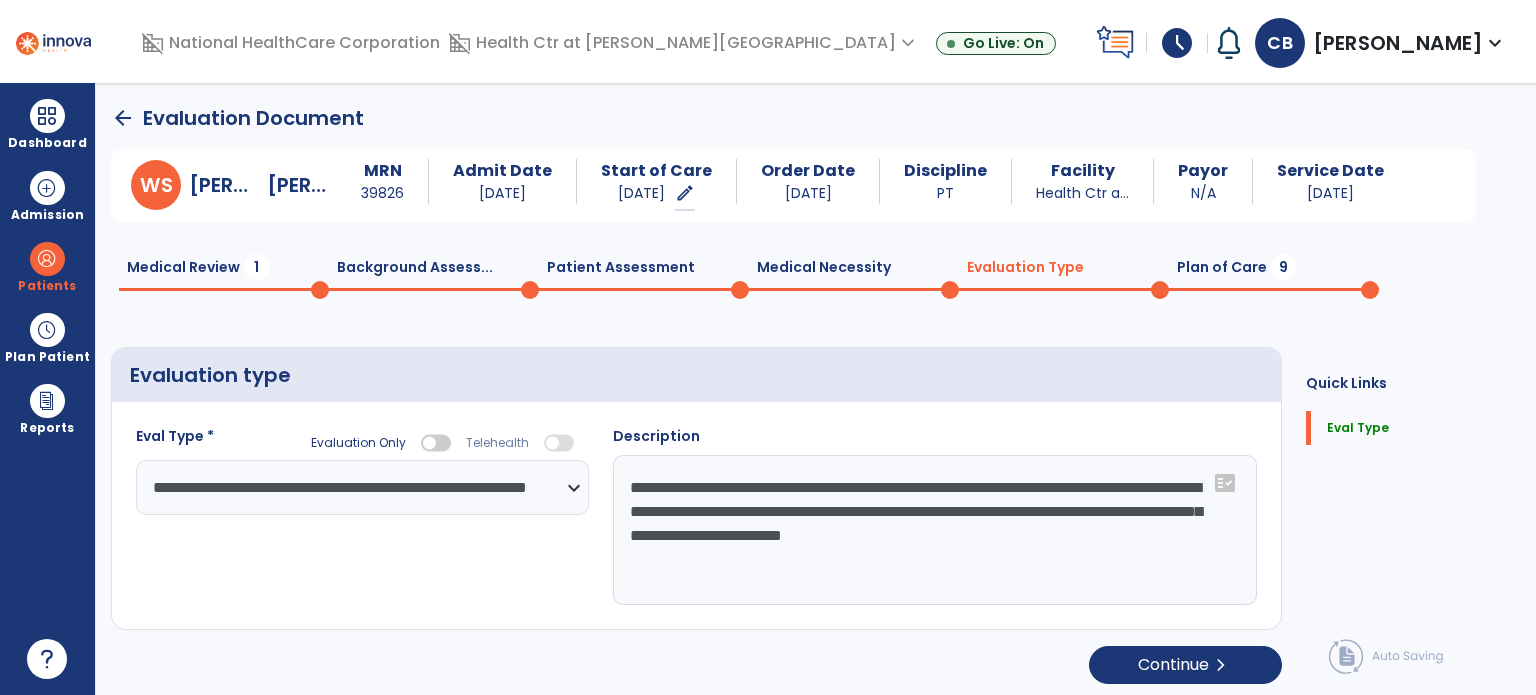click on "**********" 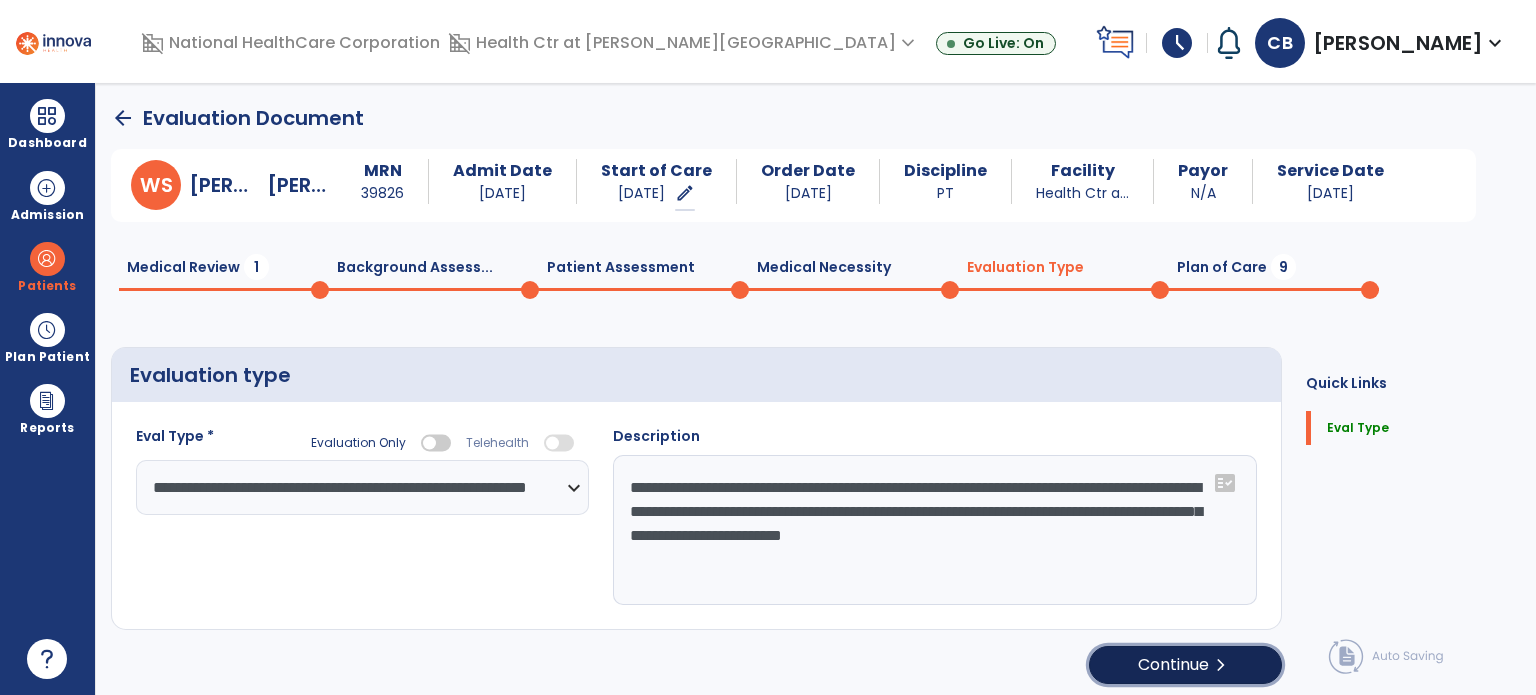 click on "chevron_right" 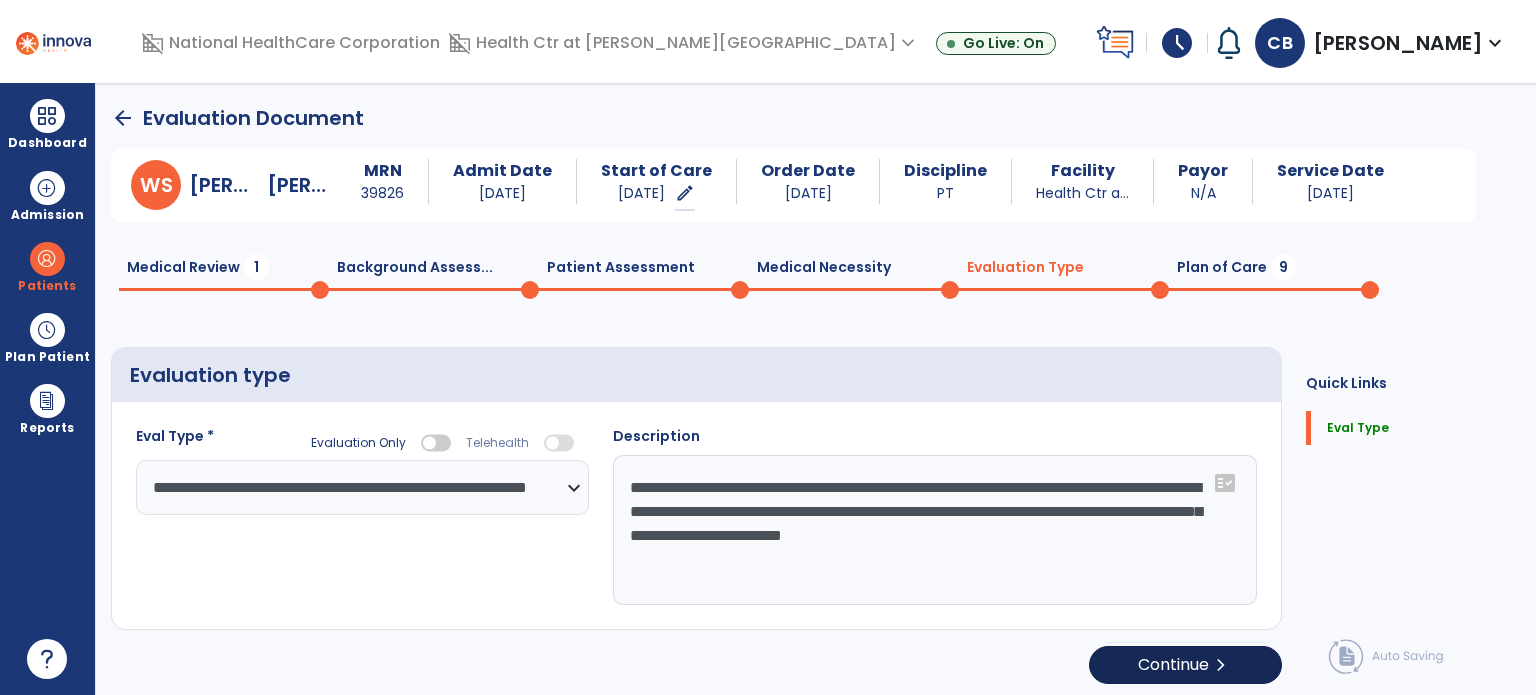 select on "*****" 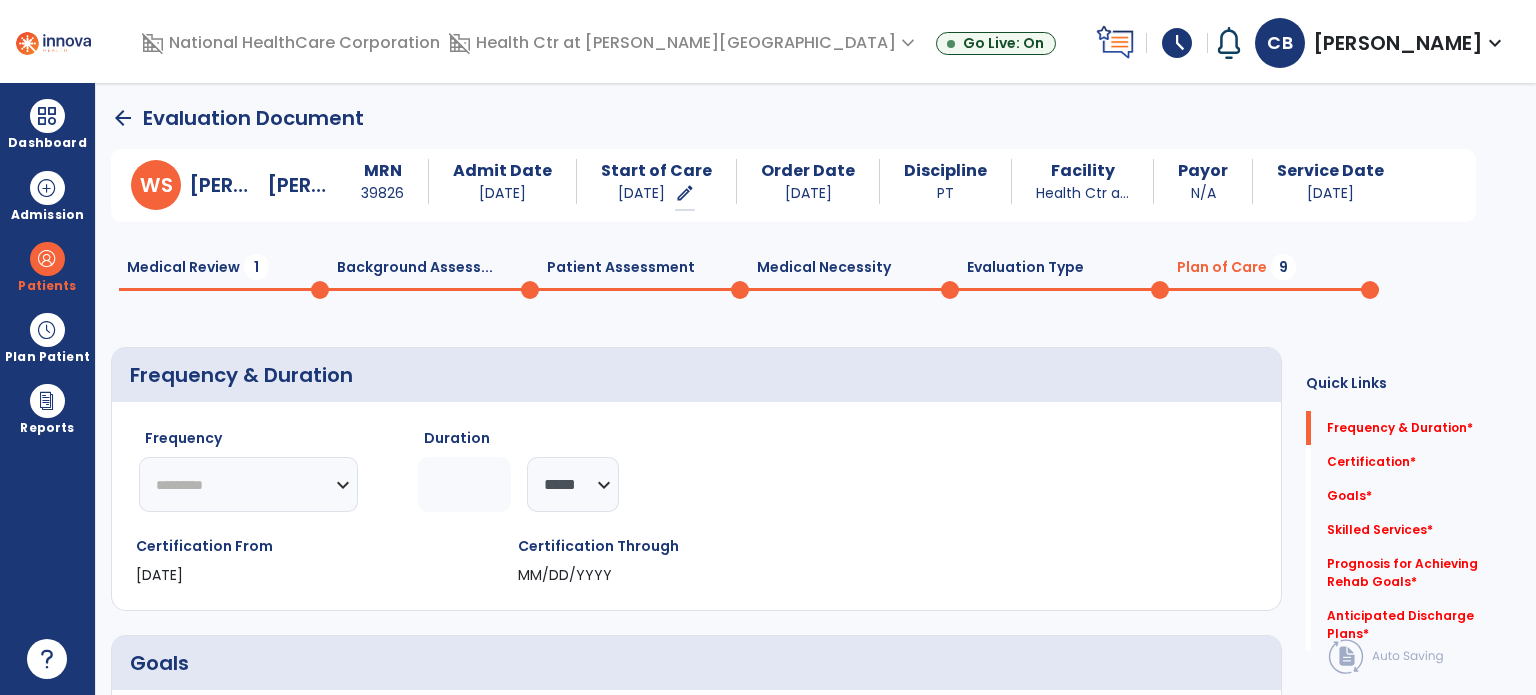 click on "********* ** ** ** ** ** ** **" 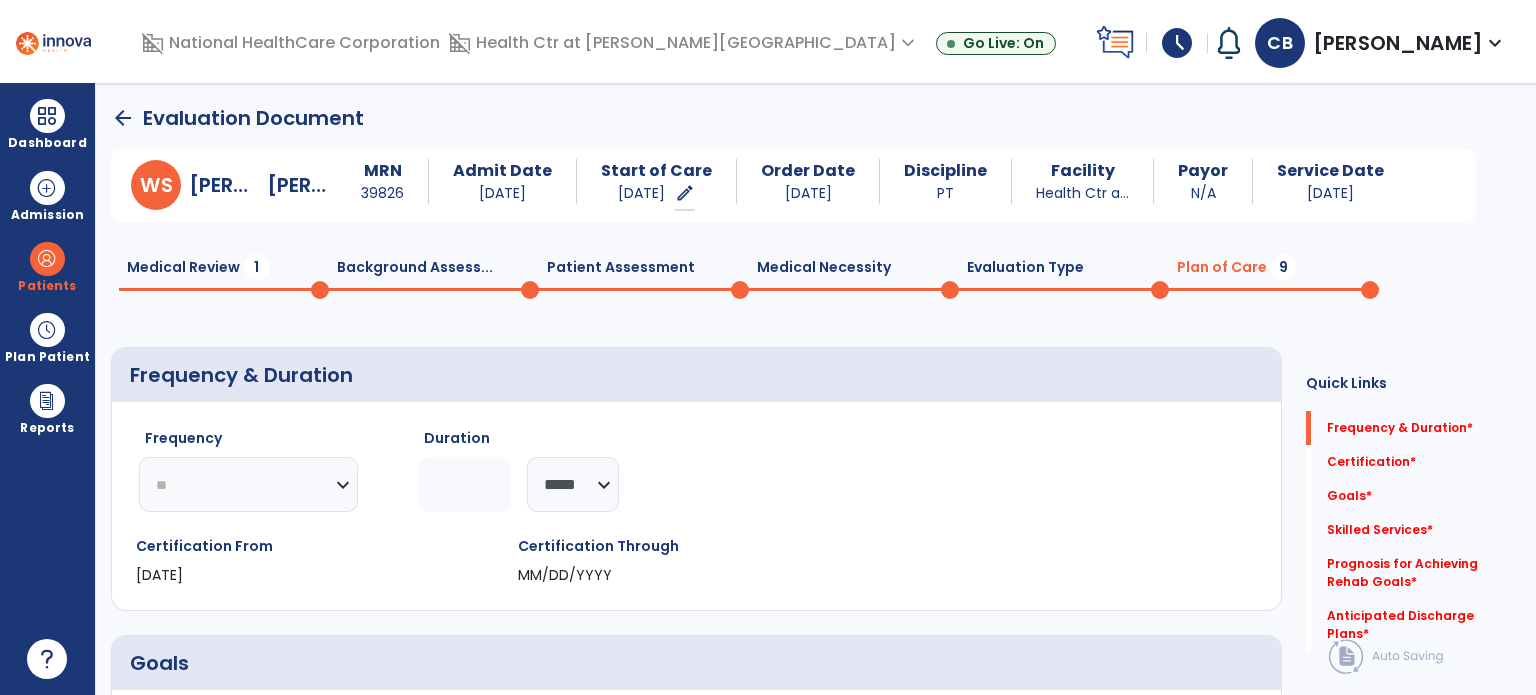 click on "********* ** ** ** ** ** ** **" 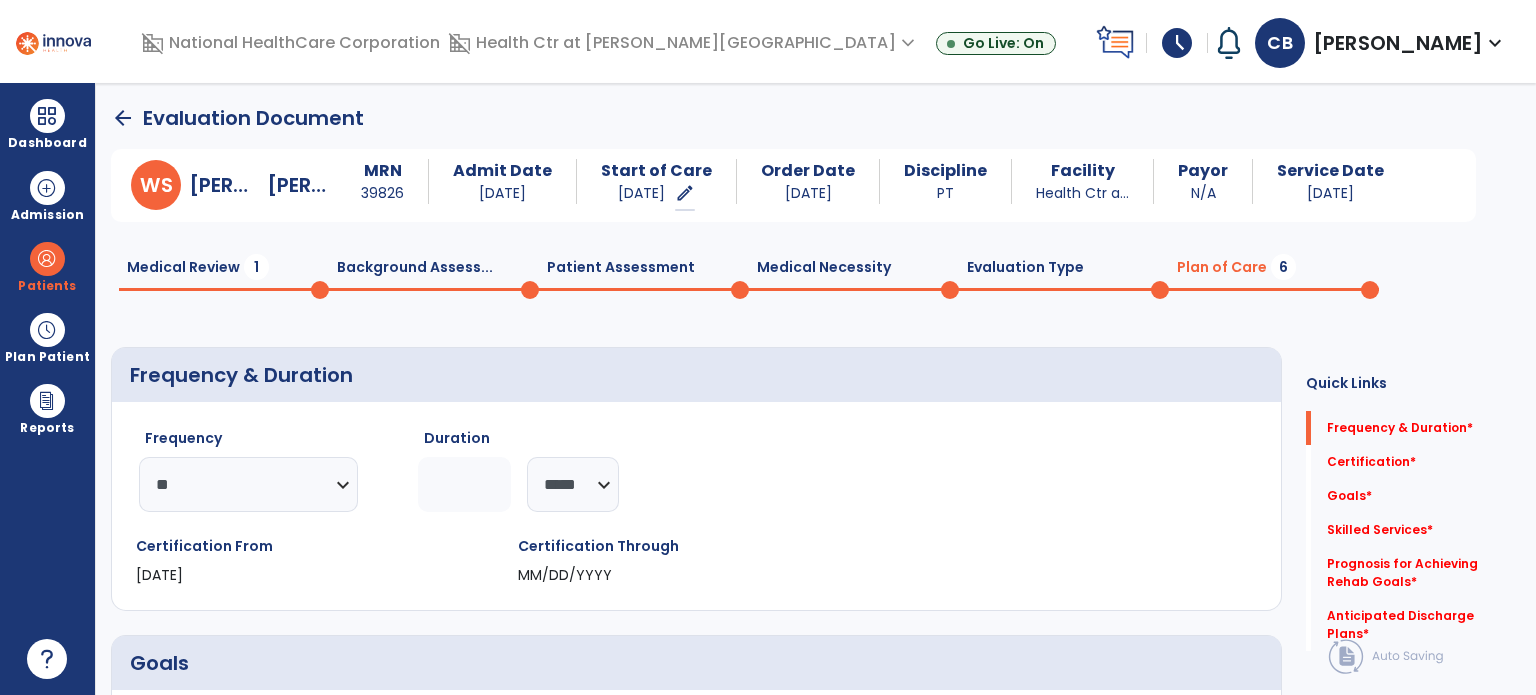 click 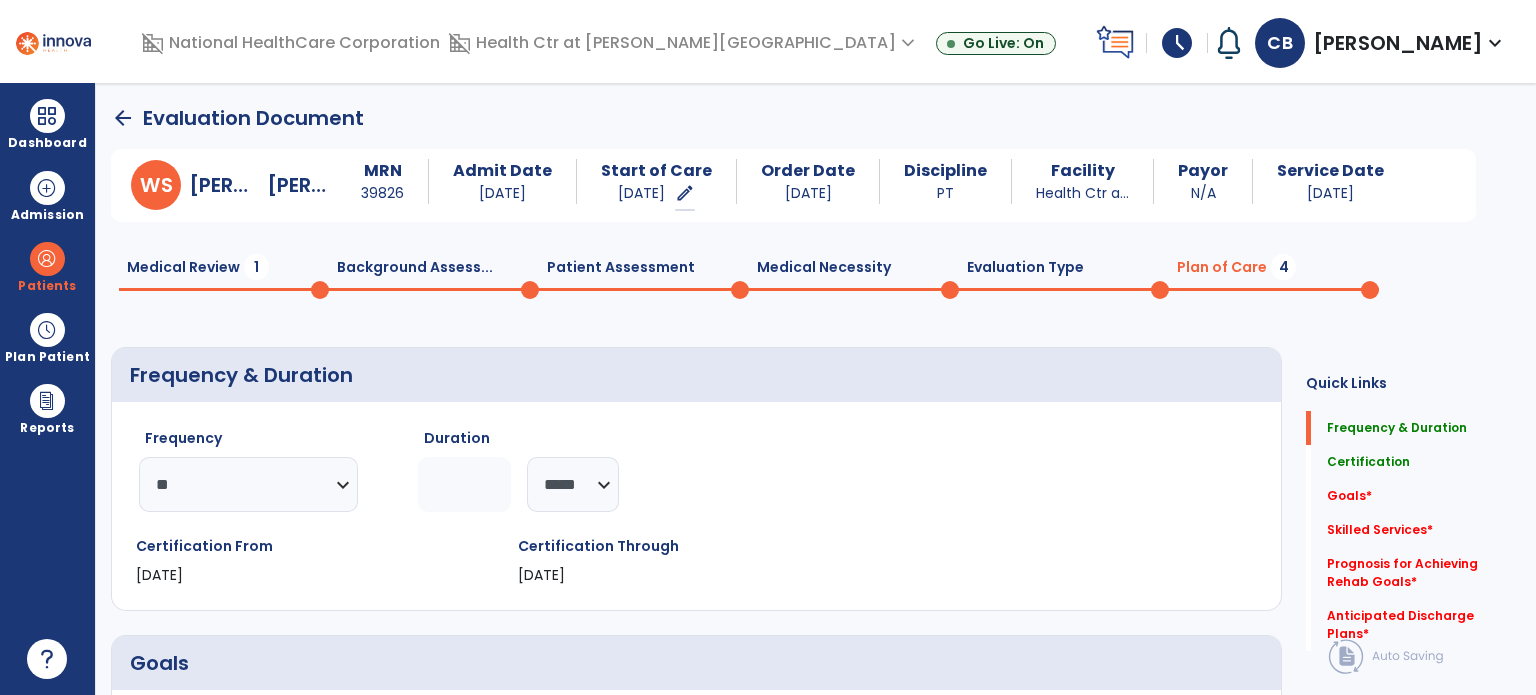 type on "*" 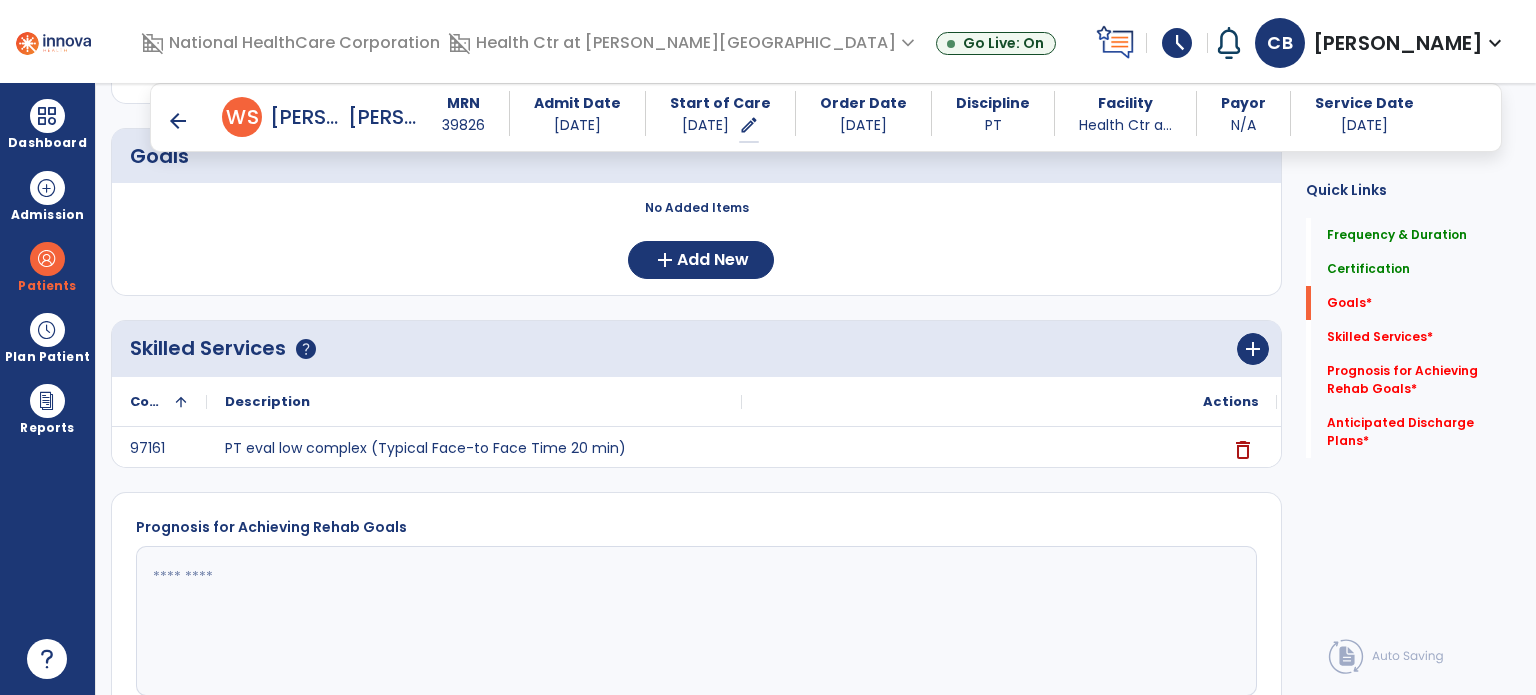 scroll, scrollTop: 495, scrollLeft: 0, axis: vertical 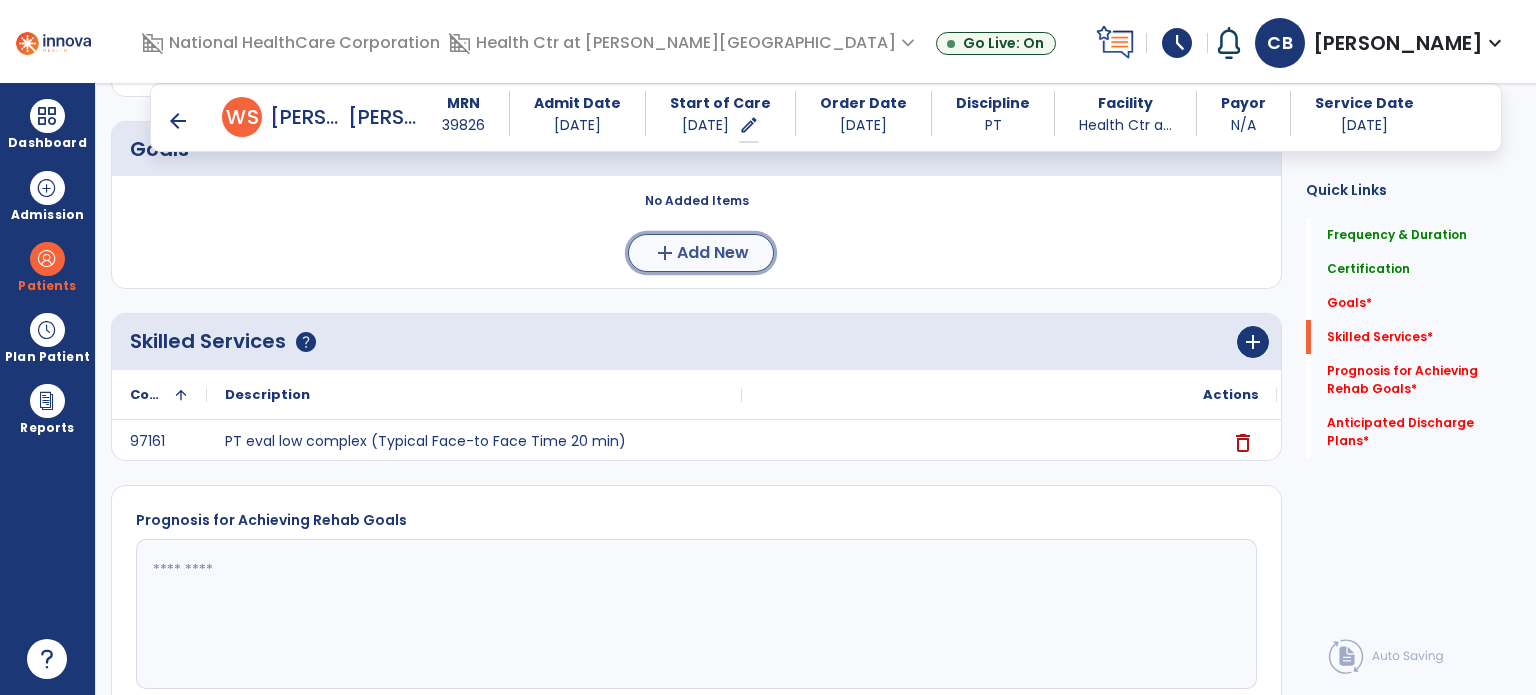click on "Add New" at bounding box center [713, 253] 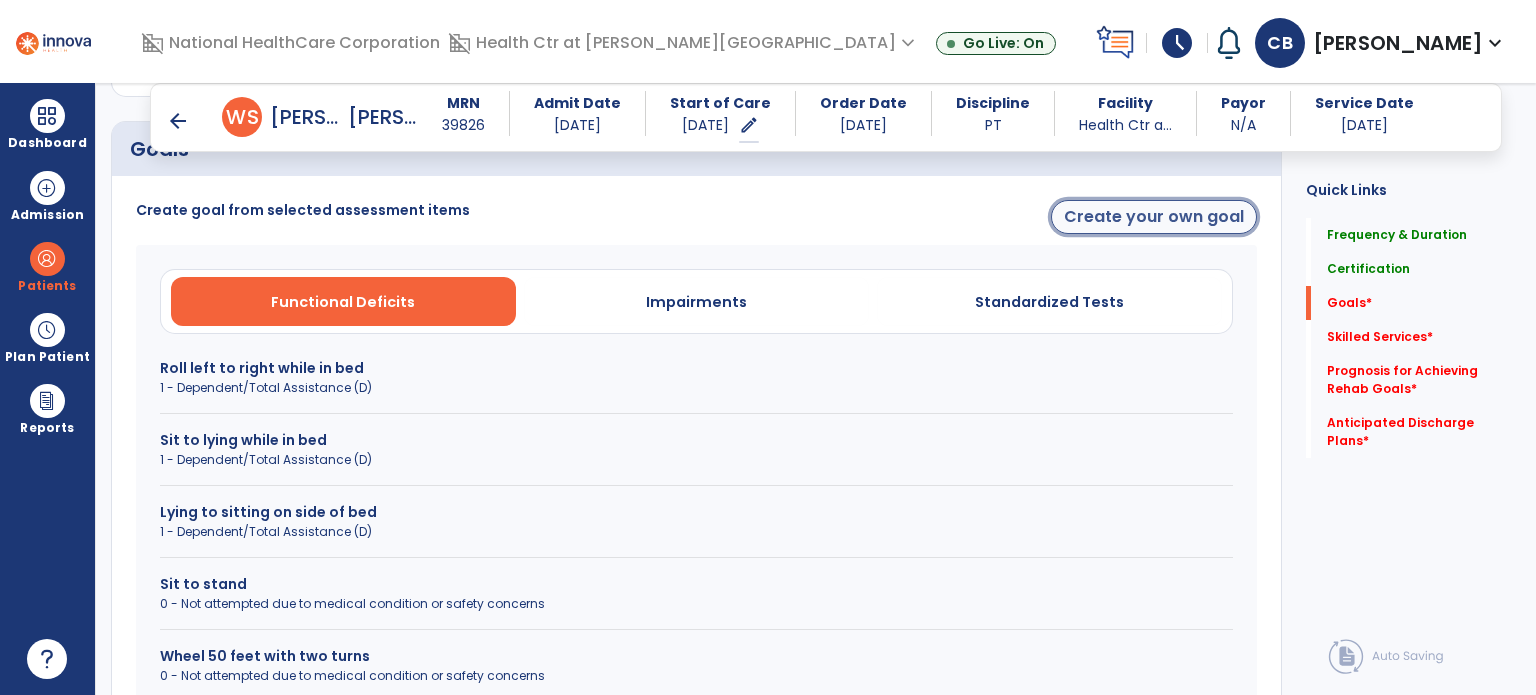 click on "Create your own goal" at bounding box center (1154, 217) 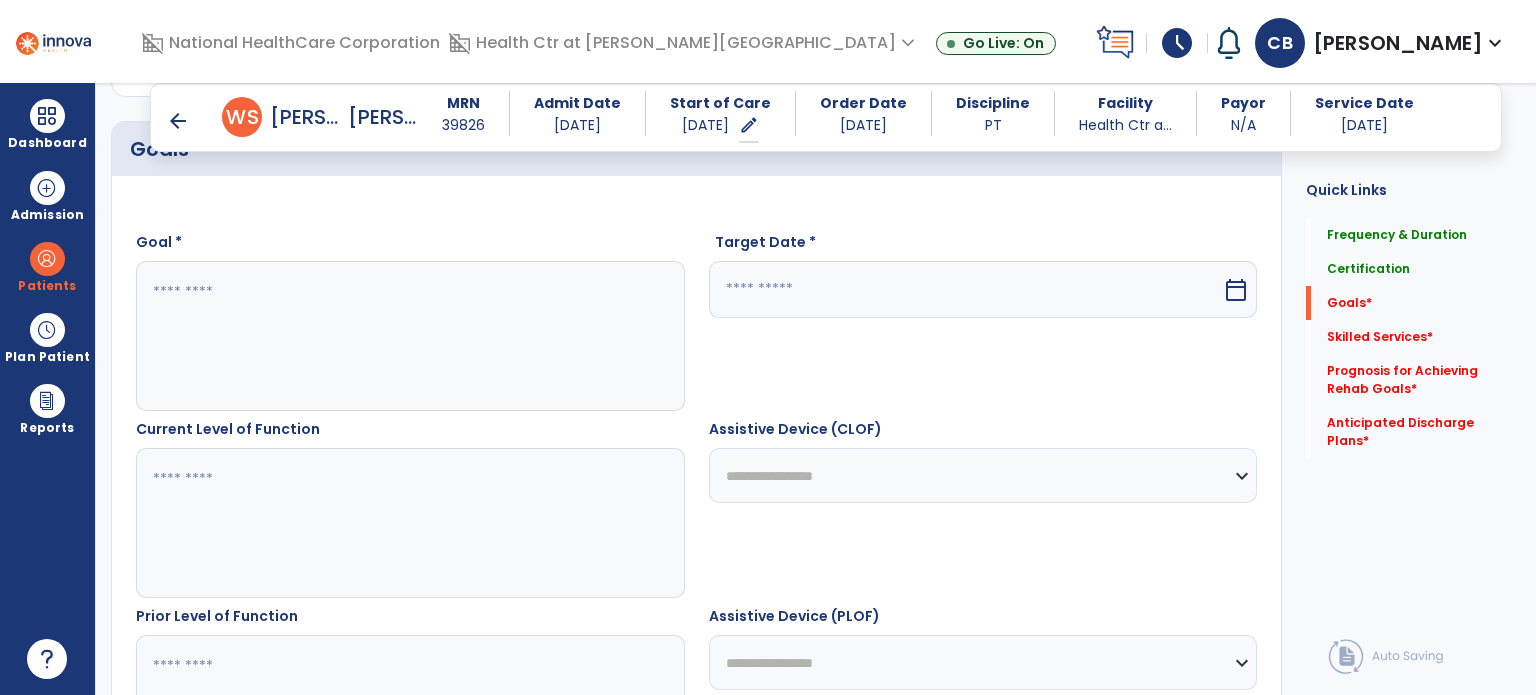 click at bounding box center [409, 336] 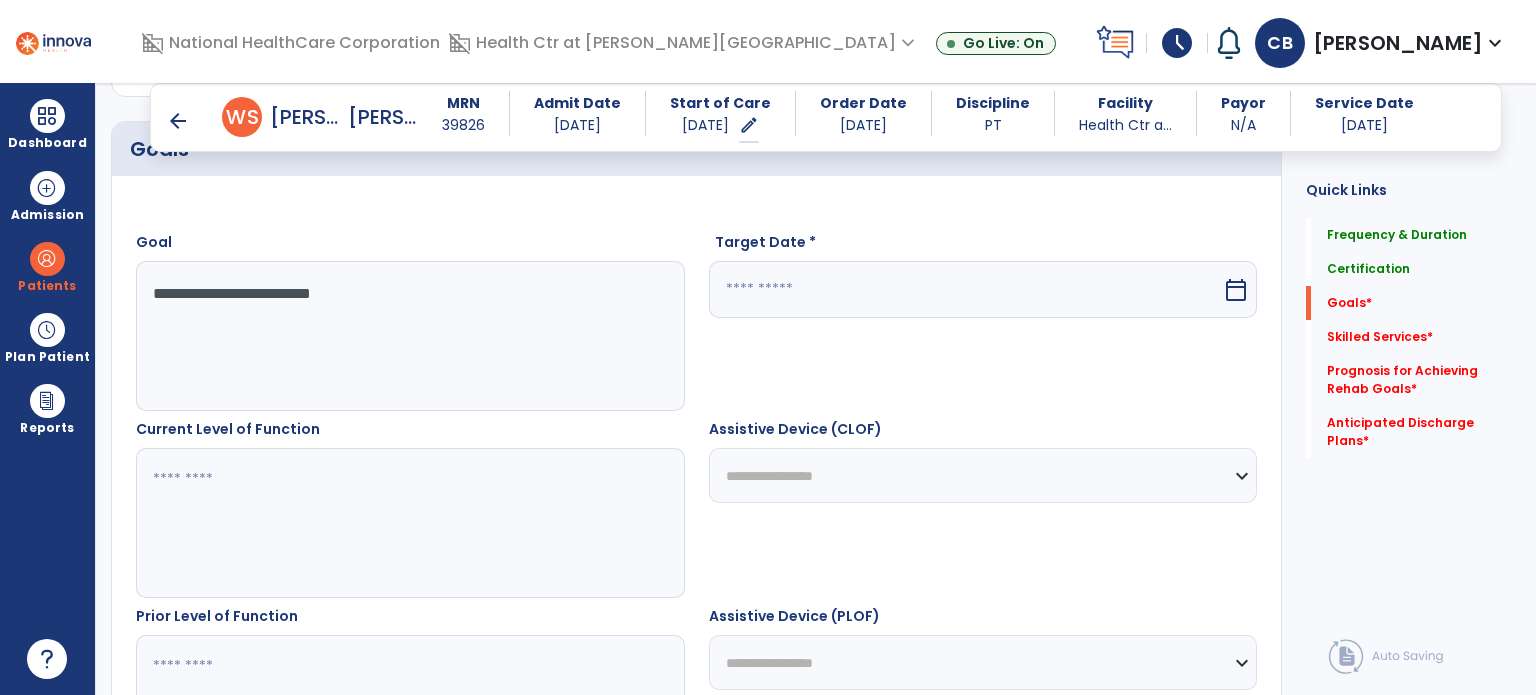 type on "**********" 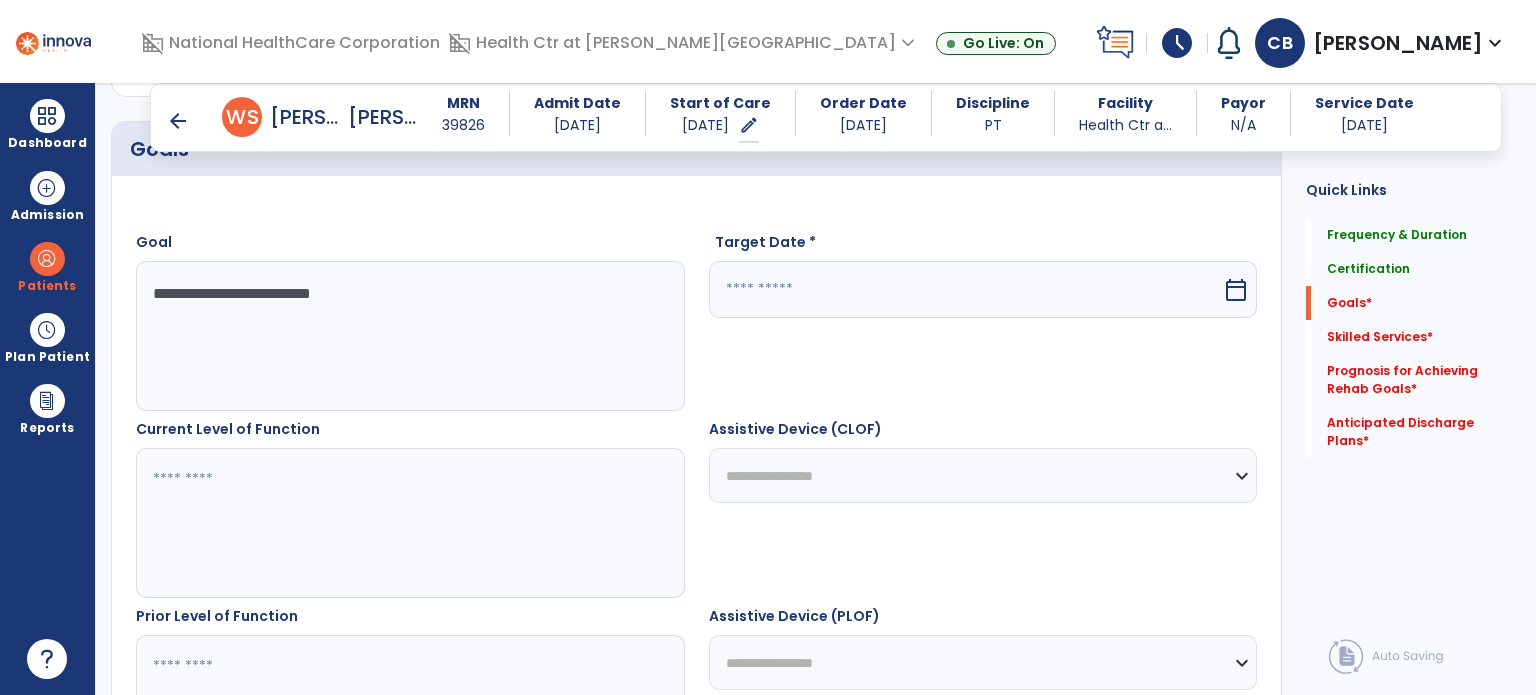 click at bounding box center (966, 289) 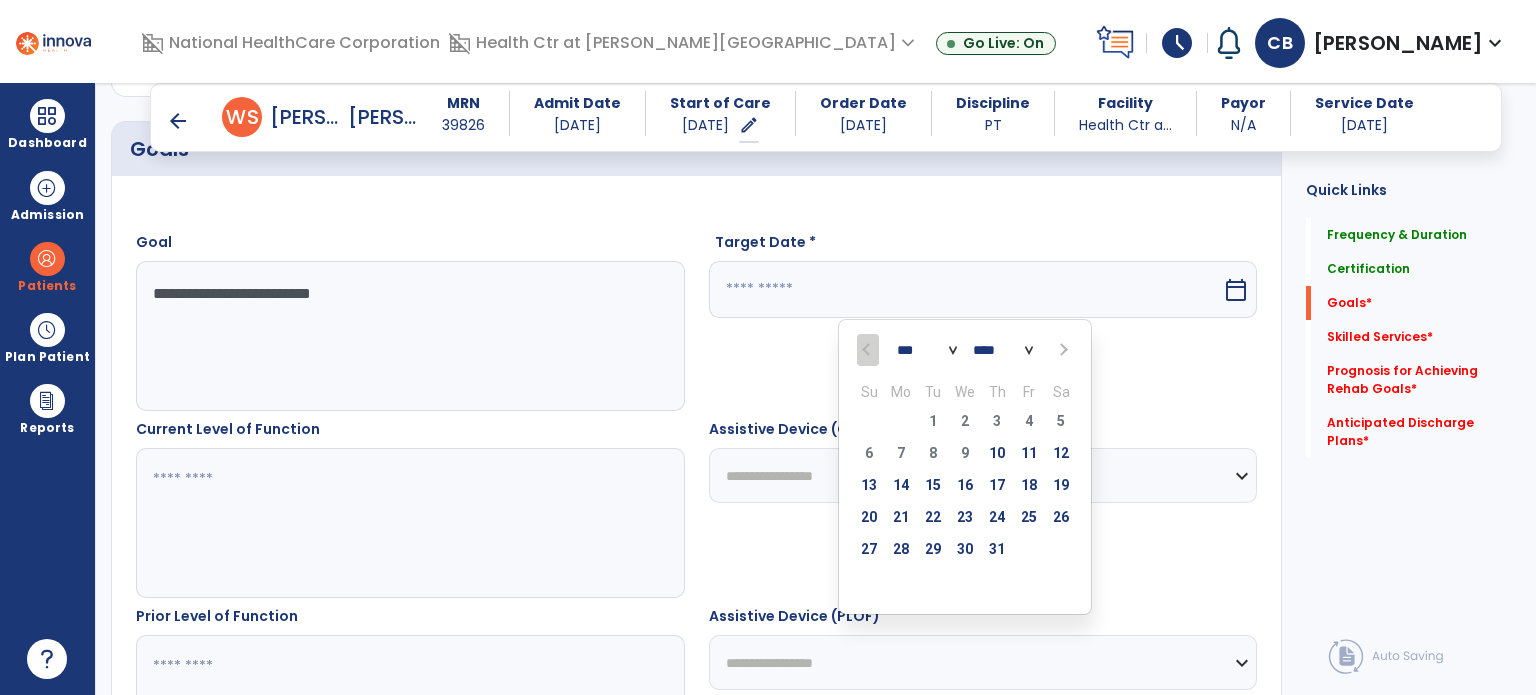 click at bounding box center [1062, 350] 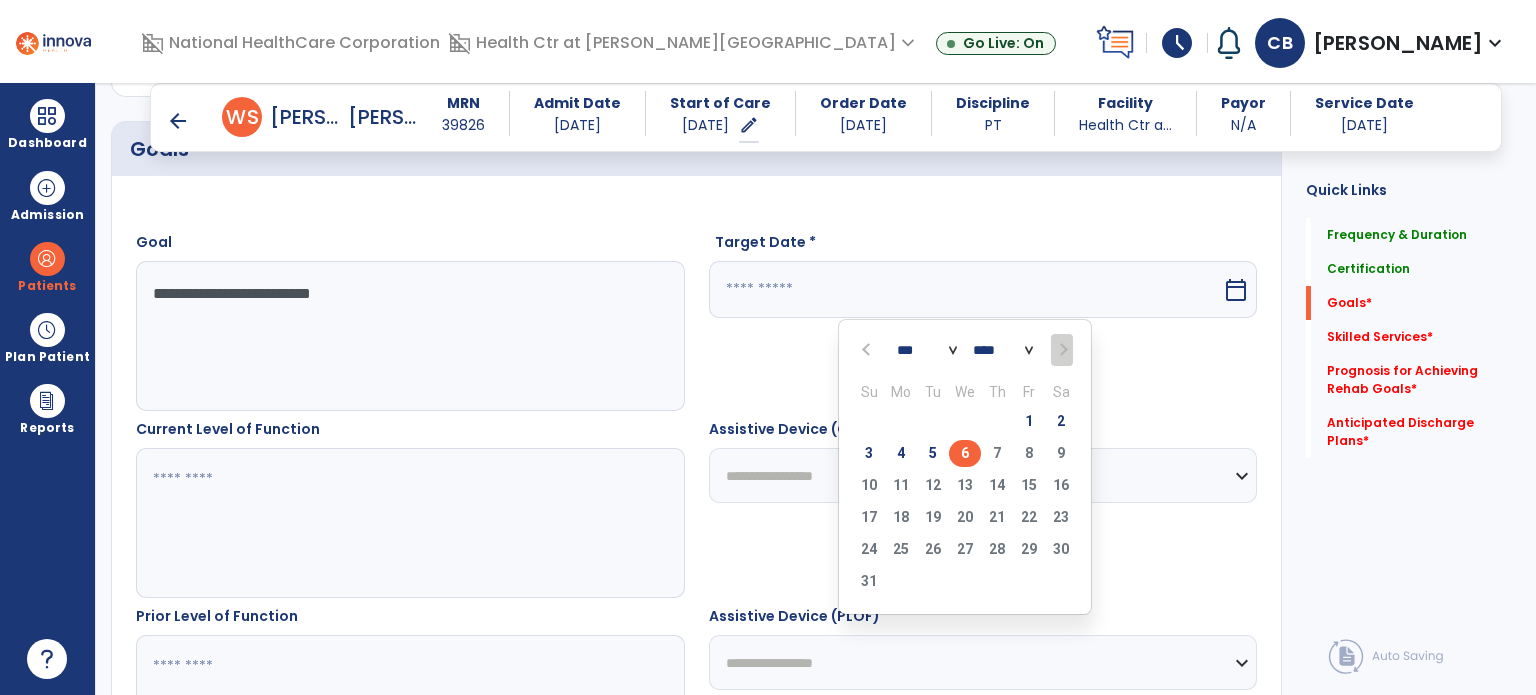 click on "6" at bounding box center (965, 453) 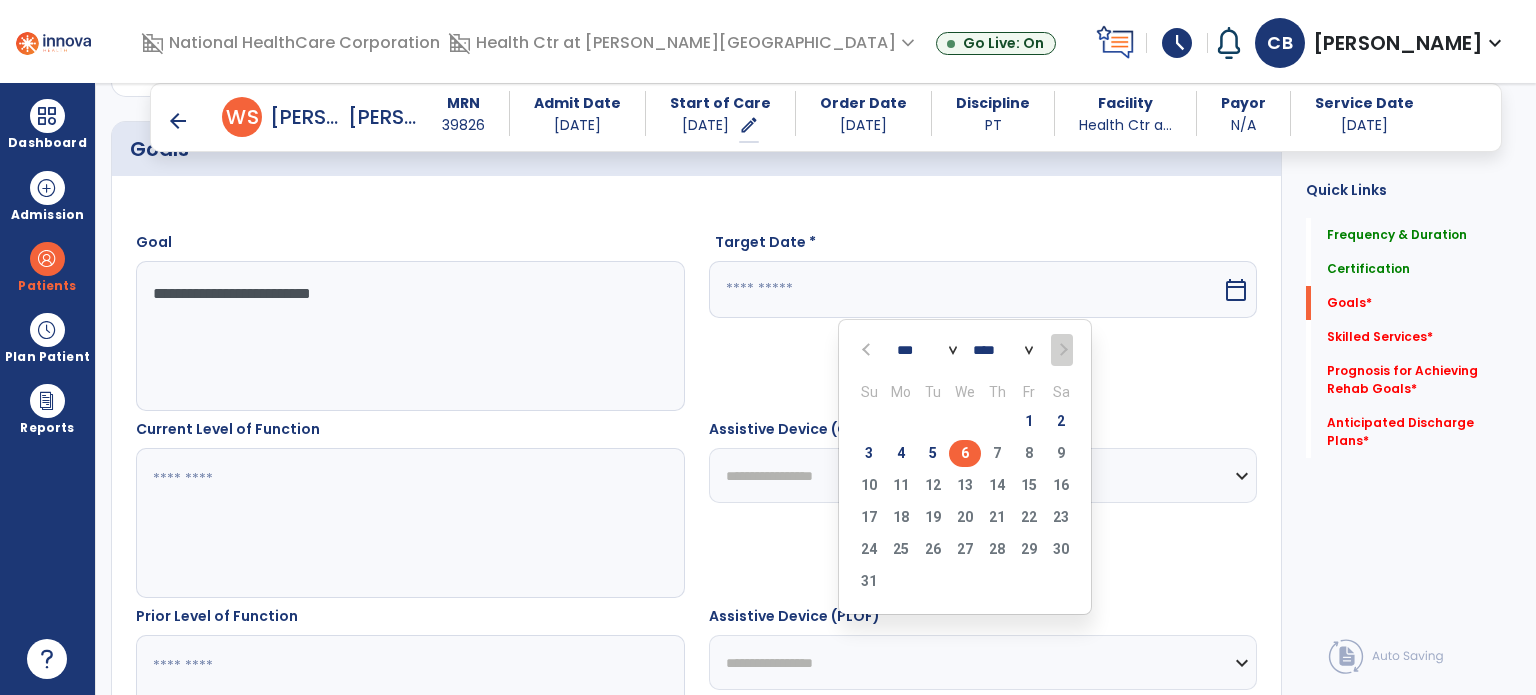 type on "********" 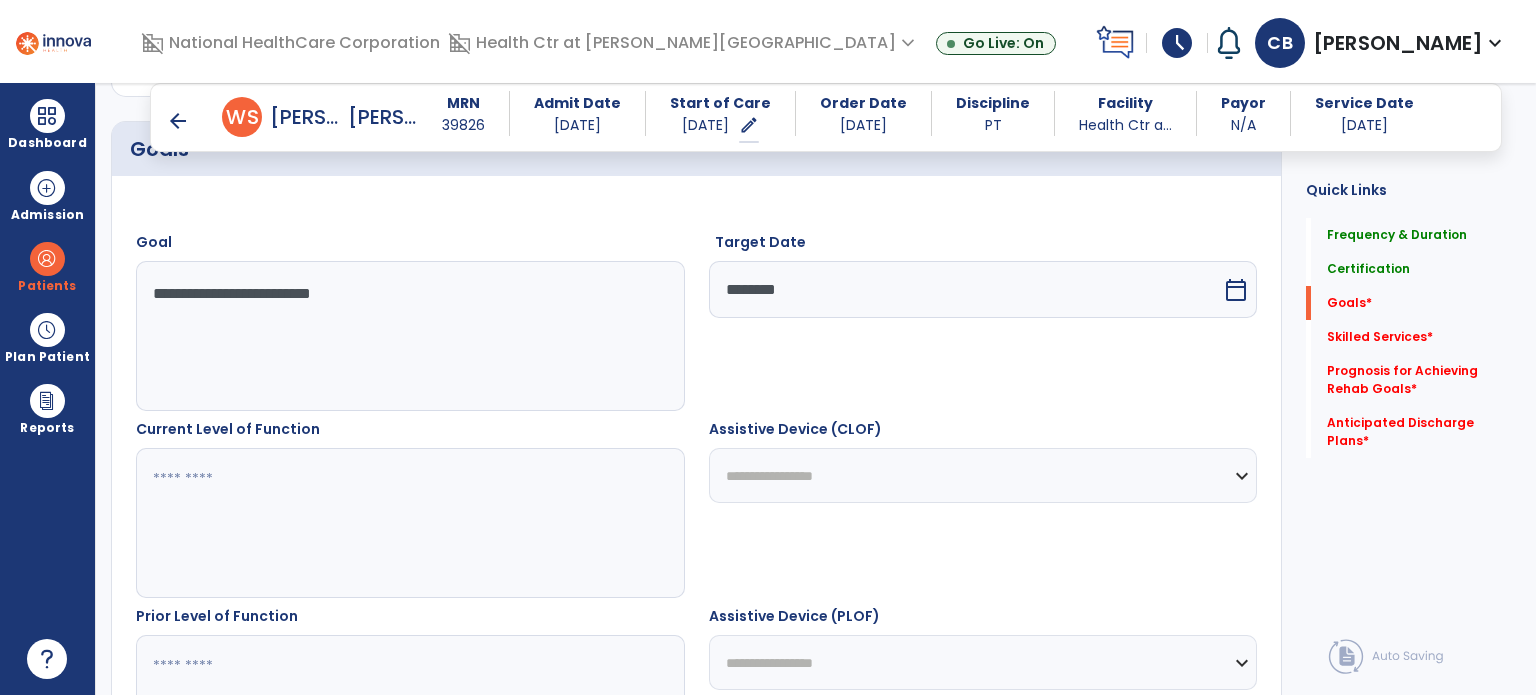 click at bounding box center (409, 523) 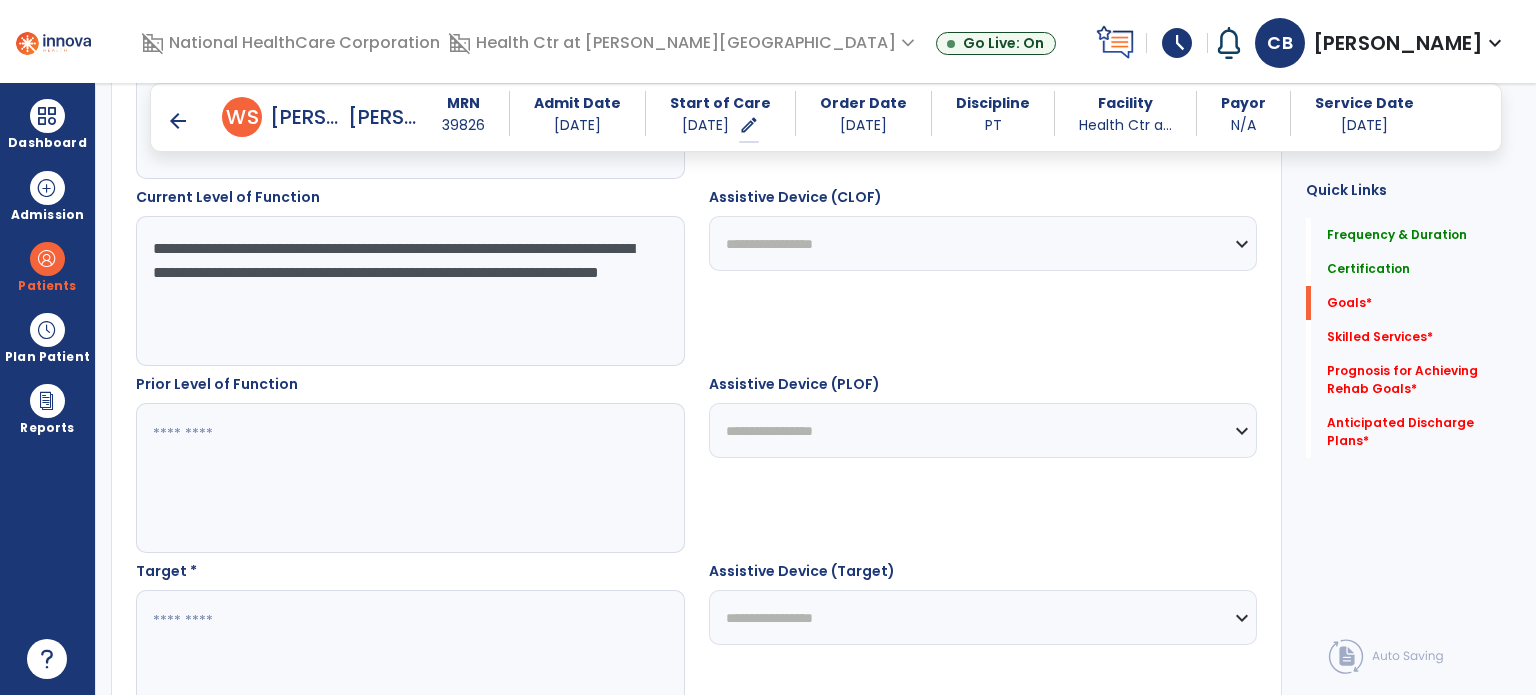 scroll, scrollTop: 797, scrollLeft: 0, axis: vertical 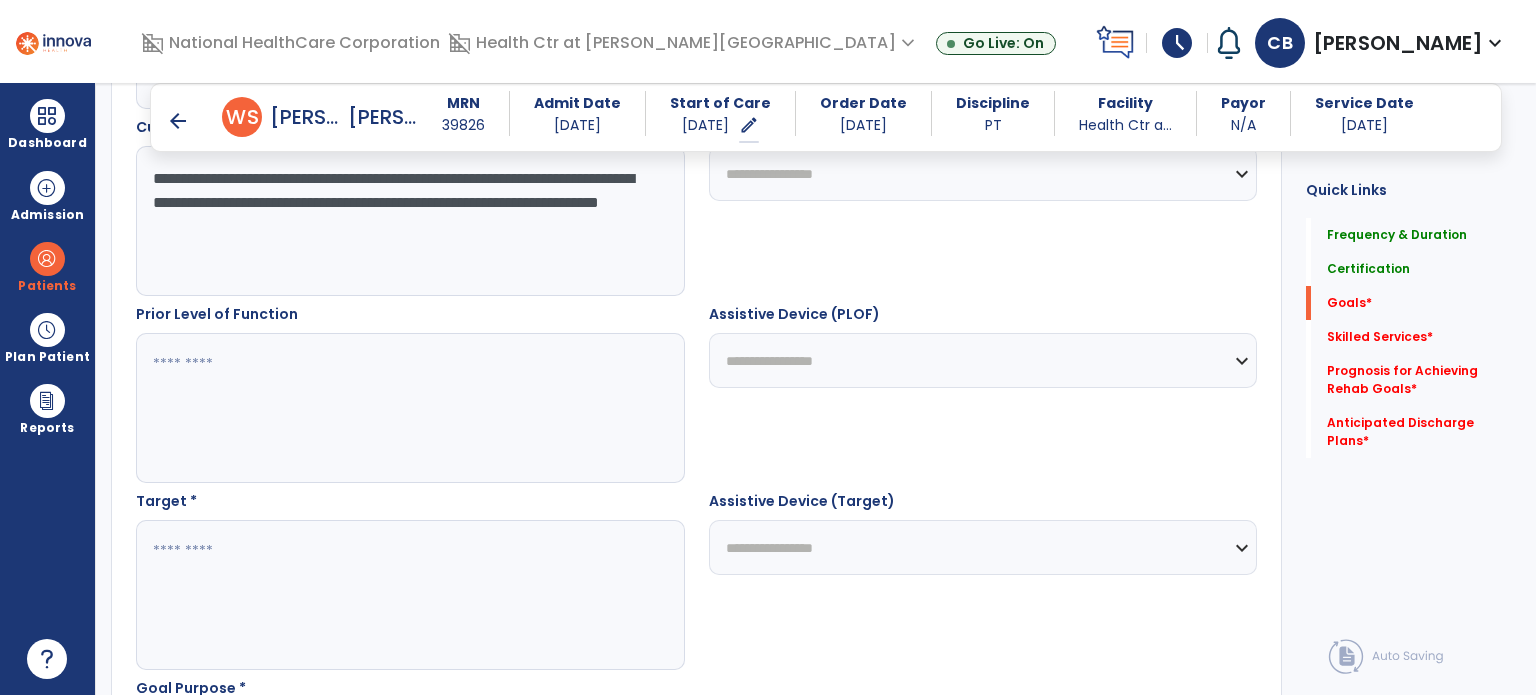 type on "**********" 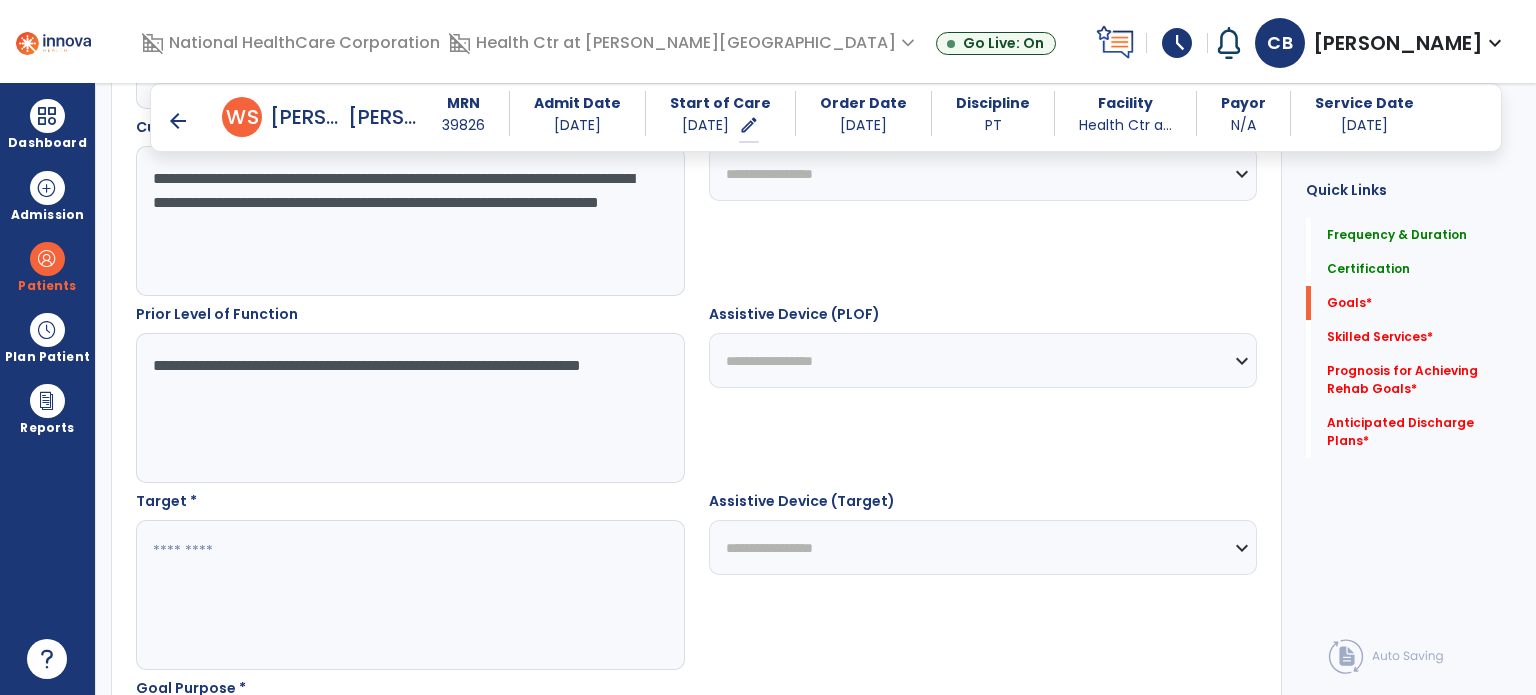 type on "**********" 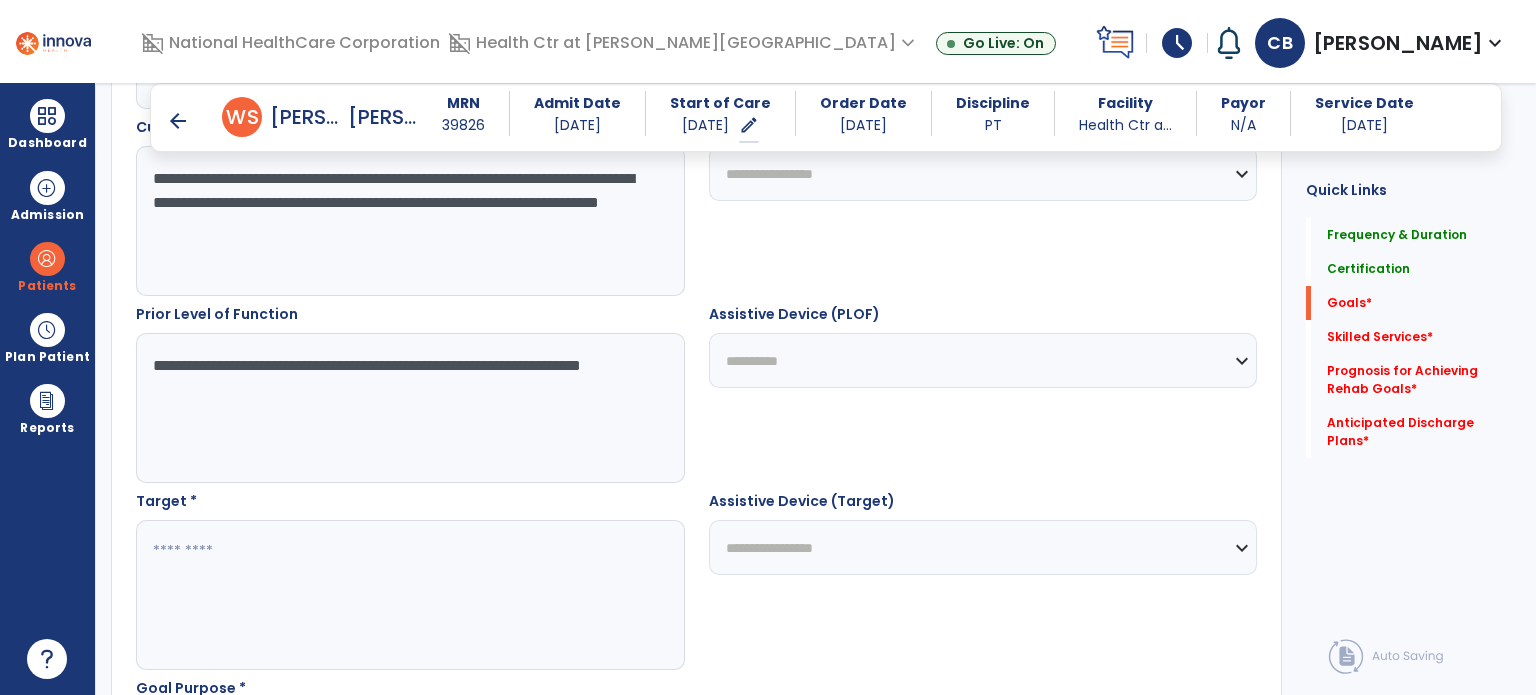 click on "**********" at bounding box center [983, 360] 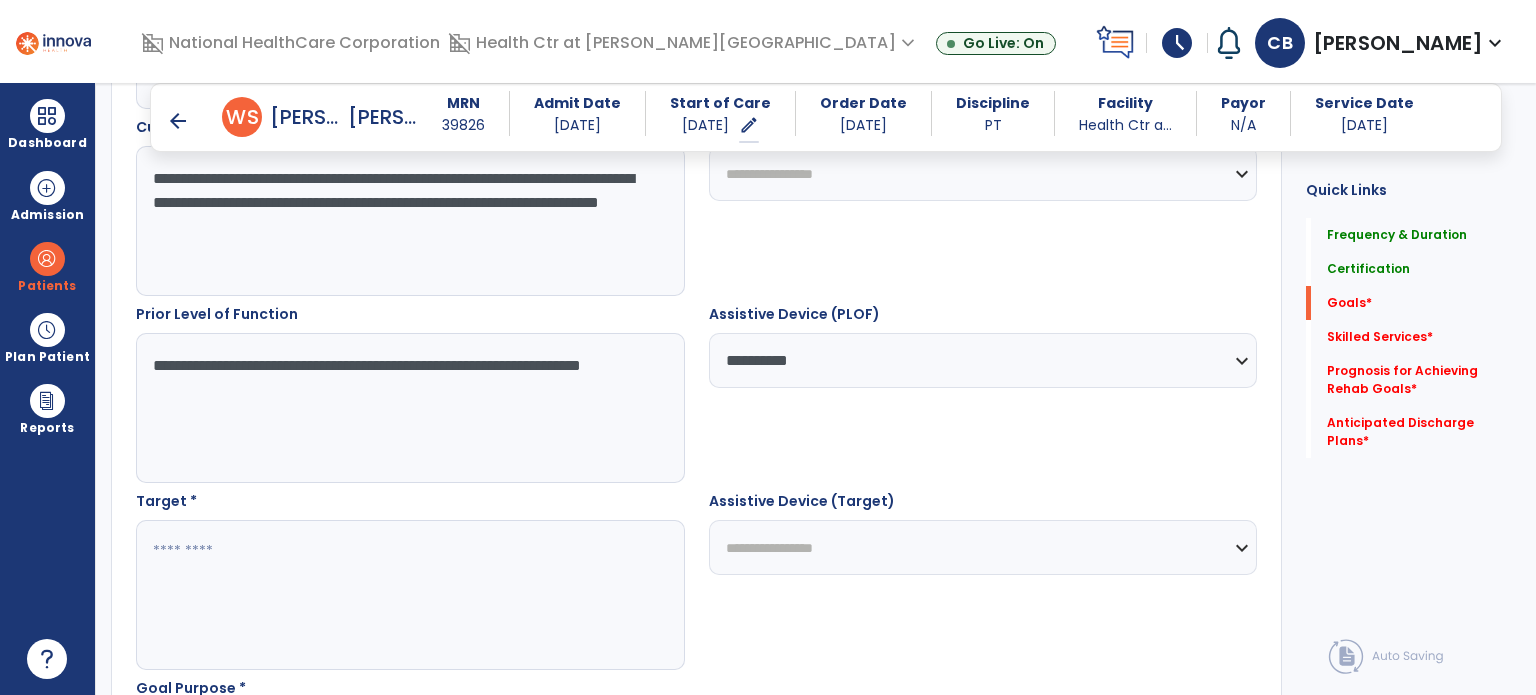 click on "**********" at bounding box center (983, 393) 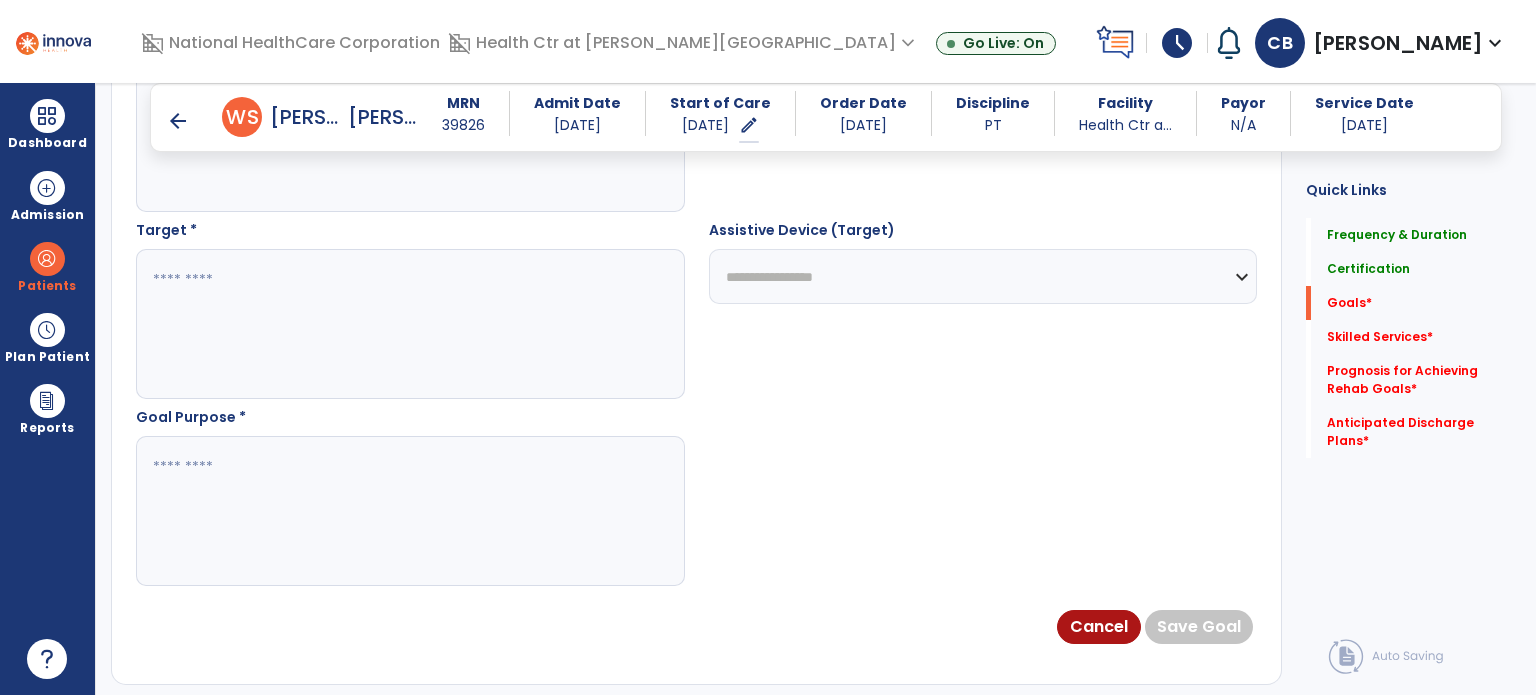 scroll, scrollTop: 1075, scrollLeft: 0, axis: vertical 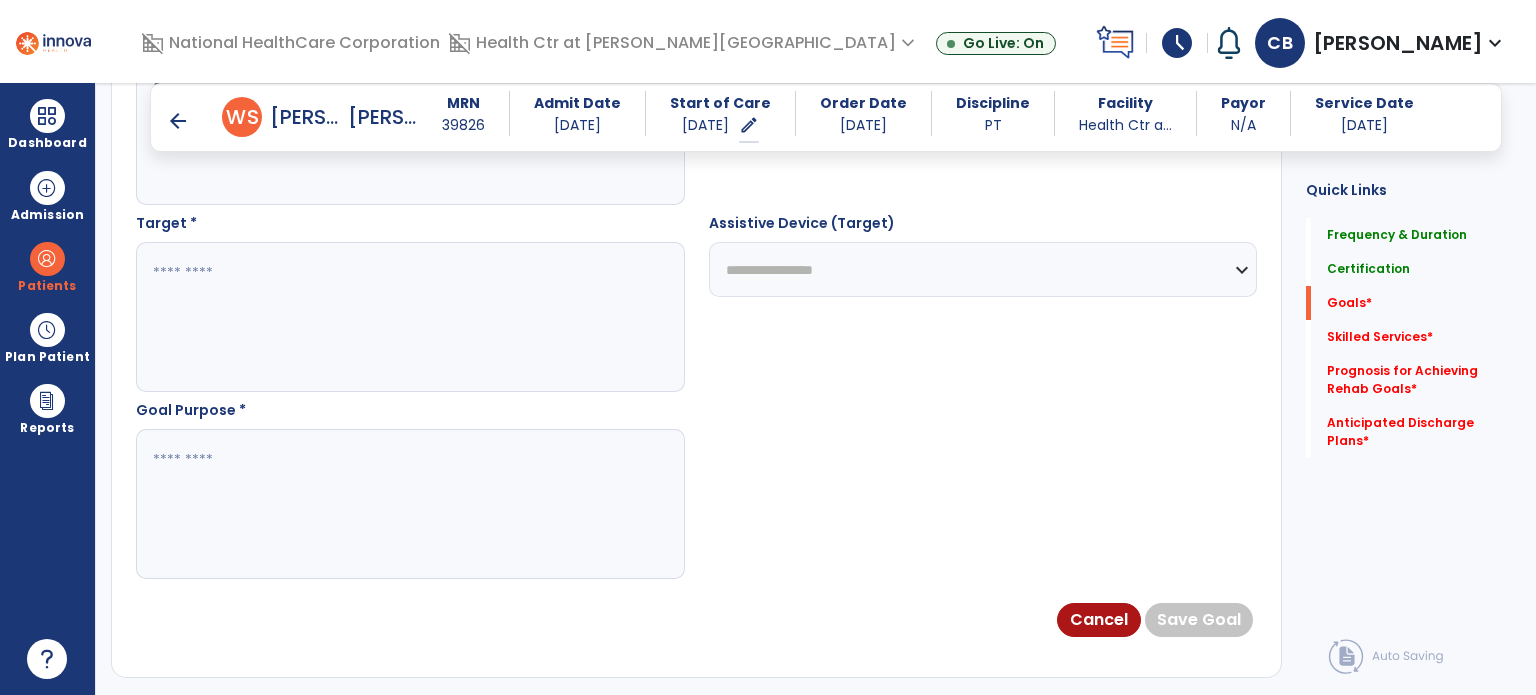 click at bounding box center [409, 317] 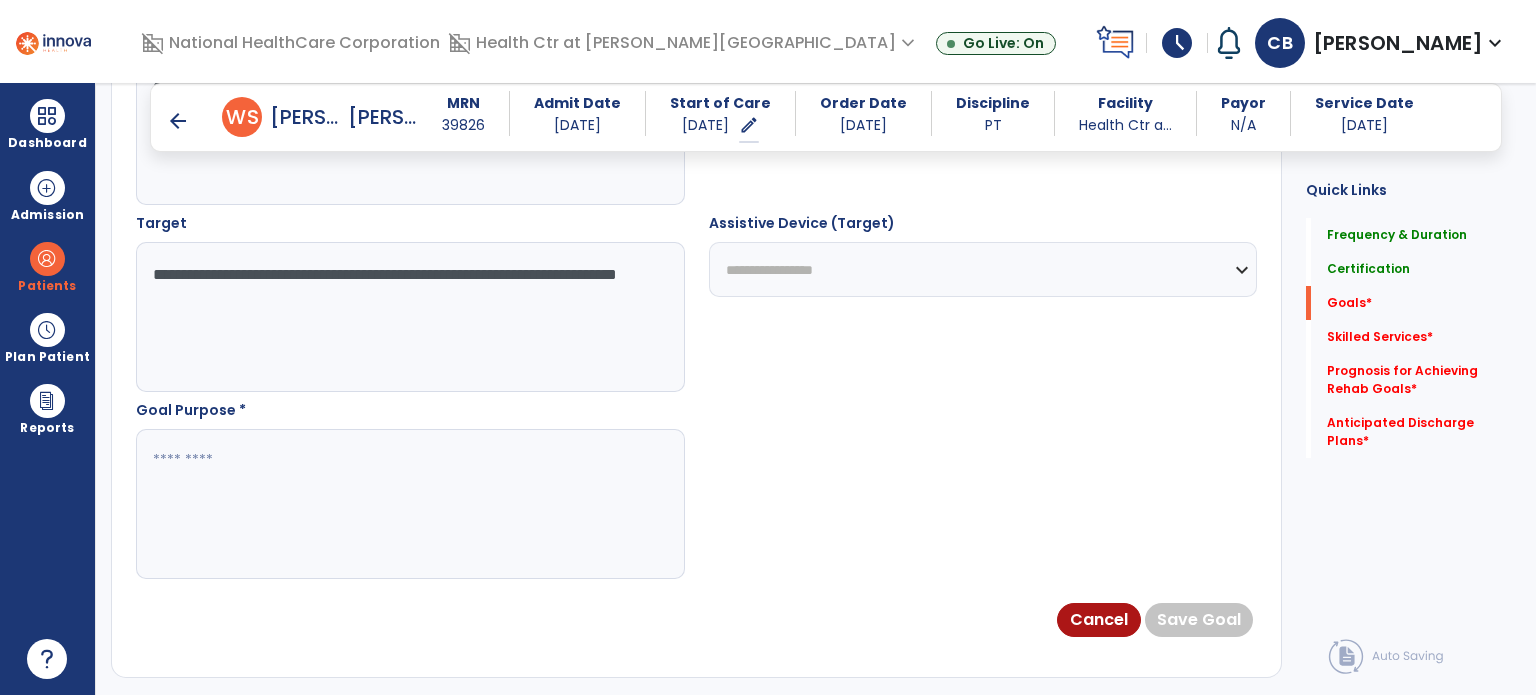 type on "**********" 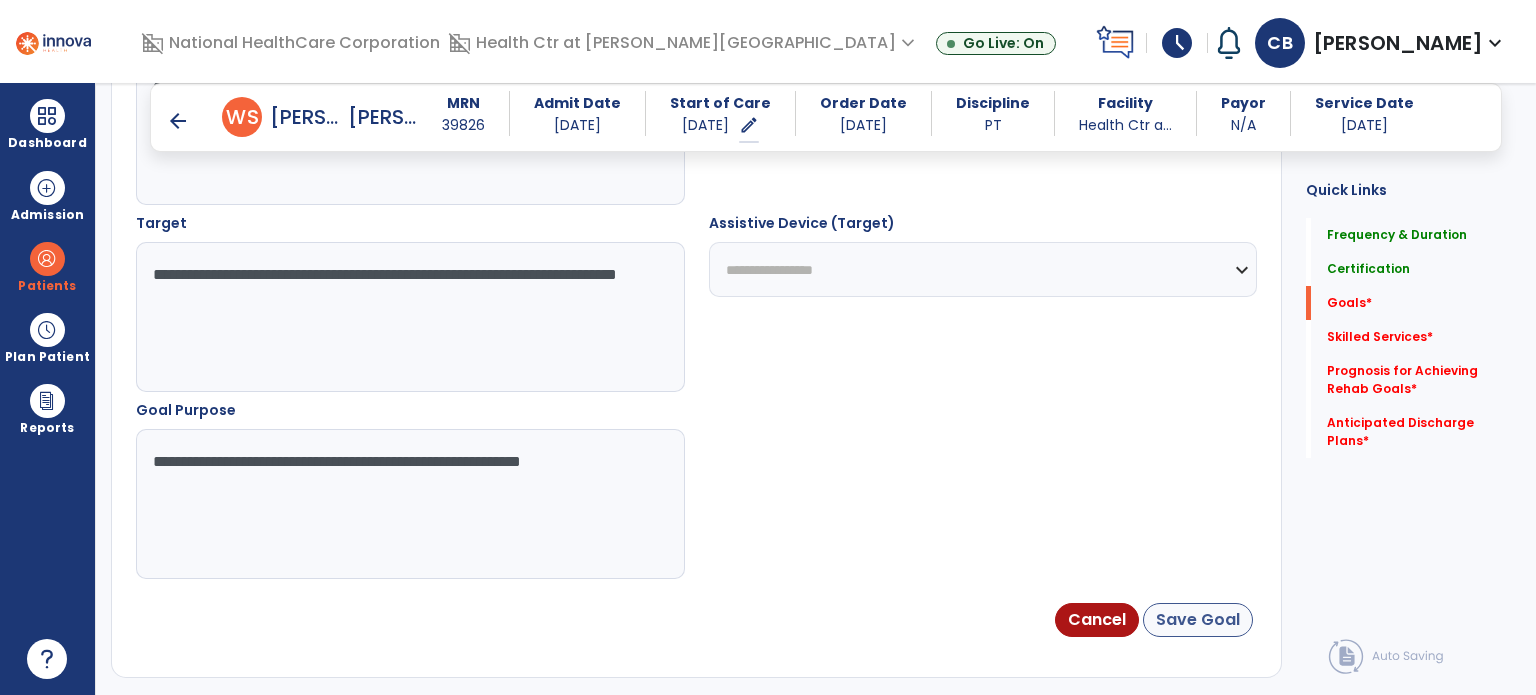 type on "**********" 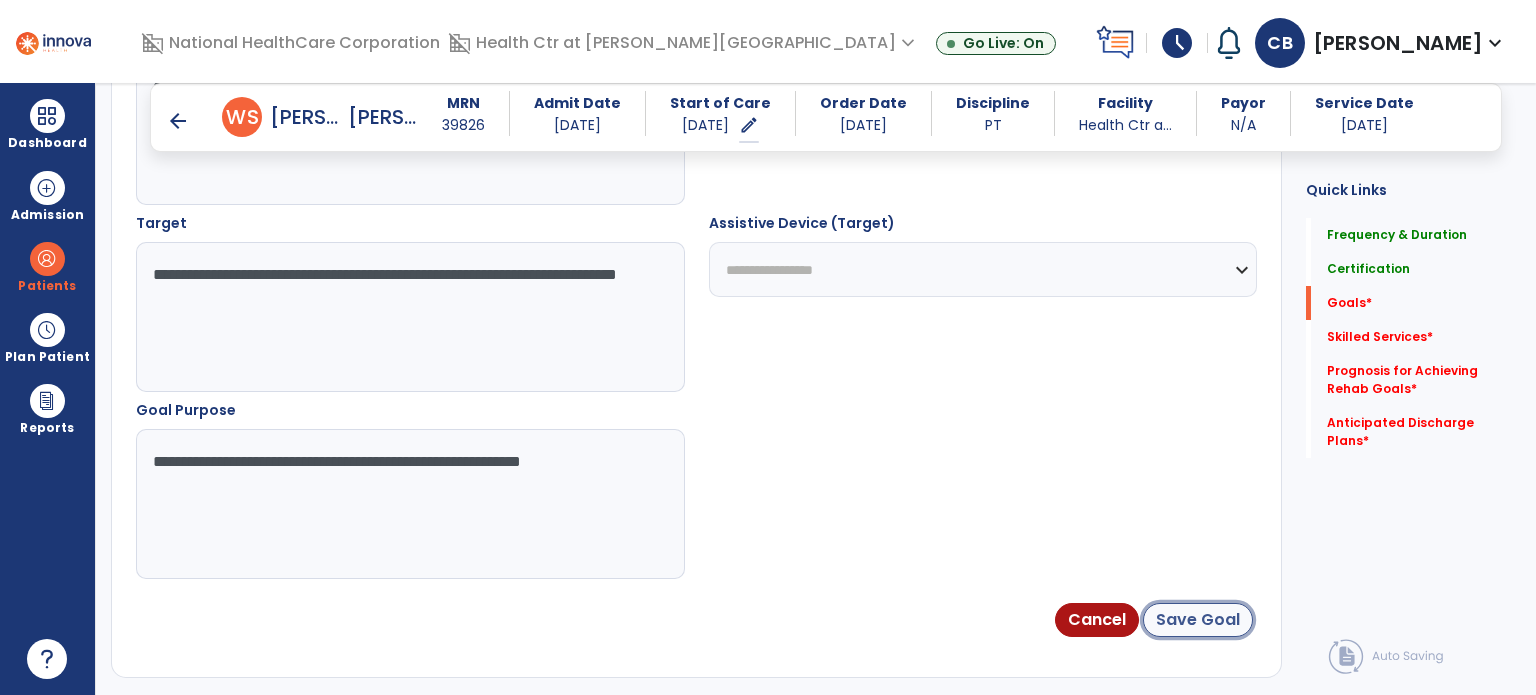 click on "Save Goal" at bounding box center [1198, 620] 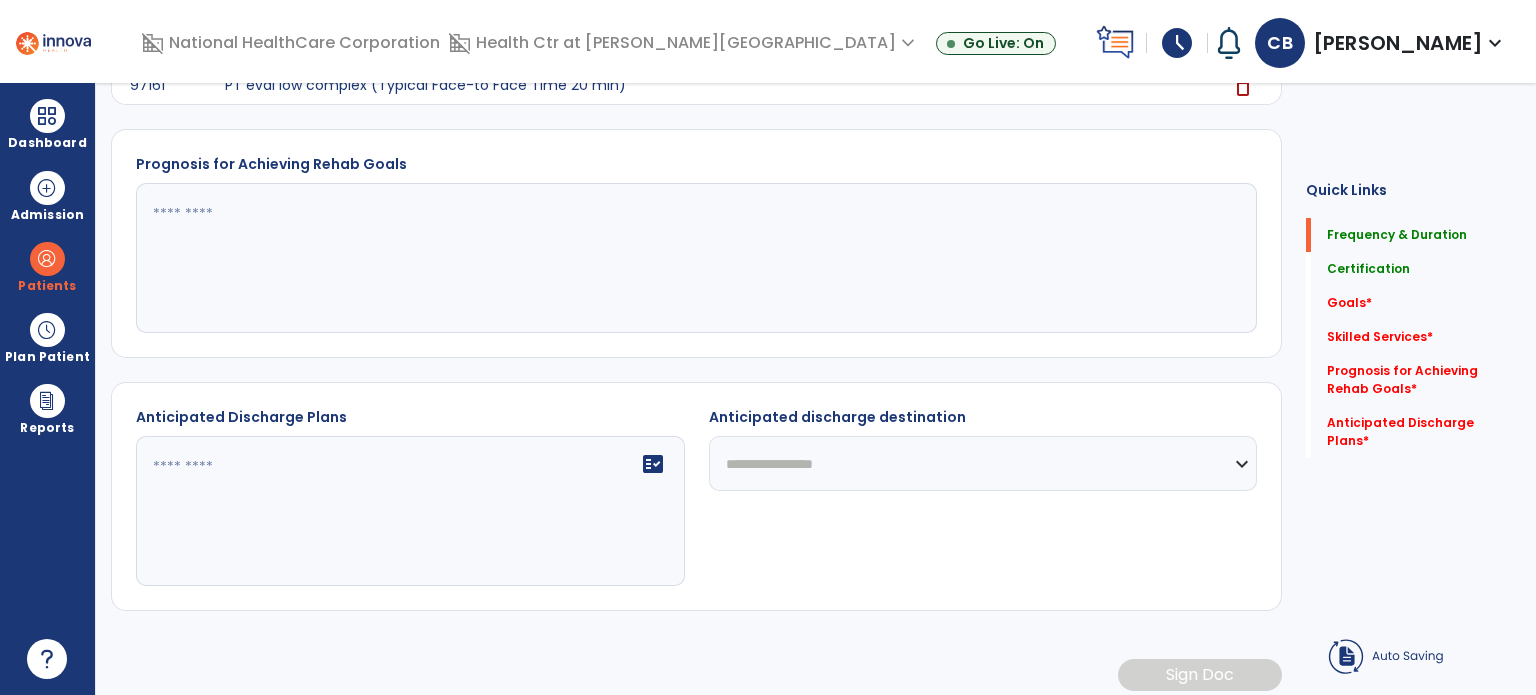 scroll, scrollTop: 0, scrollLeft: 0, axis: both 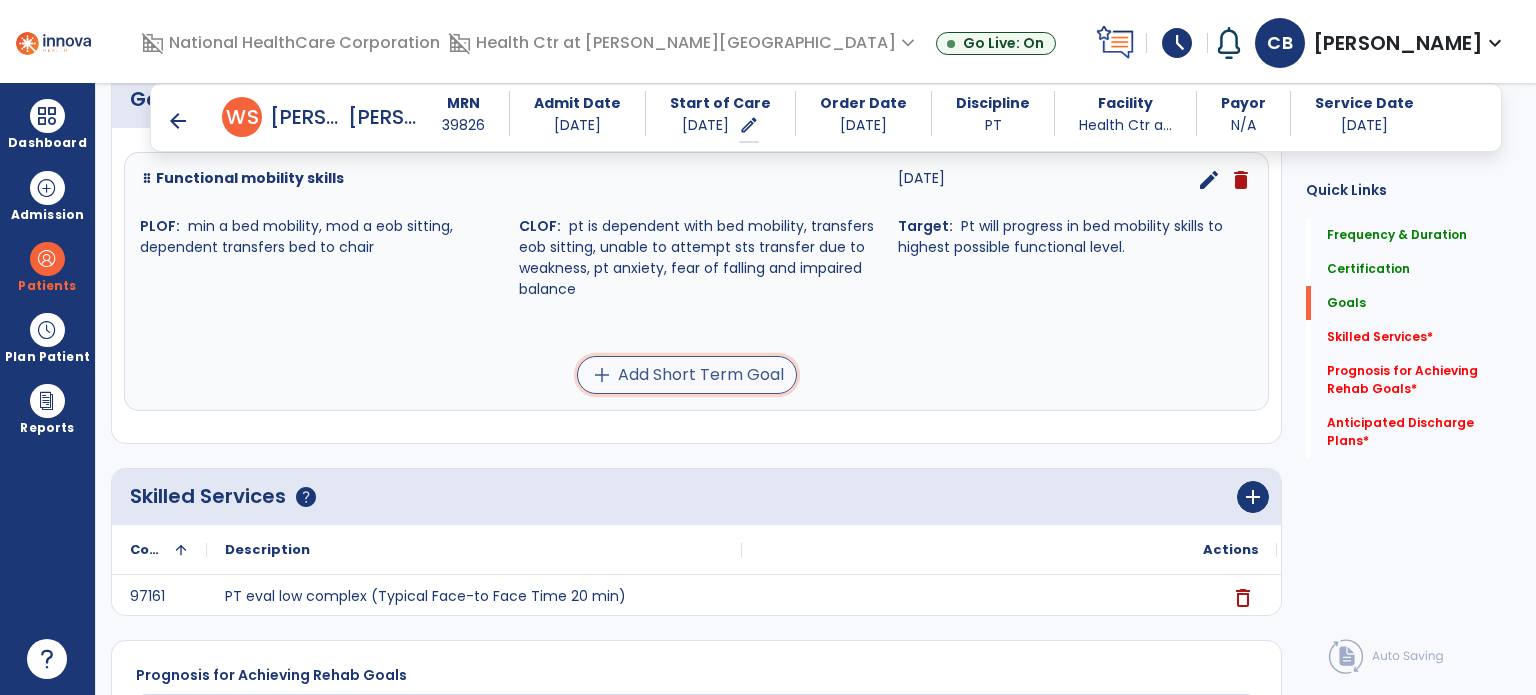 click on "add  Add Short Term Goal" at bounding box center [687, 375] 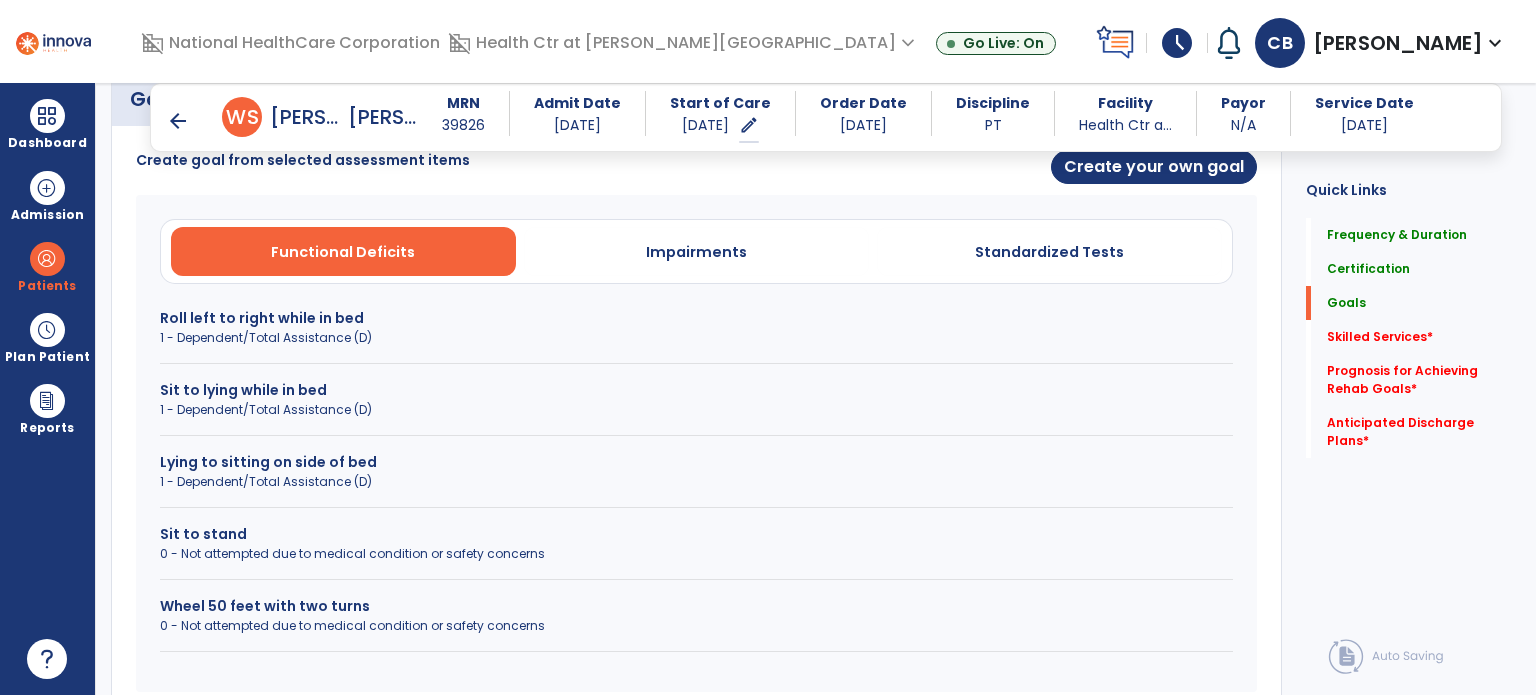 click on "Sit to lying while in bed" at bounding box center [696, 390] 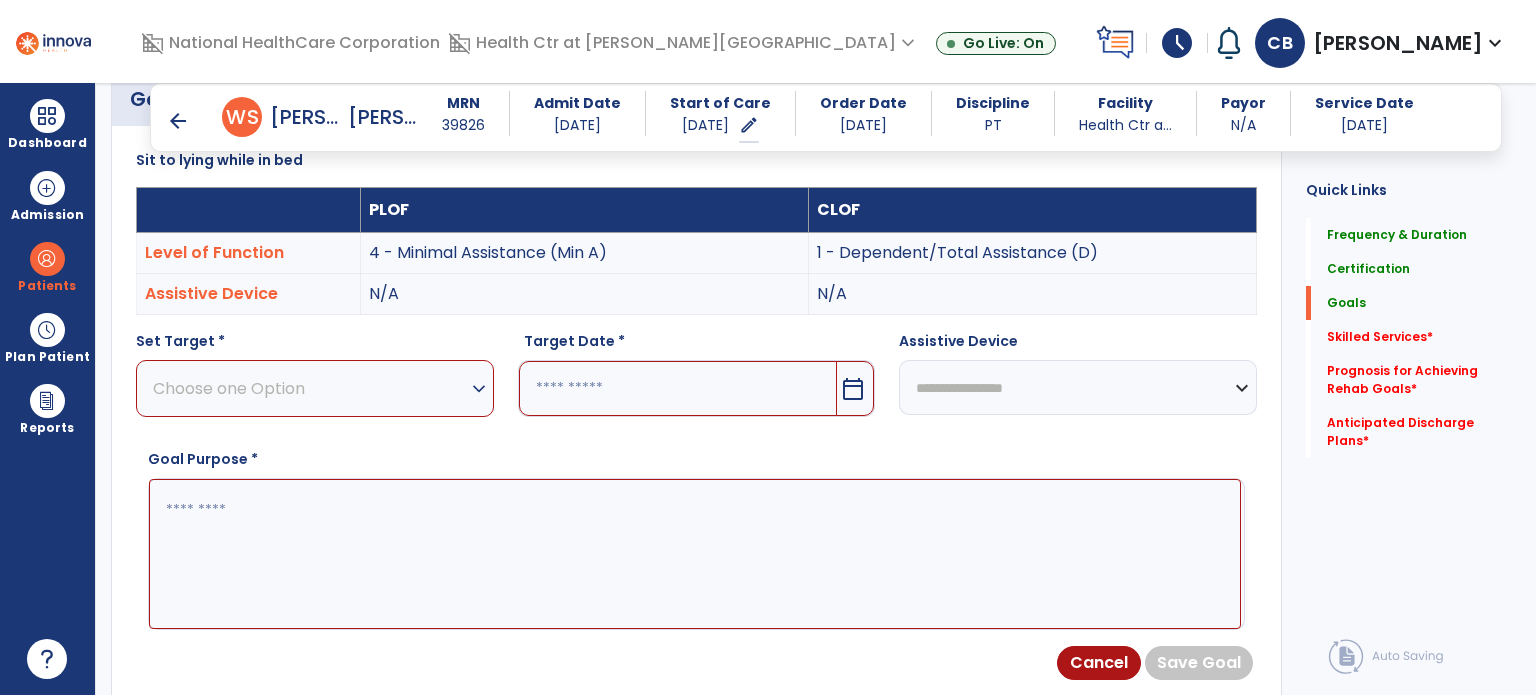 click on "Choose one Option" at bounding box center (310, 388) 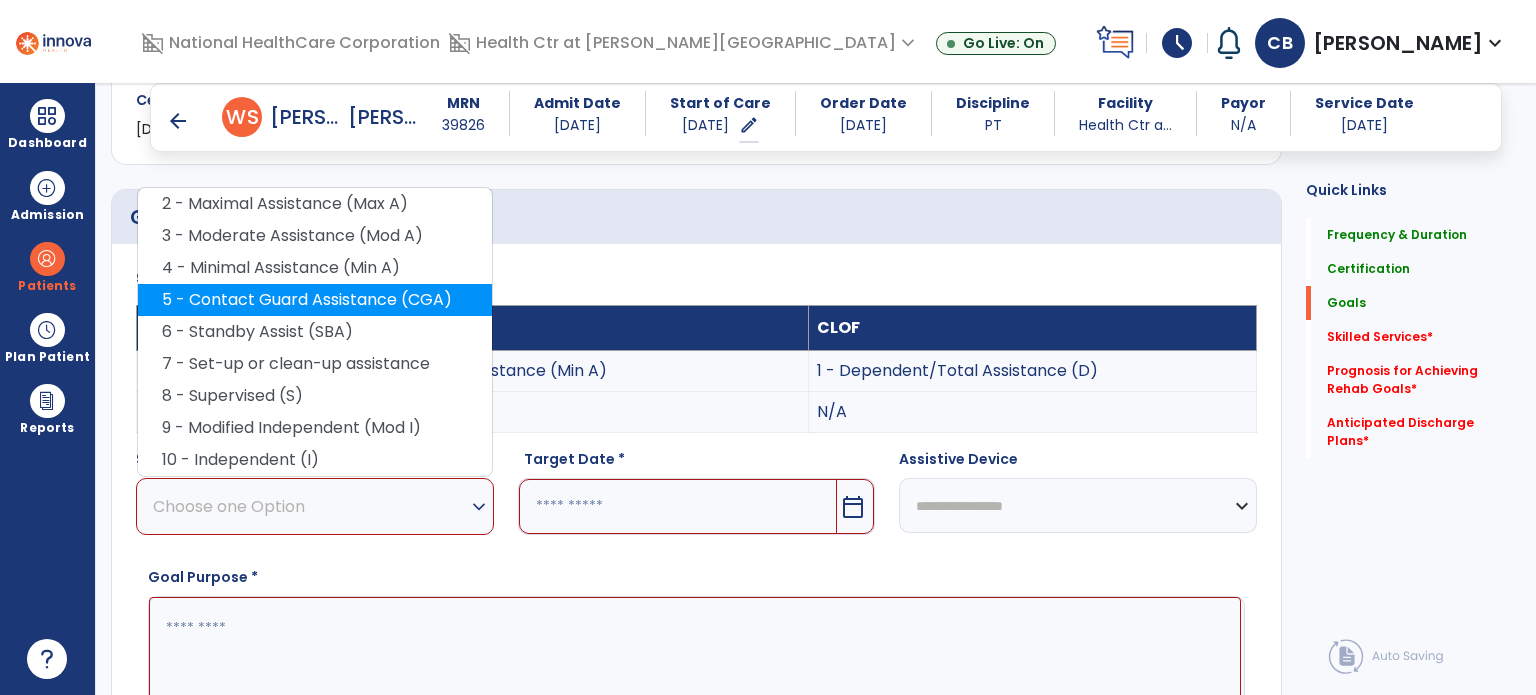 scroll, scrollTop: 425, scrollLeft: 0, axis: vertical 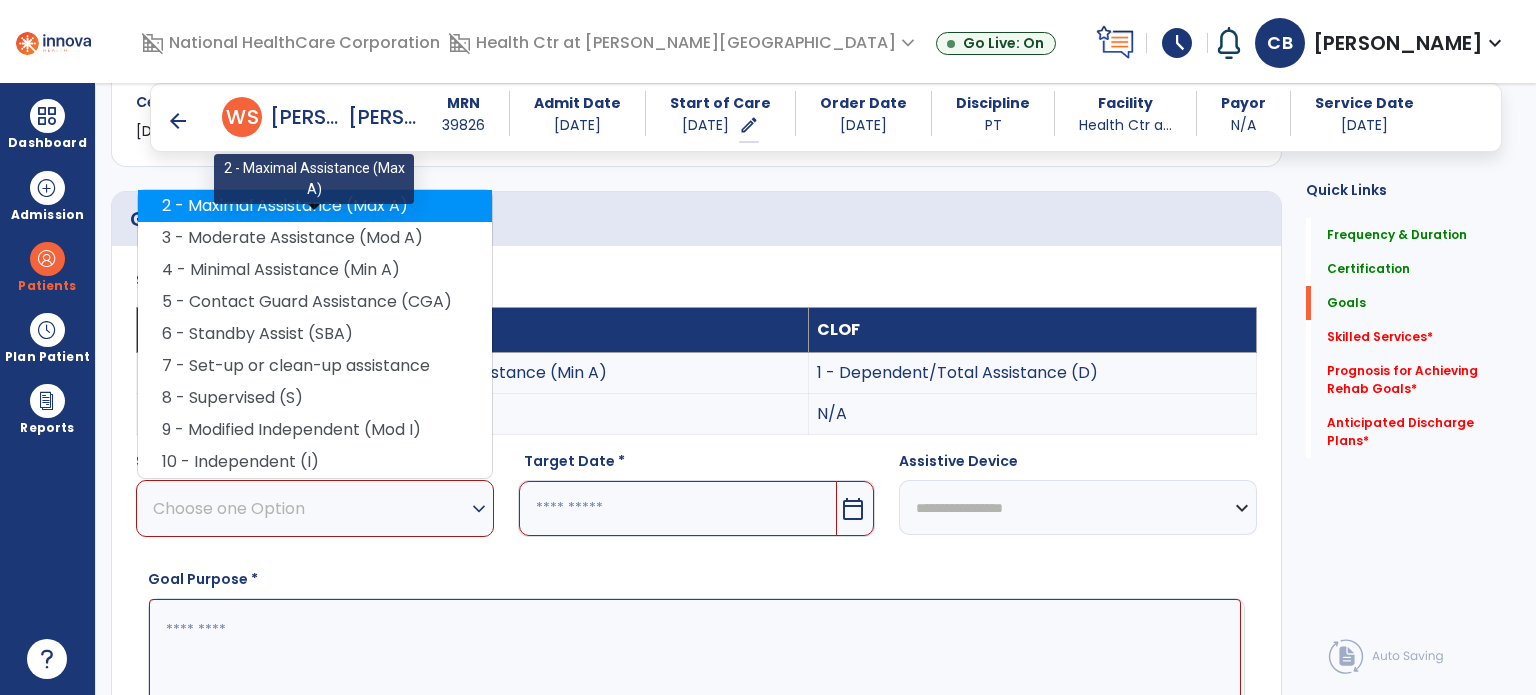 click on "2 - Maximal Assistance (Max A)" at bounding box center (315, 206) 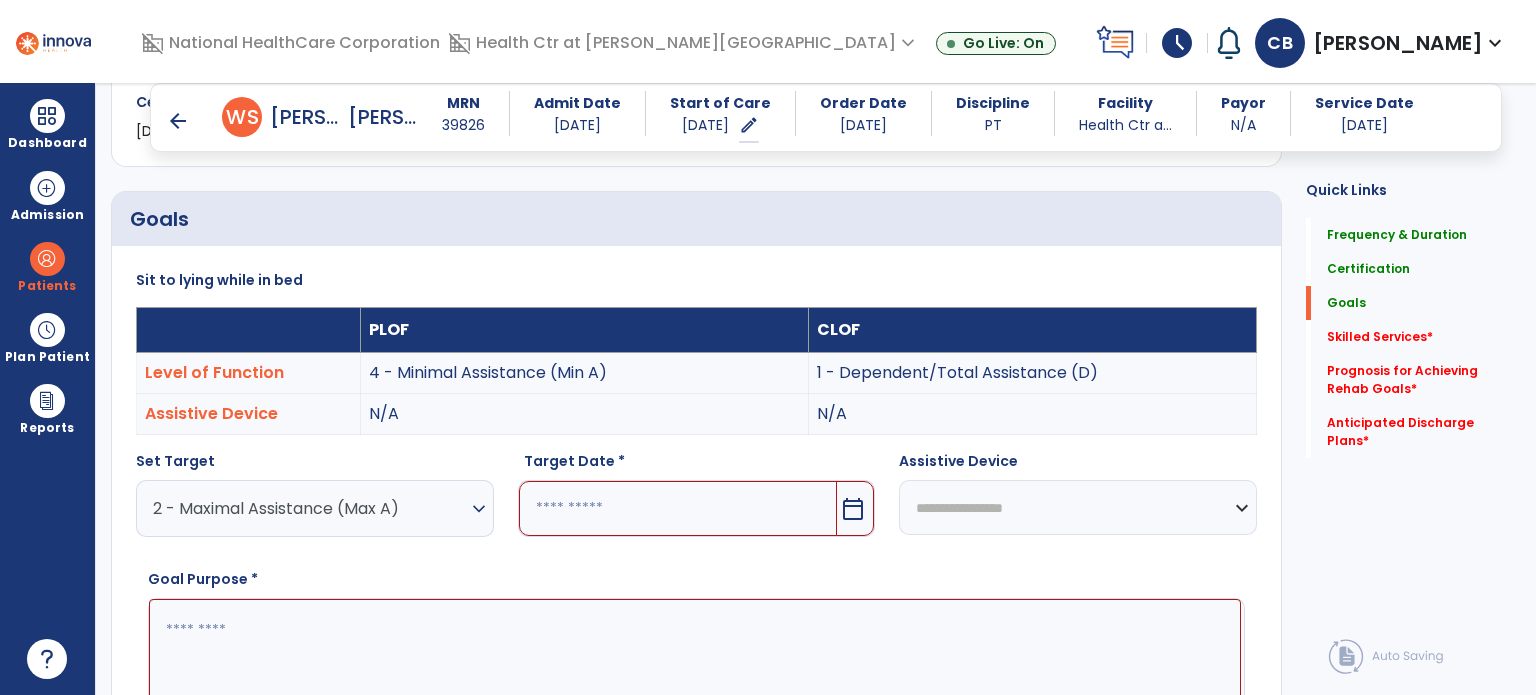 click at bounding box center [678, 508] 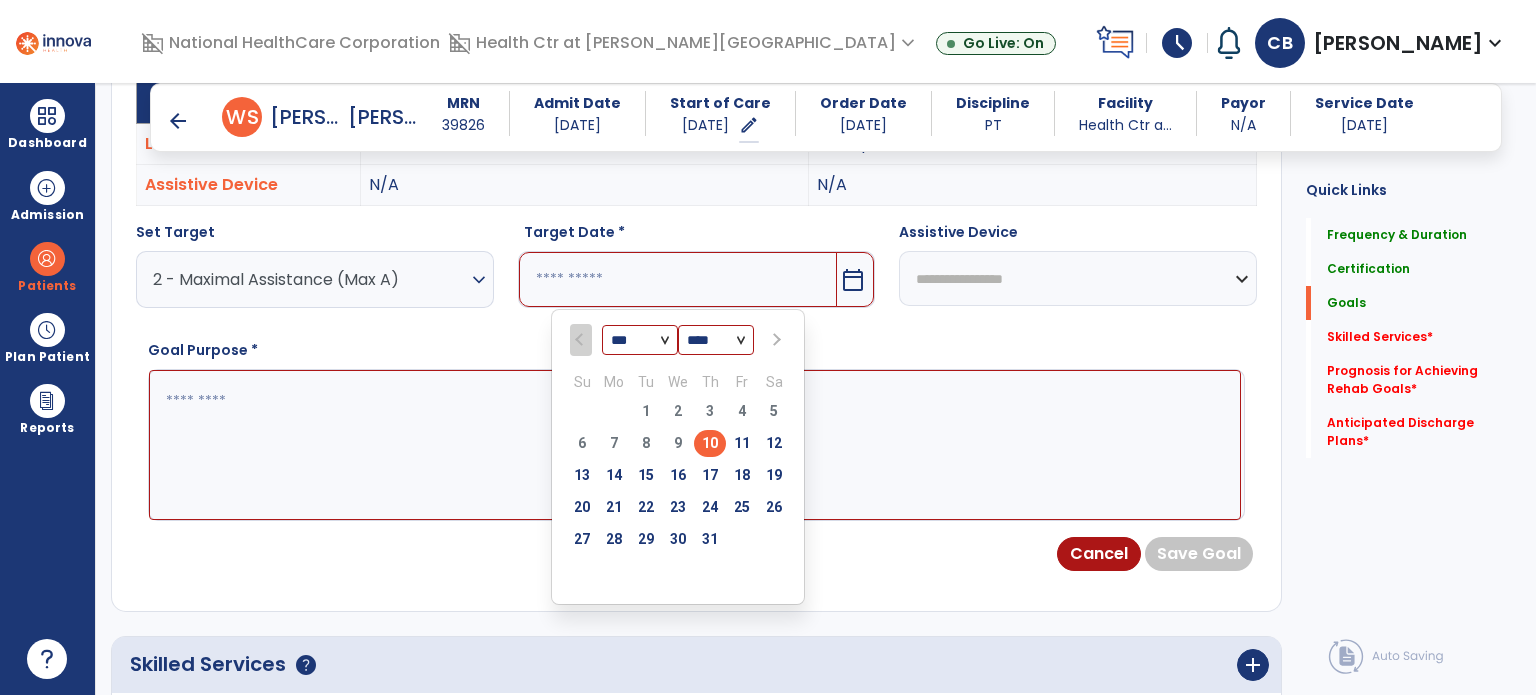 scroll, scrollTop: 661, scrollLeft: 0, axis: vertical 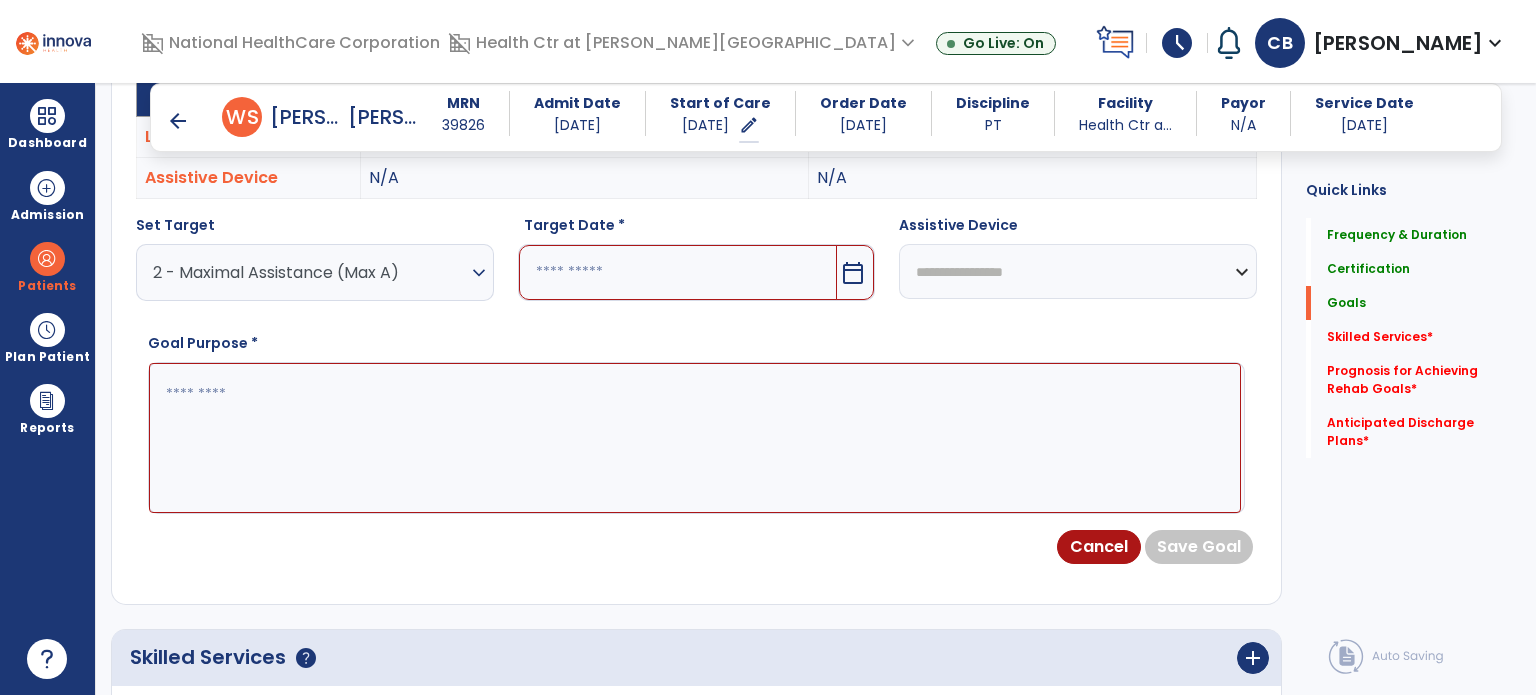 click at bounding box center [678, 272] 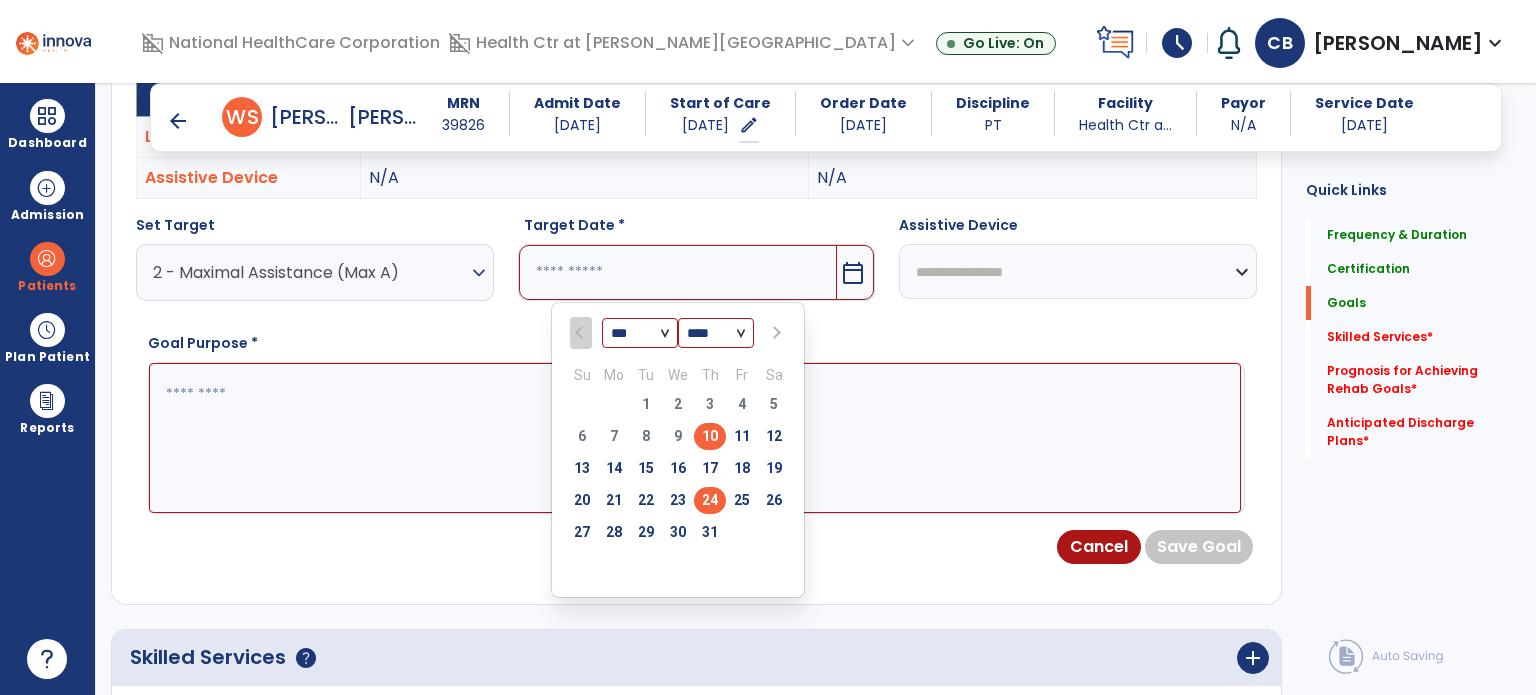 click on "24" at bounding box center (710, 500) 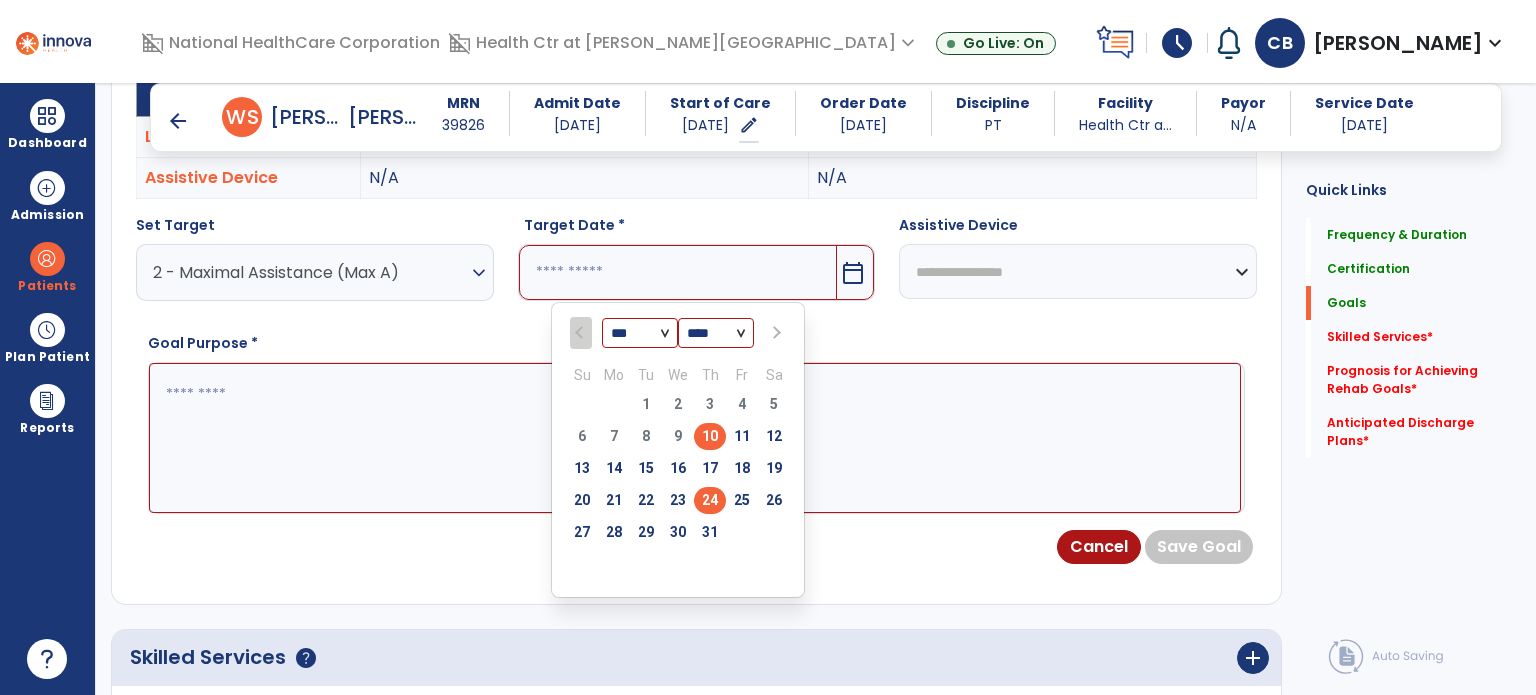 type on "*********" 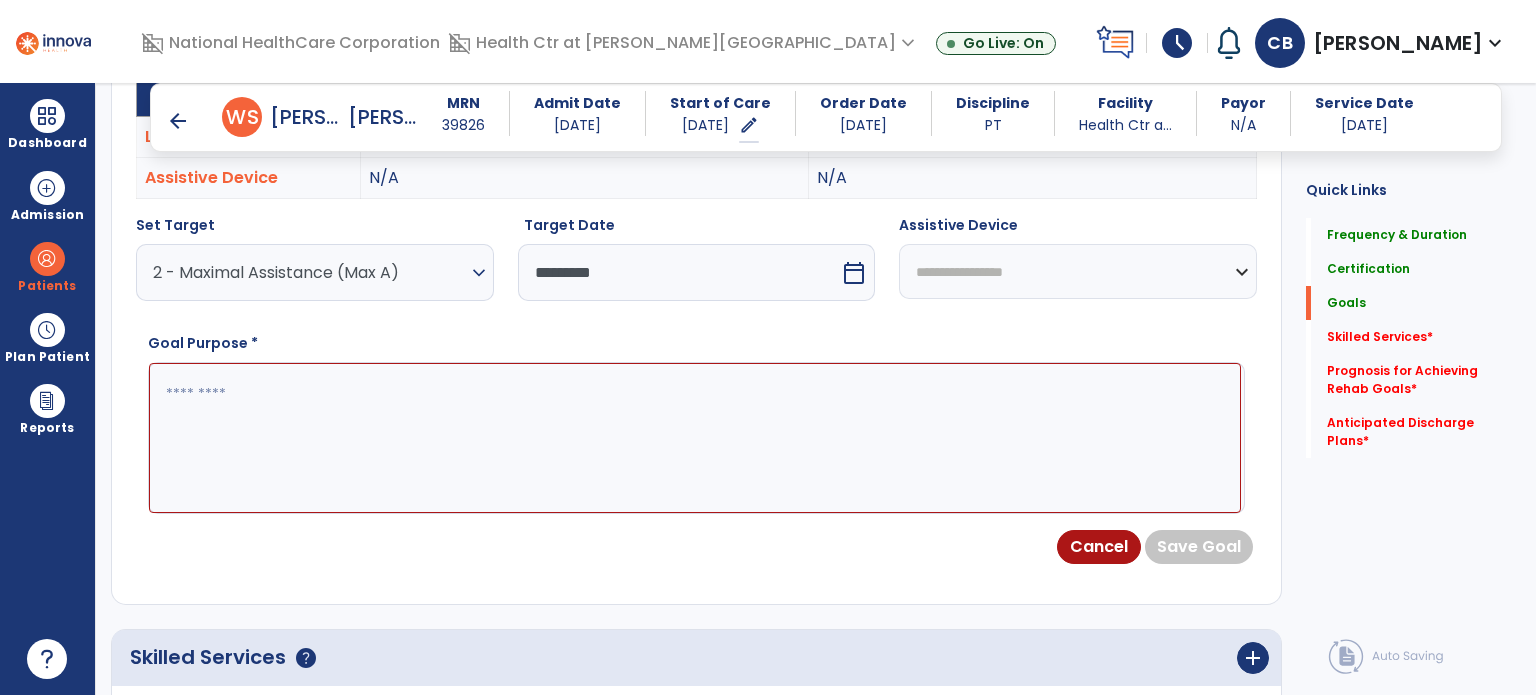 click at bounding box center [695, 438] 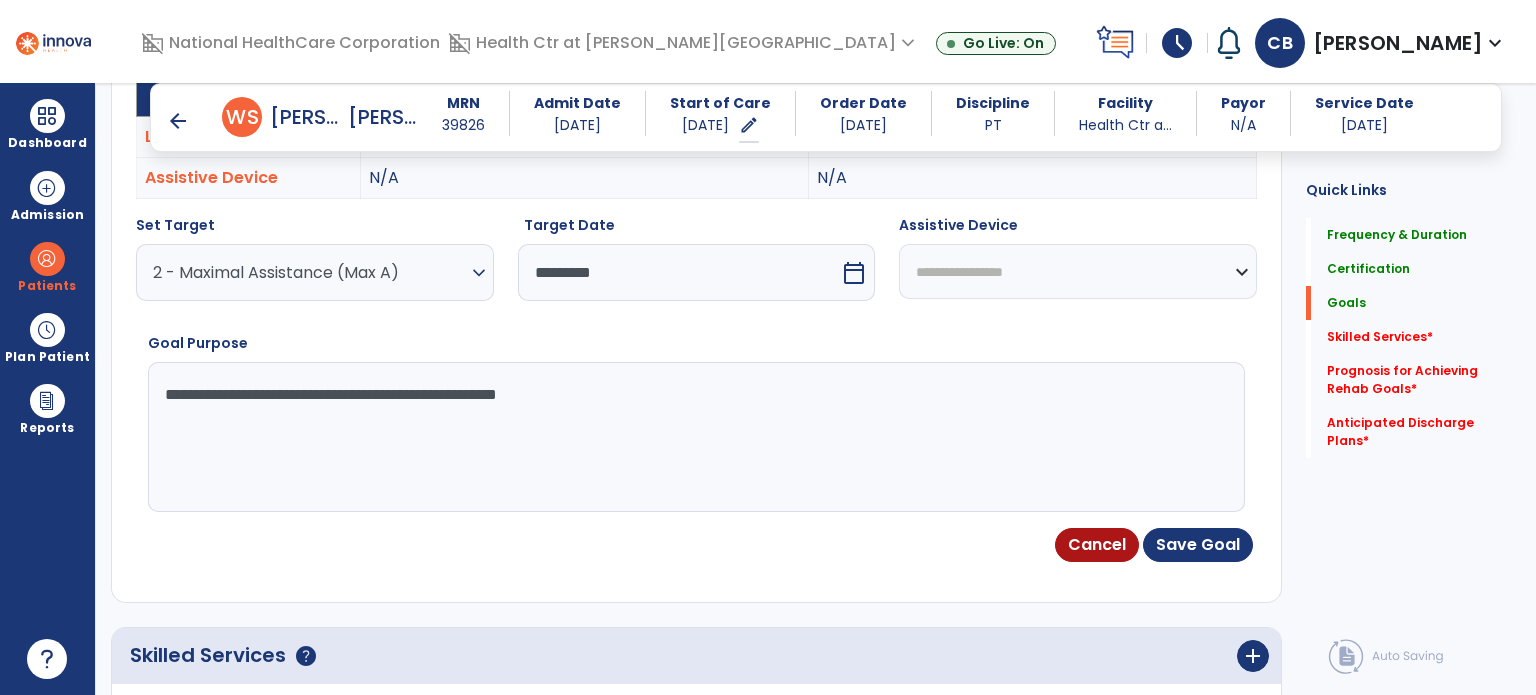 click on "**********" at bounding box center (695, 437) 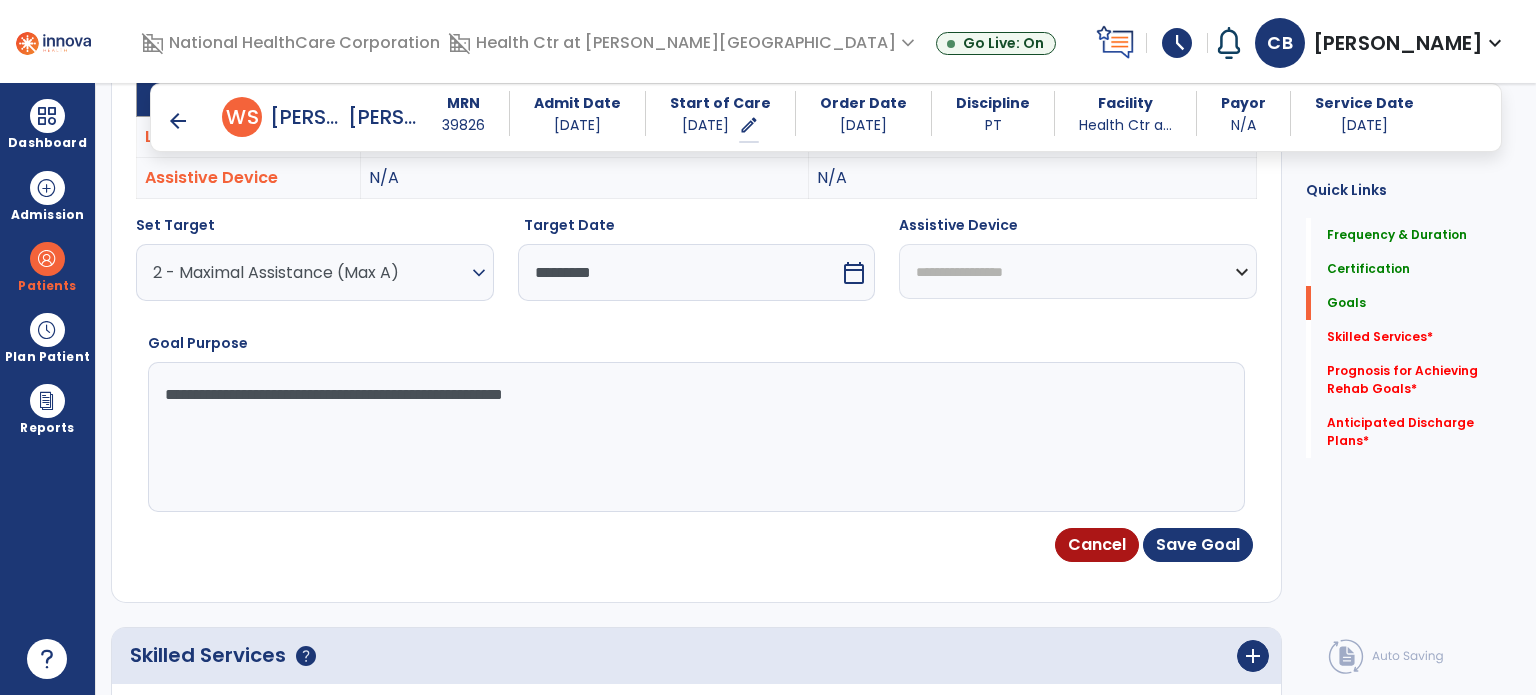 click on "**********" at bounding box center [695, 437] 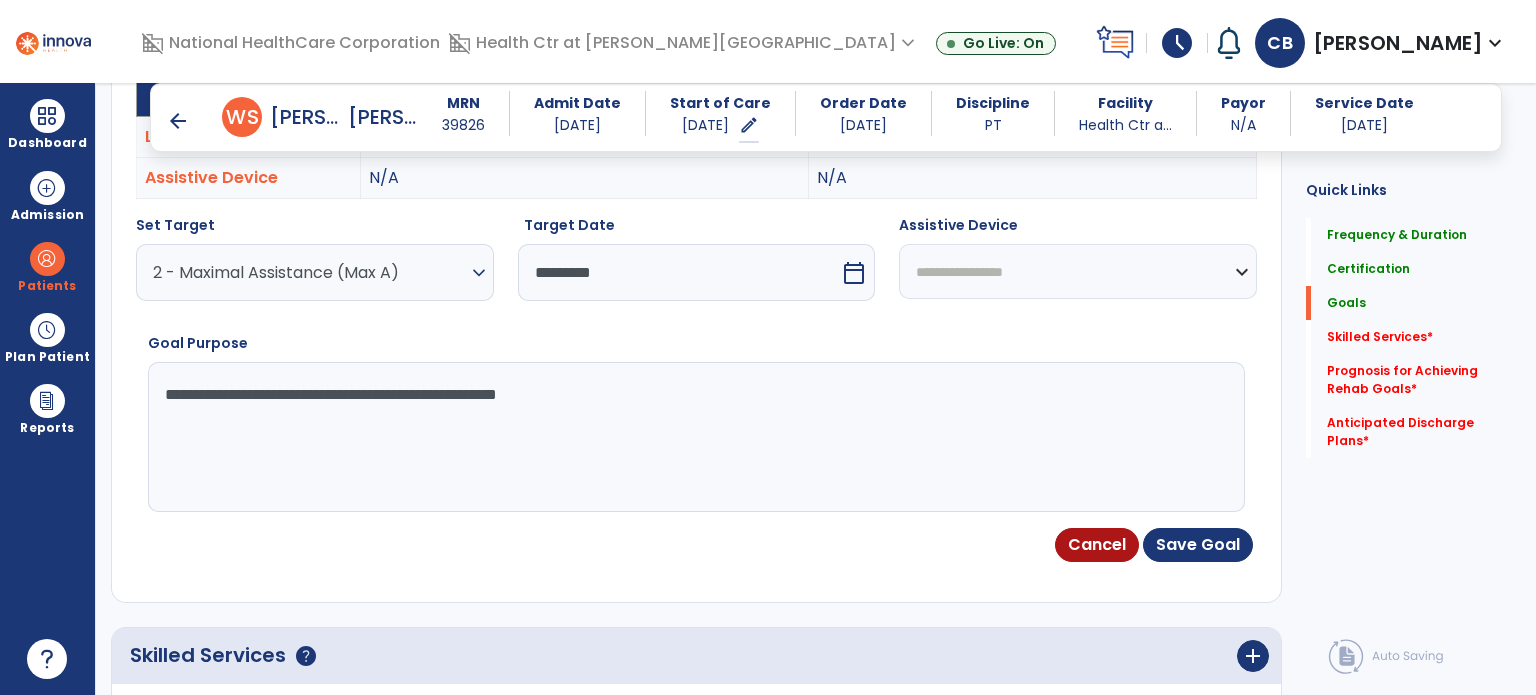 click on "**********" at bounding box center (695, 437) 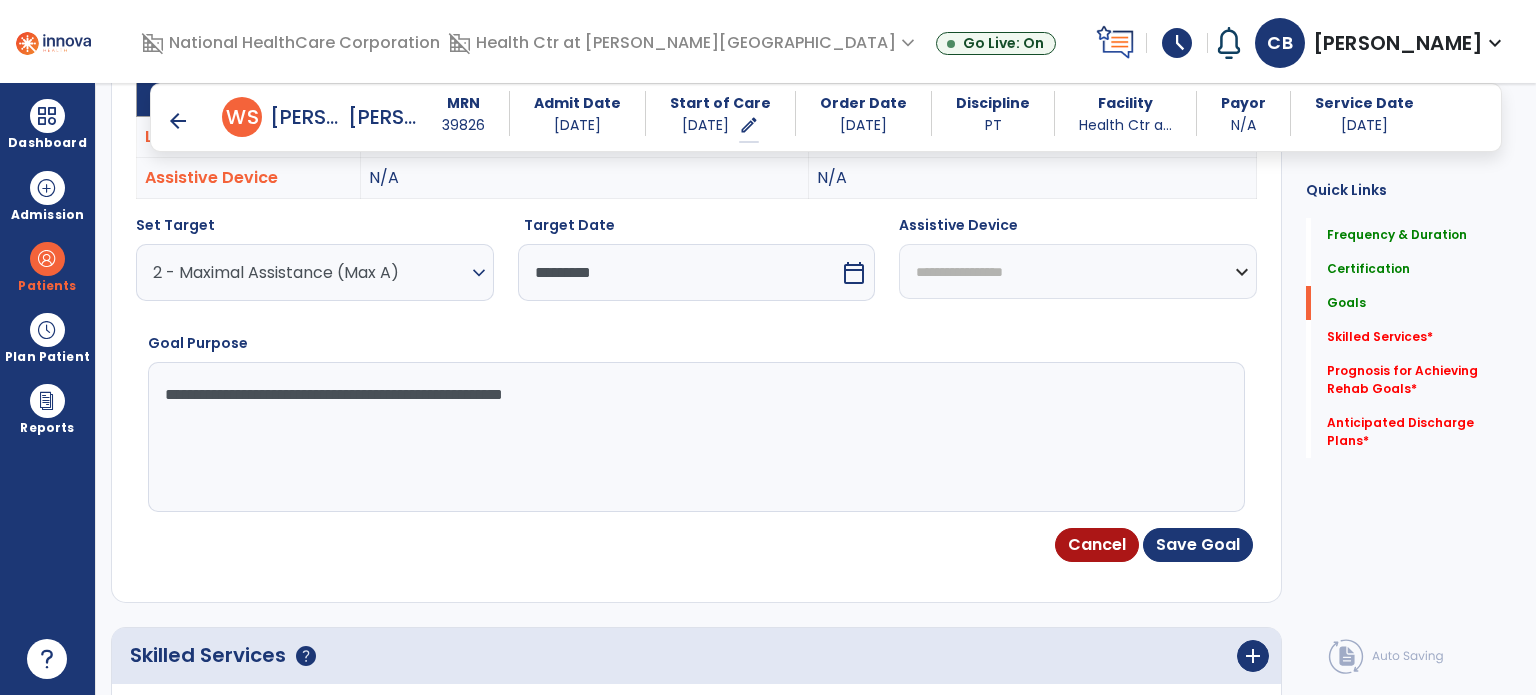 click on "**********" at bounding box center (695, 437) 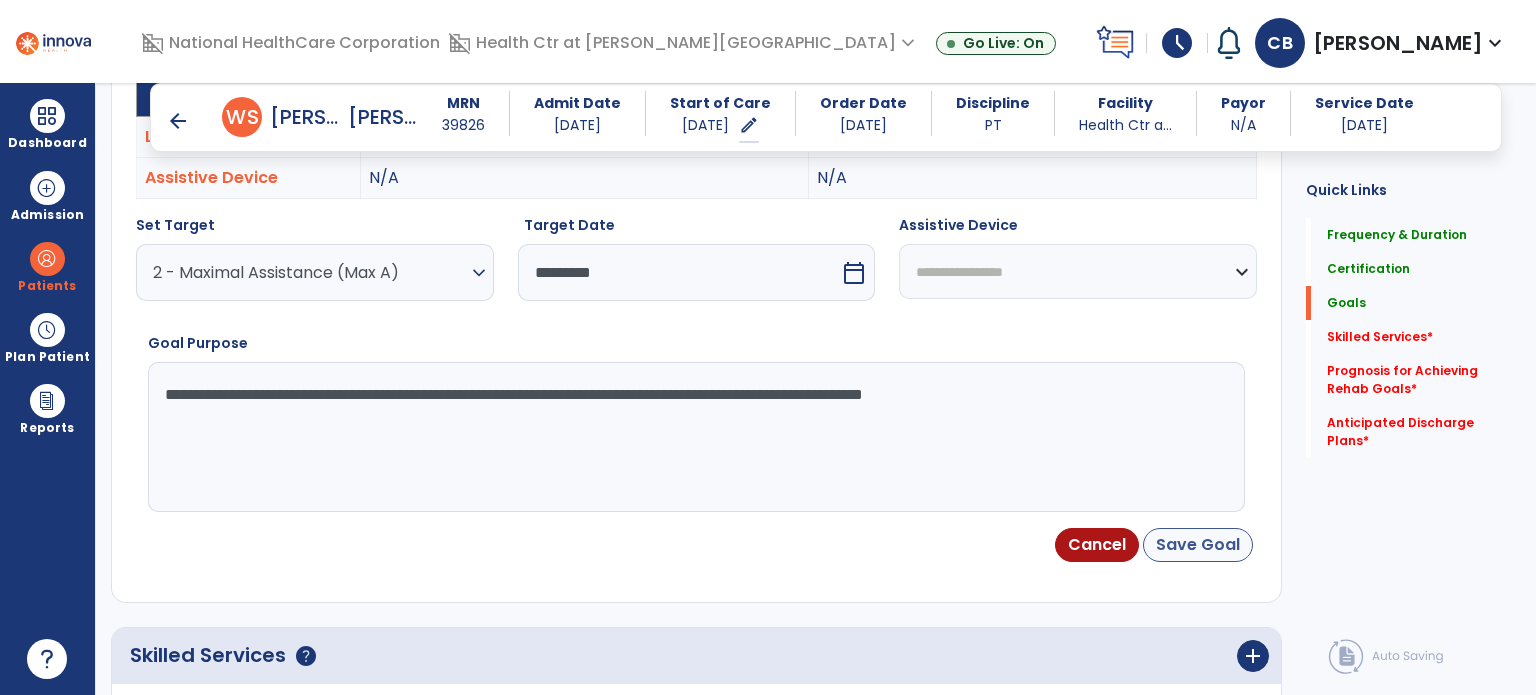 type on "**********" 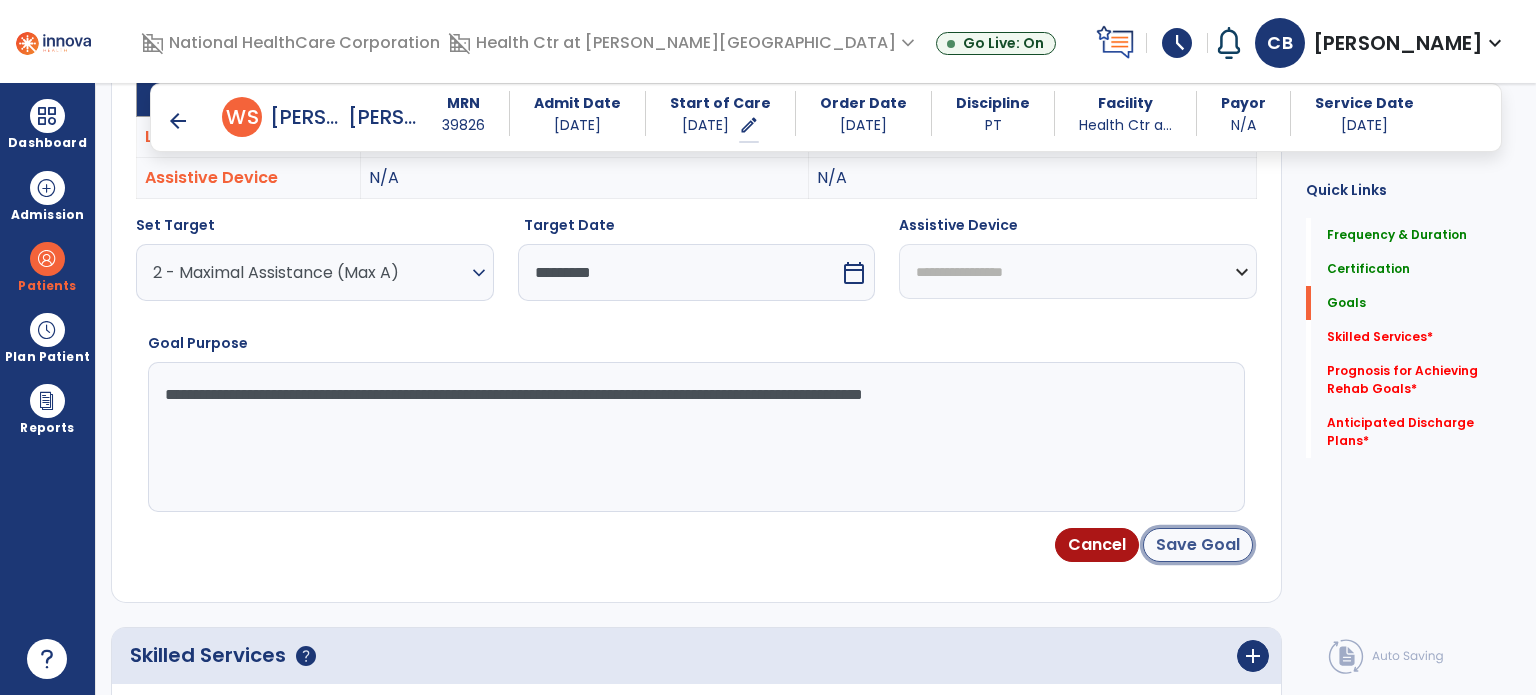 click on "Save Goal" at bounding box center [1198, 545] 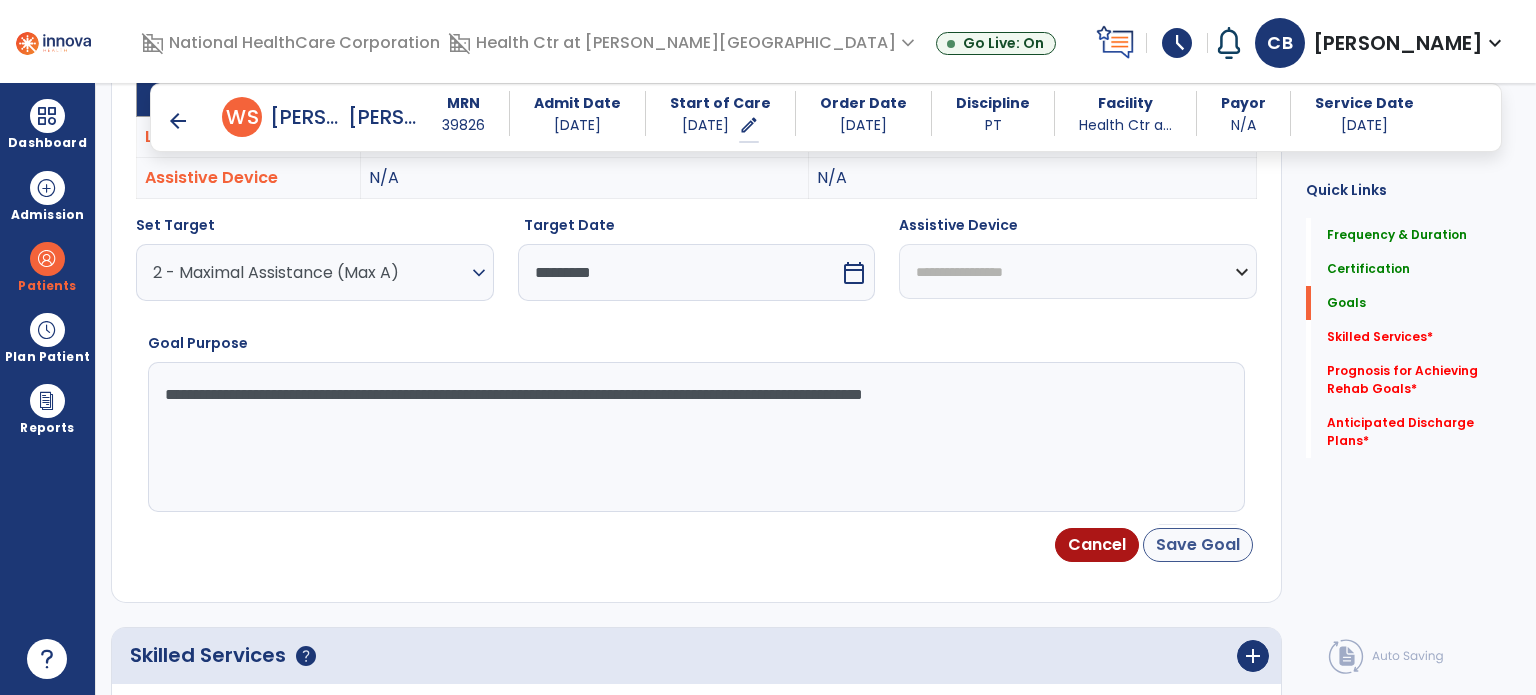 scroll, scrollTop: 74, scrollLeft: 0, axis: vertical 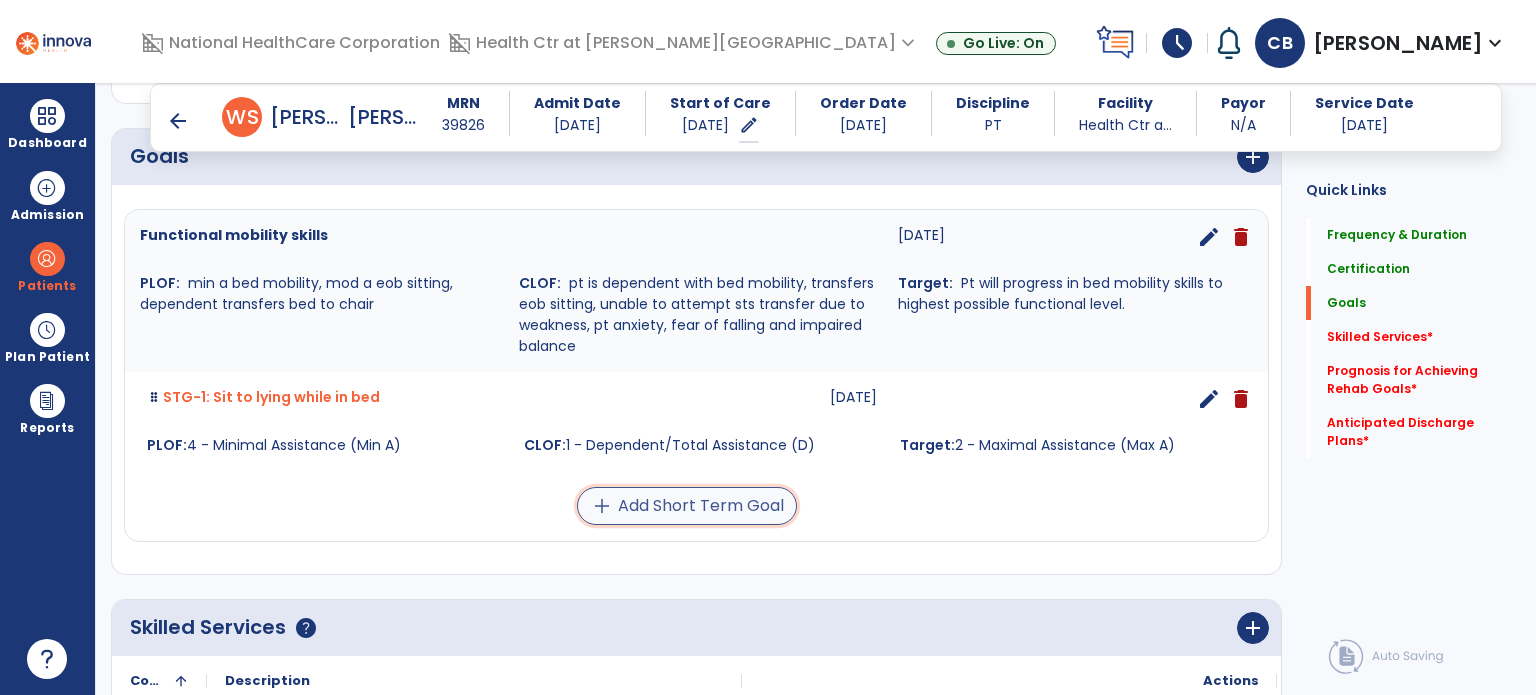 click on "add  Add Short Term Goal" at bounding box center (687, 506) 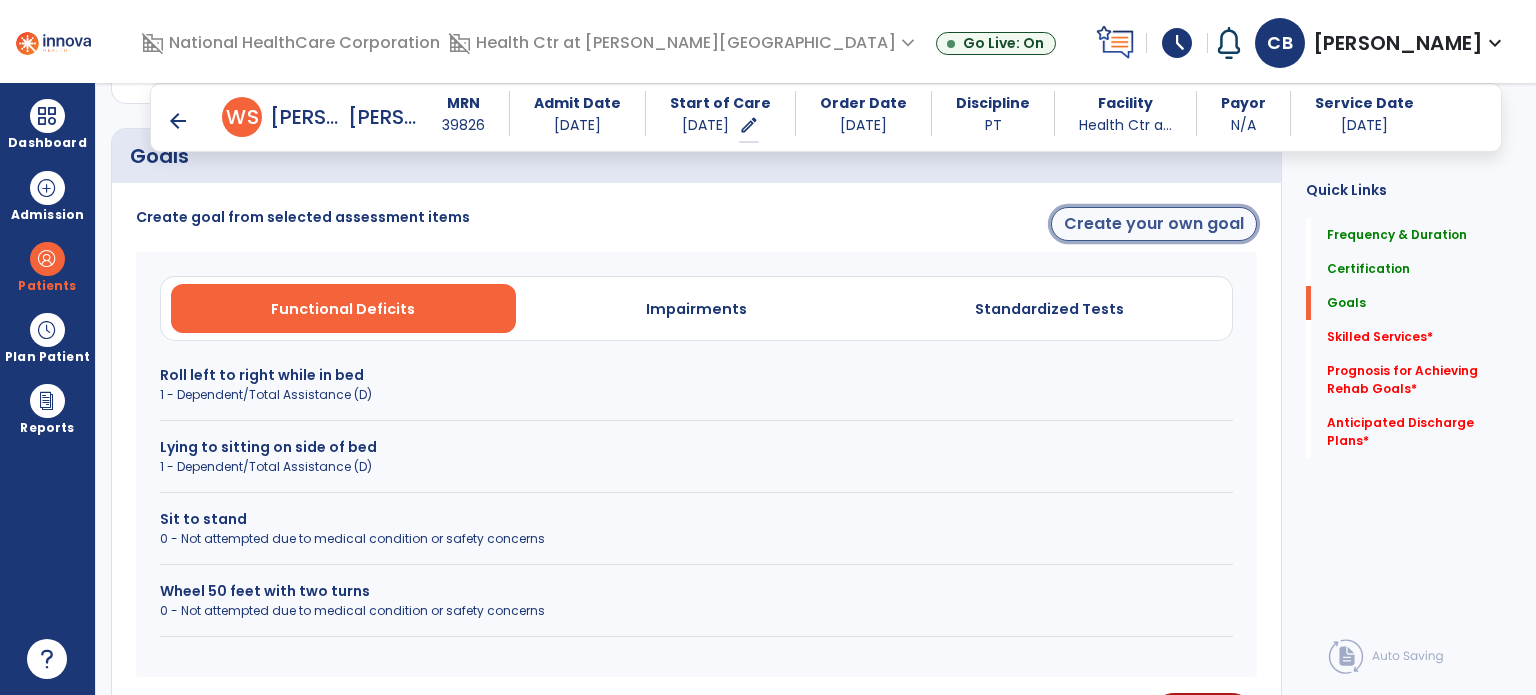 click on "Create your own goal" at bounding box center (1154, 224) 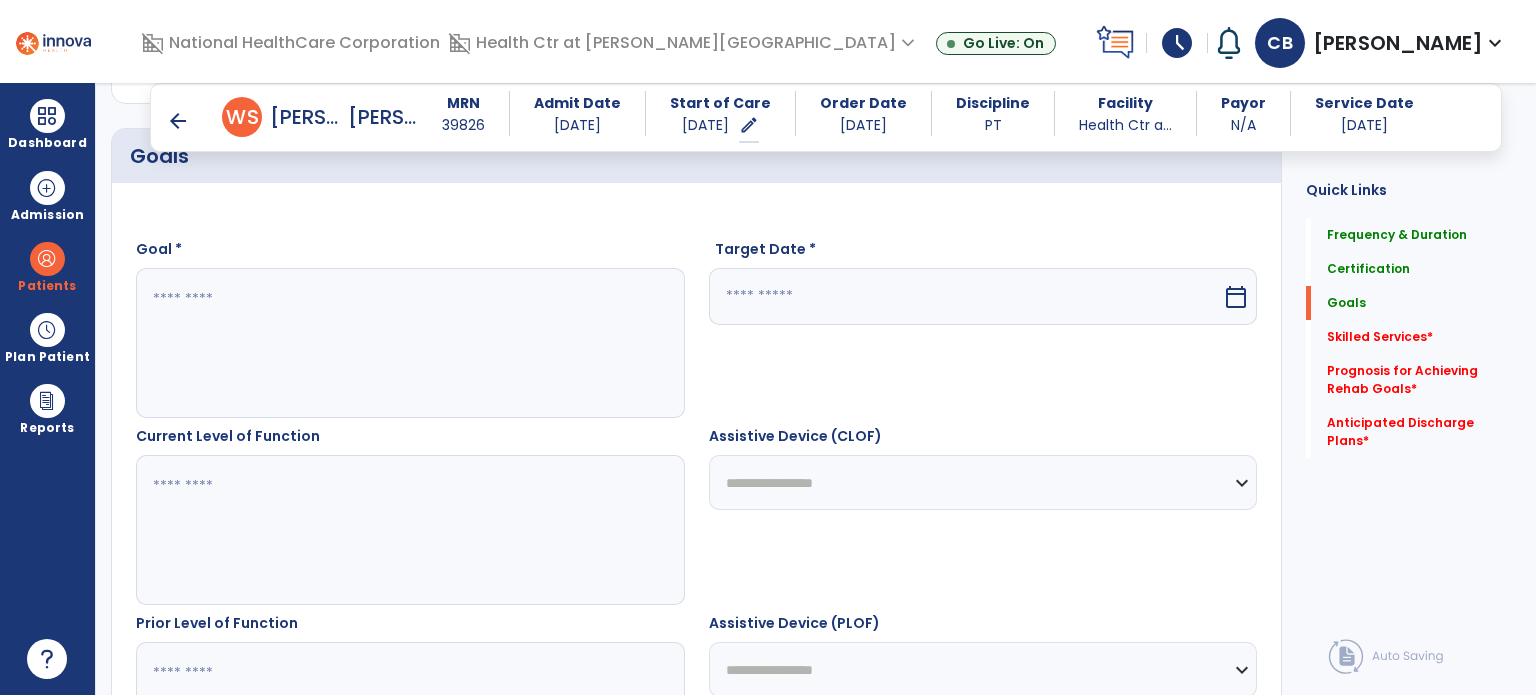 click on "**********" at bounding box center [696, 706] 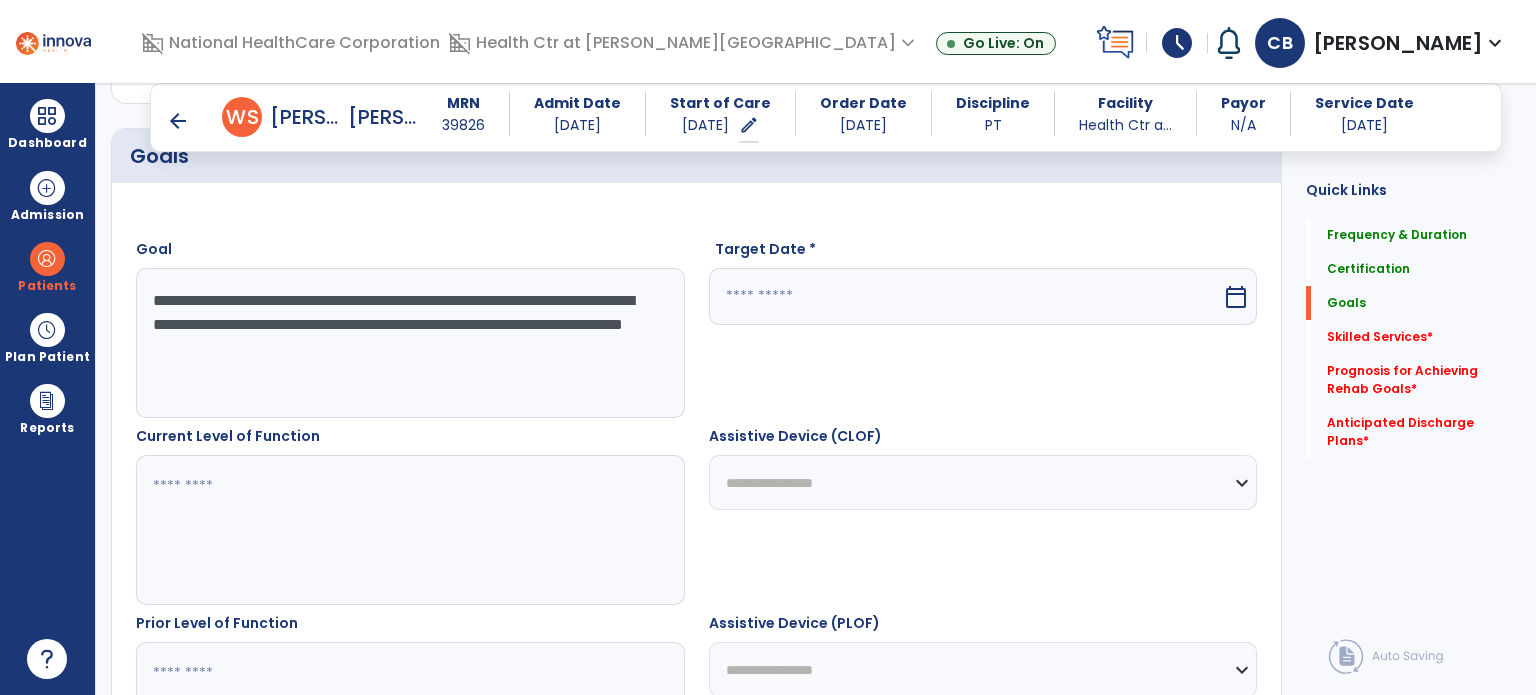 type on "**********" 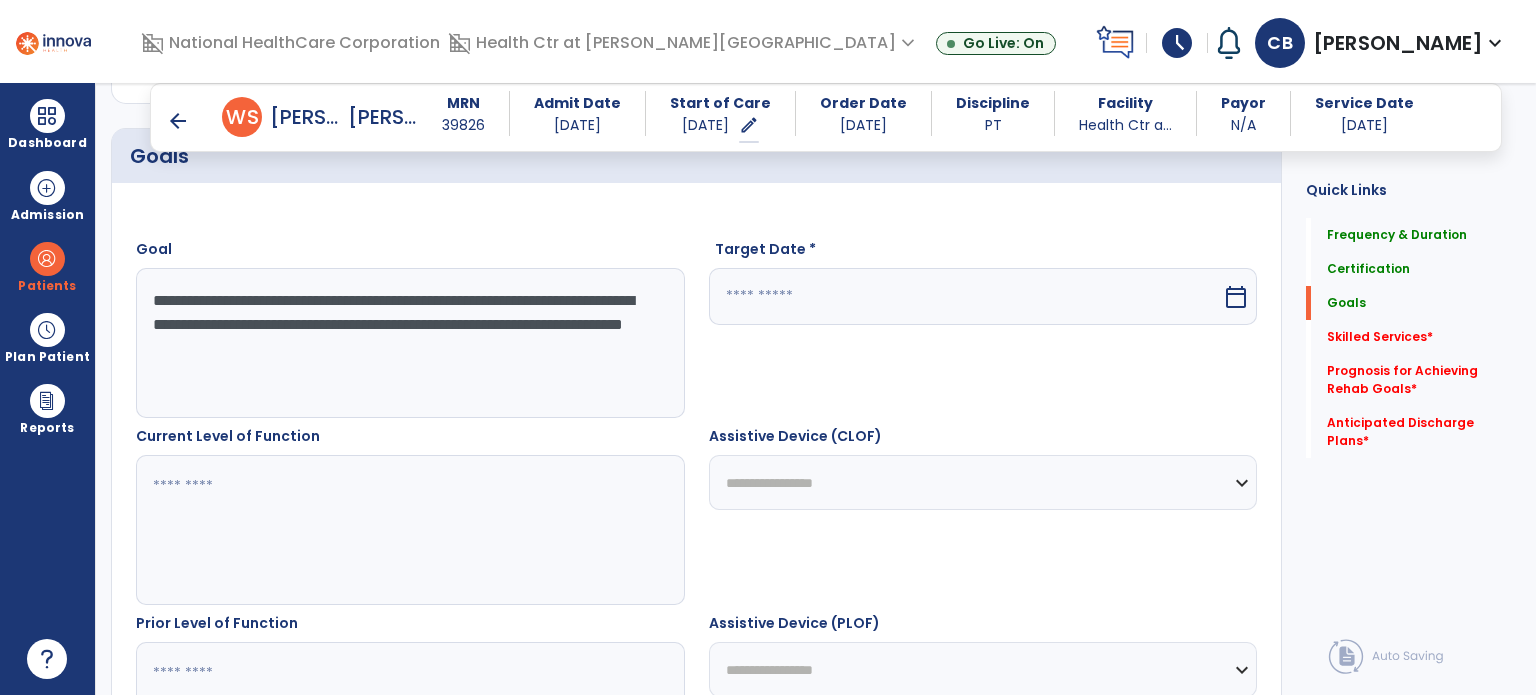 click at bounding box center [966, 296] 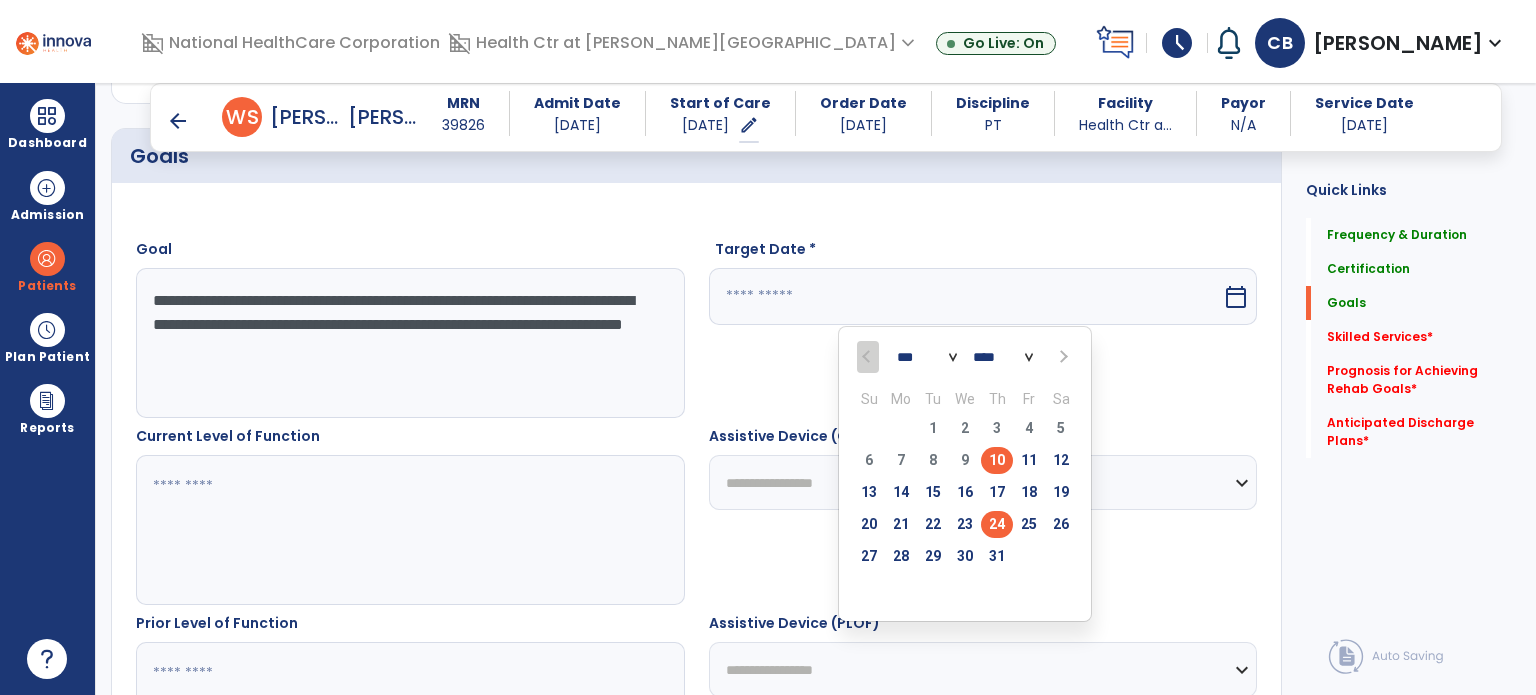 click on "24" at bounding box center (997, 524) 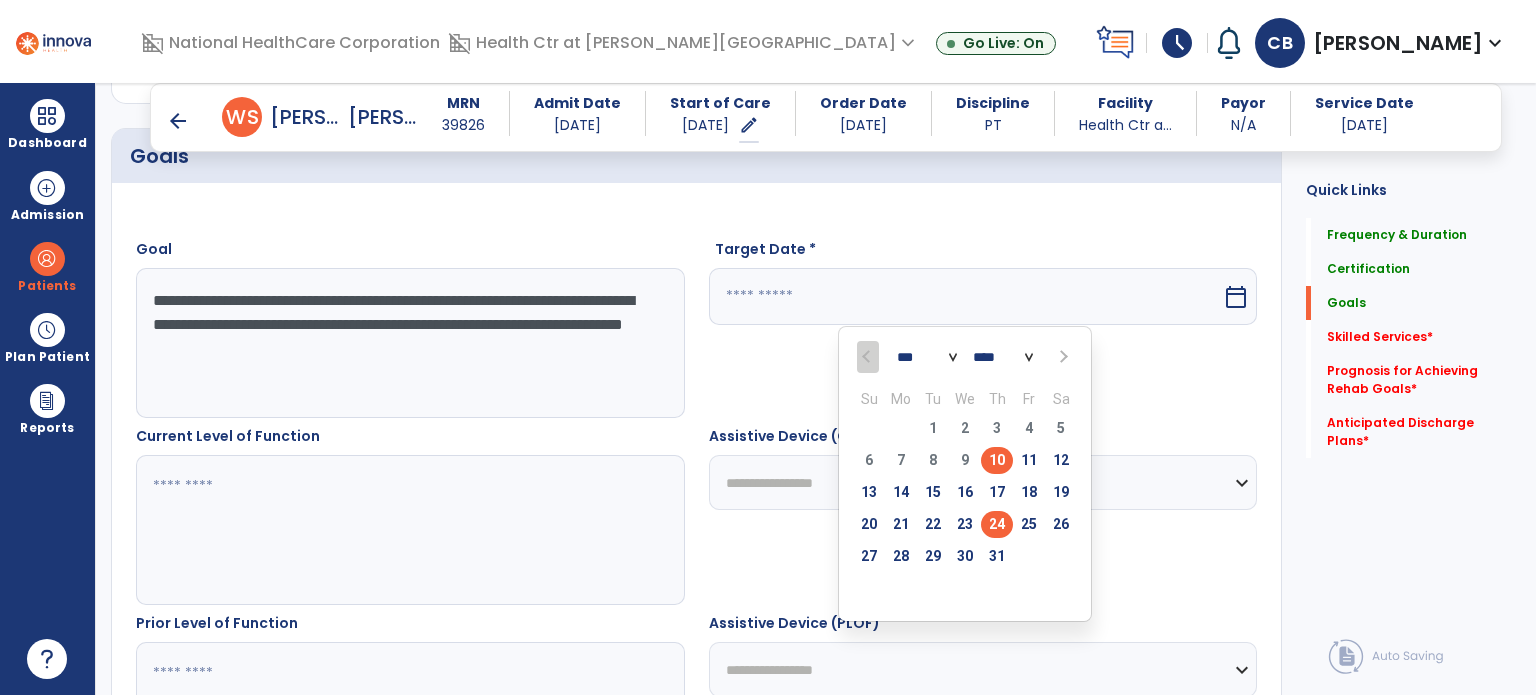 type on "*********" 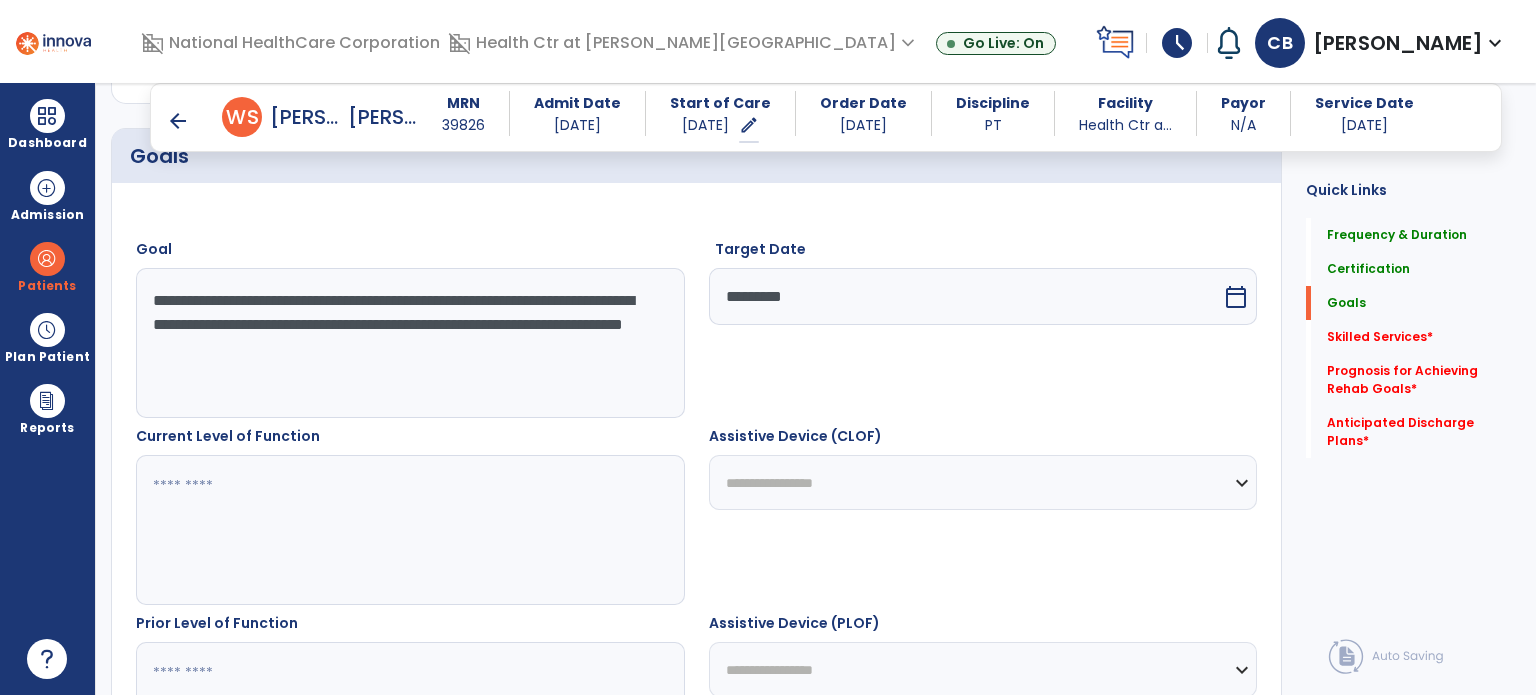 click at bounding box center [409, 530] 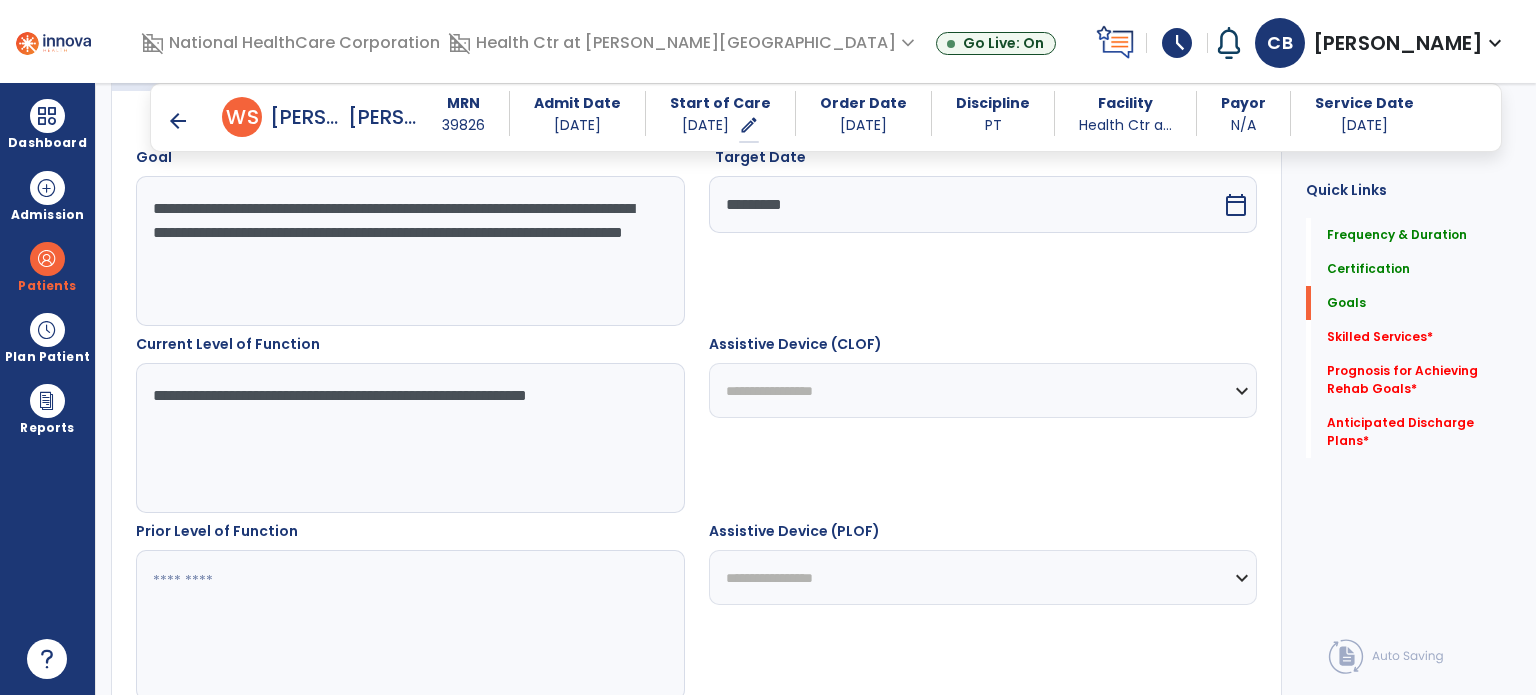 scroll, scrollTop: 584, scrollLeft: 0, axis: vertical 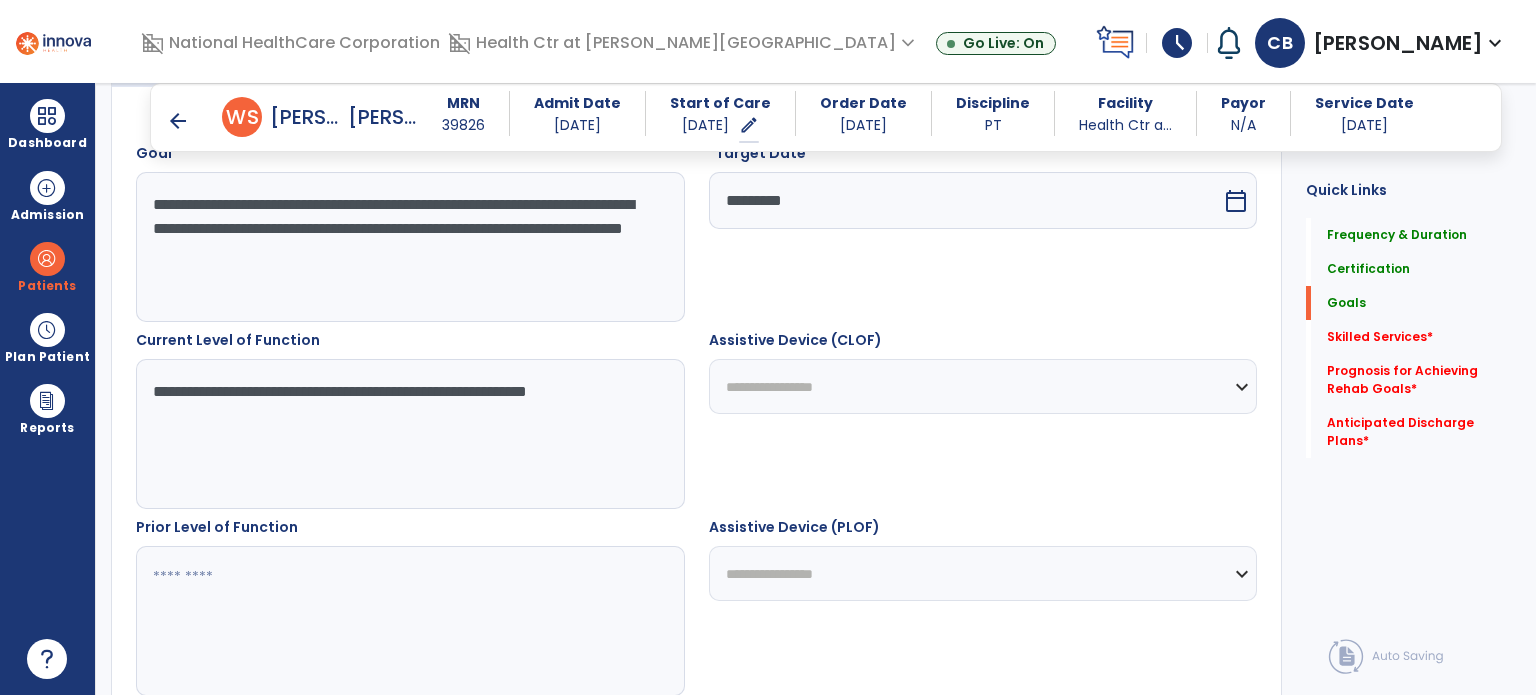 click on "**********" at bounding box center (409, 434) 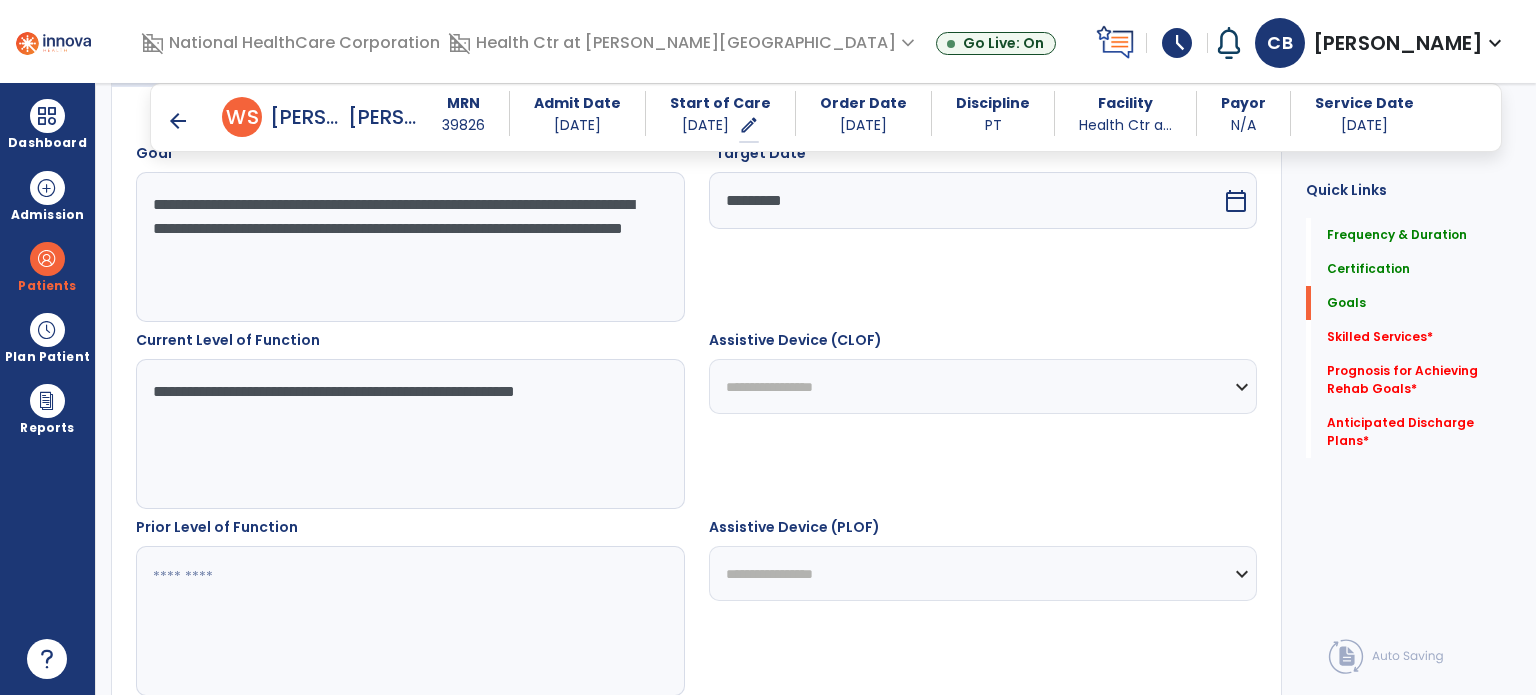 type on "**********" 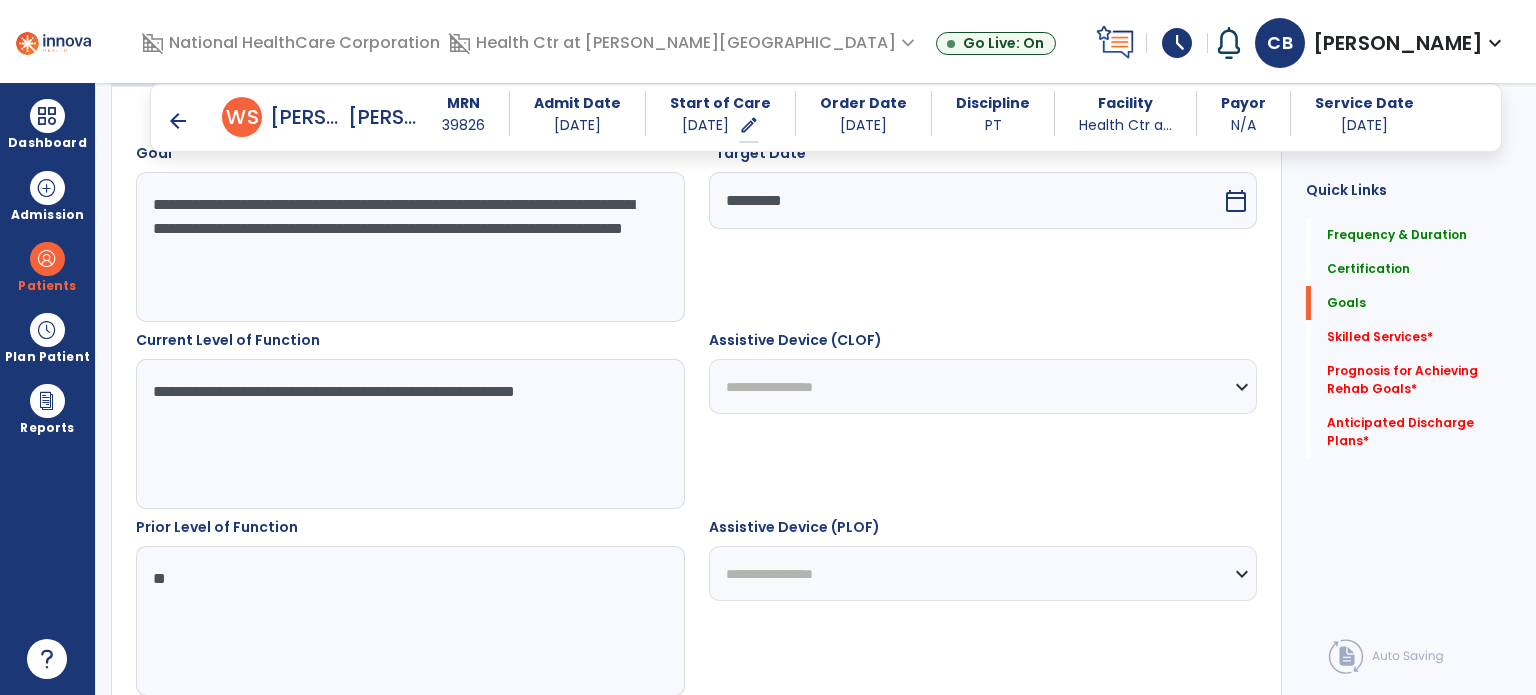 click on "*" at bounding box center [409, 621] 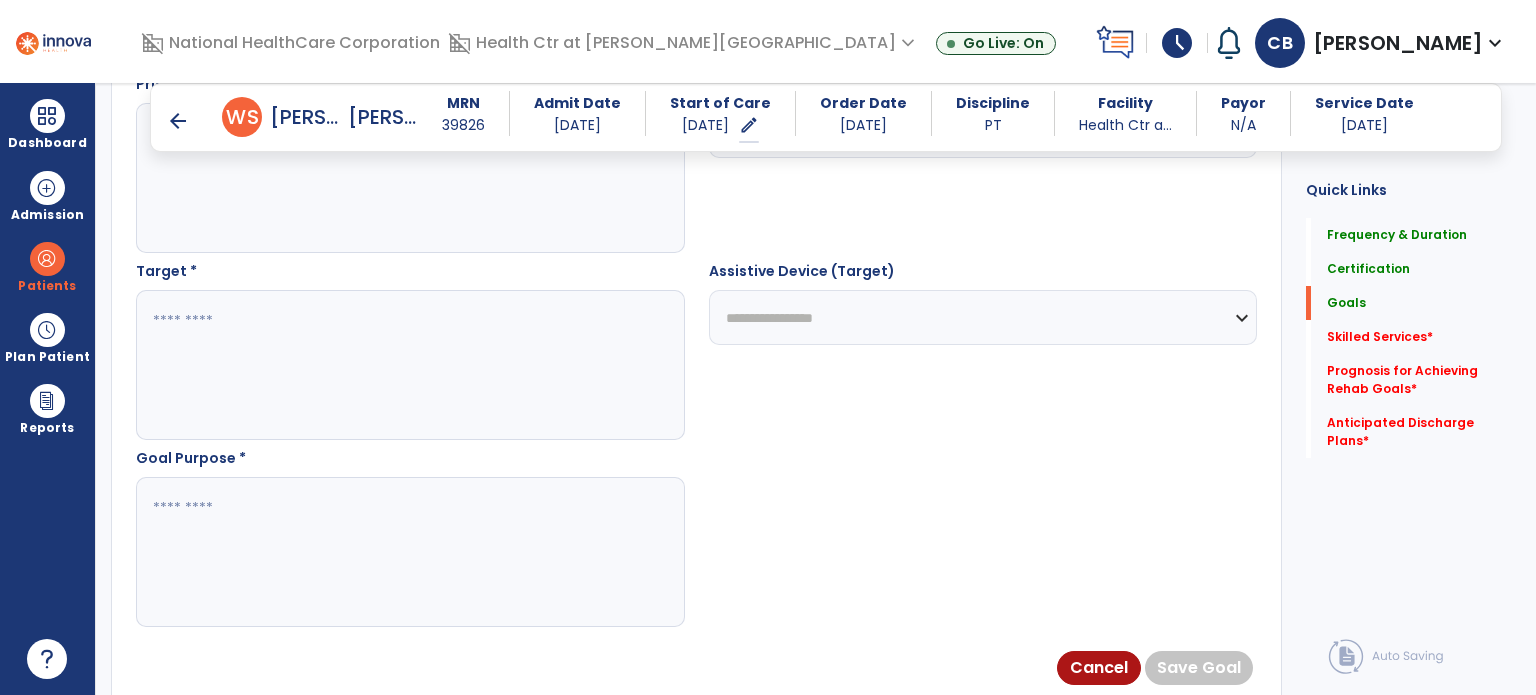scroll, scrollTop: 1046, scrollLeft: 0, axis: vertical 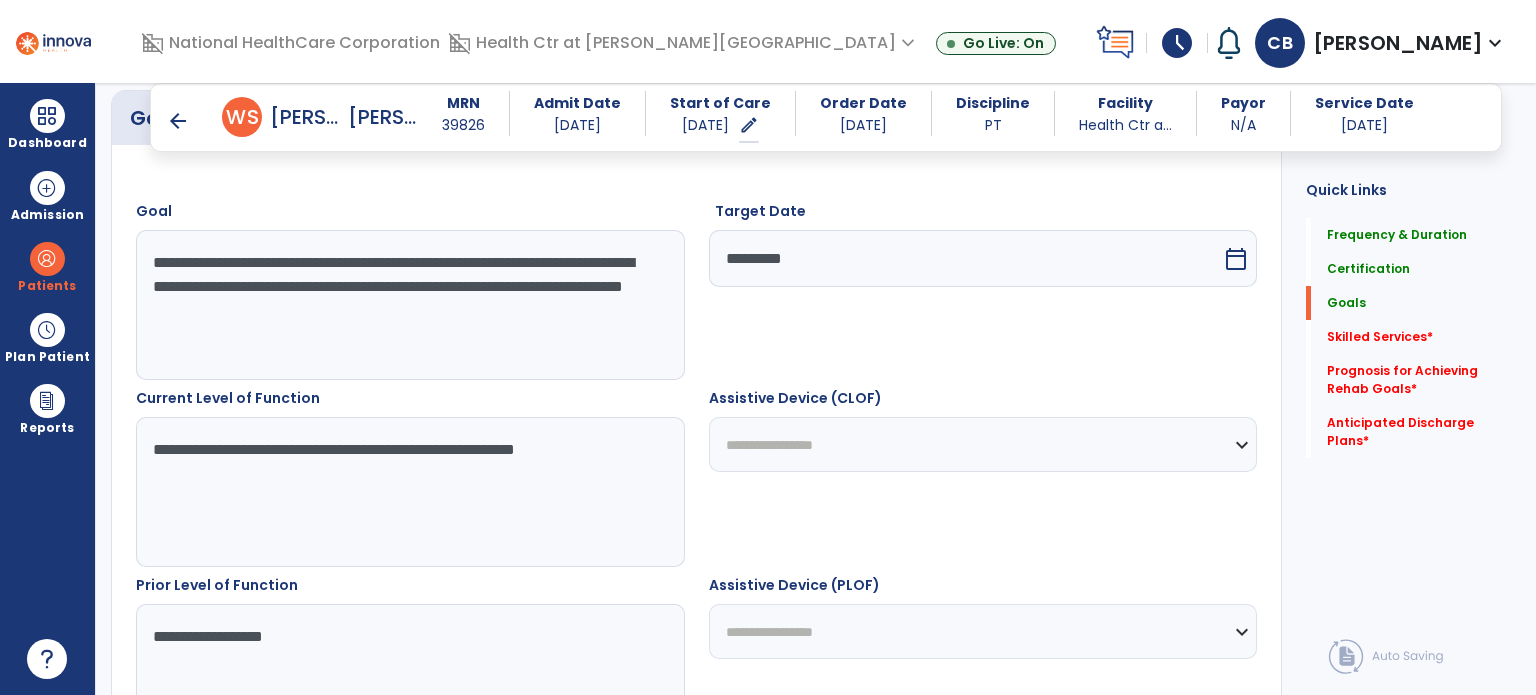 type on "**********" 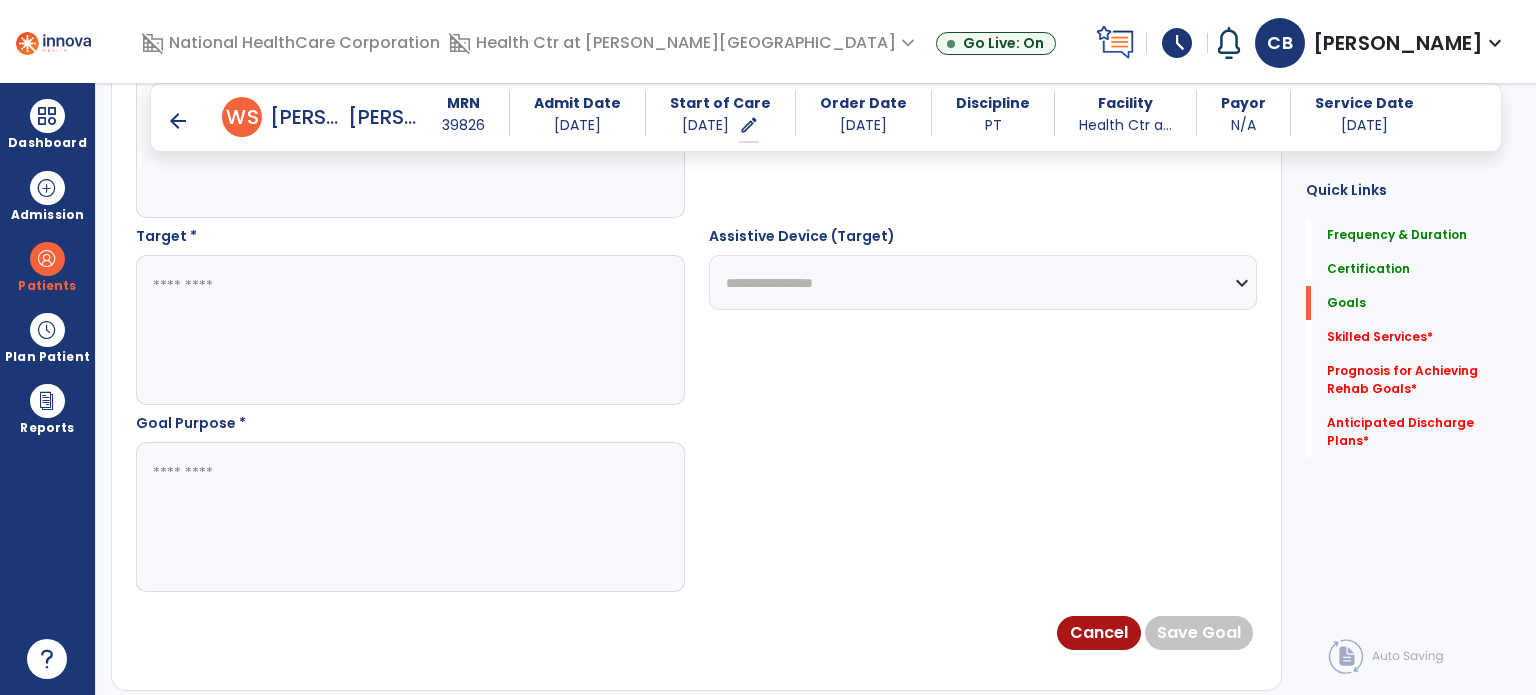 scroll, scrollTop: 1078, scrollLeft: 0, axis: vertical 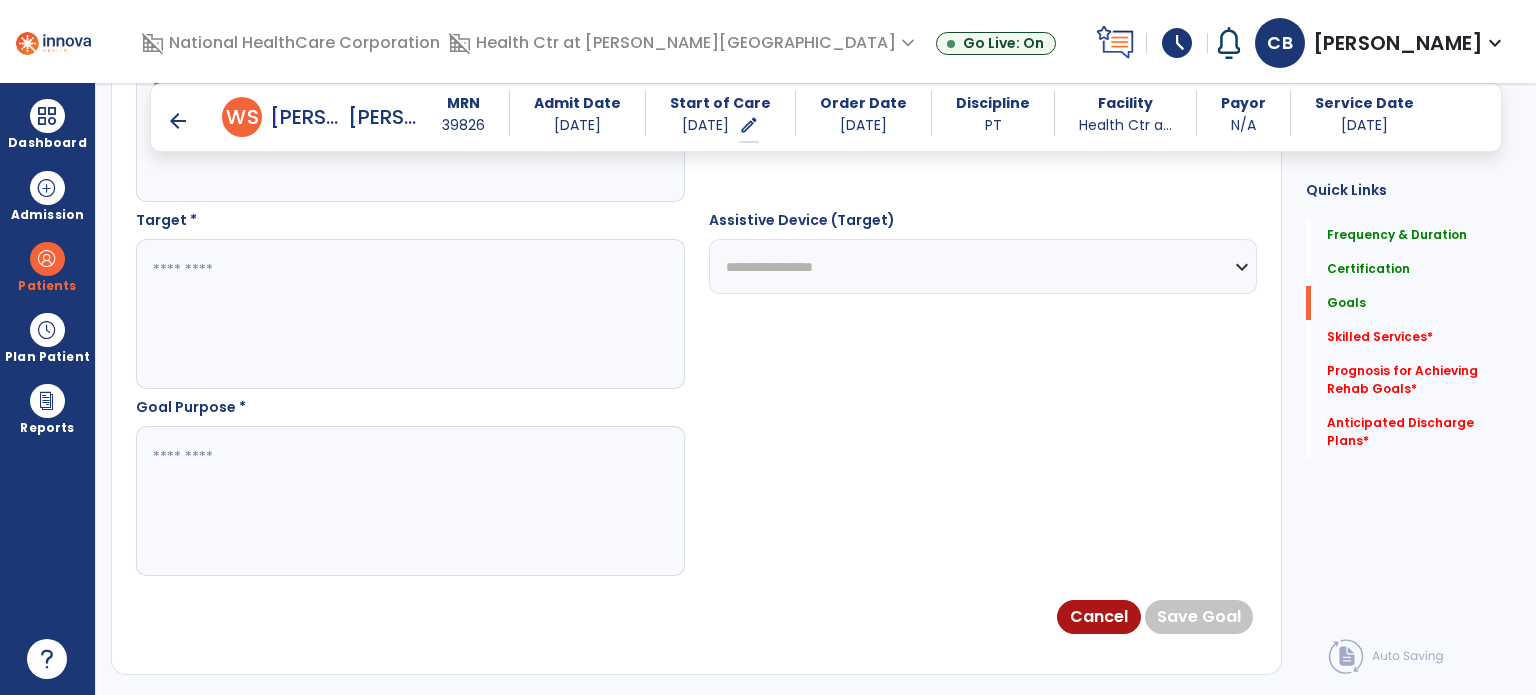 type on "**********" 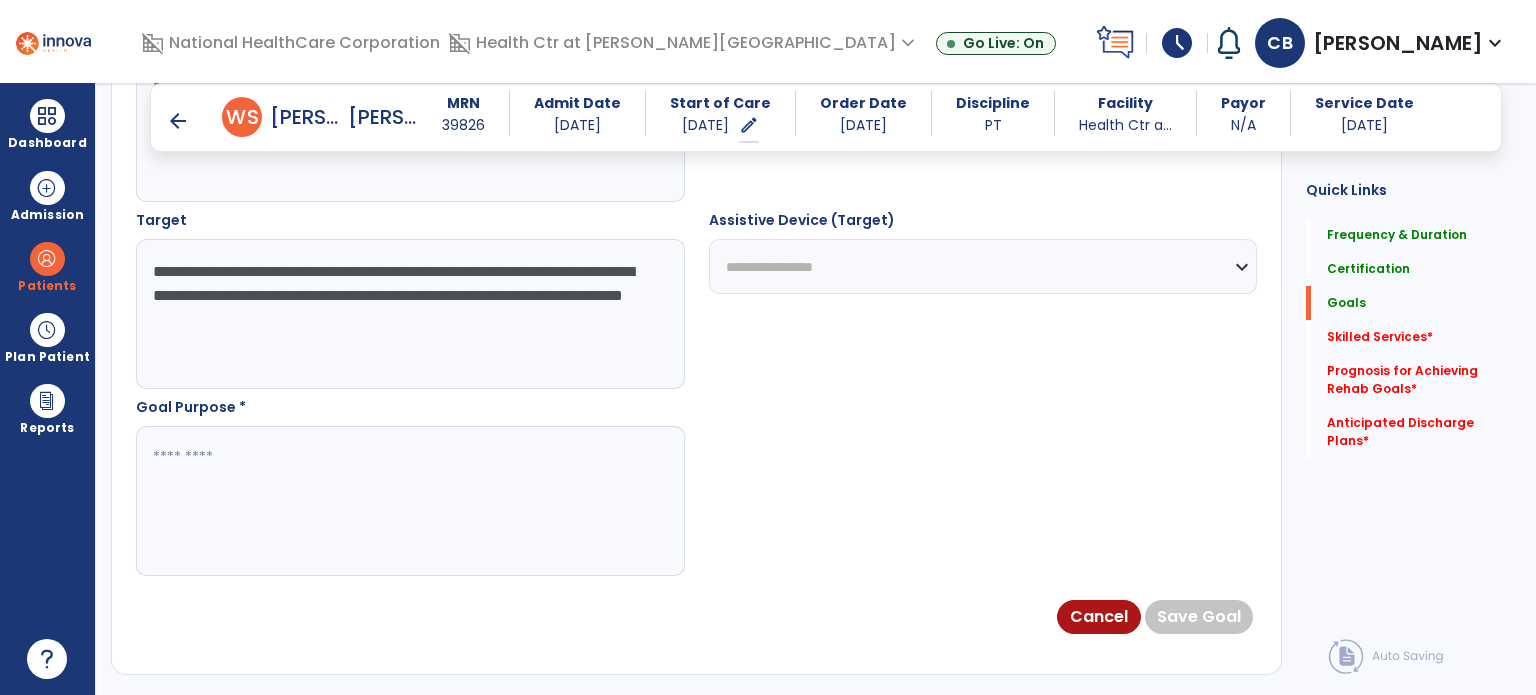 type on "**********" 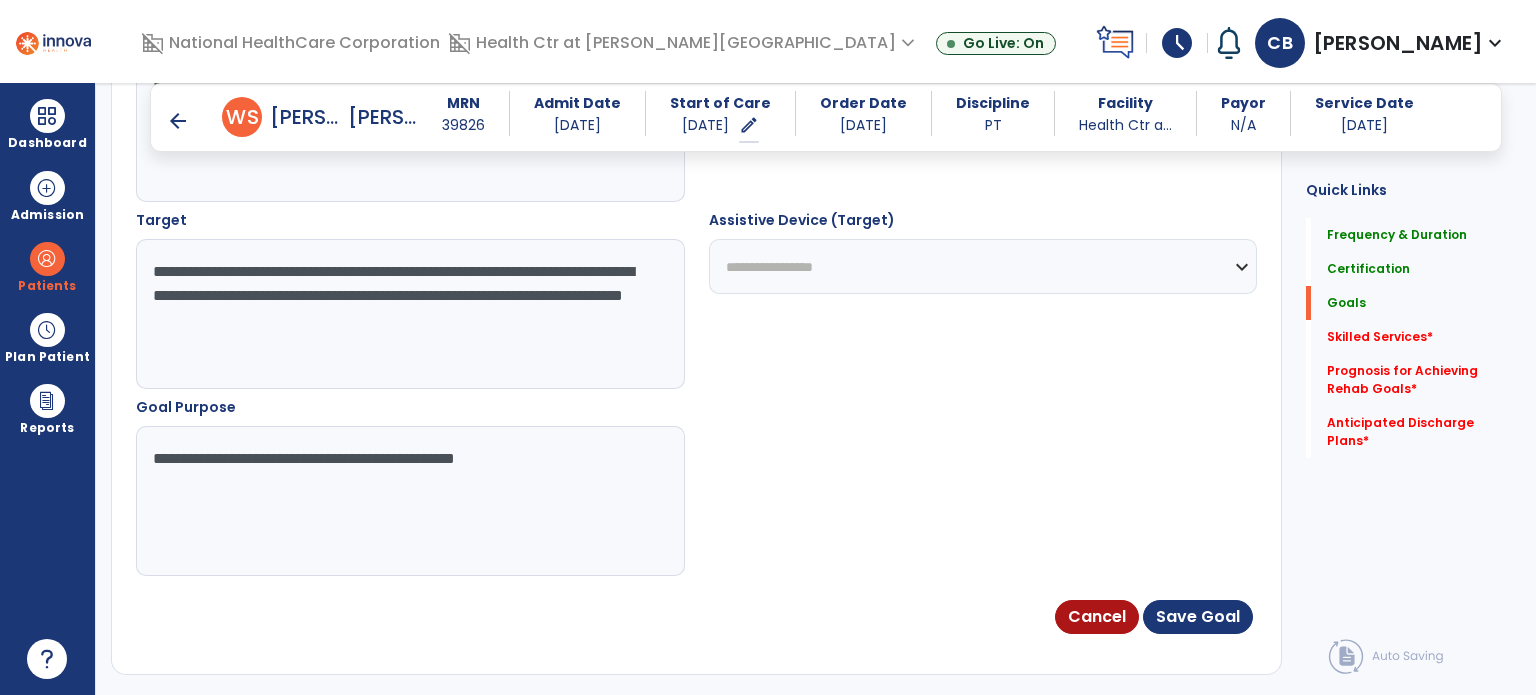 type on "**********" 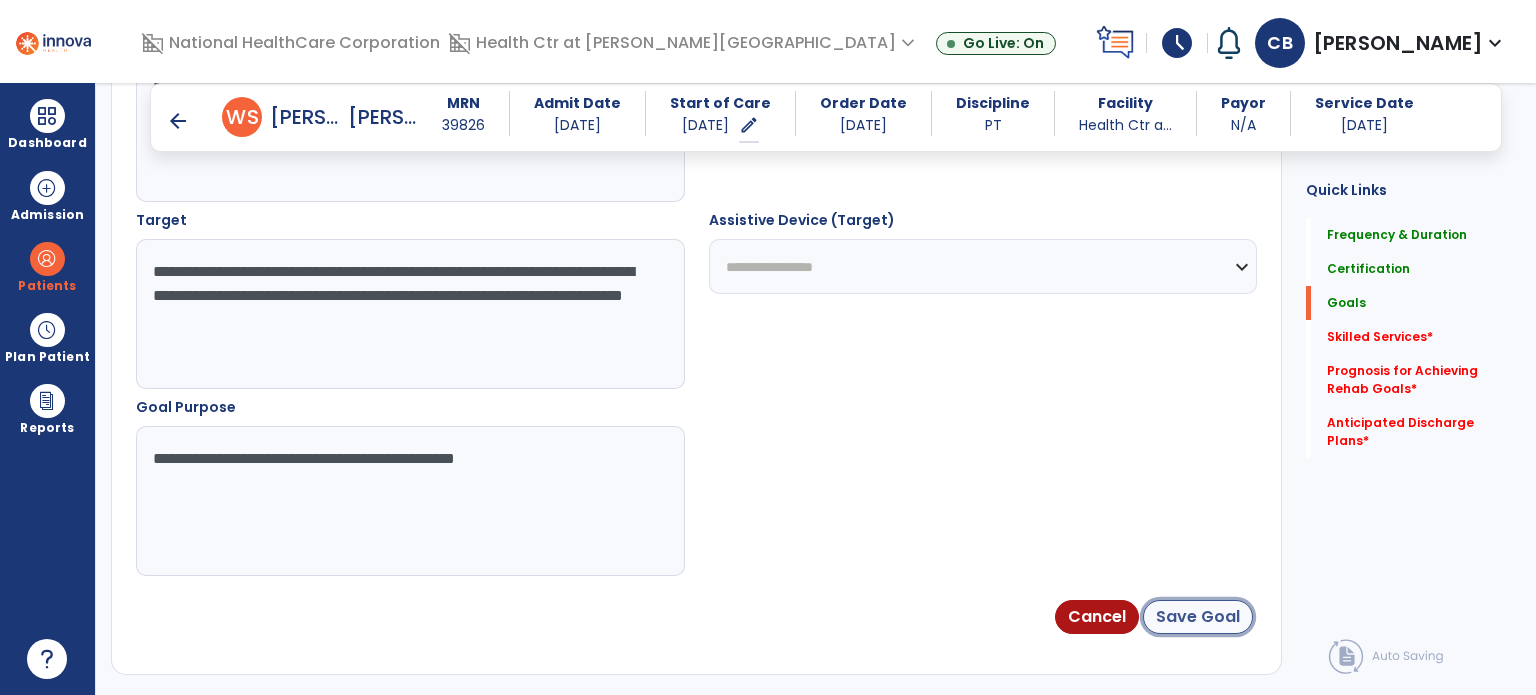 click on "Save Goal" at bounding box center (1198, 617) 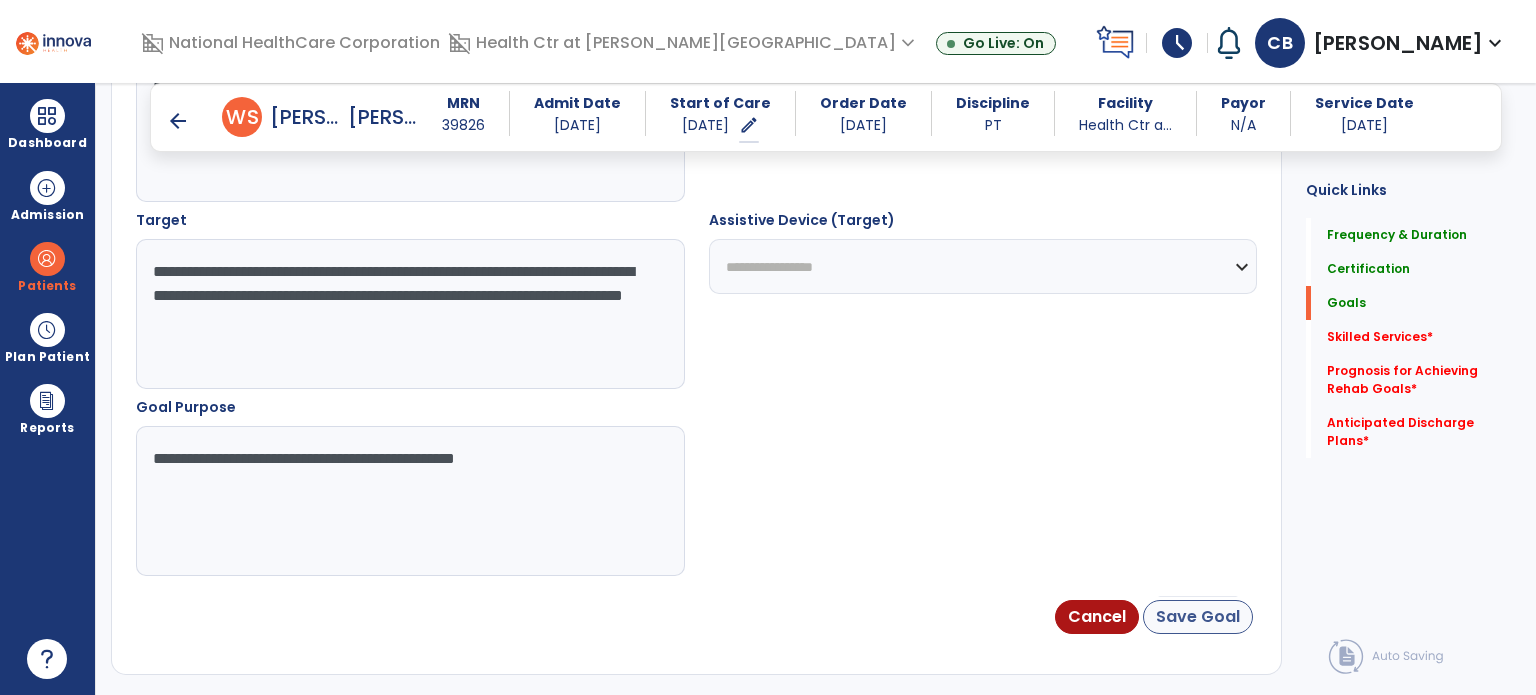 scroll, scrollTop: 2, scrollLeft: 0, axis: vertical 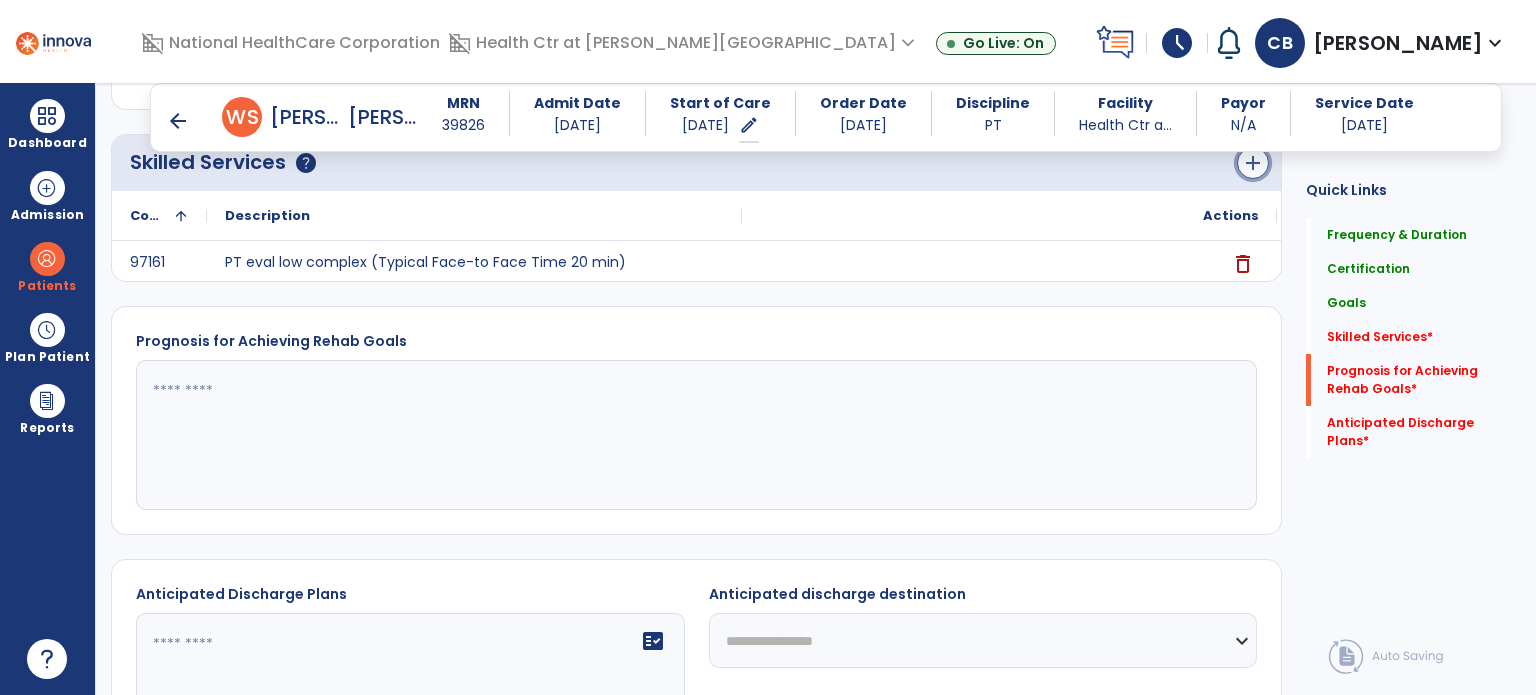 click on "add" 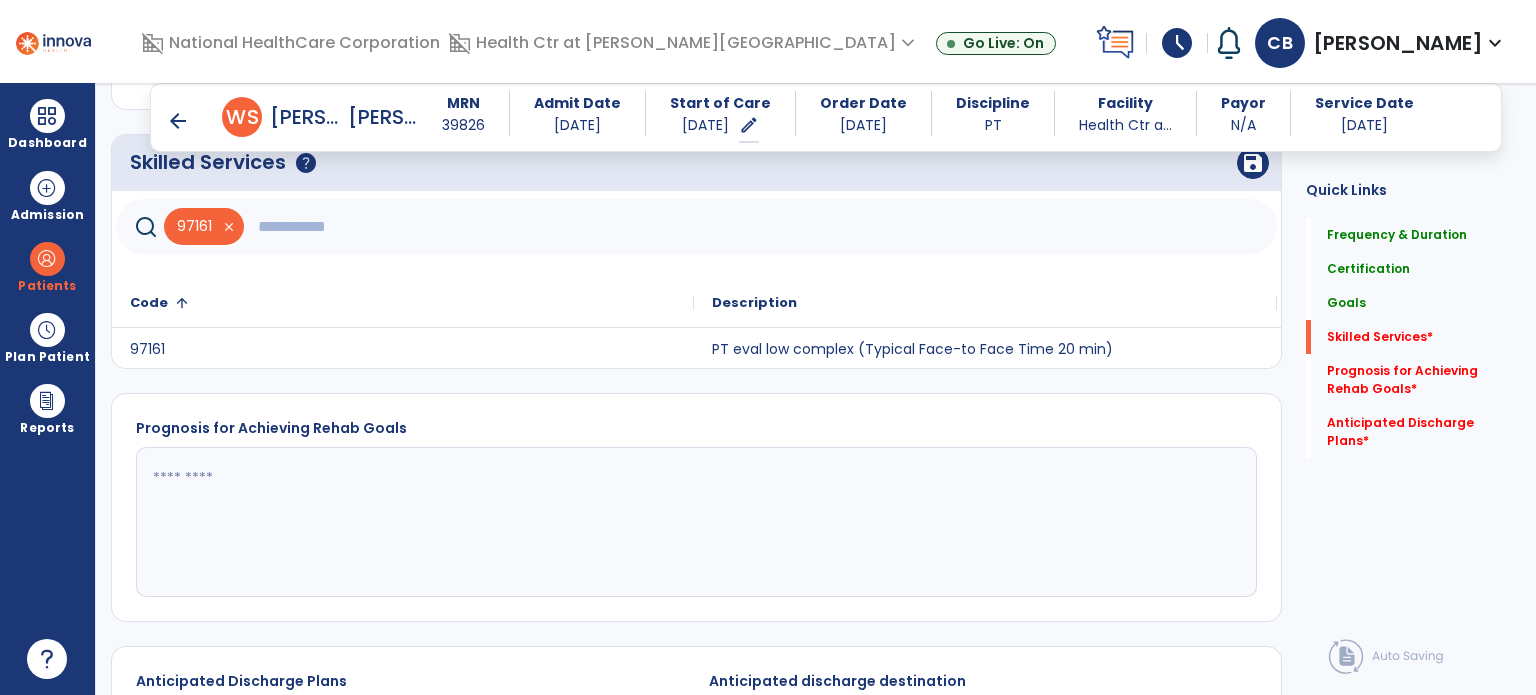 click 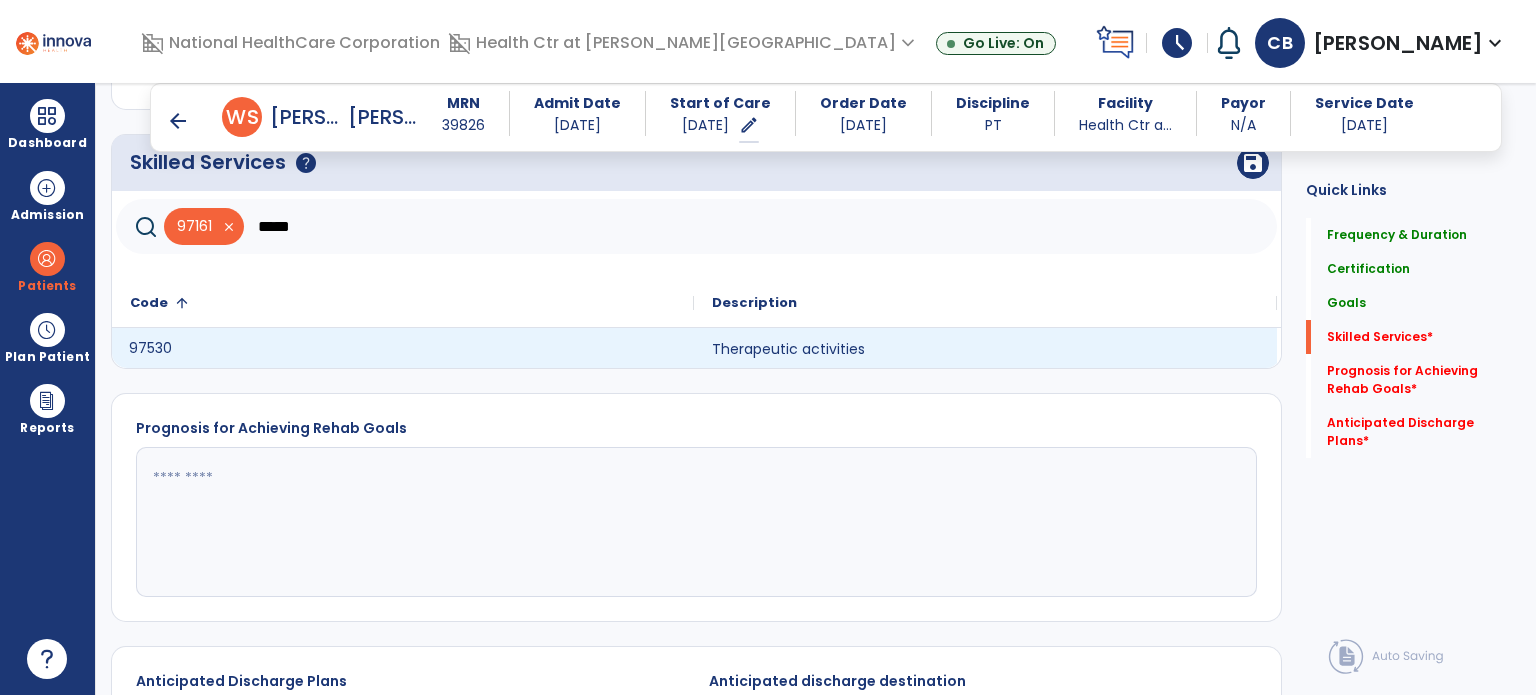 click on "97530" 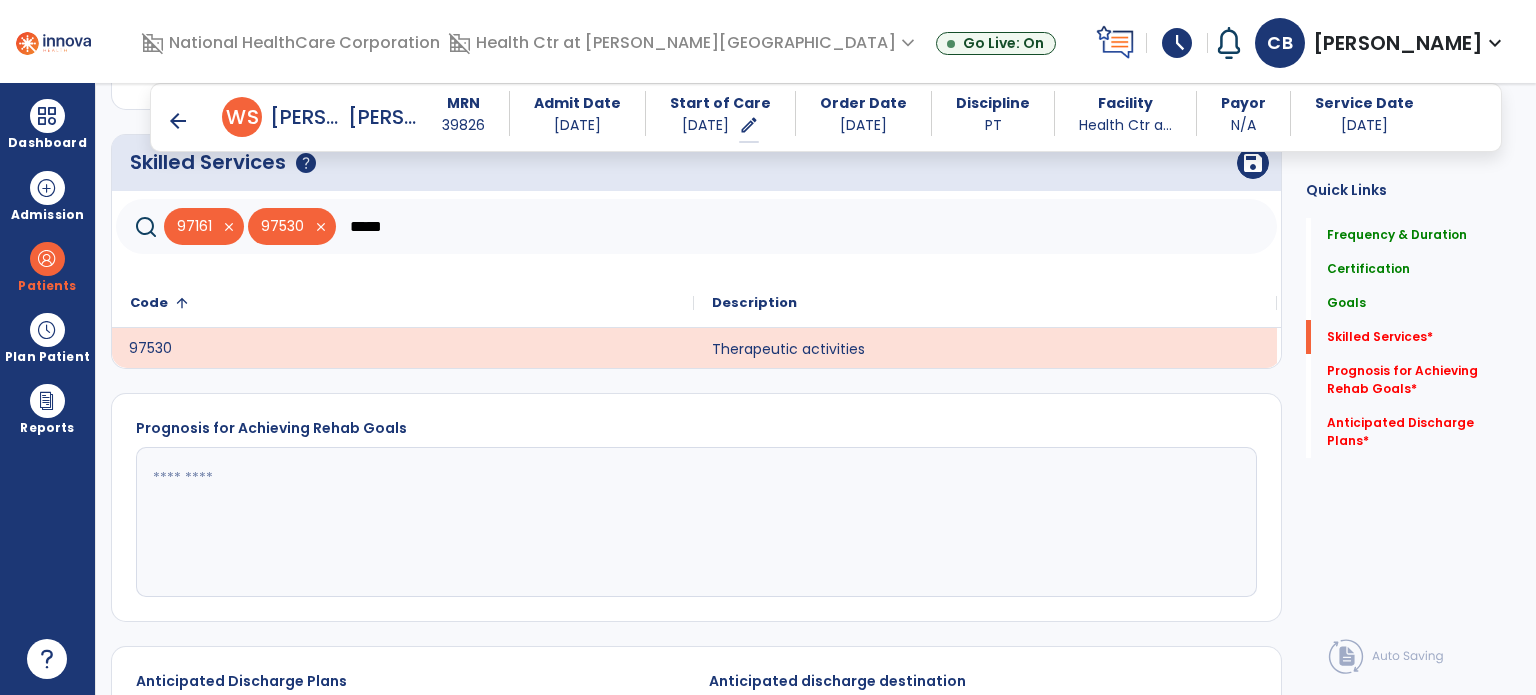 click on "*****" 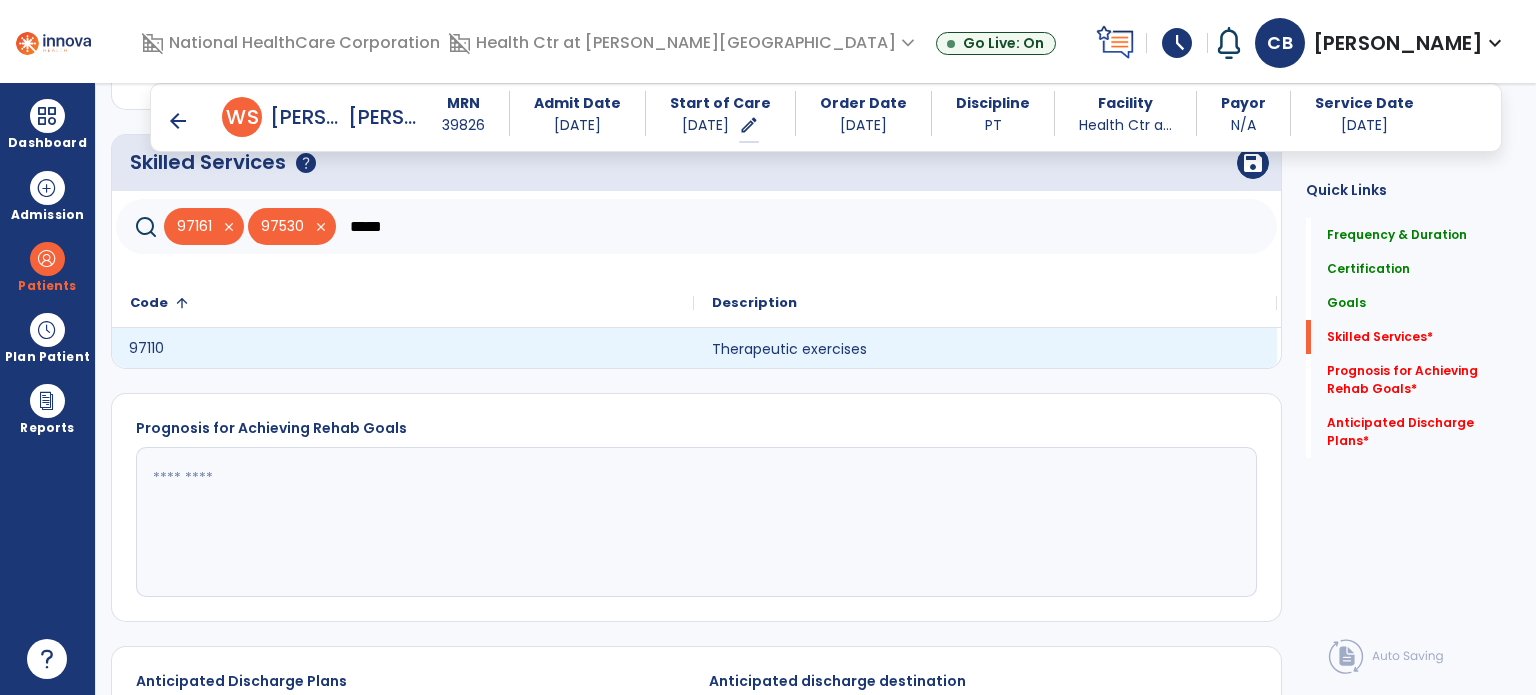 click on "97110" 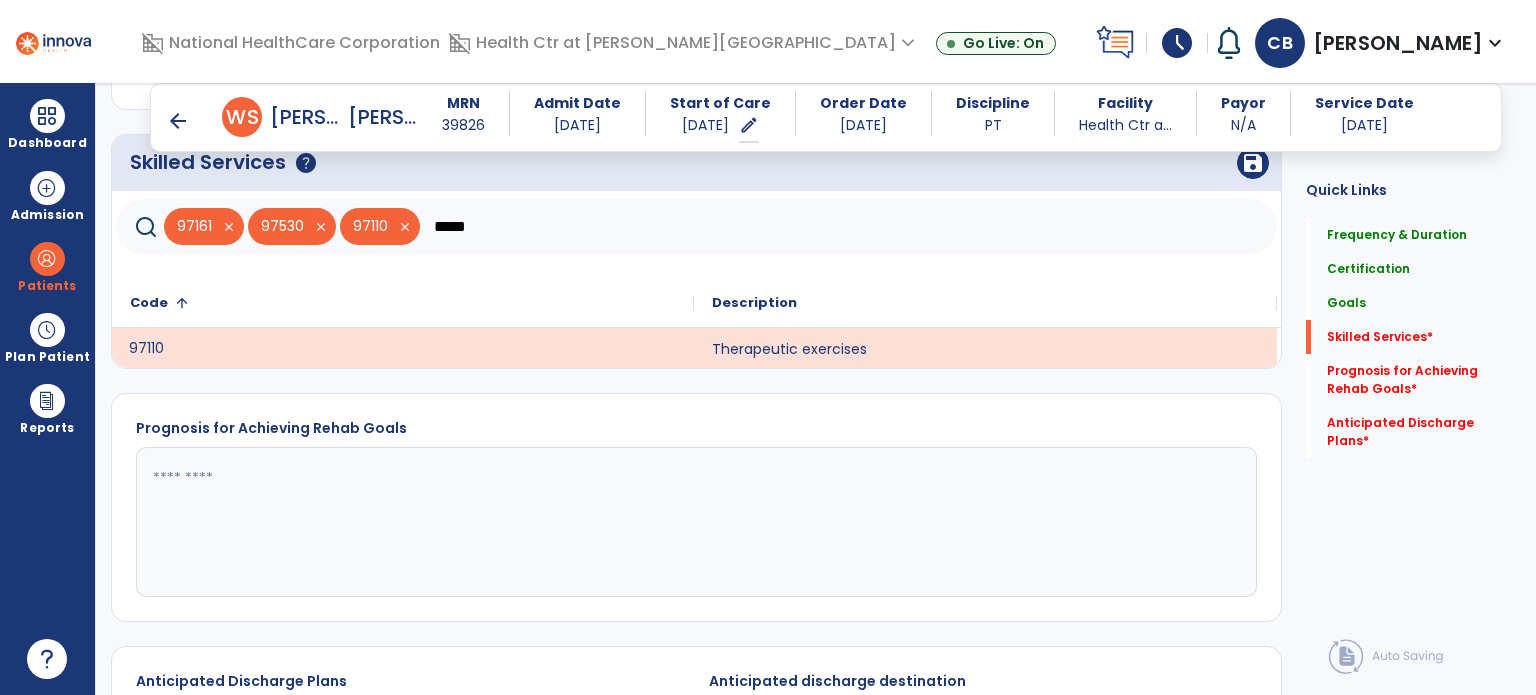click on "*****" 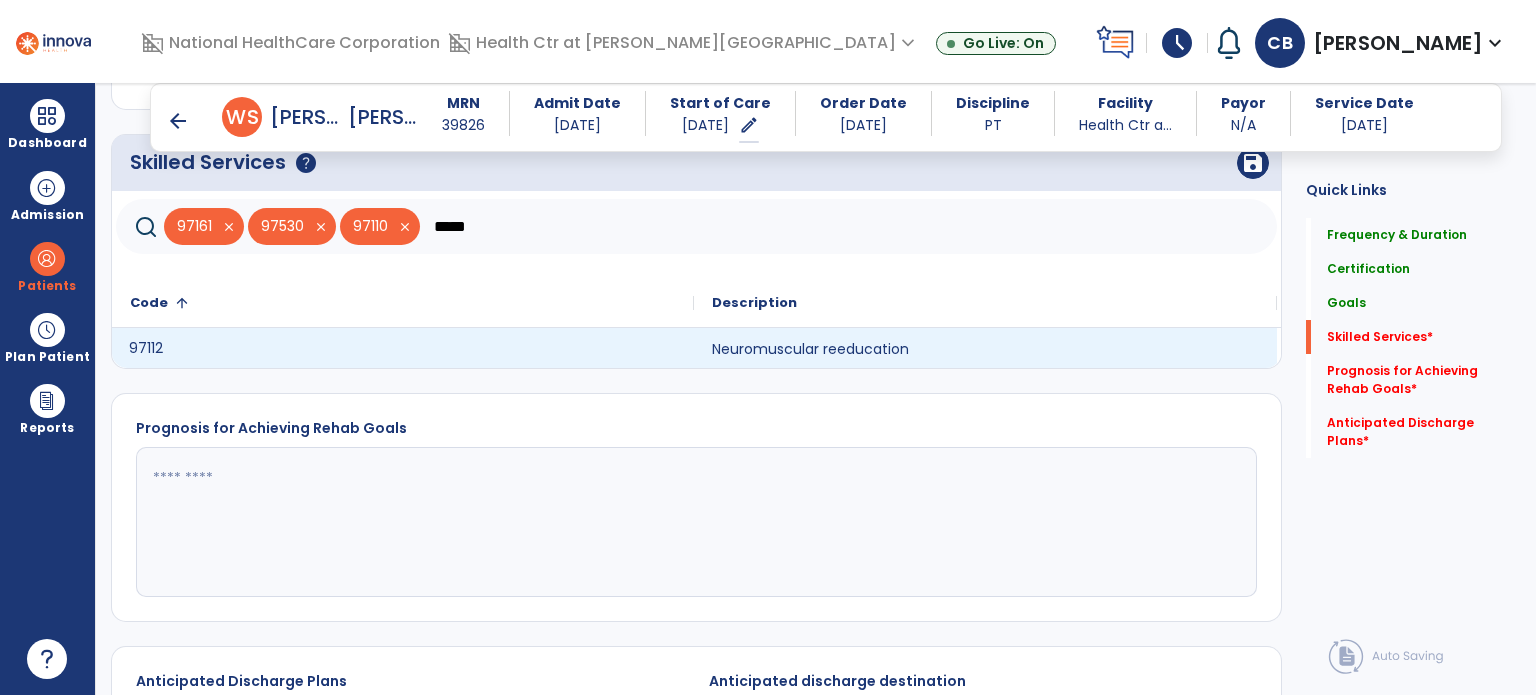 click on "97112" 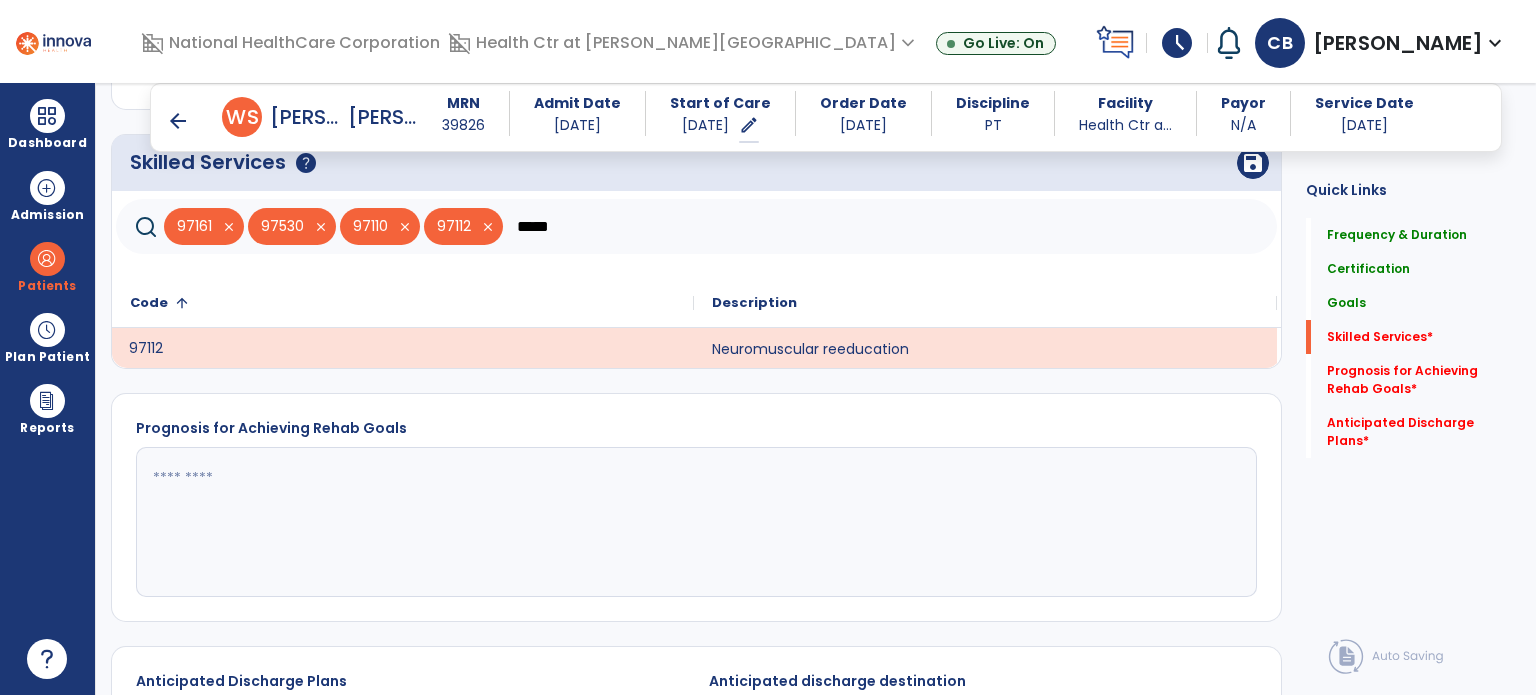 click on "*****" 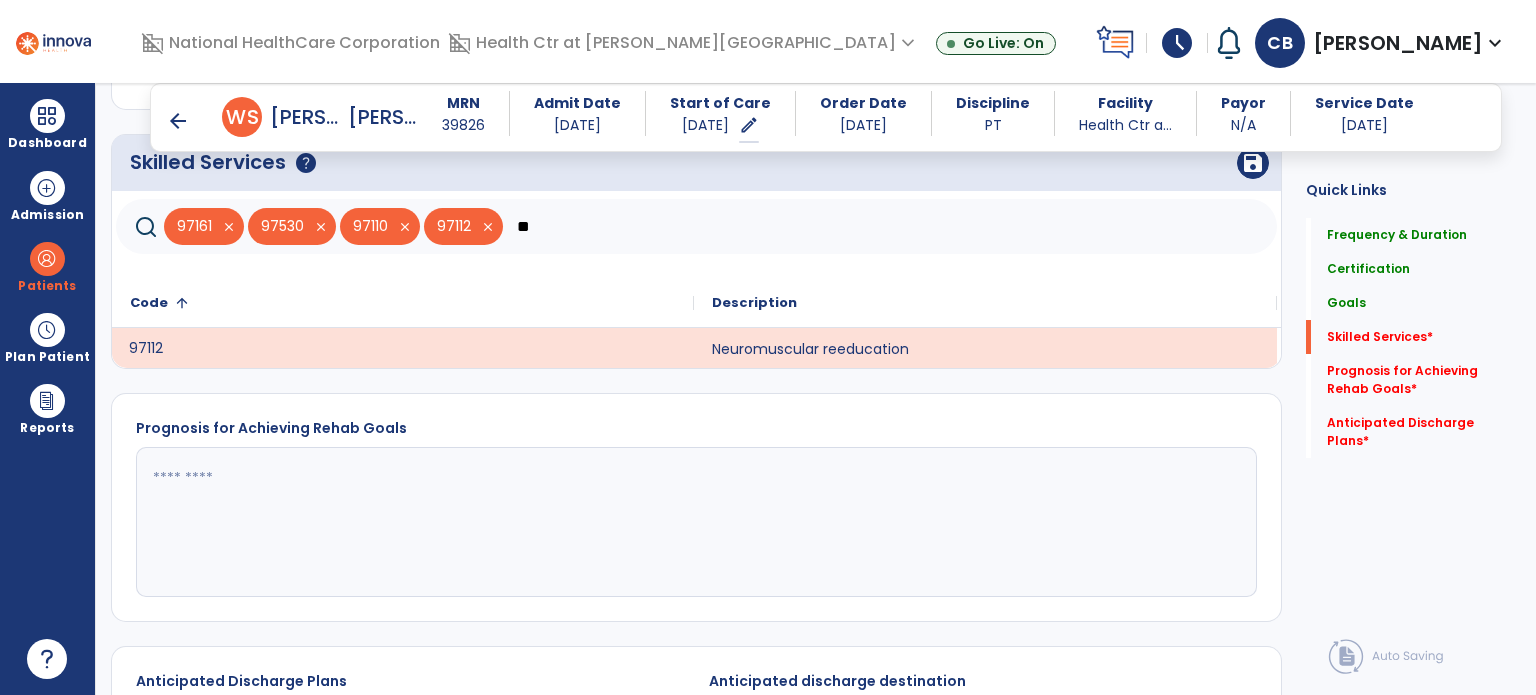 type on "*" 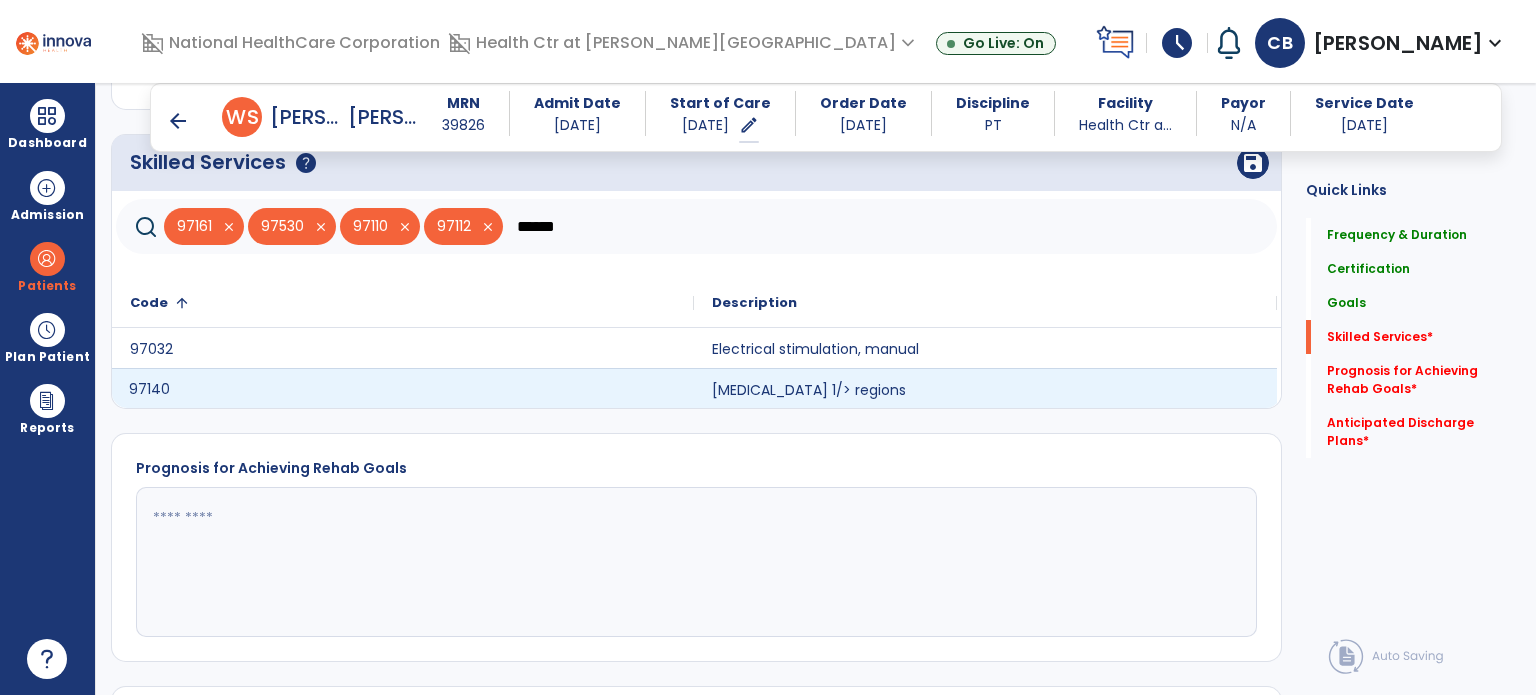 click on "97140" 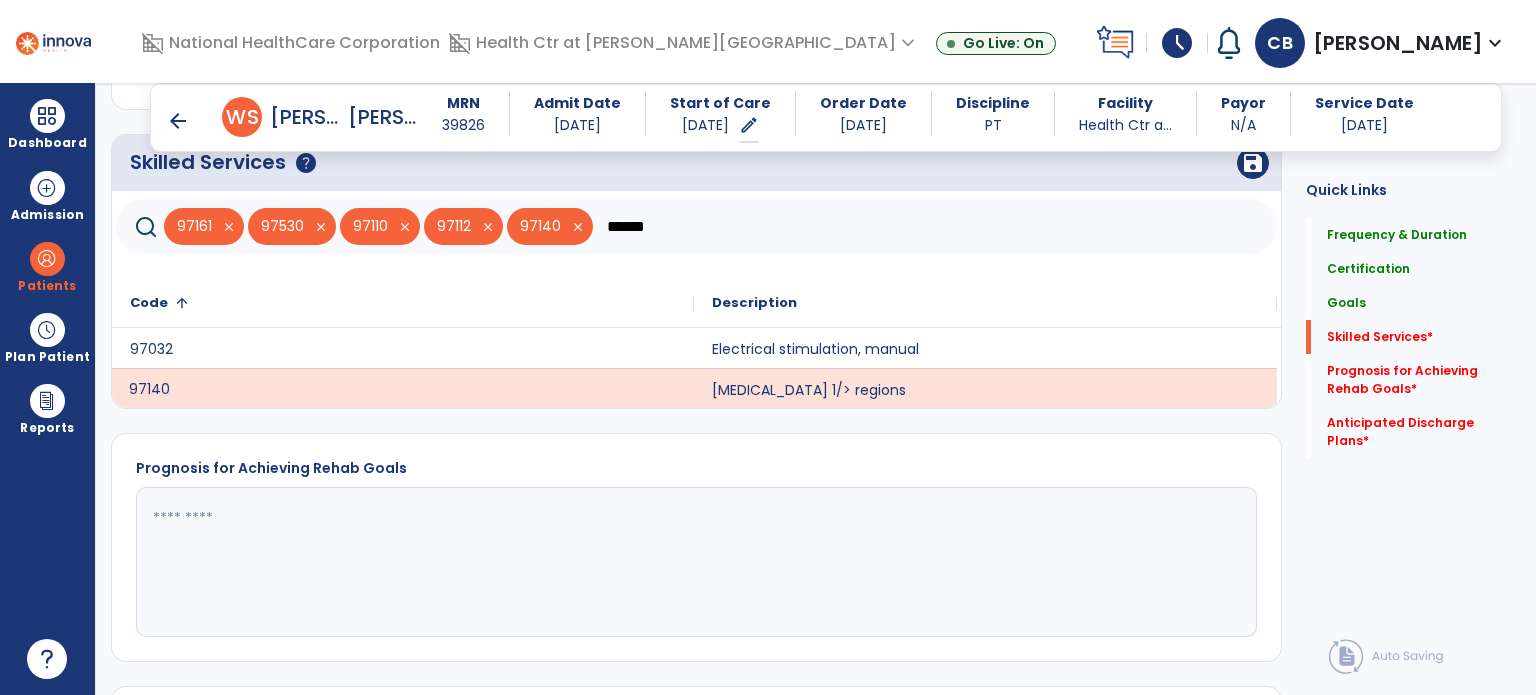 click on "******" 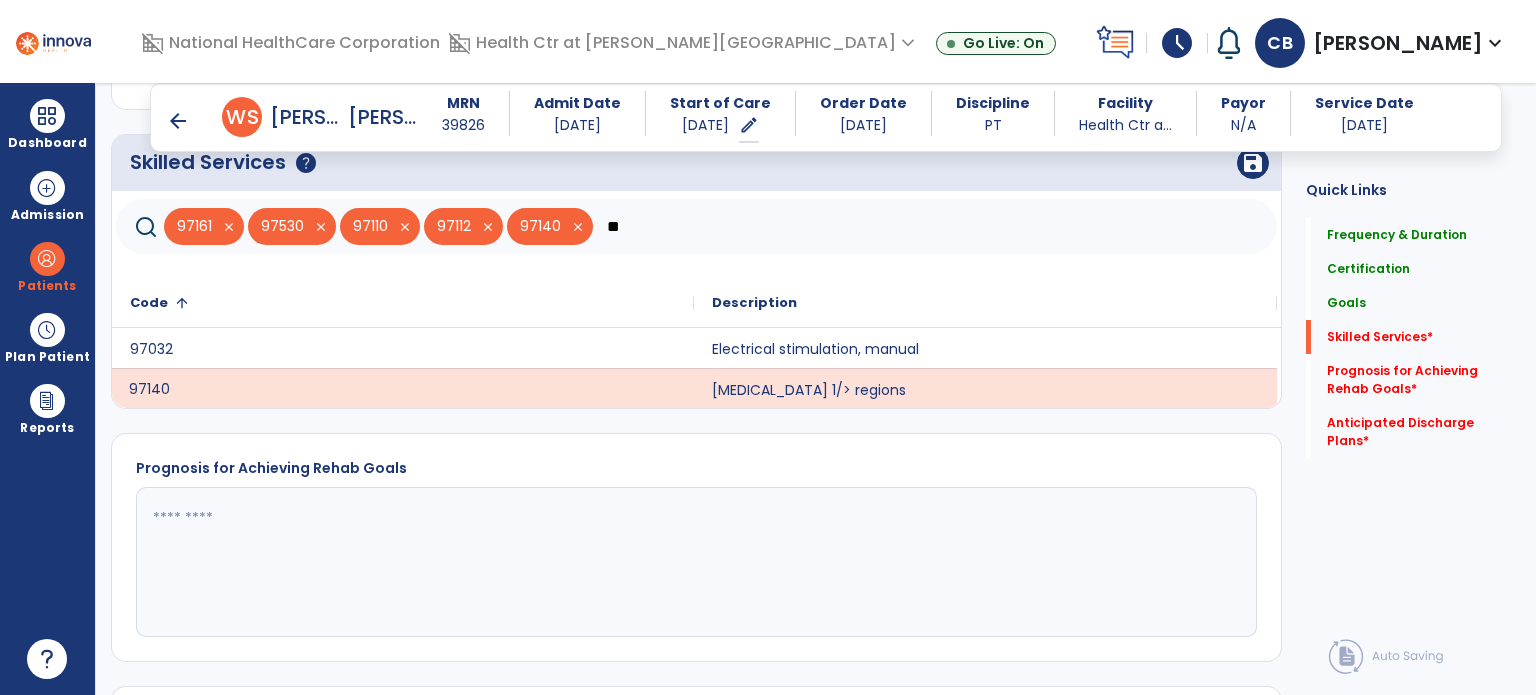 type on "*" 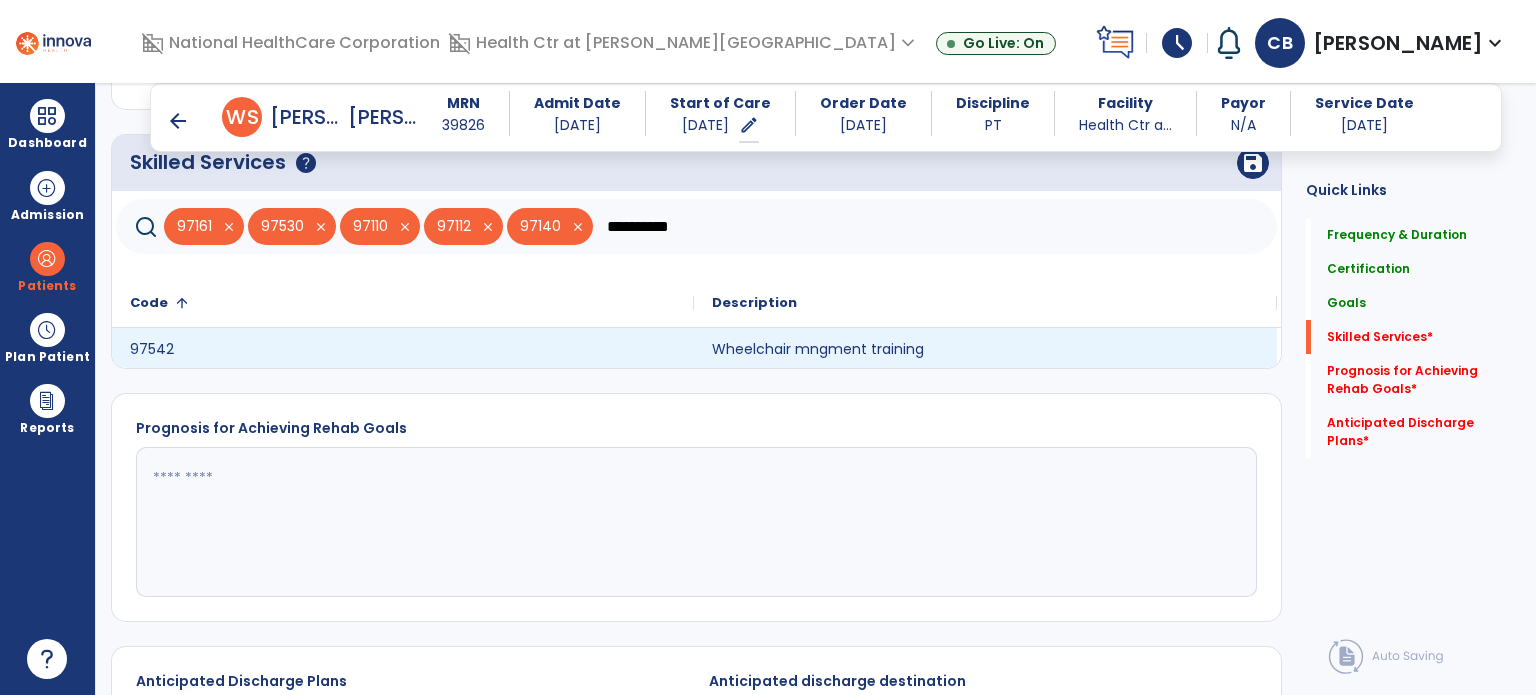 type on "**********" 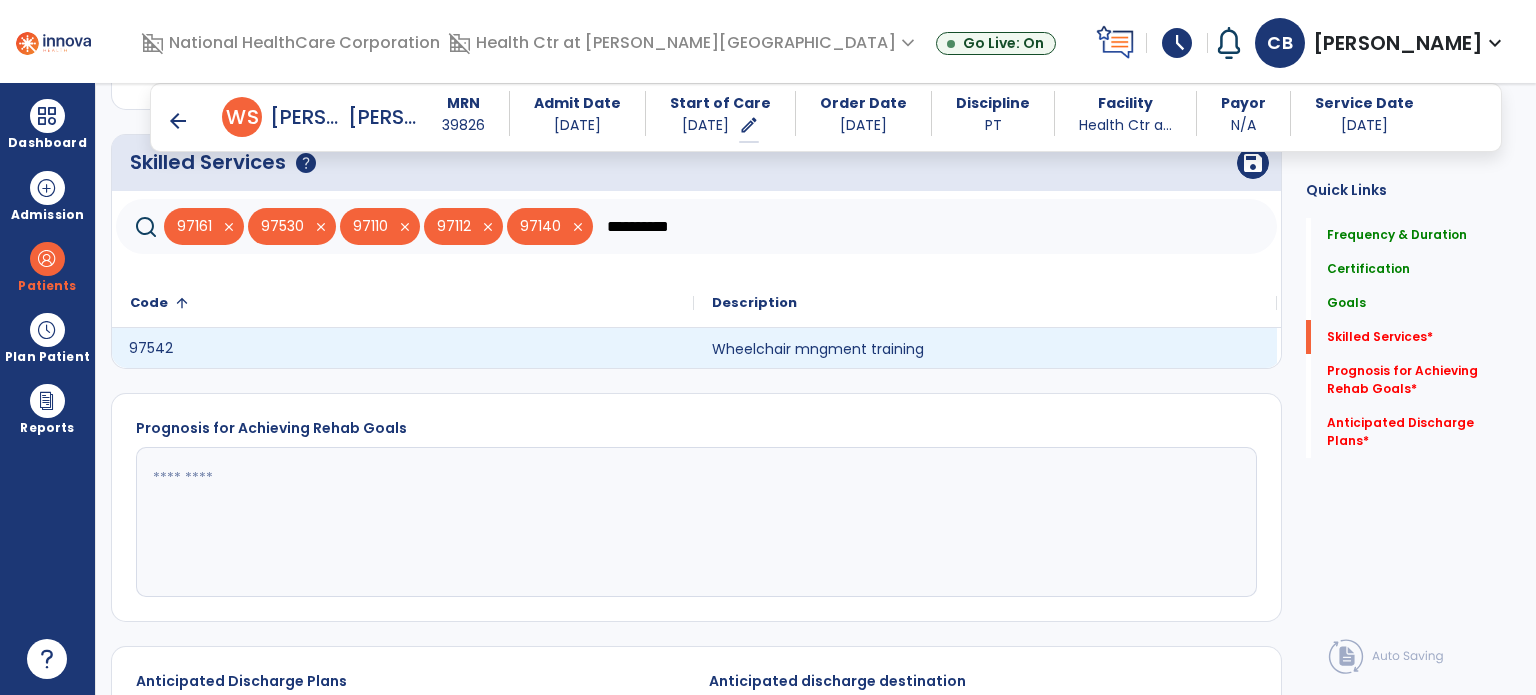 click on "97542" 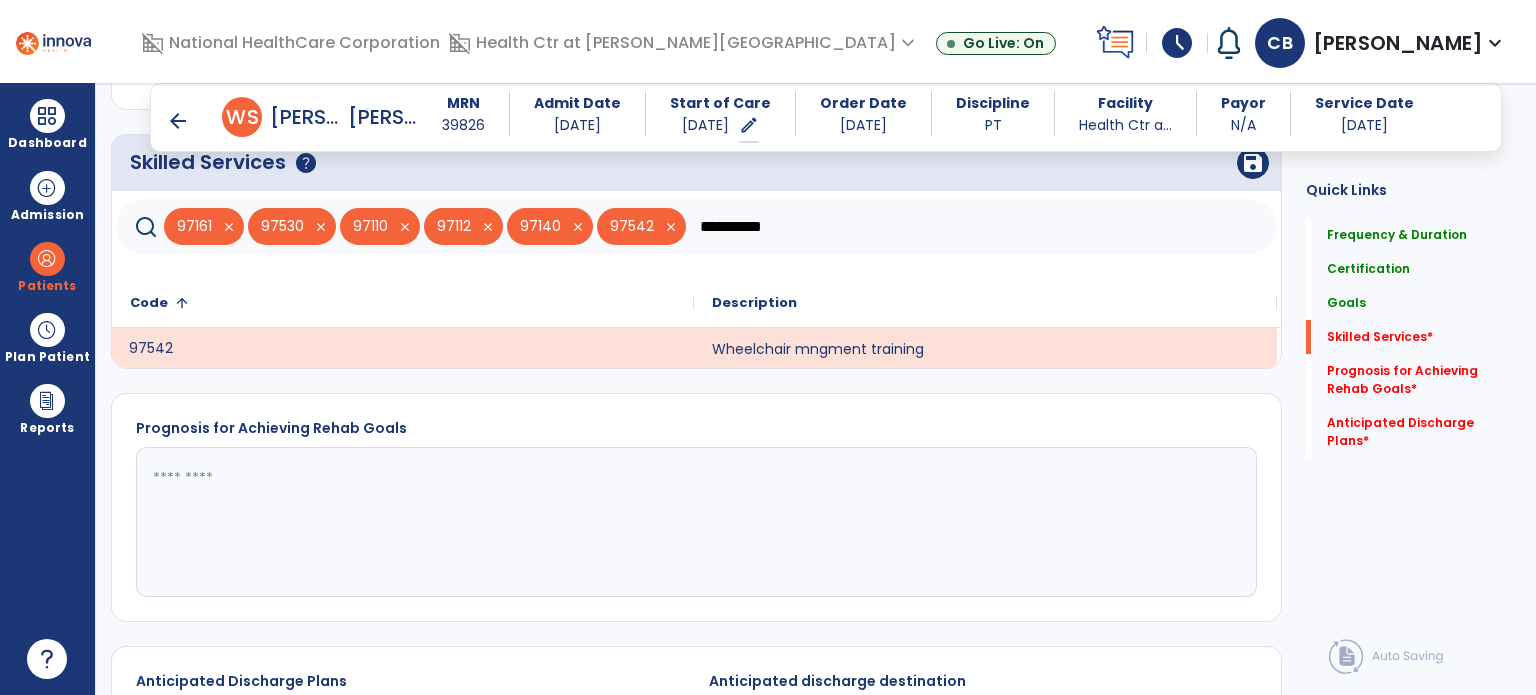 click 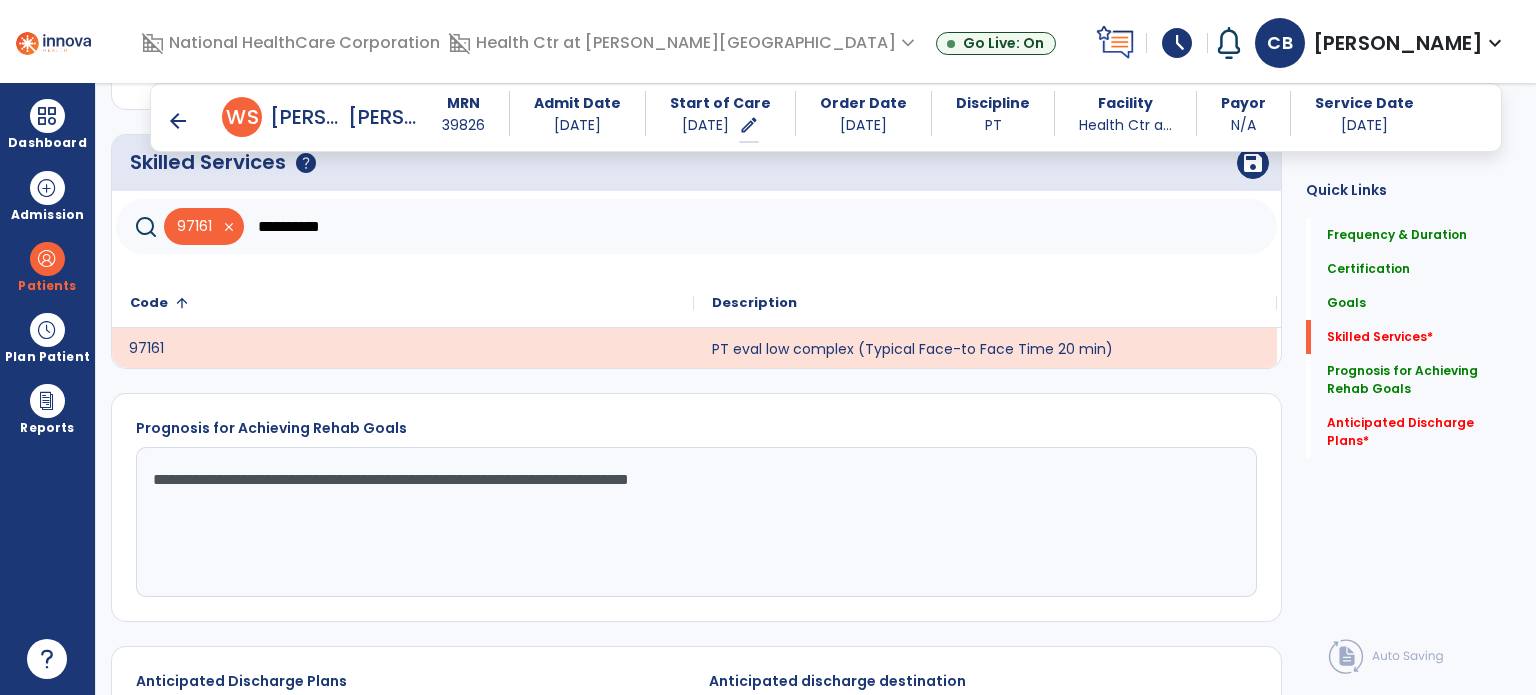 click on "**********" 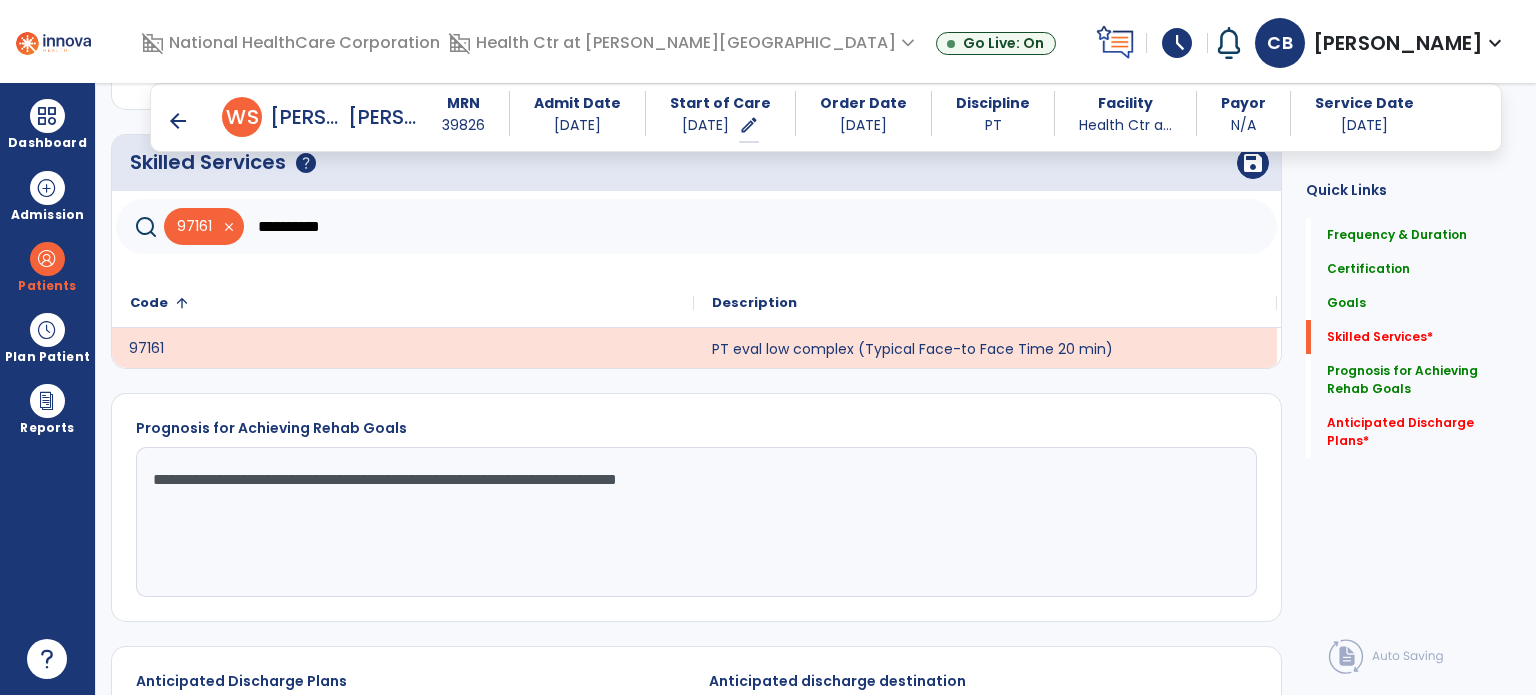 click on "**********" 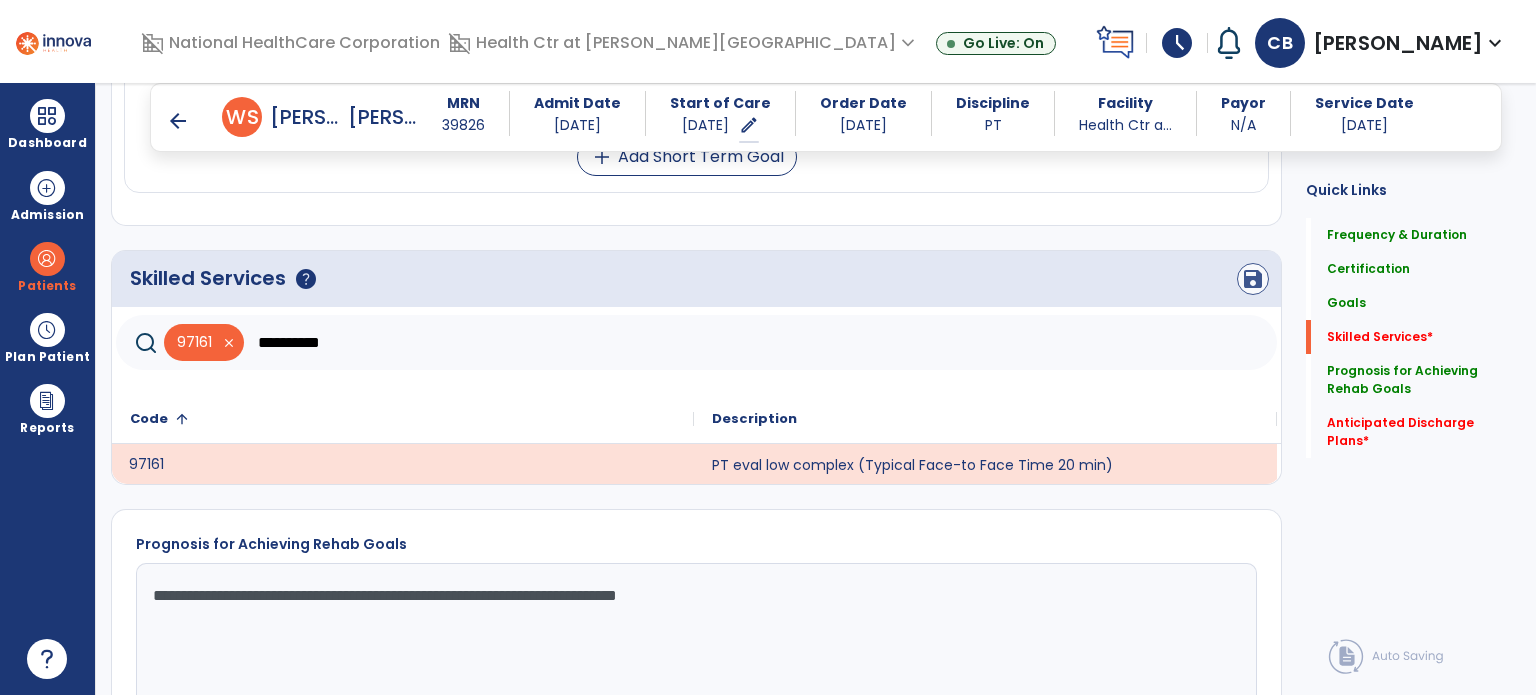 type on "**********" 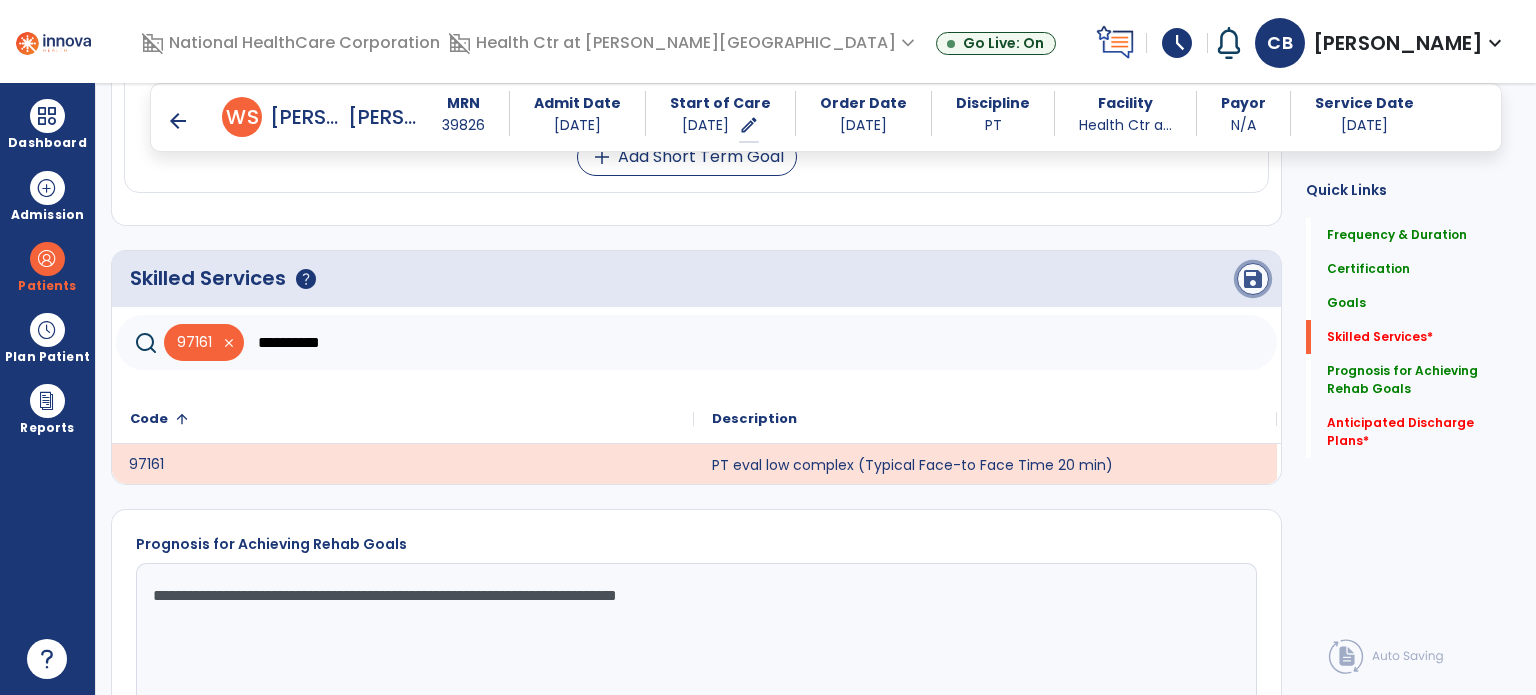 click on "save" 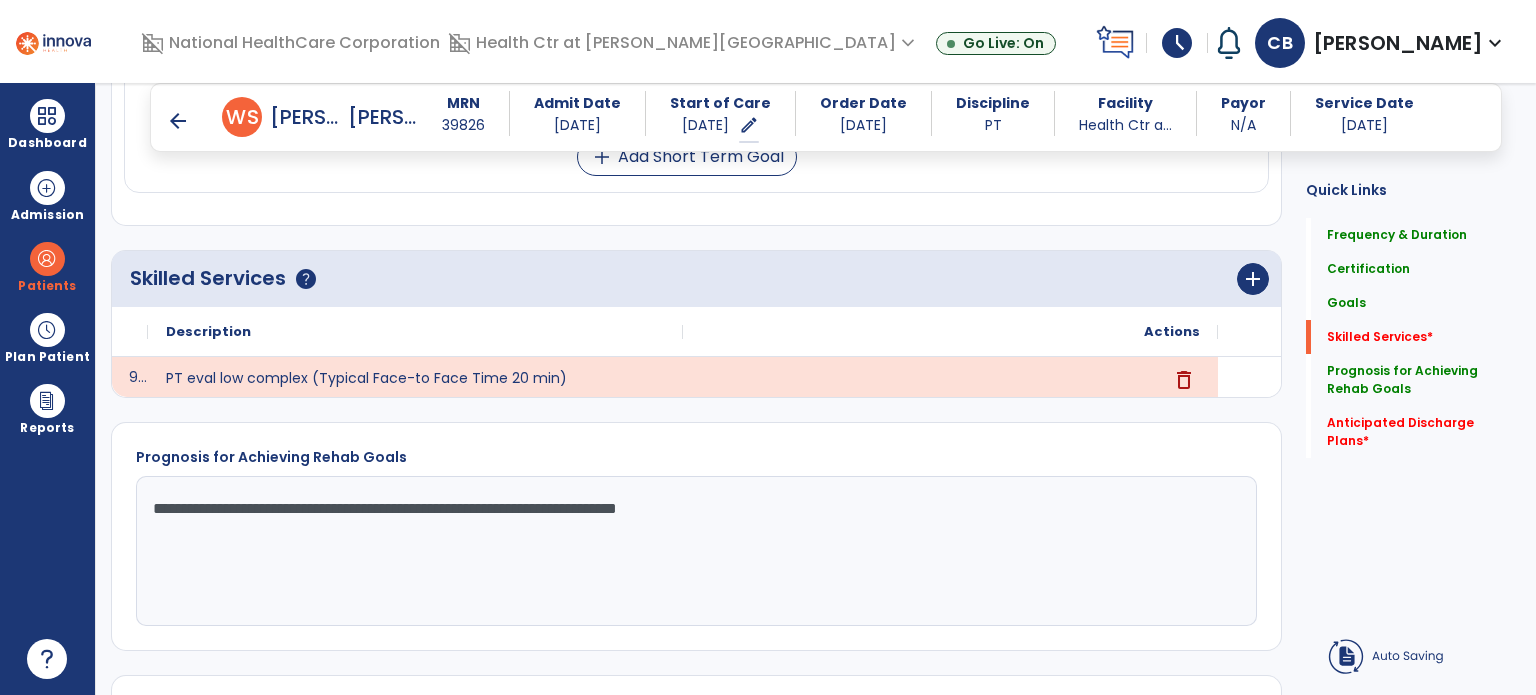 scroll, scrollTop: 497, scrollLeft: 0, axis: vertical 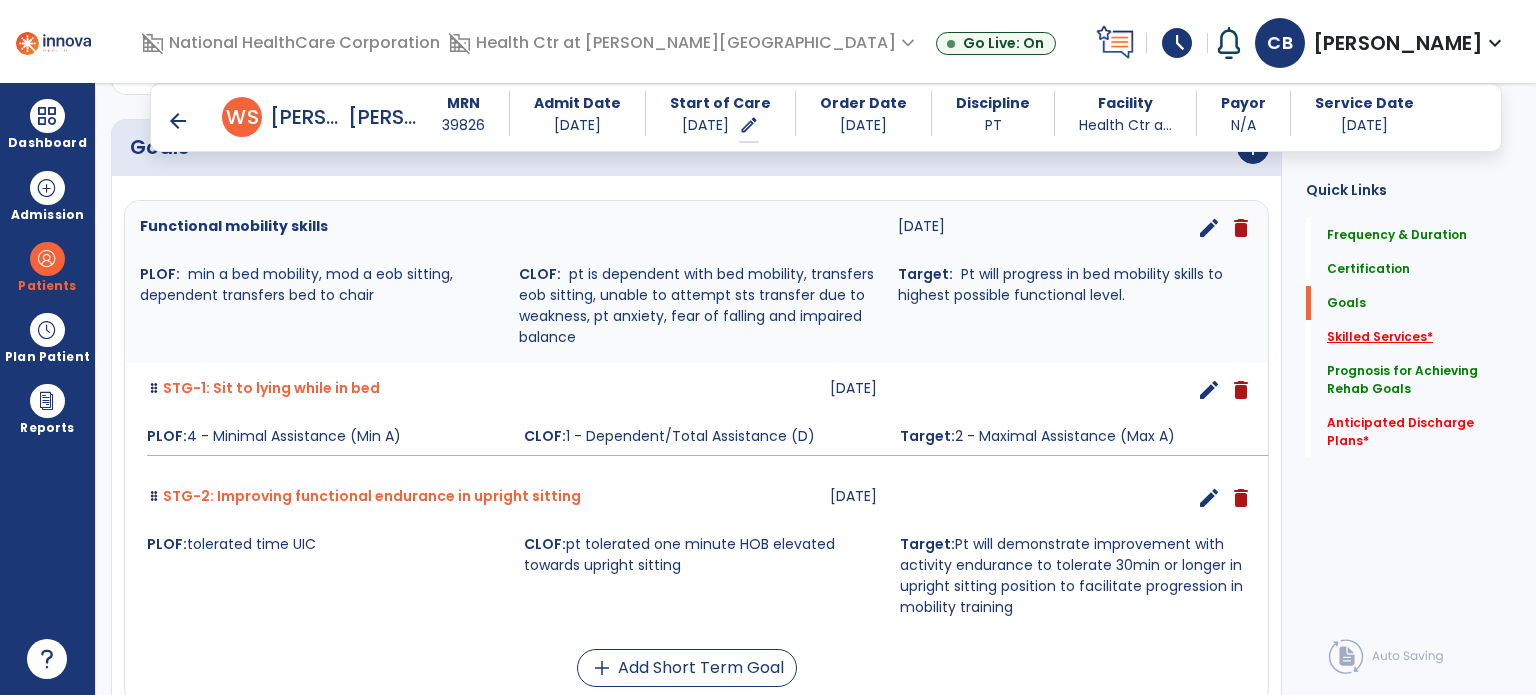 click on "Skilled Services   *" 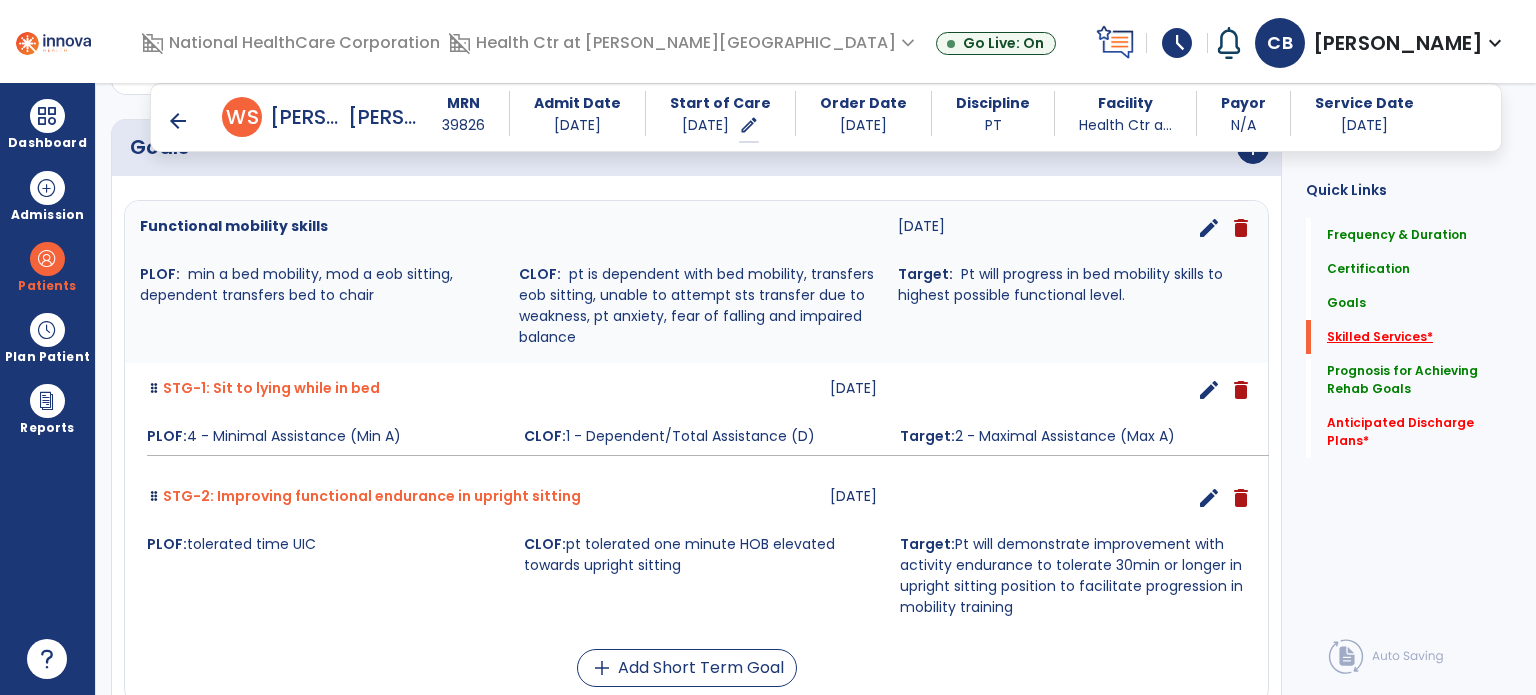 scroll, scrollTop: 41, scrollLeft: 0, axis: vertical 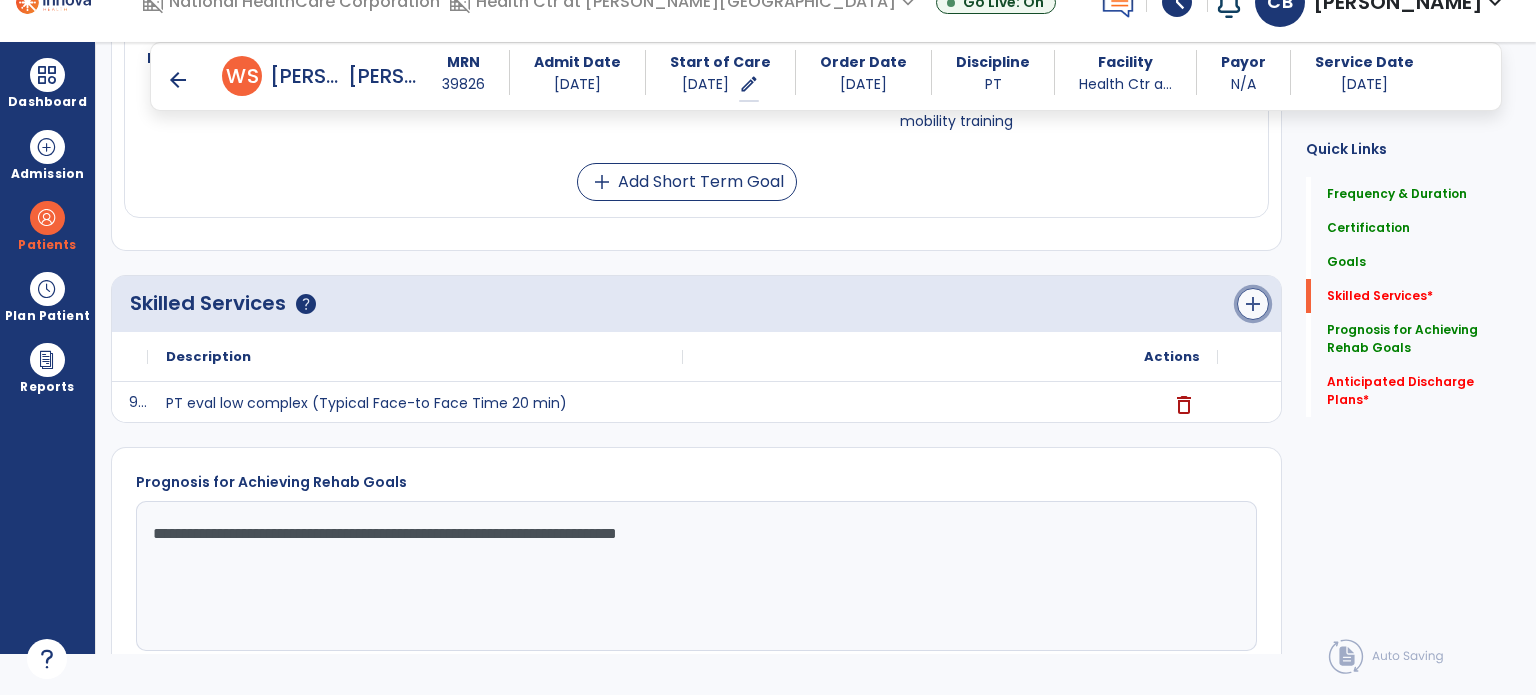 click on "add" 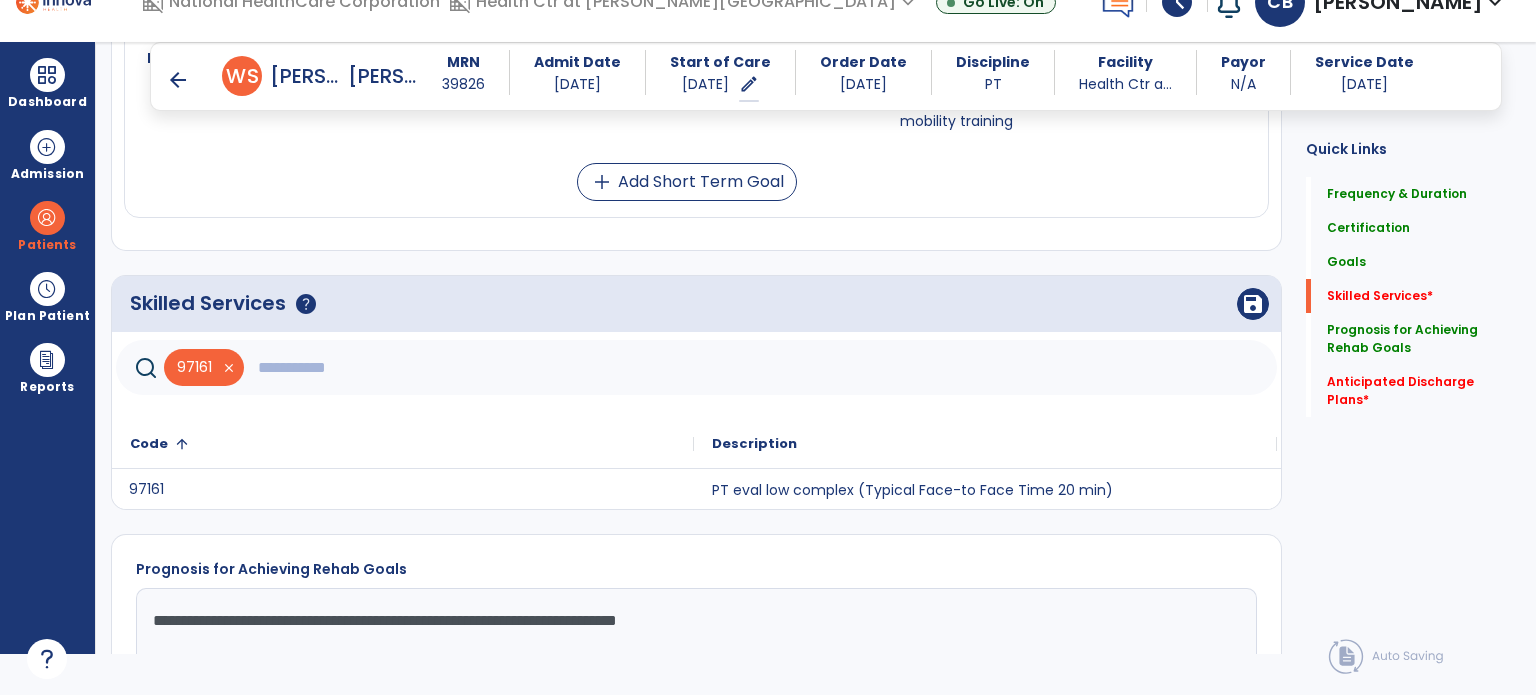 click 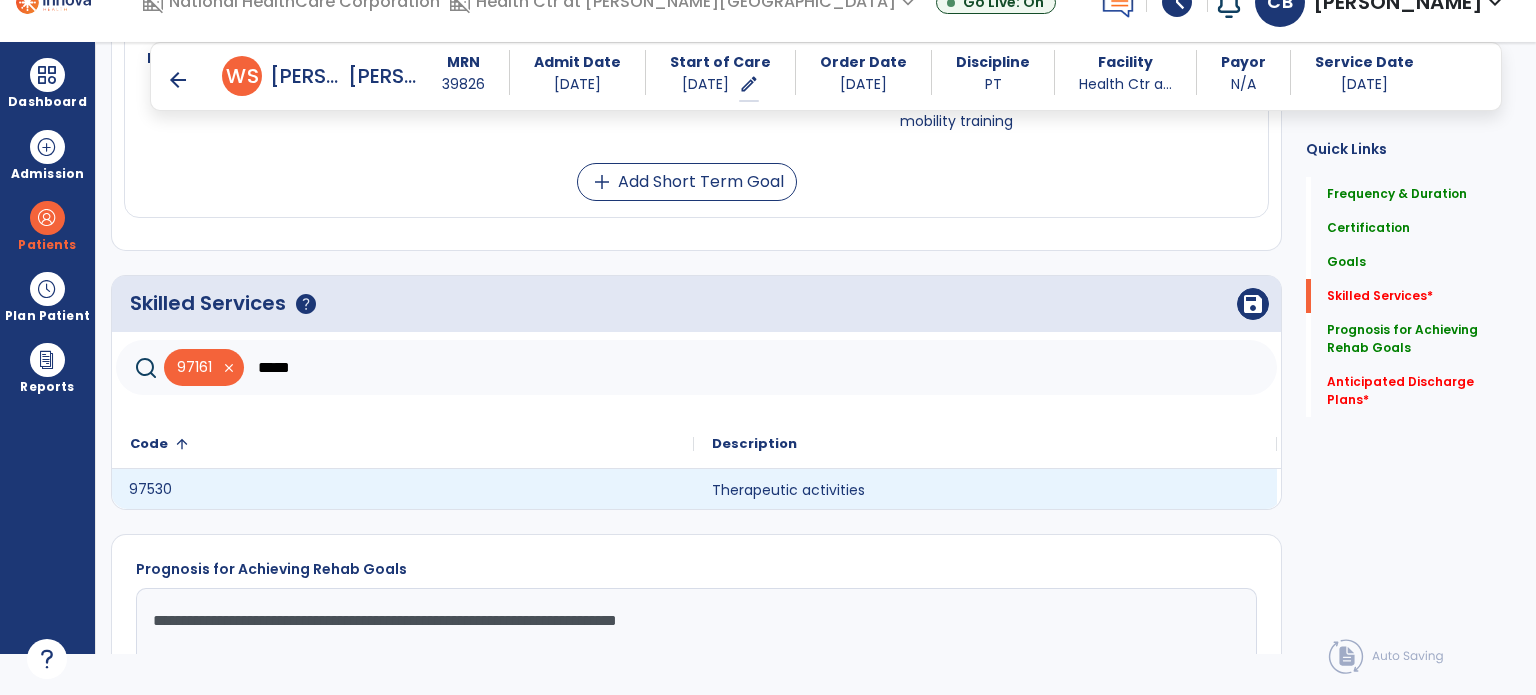 click on "97530" 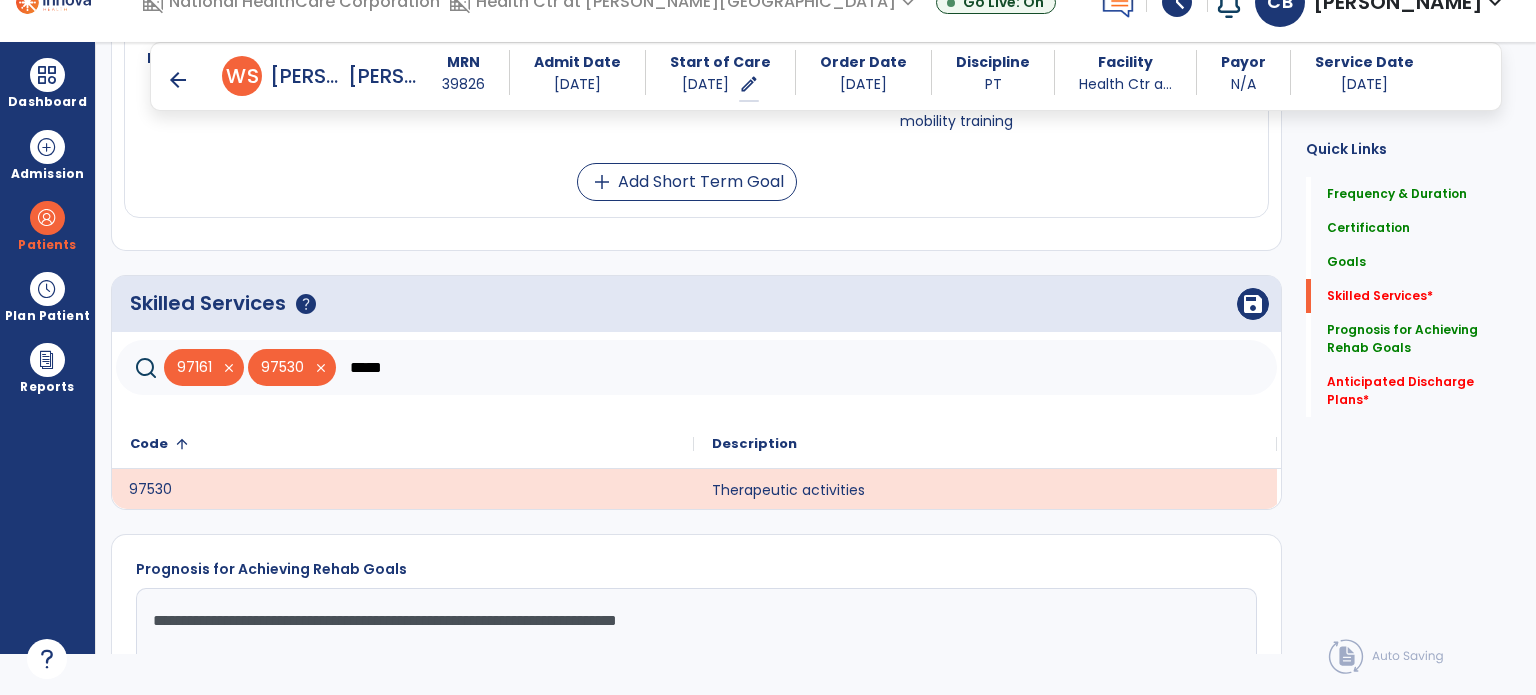 click on "*****" 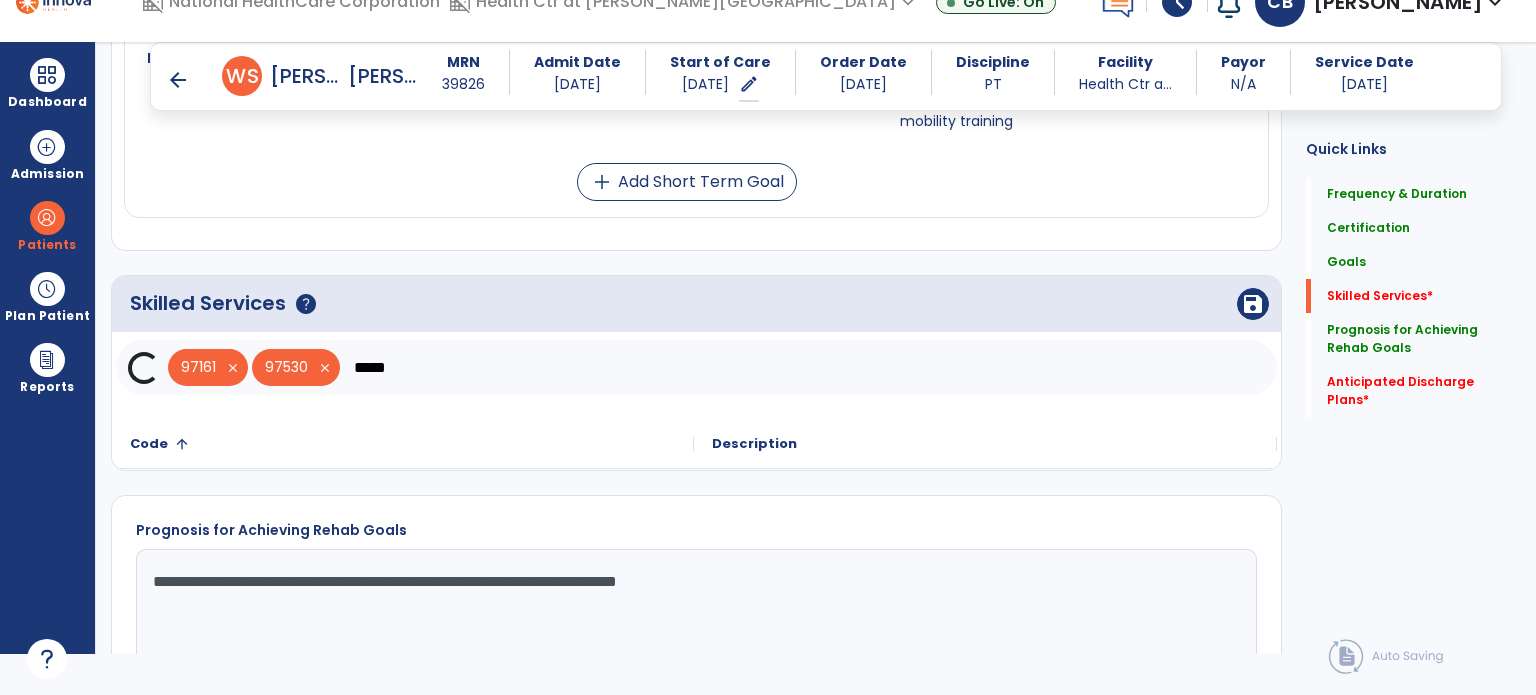 scroll, scrollTop: 0, scrollLeft: 0, axis: both 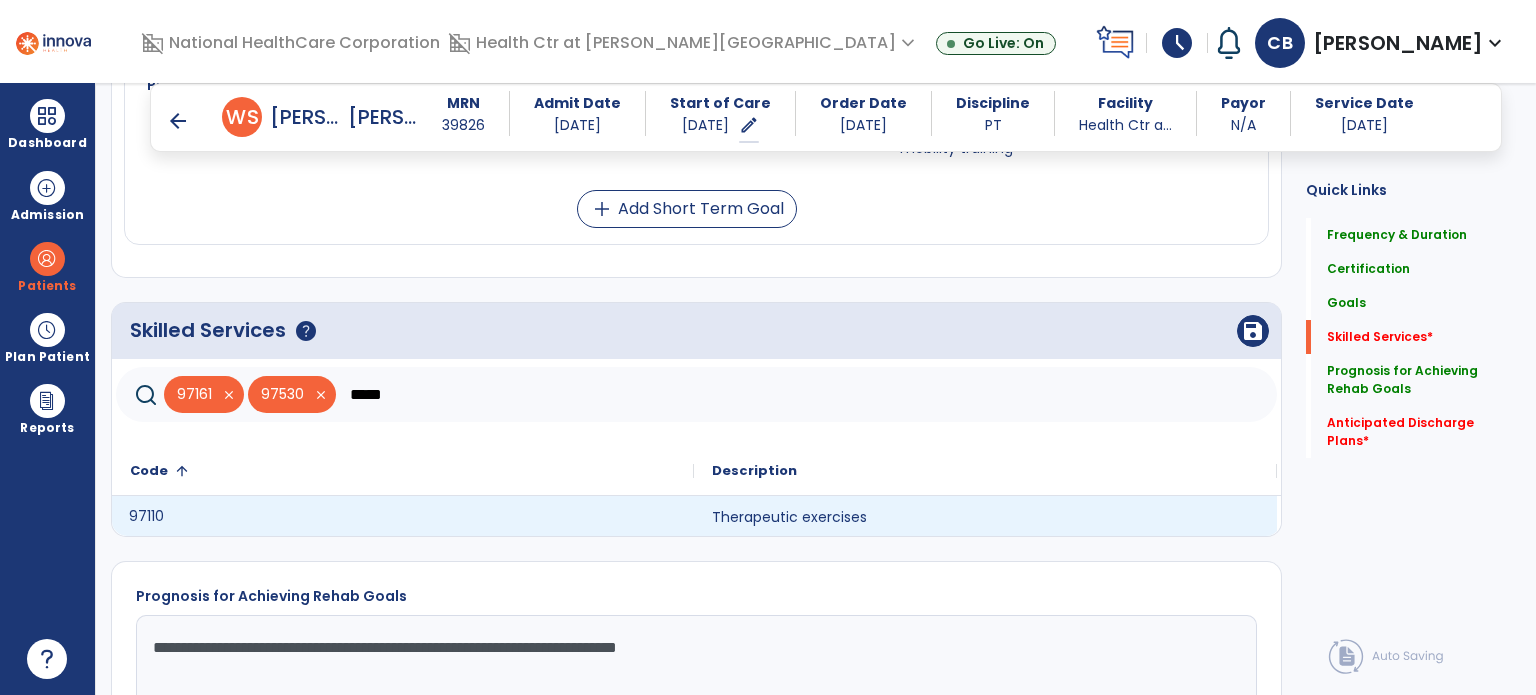click on "97110" 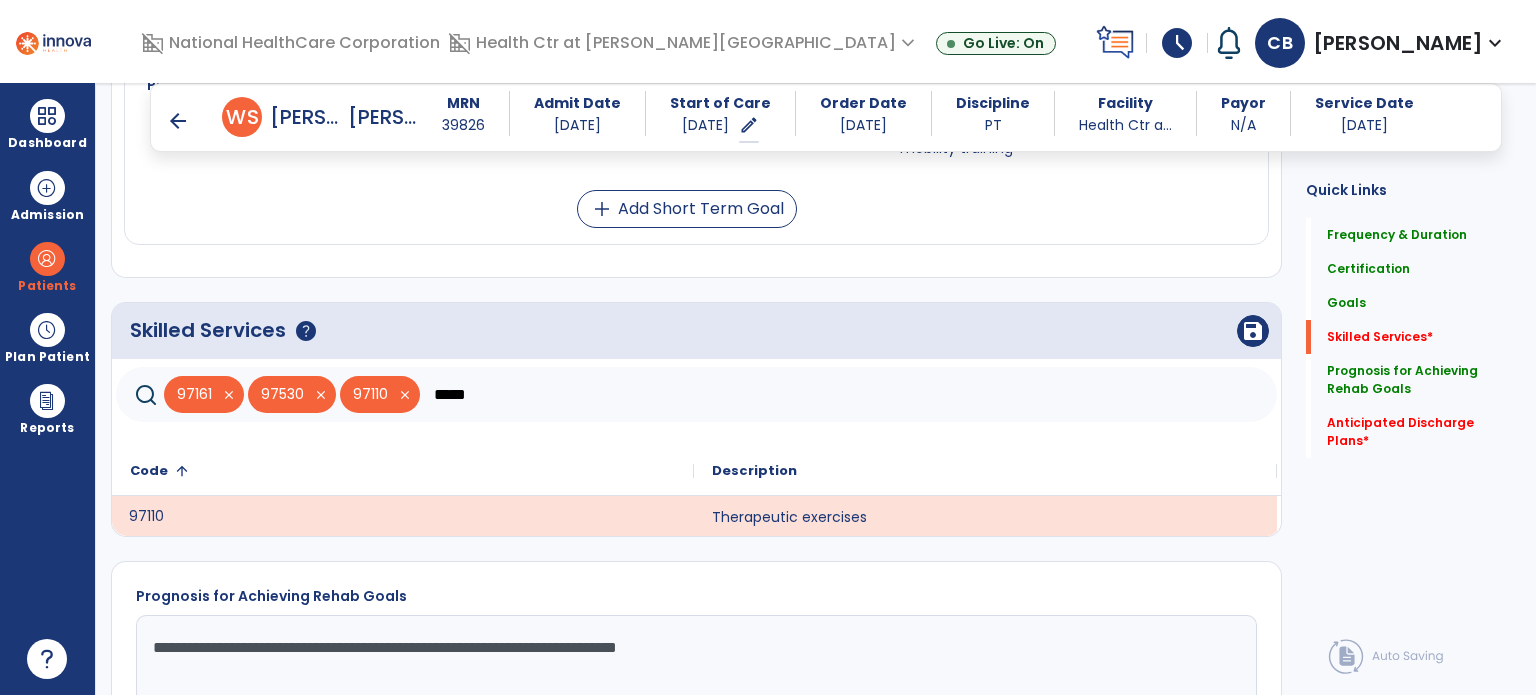 click on "*****" 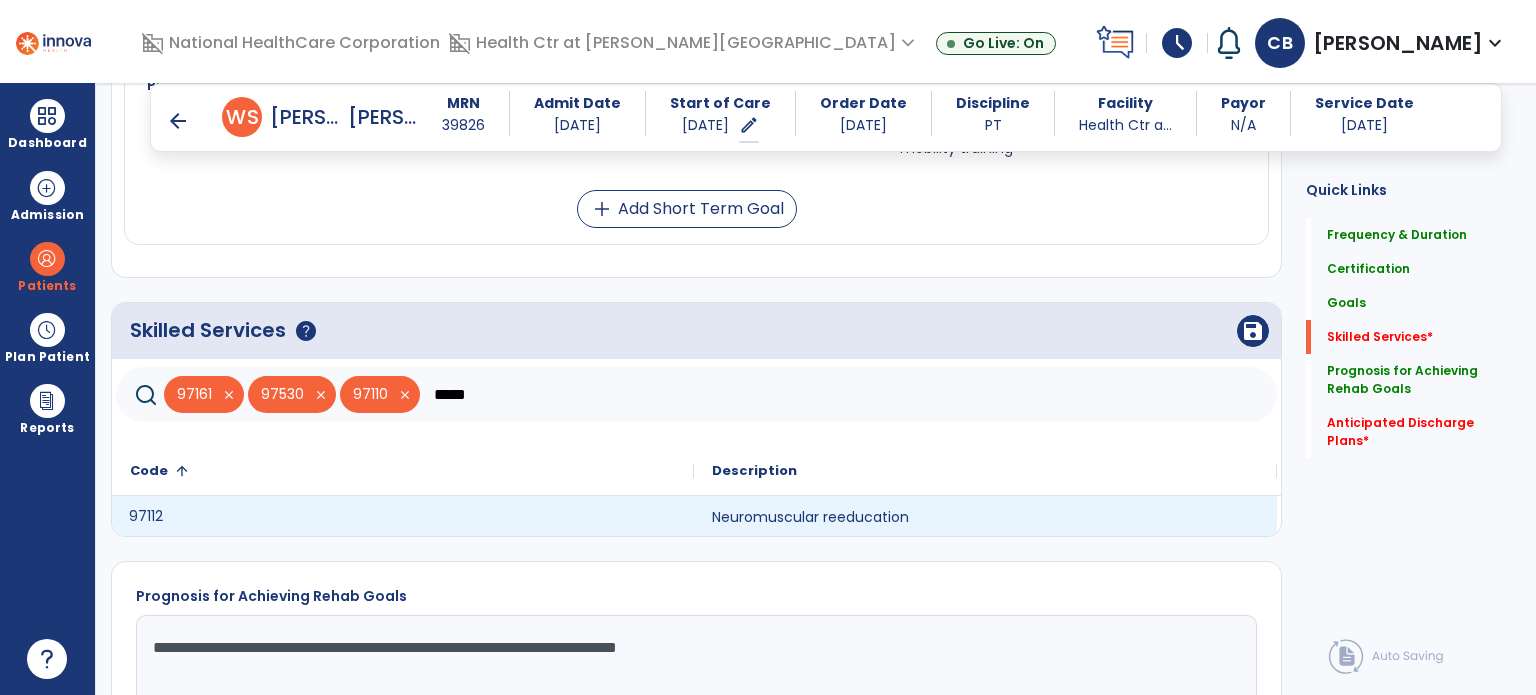 click on "97112" 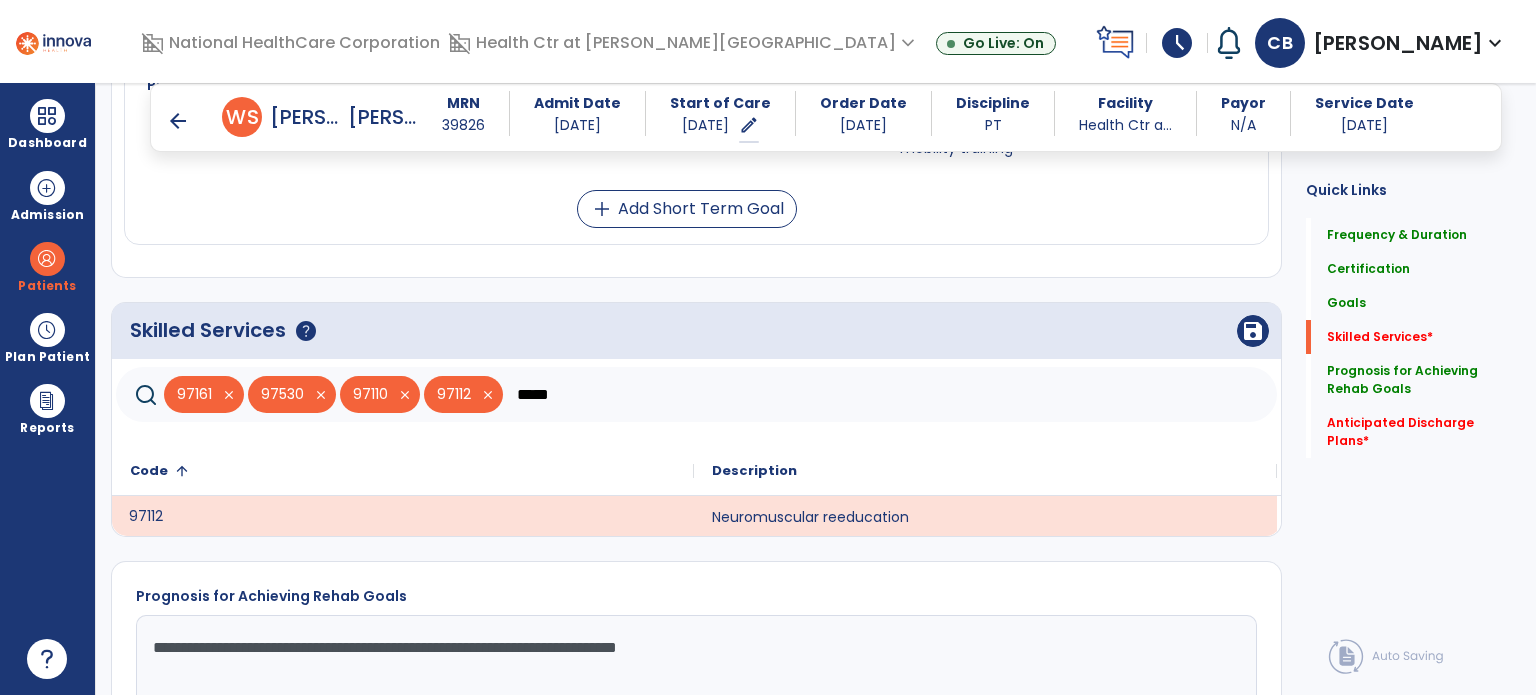 click on "*****" 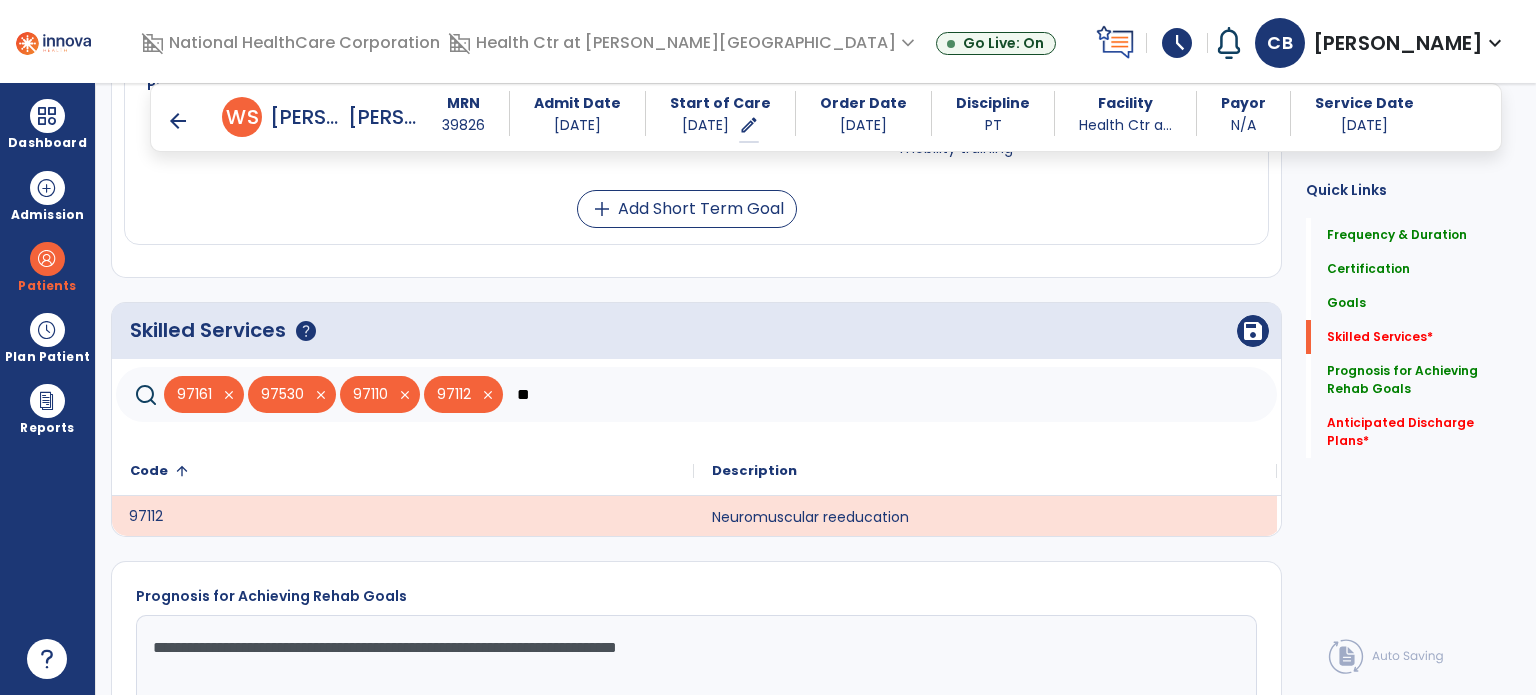 type on "*" 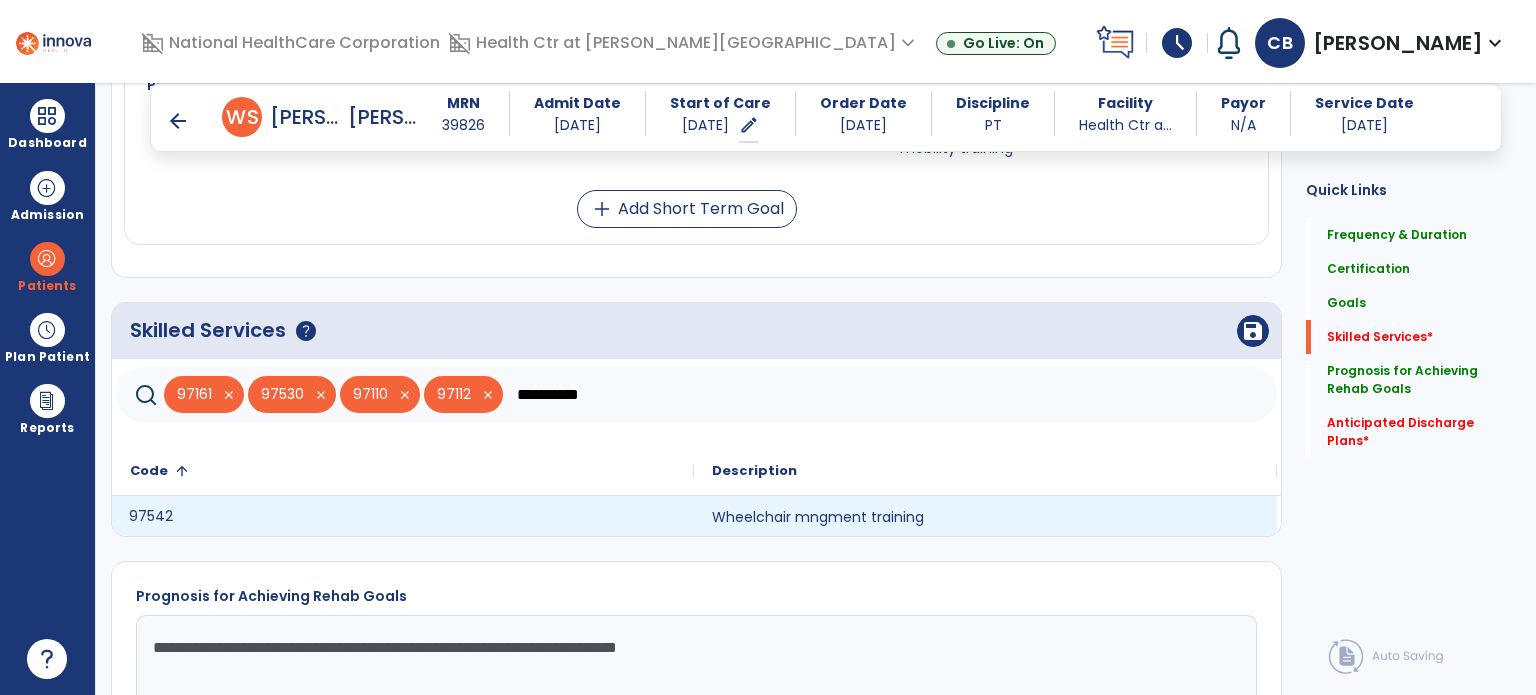 click on "97542" 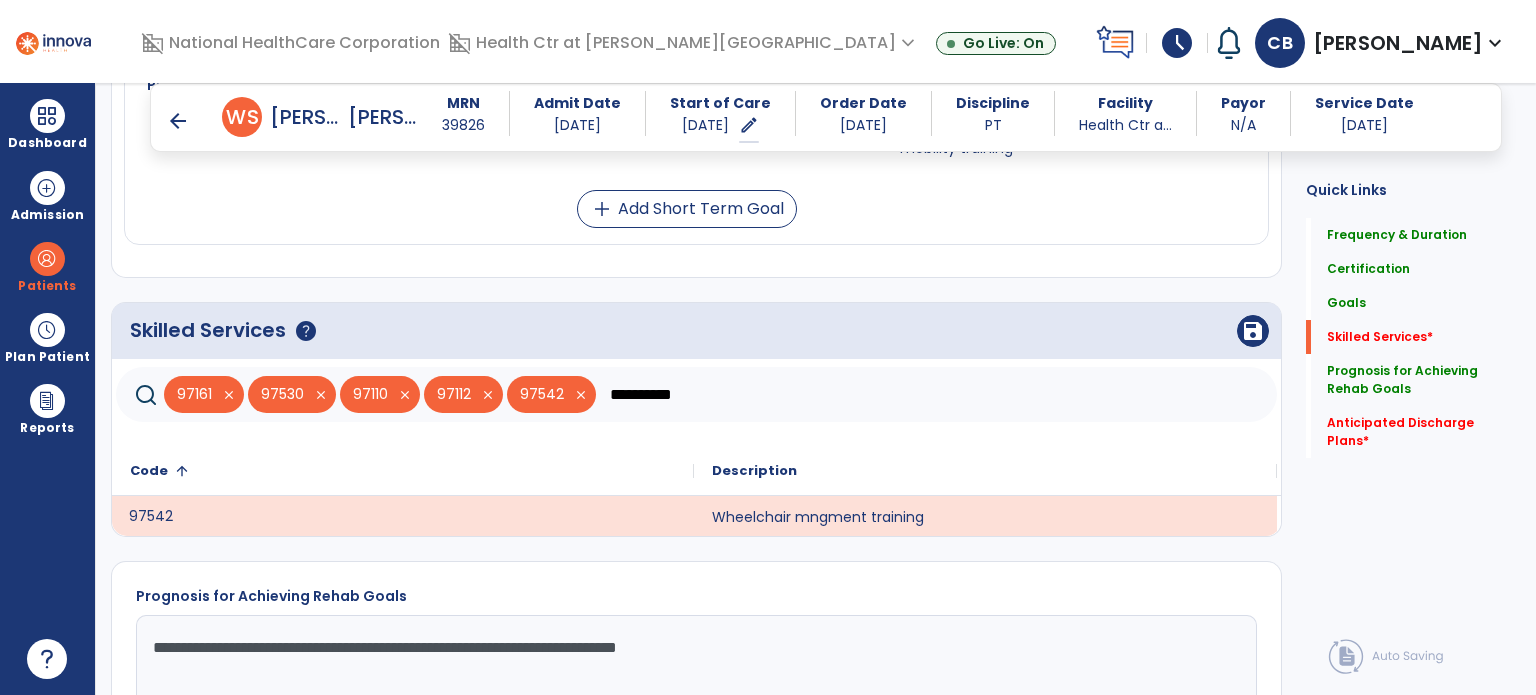 click on "**********" 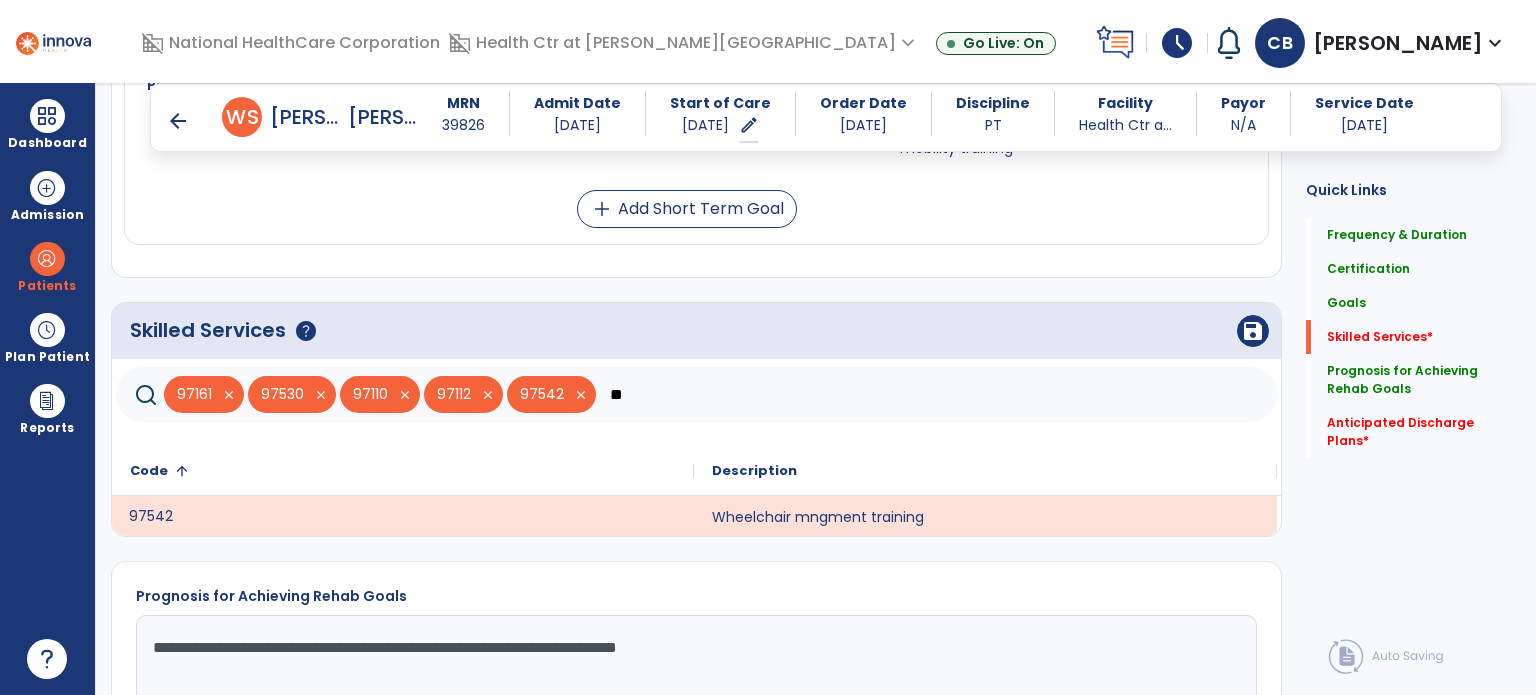 type on "*" 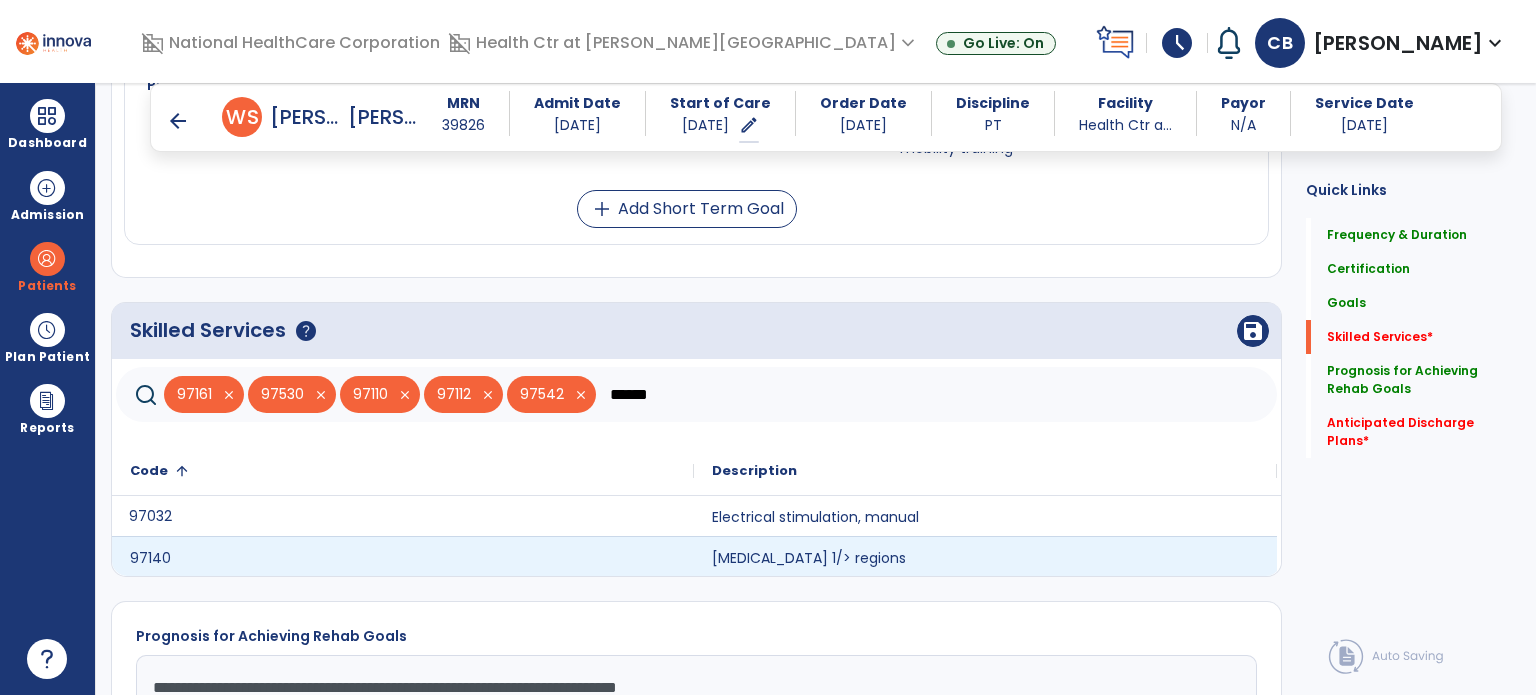 type on "******" 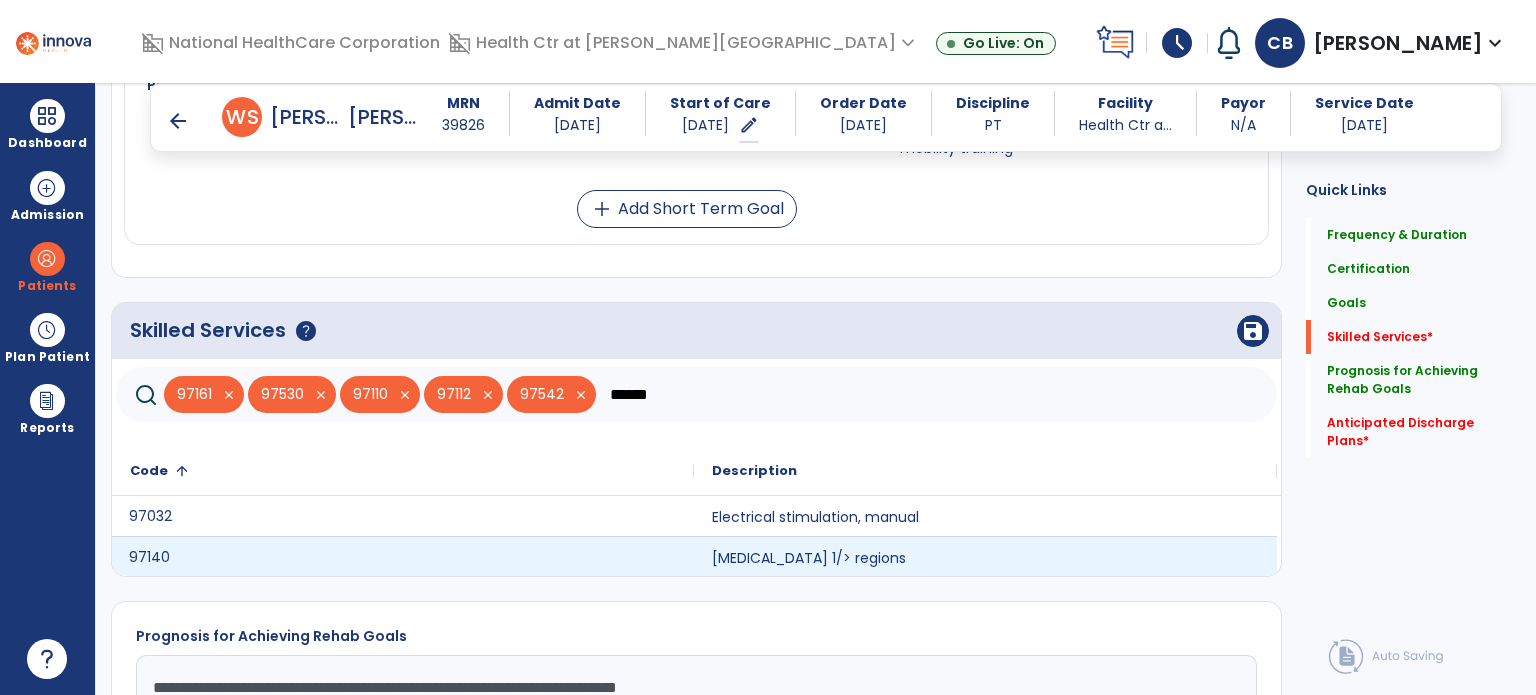 click on "97140" 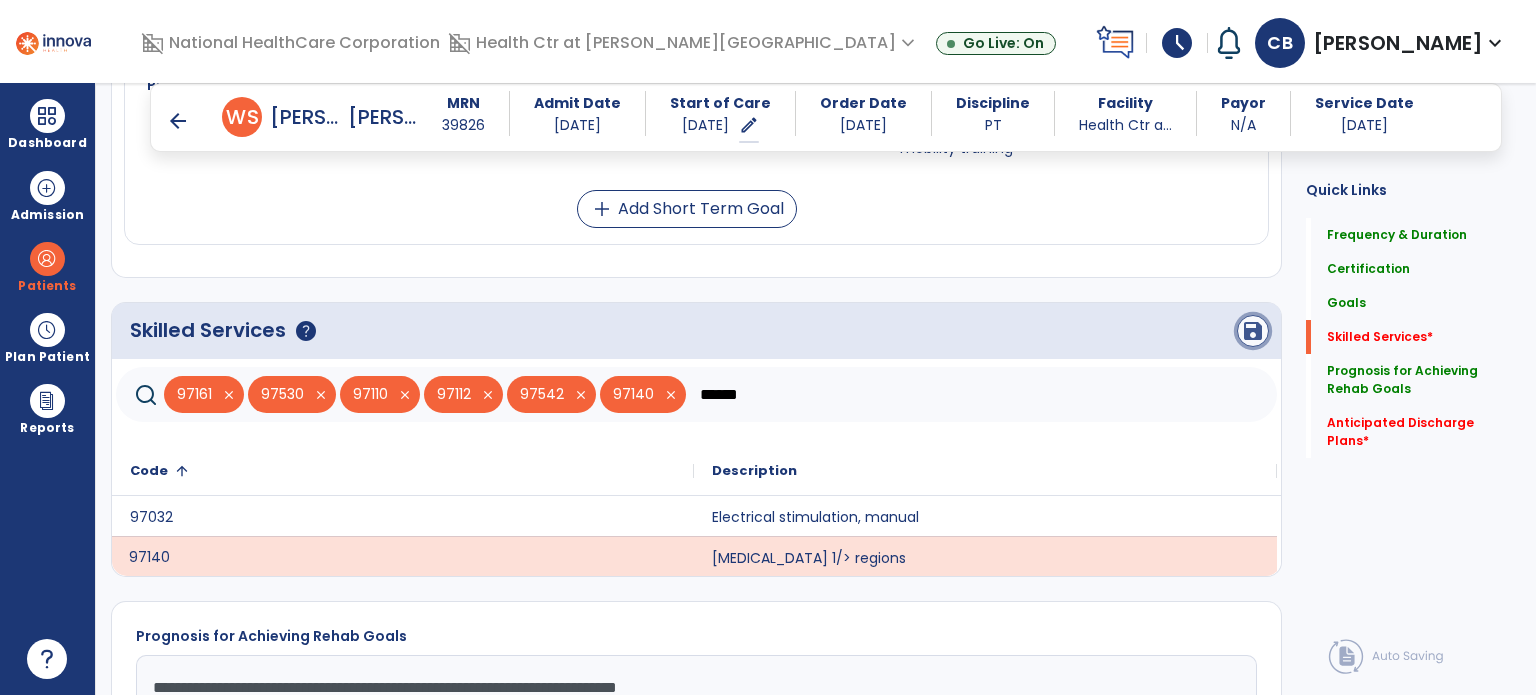 click on "save" 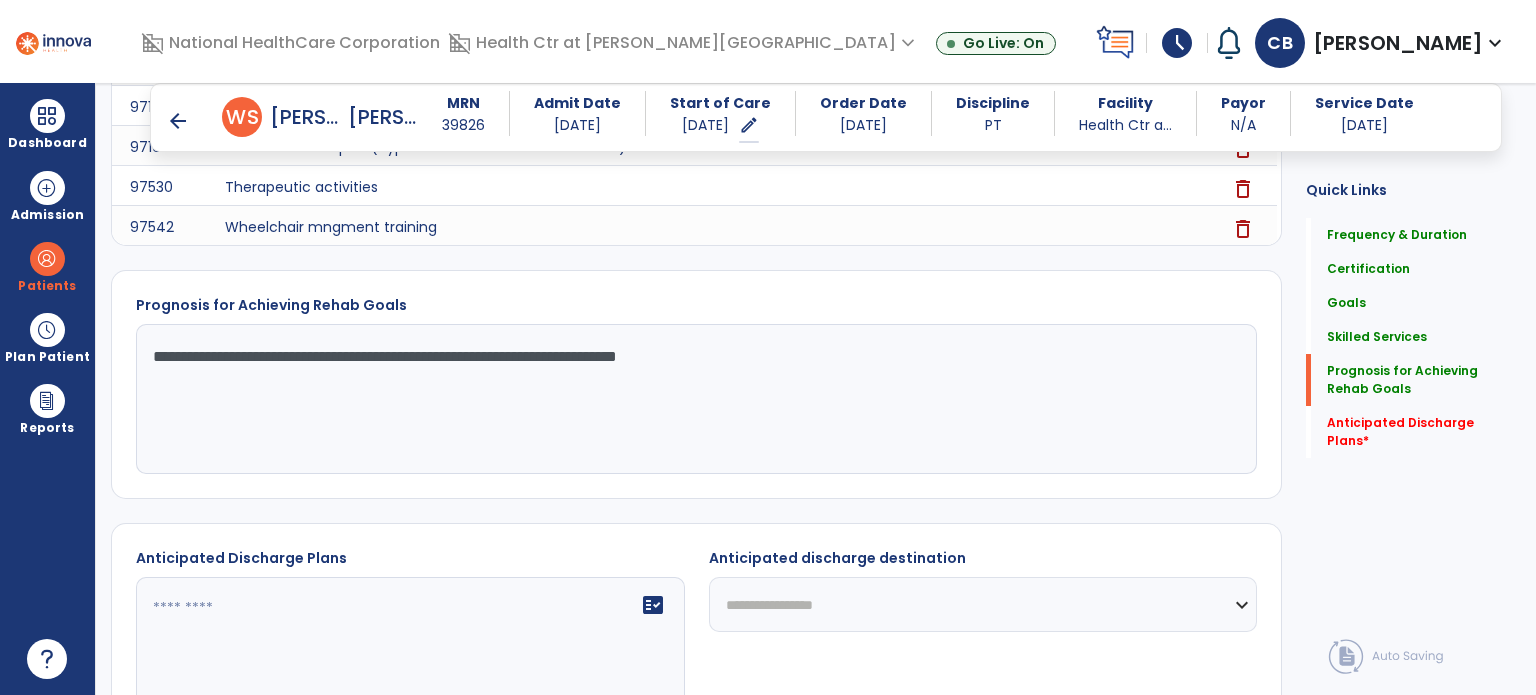 scroll, scrollTop: 1510, scrollLeft: 0, axis: vertical 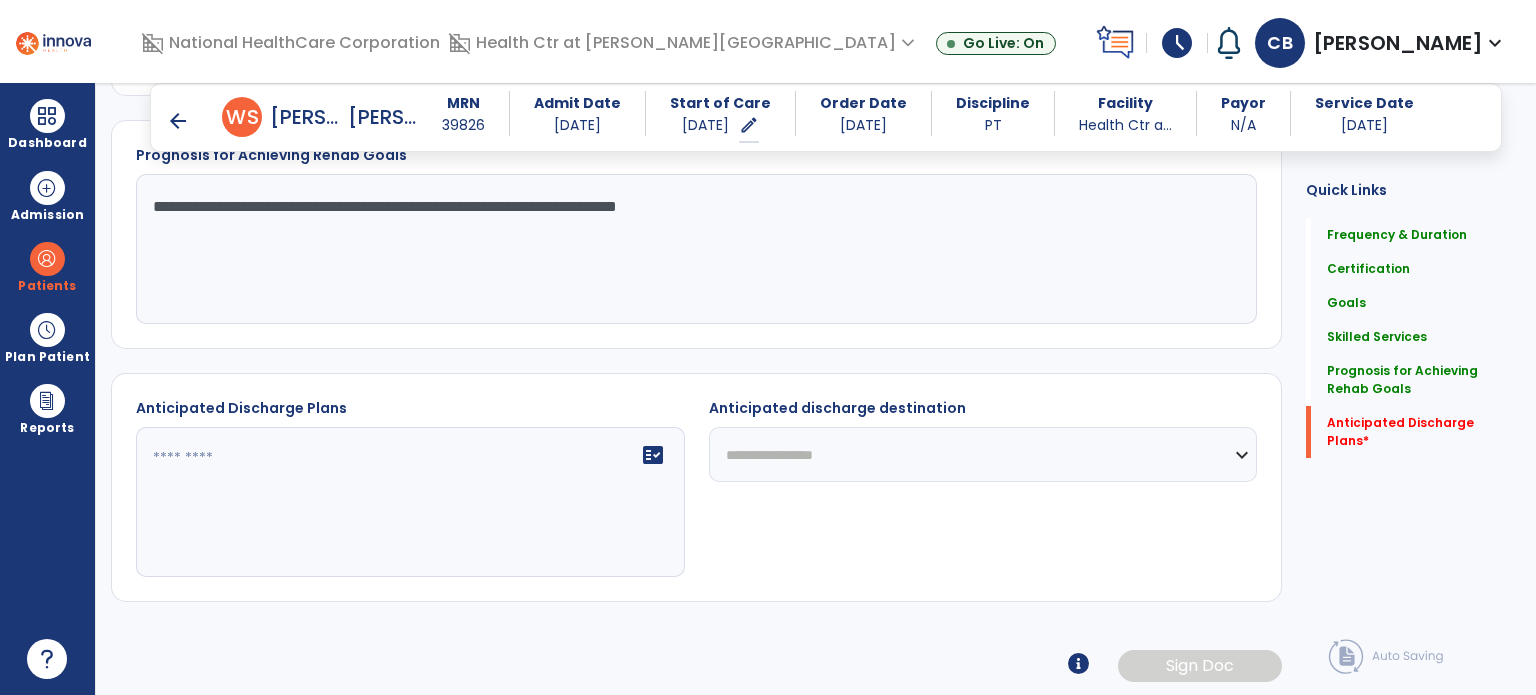 click on "fact_check" 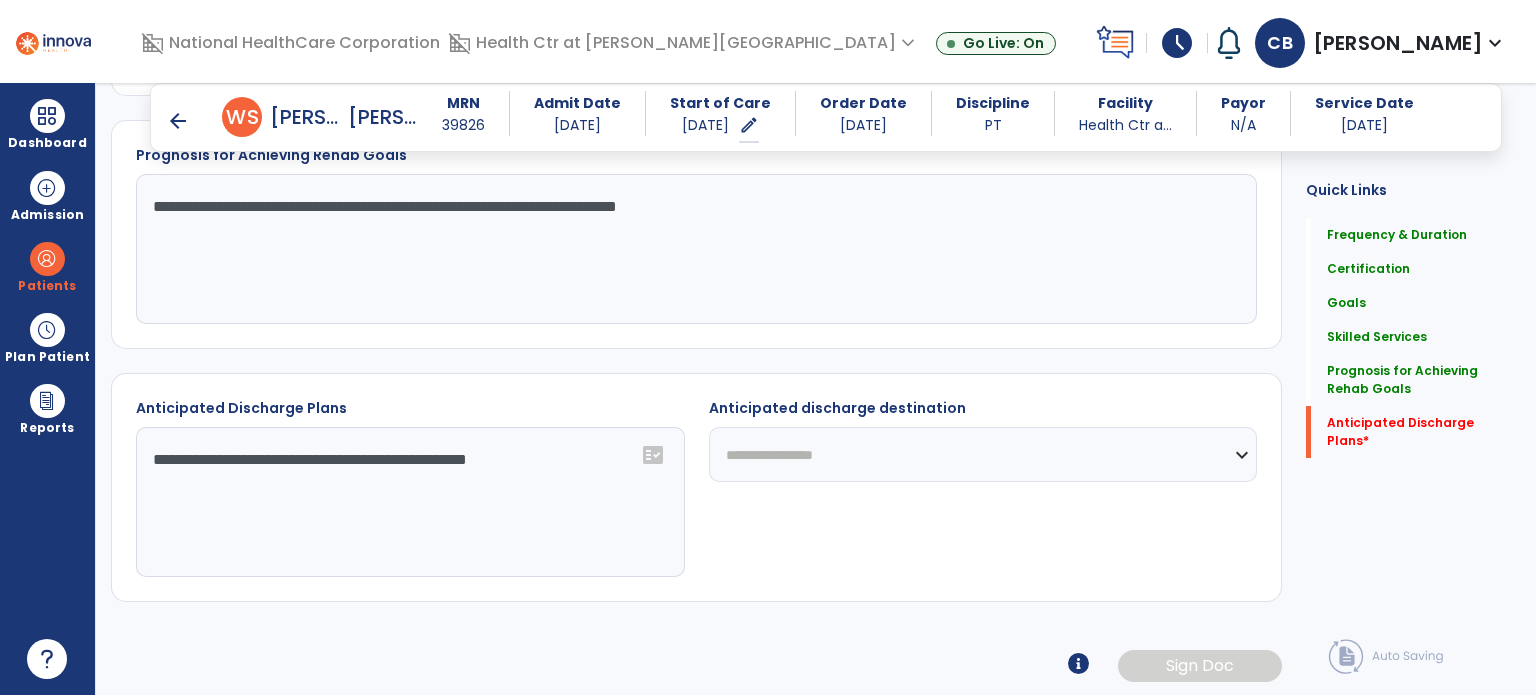 click on "**********" 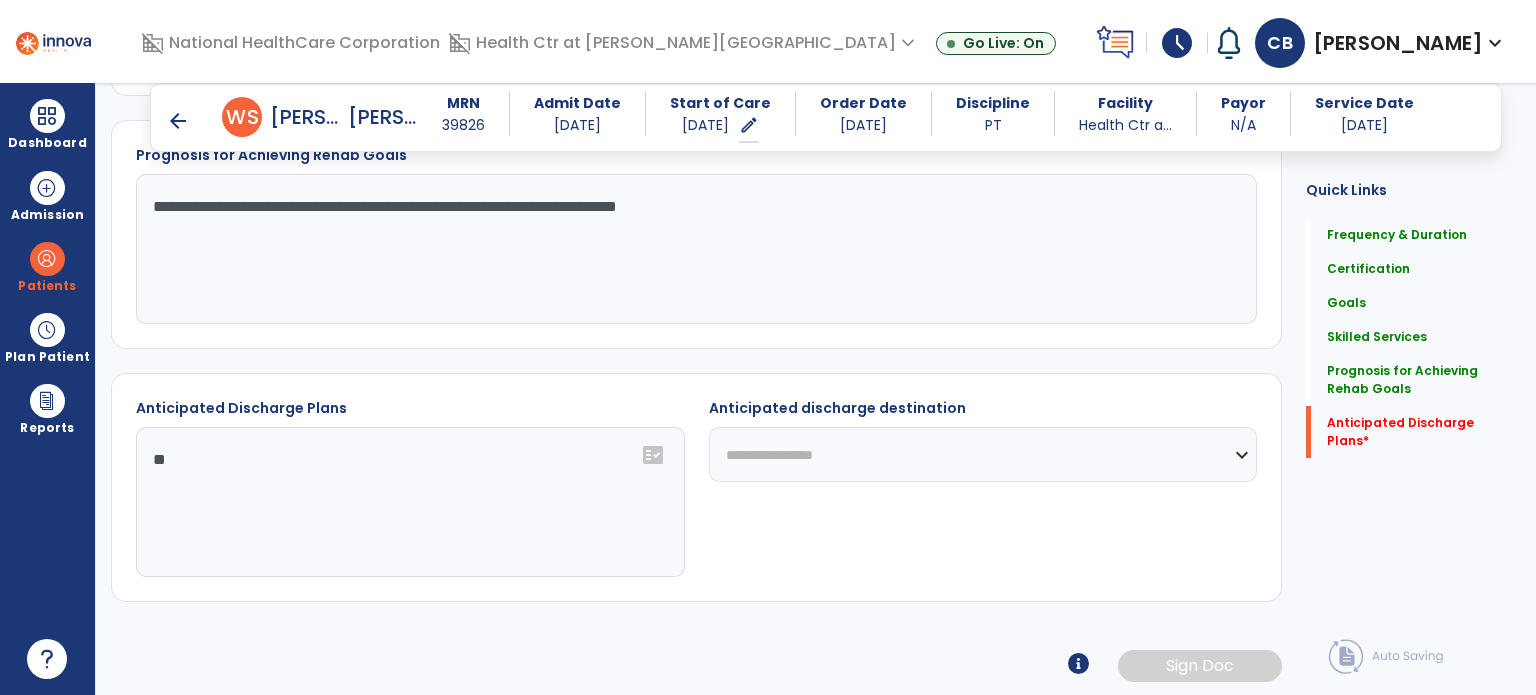 type on "*" 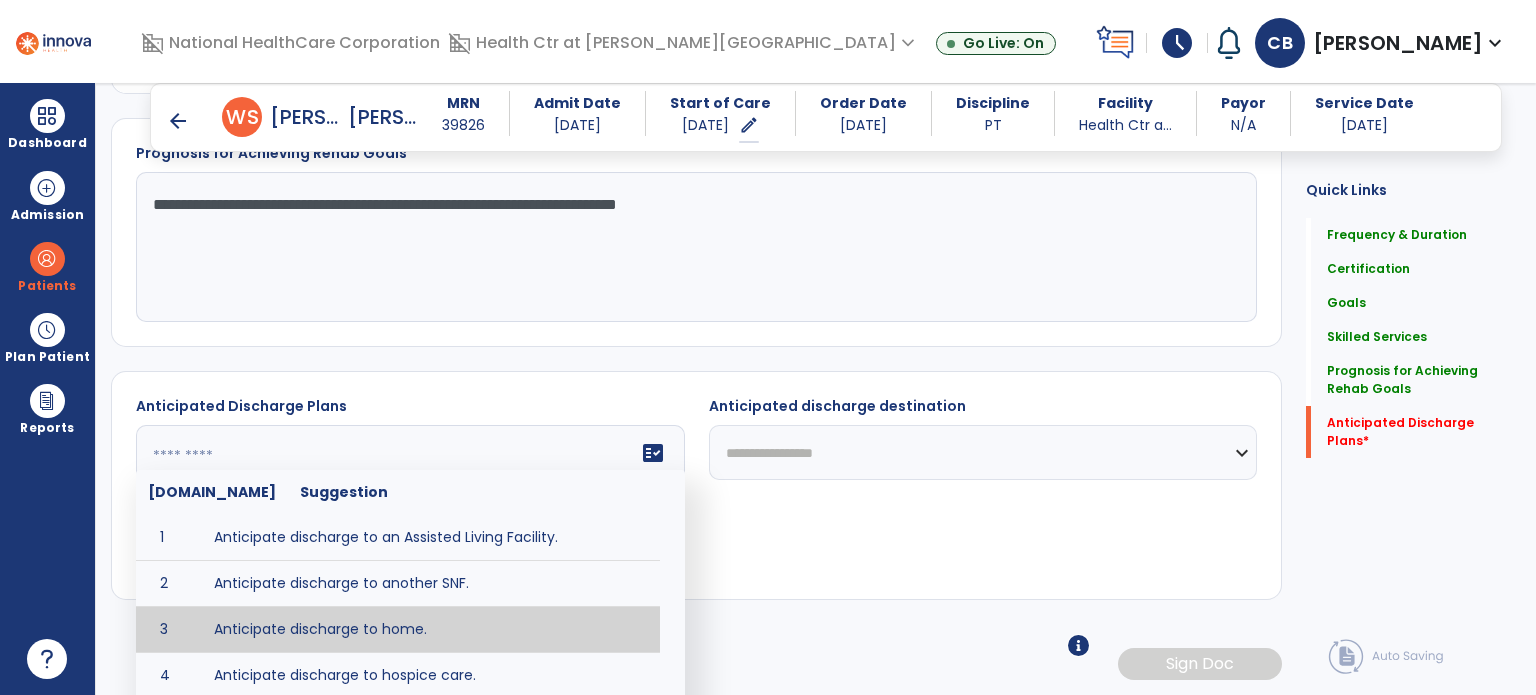 scroll, scrollTop: 1559, scrollLeft: 0, axis: vertical 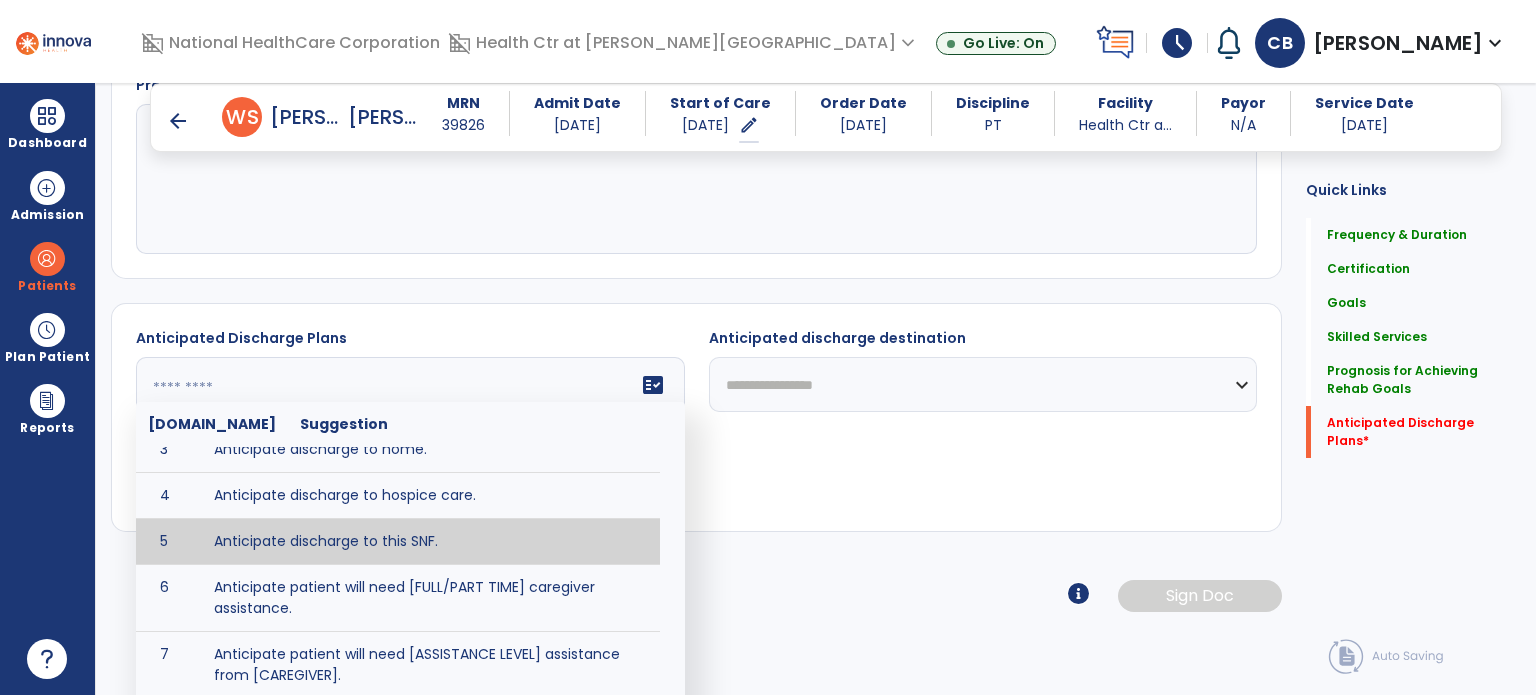 type on "**********" 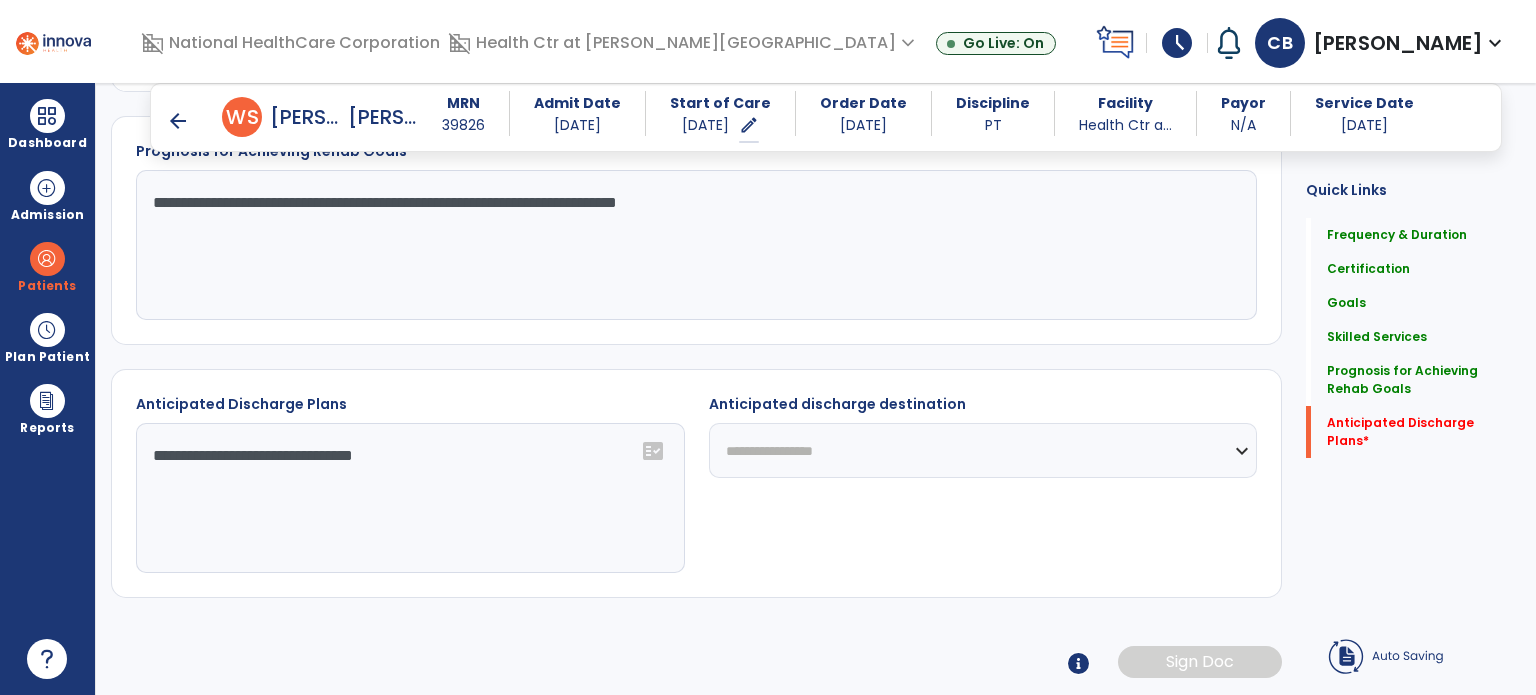 scroll, scrollTop: 1510, scrollLeft: 0, axis: vertical 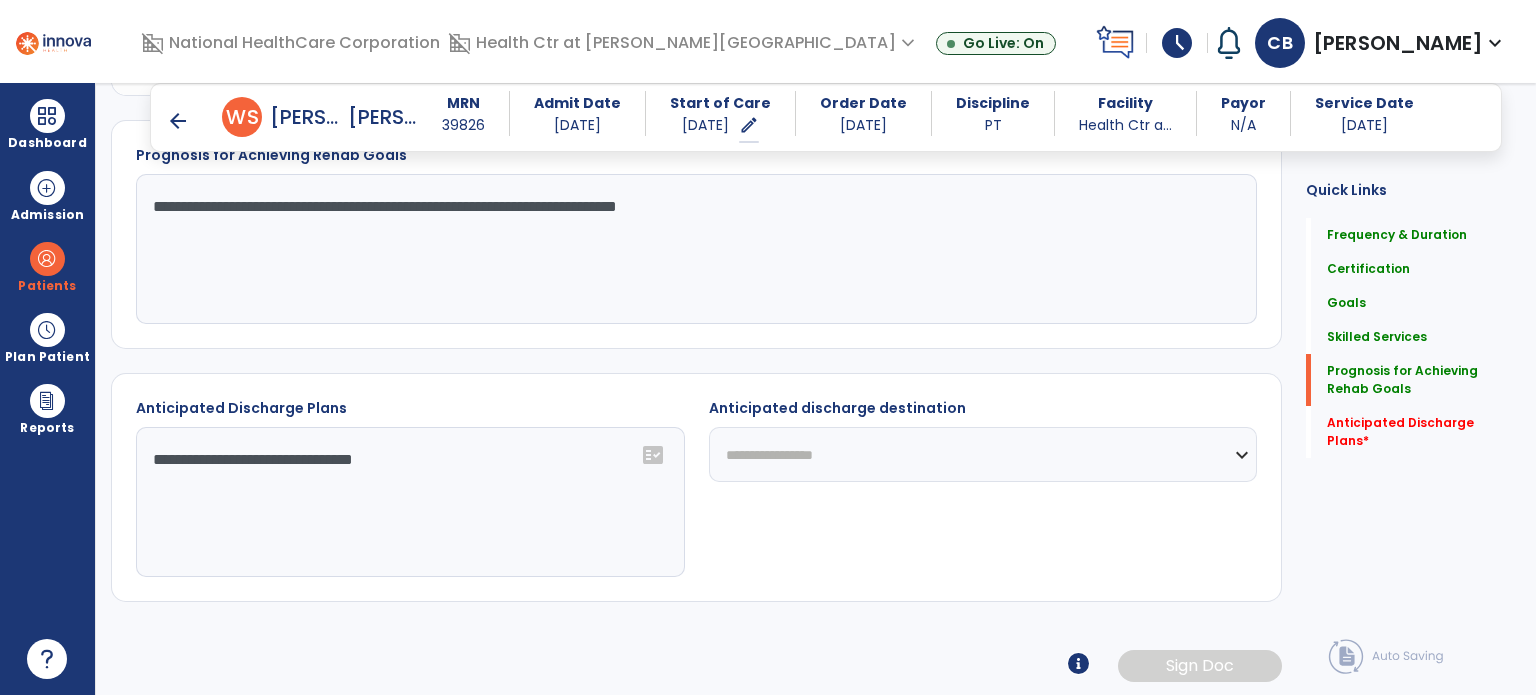 click on "**********" 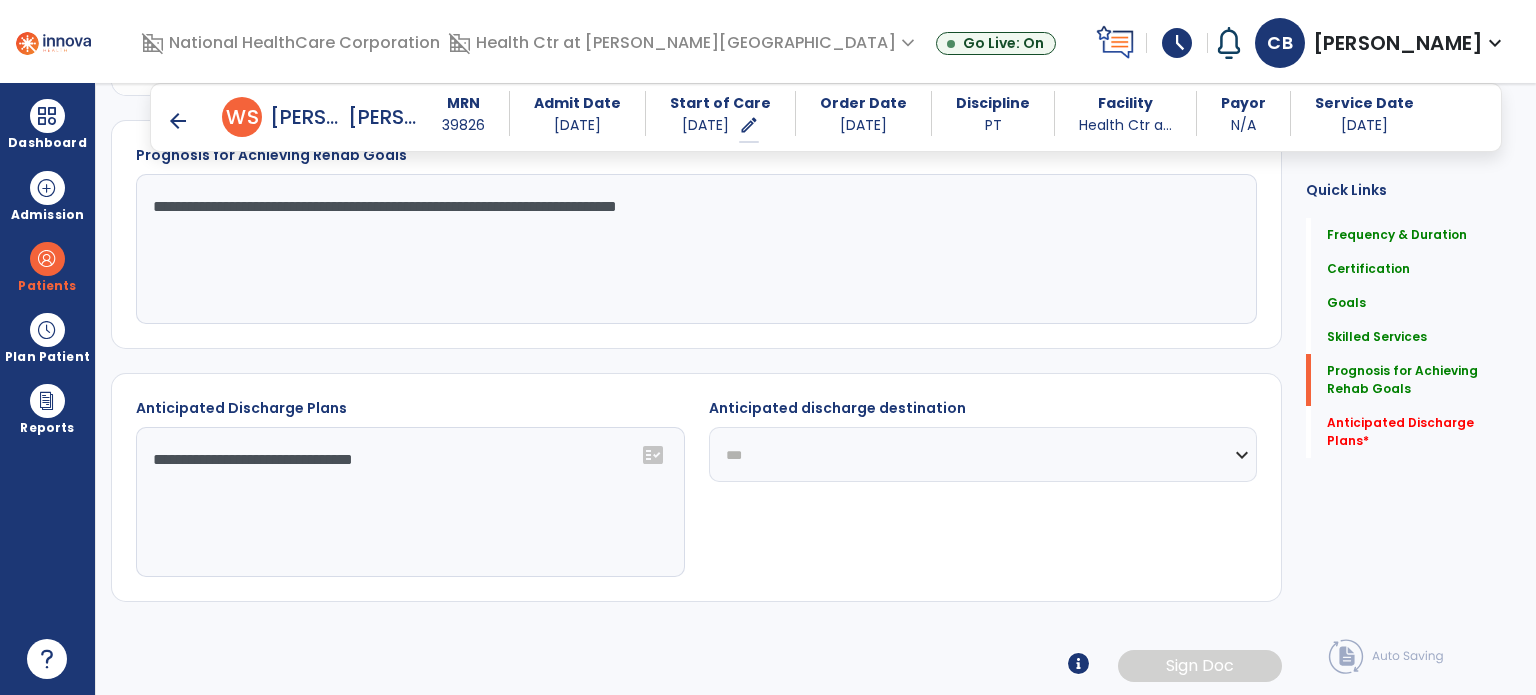 click on "**********" 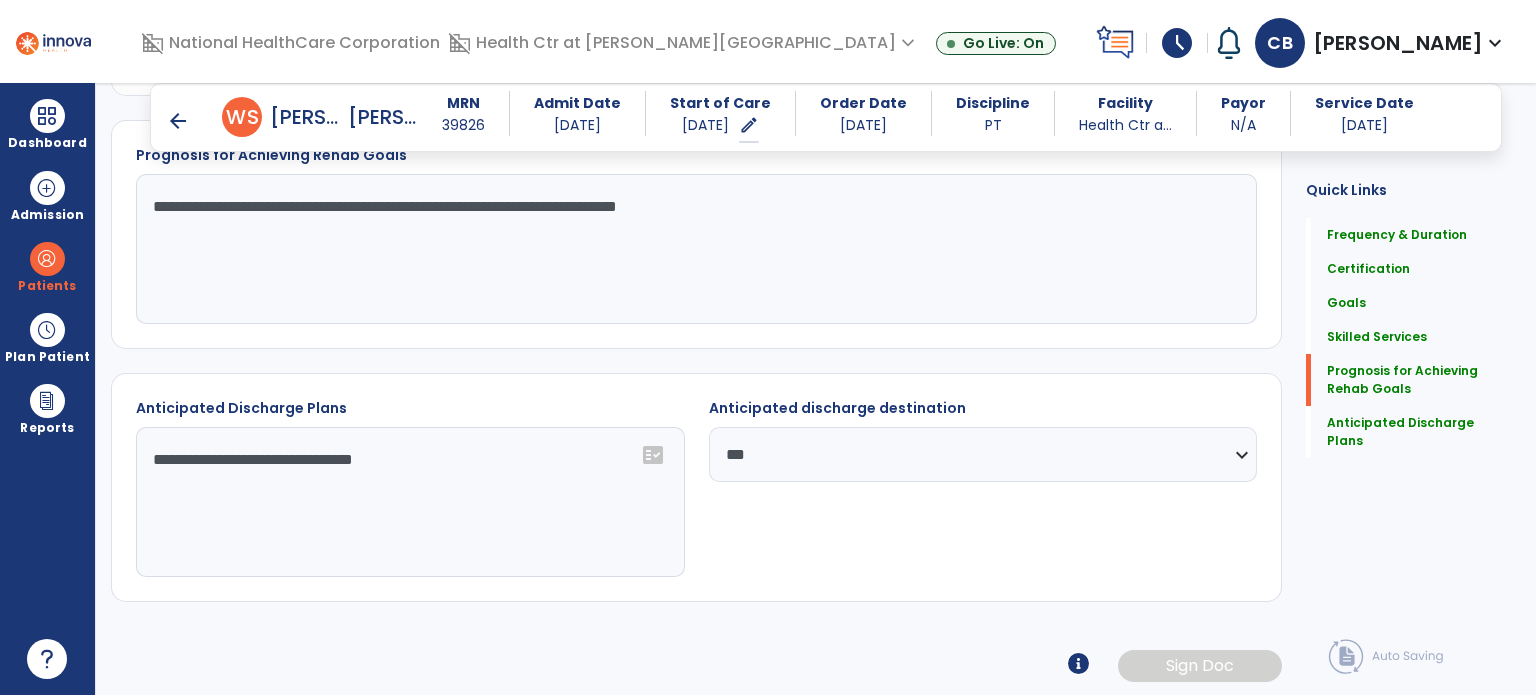 click on "Sign Doc" 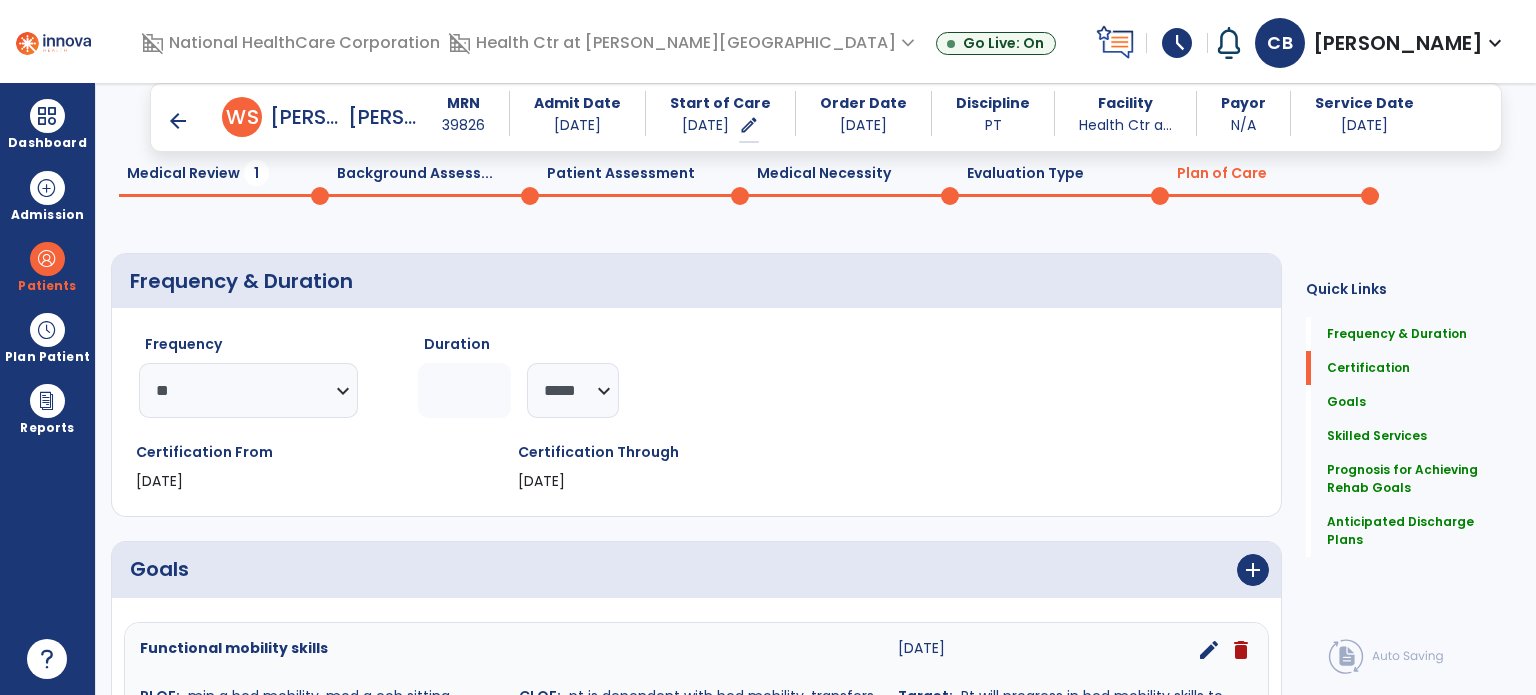 scroll, scrollTop: 0, scrollLeft: 0, axis: both 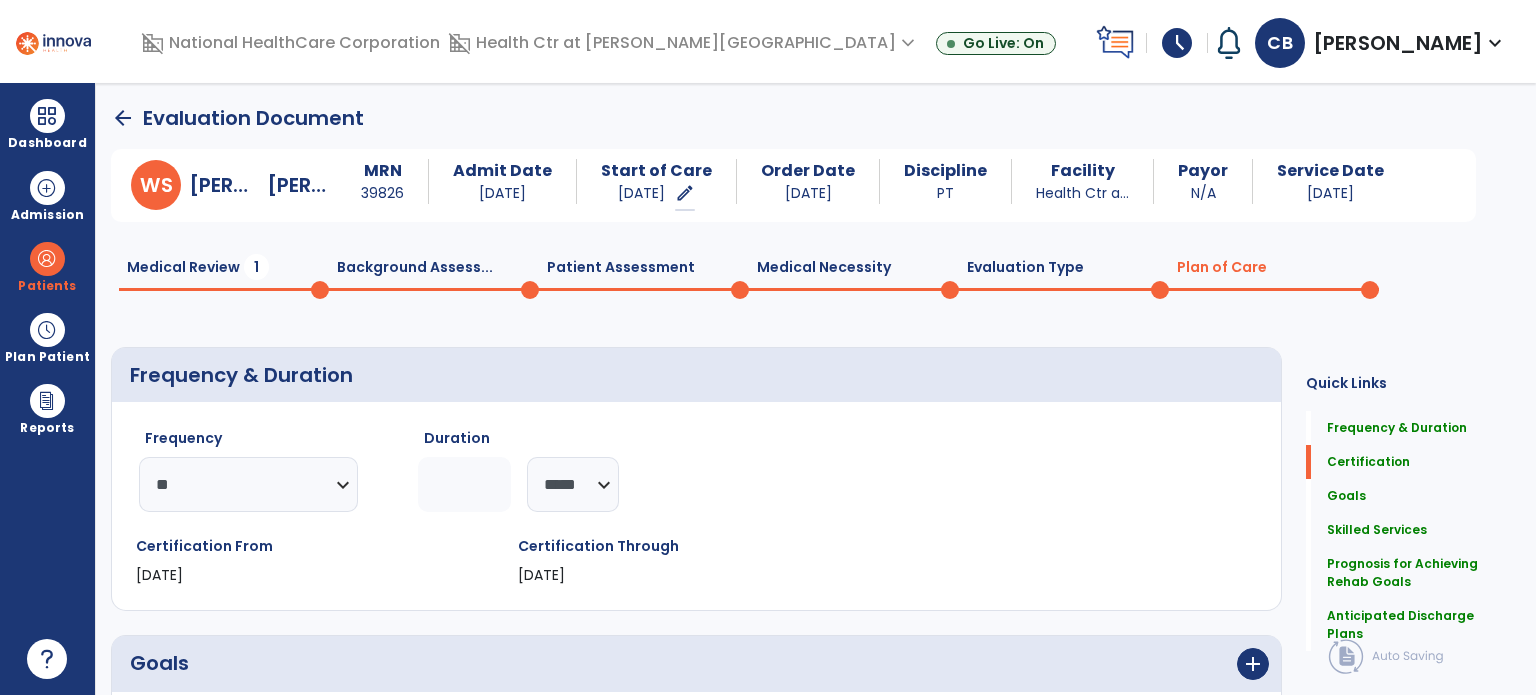 click on "Evaluation Type  0" 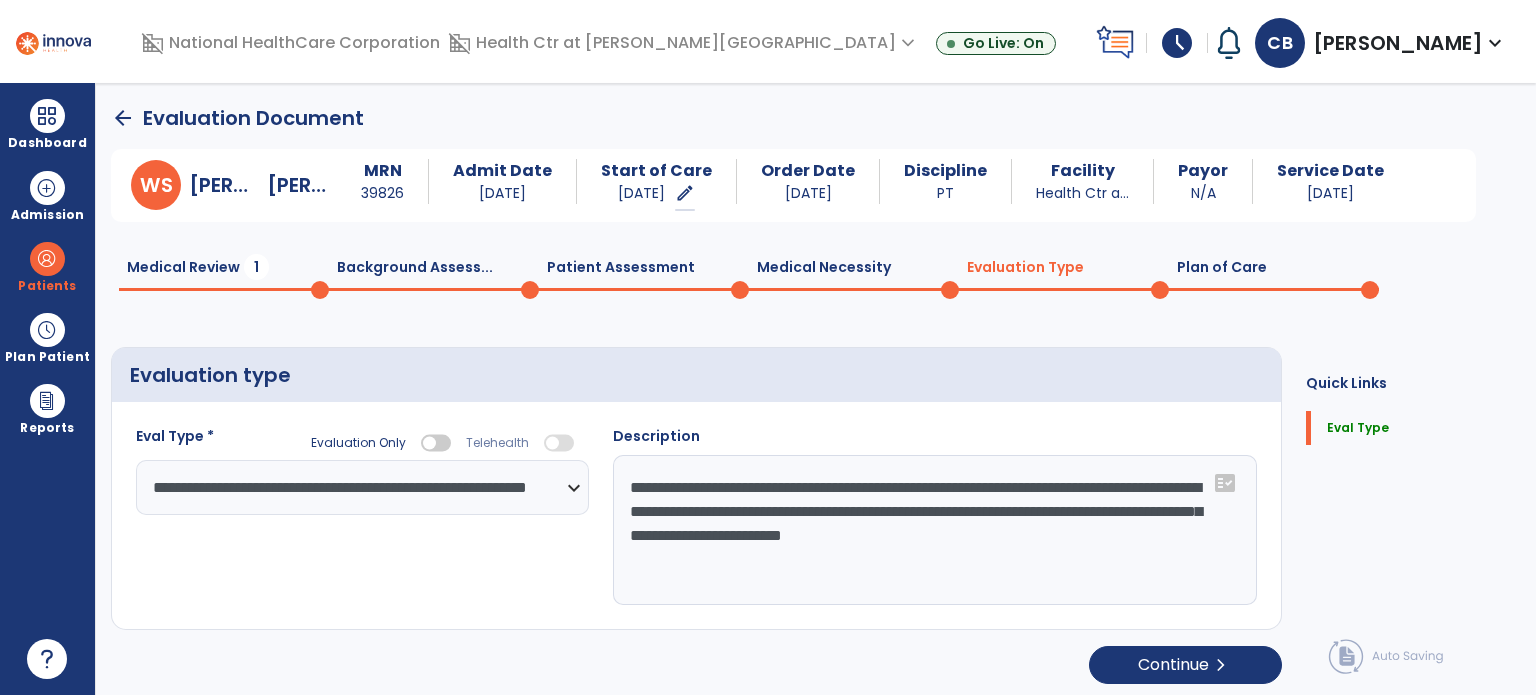 click on "Medical Necessity  0" 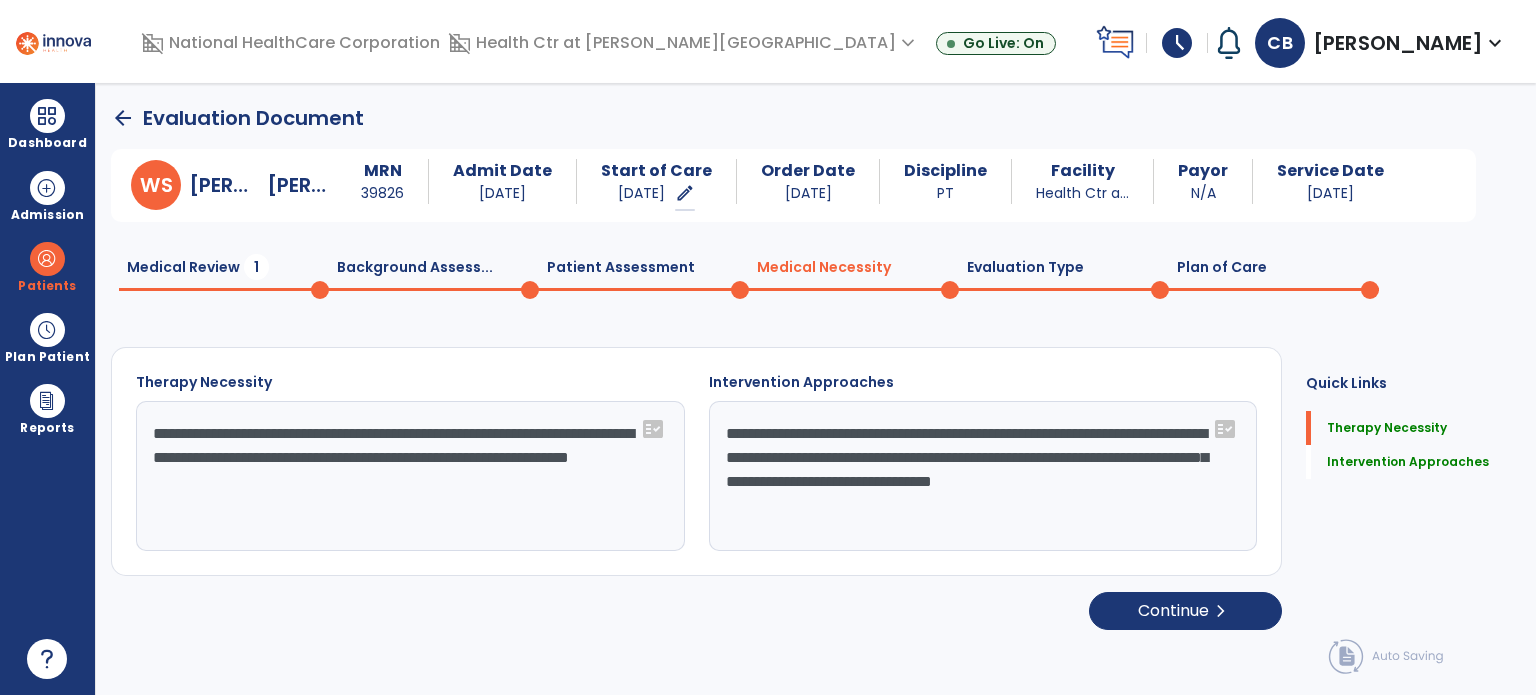 click on "Background Assess...  0" 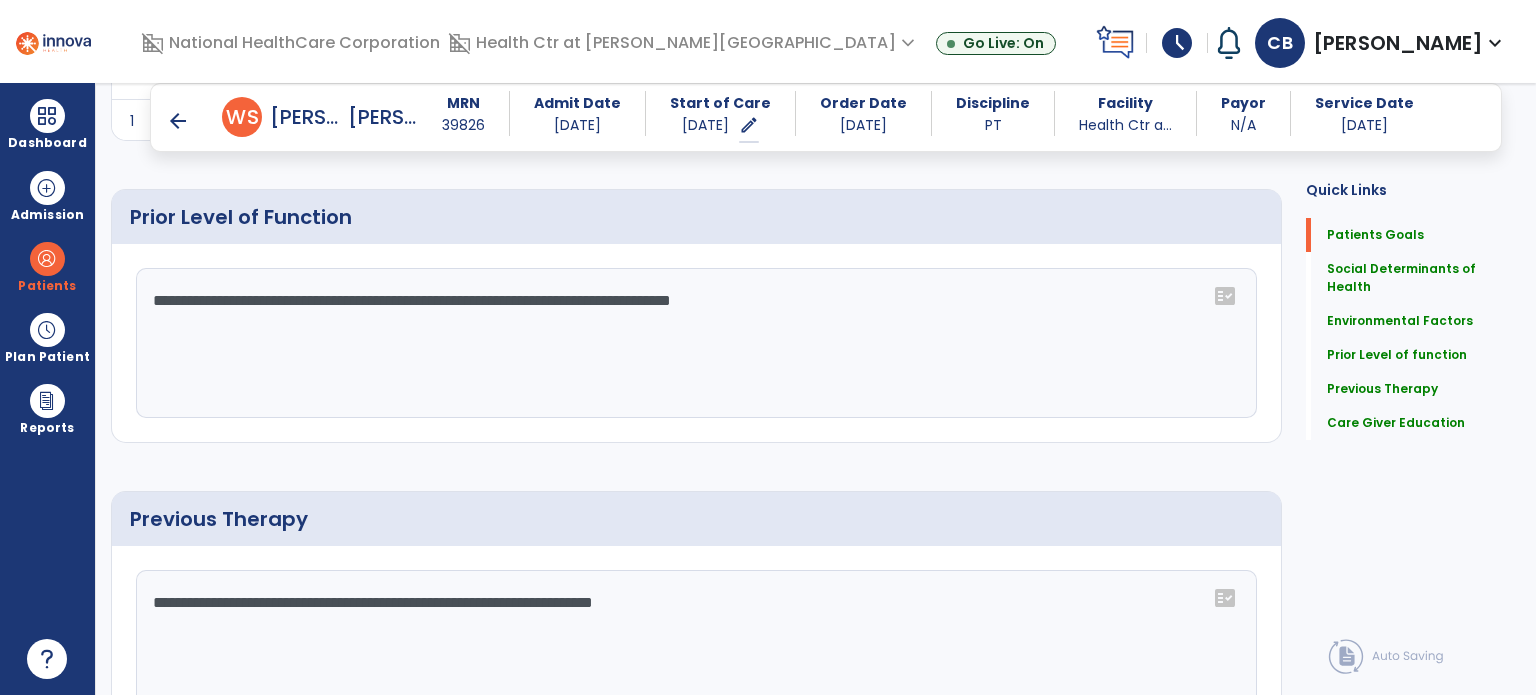 scroll, scrollTop: 779, scrollLeft: 0, axis: vertical 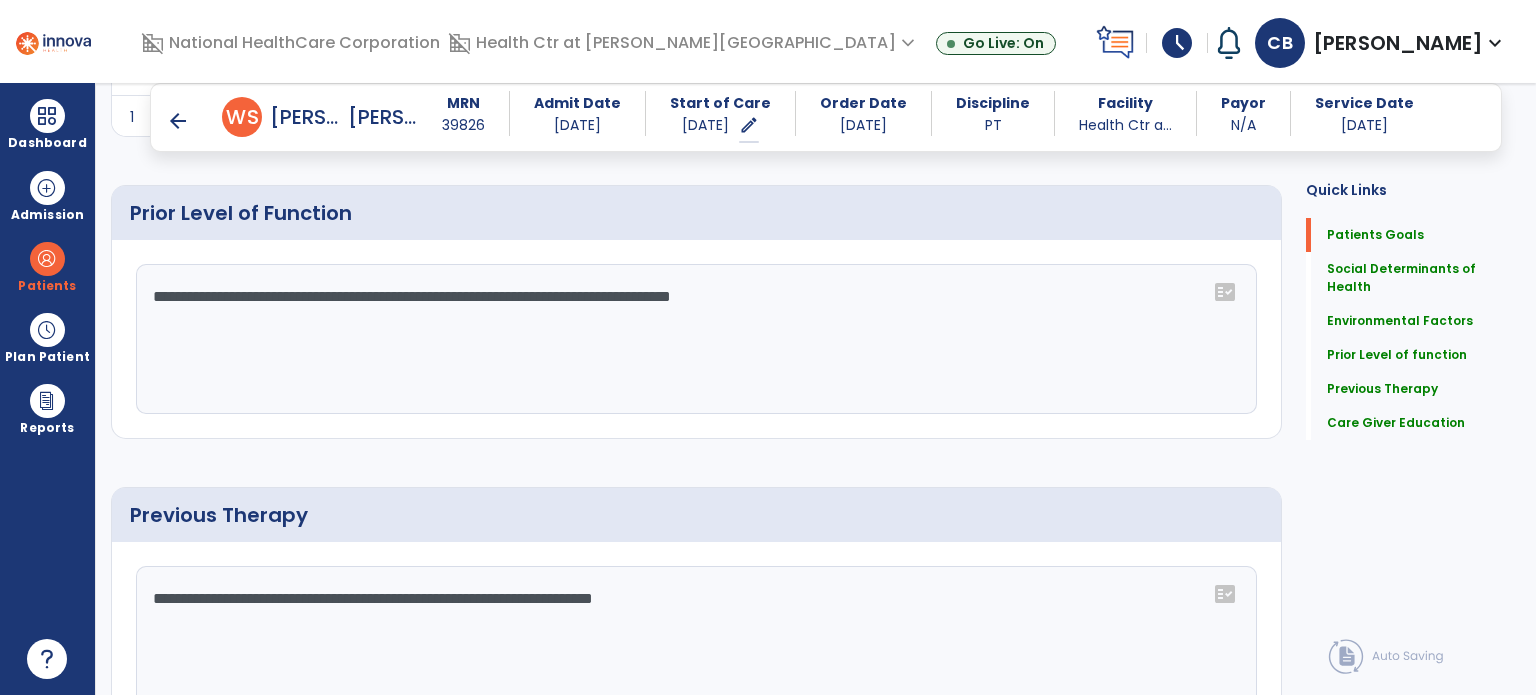 click on "**********" 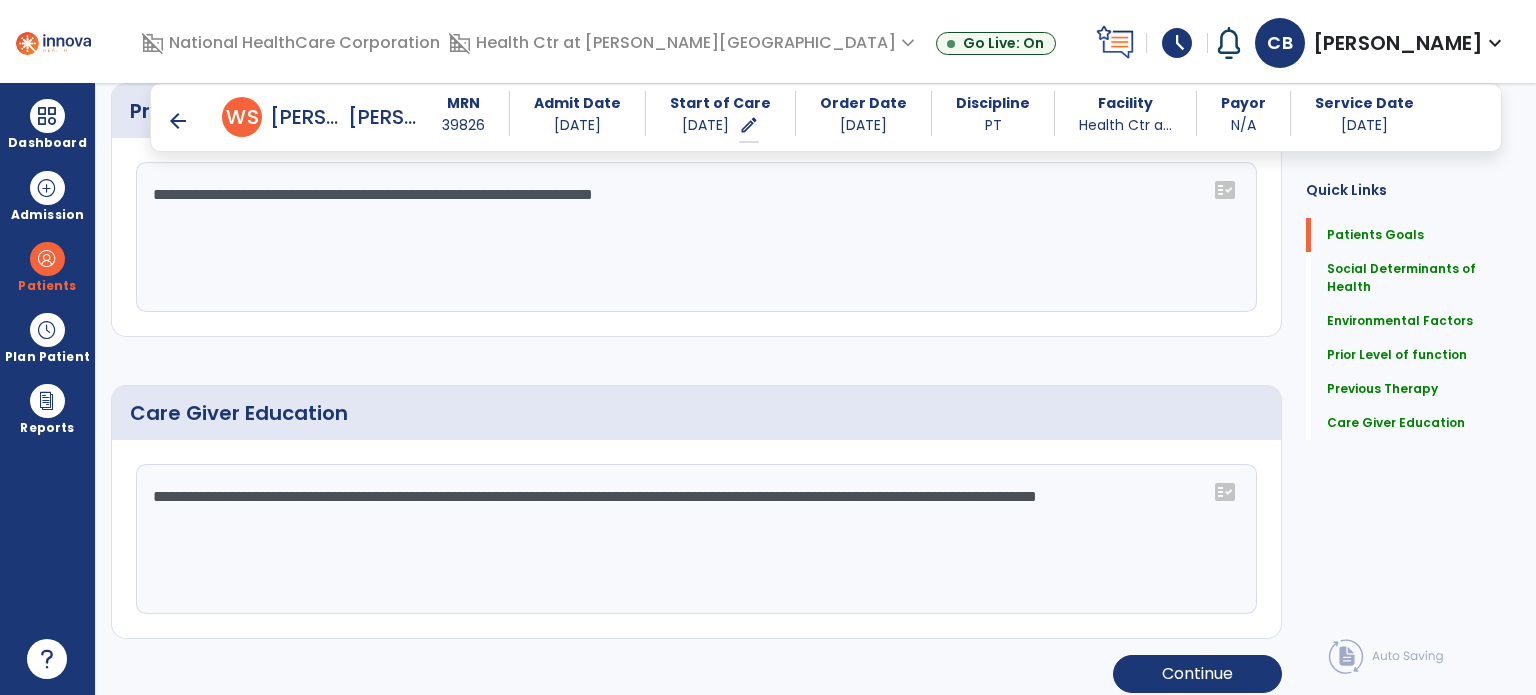 scroll, scrollTop: 1192, scrollLeft: 0, axis: vertical 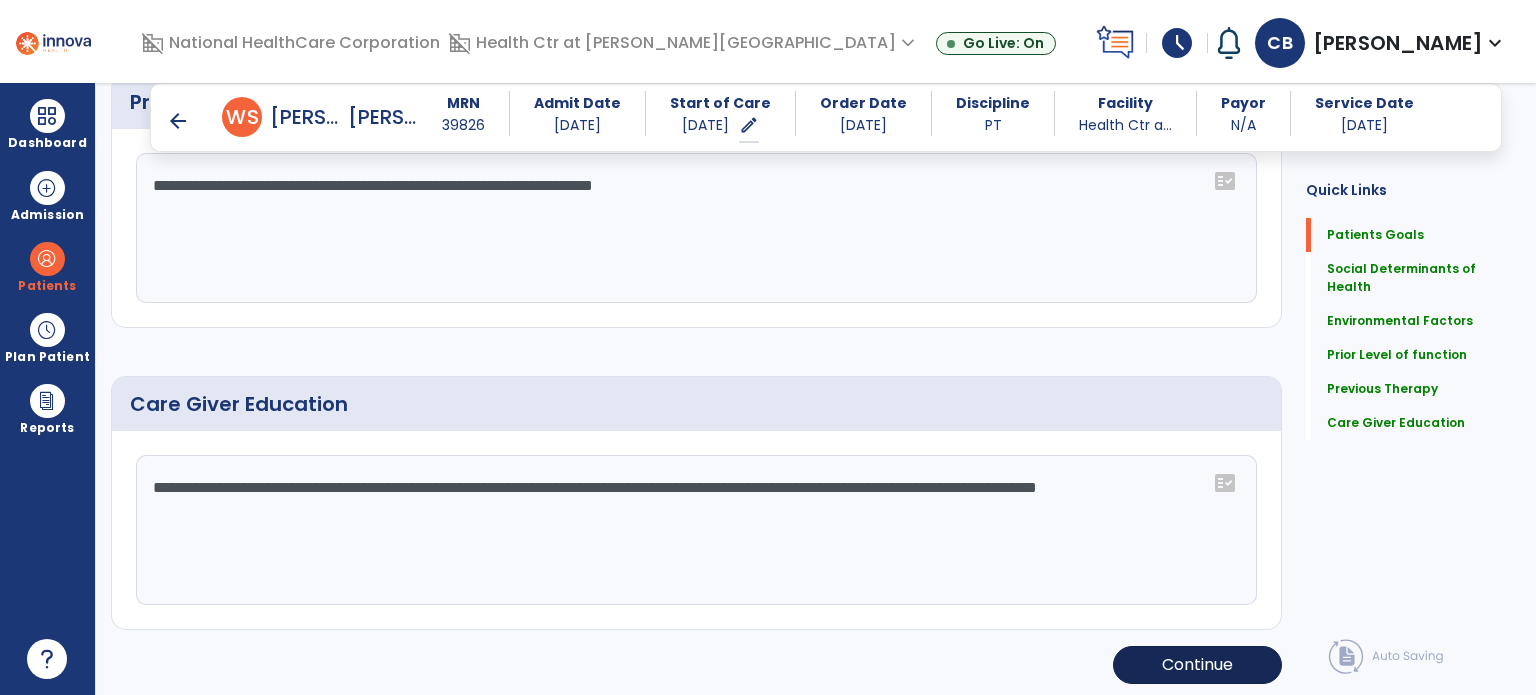 type on "**********" 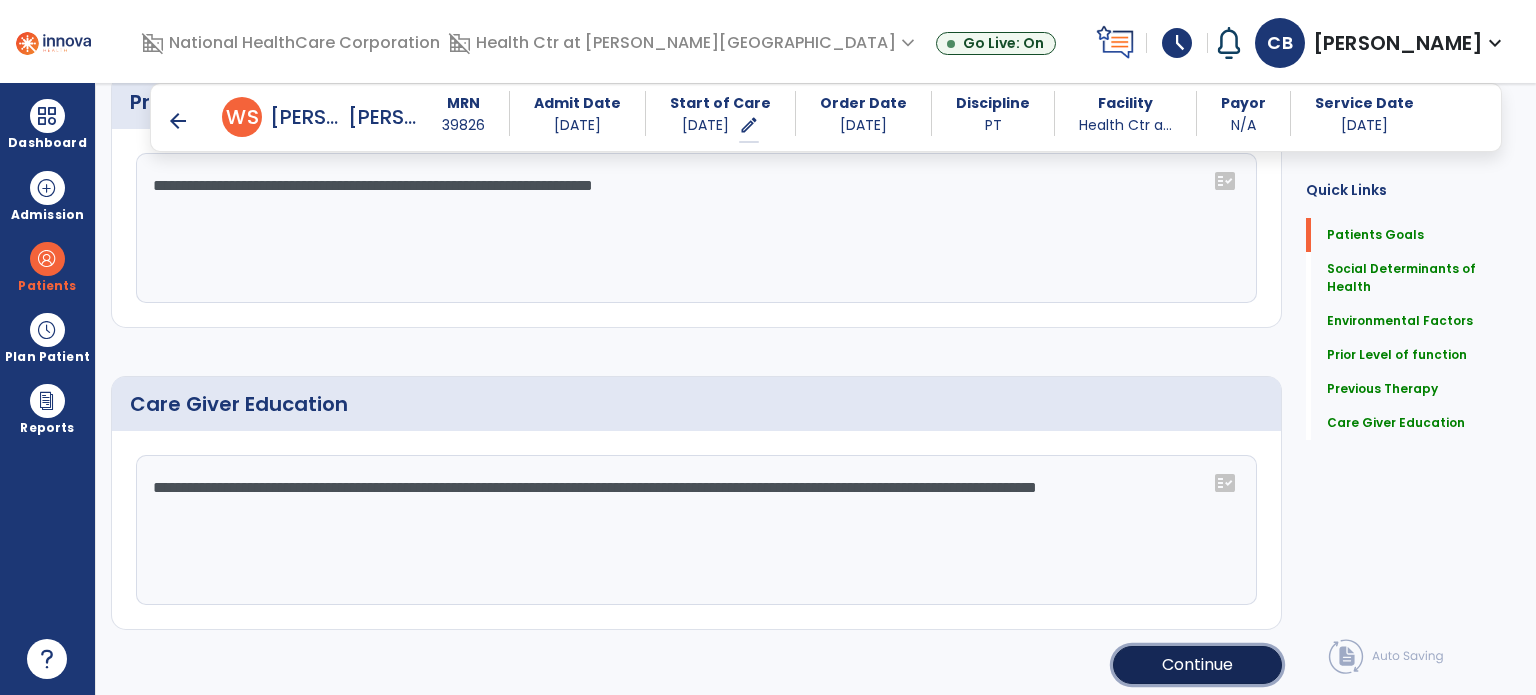 click on "Continue" 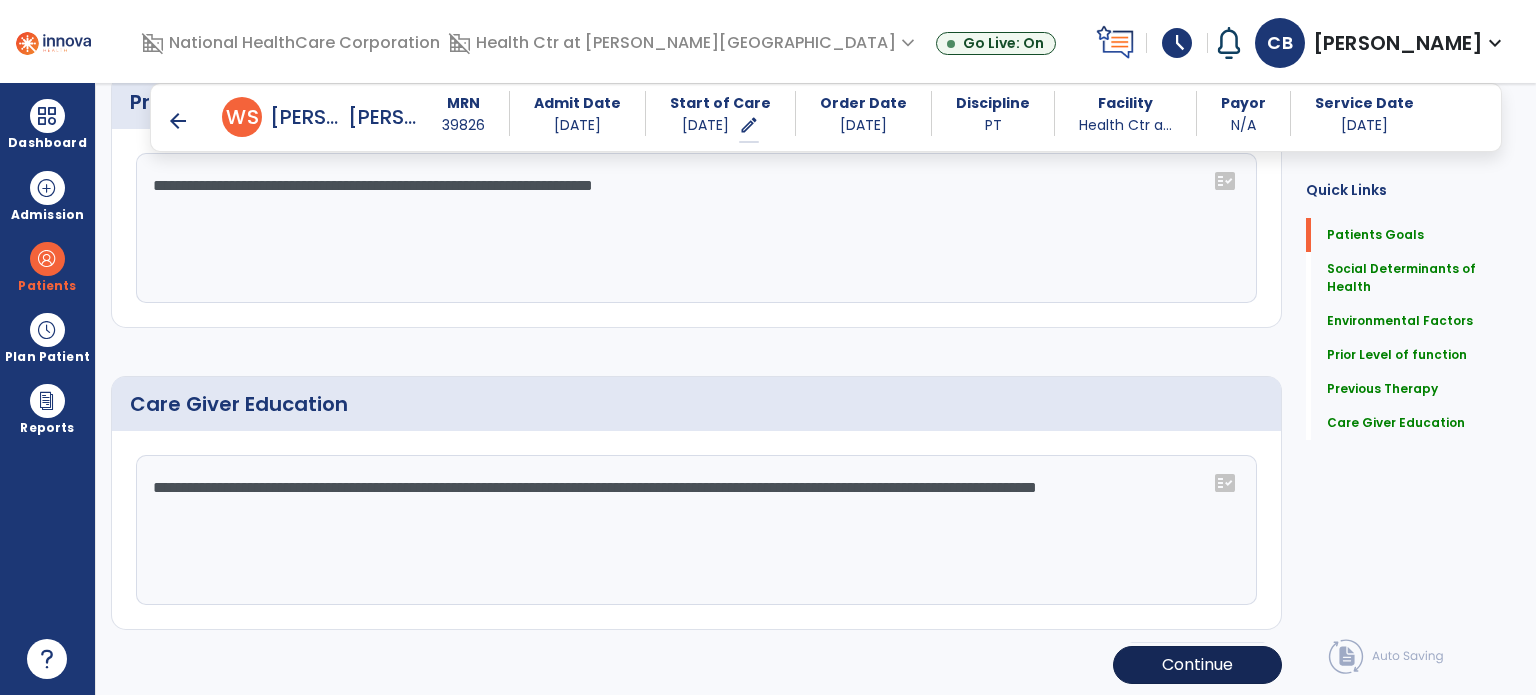 scroll, scrollTop: 0, scrollLeft: 0, axis: both 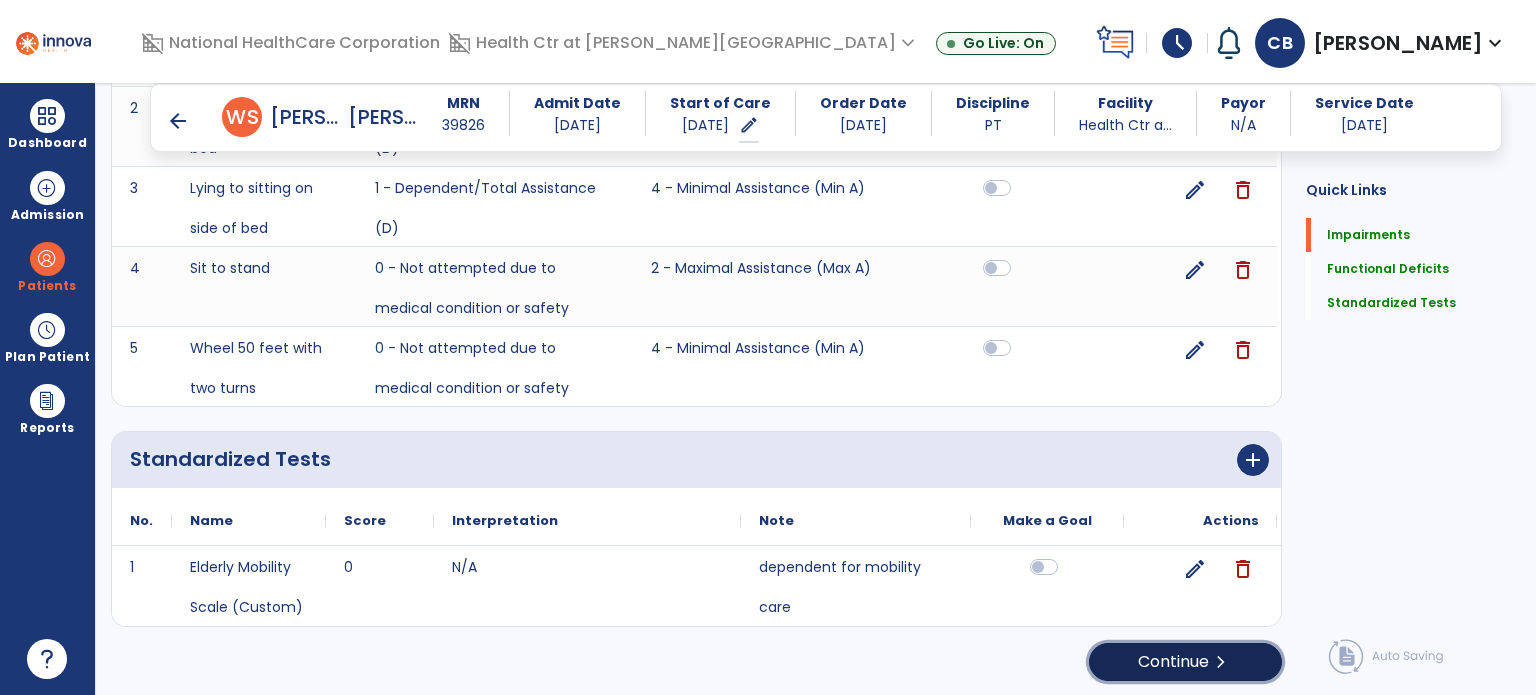 click on "chevron_right" 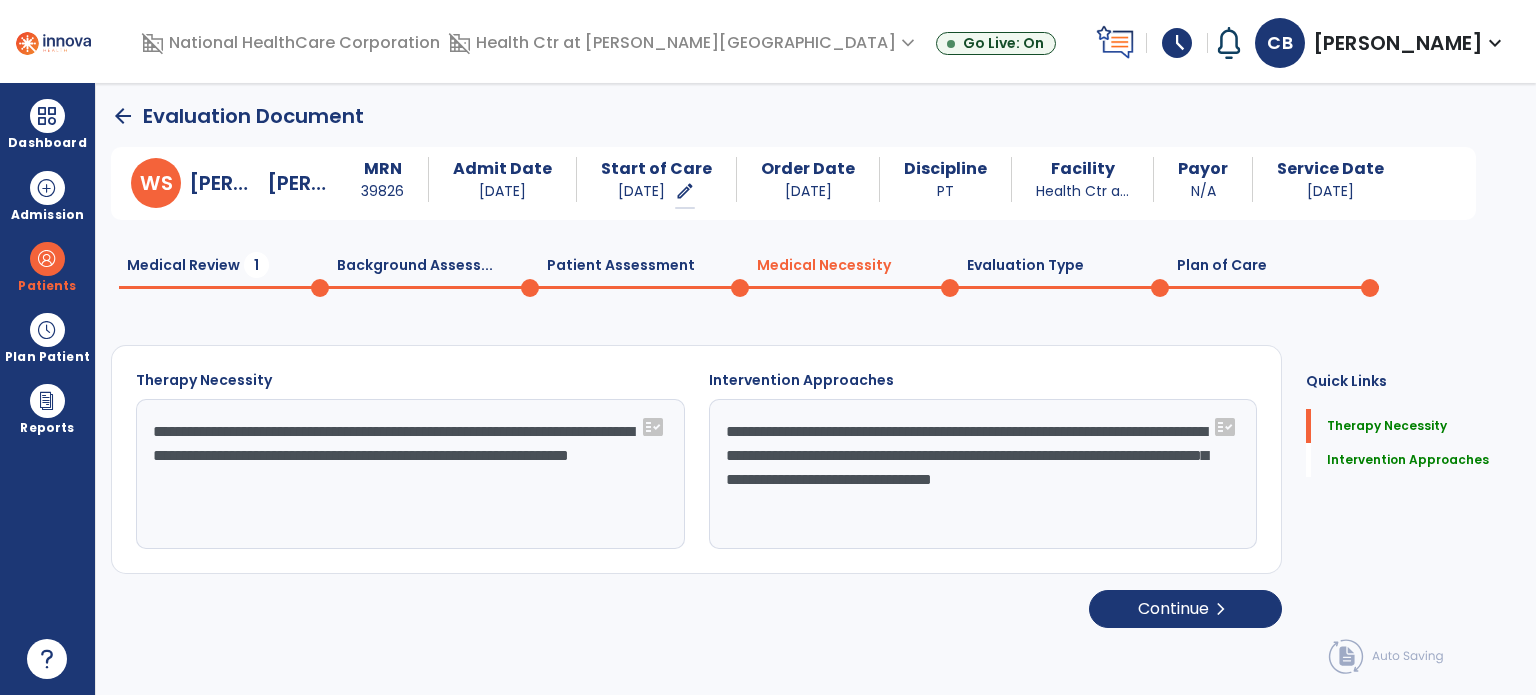 scroll, scrollTop: 0, scrollLeft: 0, axis: both 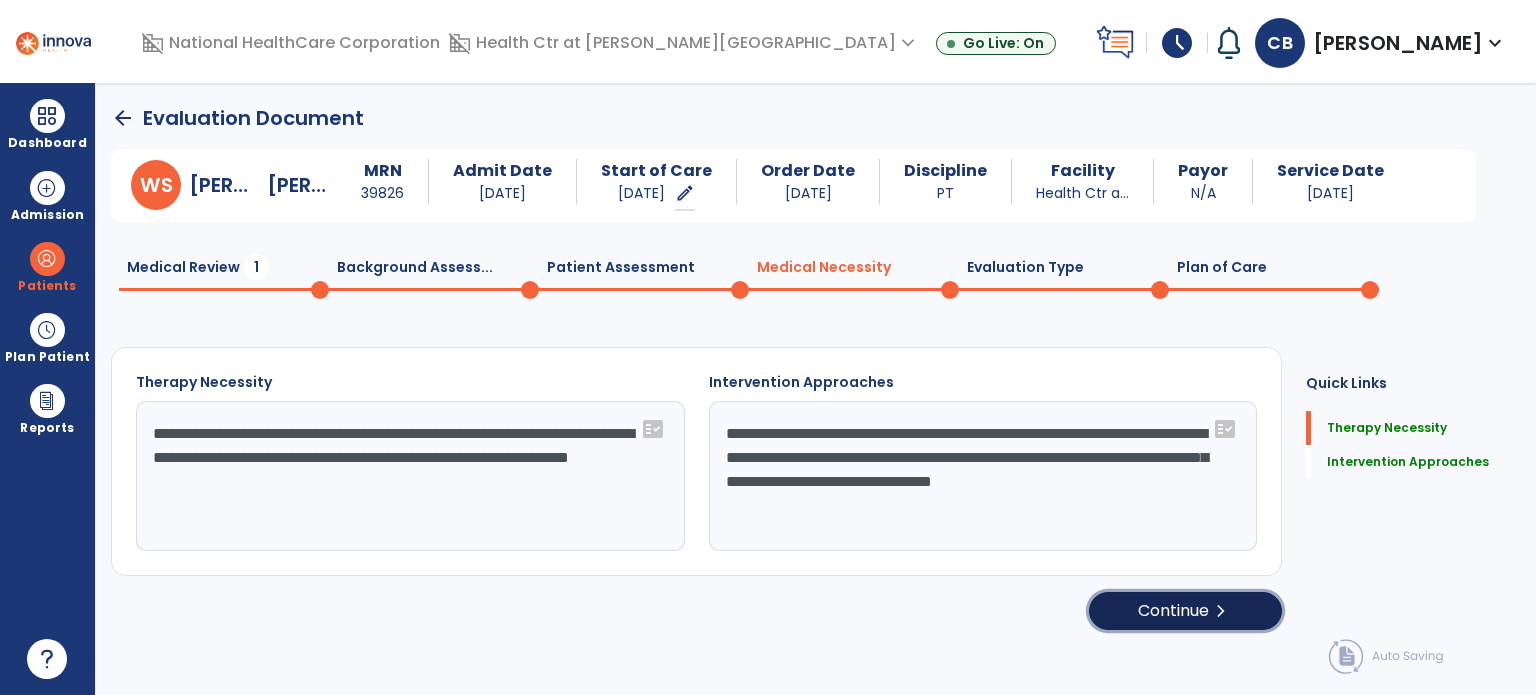 click on "Continue  chevron_right" 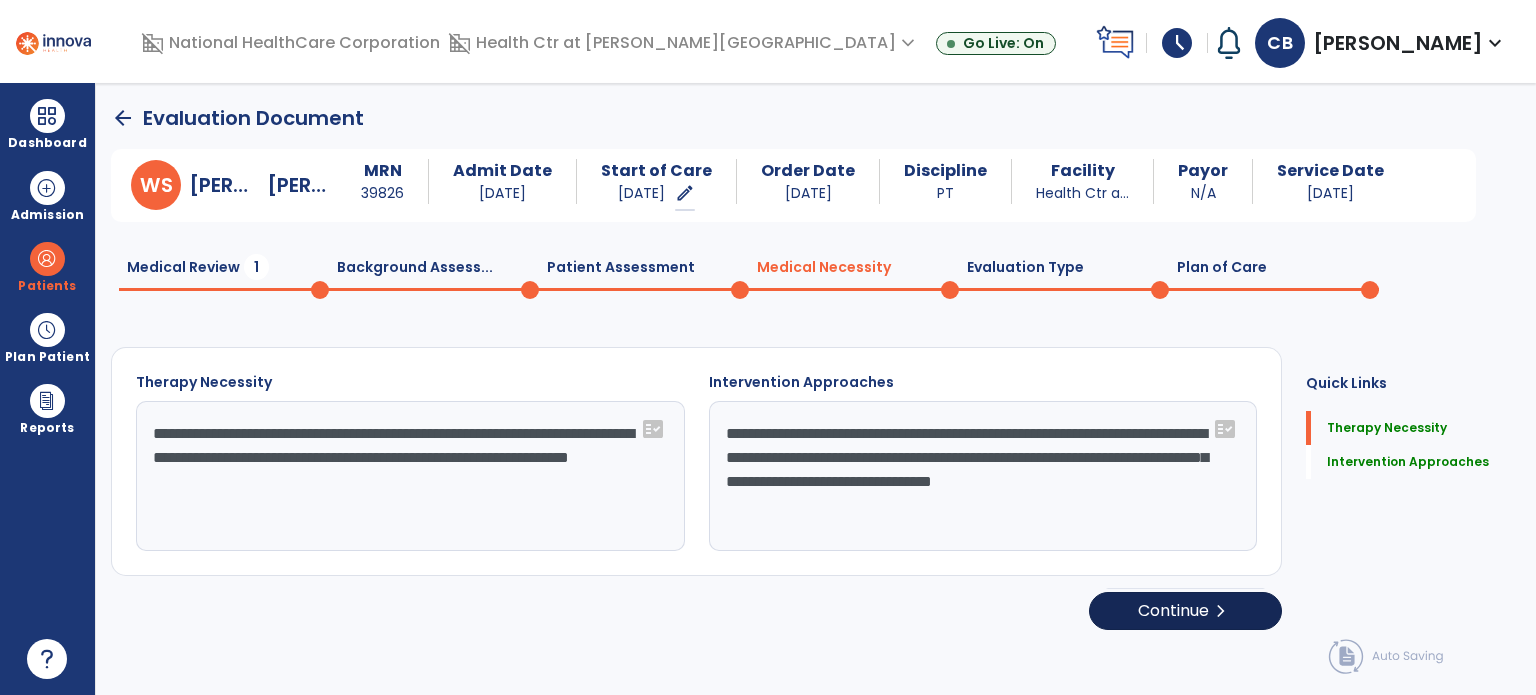 select on "**********" 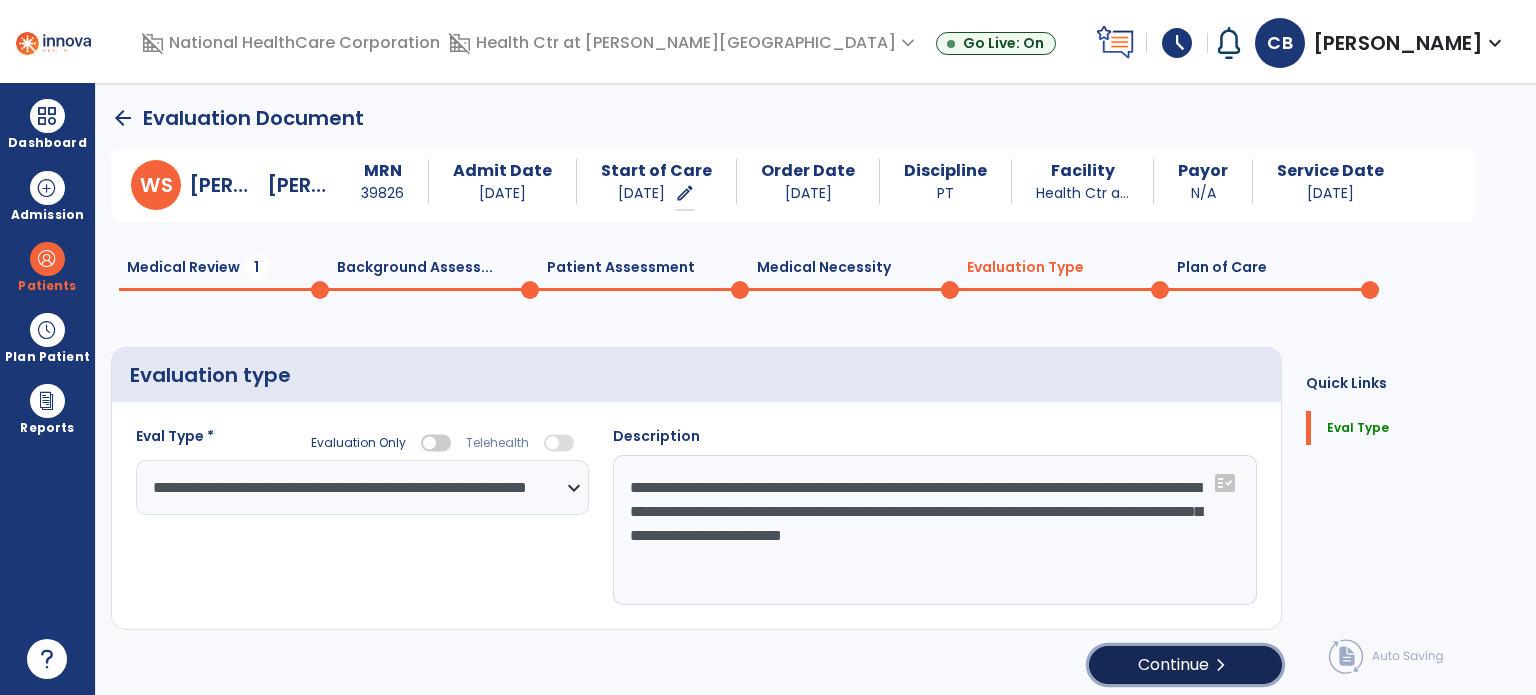 click on "Continue  chevron_right" 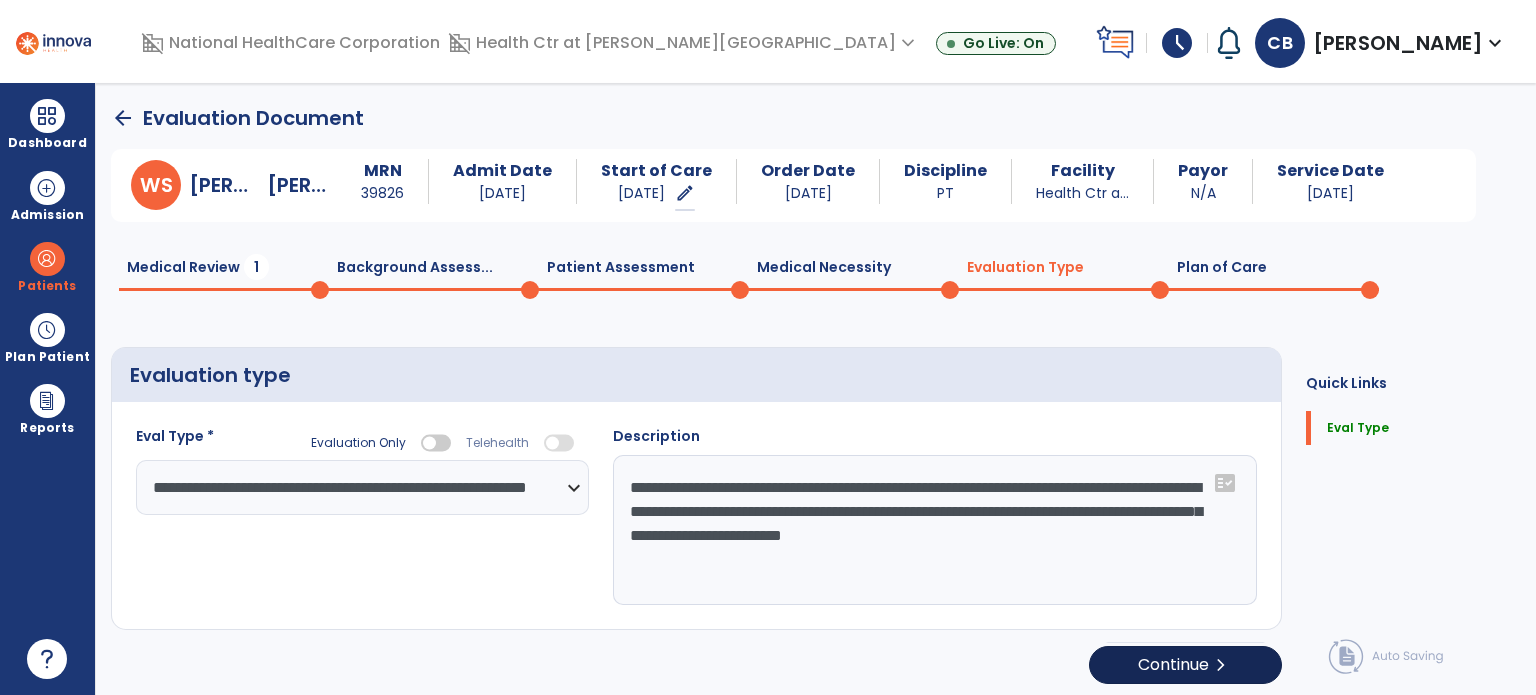 select on "**" 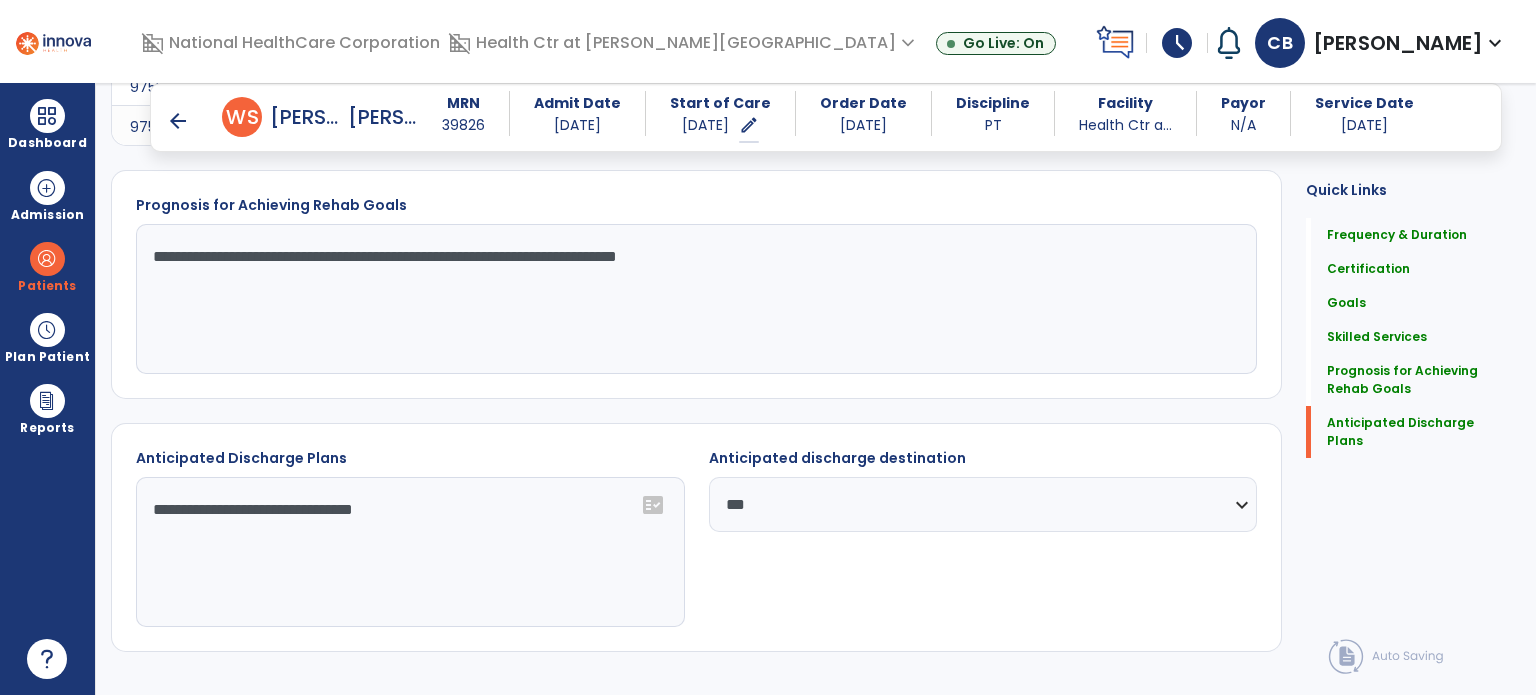scroll, scrollTop: 1510, scrollLeft: 0, axis: vertical 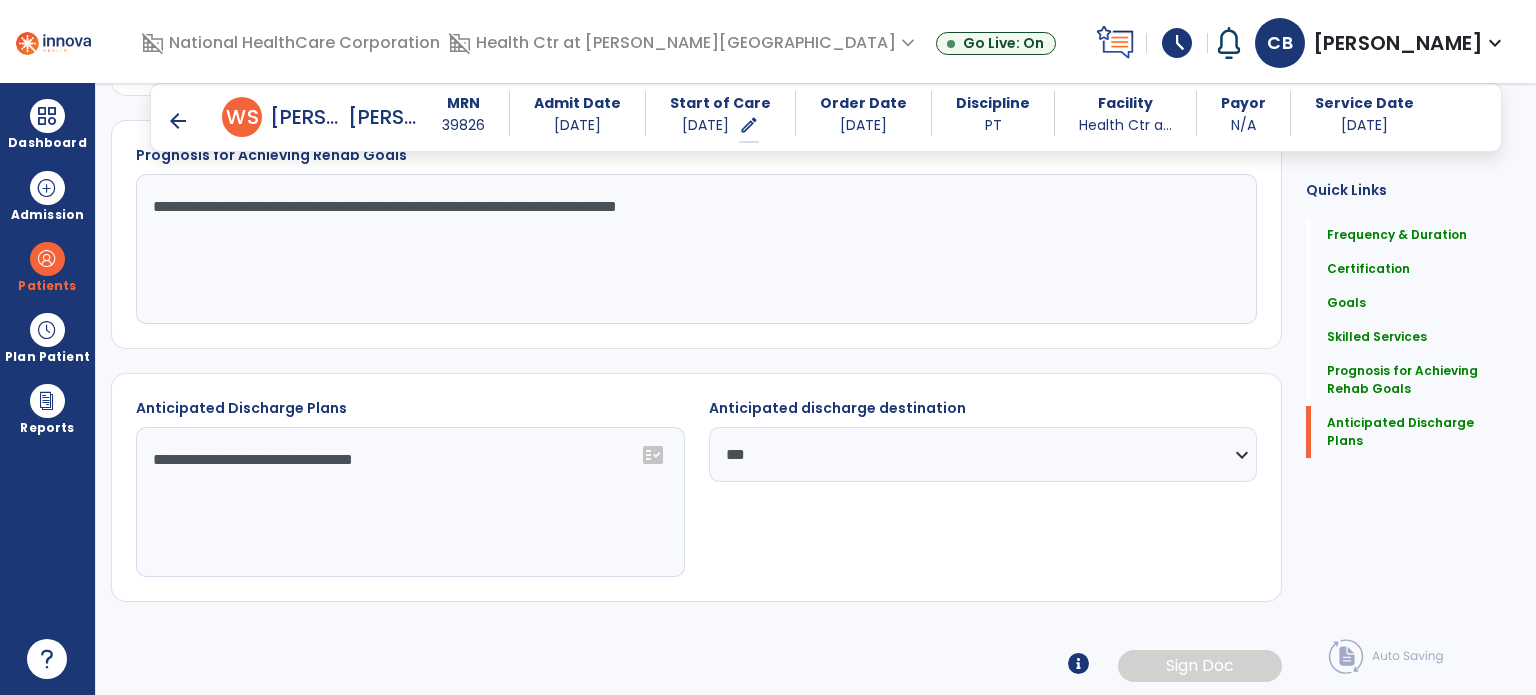 click on "**********" 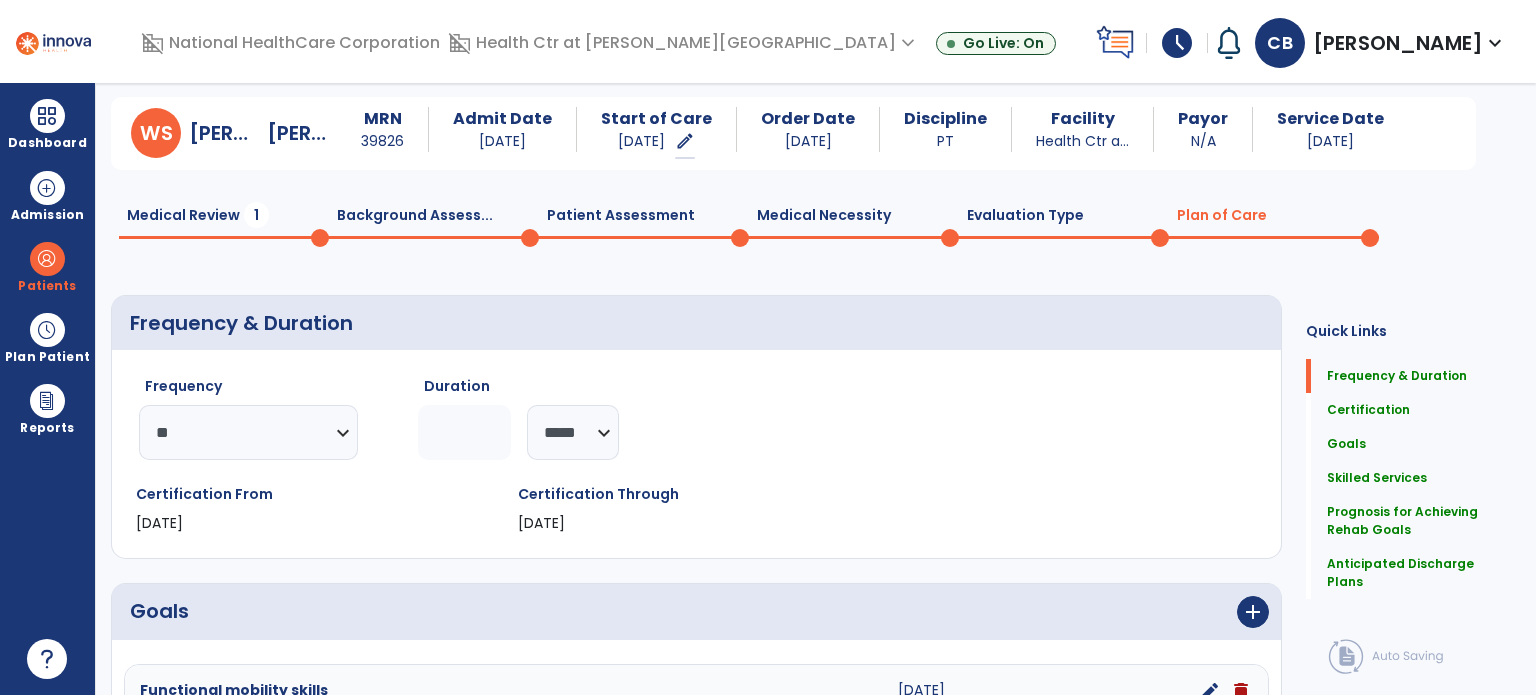 scroll, scrollTop: 0, scrollLeft: 0, axis: both 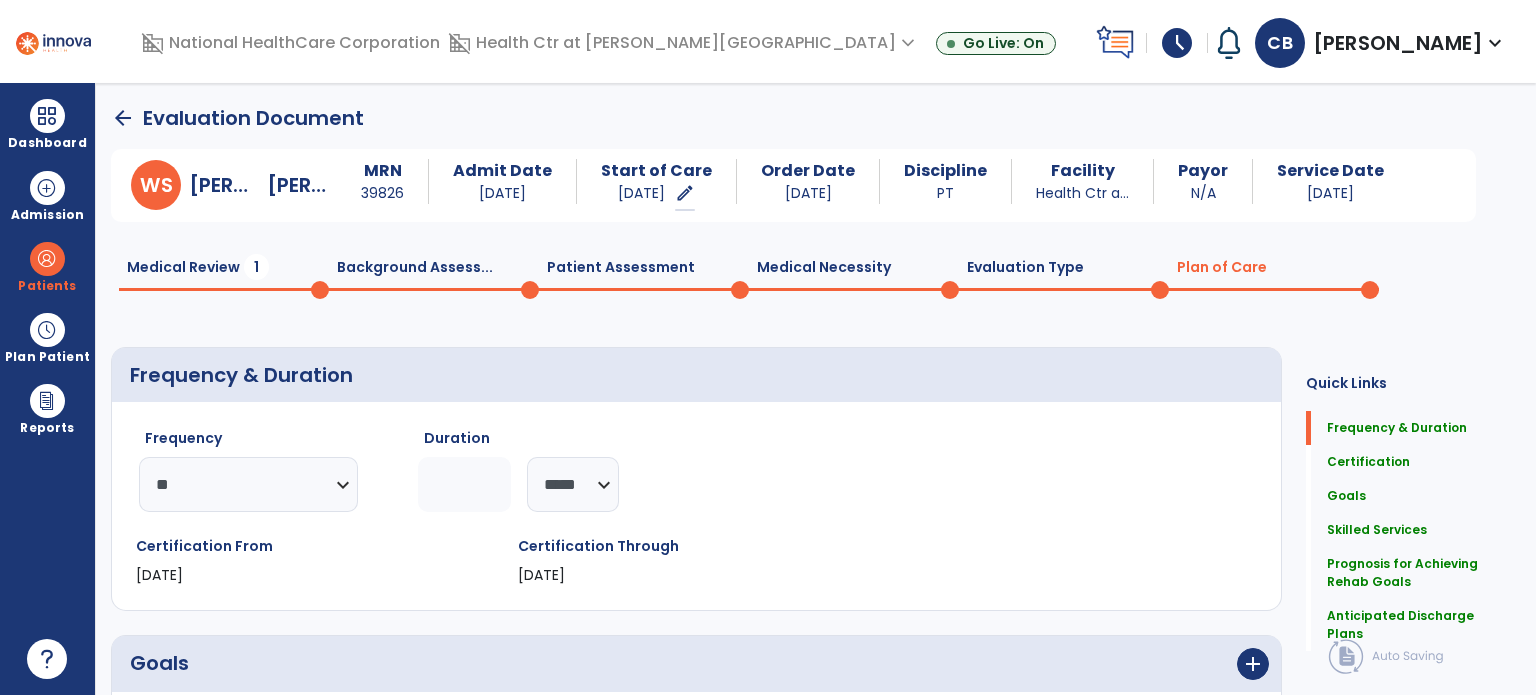 click on "Medical Review  1" 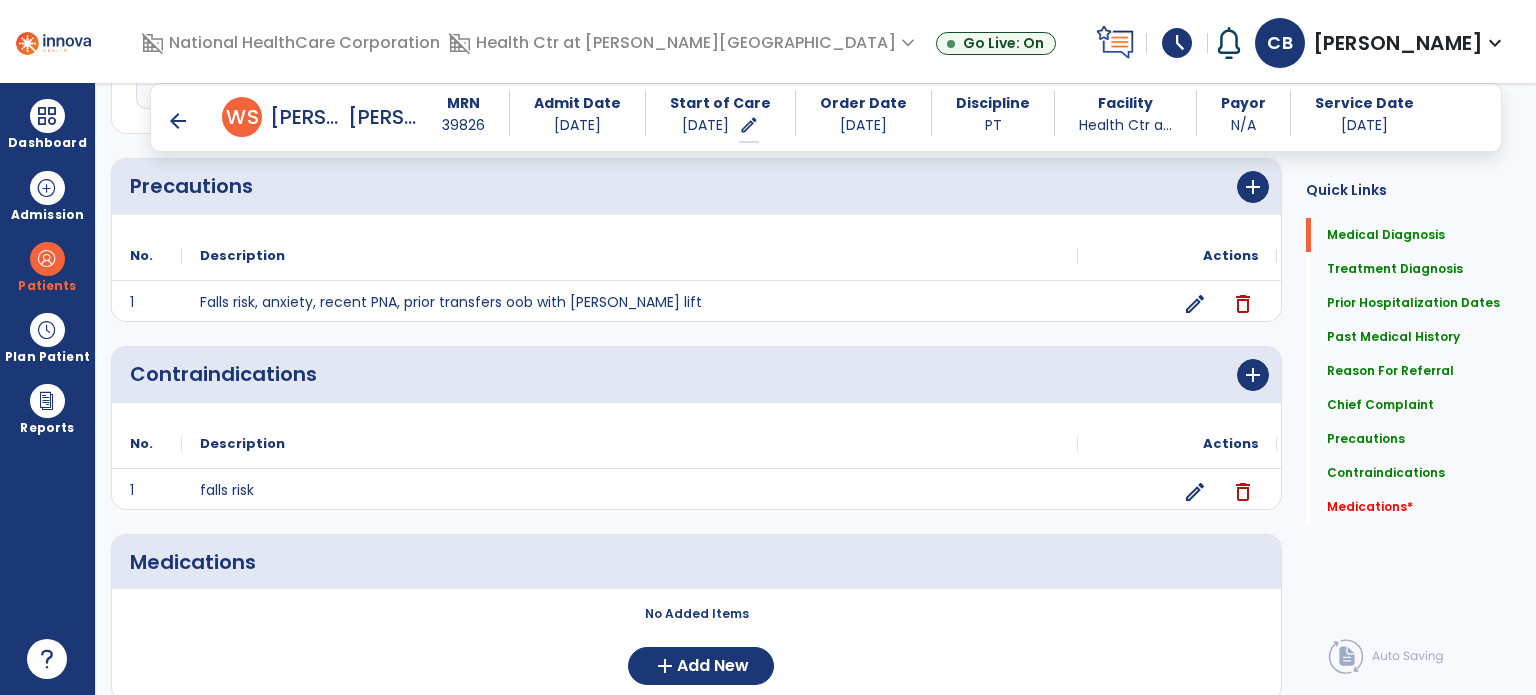 scroll, scrollTop: 1581, scrollLeft: 0, axis: vertical 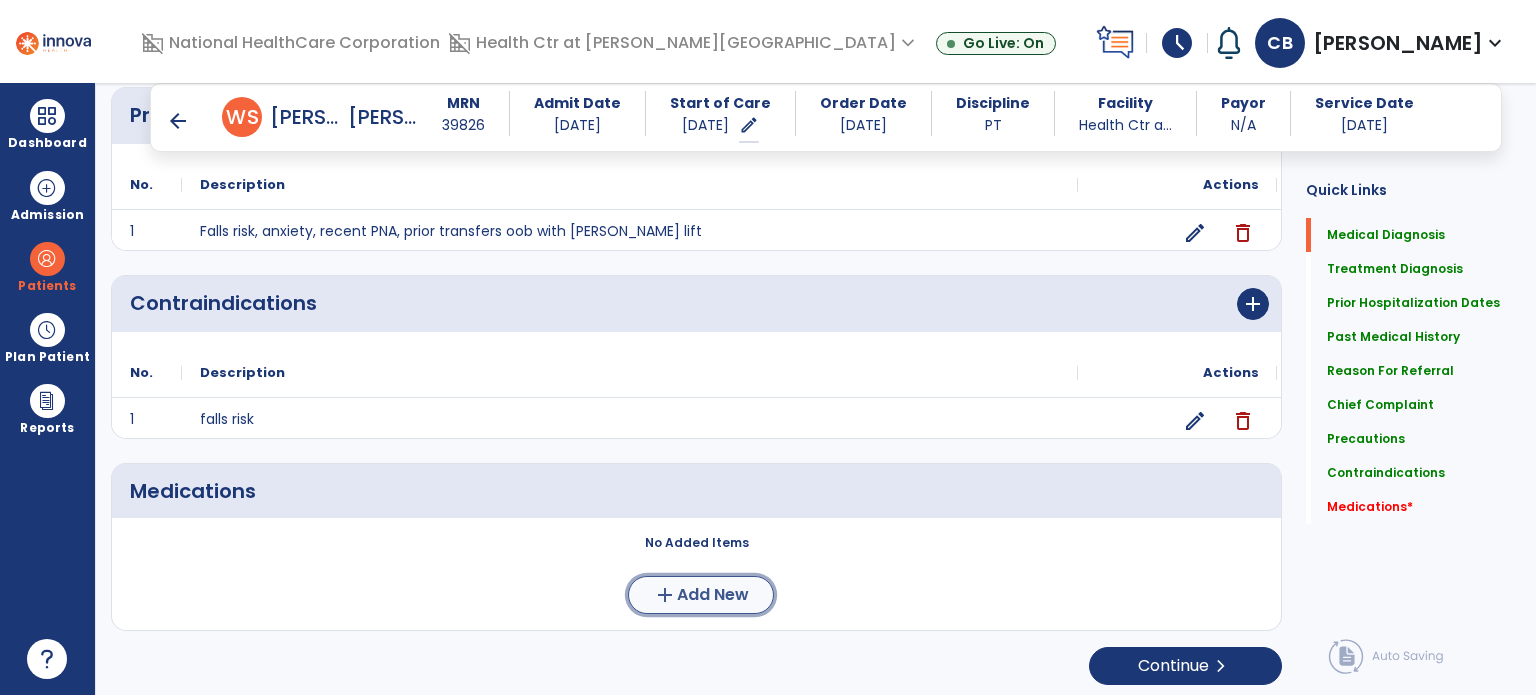 click on "Add New" 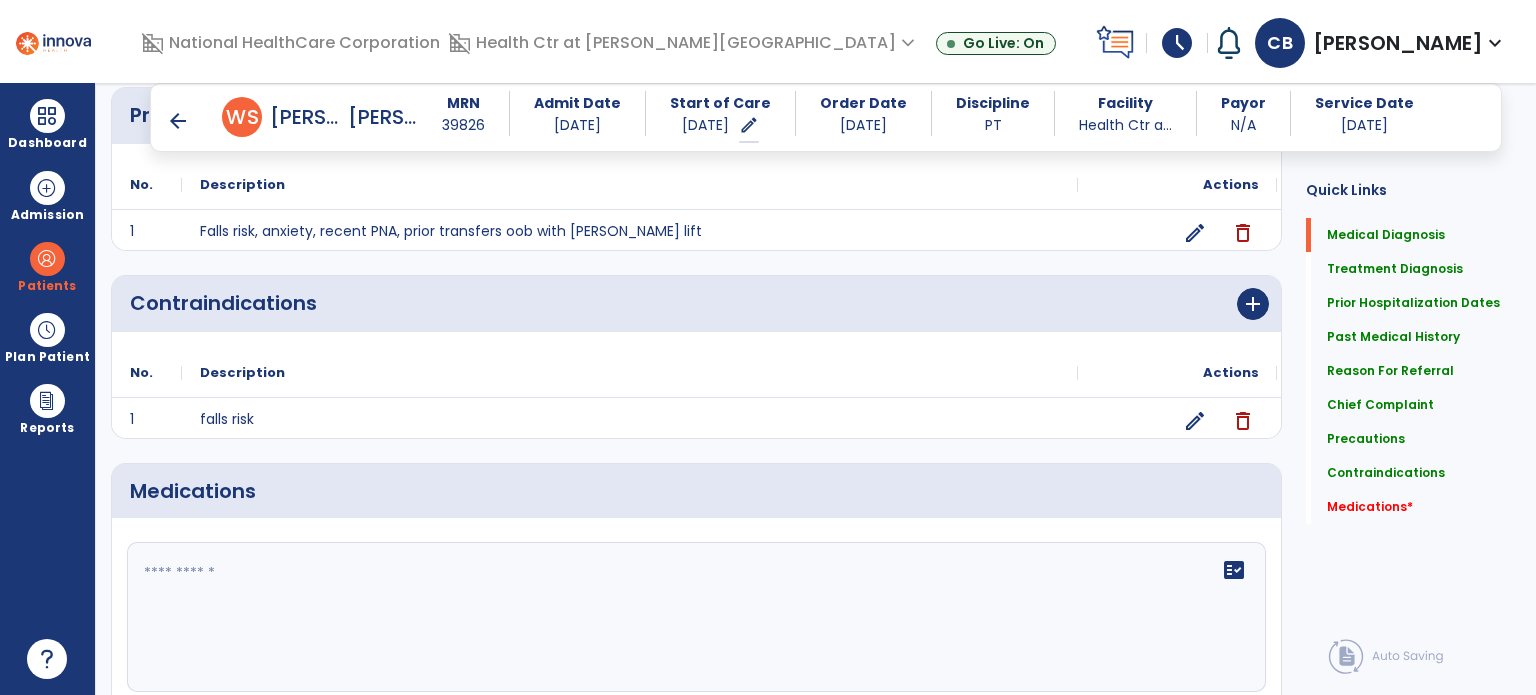click on "fact_check" 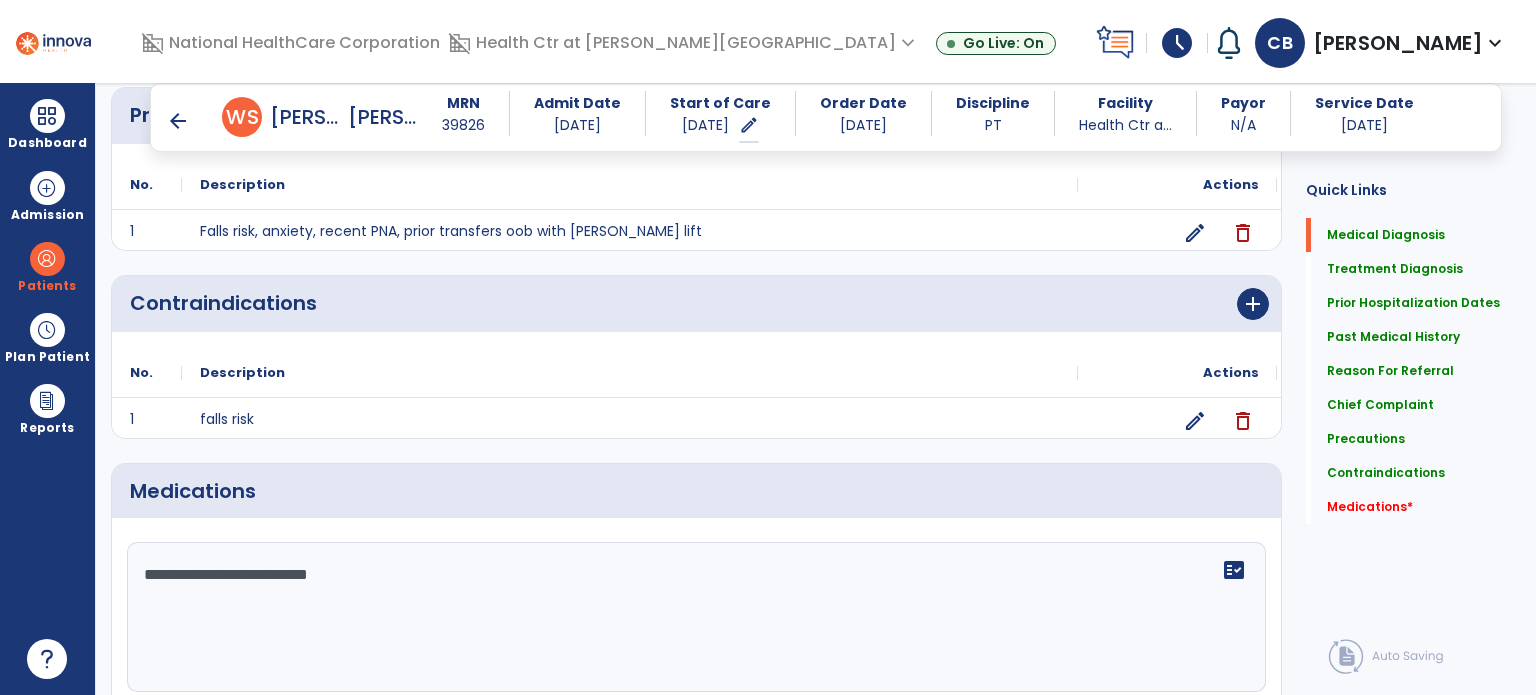 scroll, scrollTop: 1765, scrollLeft: 0, axis: vertical 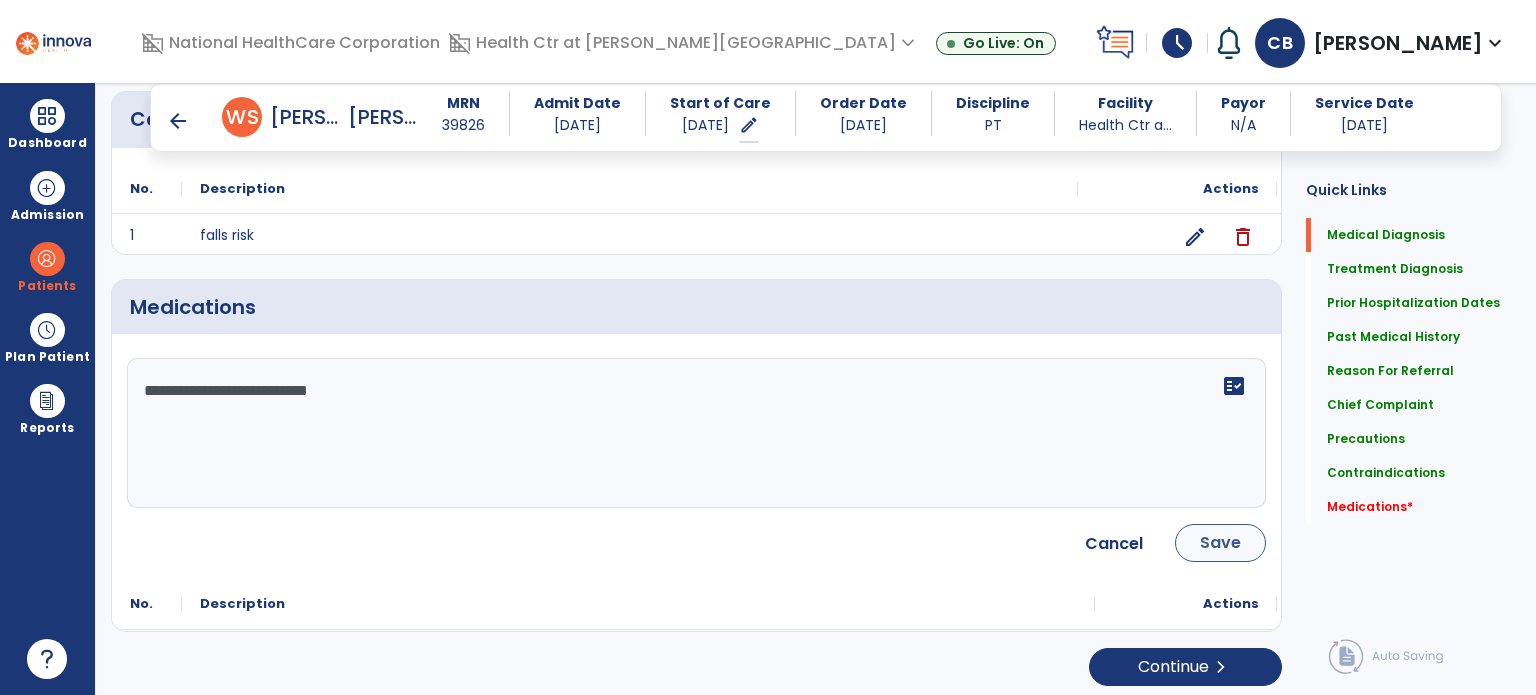 type on "**********" 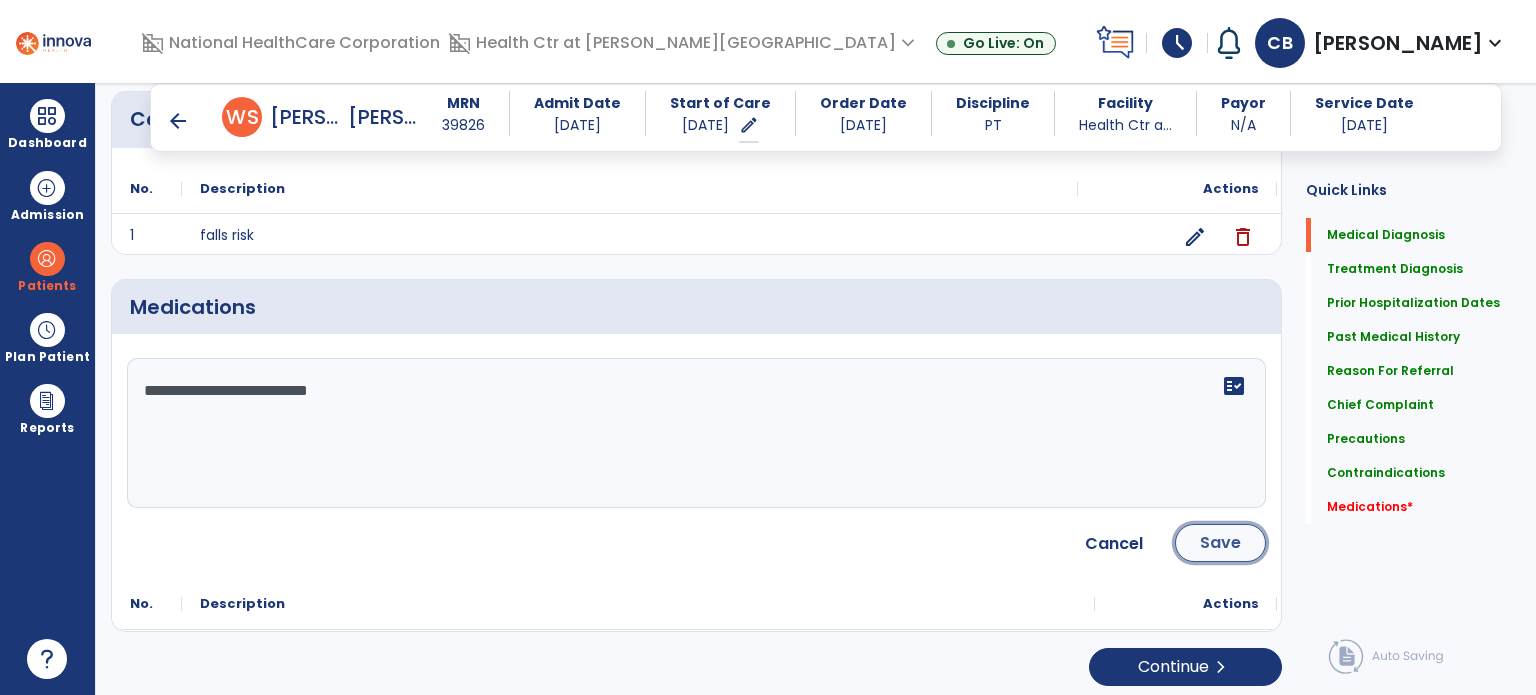 click on "Save" 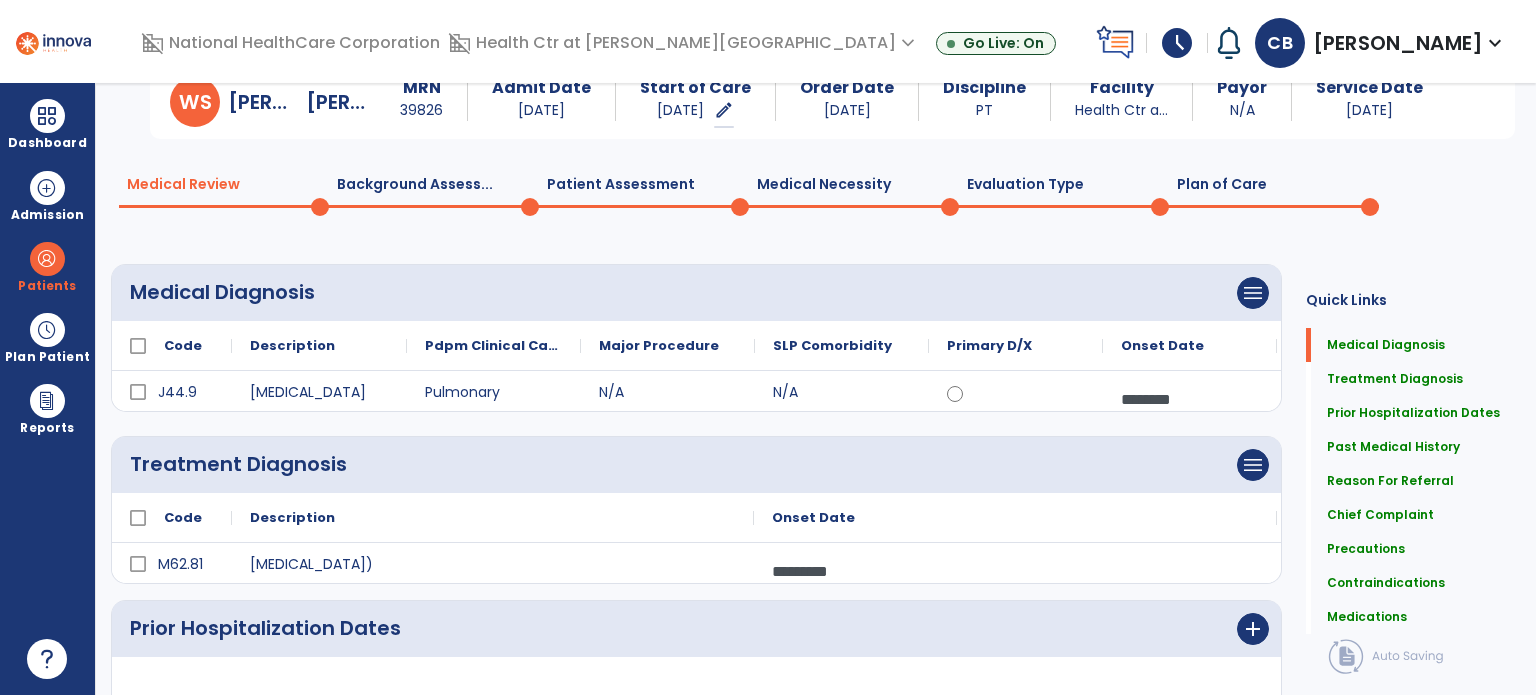 scroll, scrollTop: 0, scrollLeft: 0, axis: both 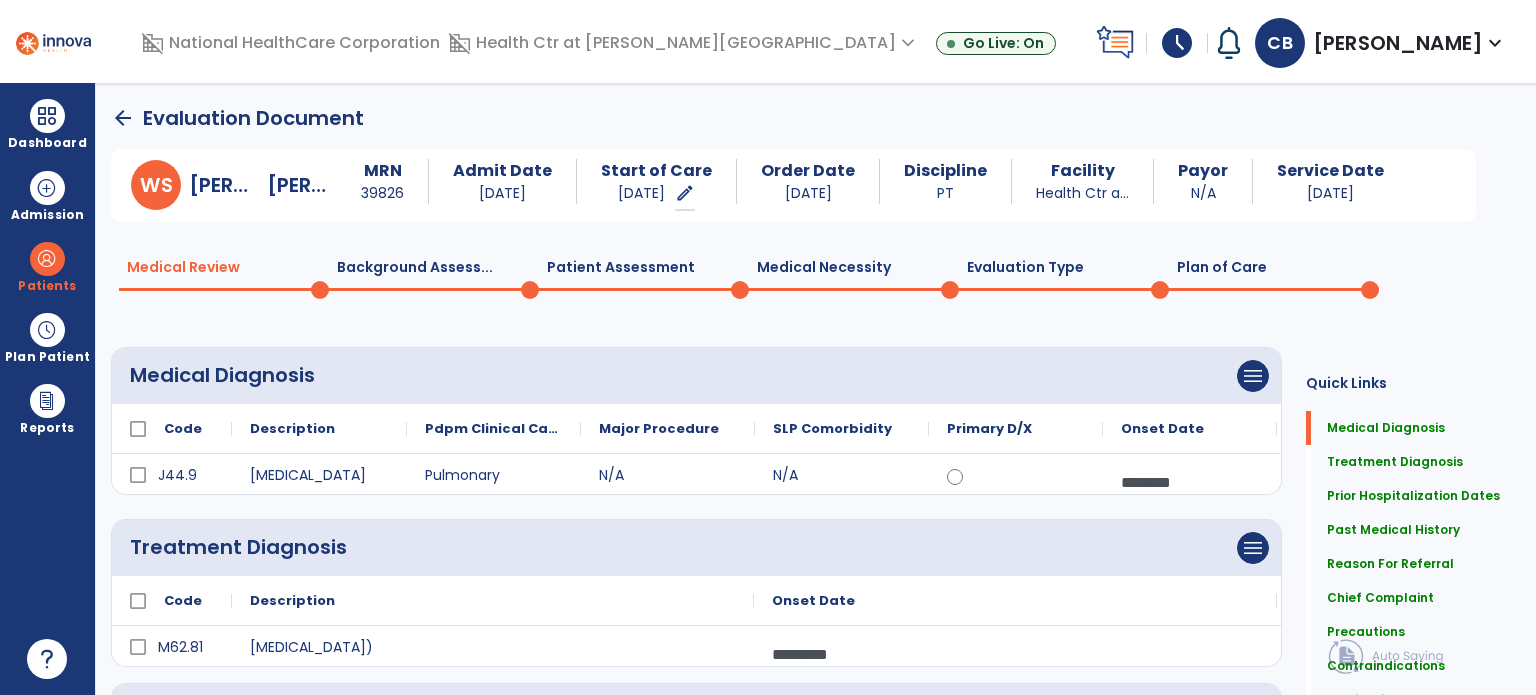 click on "Plan of Care  0" 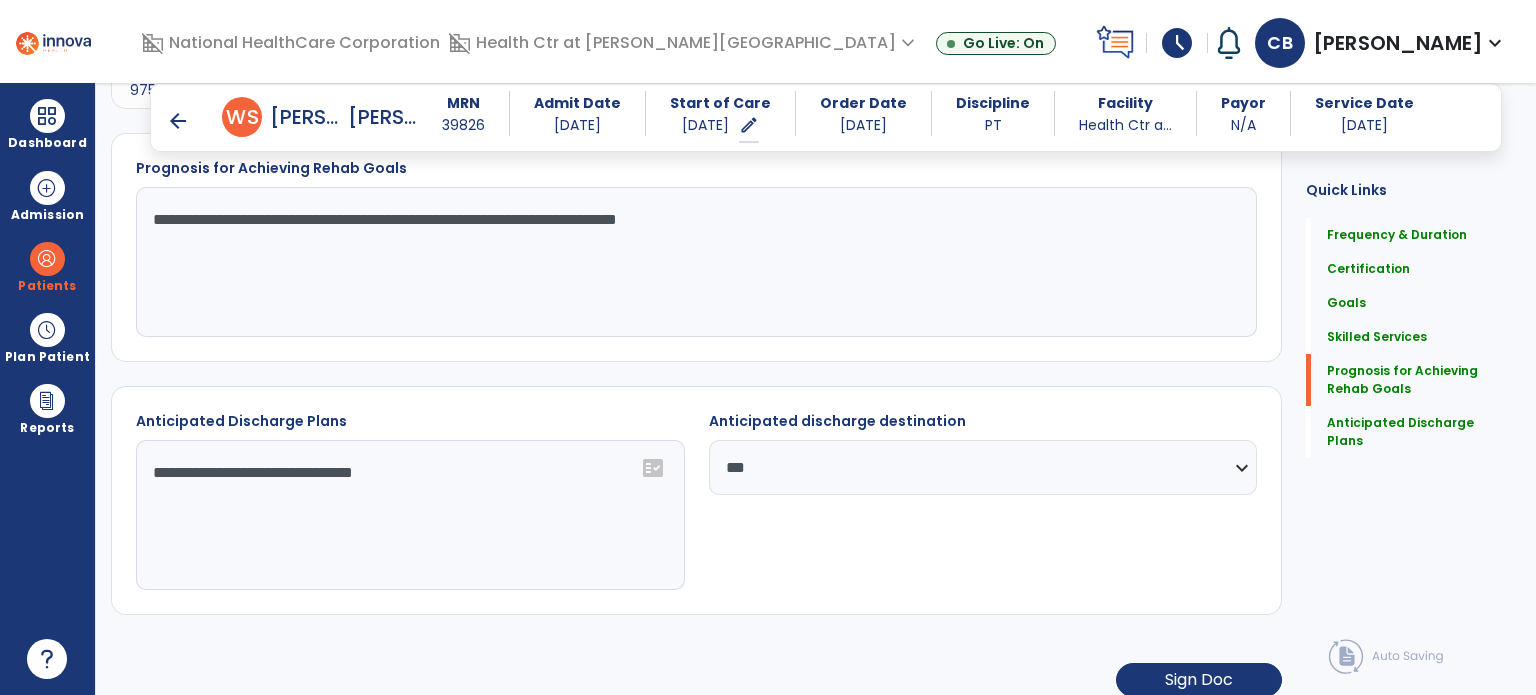 scroll, scrollTop: 1512, scrollLeft: 0, axis: vertical 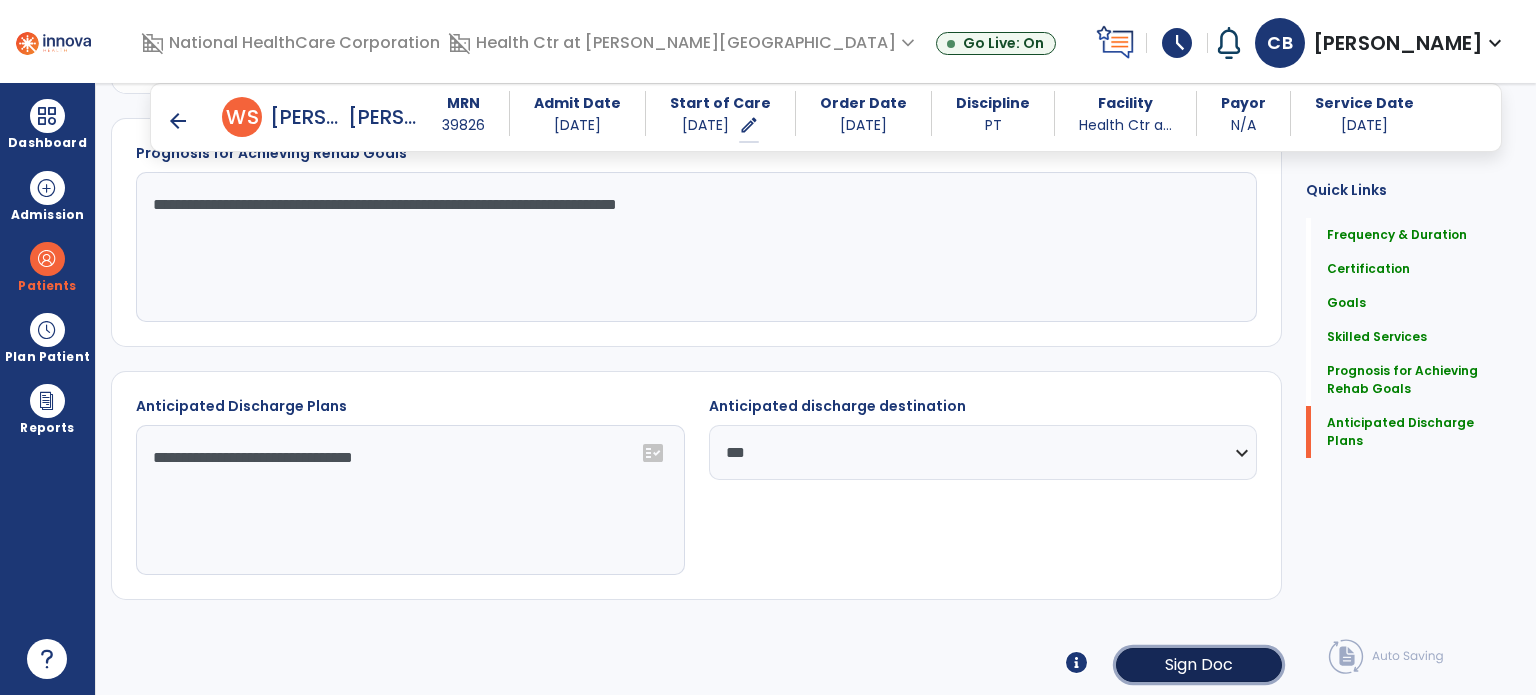 click on "Sign Doc" 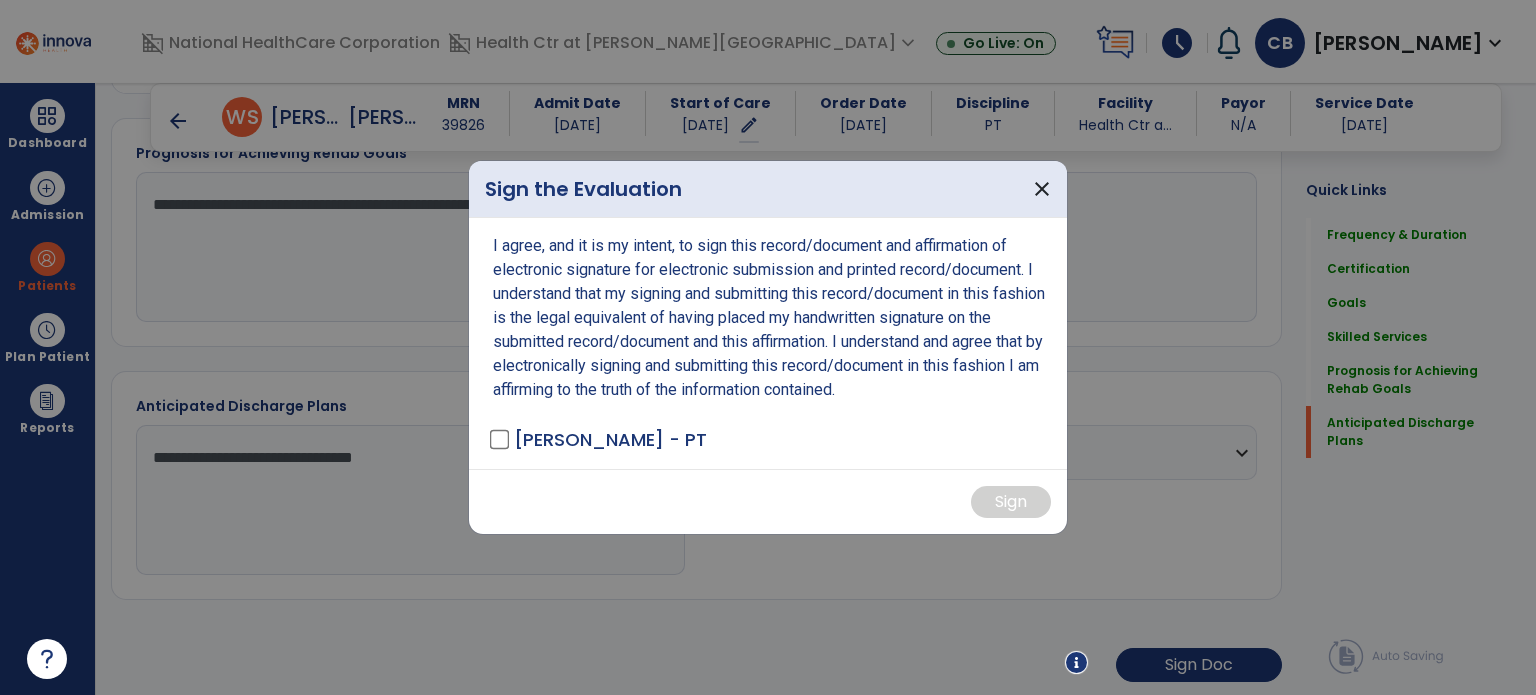 click on "[PERSON_NAME]  - PT" at bounding box center [600, 439] 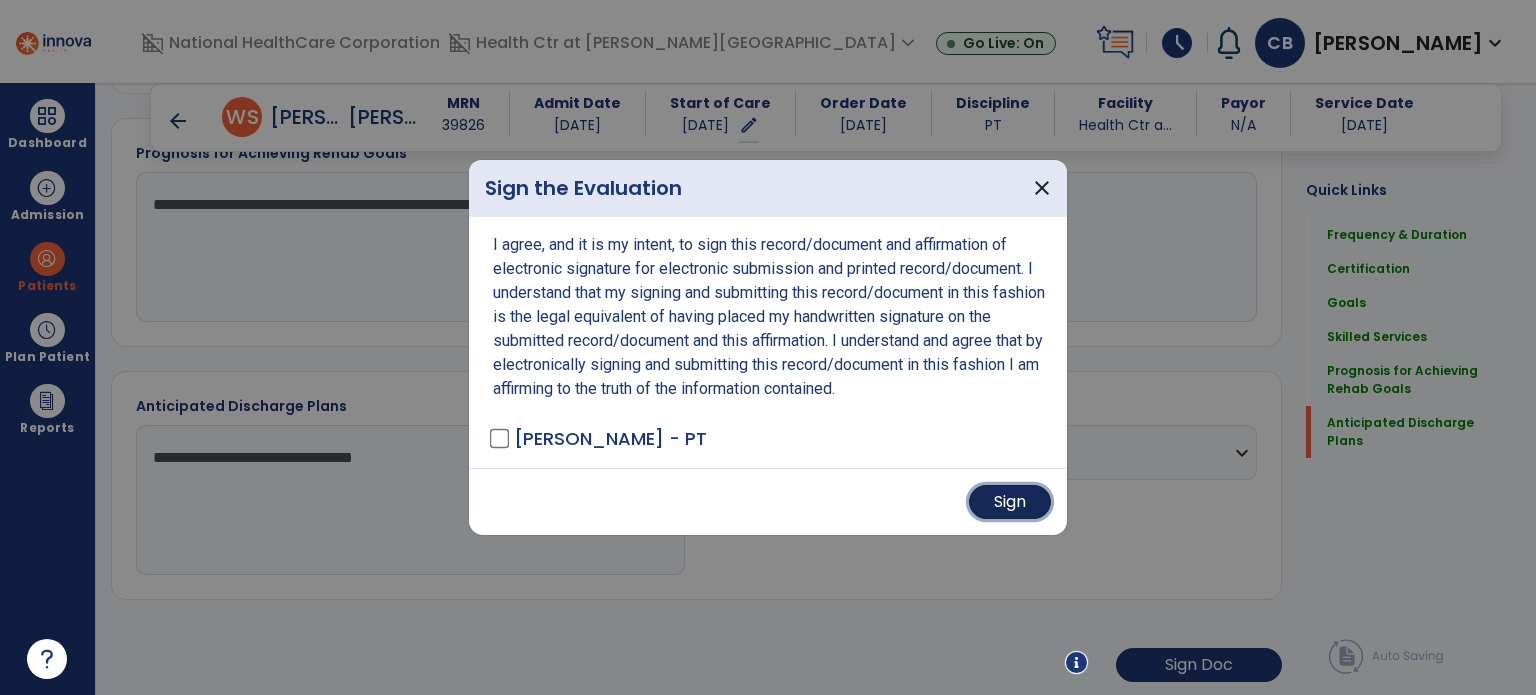 click on "Sign" at bounding box center (1010, 502) 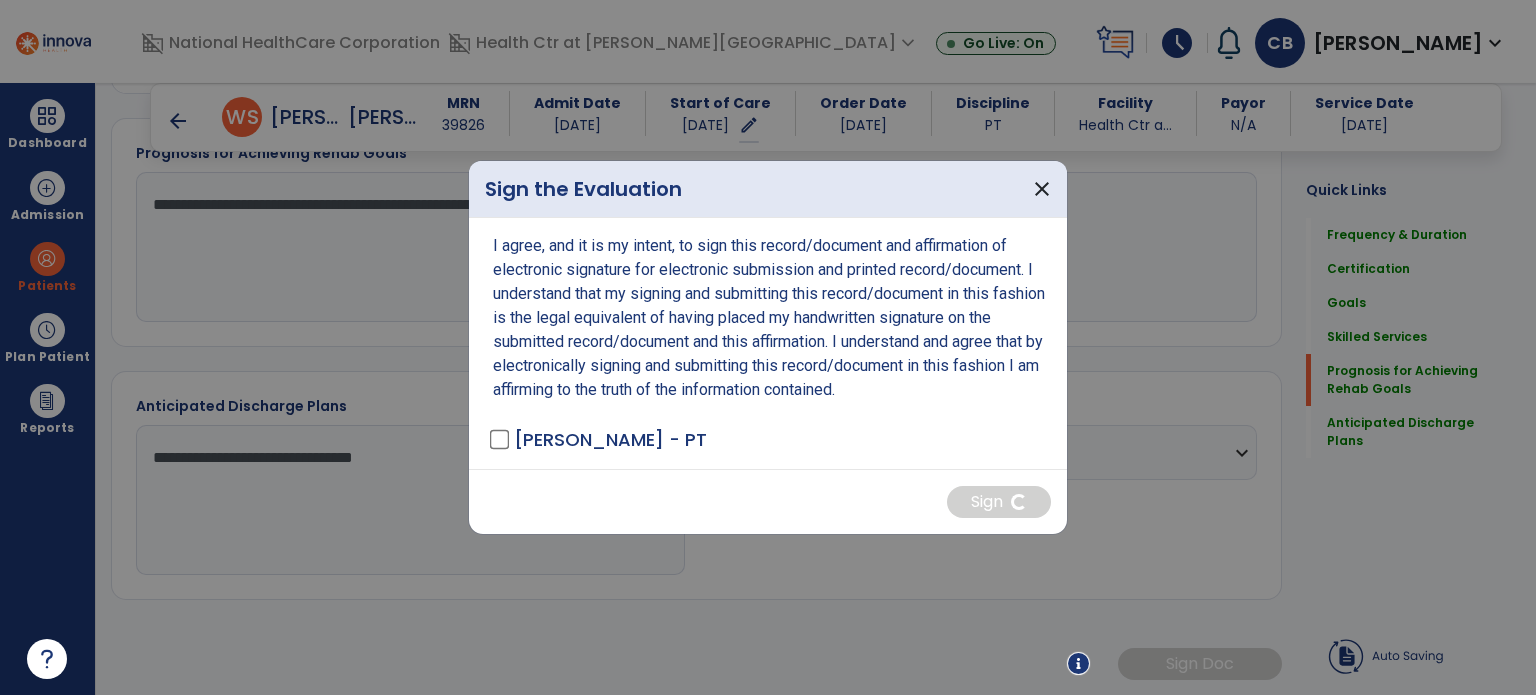 scroll, scrollTop: 1510, scrollLeft: 0, axis: vertical 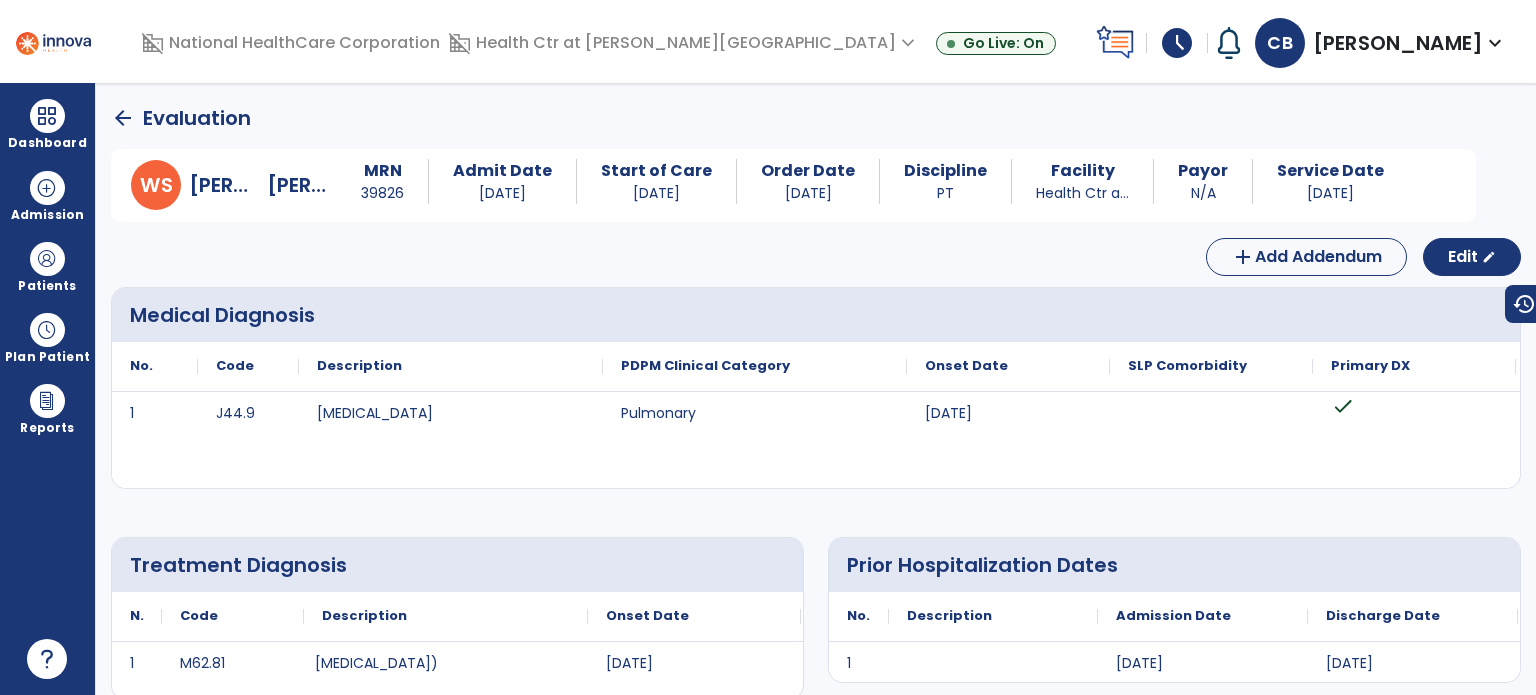 click on "arrow_back" 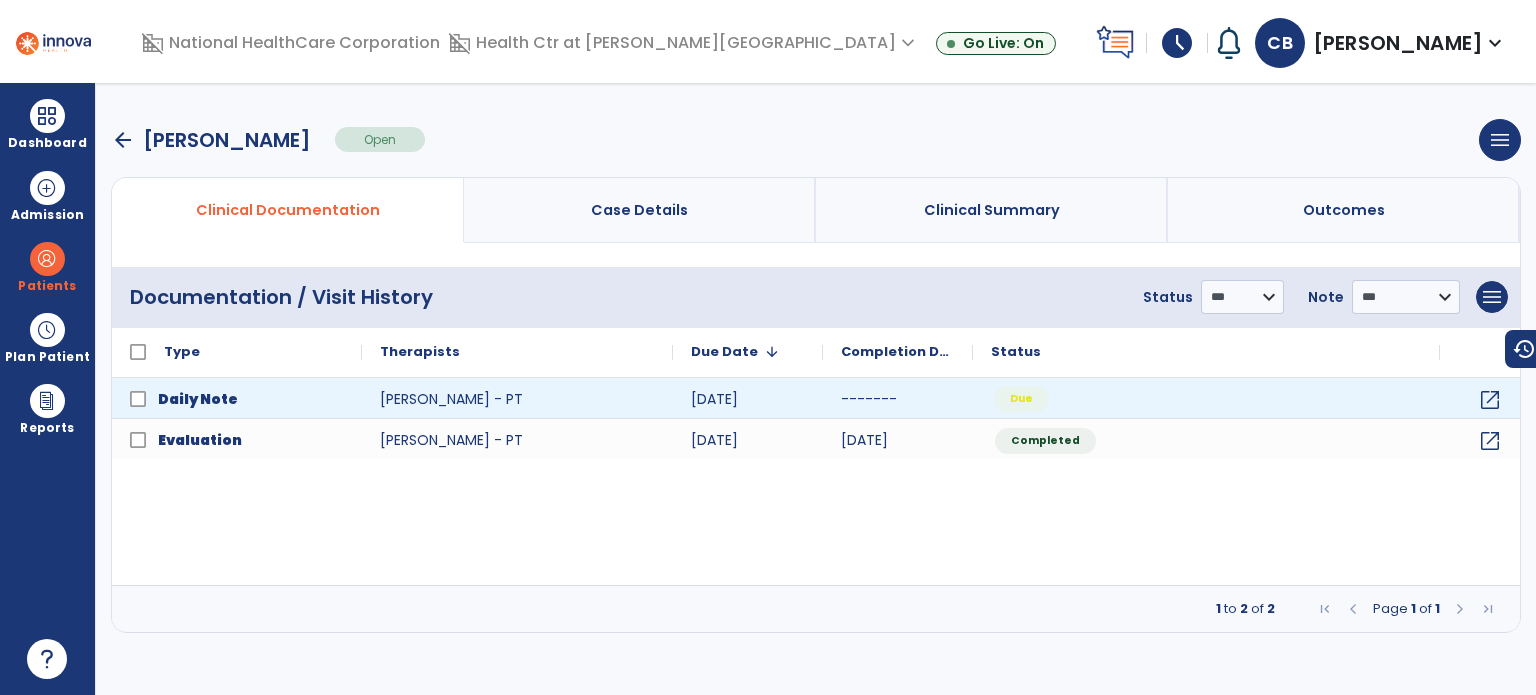 click on "Due" 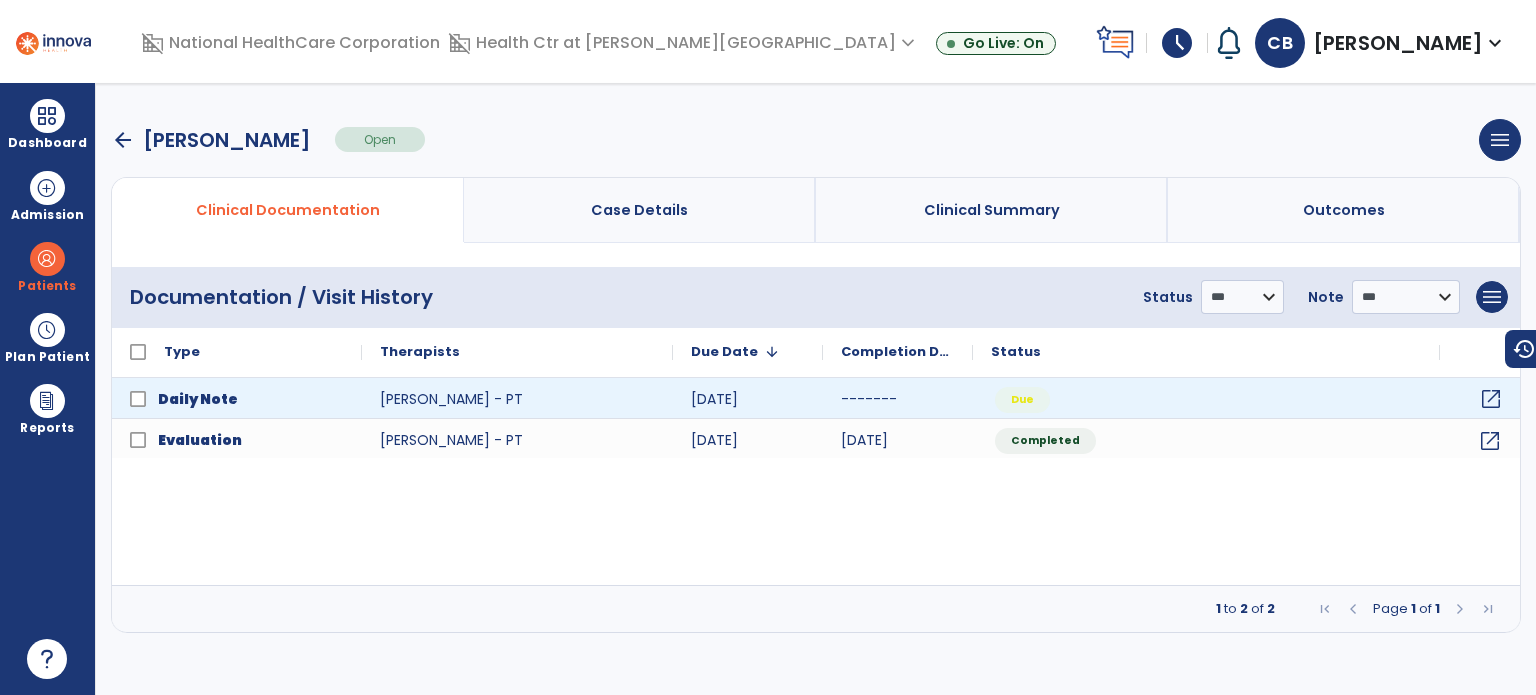 click on "open_in_new" 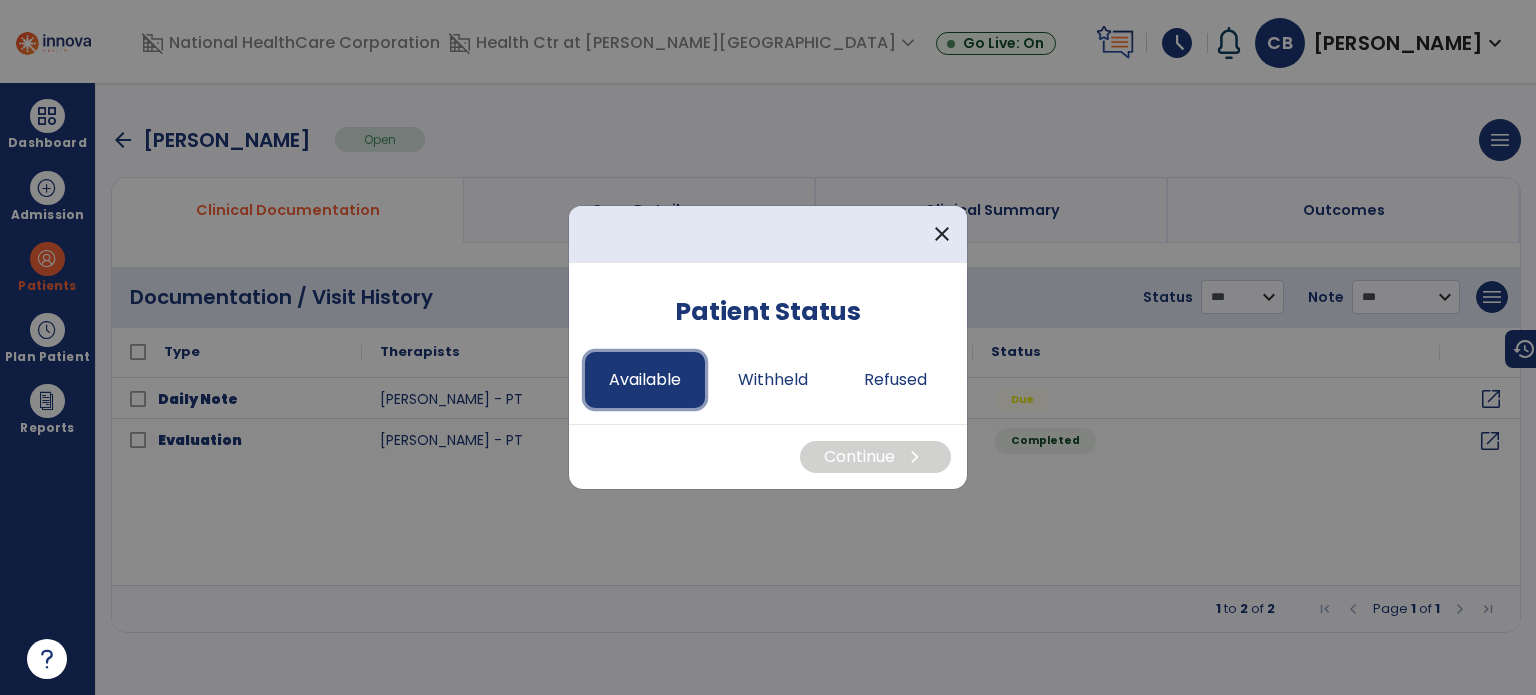 click on "Available" at bounding box center (645, 380) 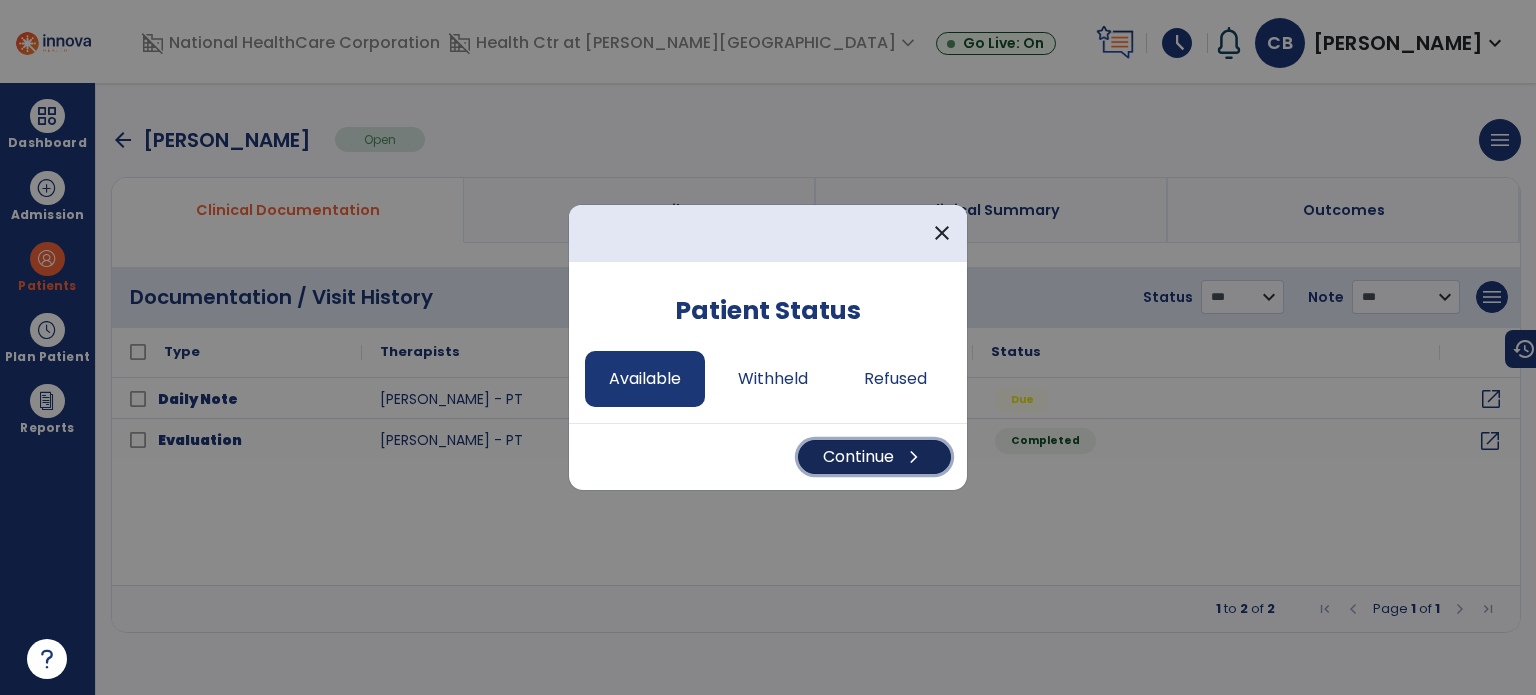click on "Continue   chevron_right" at bounding box center (874, 457) 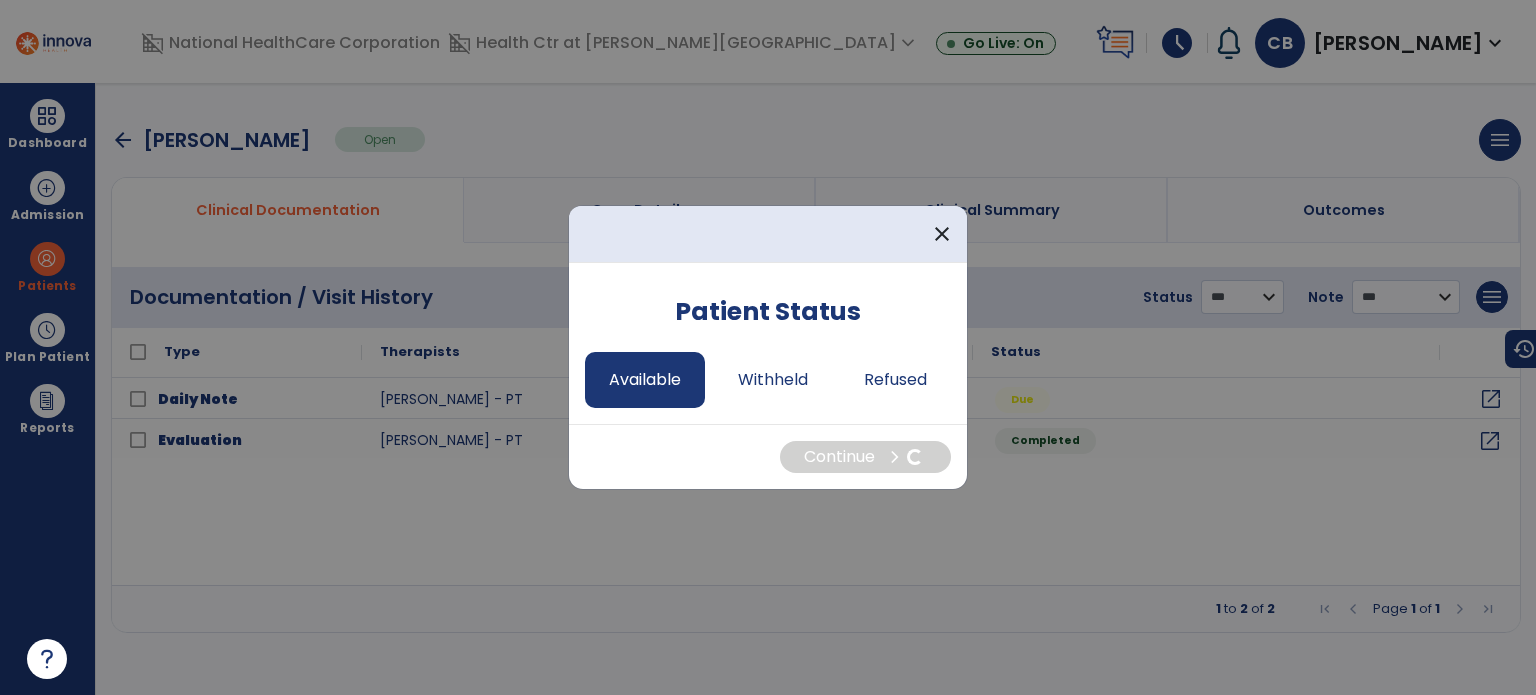 select on "*" 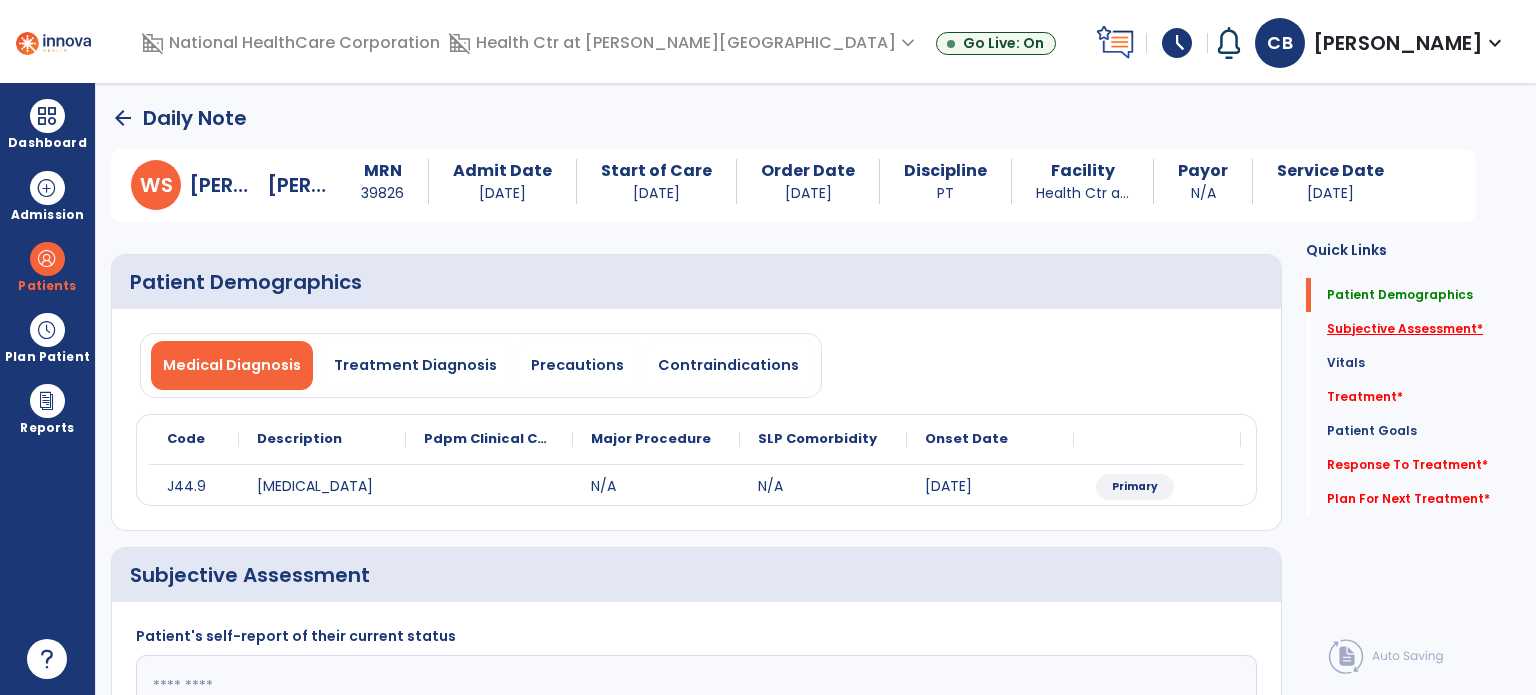 click on "Subjective Assessment   *" 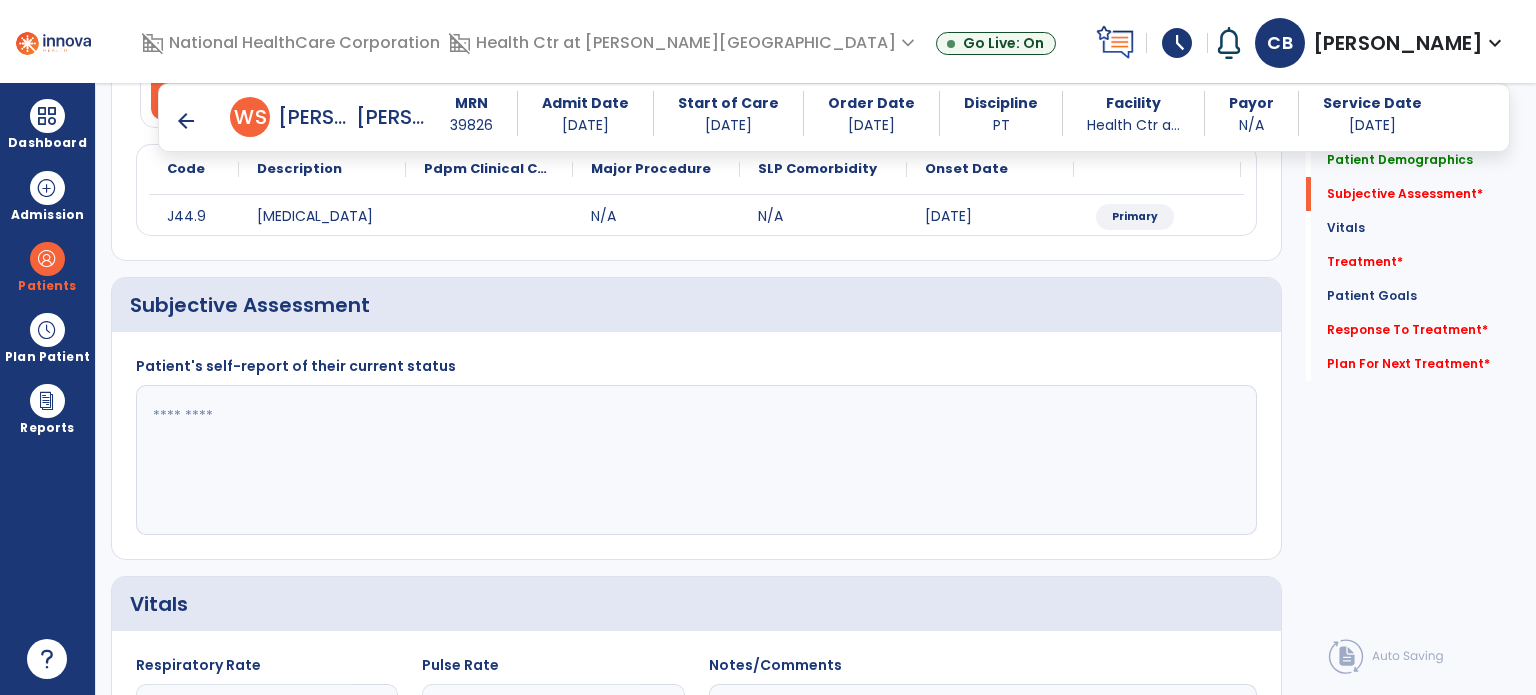 scroll, scrollTop: 298, scrollLeft: 0, axis: vertical 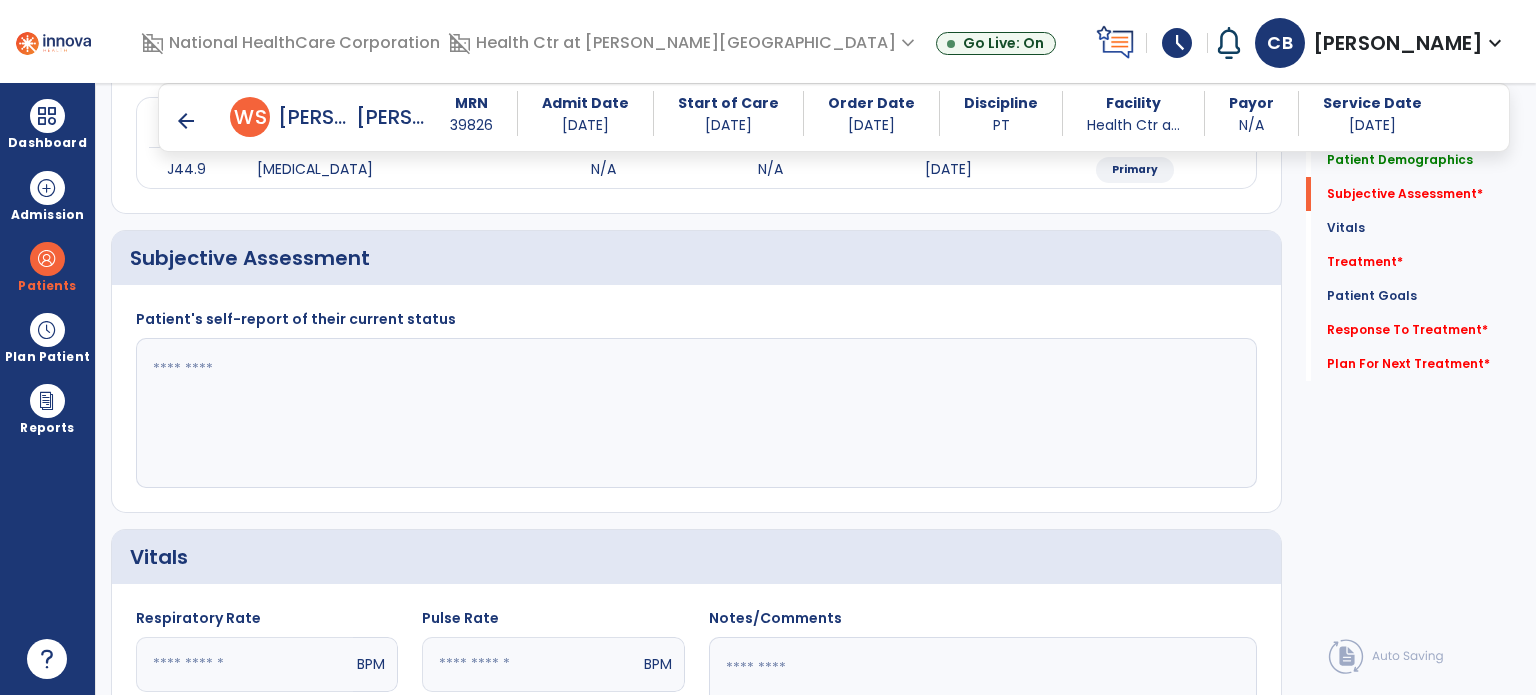 click 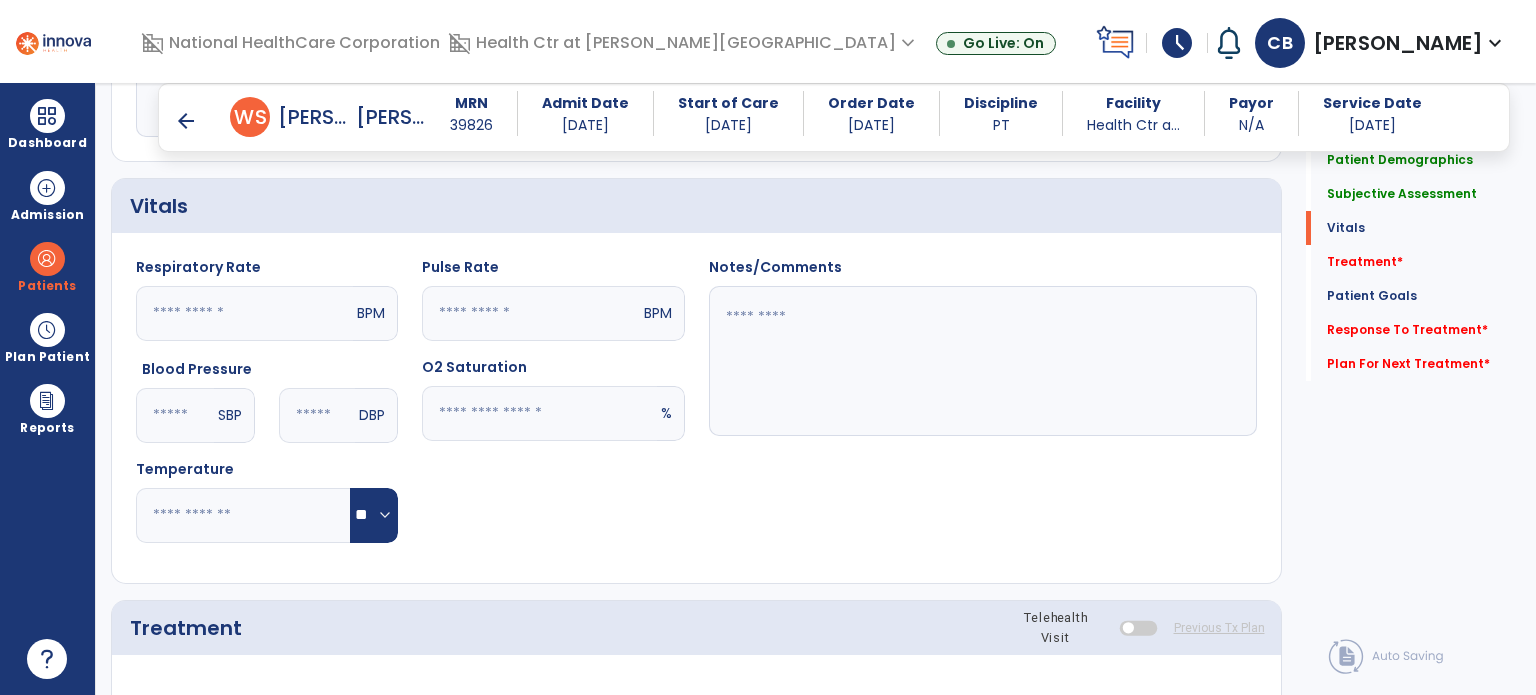scroll, scrollTop: 656, scrollLeft: 0, axis: vertical 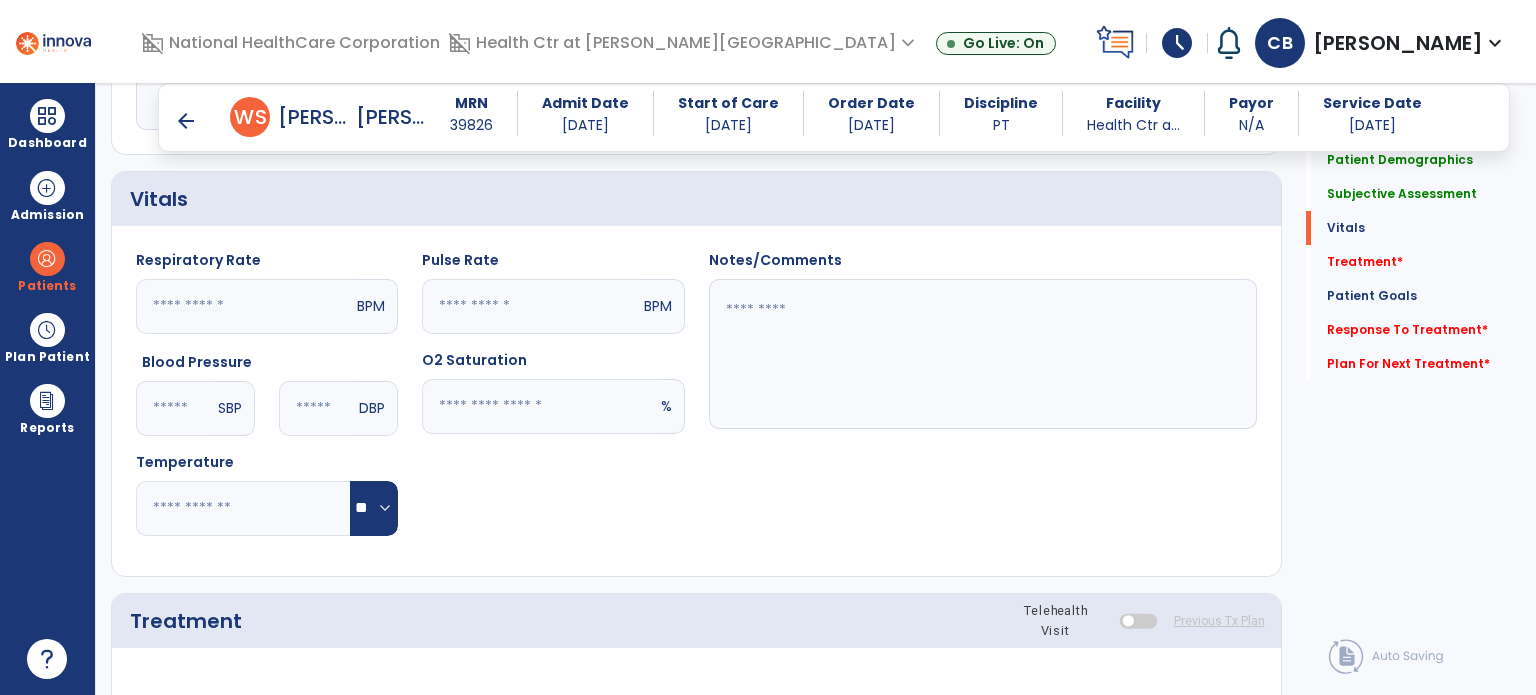 type on "**********" 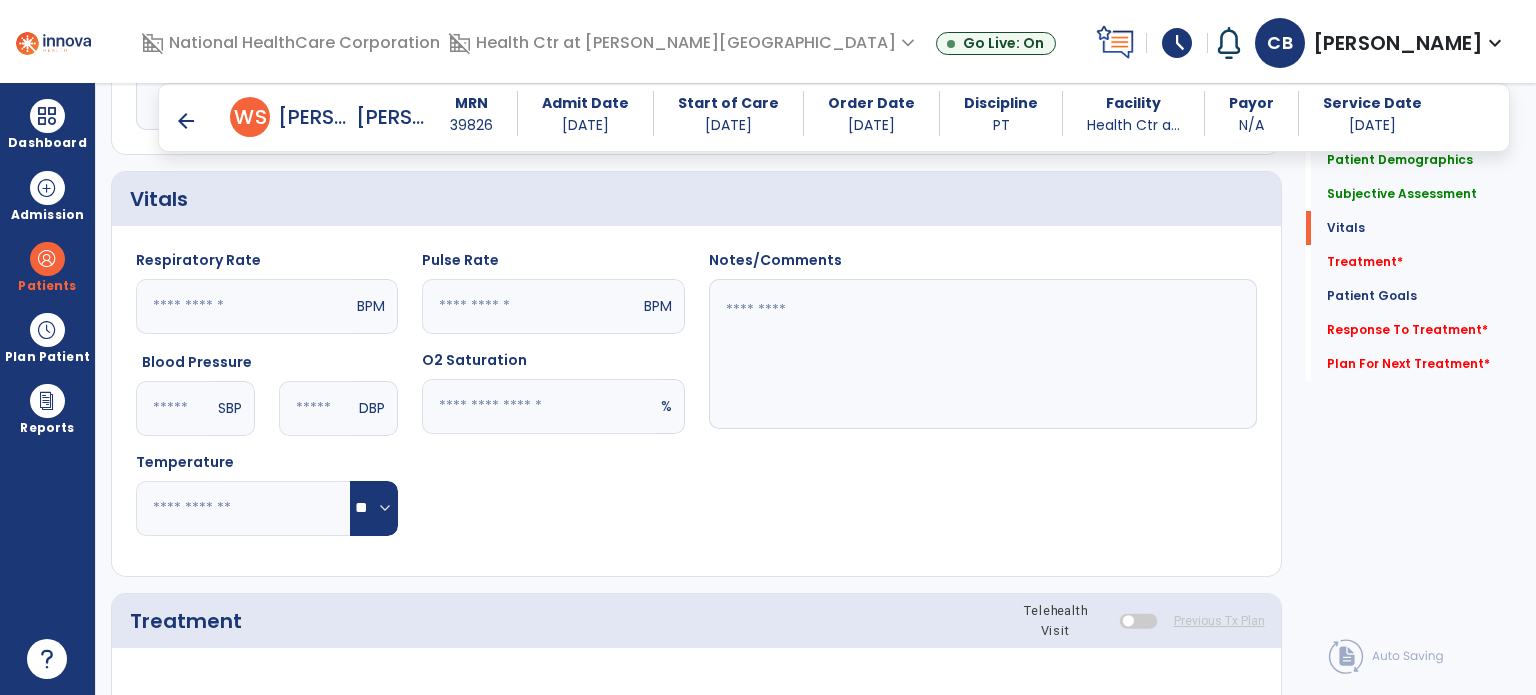 click 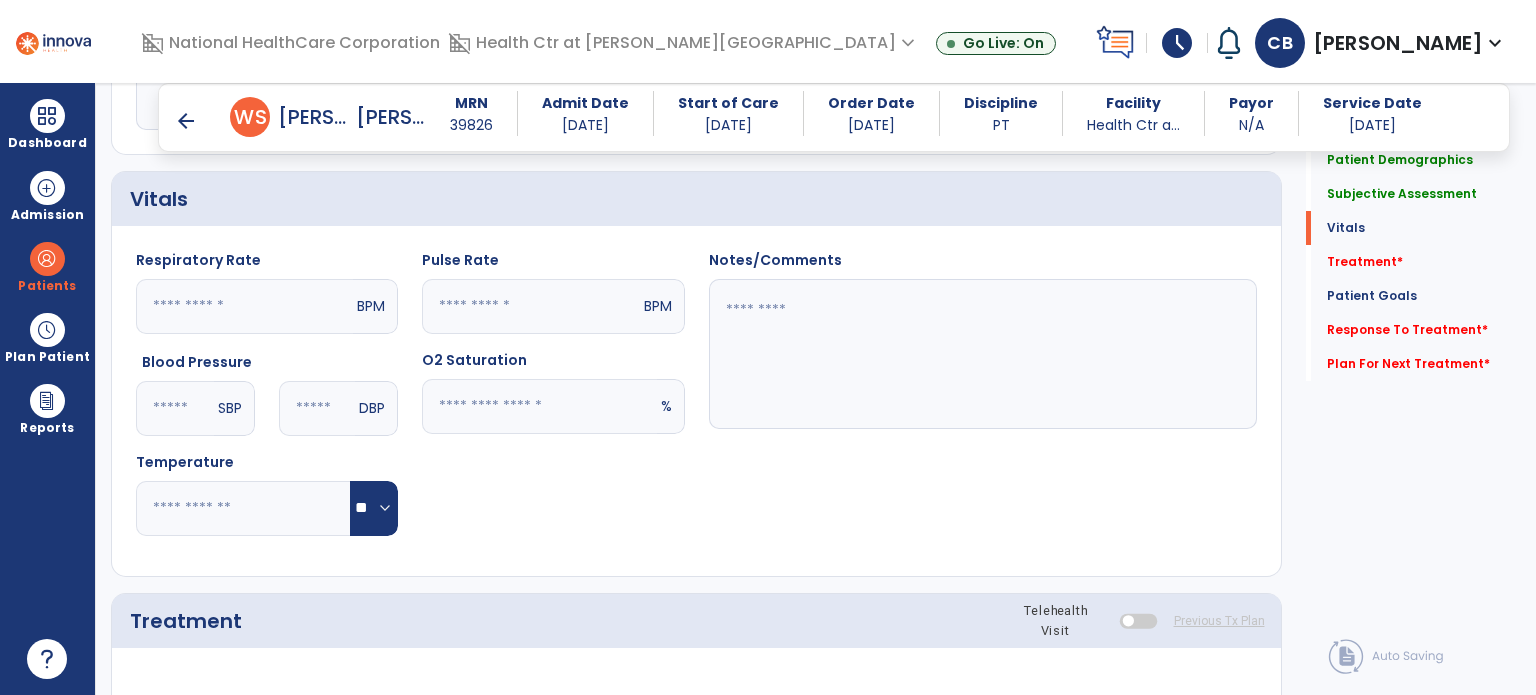 type on "**" 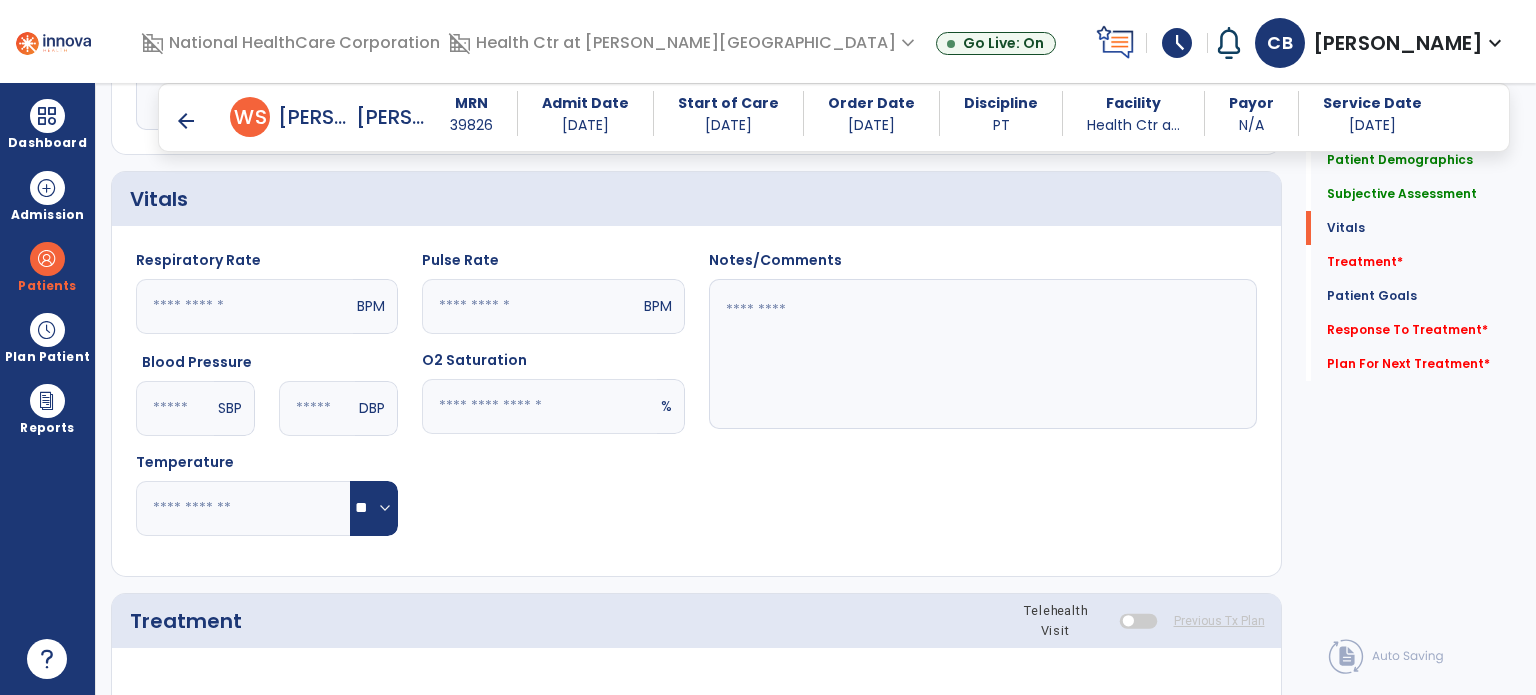 click 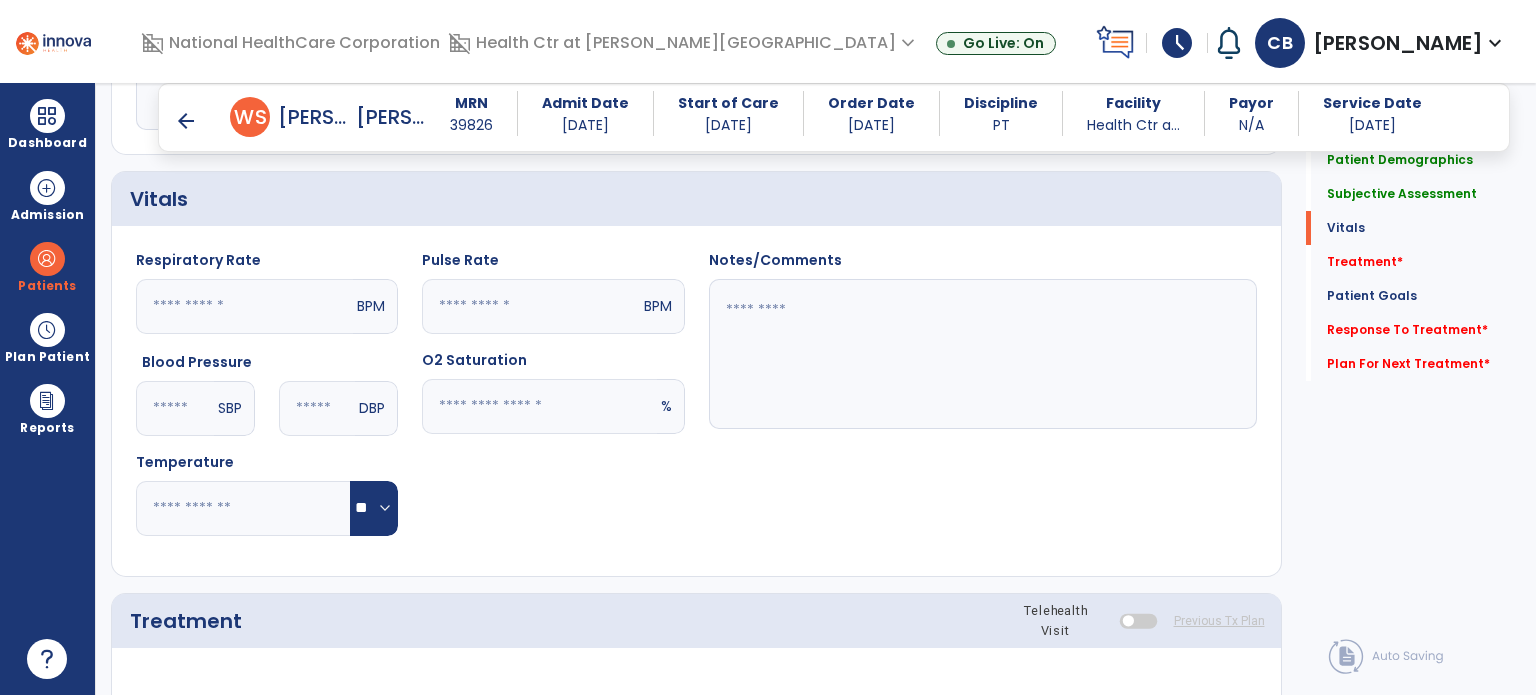 type on "**" 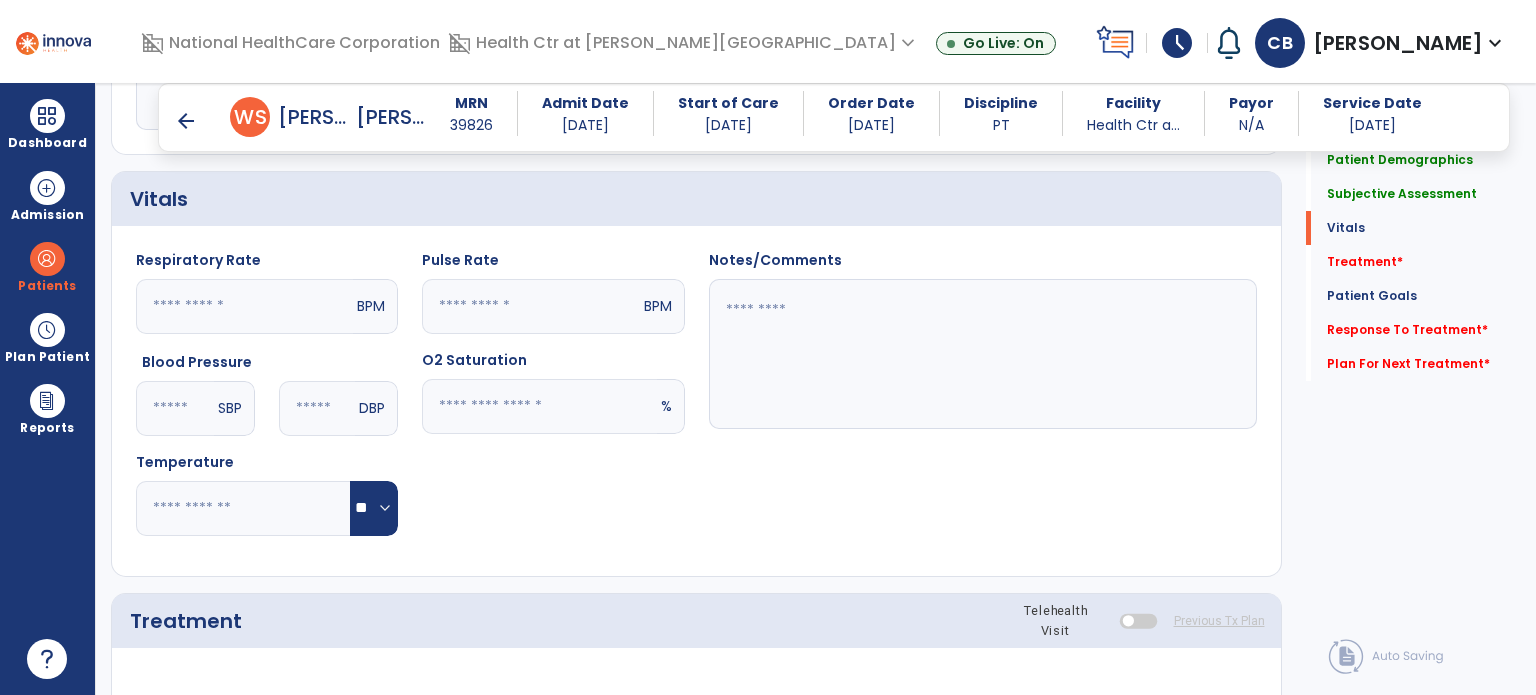click 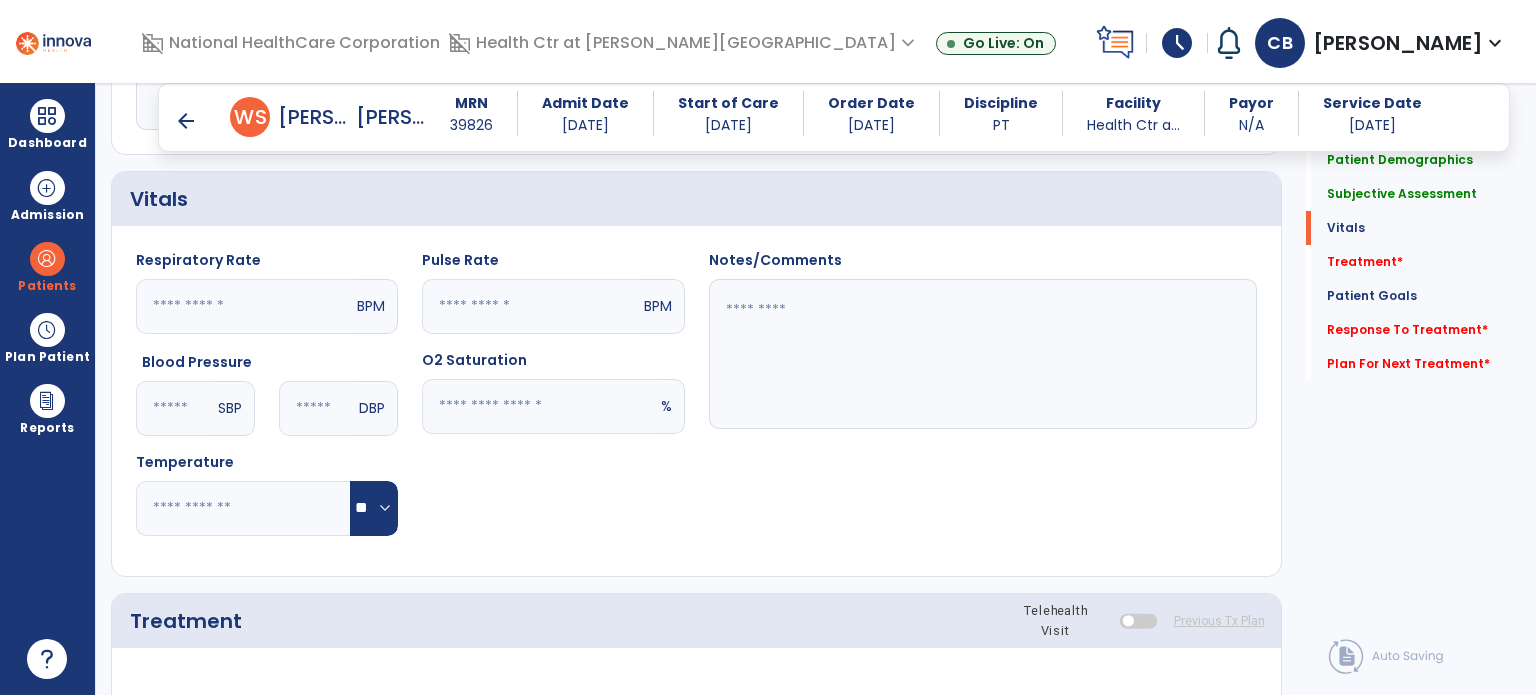 type on "**" 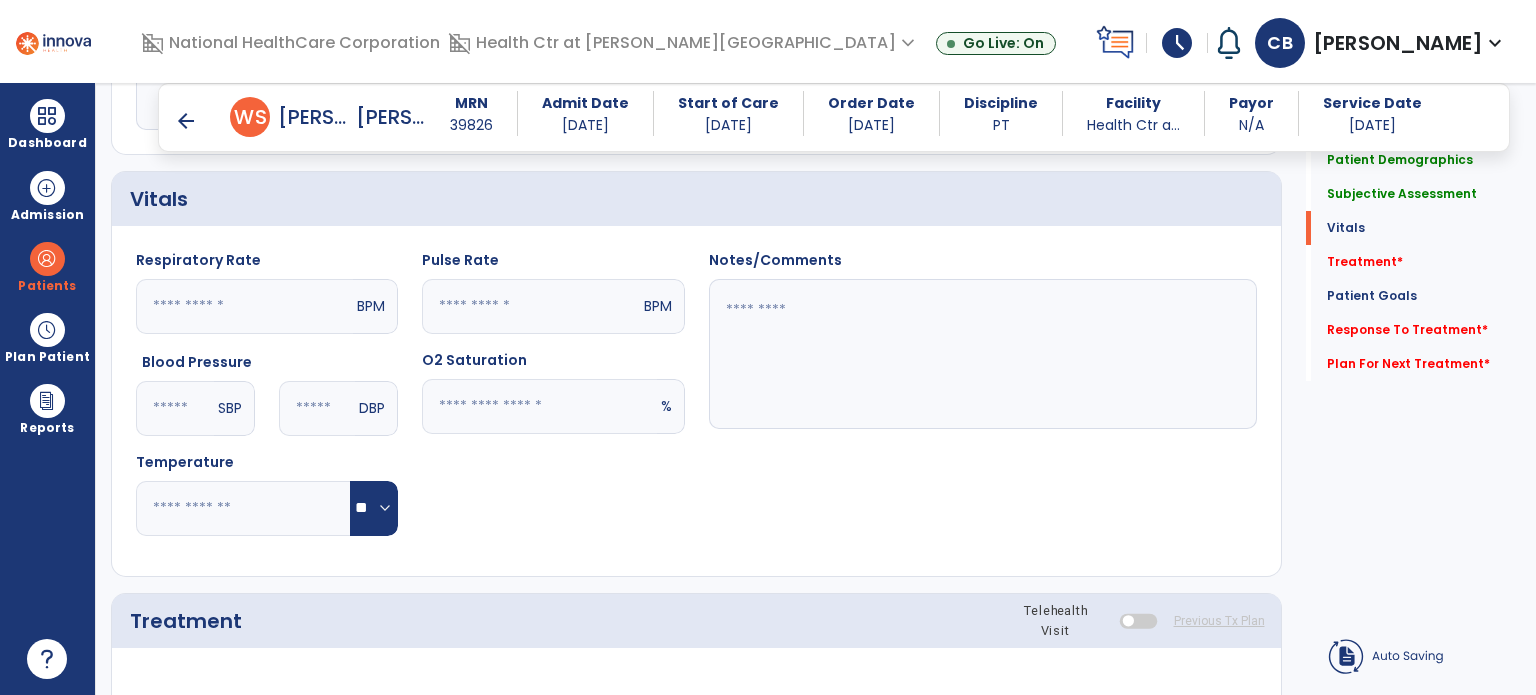 click 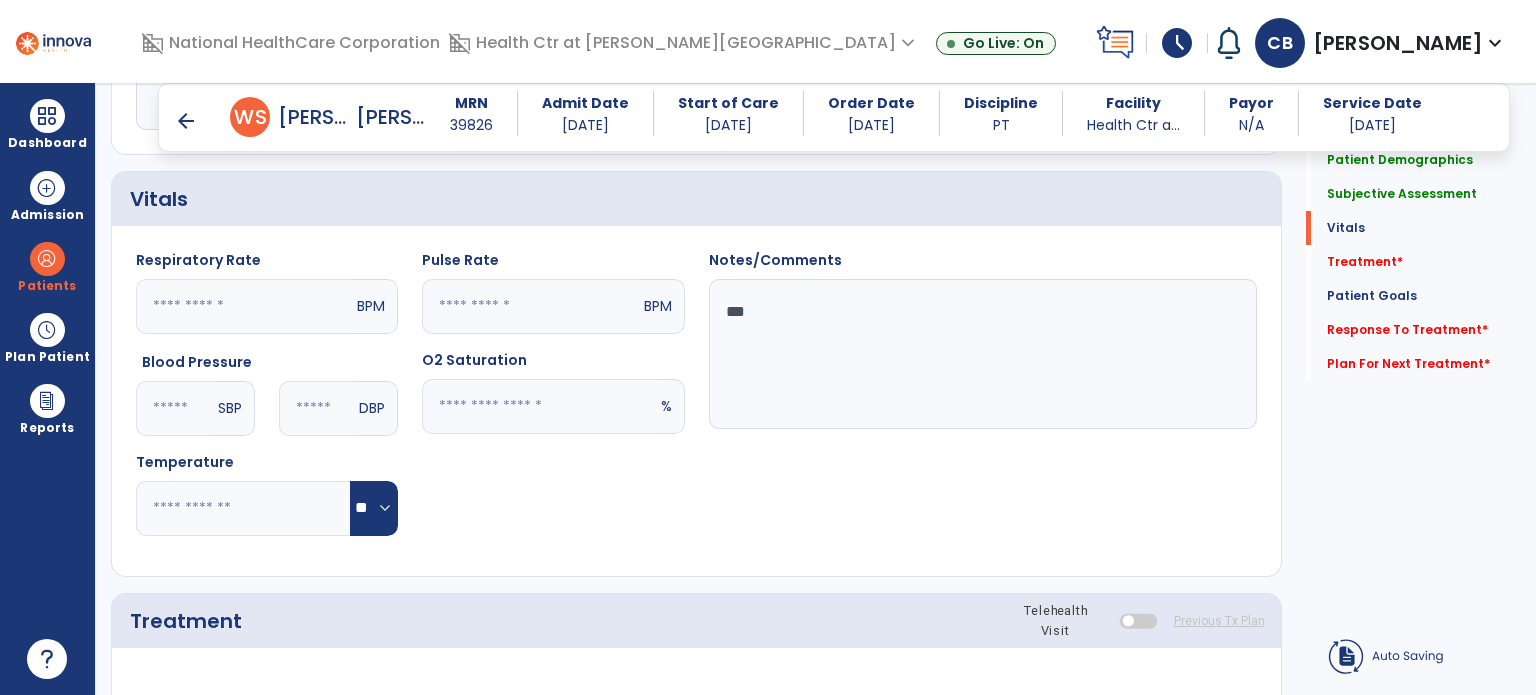 click on "***" 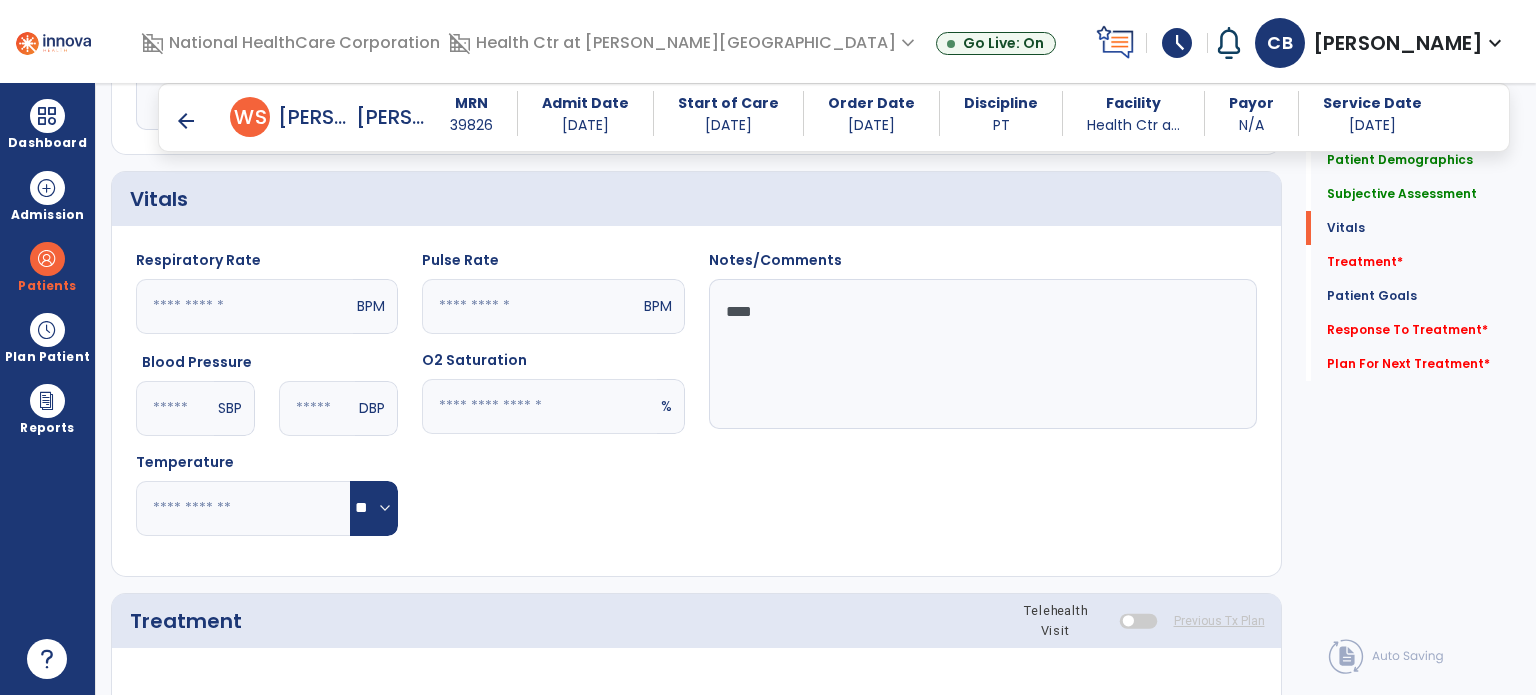 type on "****" 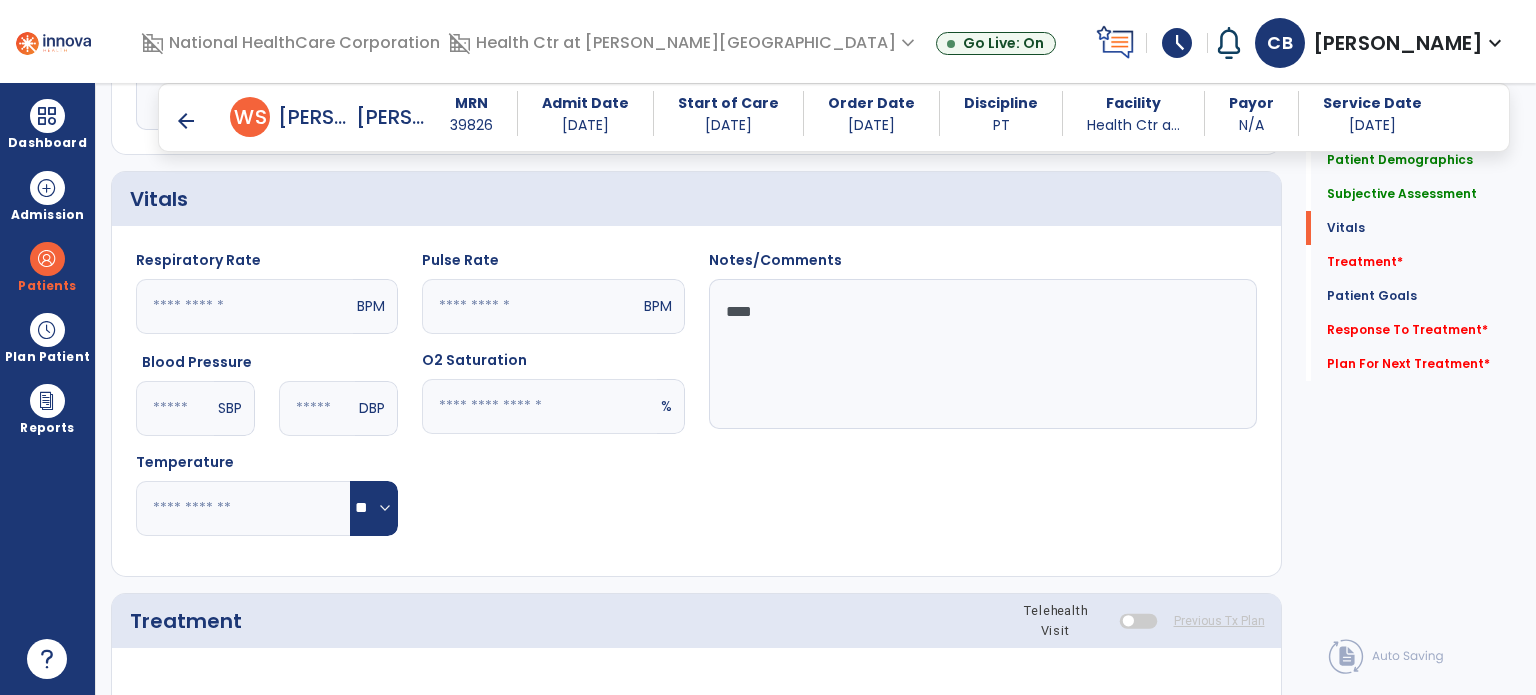 click 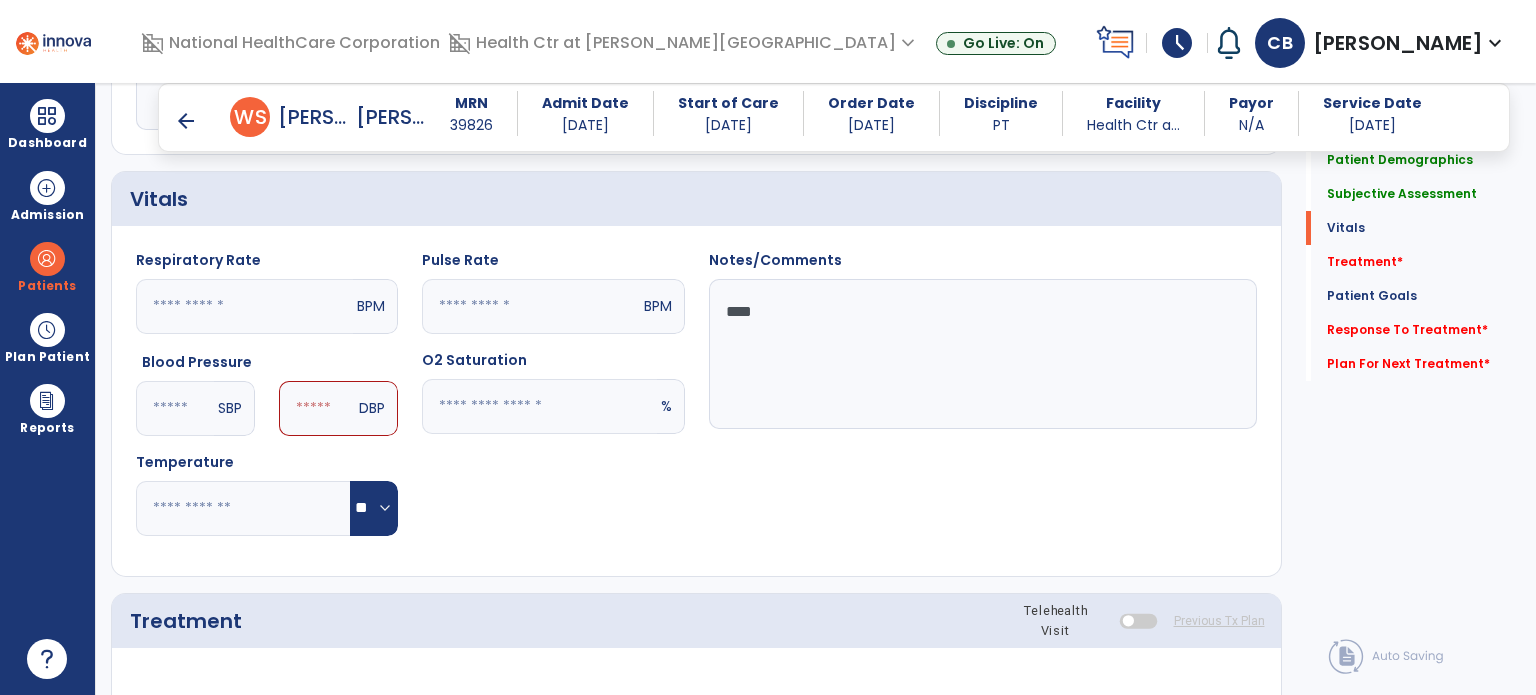 type on "***" 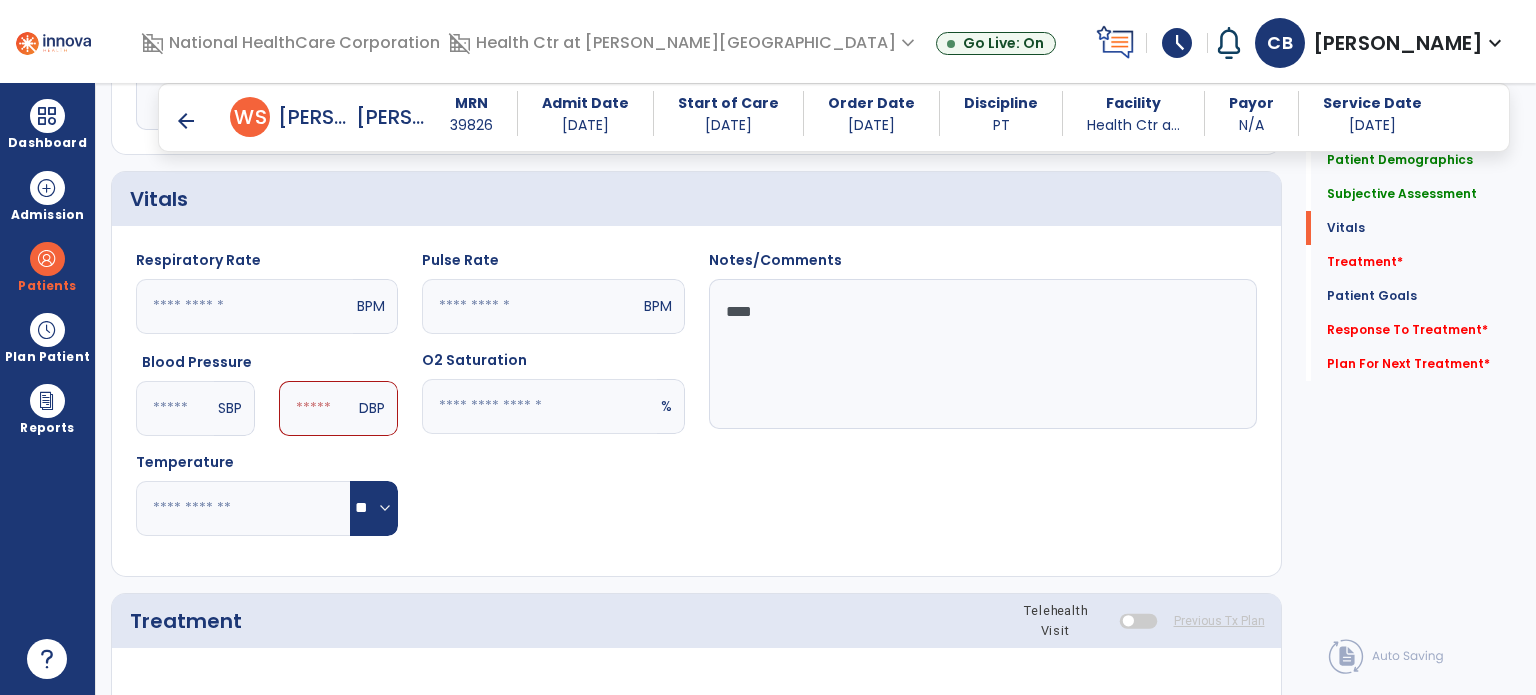 click 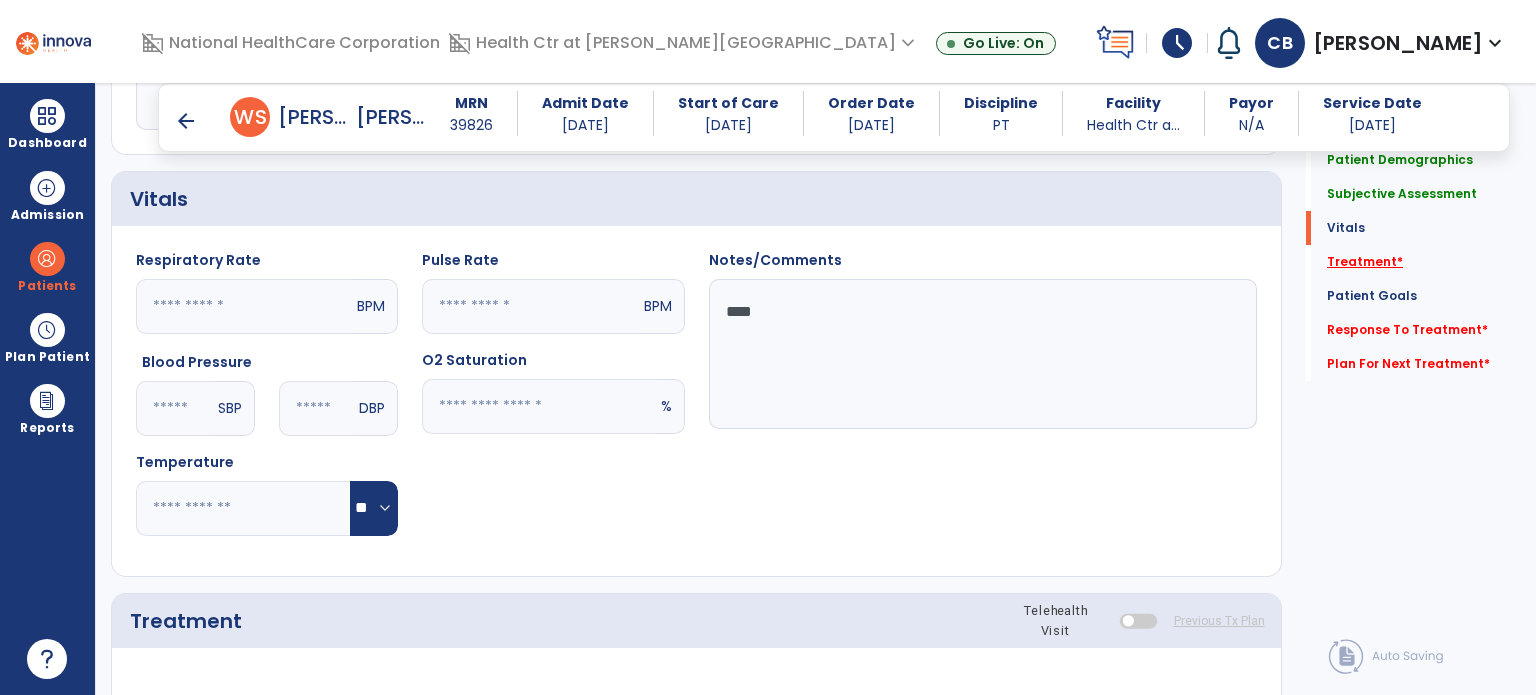 type on "**" 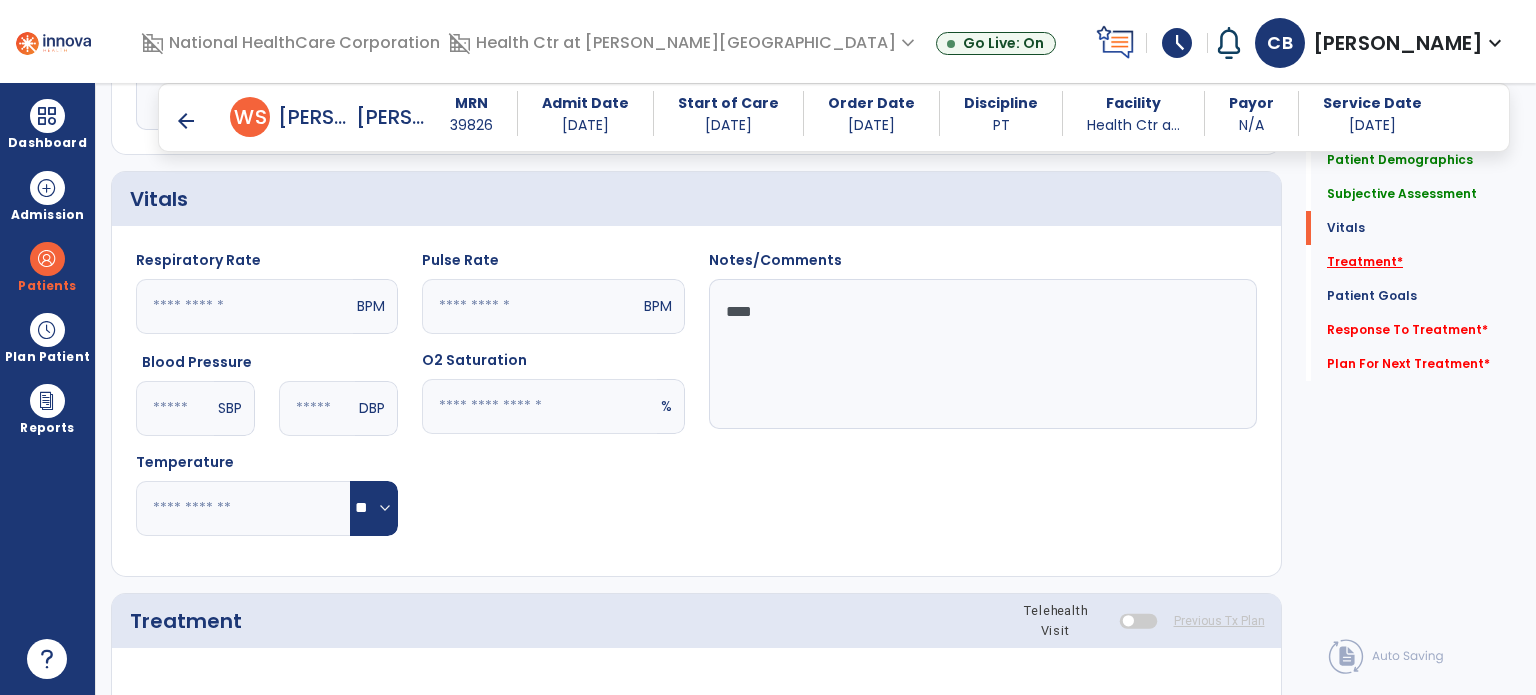 click on "Treatment   *" 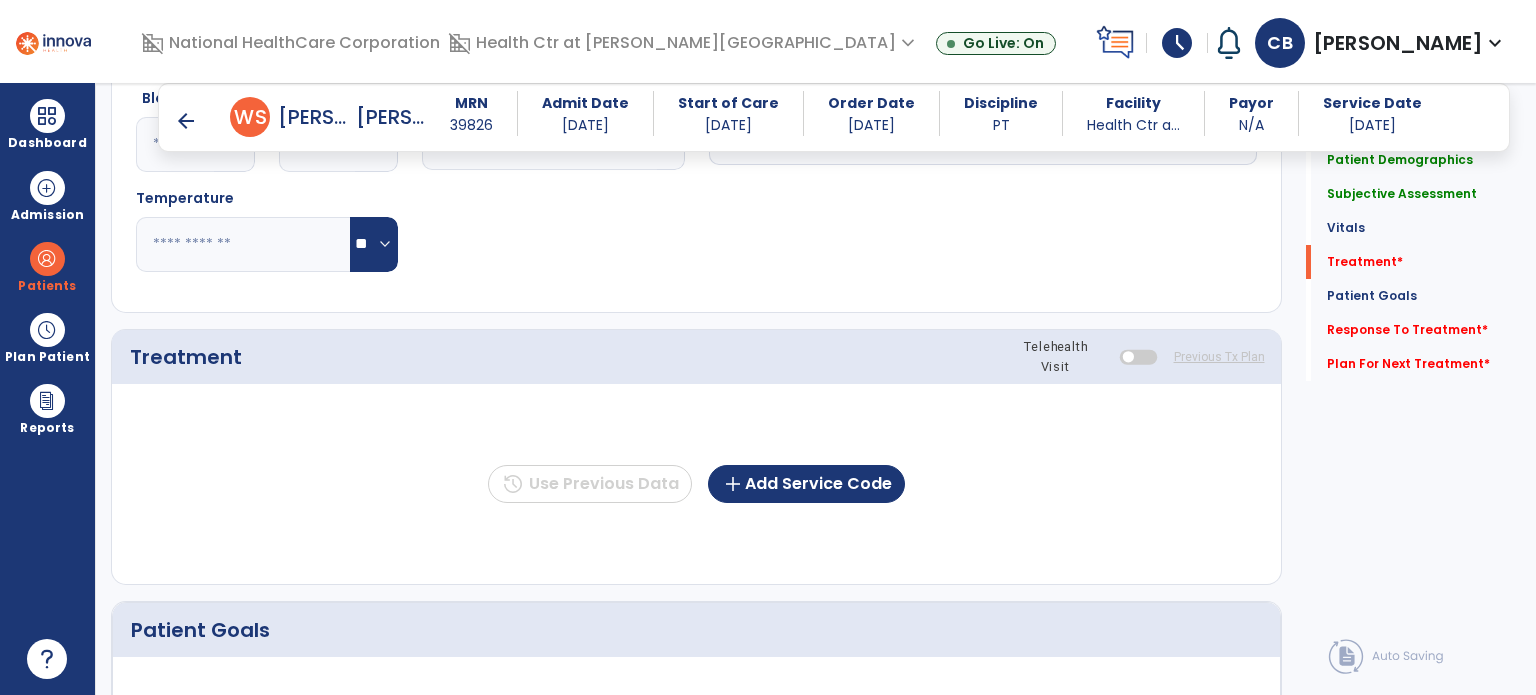 scroll, scrollTop: 987, scrollLeft: 0, axis: vertical 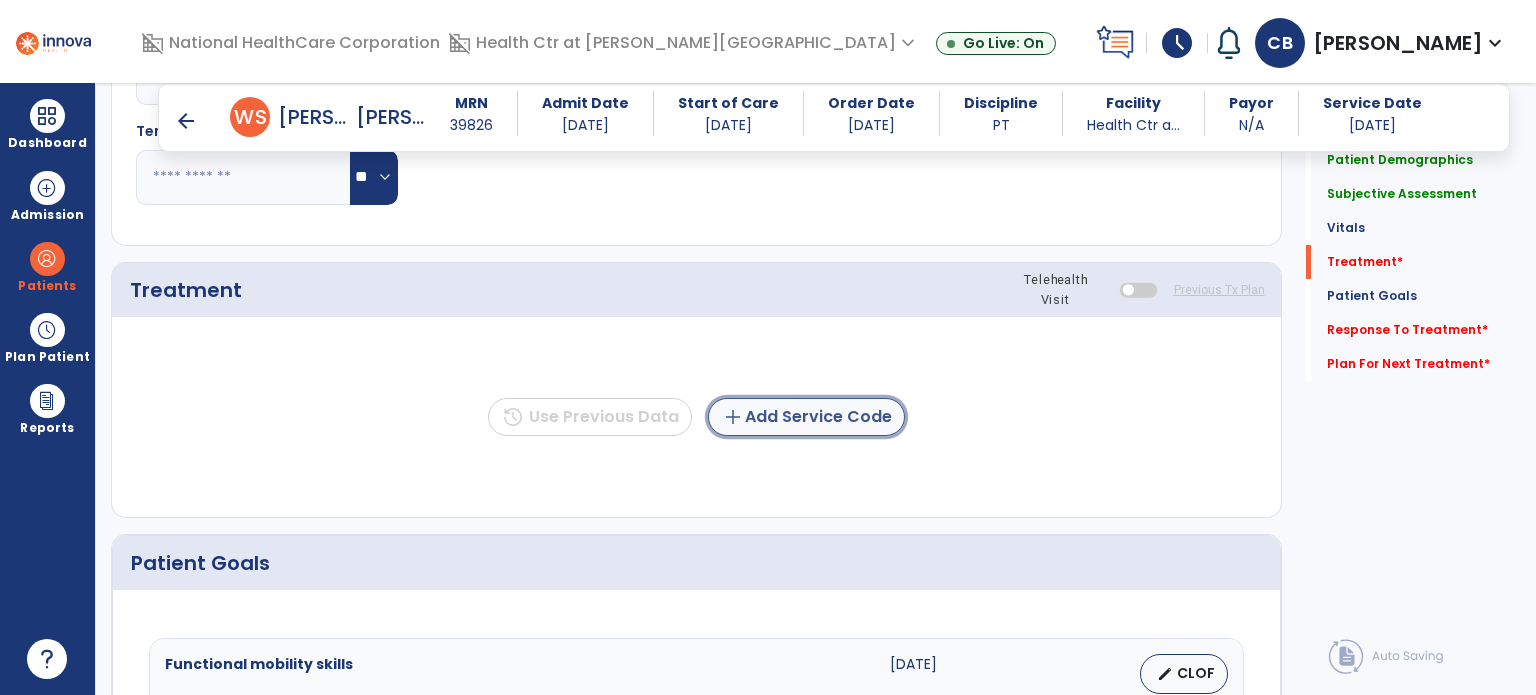 click on "add  Add Service Code" 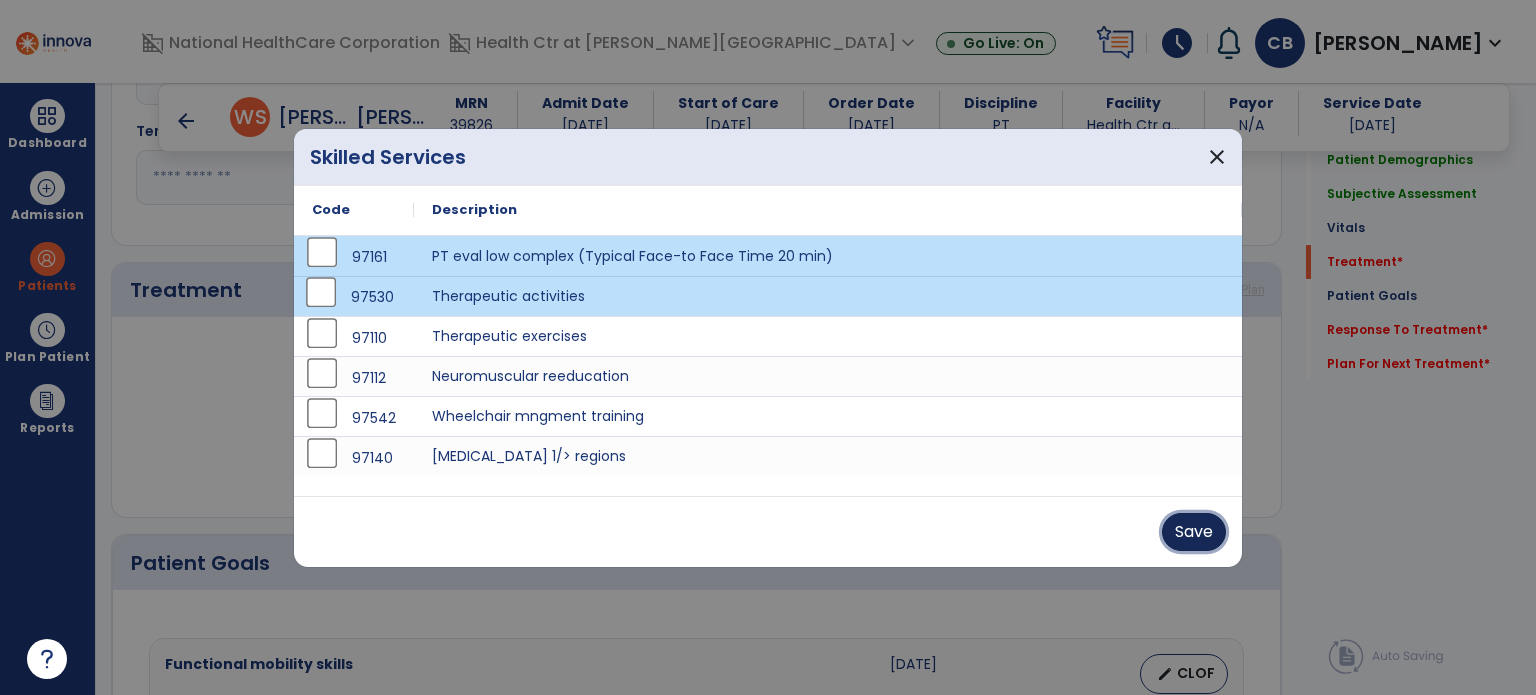 click on "Save" at bounding box center [1194, 532] 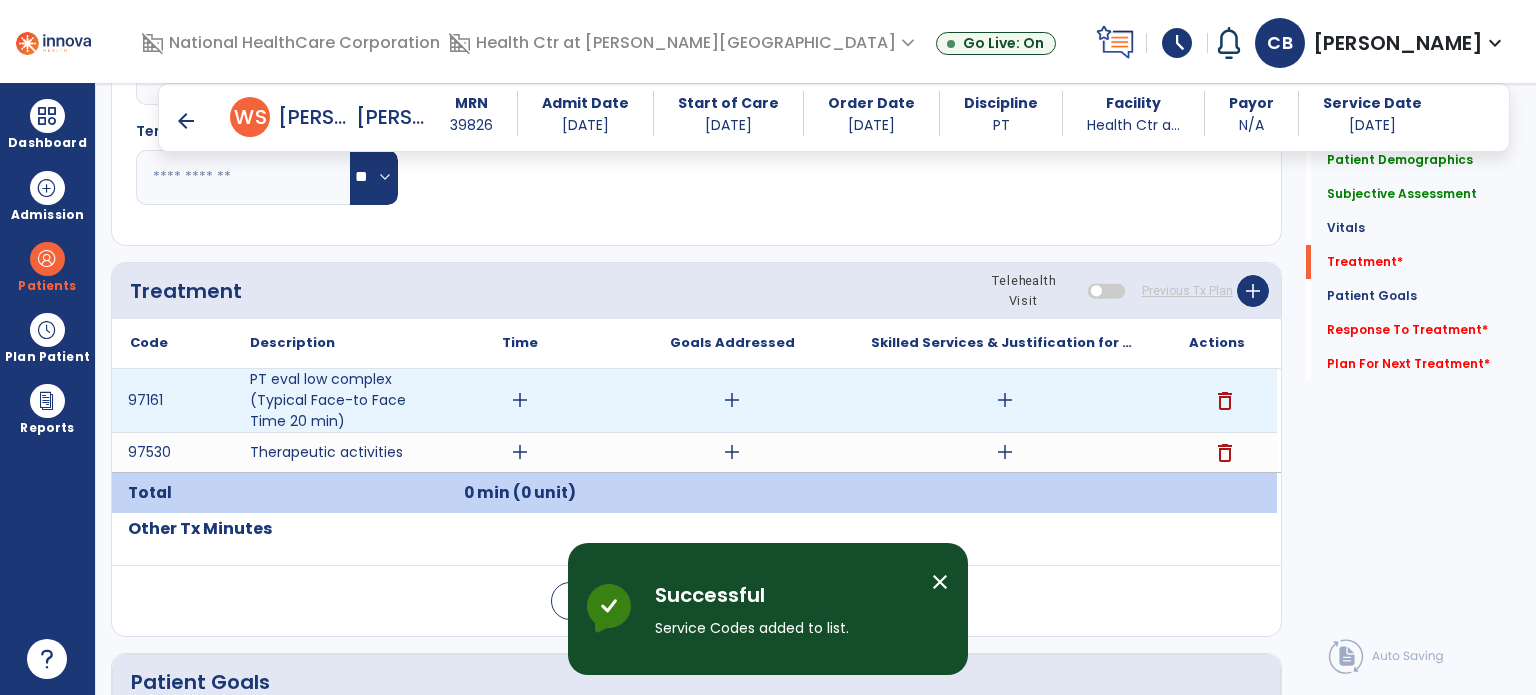 click on "add" at bounding box center (520, 400) 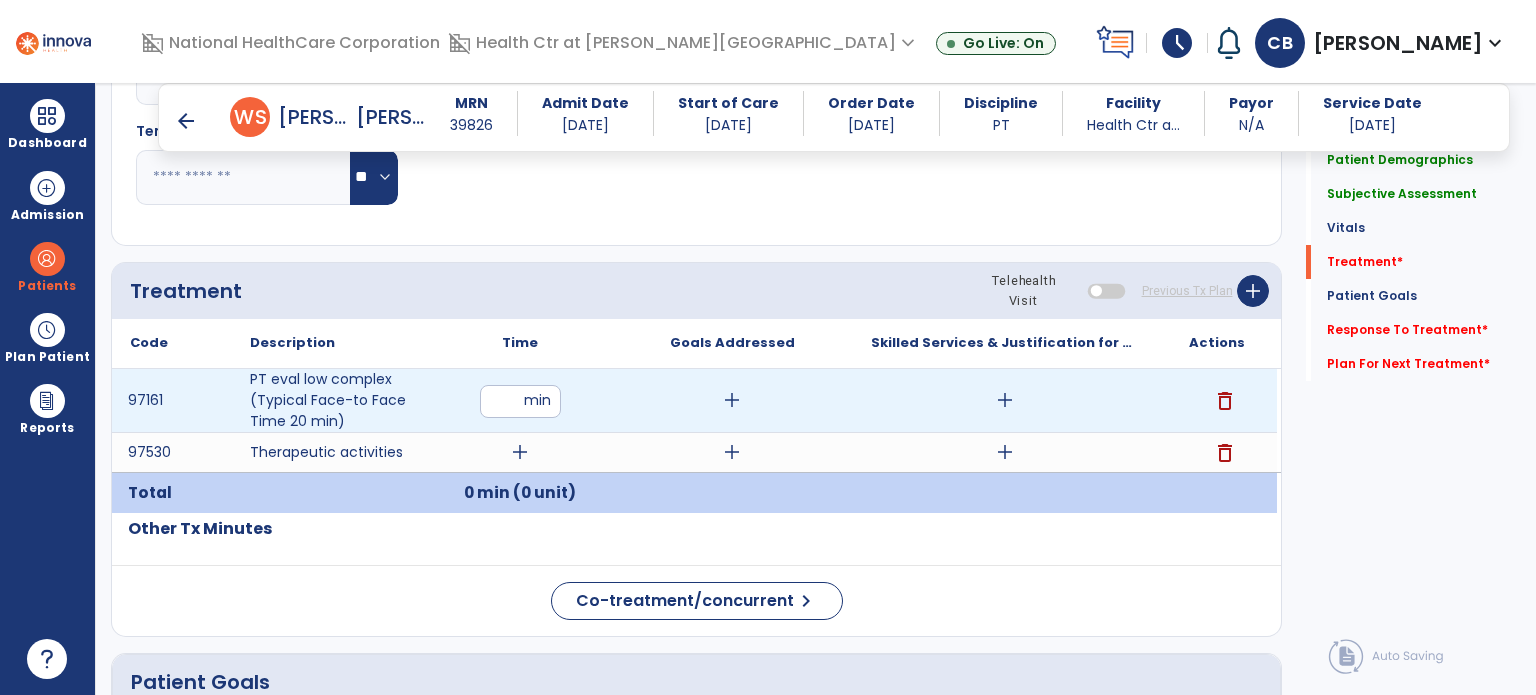 type on "**" 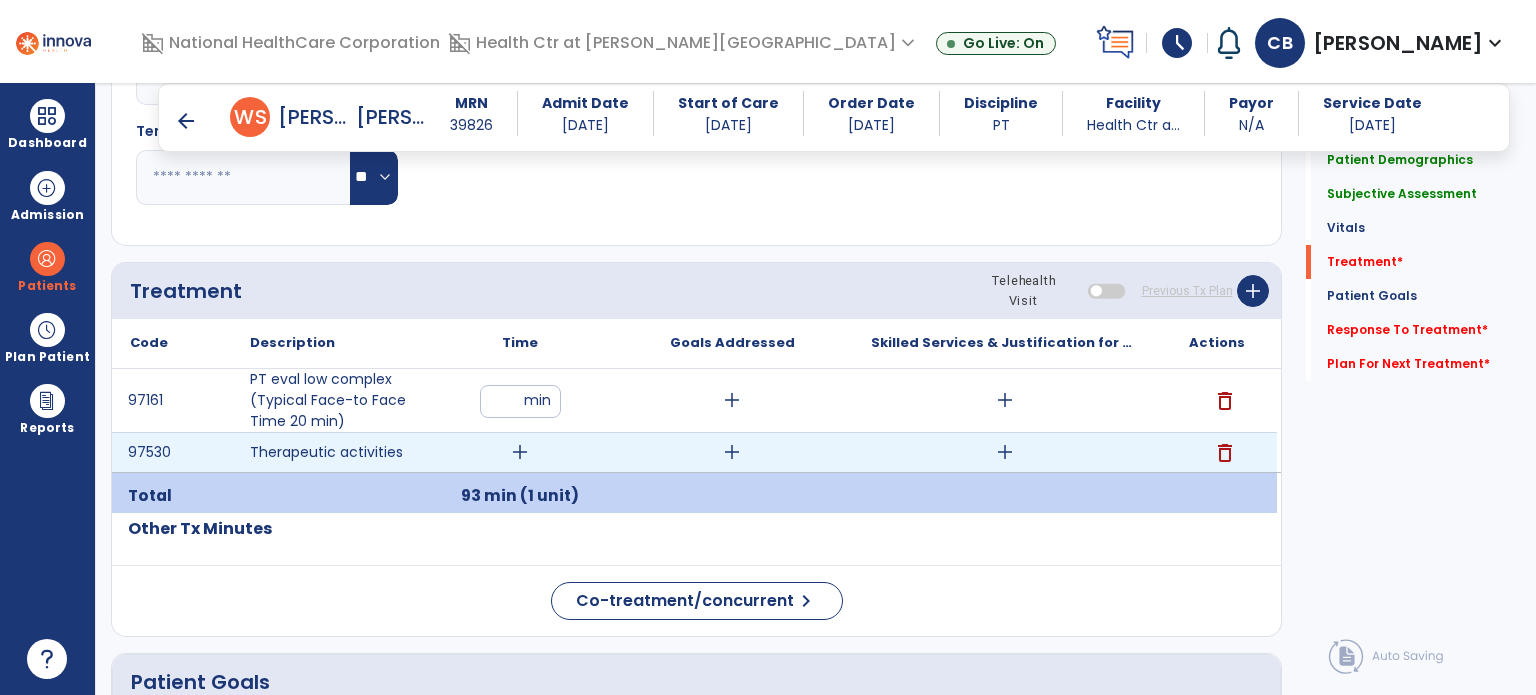 click on "add" at bounding box center [520, 452] 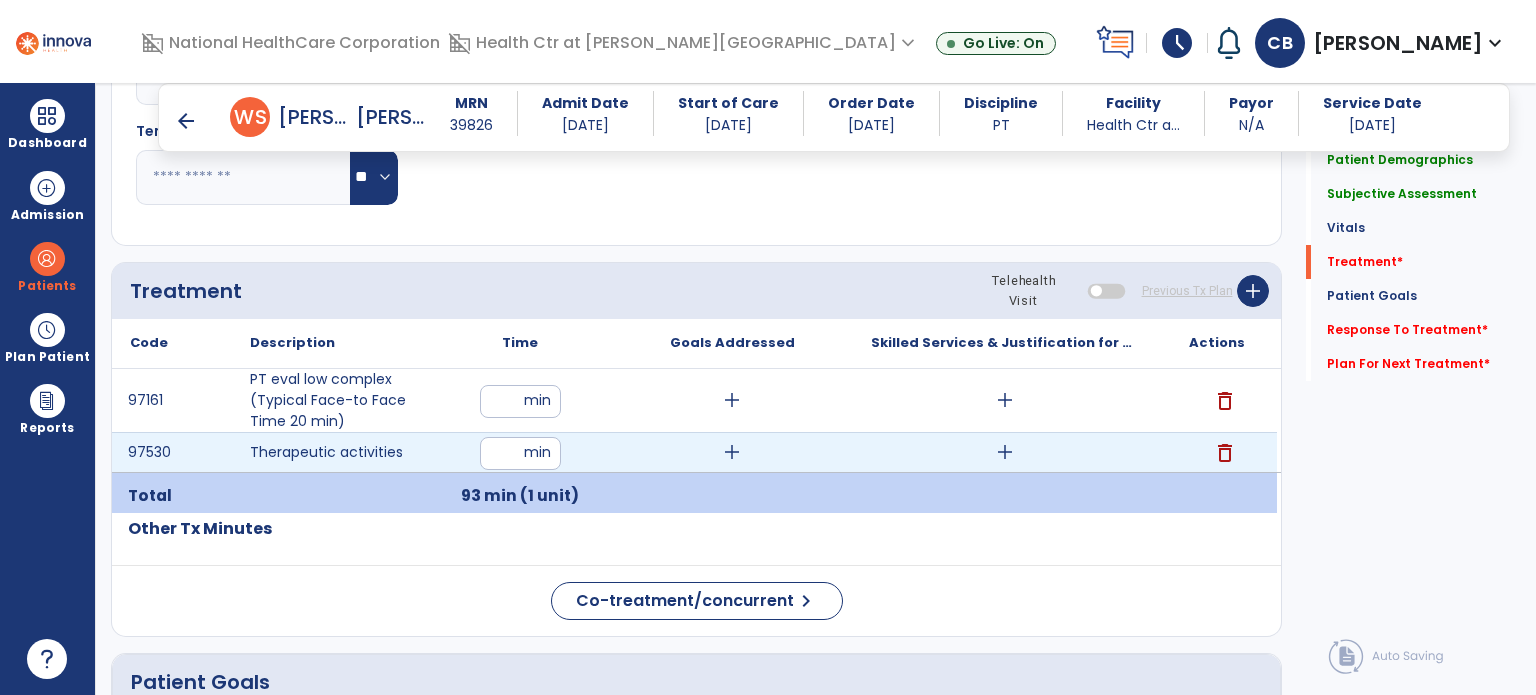 type on "**" 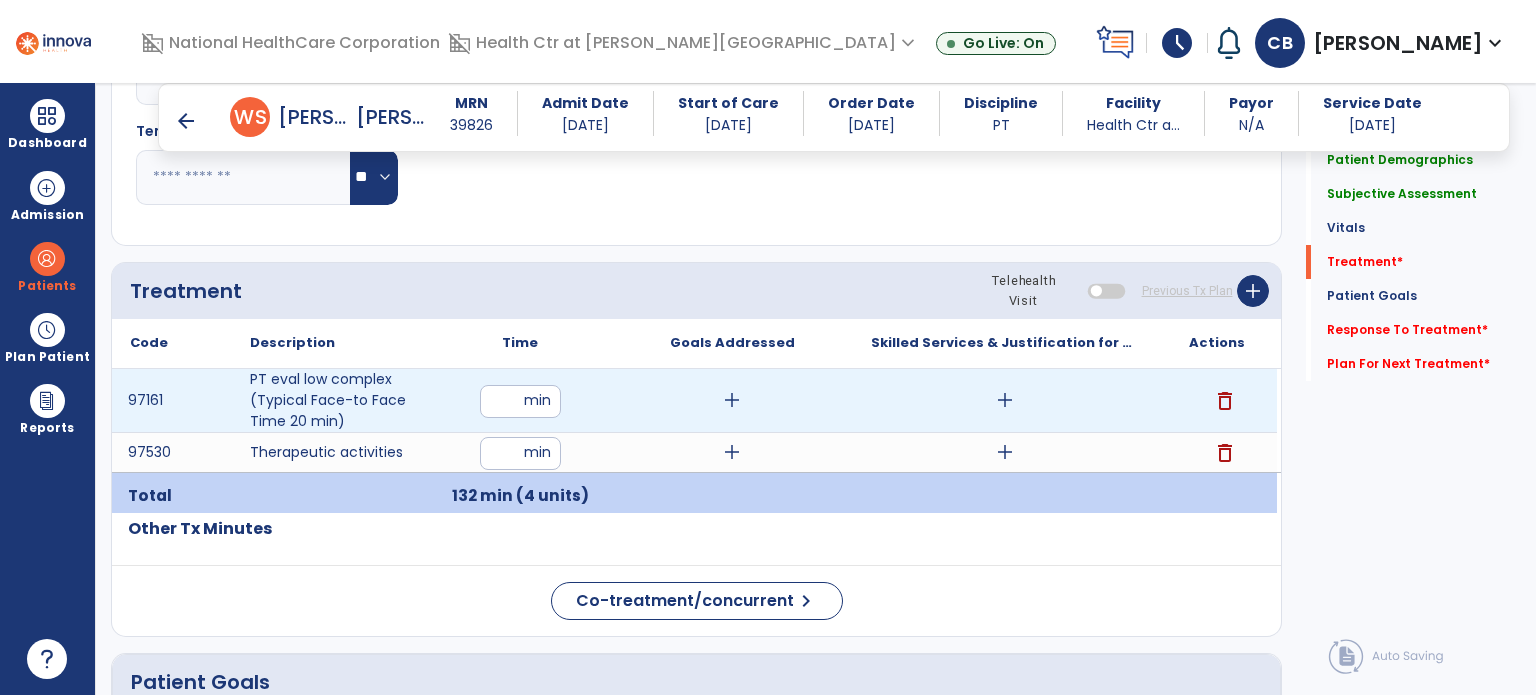 click on "add" at bounding box center [1005, 400] 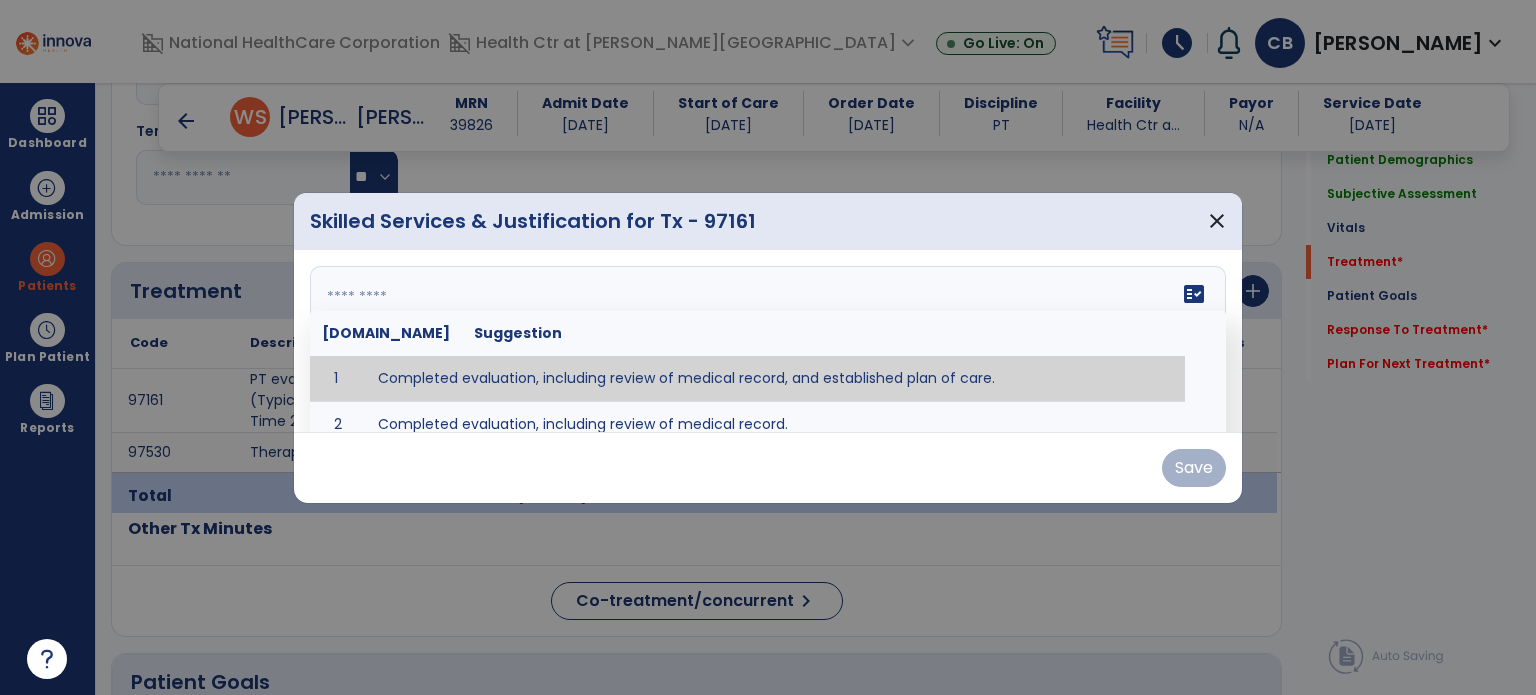 click on "fact_check  [DOMAIN_NAME] Suggestion 1 Completed evaluation, including review of medical record, and established plan of care. 2 Completed evaluation, including review of medical record." at bounding box center (768, 341) 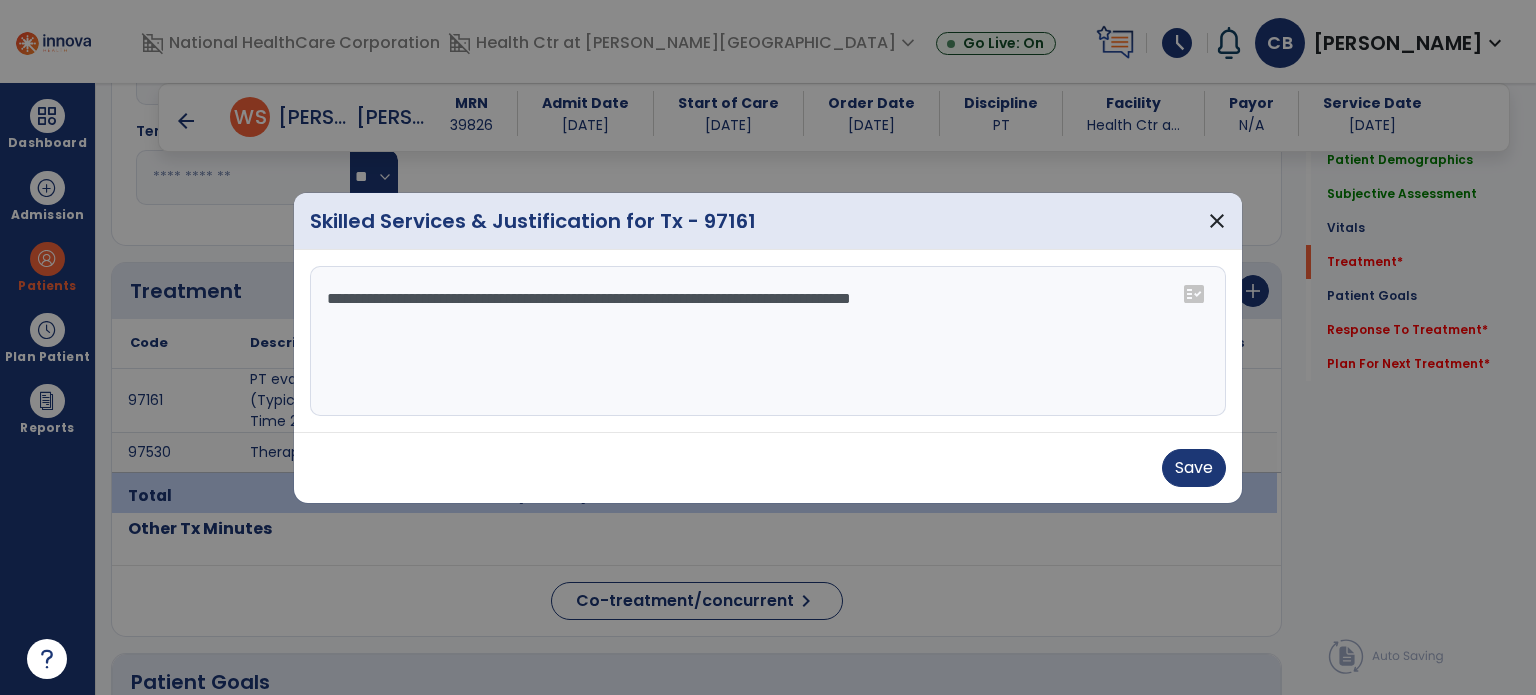 click on "Save" at bounding box center (768, 468) 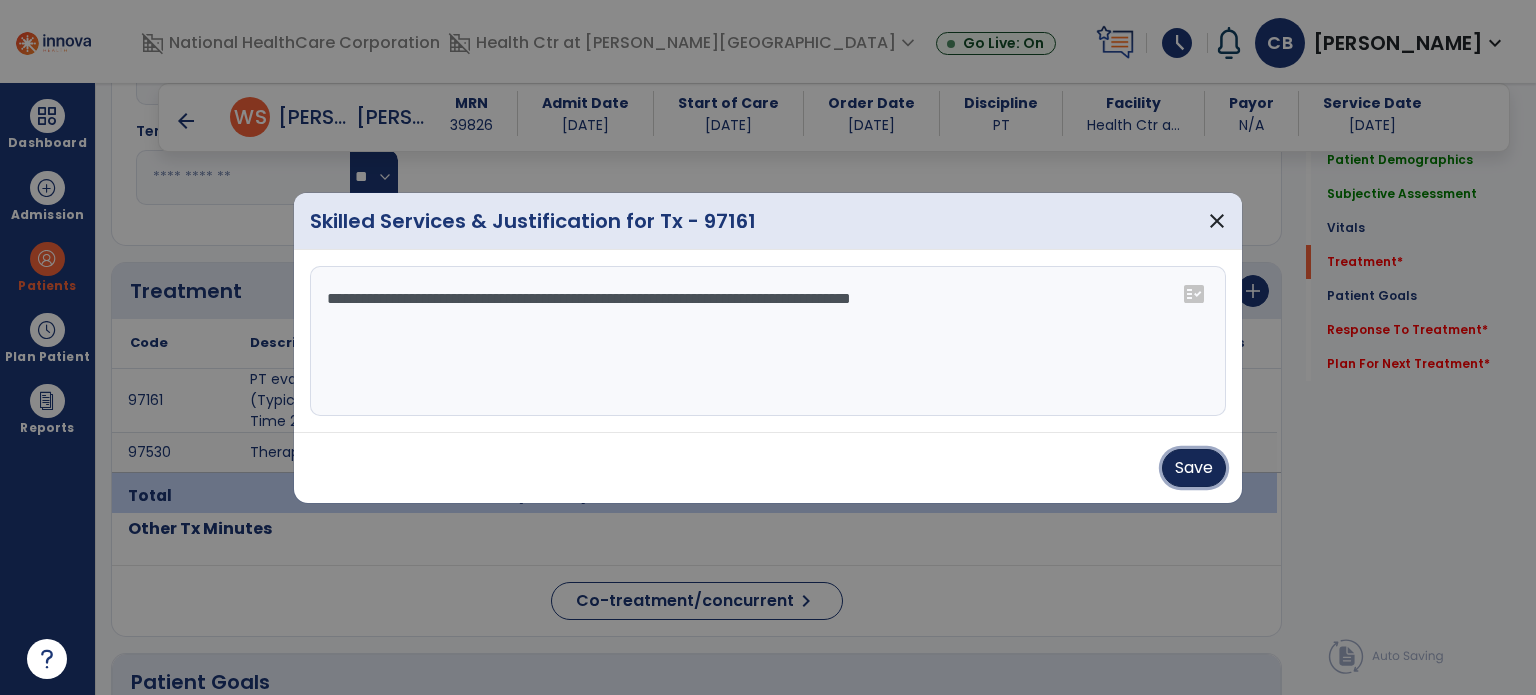click on "Save" at bounding box center (1194, 468) 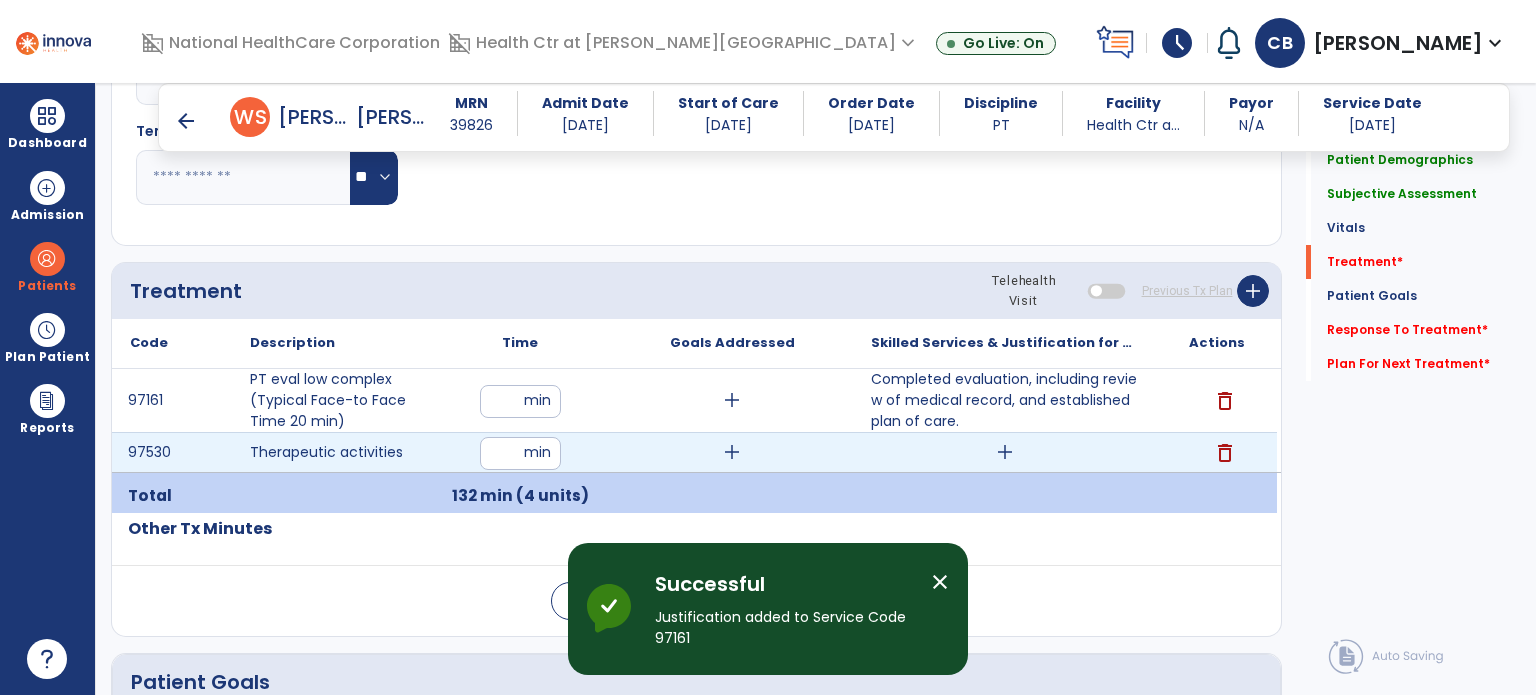 click on "add" at bounding box center (1005, 452) 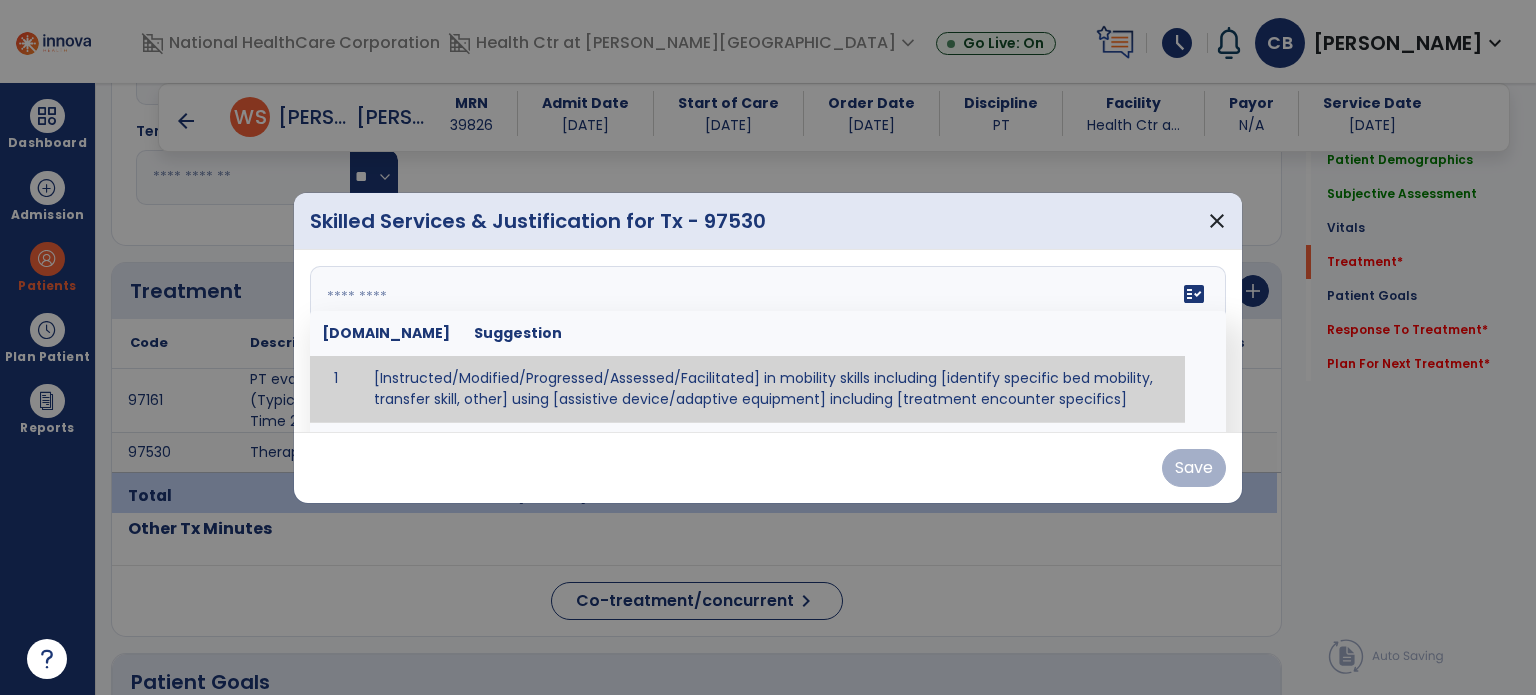 click on "fact_check  [DOMAIN_NAME] Suggestion 1 [Instructed/Modified/Progressed/Assessed/Facilitated] in mobility skills including [identify specific bed mobility, transfer skill, other] using [assistive device/adaptive equipment] including [treatment encounter specifics]" at bounding box center [768, 341] 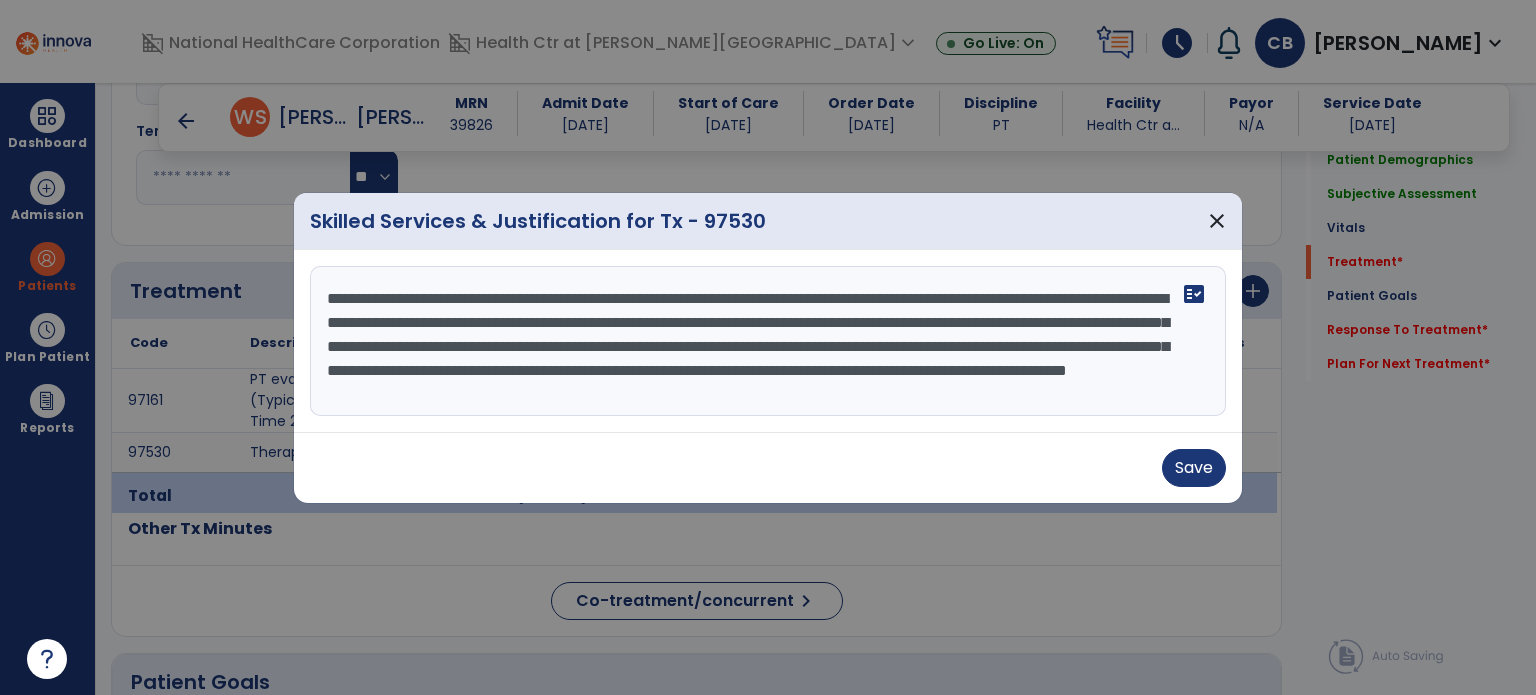 scroll, scrollTop: 15, scrollLeft: 0, axis: vertical 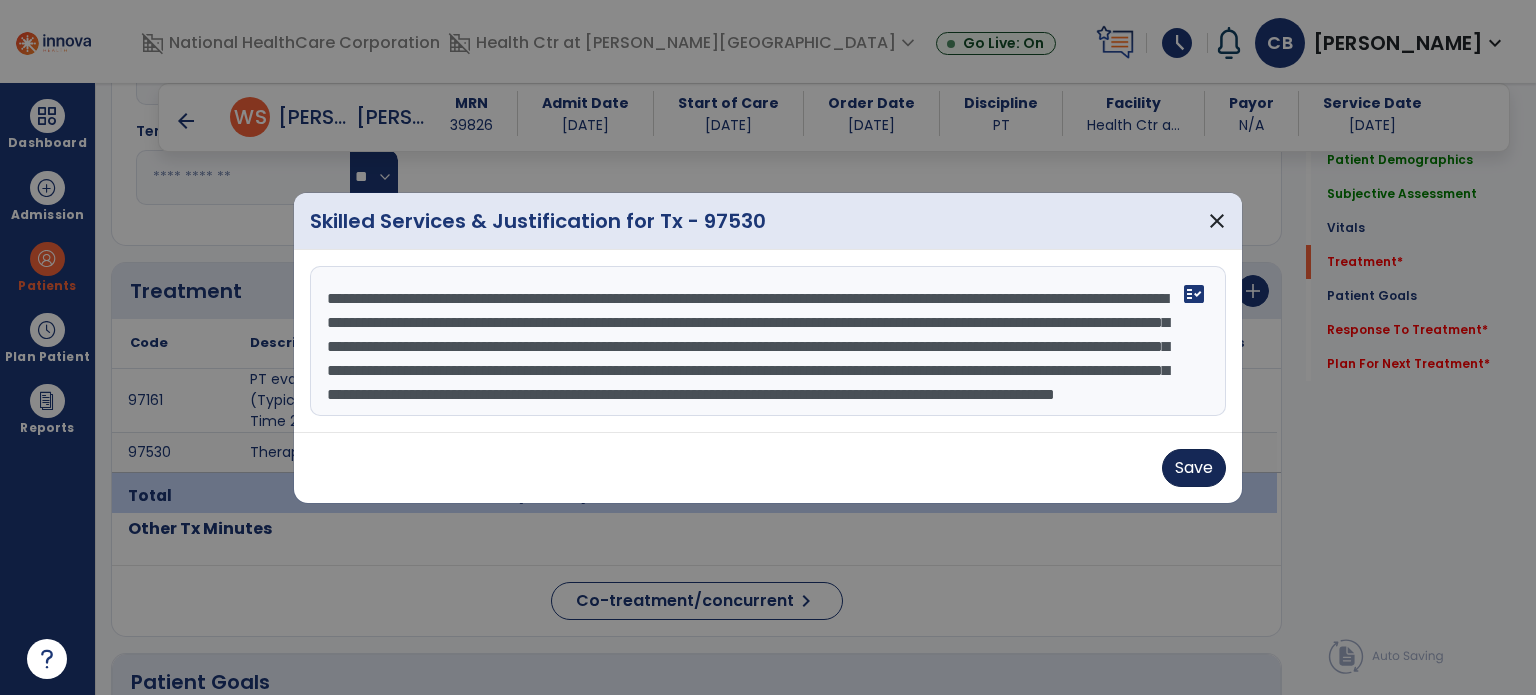type on "**********" 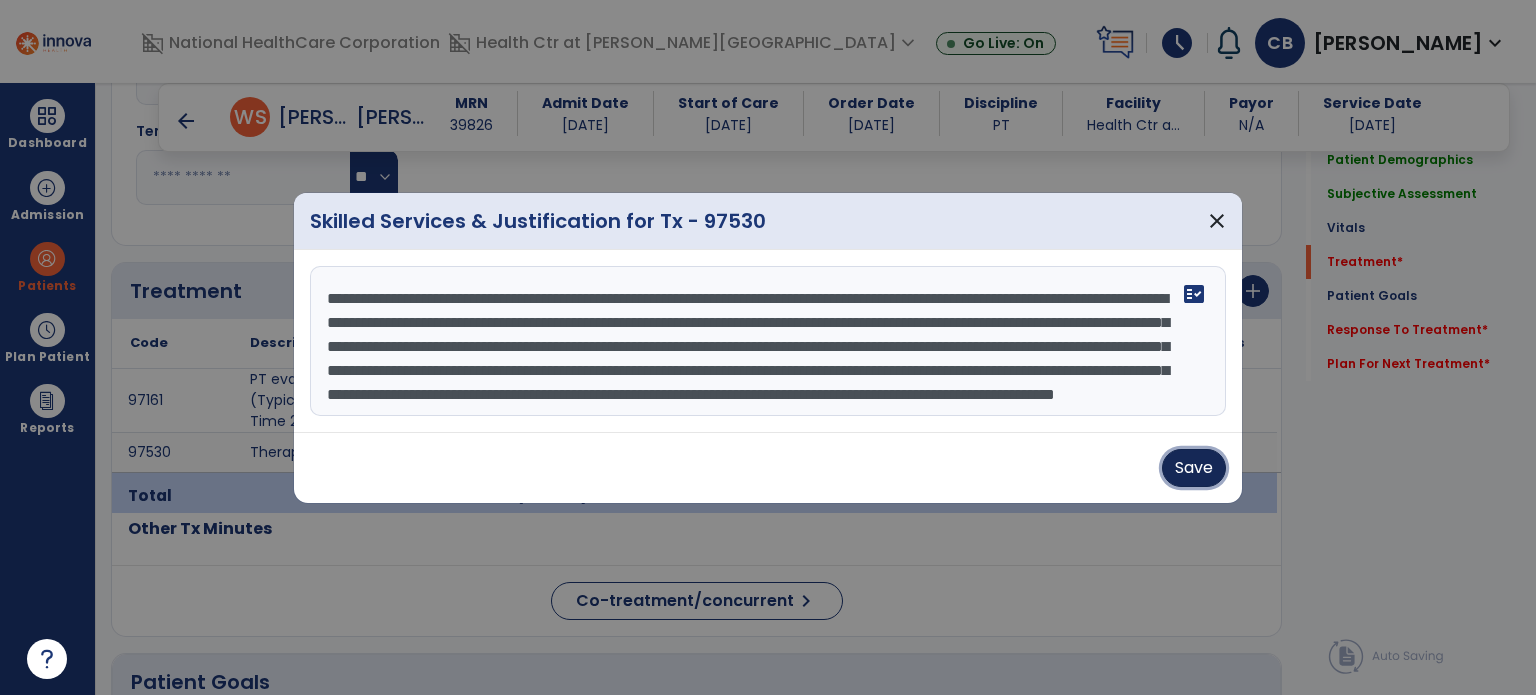 click on "Save" at bounding box center [1194, 468] 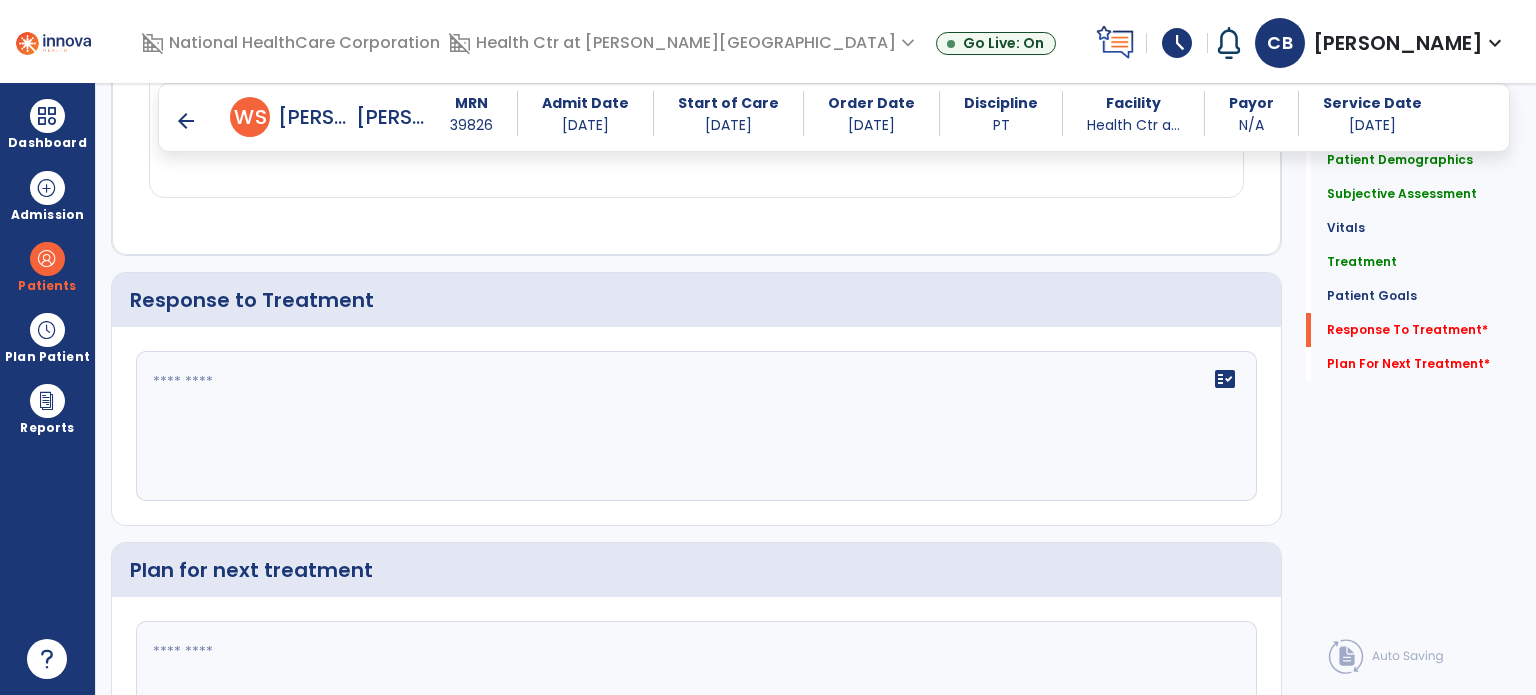 scroll, scrollTop: 2098, scrollLeft: 0, axis: vertical 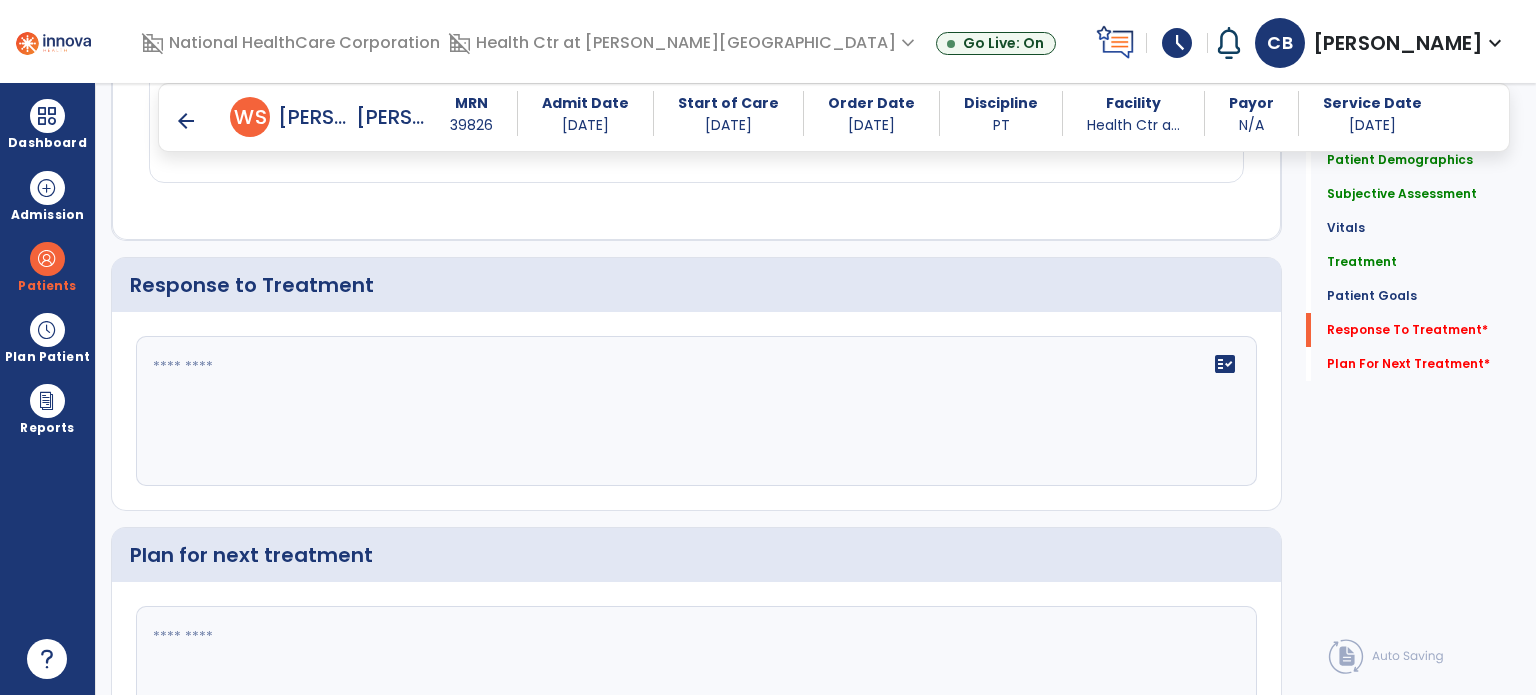 click on "fact_check" 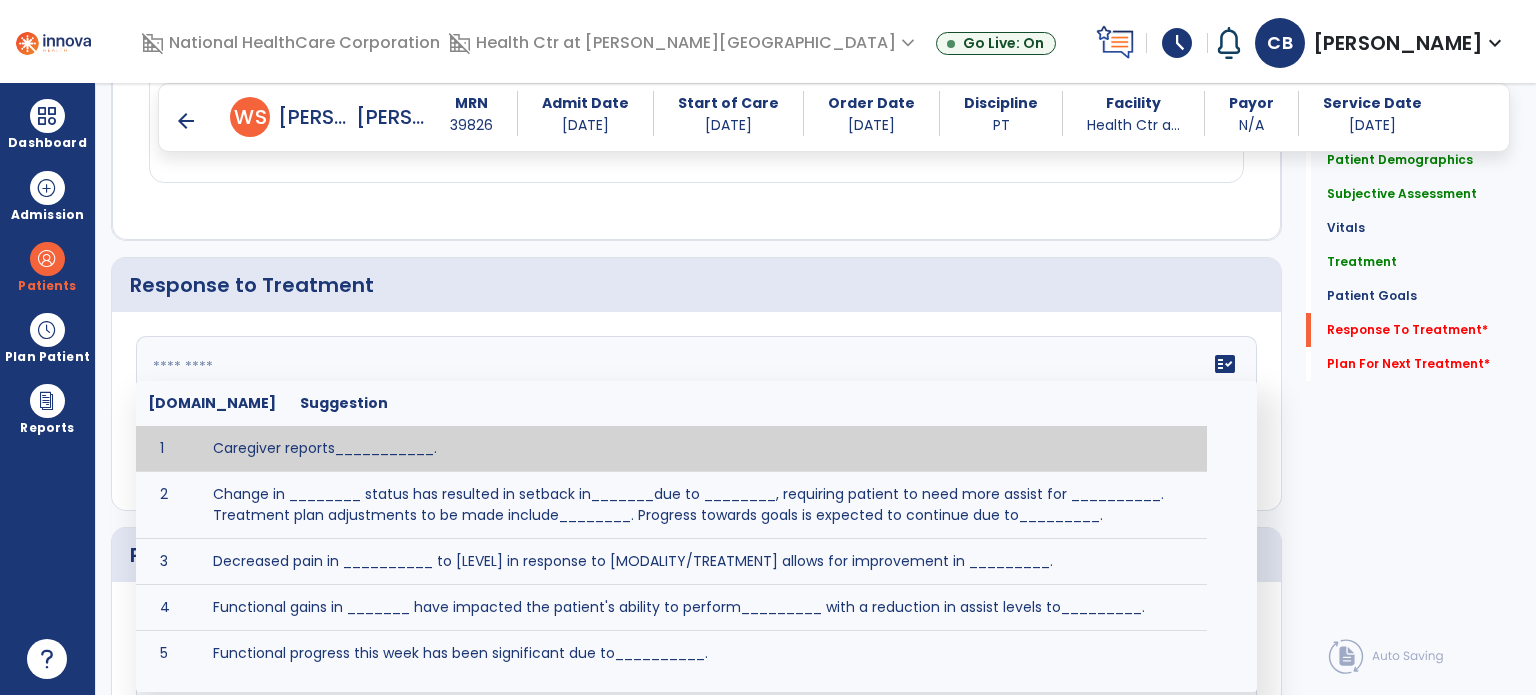 click 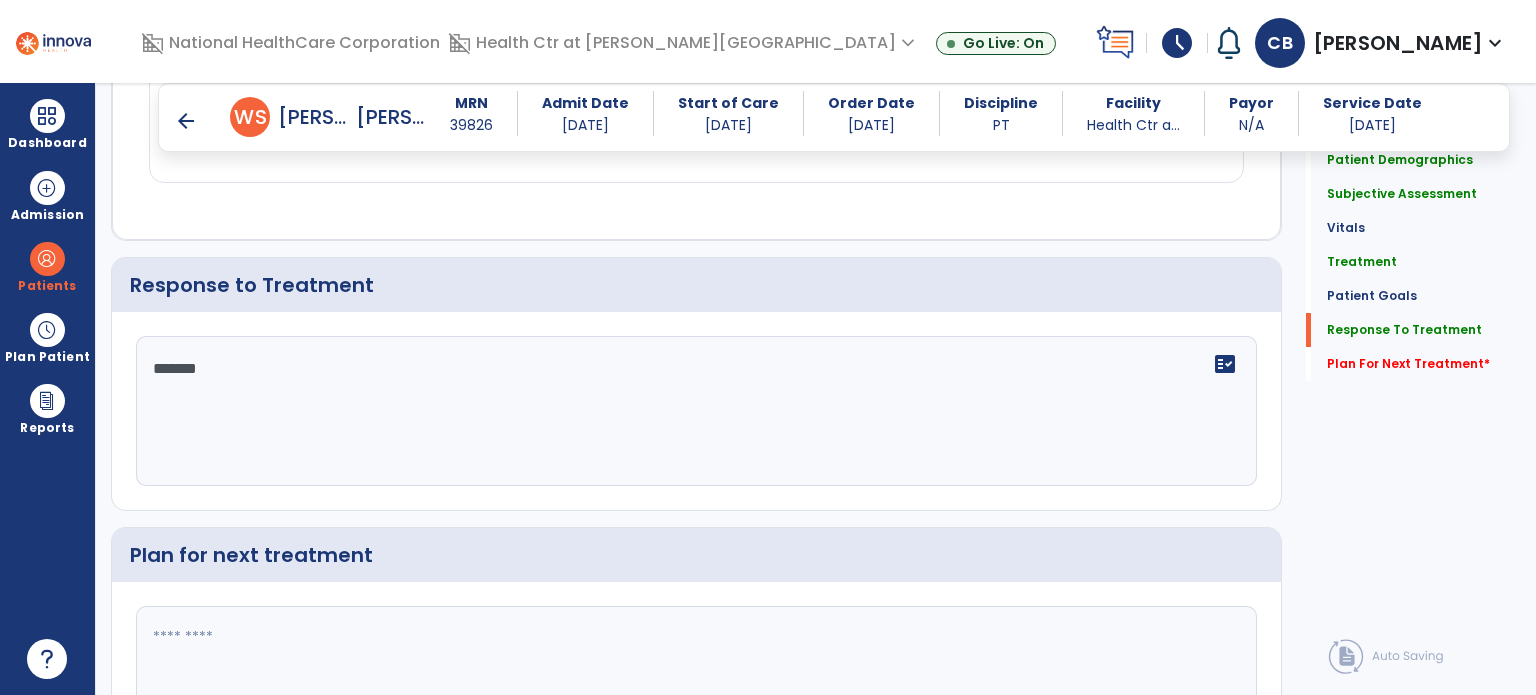 scroll, scrollTop: 2098, scrollLeft: 0, axis: vertical 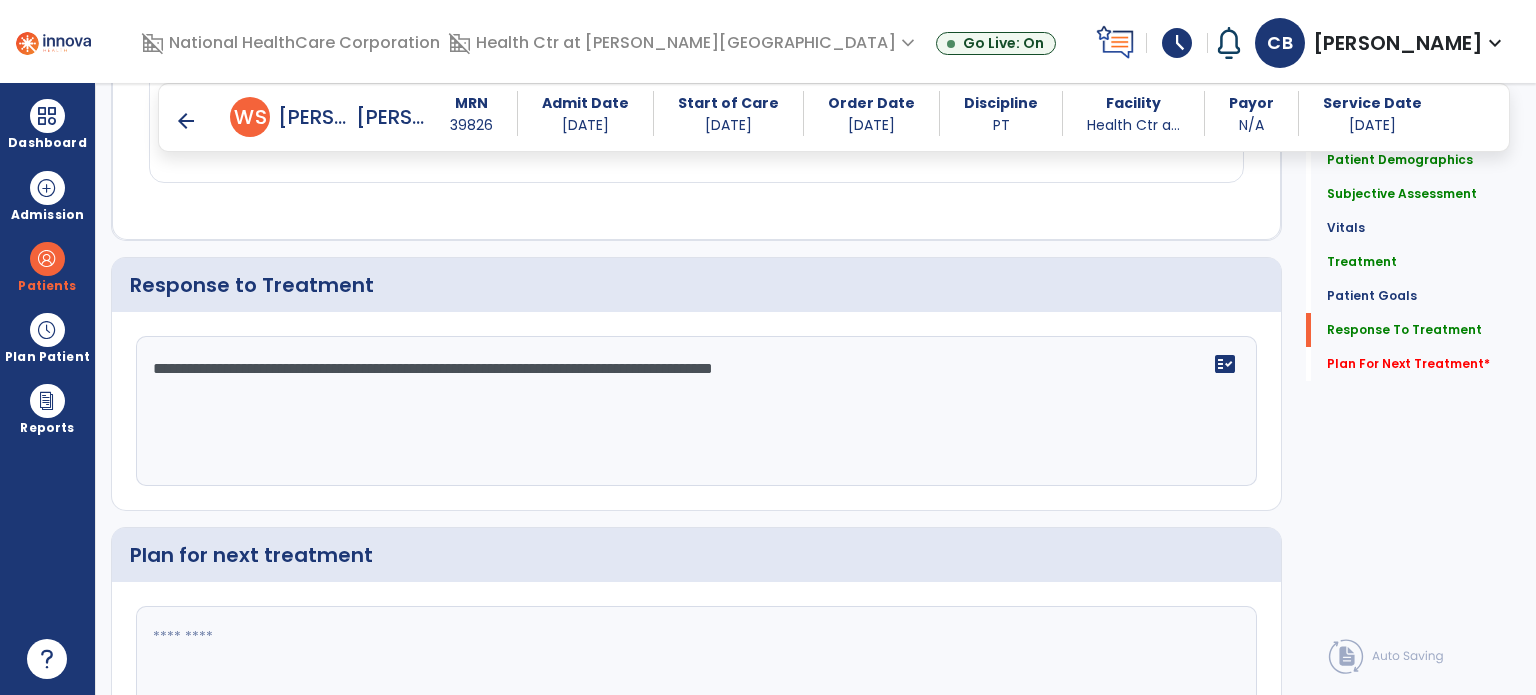 click on "**********" 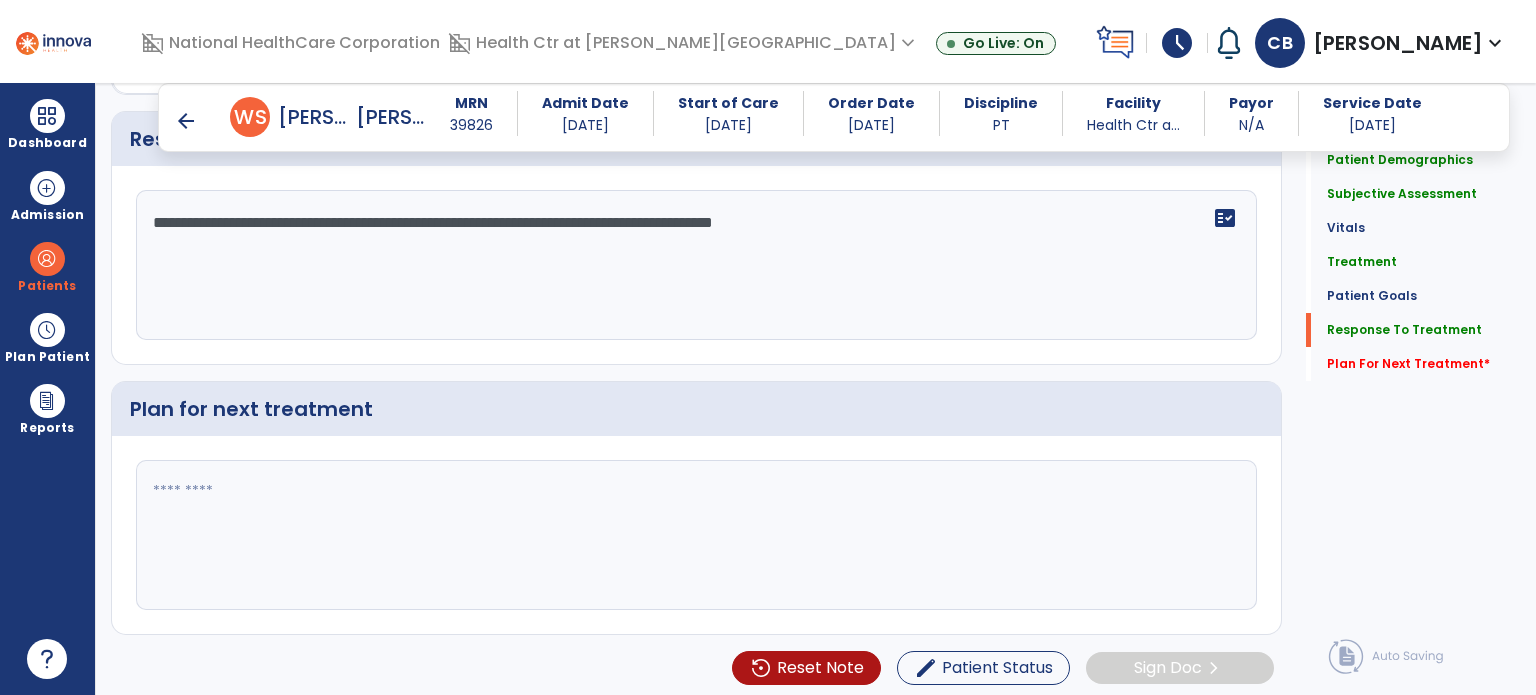 click 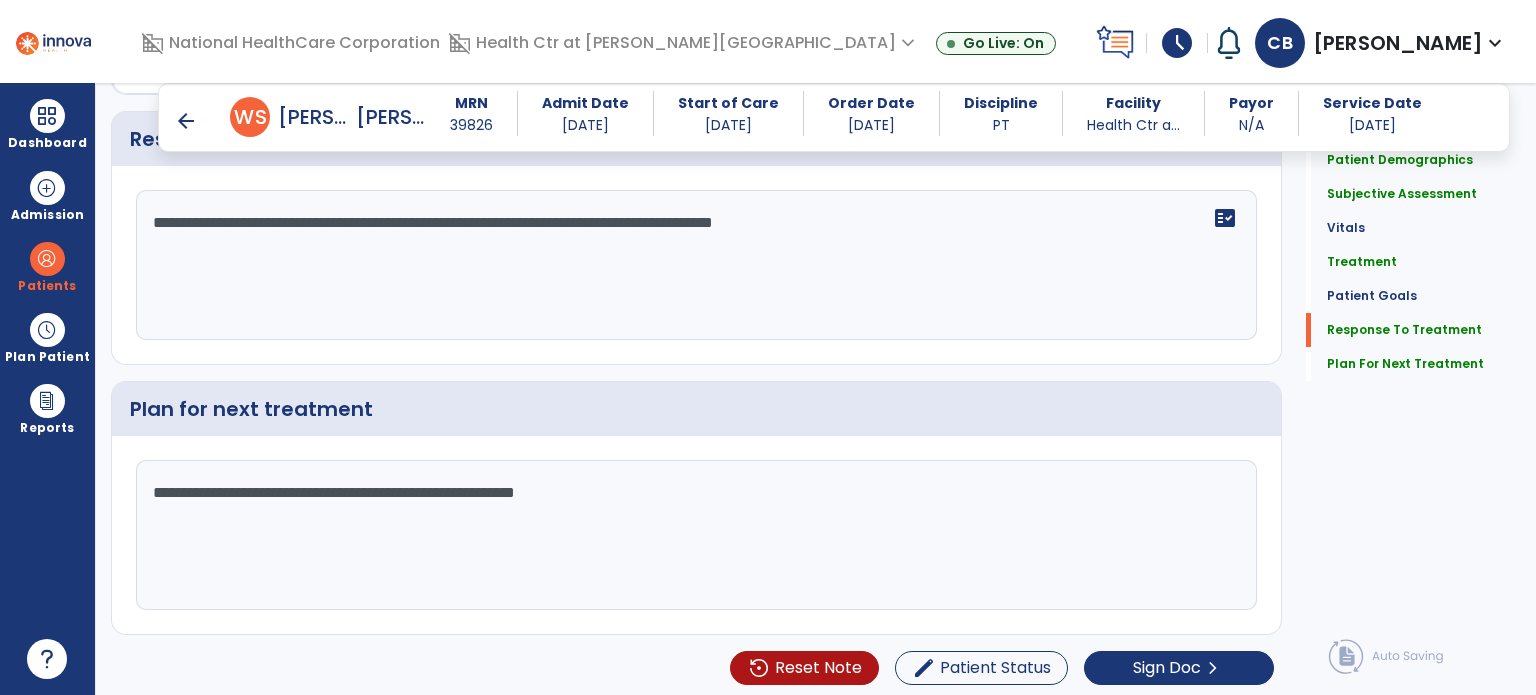 scroll, scrollTop: 2244, scrollLeft: 0, axis: vertical 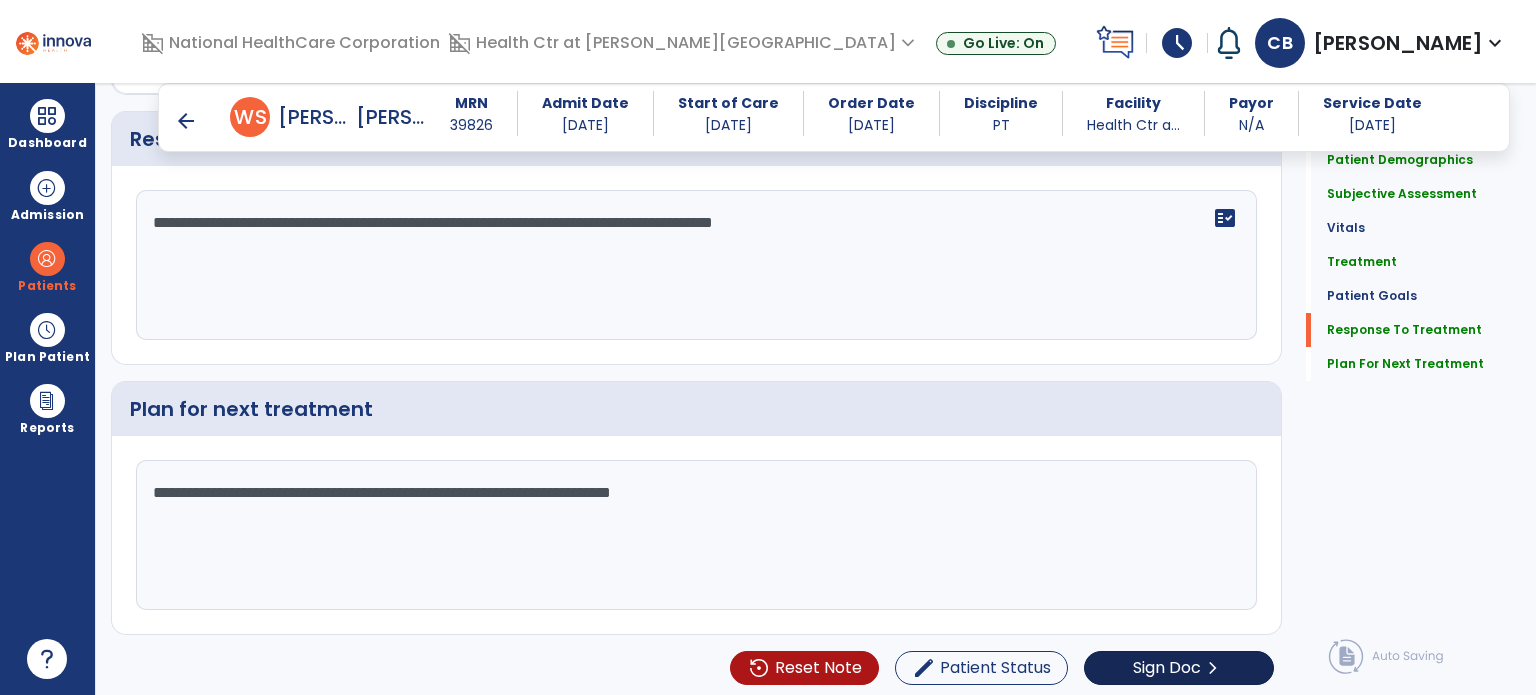 type on "**********" 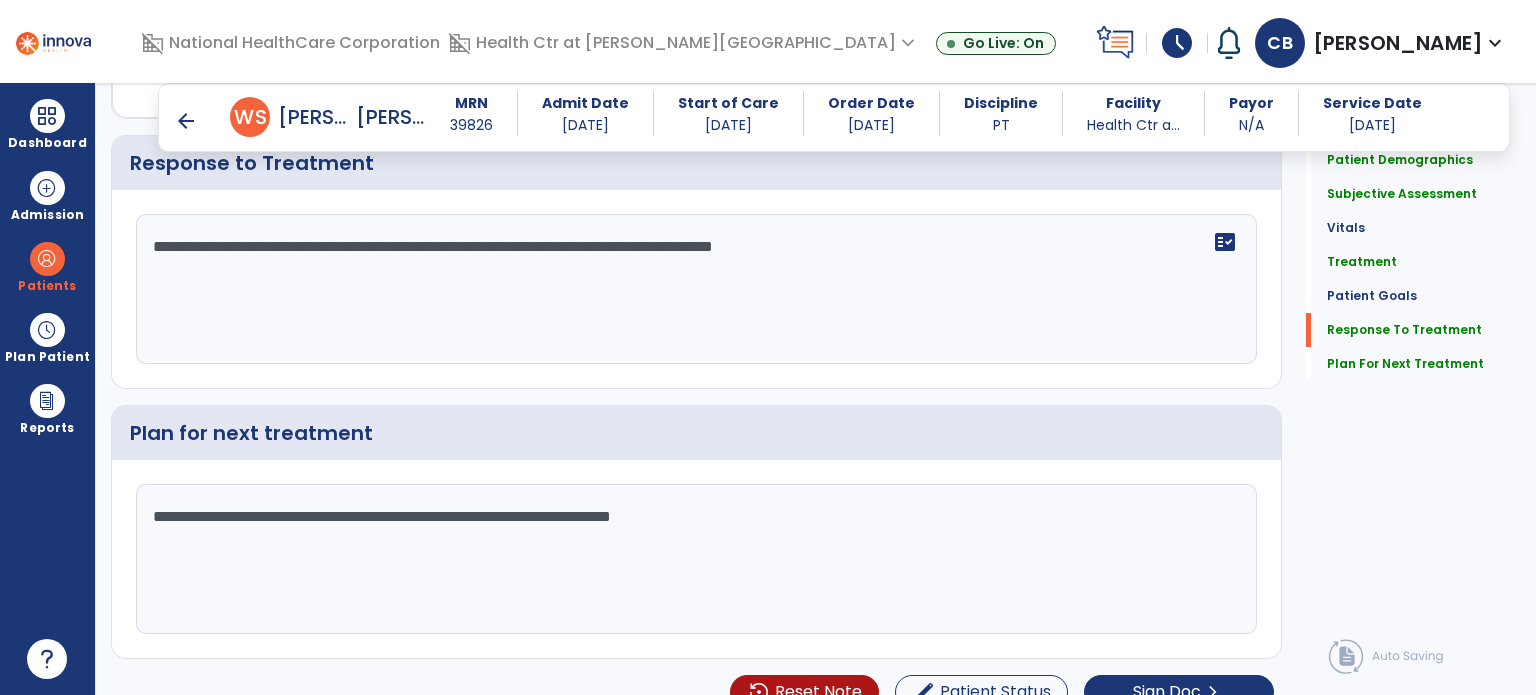 scroll, scrollTop: 2244, scrollLeft: 0, axis: vertical 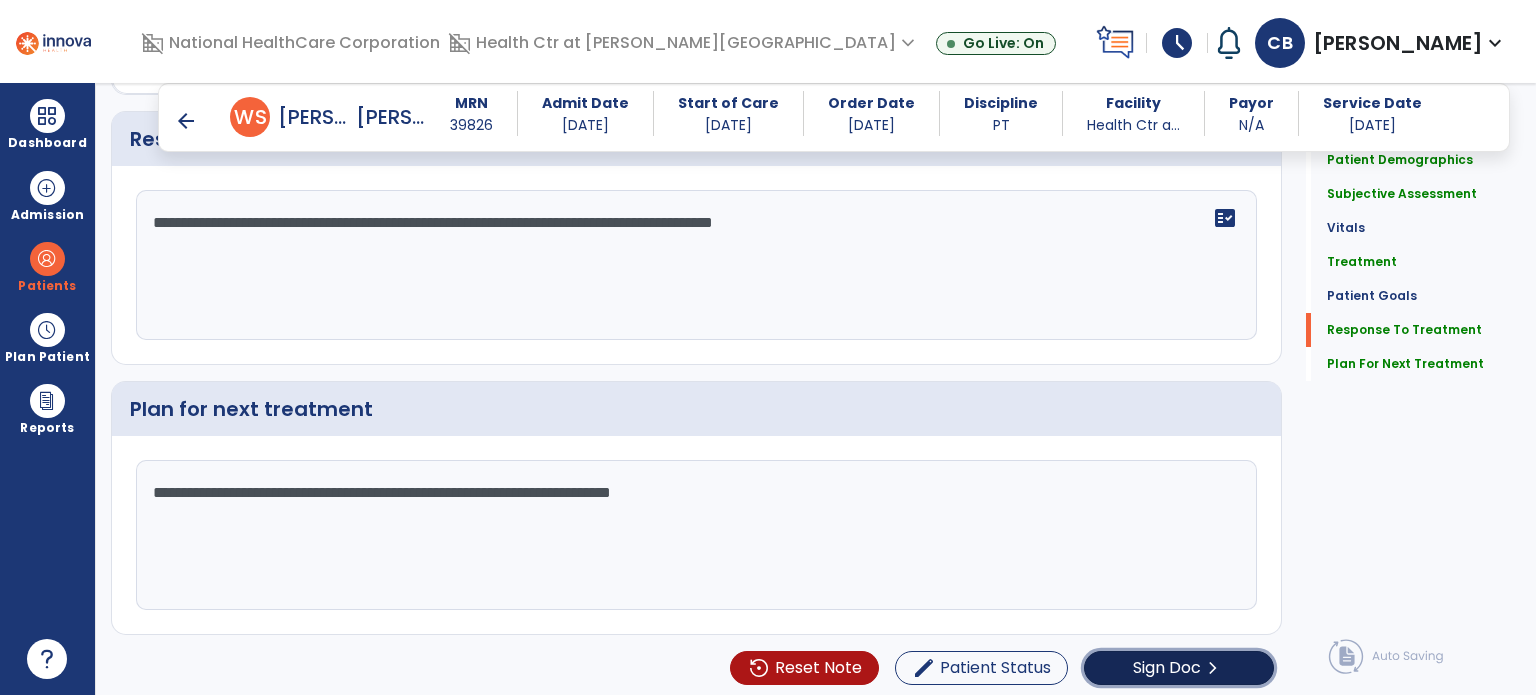 click on "chevron_right" 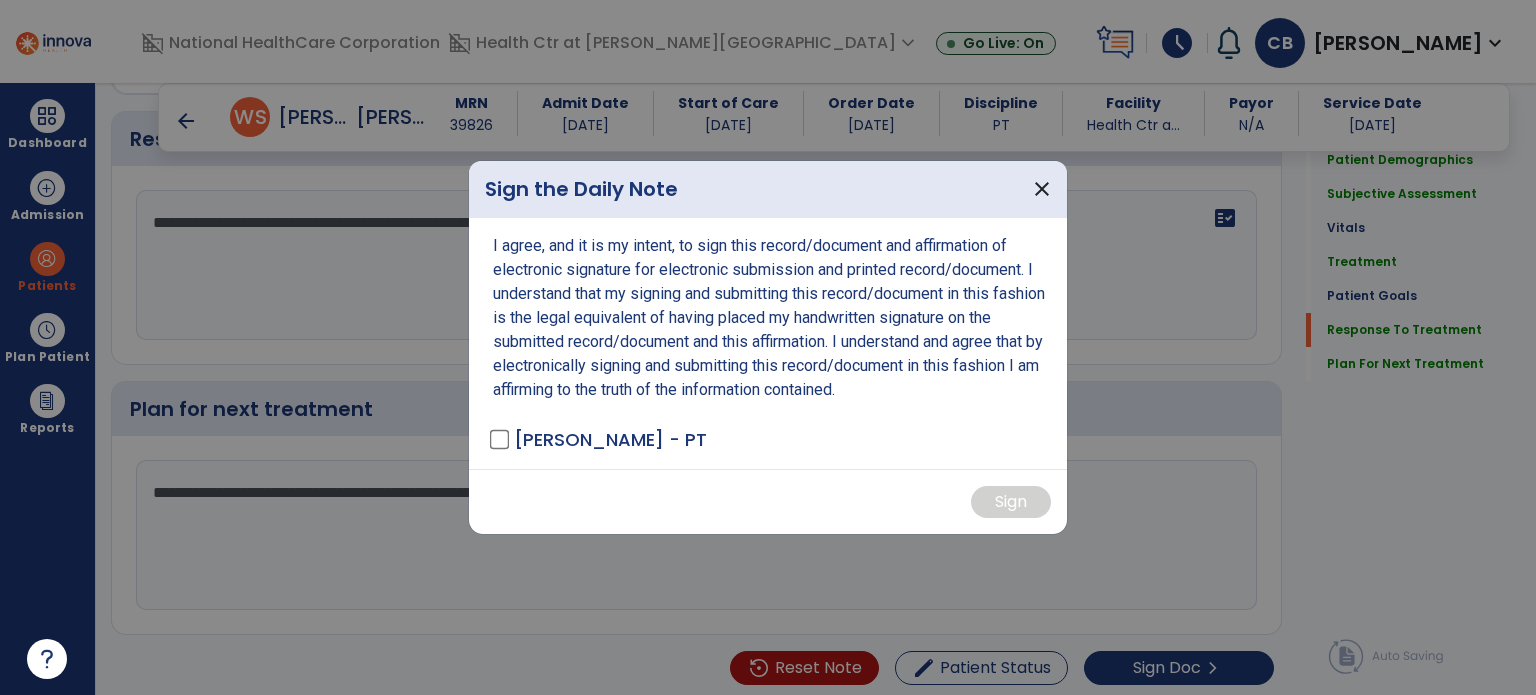click on "[PERSON_NAME]  - PT" at bounding box center [610, 439] 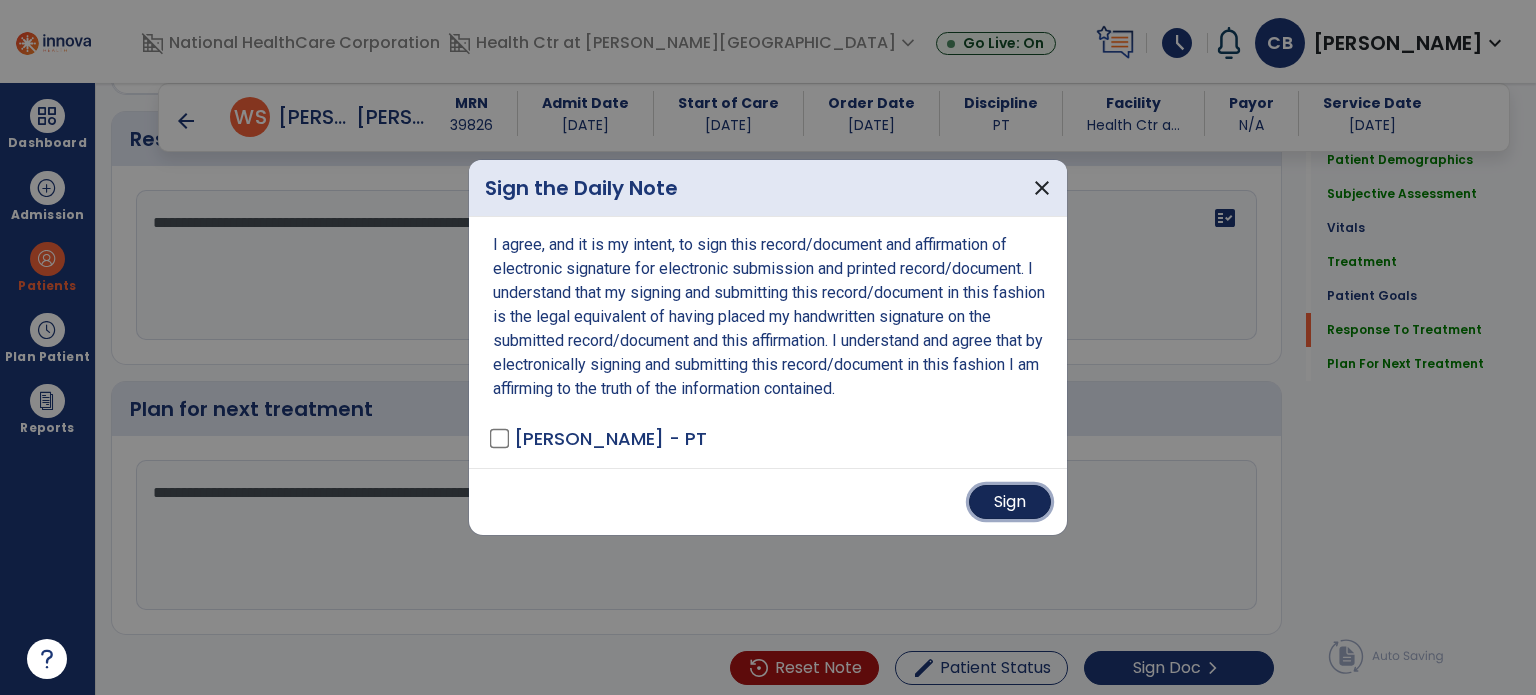 click on "Sign" at bounding box center (1010, 502) 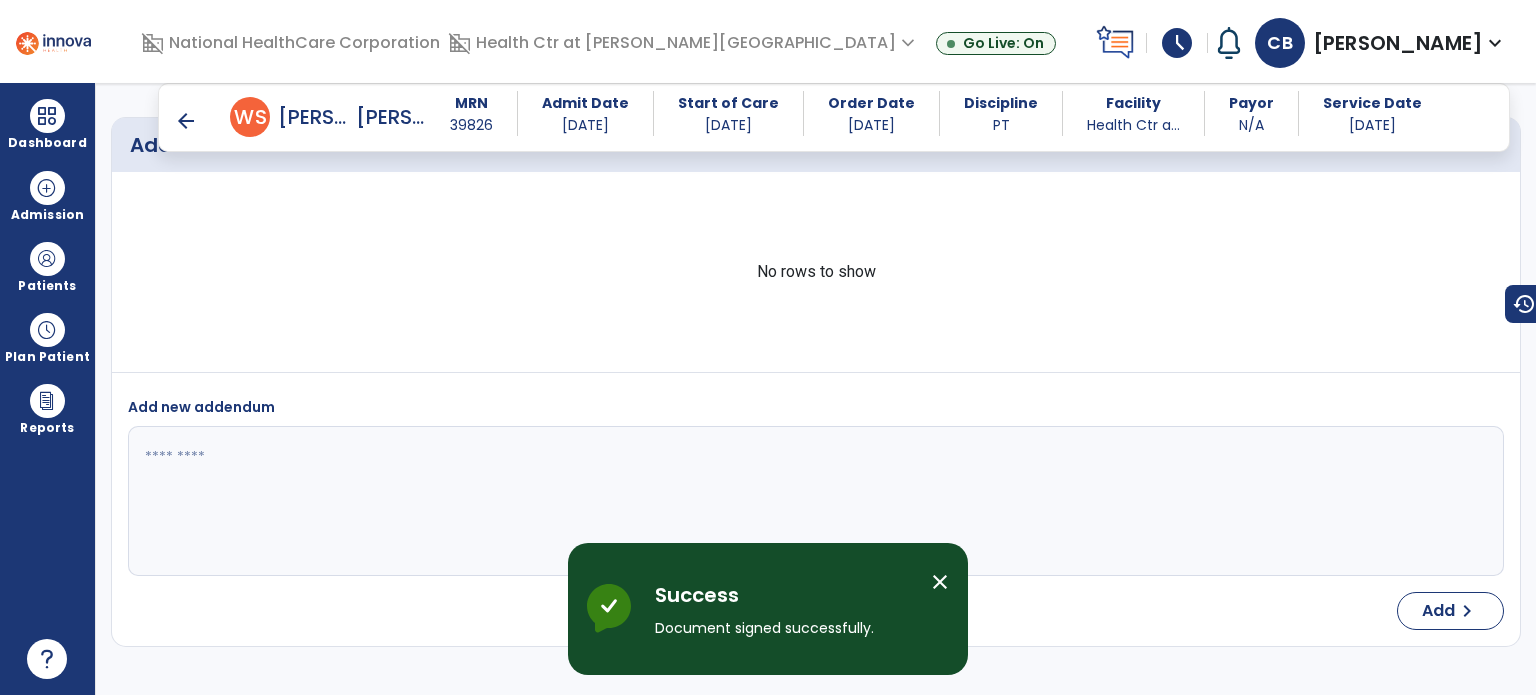 scroll, scrollTop: 3052, scrollLeft: 0, axis: vertical 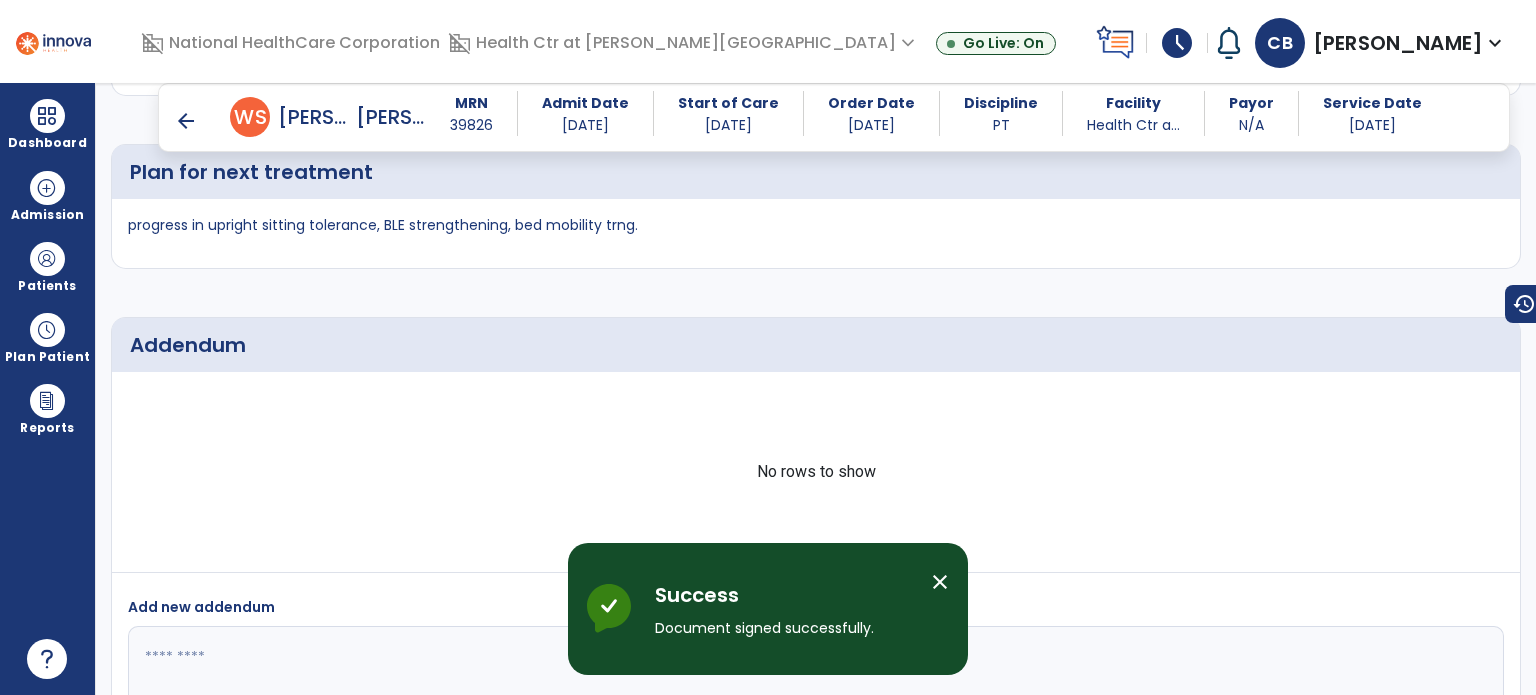 click on "arrow_back" at bounding box center (186, 121) 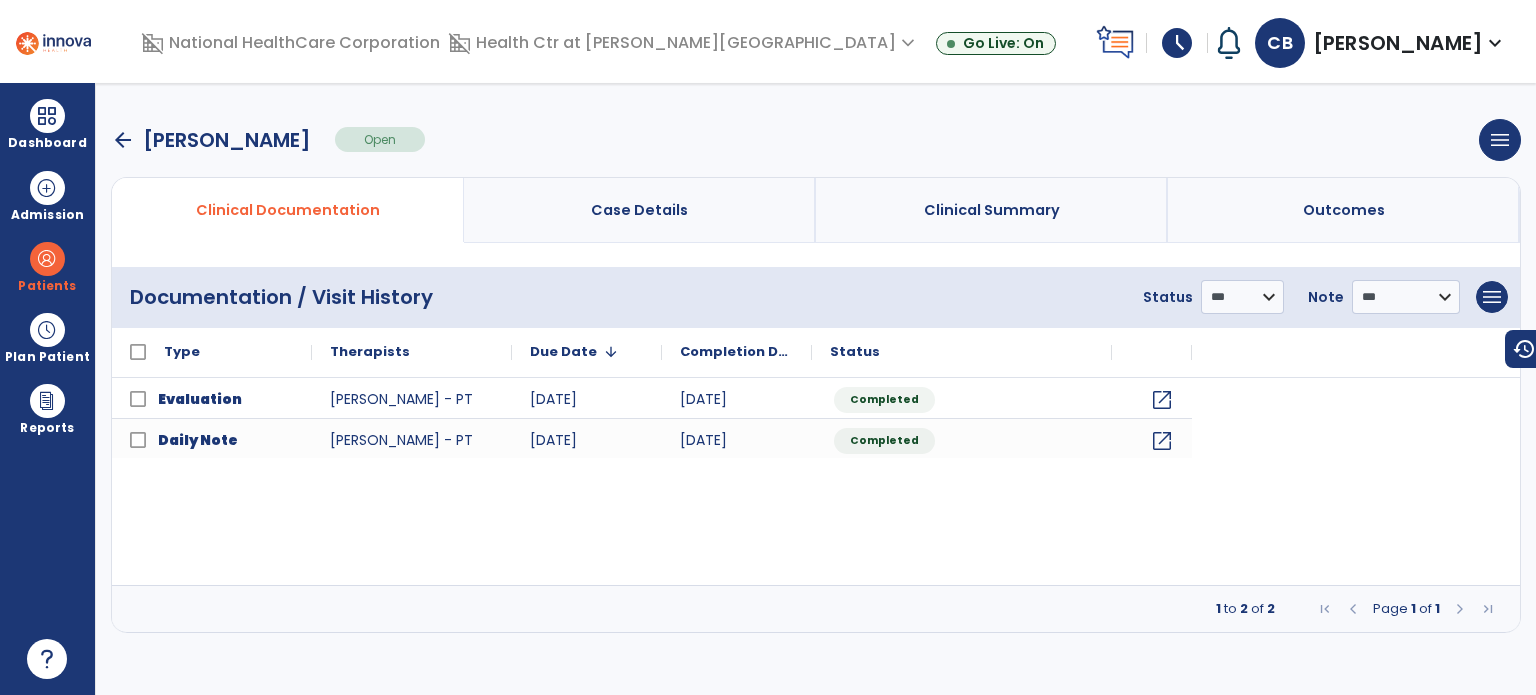 scroll, scrollTop: 0, scrollLeft: 0, axis: both 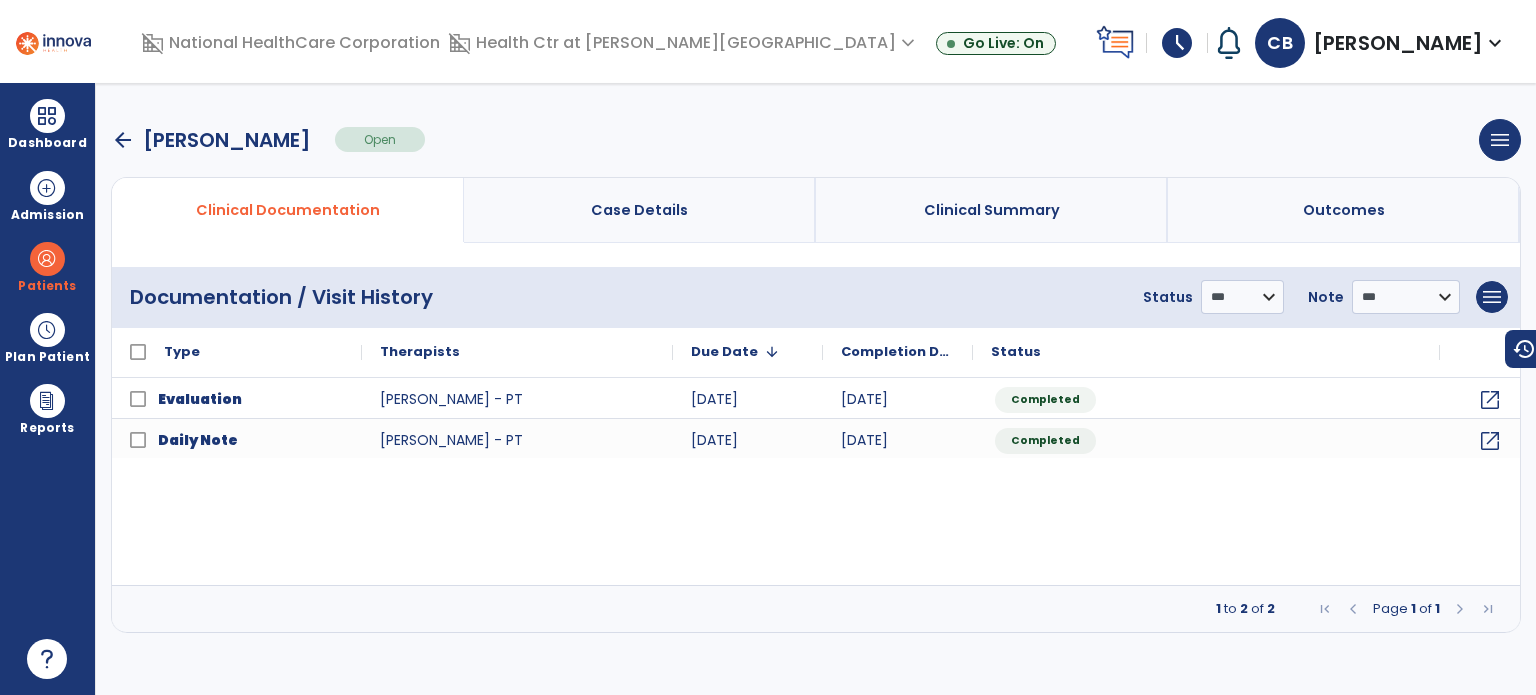 click on "arrow_back" at bounding box center [123, 140] 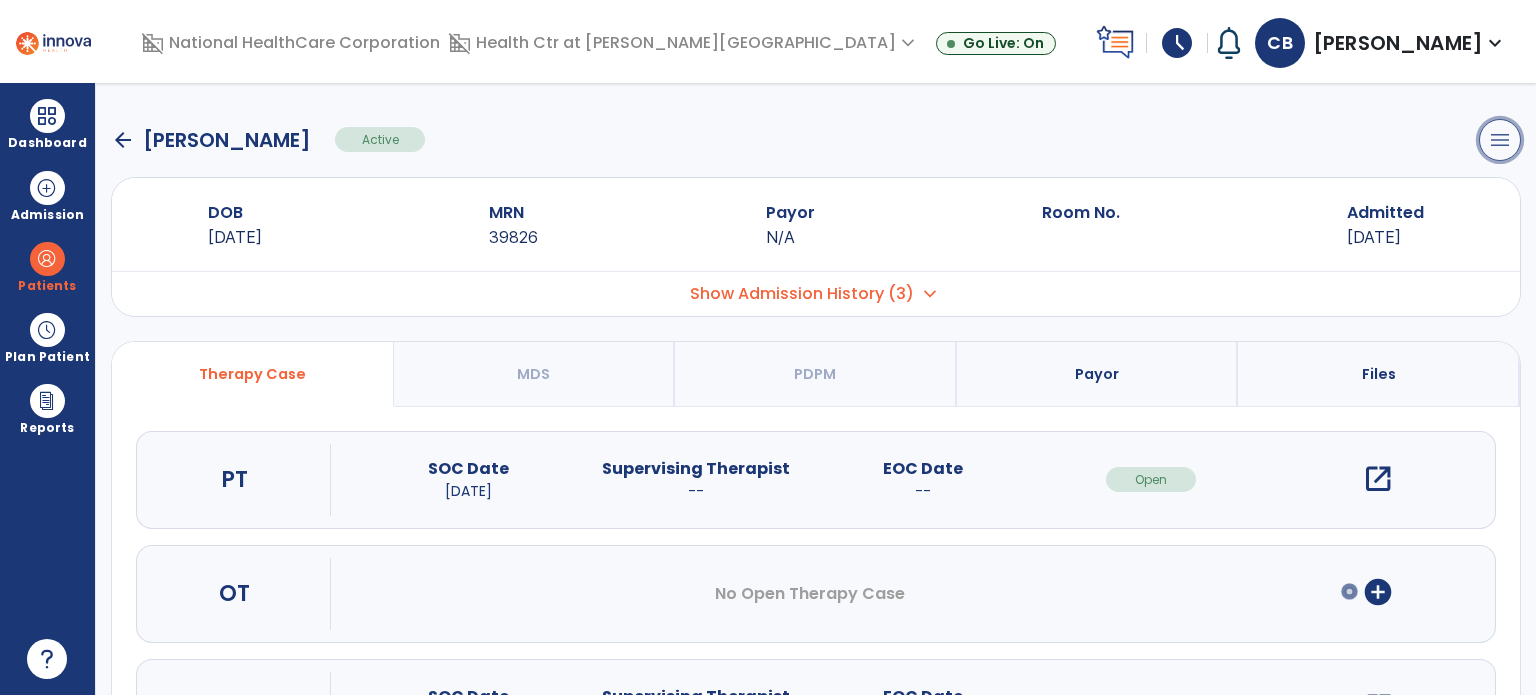 click on "menu" at bounding box center [1500, 140] 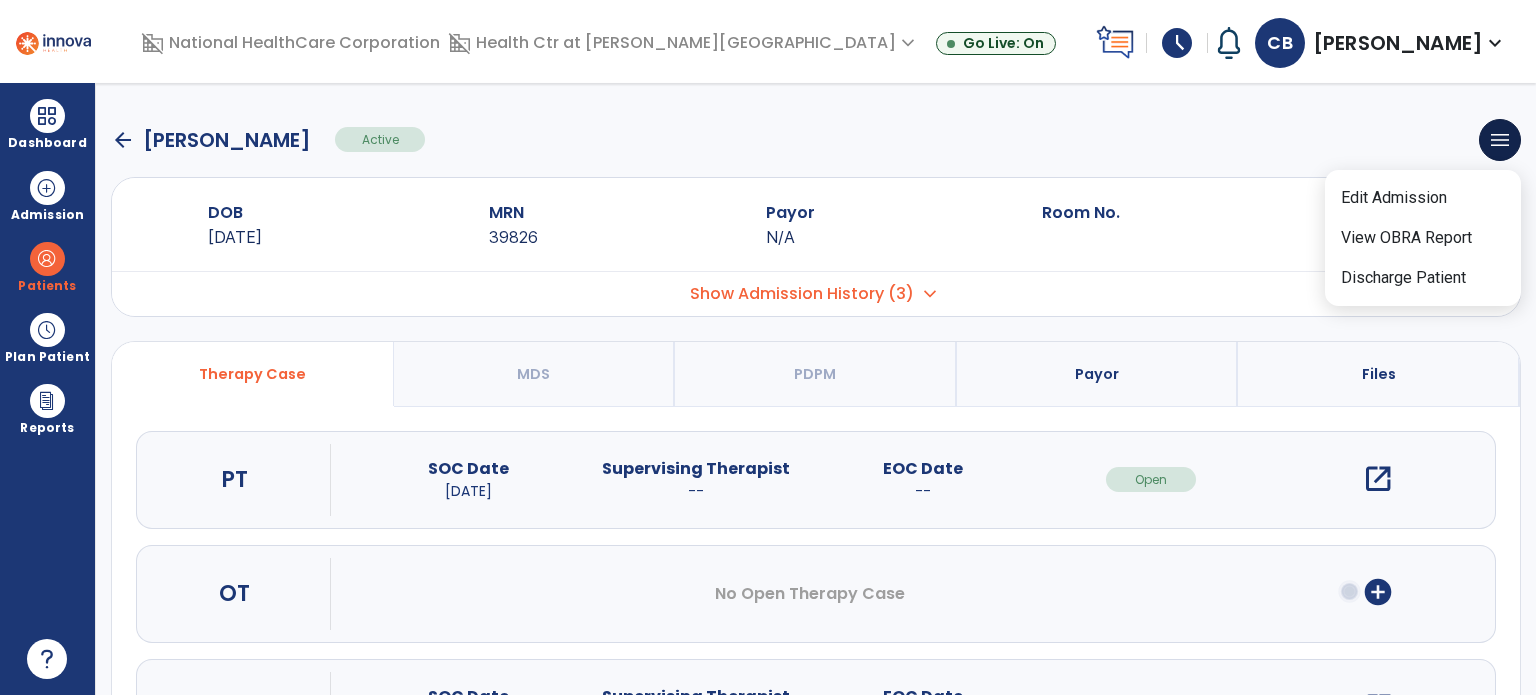 click on "arrow_back" 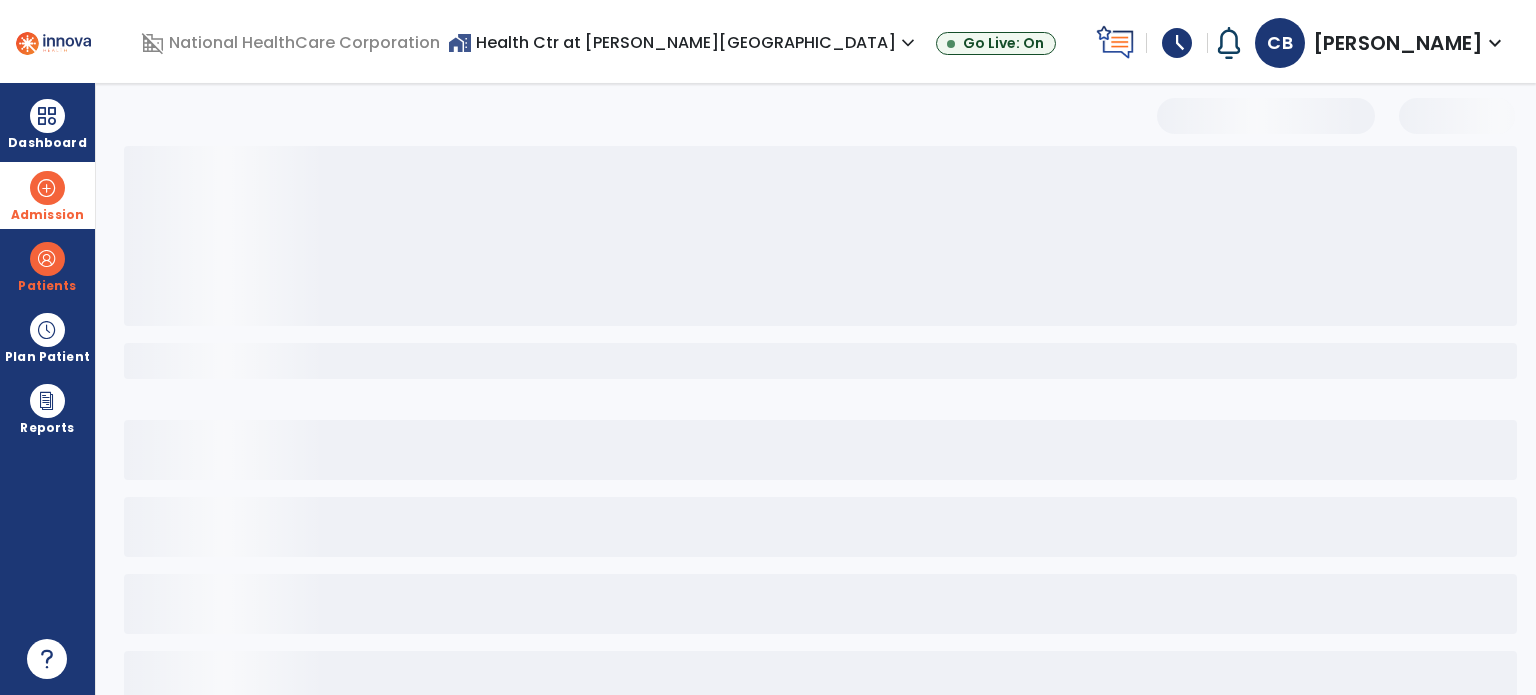 select on "***" 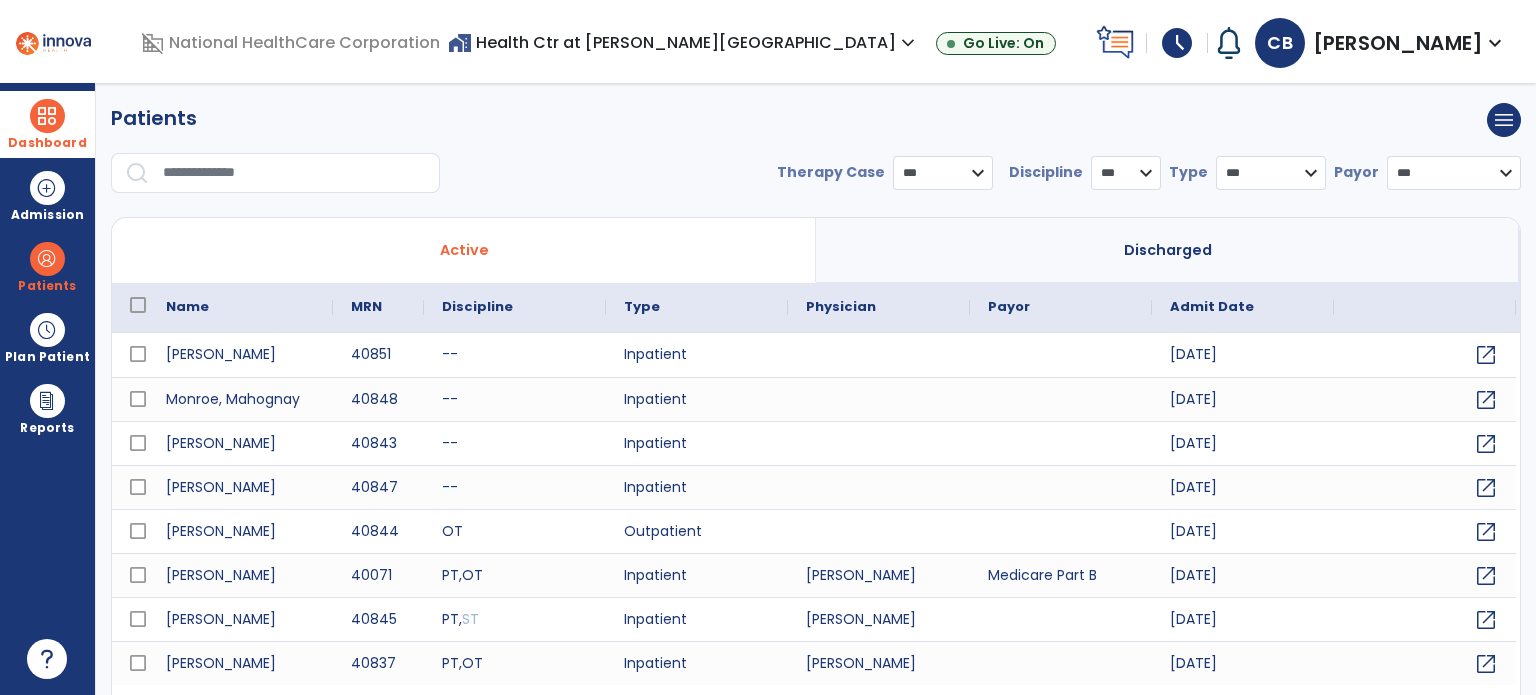 click at bounding box center (47, 116) 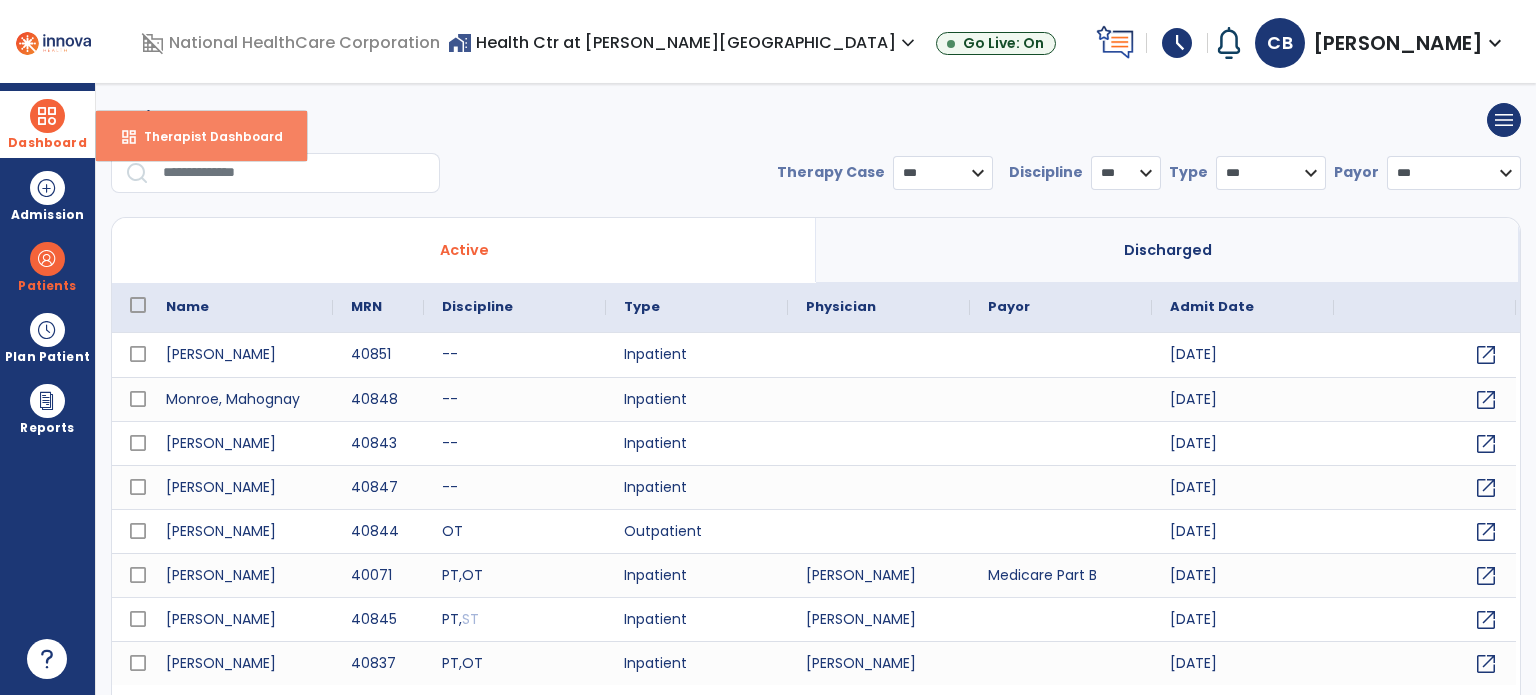 click on "dashboard" at bounding box center (129, 137) 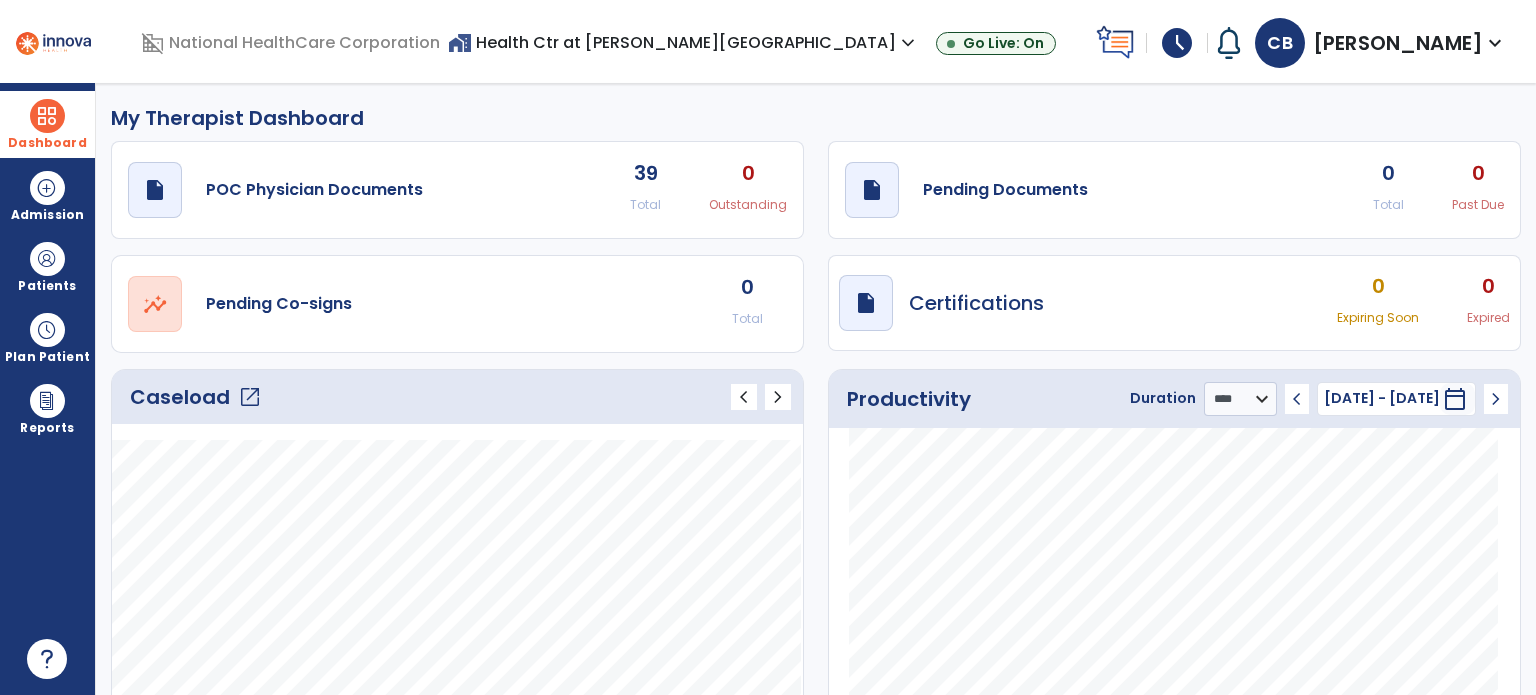 click on "Caseload   open_in_new" 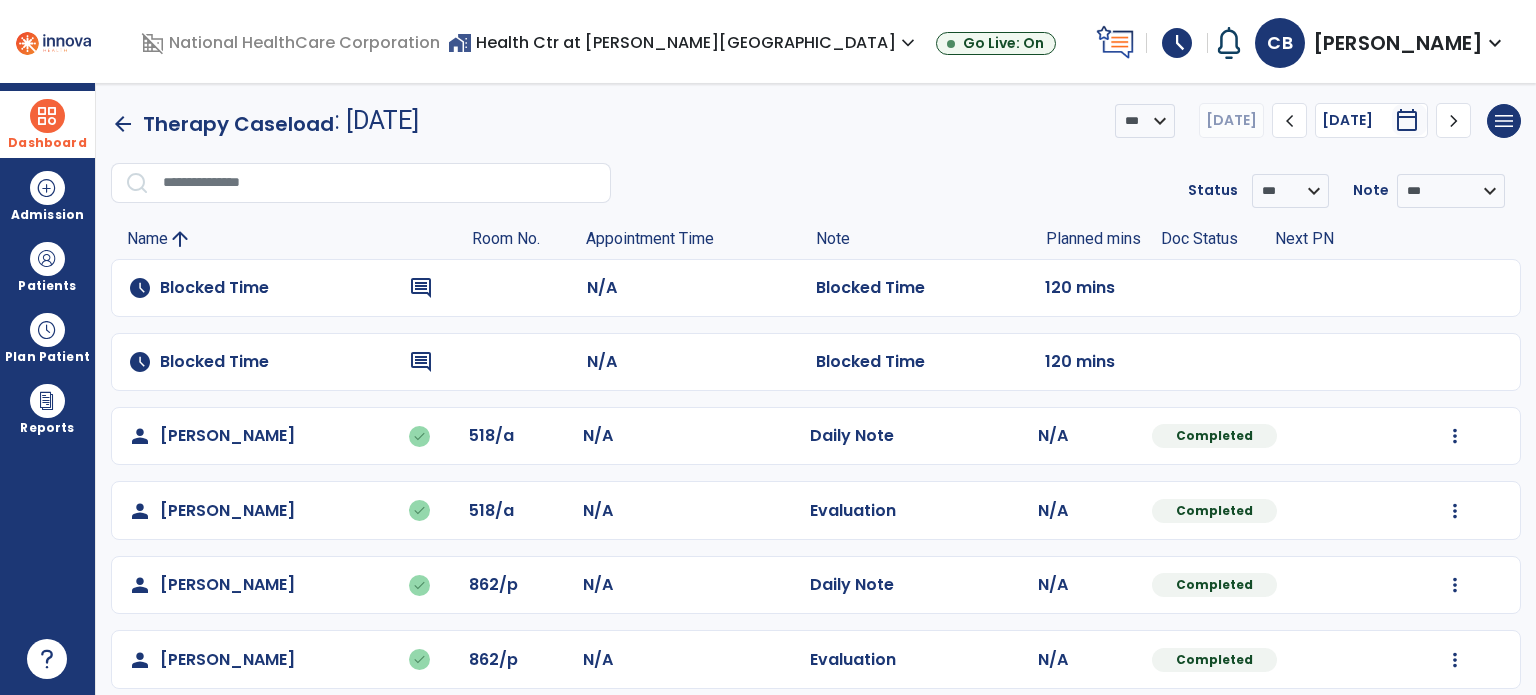 click on "menu   Export List   Print List" 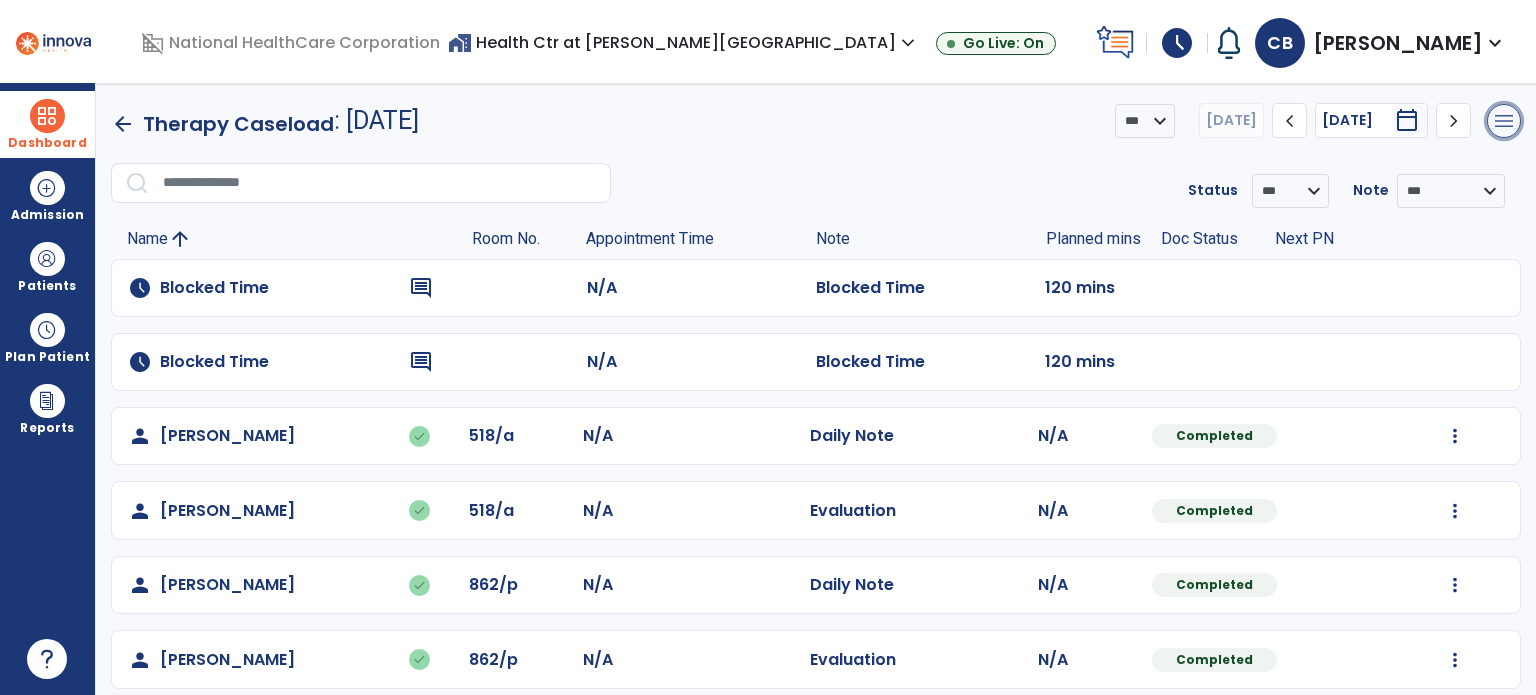 click on "menu" at bounding box center (1504, 121) 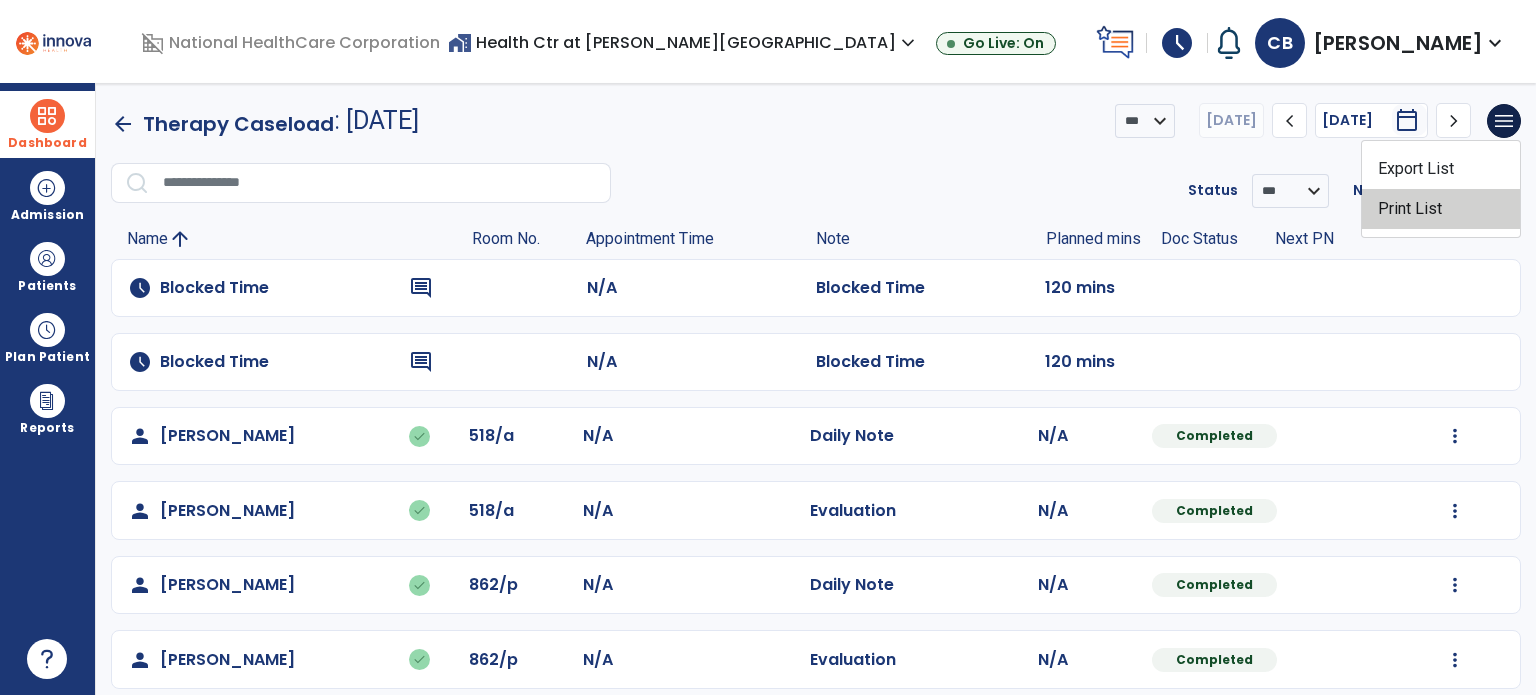 click on "Print List" 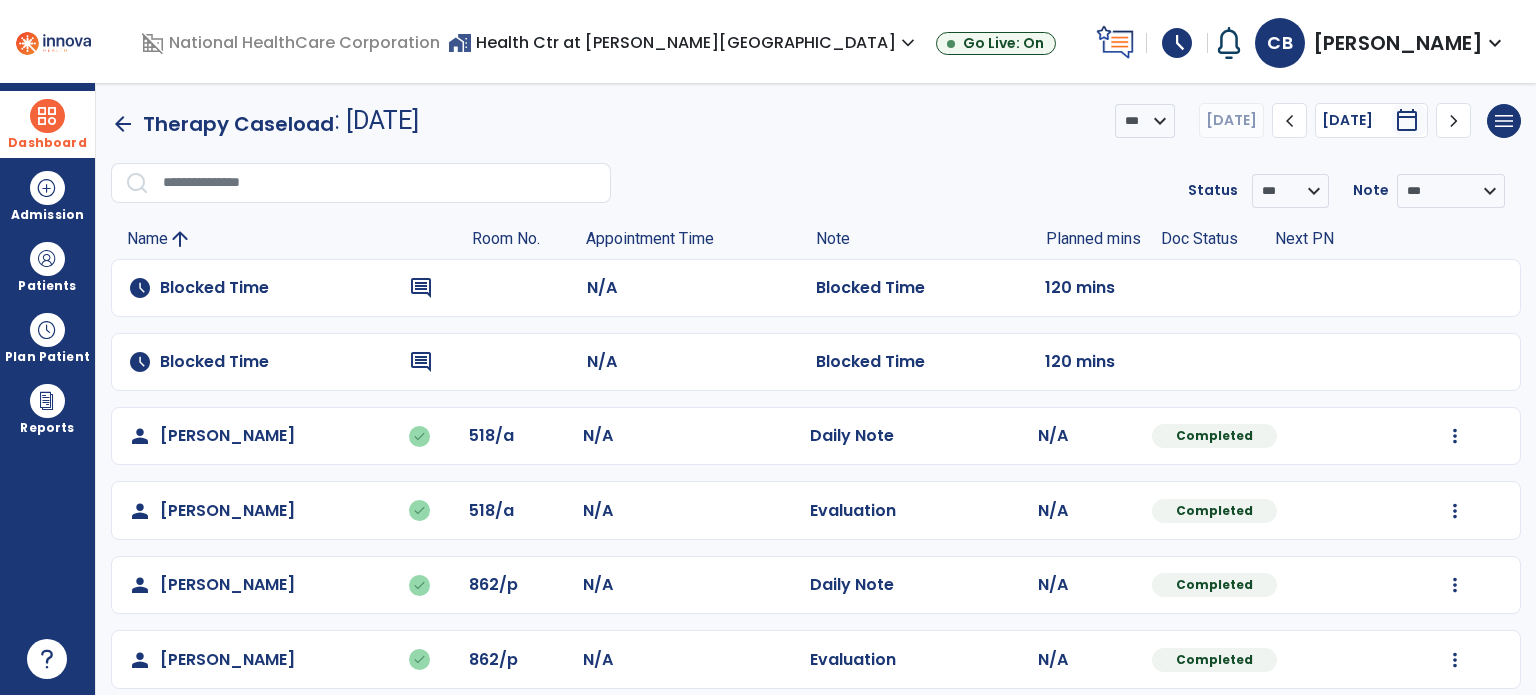 click on "schedule" at bounding box center (1177, 43) 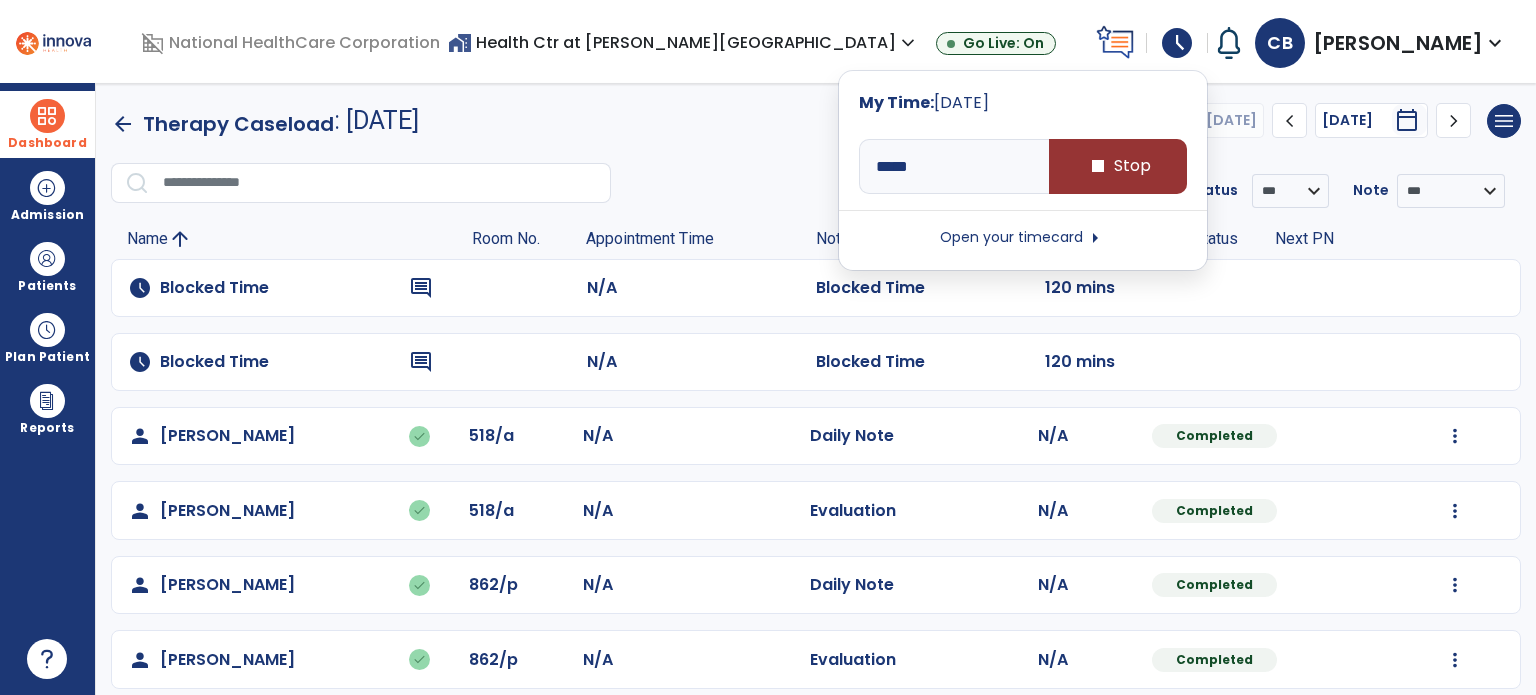 click on "stop  Stop" at bounding box center [1118, 166] 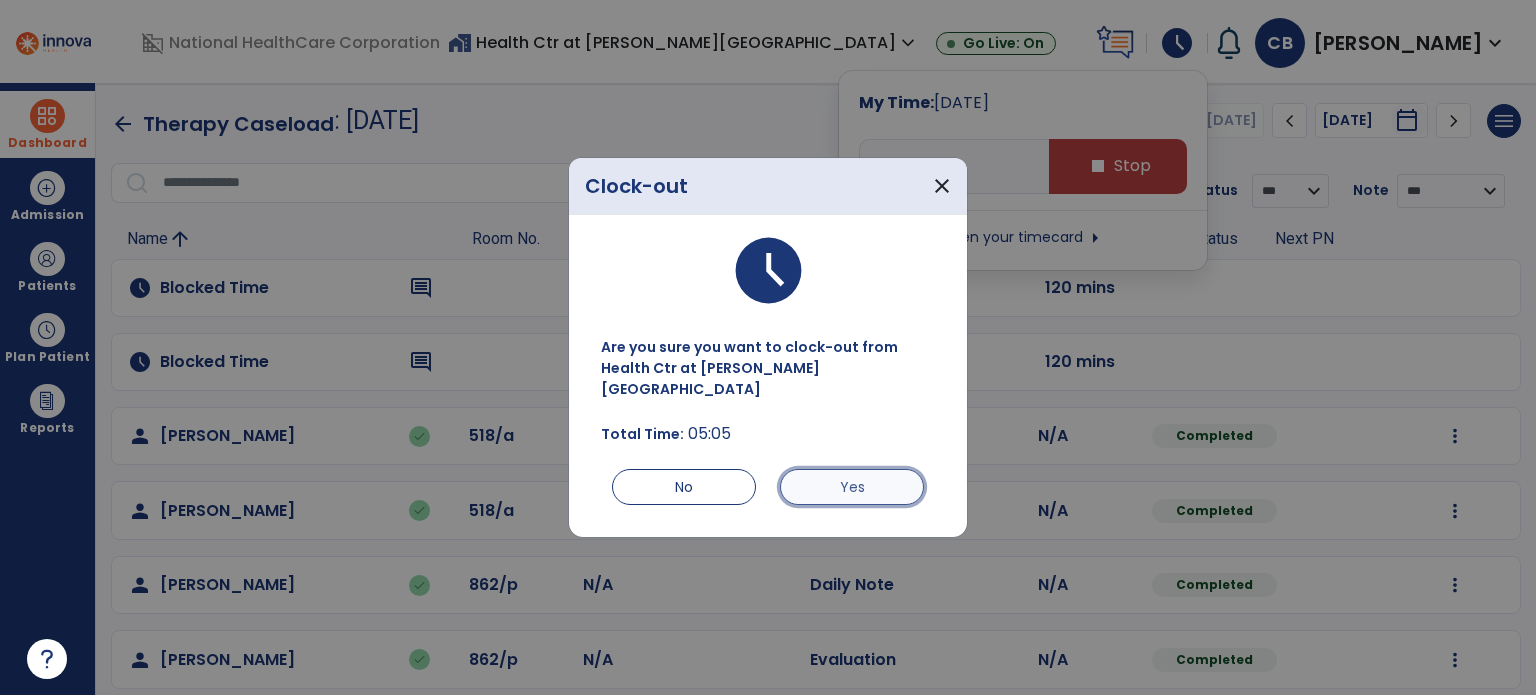 click on "Yes" at bounding box center (852, 487) 